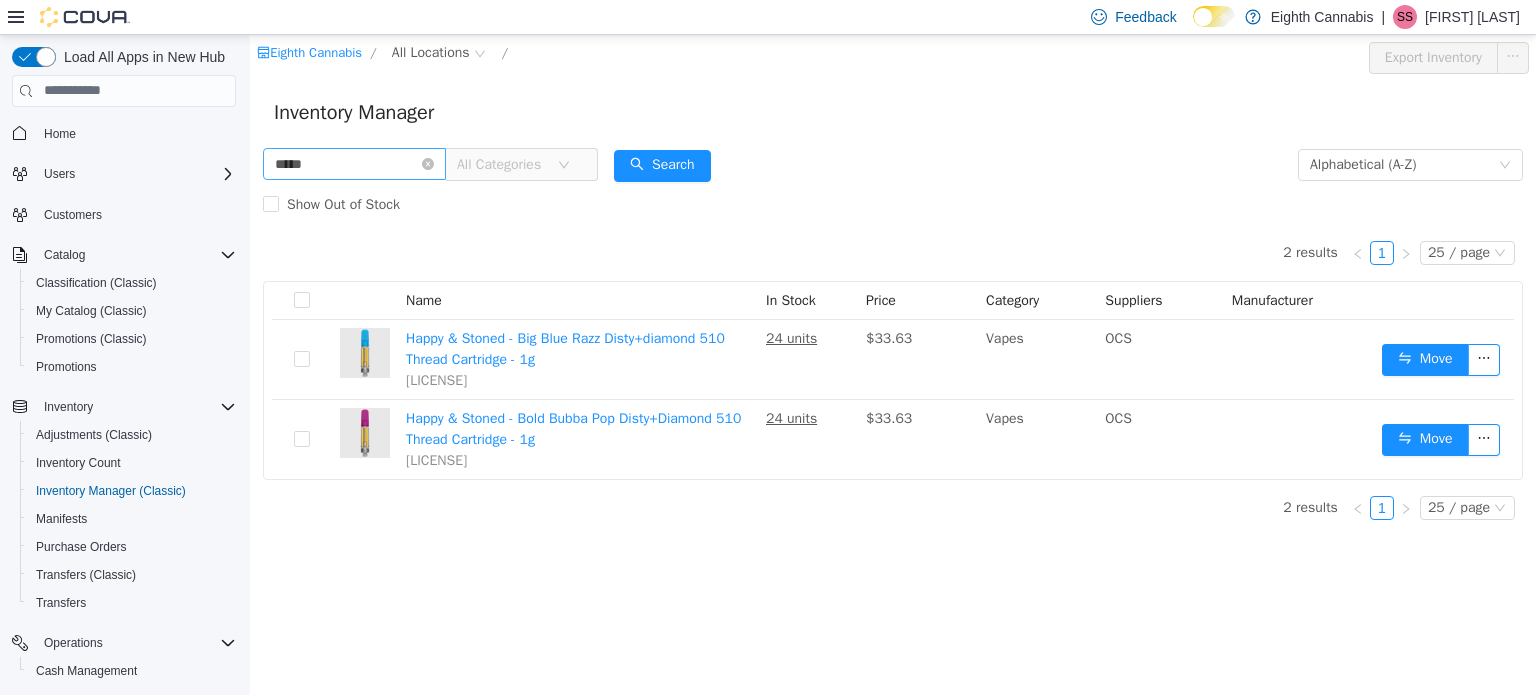 scroll, scrollTop: 0, scrollLeft: 0, axis: both 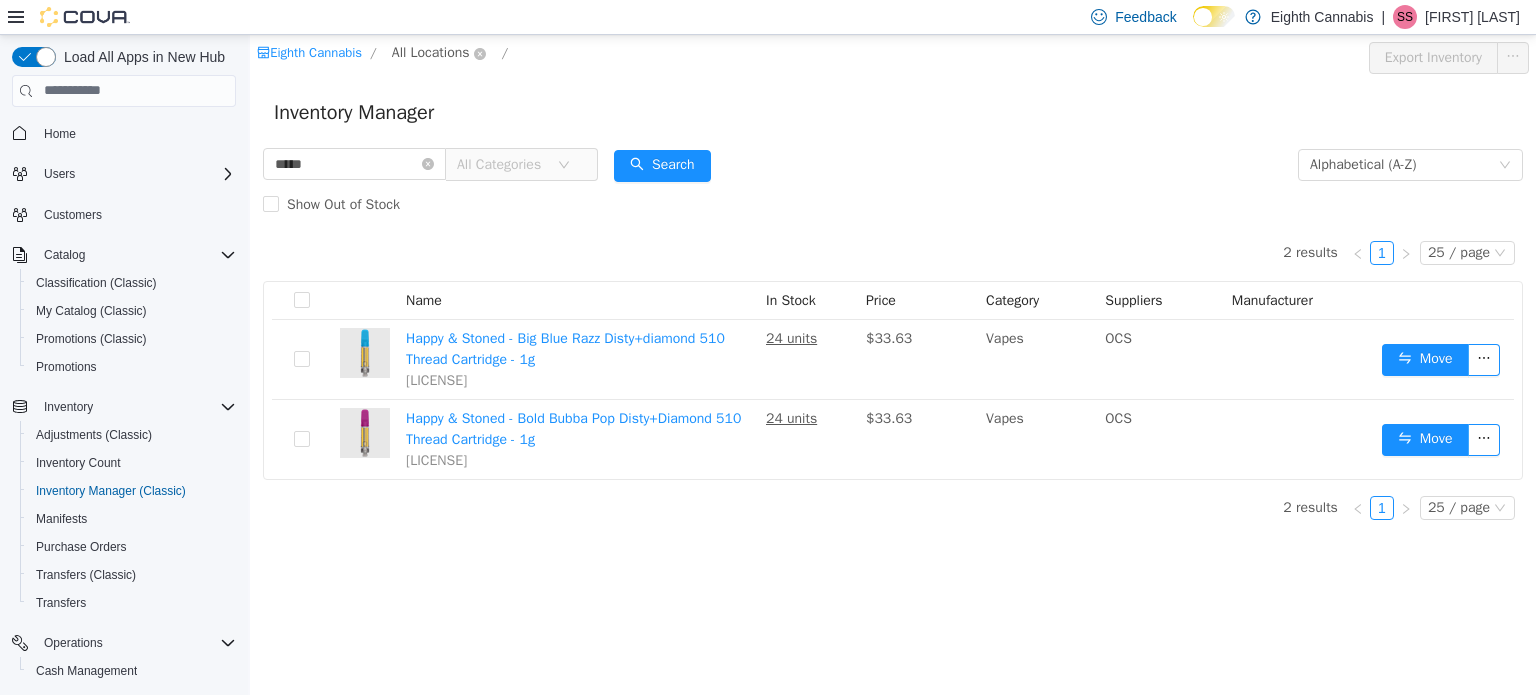 click on "All Locations" at bounding box center [431, 52] 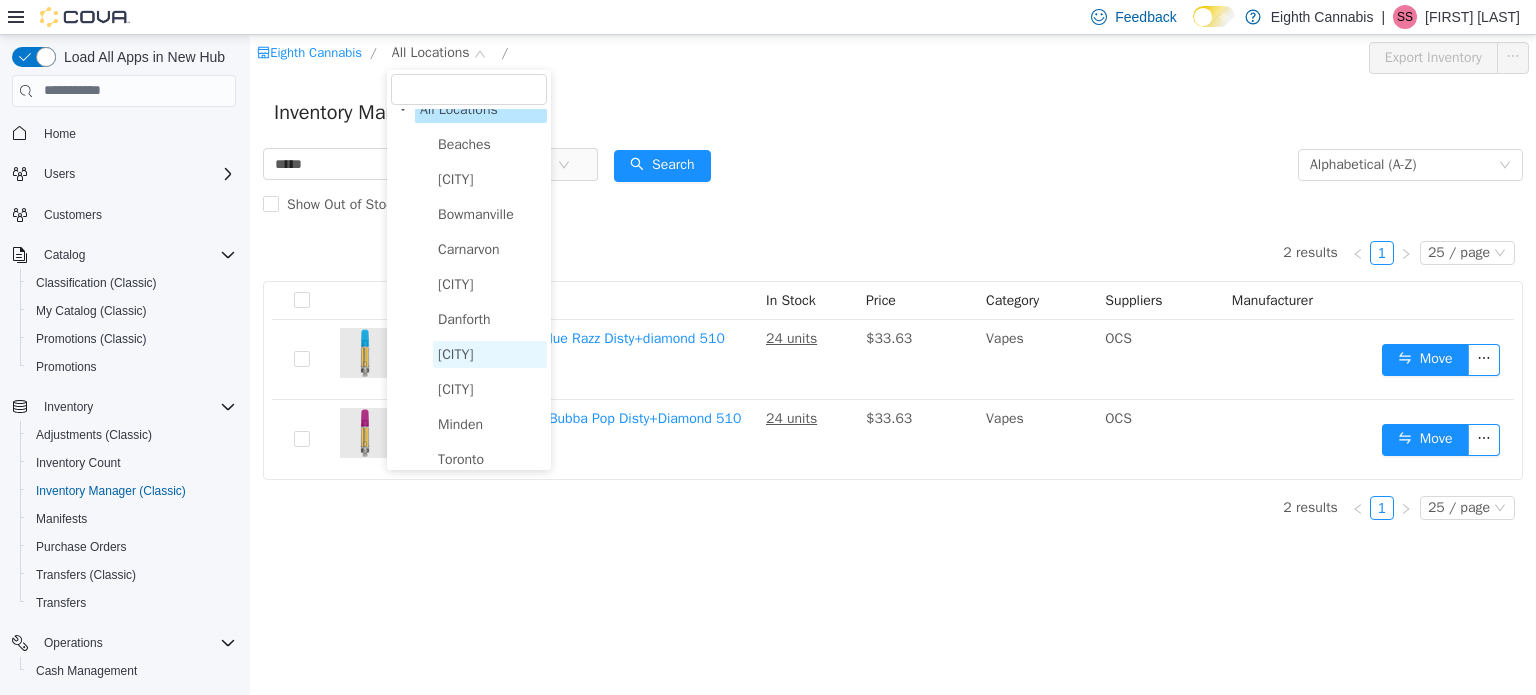 scroll, scrollTop: 32, scrollLeft: 0, axis: vertical 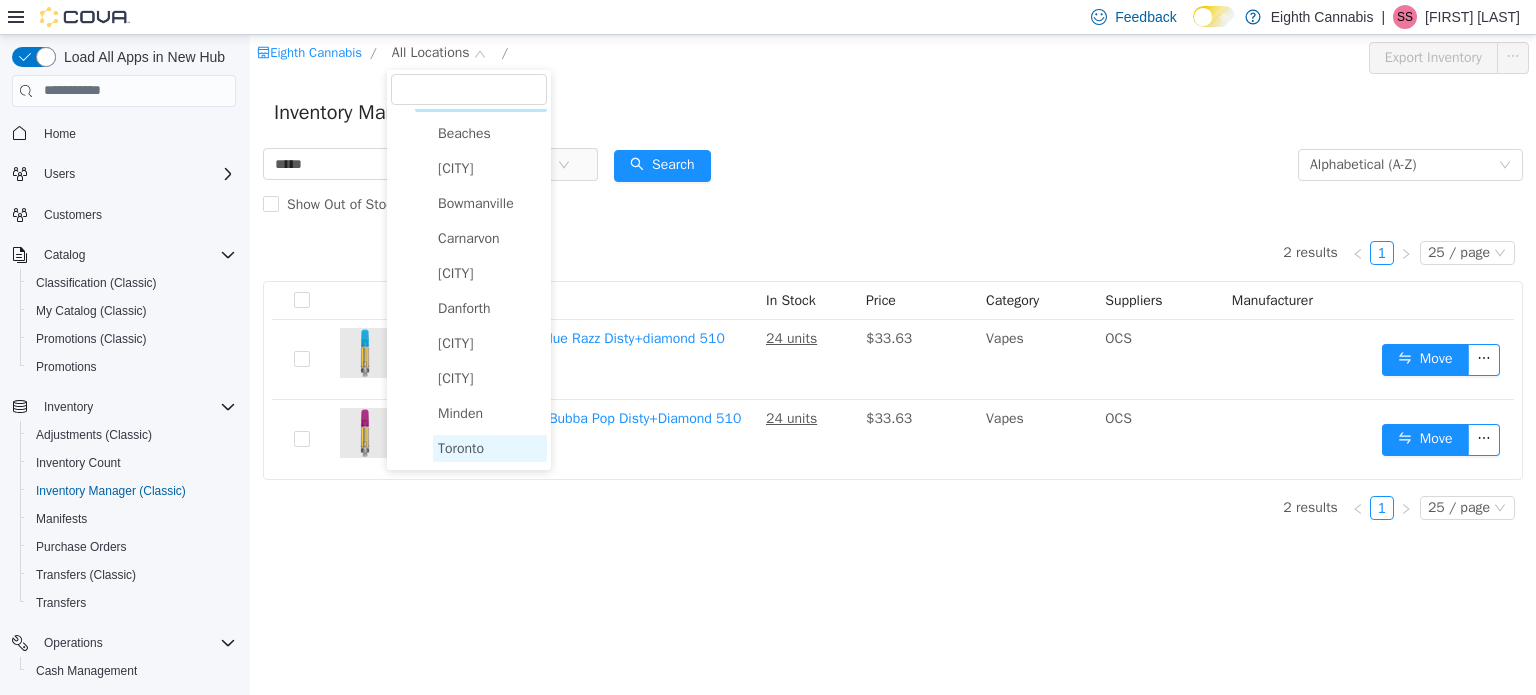 click on "Toronto" at bounding box center [461, 447] 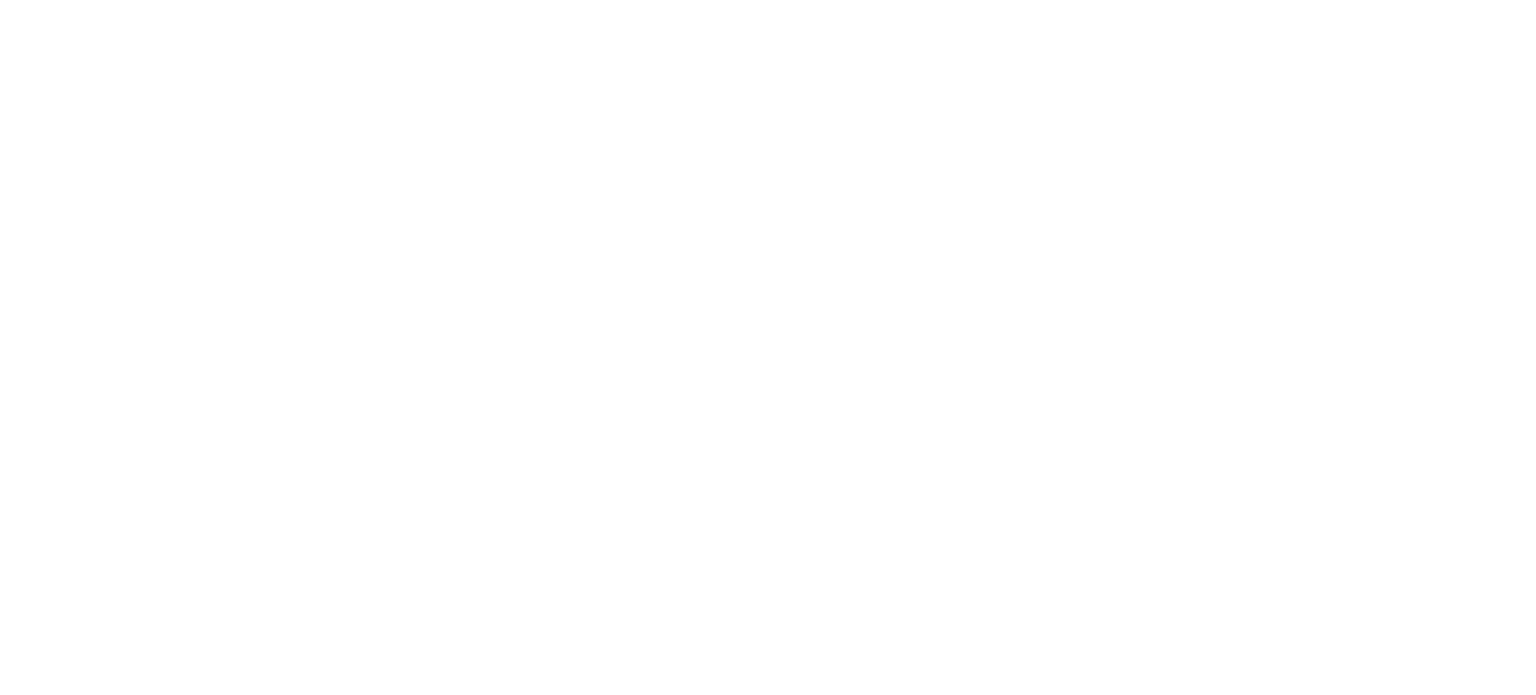 scroll, scrollTop: 0, scrollLeft: 0, axis: both 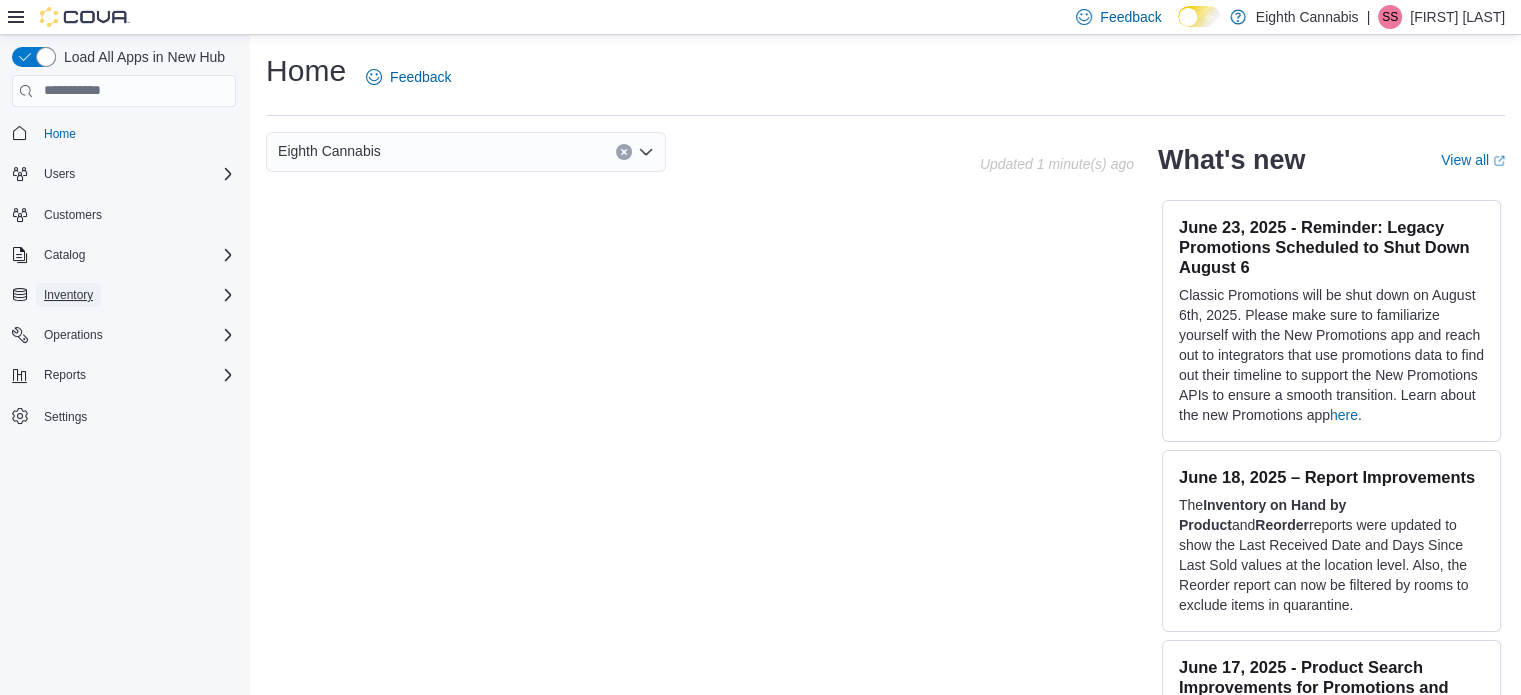 click on "Inventory" at bounding box center [68, 295] 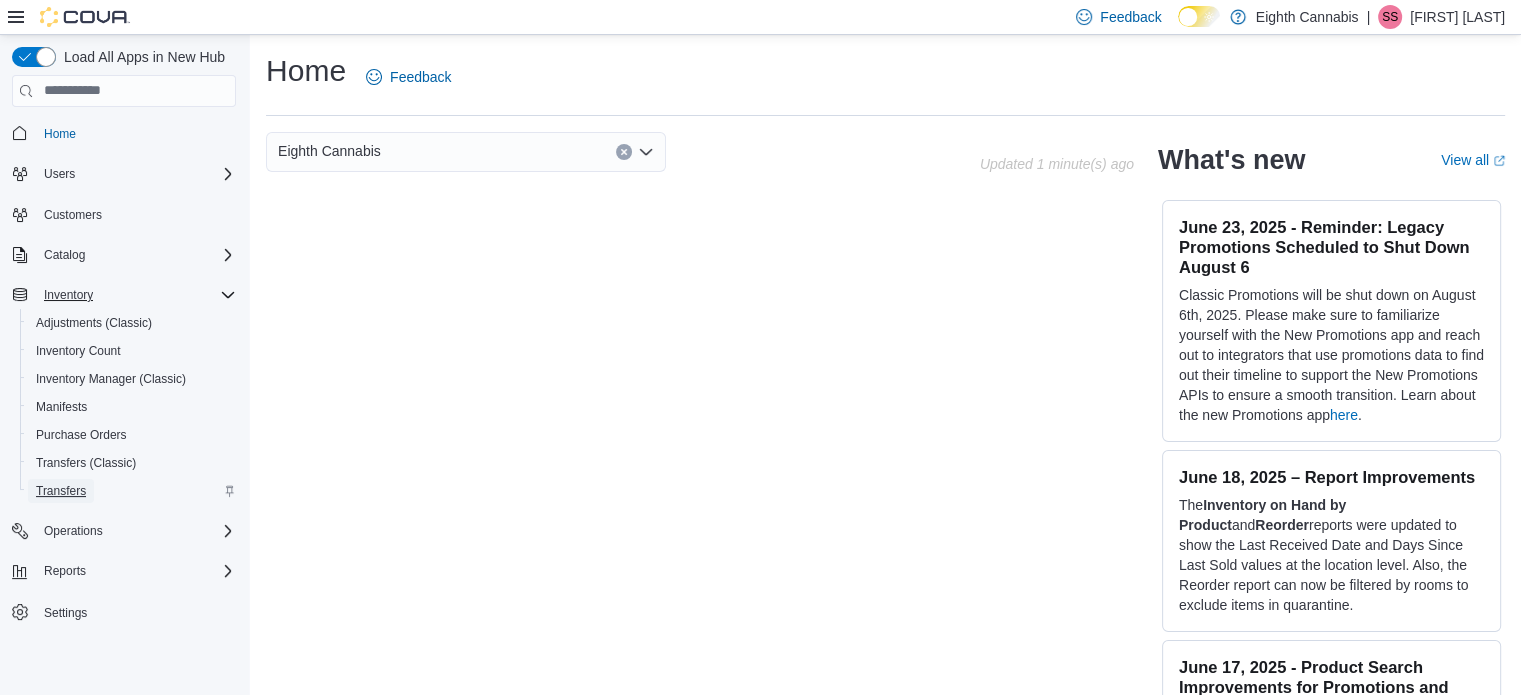 click on "Transfers" at bounding box center [61, 491] 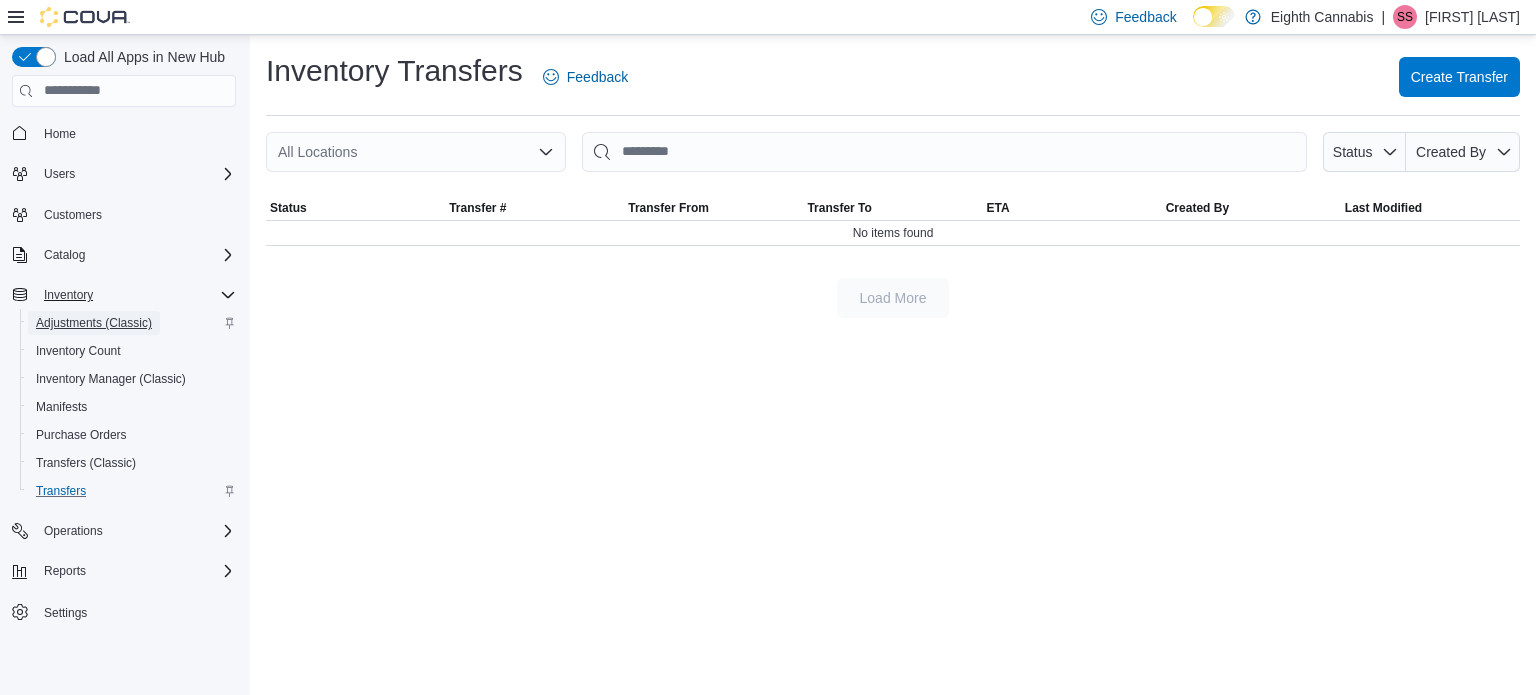 click on "Adjustments (Classic)" at bounding box center (94, 323) 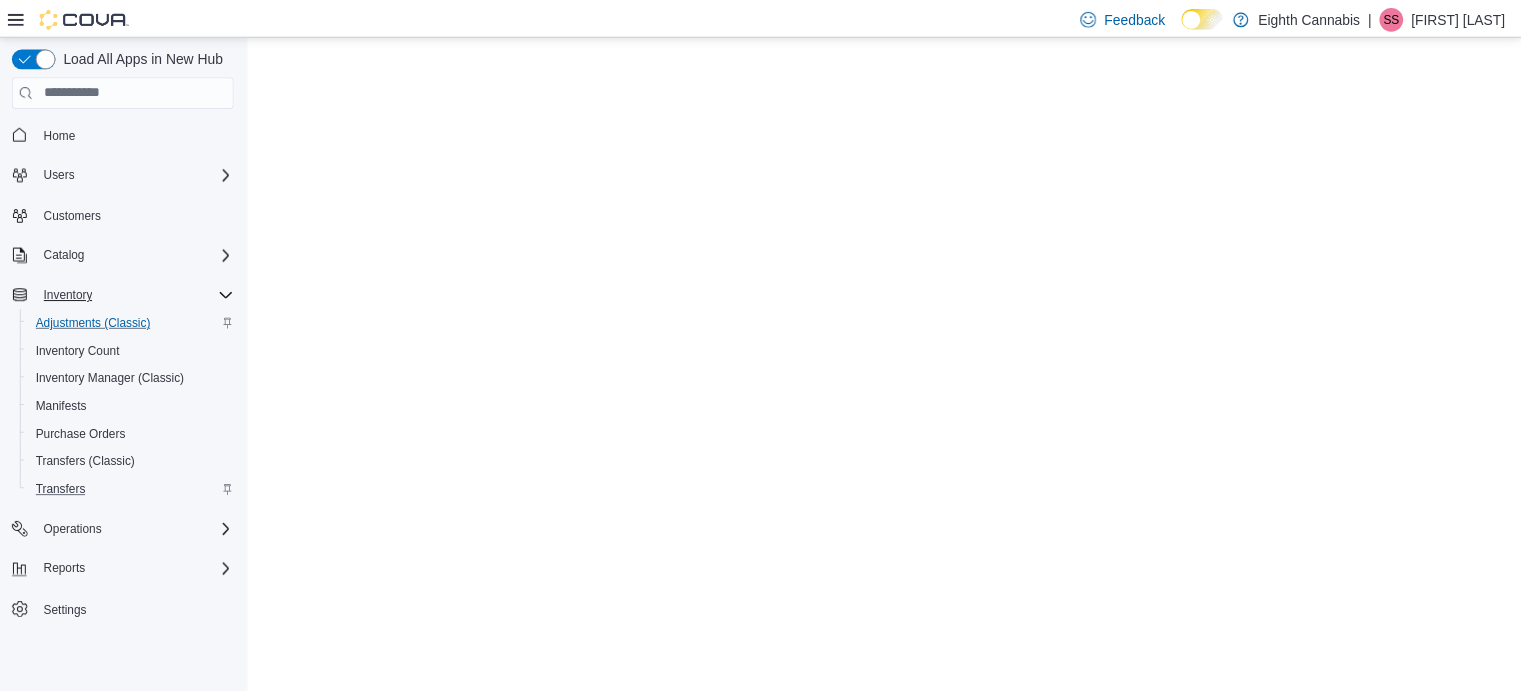 scroll, scrollTop: 0, scrollLeft: 0, axis: both 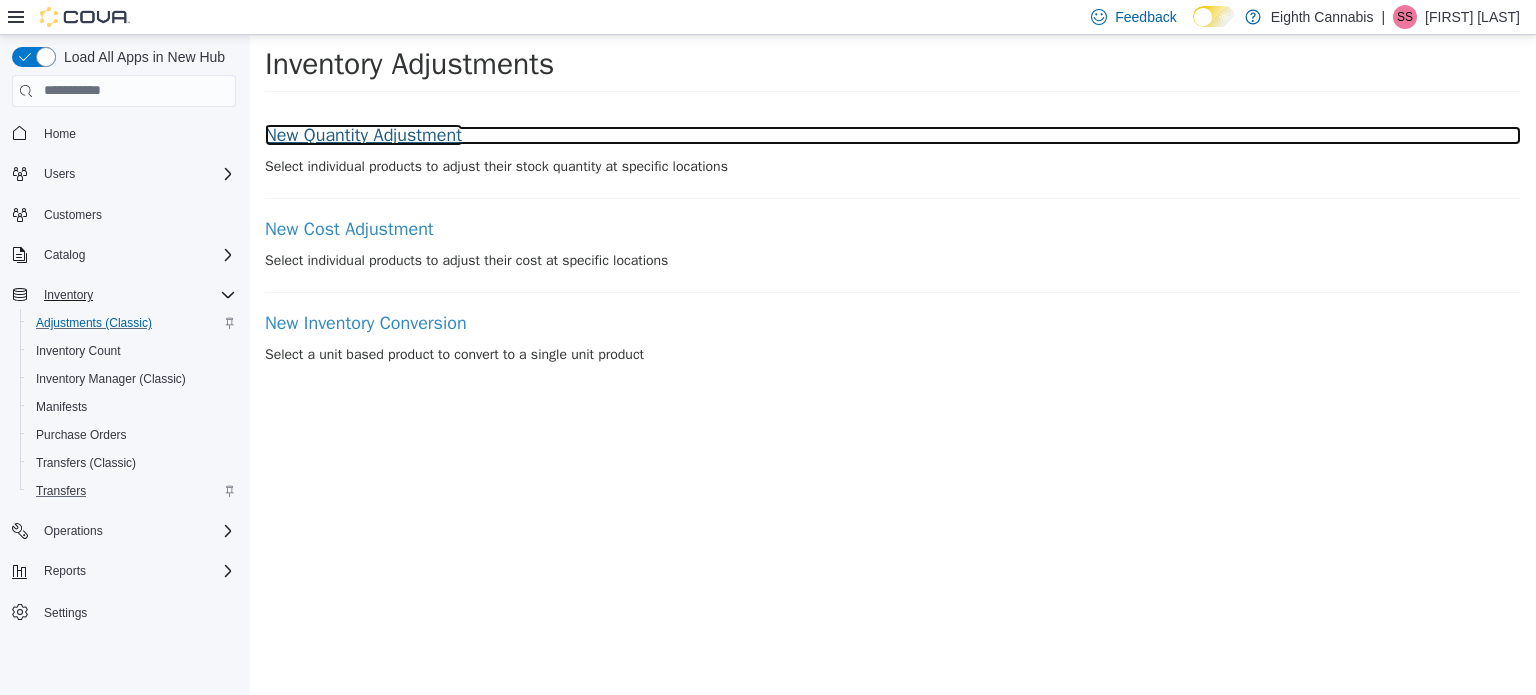 click on "New Quantity Adjustment" at bounding box center (893, 135) 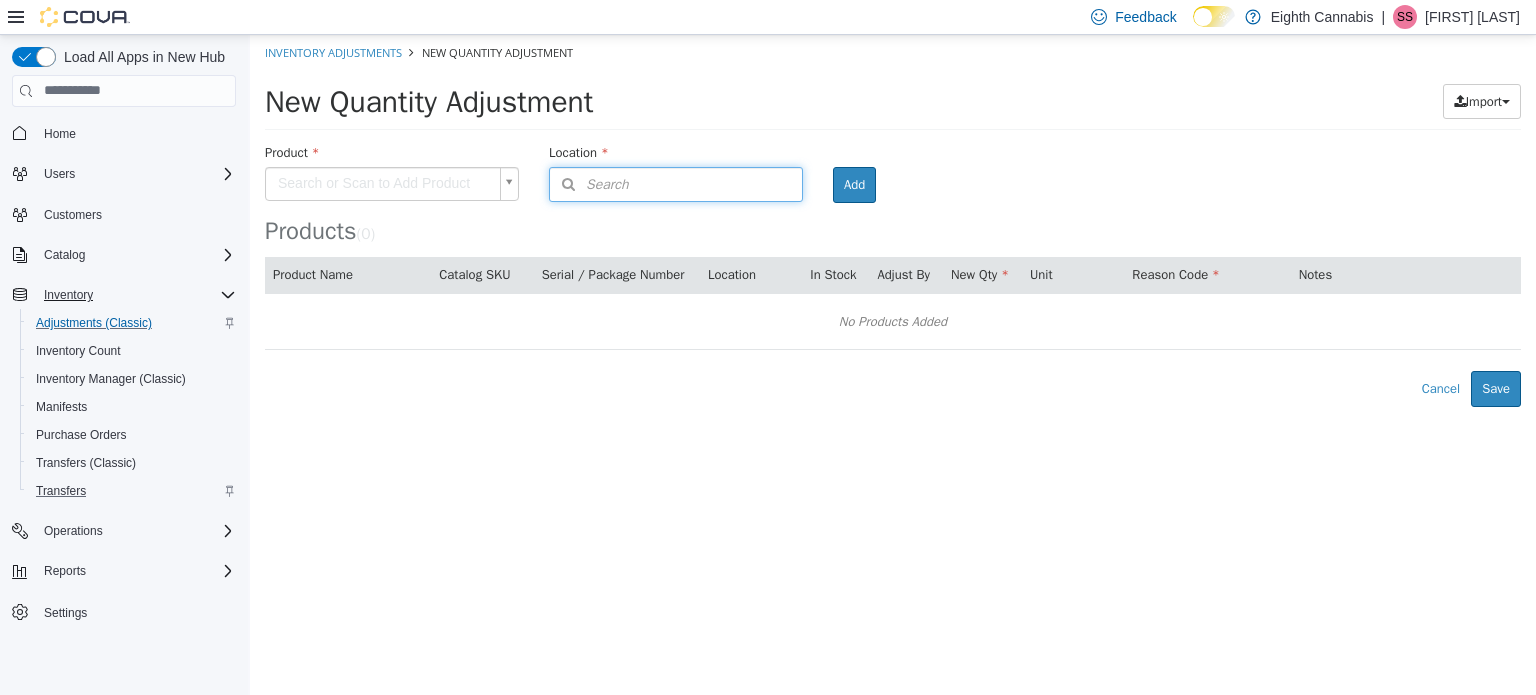 click on "Search" at bounding box center (676, 183) 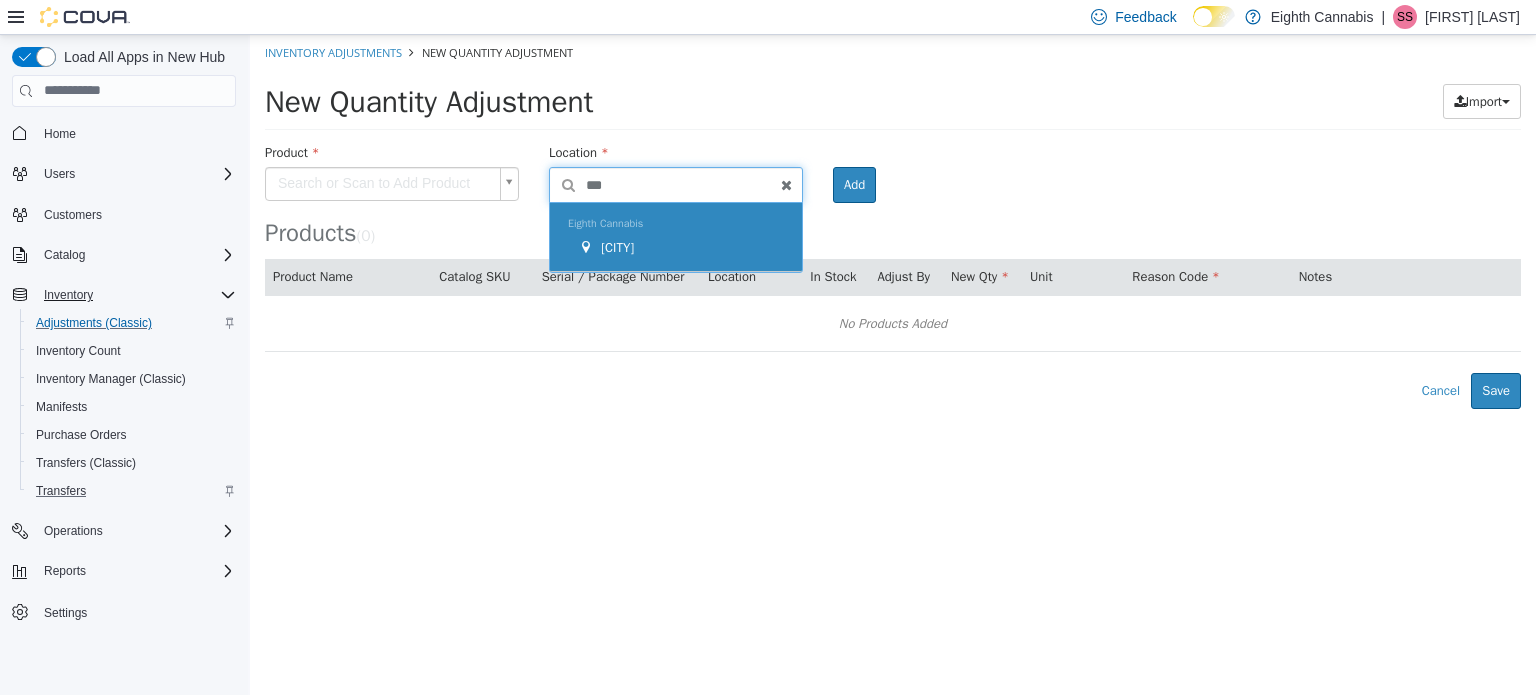 type on "***" 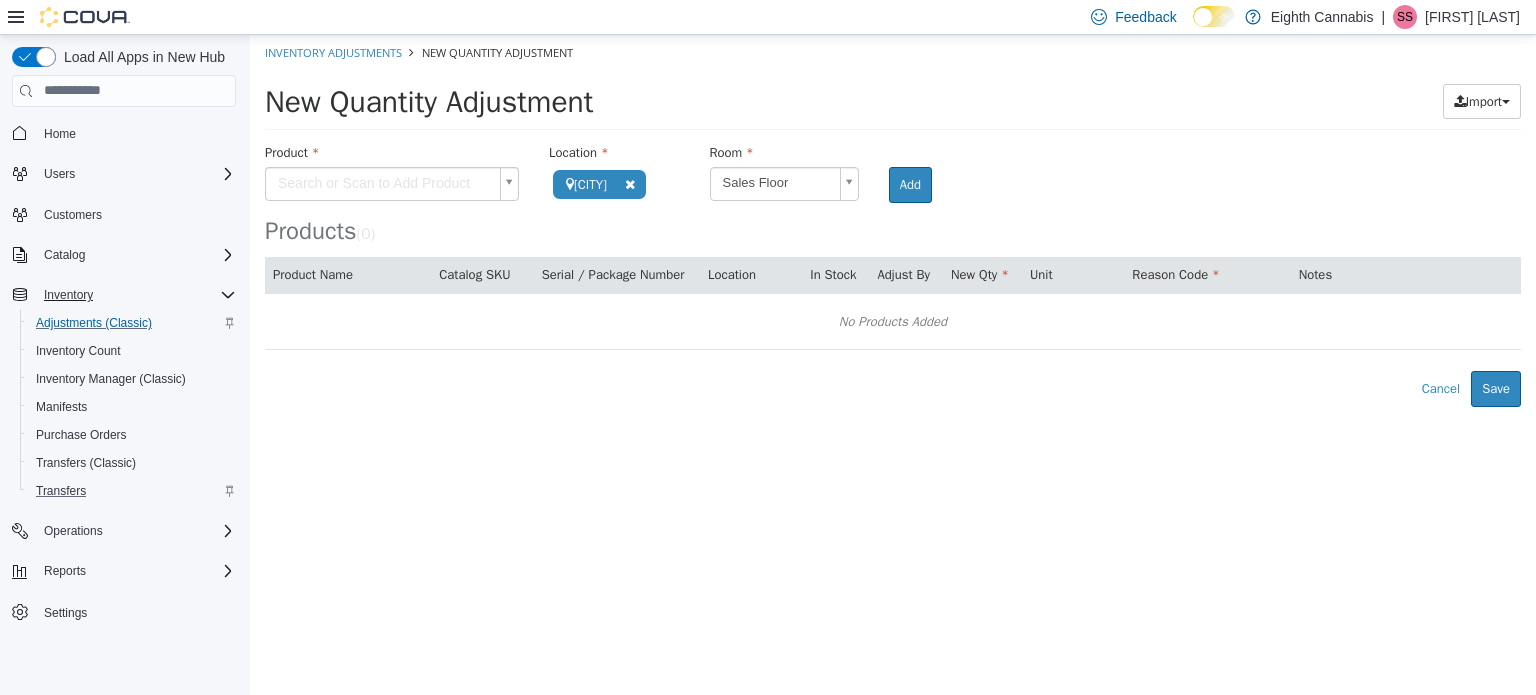 click on "**********" at bounding box center [893, 220] 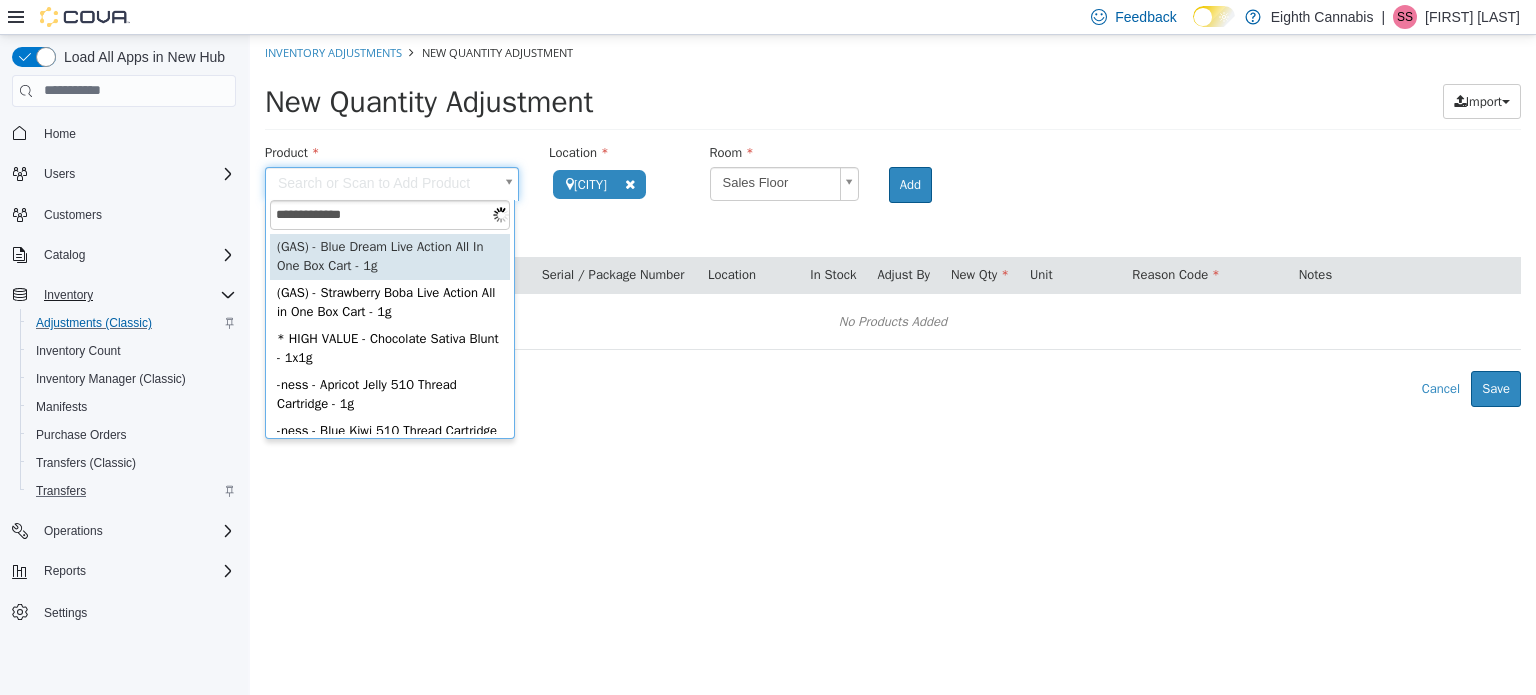 click on "**********" at bounding box center [390, 214] 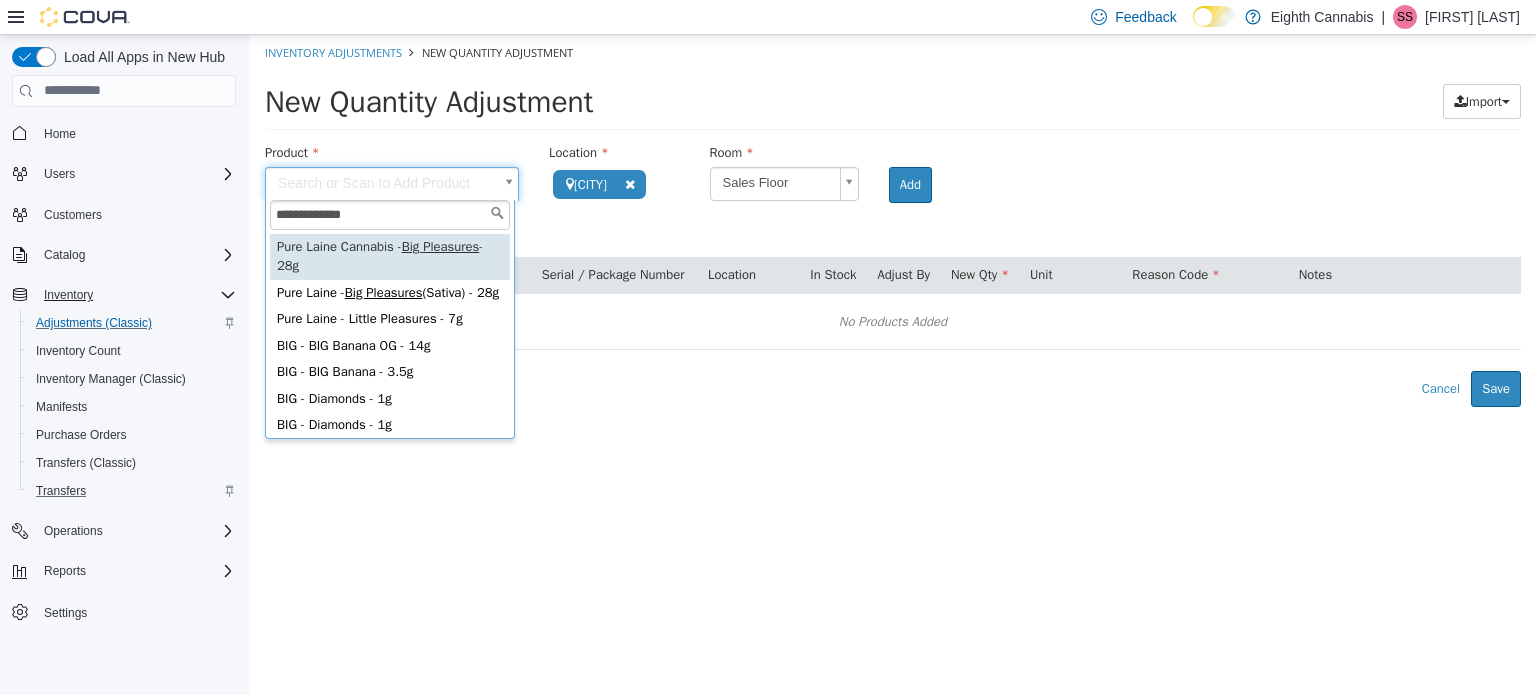 type on "**********" 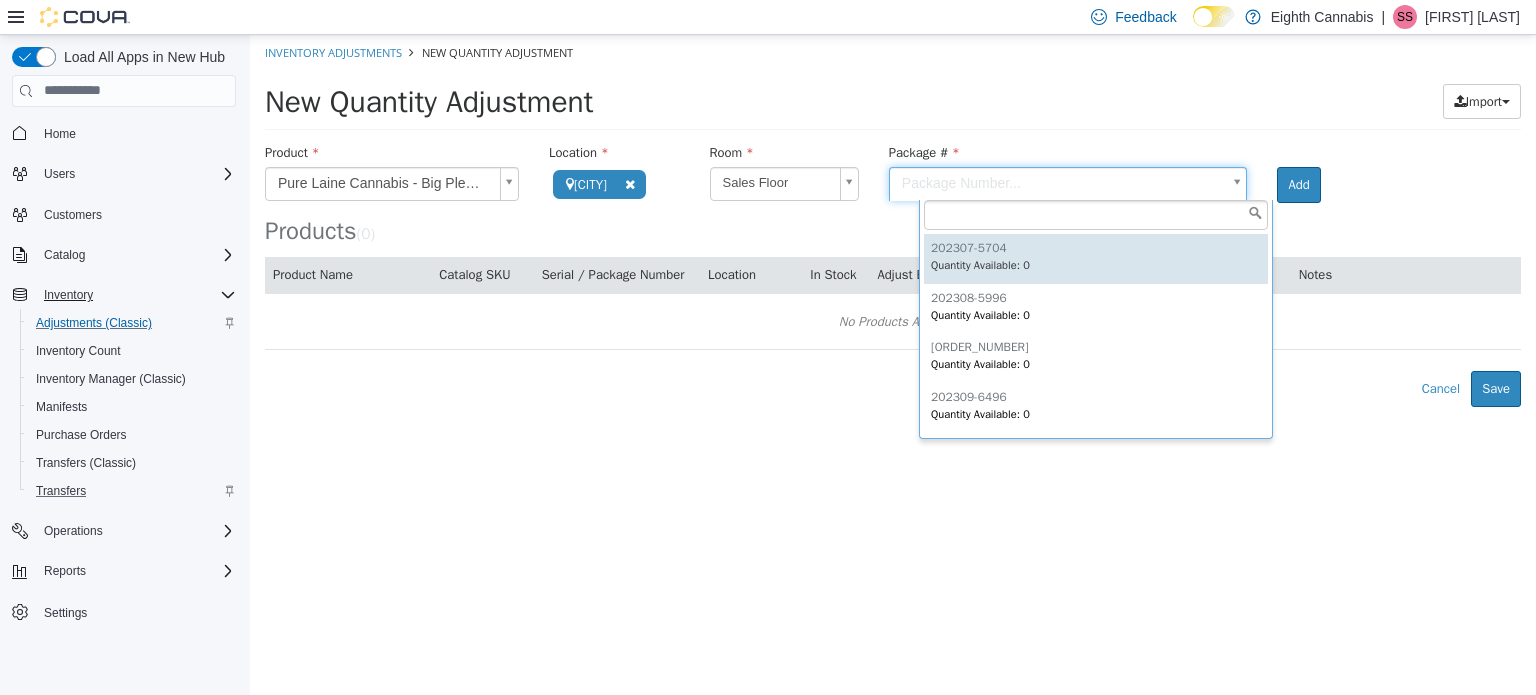 click on "**********" at bounding box center (893, 220) 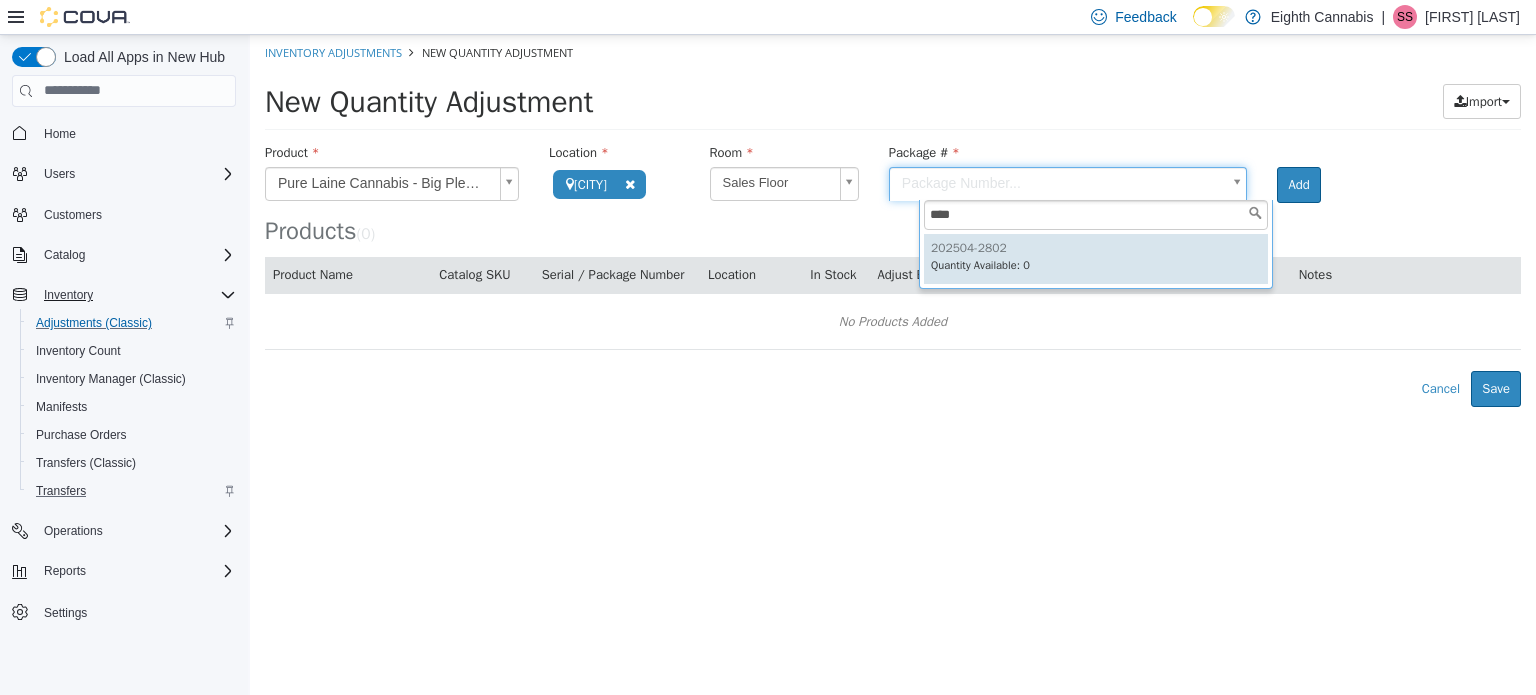 type on "***" 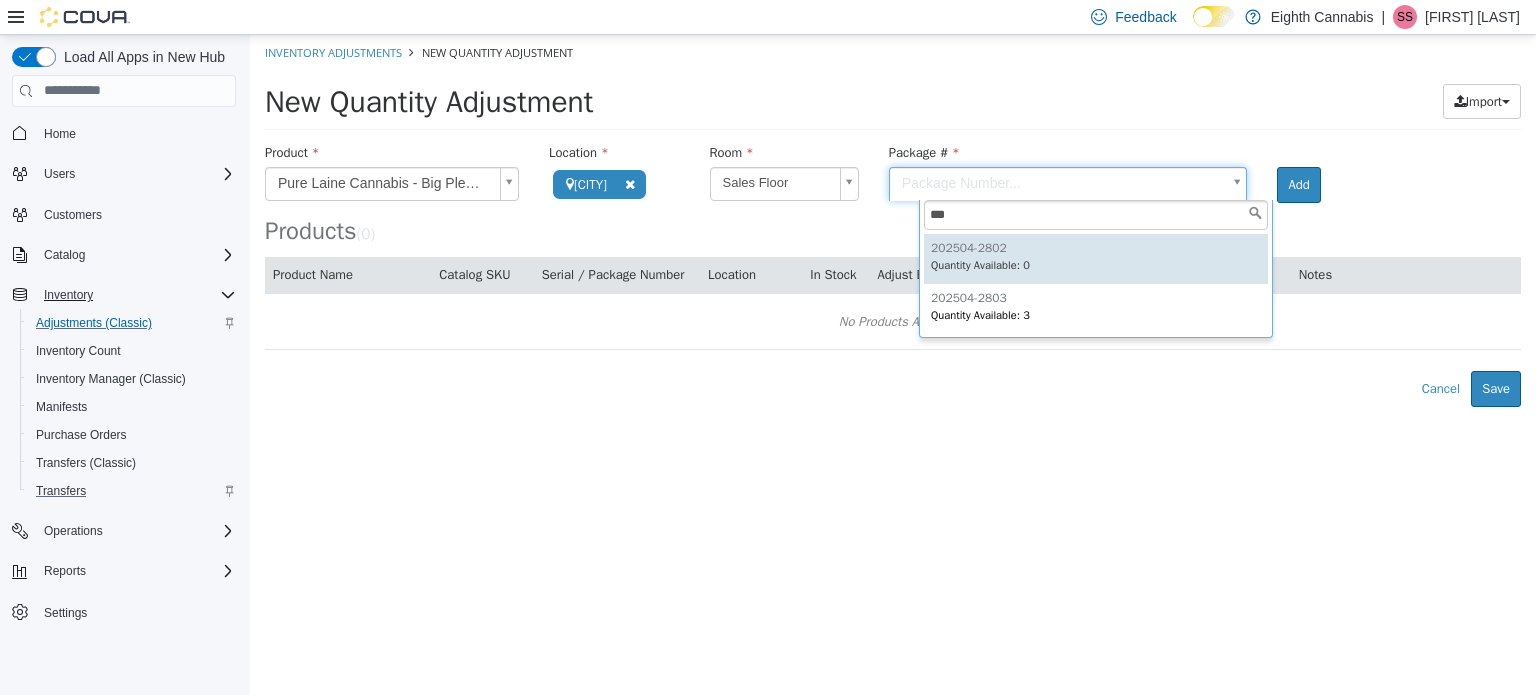 type on "**********" 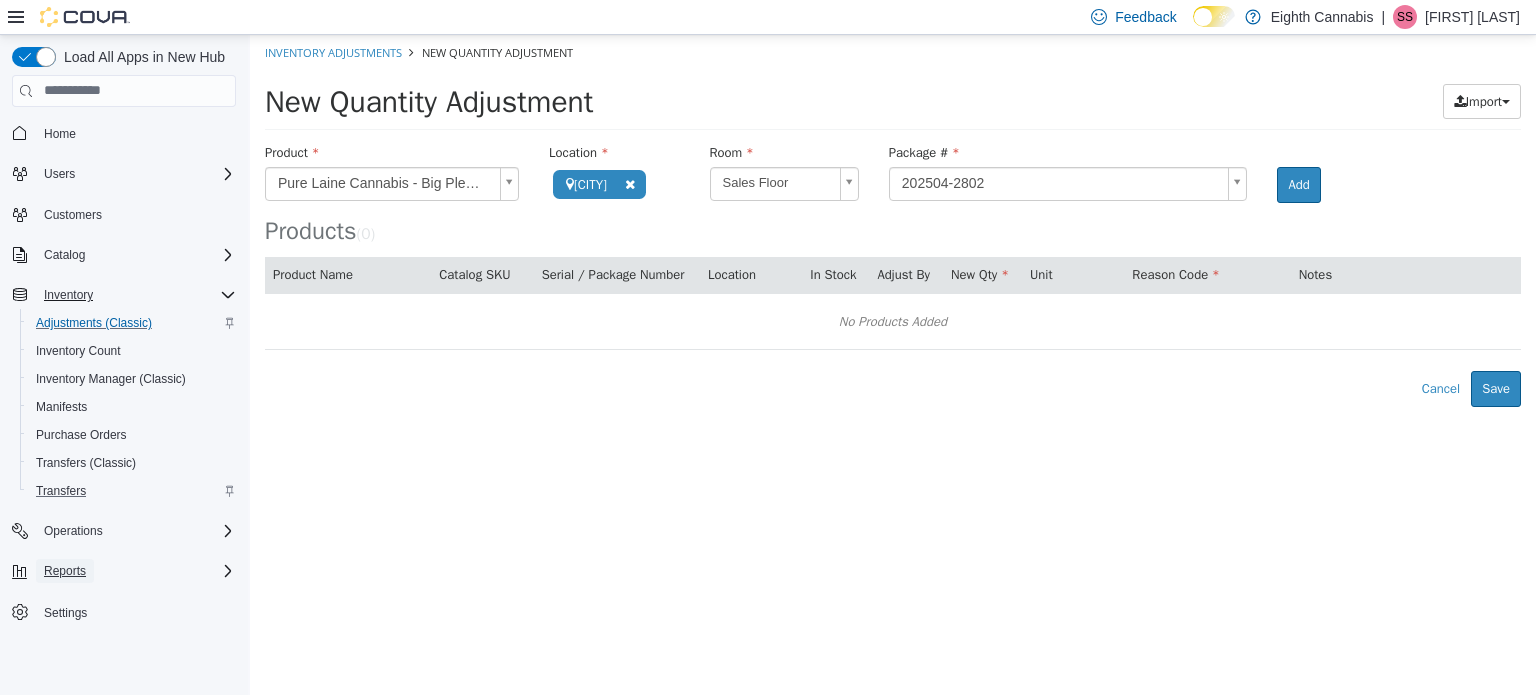 click on "Reports" at bounding box center (65, 571) 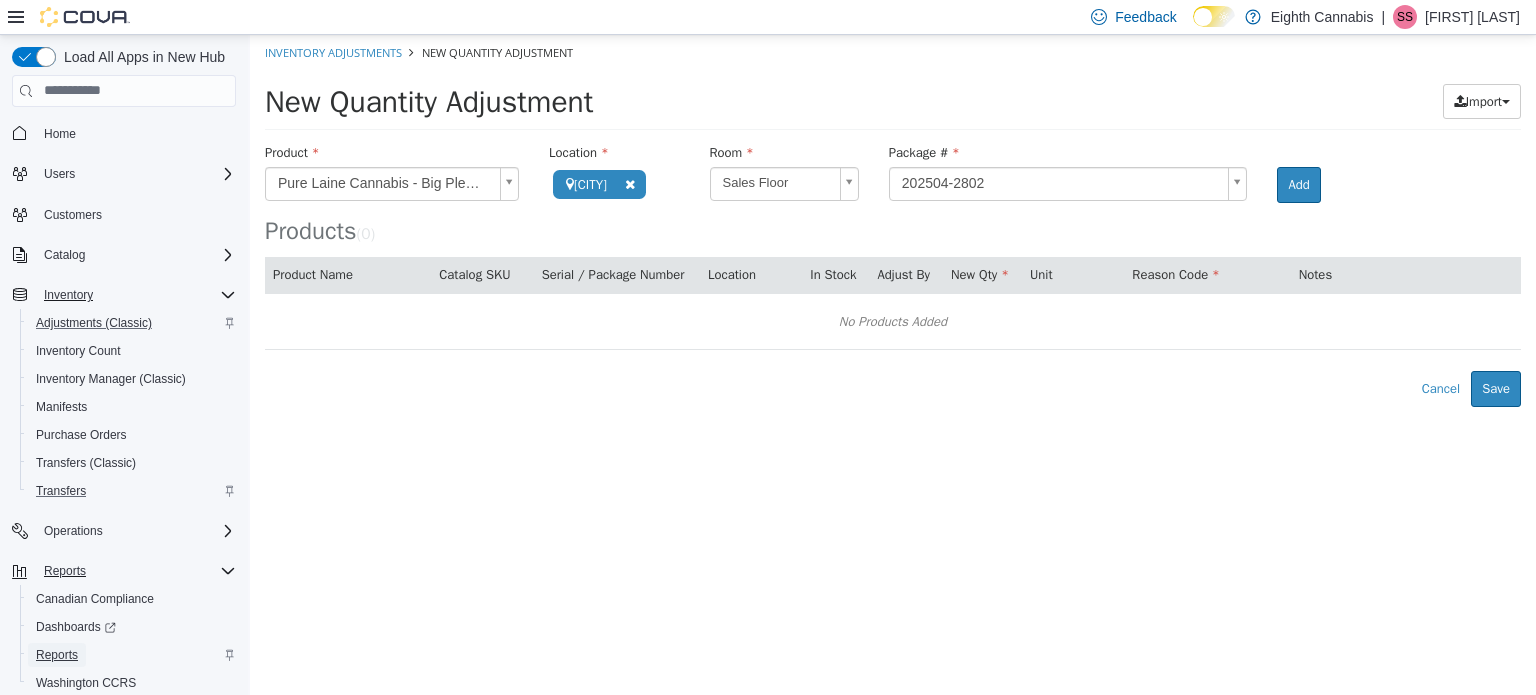 click on "Reports" at bounding box center (57, 655) 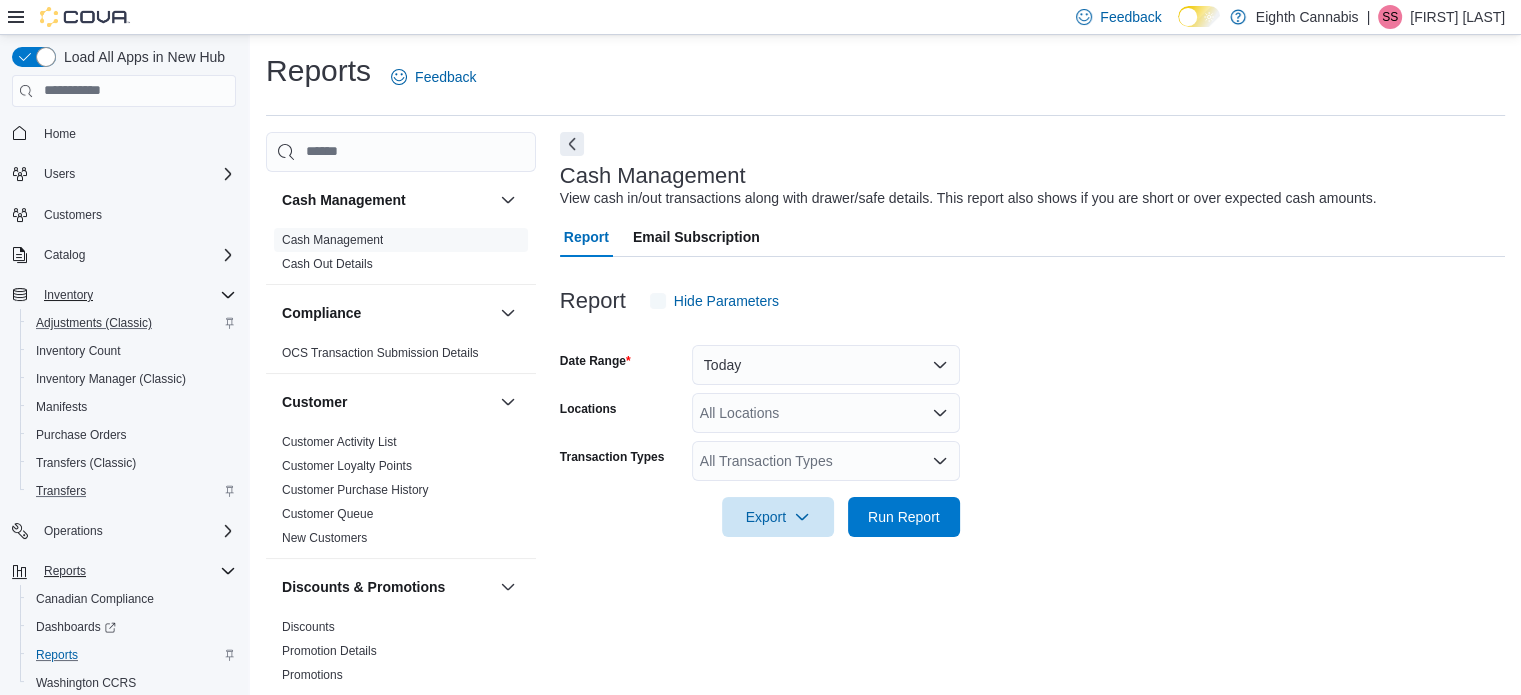 scroll, scrollTop: 13, scrollLeft: 0, axis: vertical 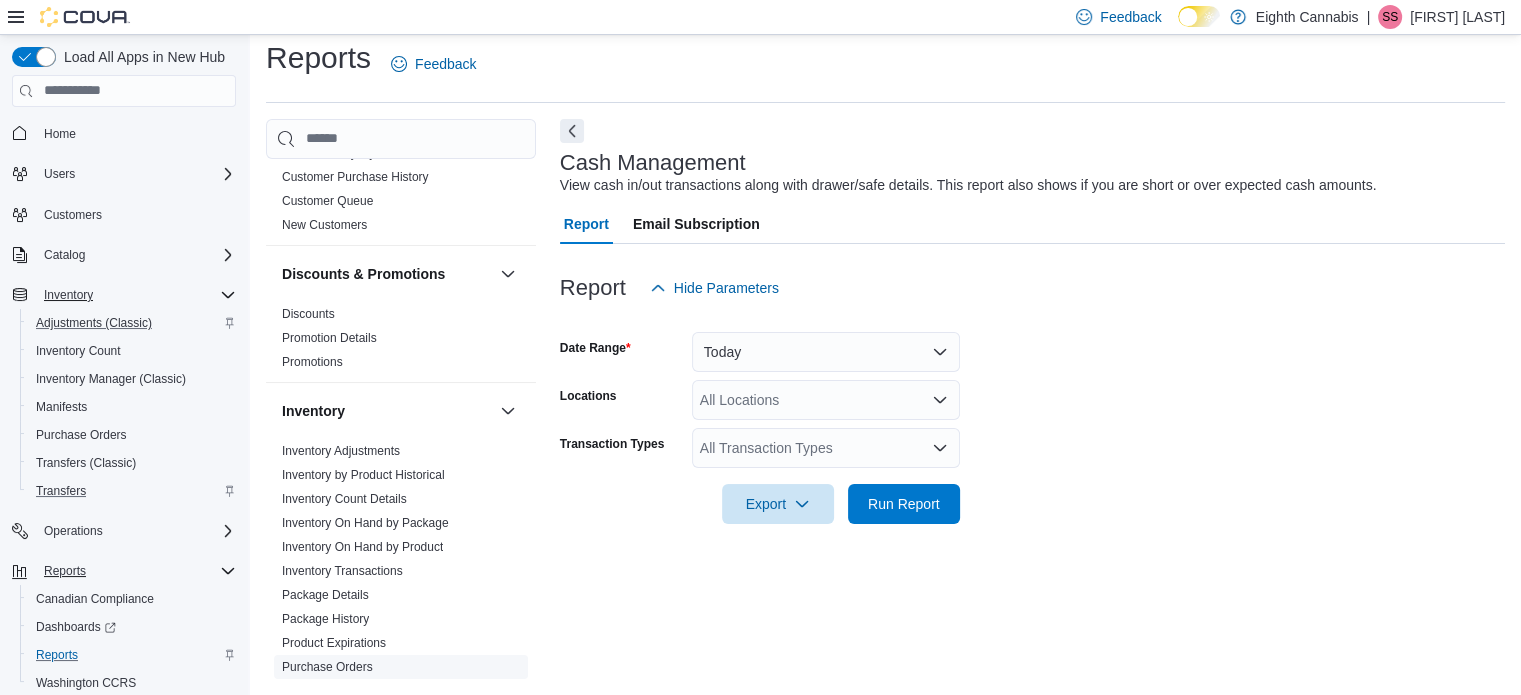 click on "Purchase Orders" at bounding box center [327, 667] 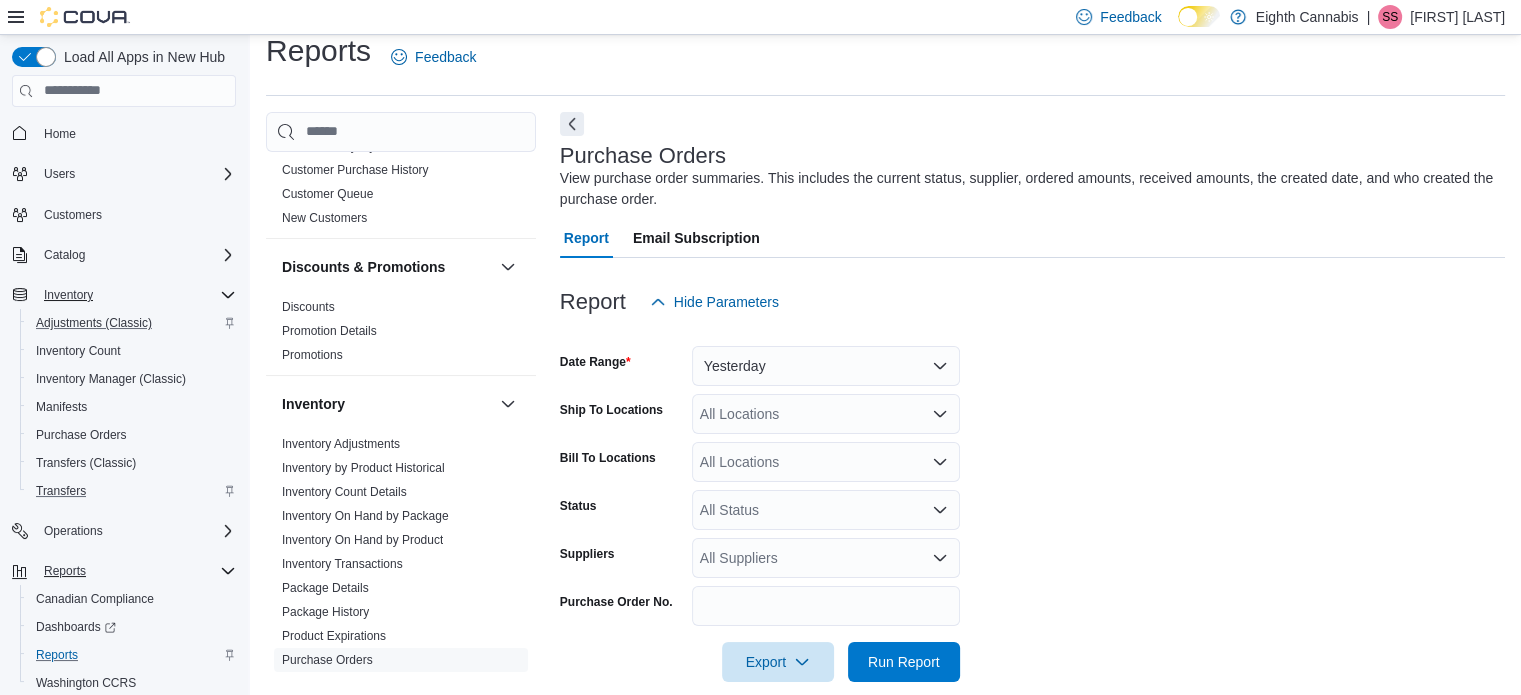 scroll, scrollTop: 46, scrollLeft: 0, axis: vertical 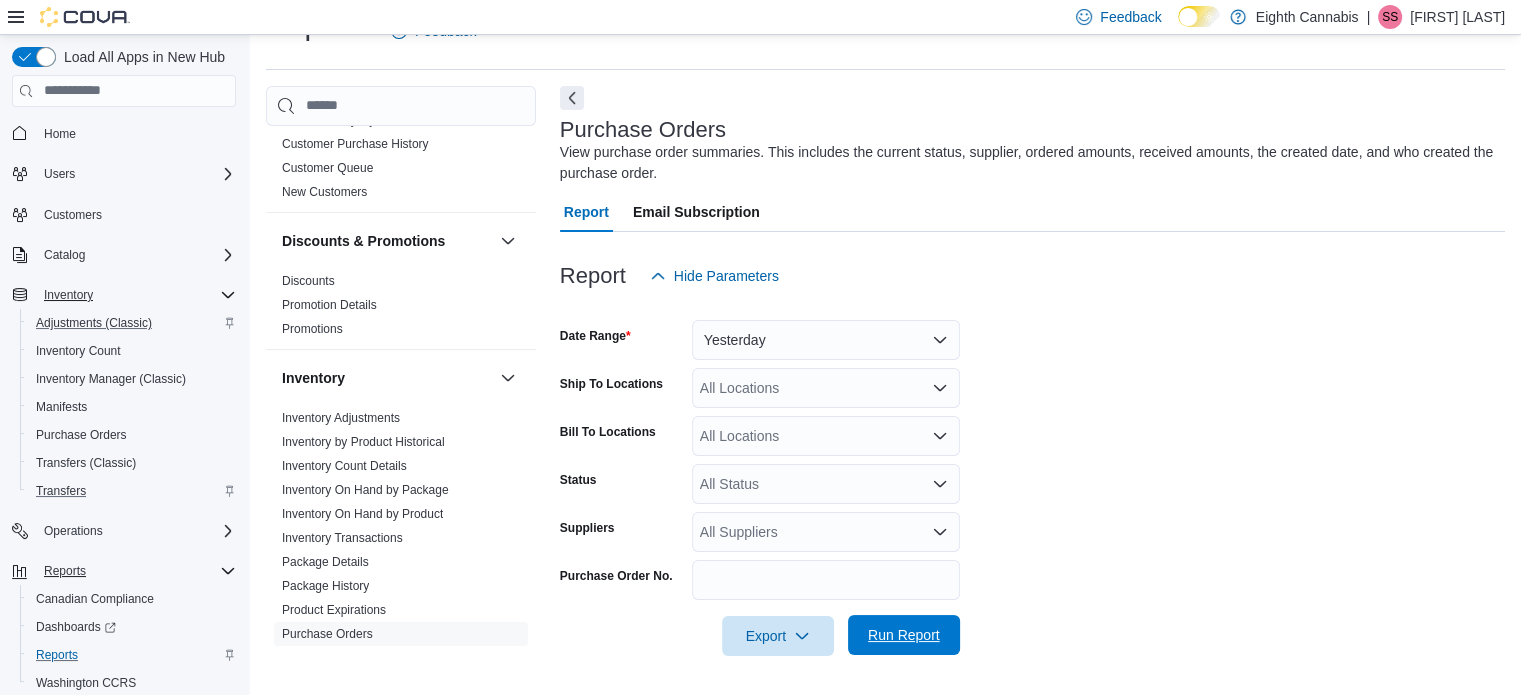click on "Run Report" at bounding box center (904, 635) 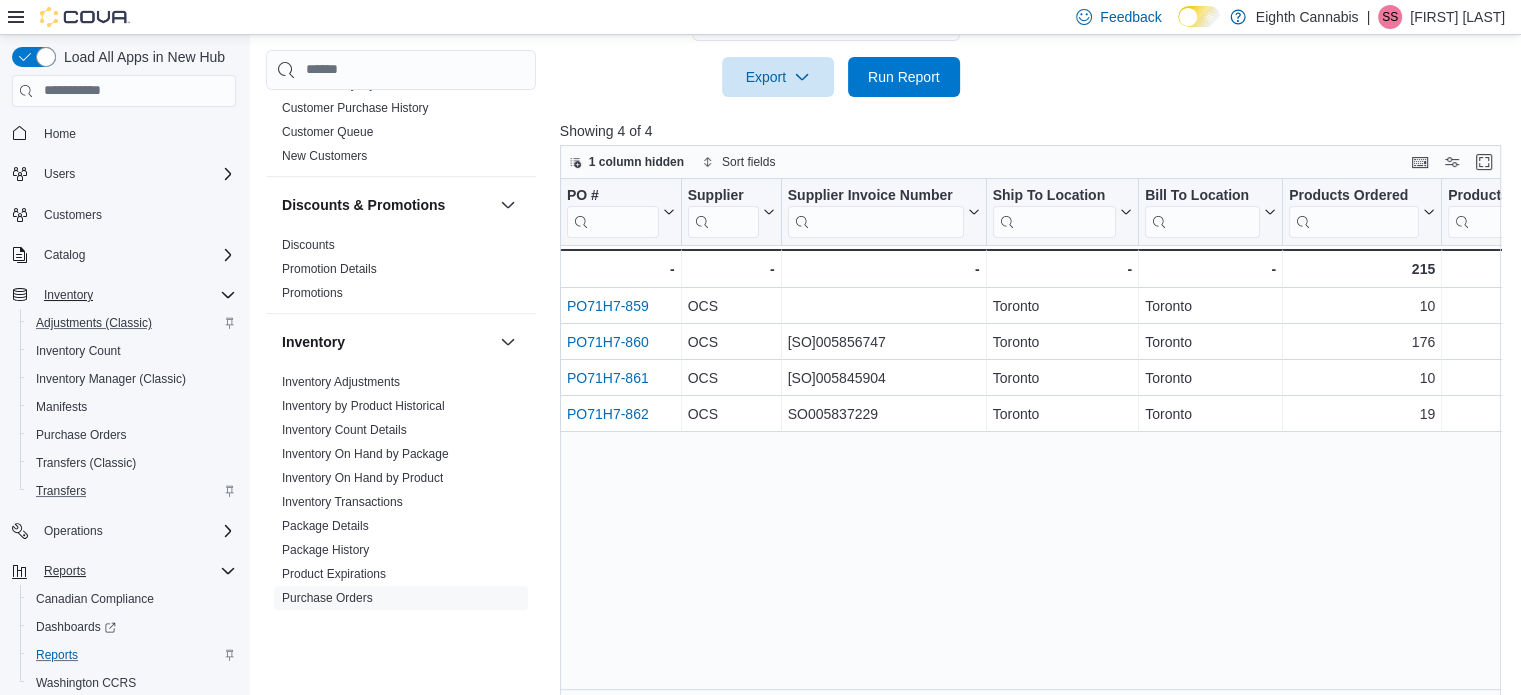 scroll, scrollTop: 626, scrollLeft: 0, axis: vertical 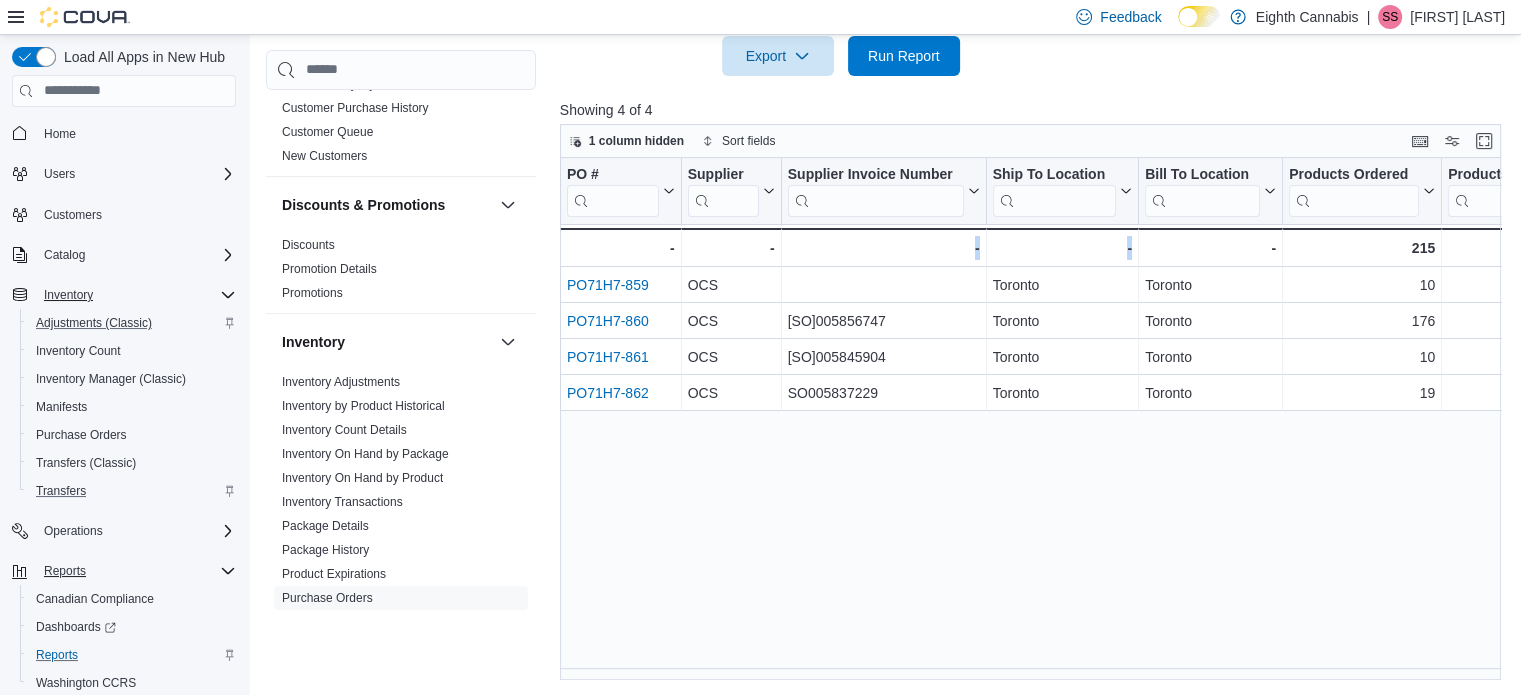 drag, startPoint x: 820, startPoint y: 667, endPoint x: 1144, endPoint y: 742, distance: 332.5673 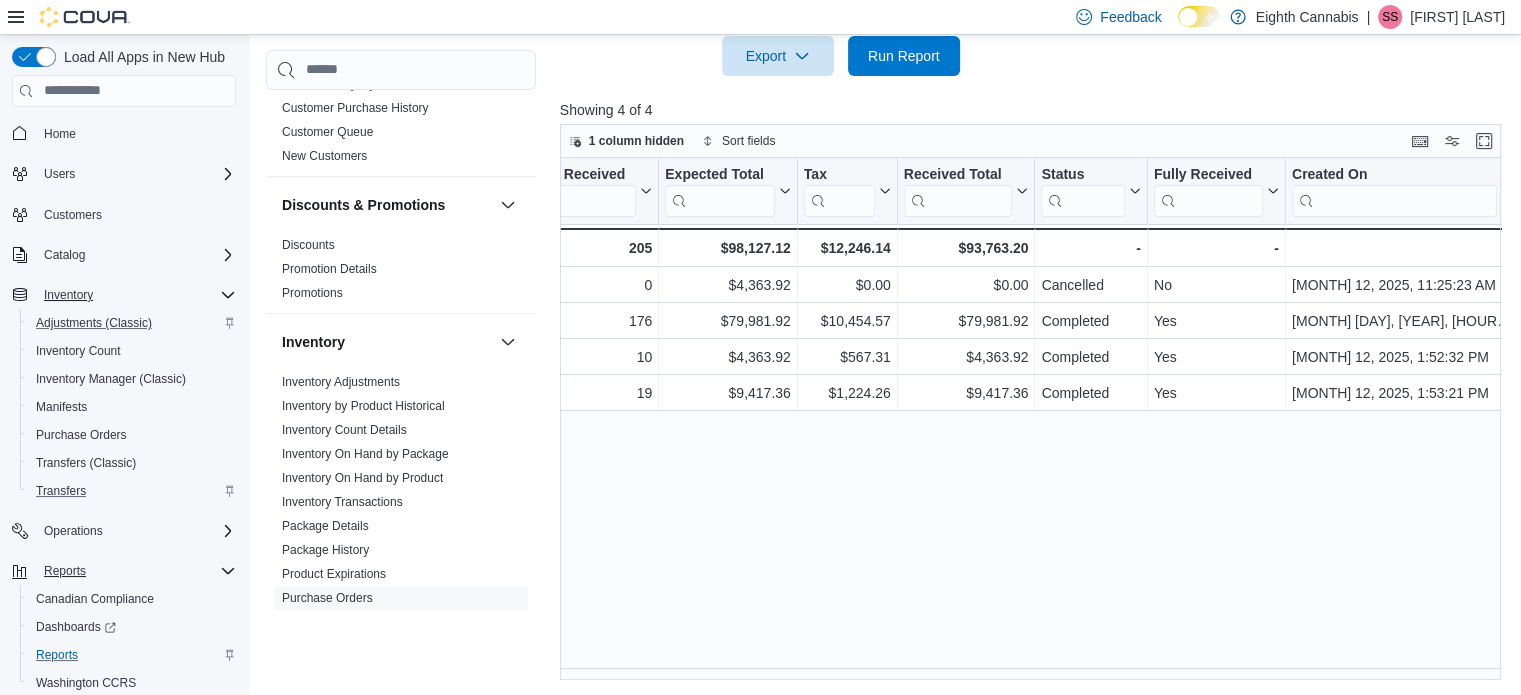 scroll, scrollTop: 0, scrollLeft: 1041, axis: horizontal 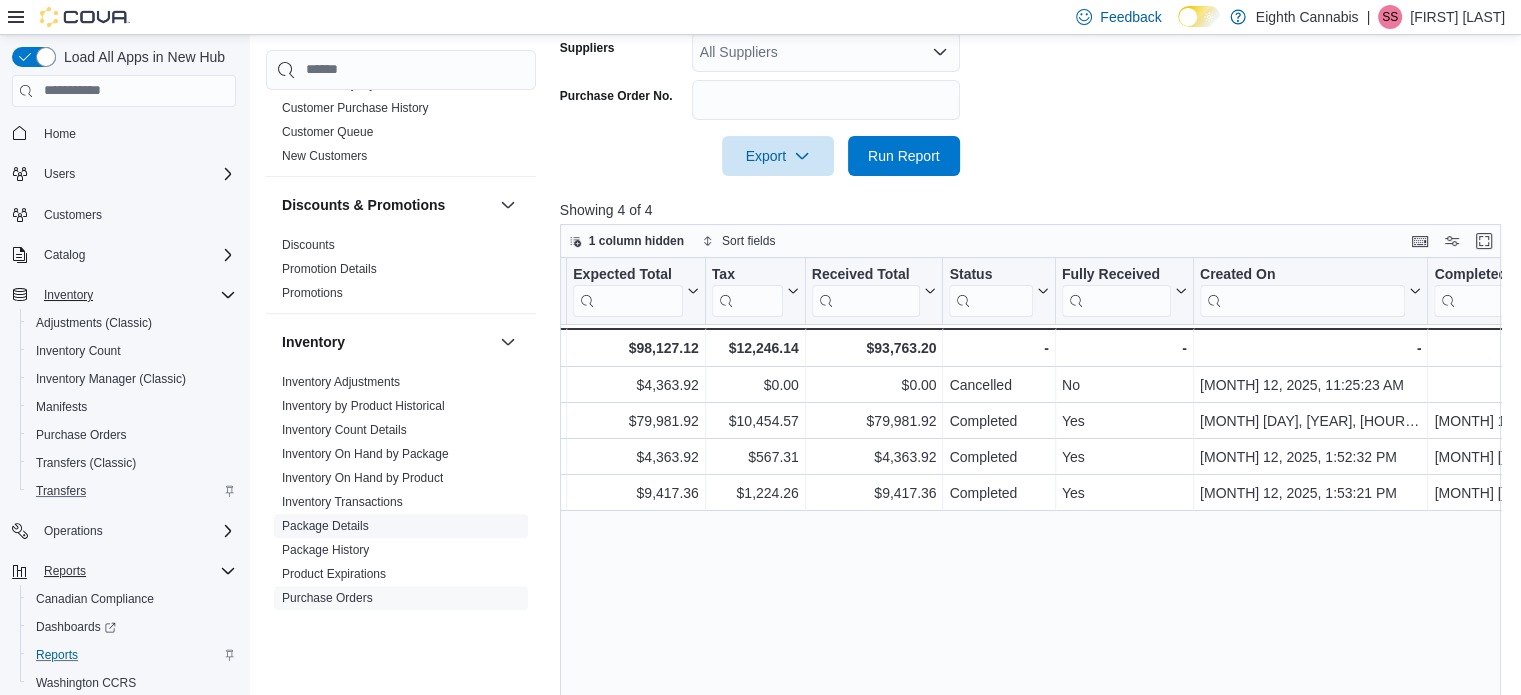 drag, startPoint x: 358, startPoint y: 483, endPoint x: 341, endPoint y: 523, distance: 43.462627 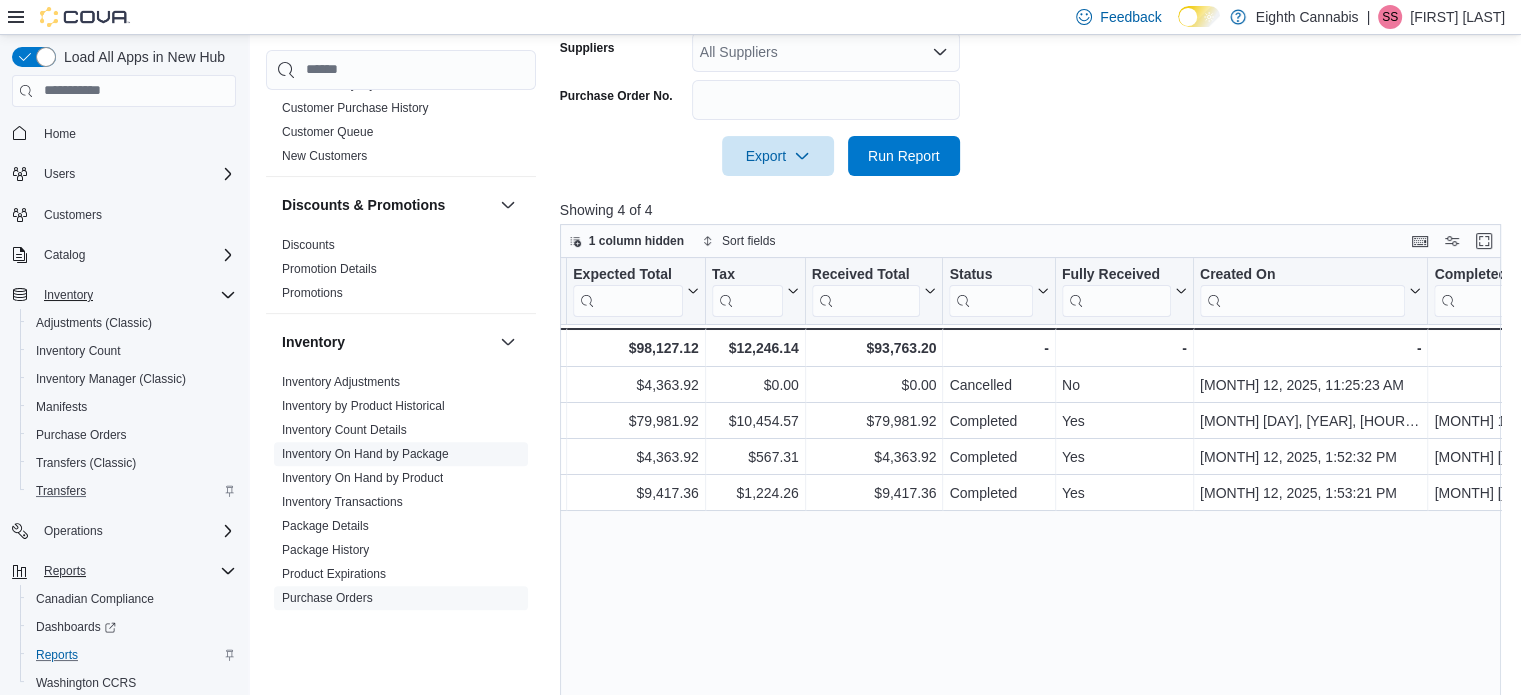 scroll, scrollTop: 13, scrollLeft: 0, axis: vertical 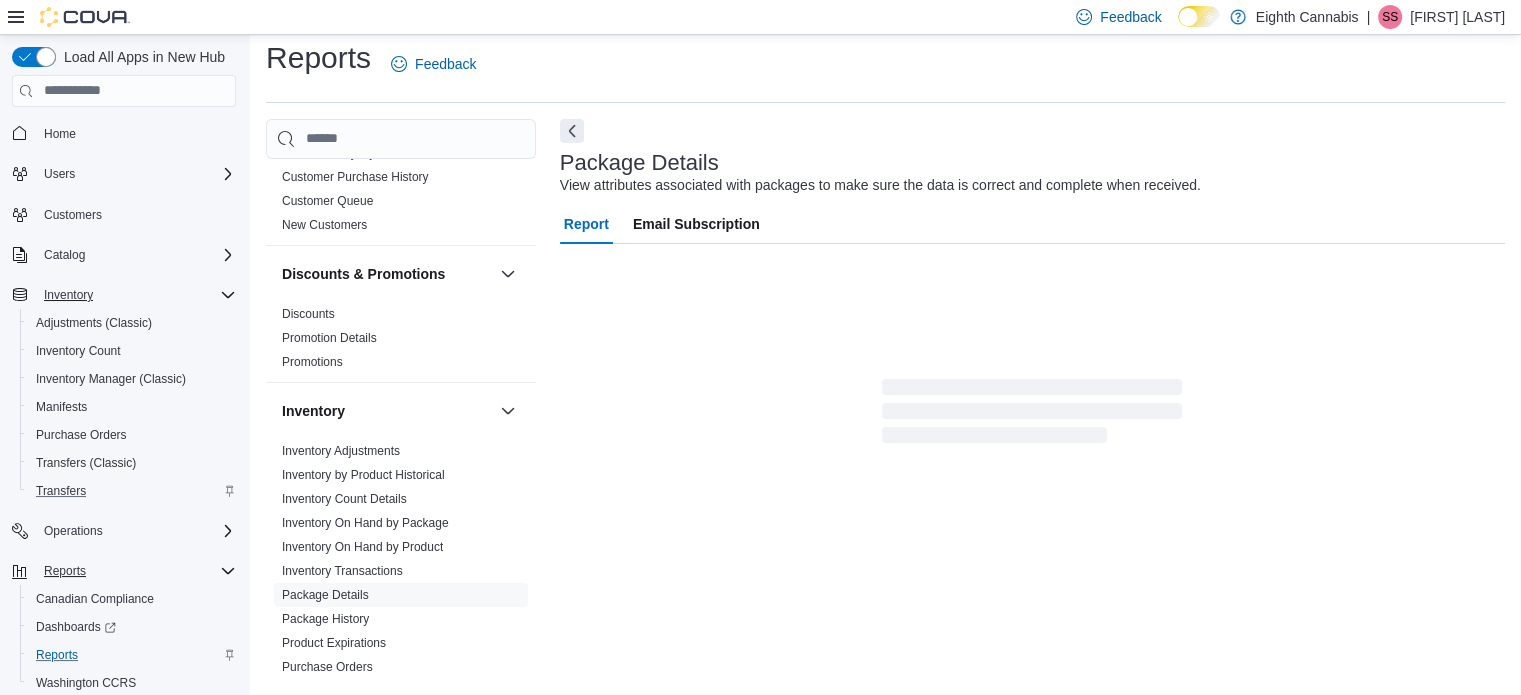 click on "Package History" at bounding box center [325, 619] 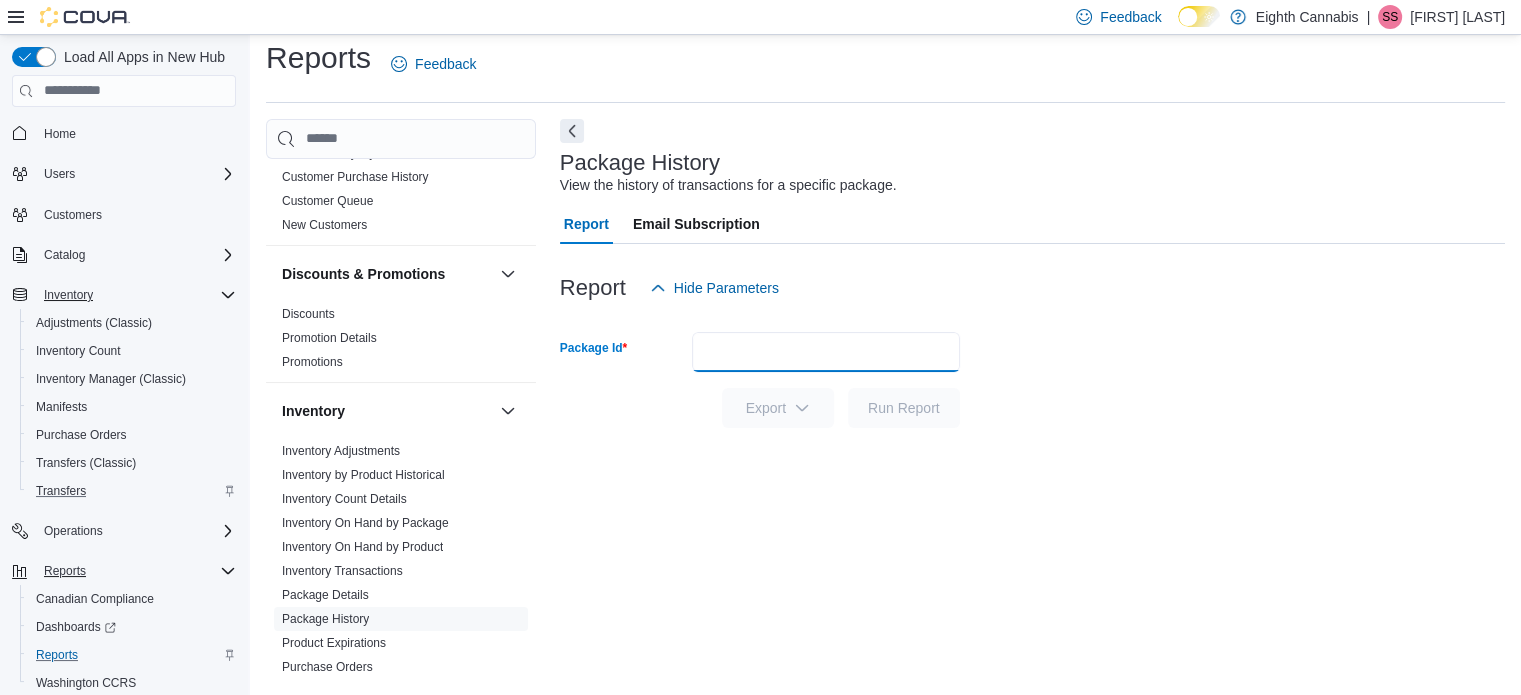 click on "Package Id" at bounding box center [826, 352] 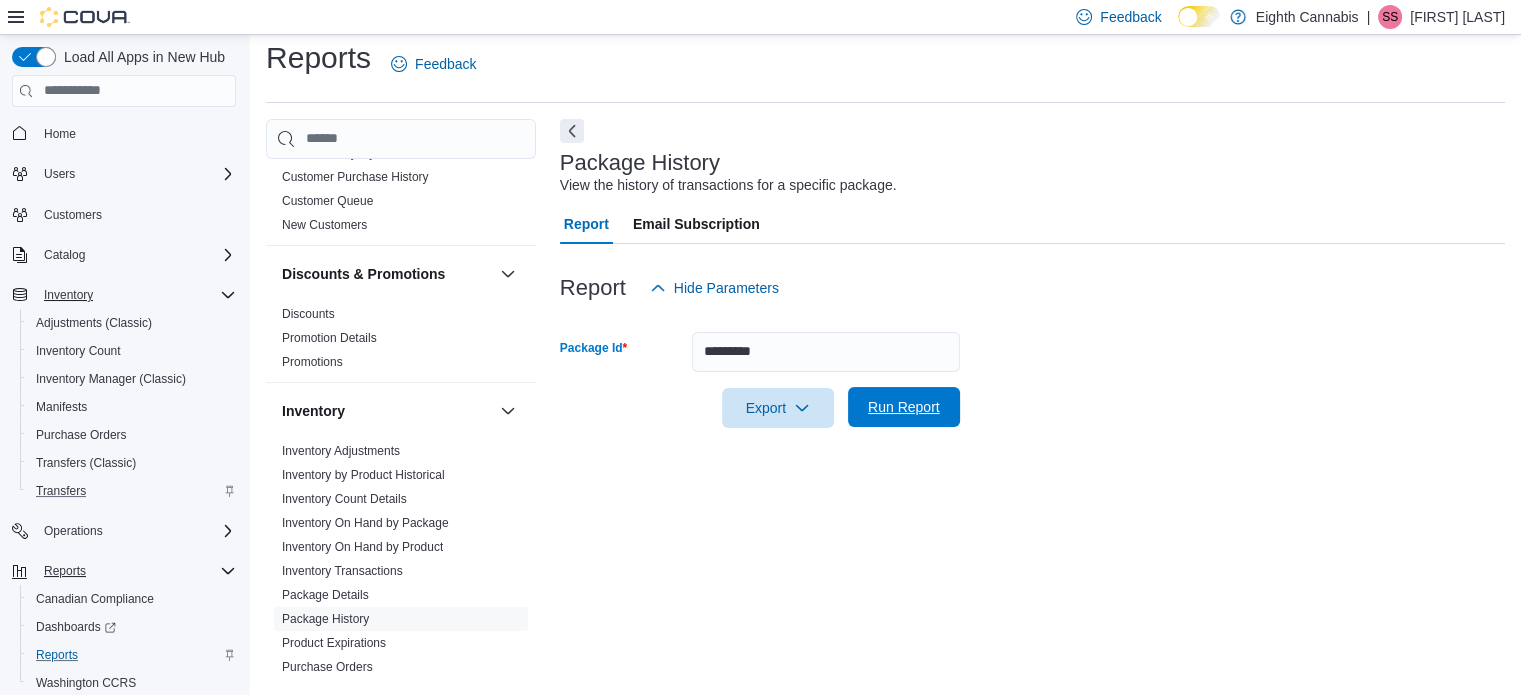 click on "Run Report" at bounding box center [904, 407] 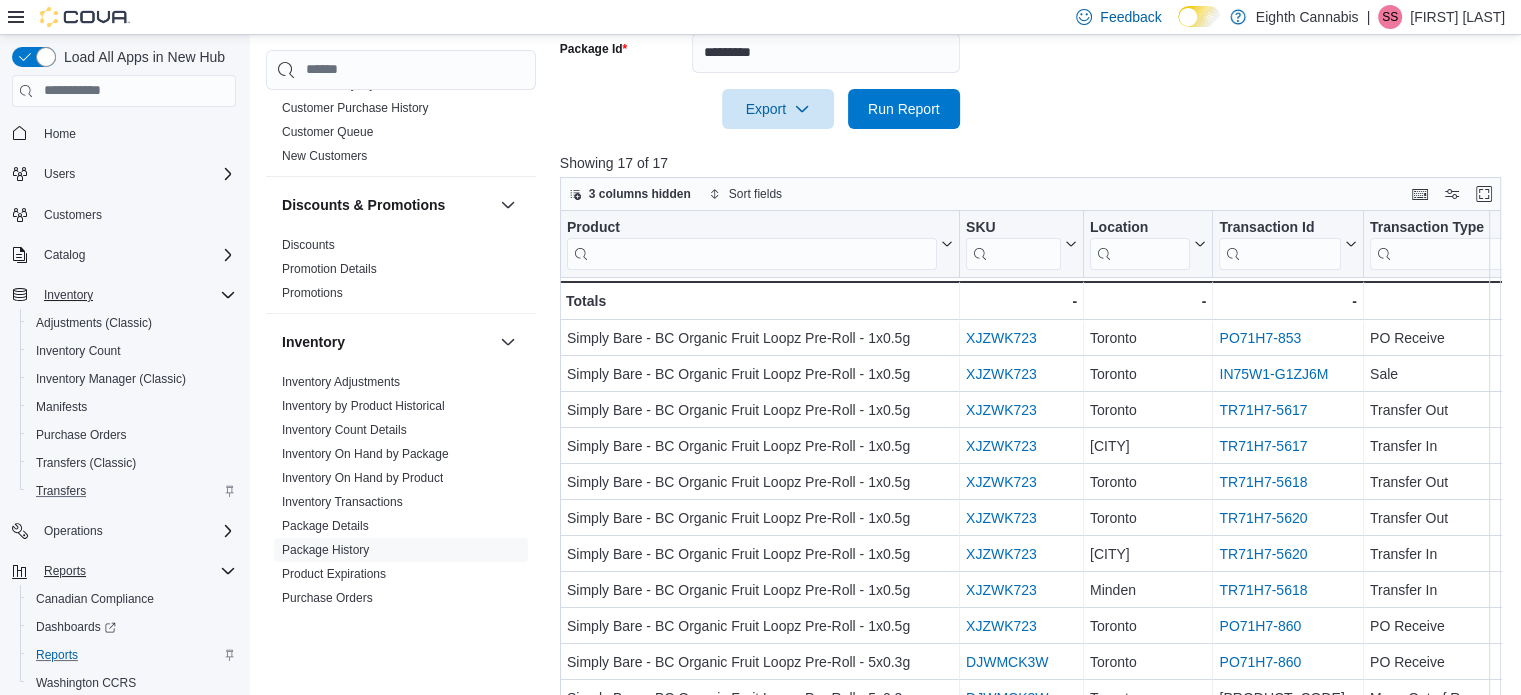 scroll, scrollTop: 313, scrollLeft: 0, axis: vertical 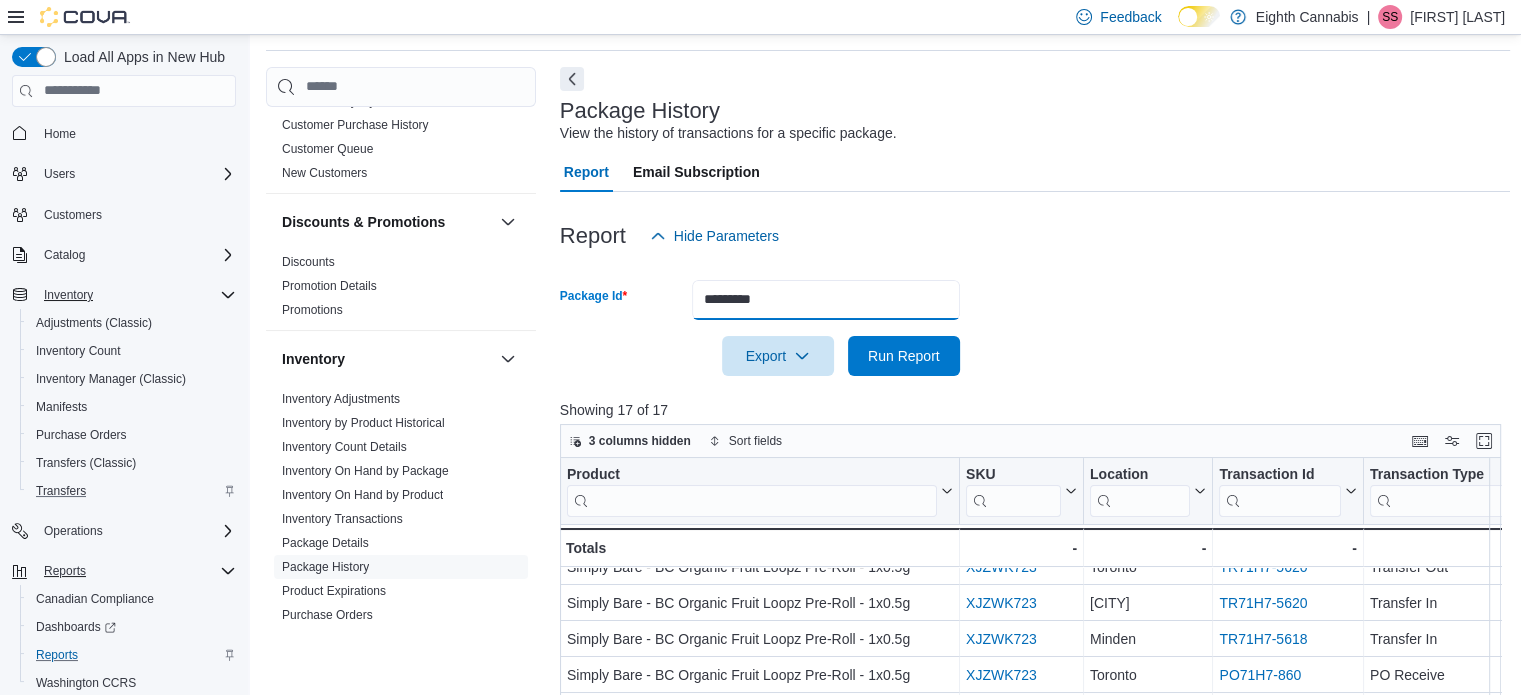 click on "*********" at bounding box center (826, 300) 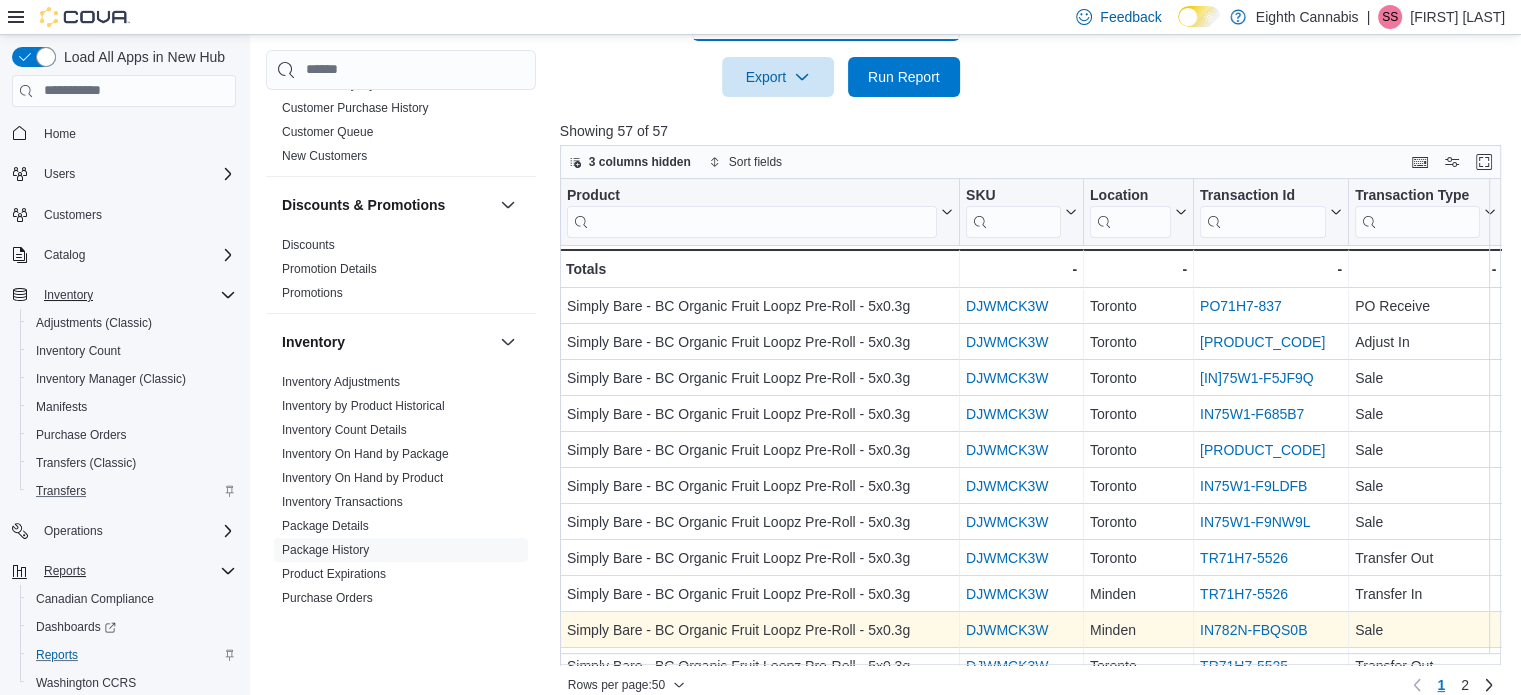 scroll, scrollTop: 365, scrollLeft: 0, axis: vertical 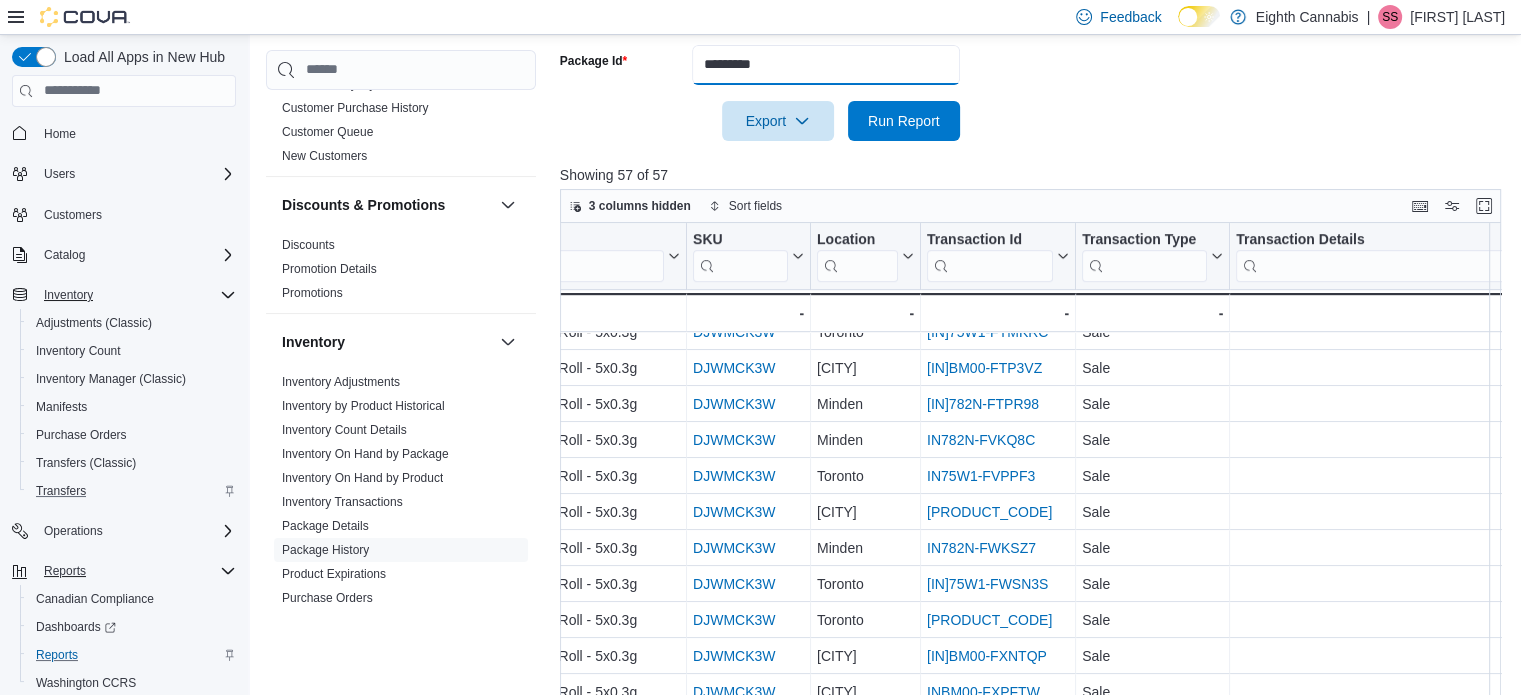 click on "*********" at bounding box center [826, 65] 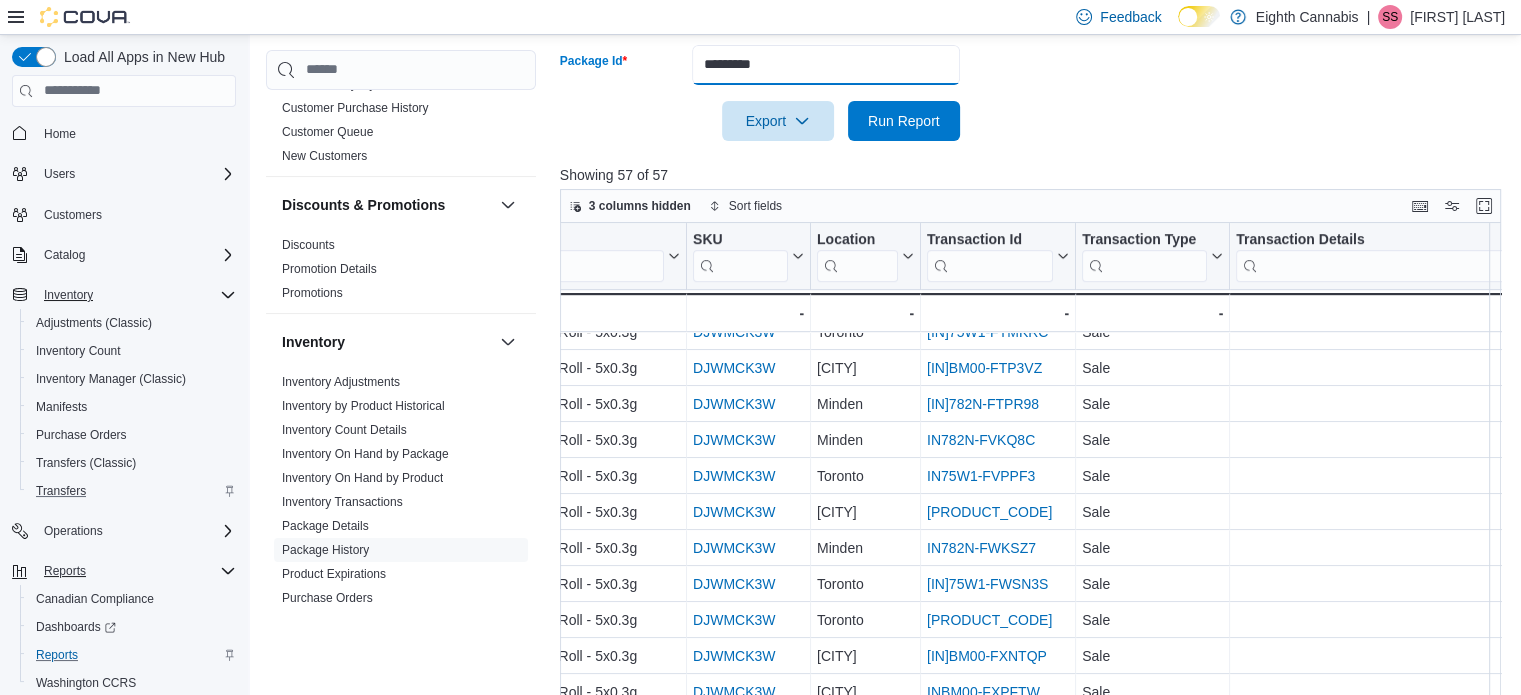 click on "Run Report" at bounding box center [904, 121] 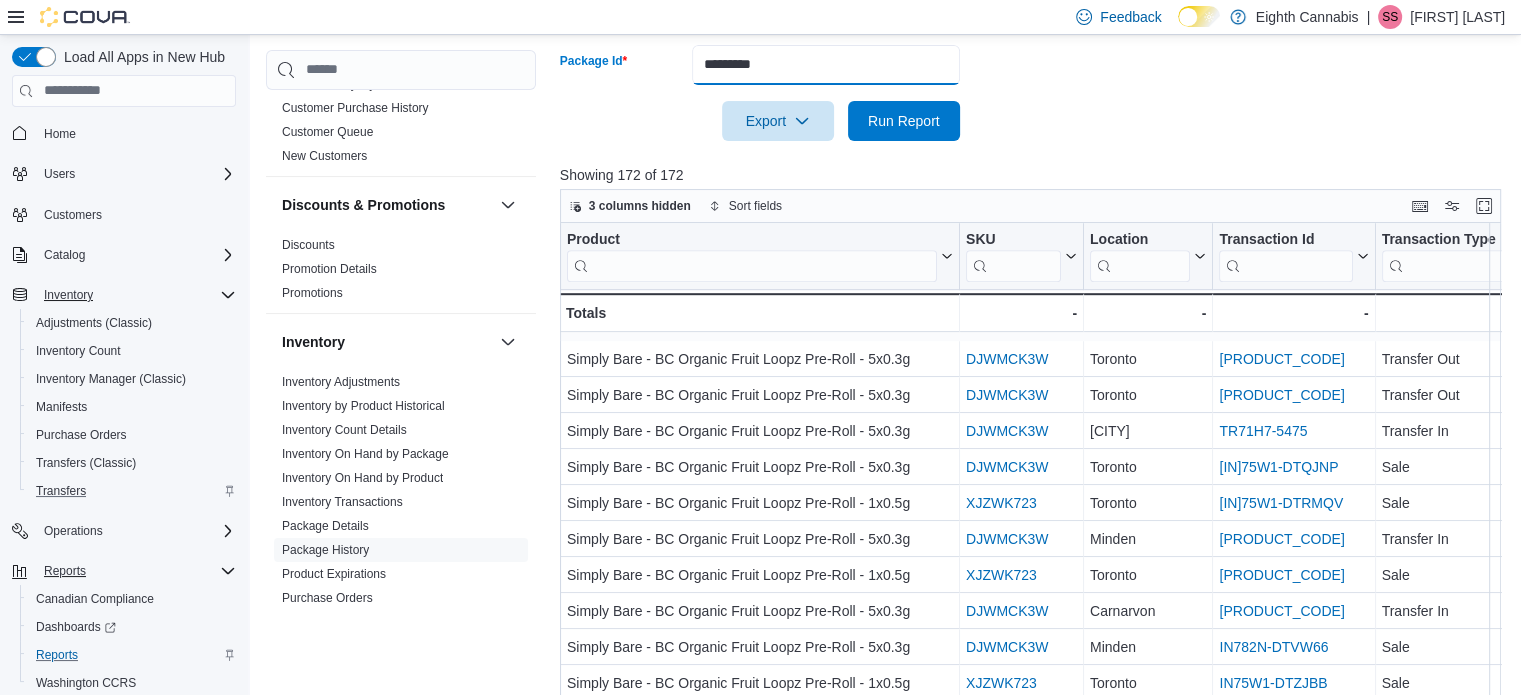 scroll, scrollTop: 1433, scrollLeft: 0, axis: vertical 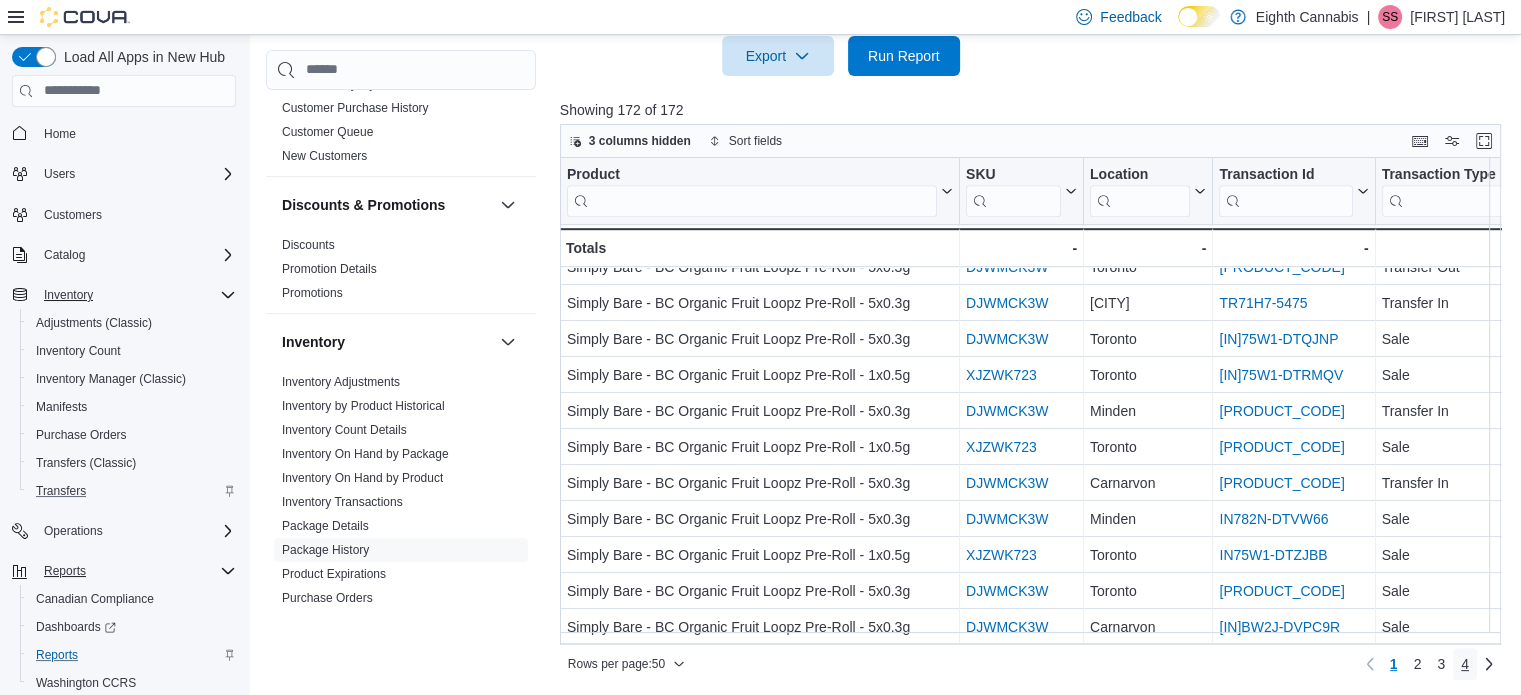 click on "4" at bounding box center (1465, 664) 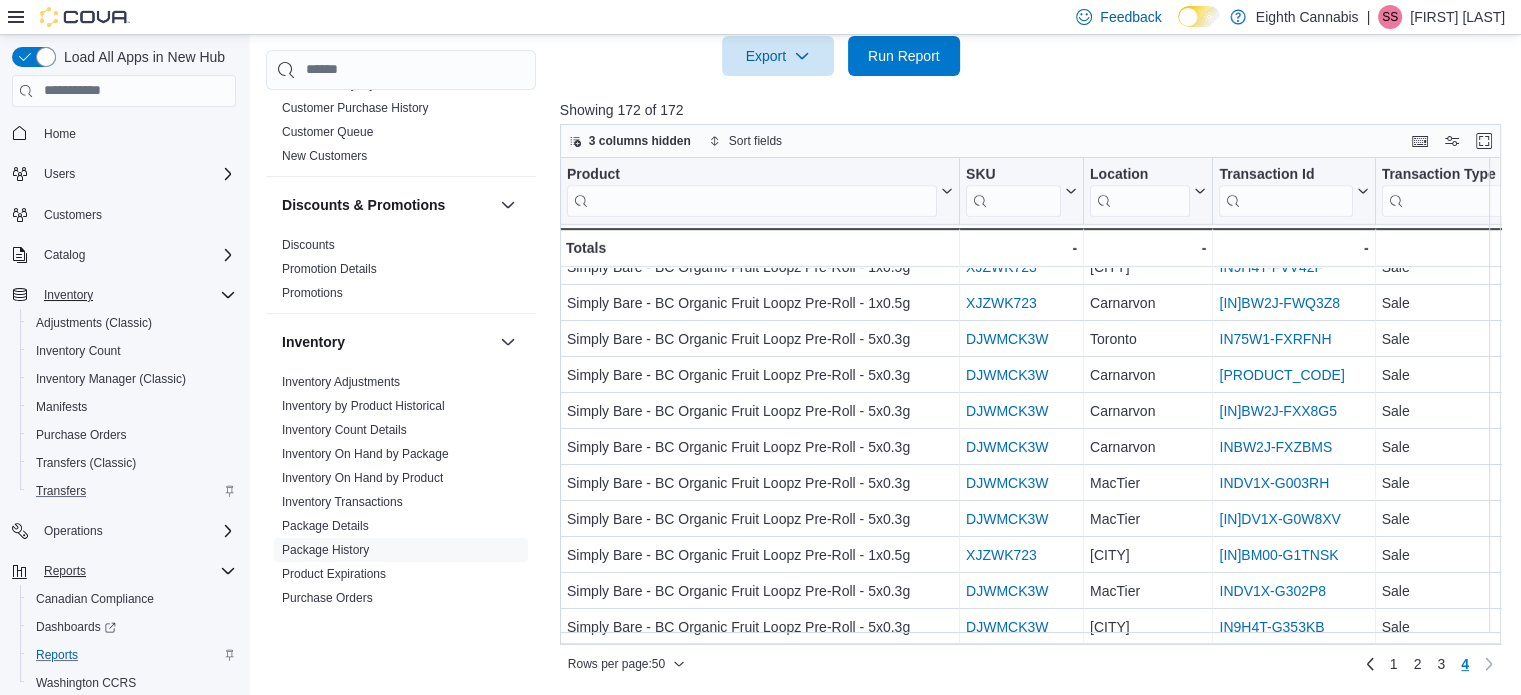 scroll, scrollTop: 425, scrollLeft: 0, axis: vertical 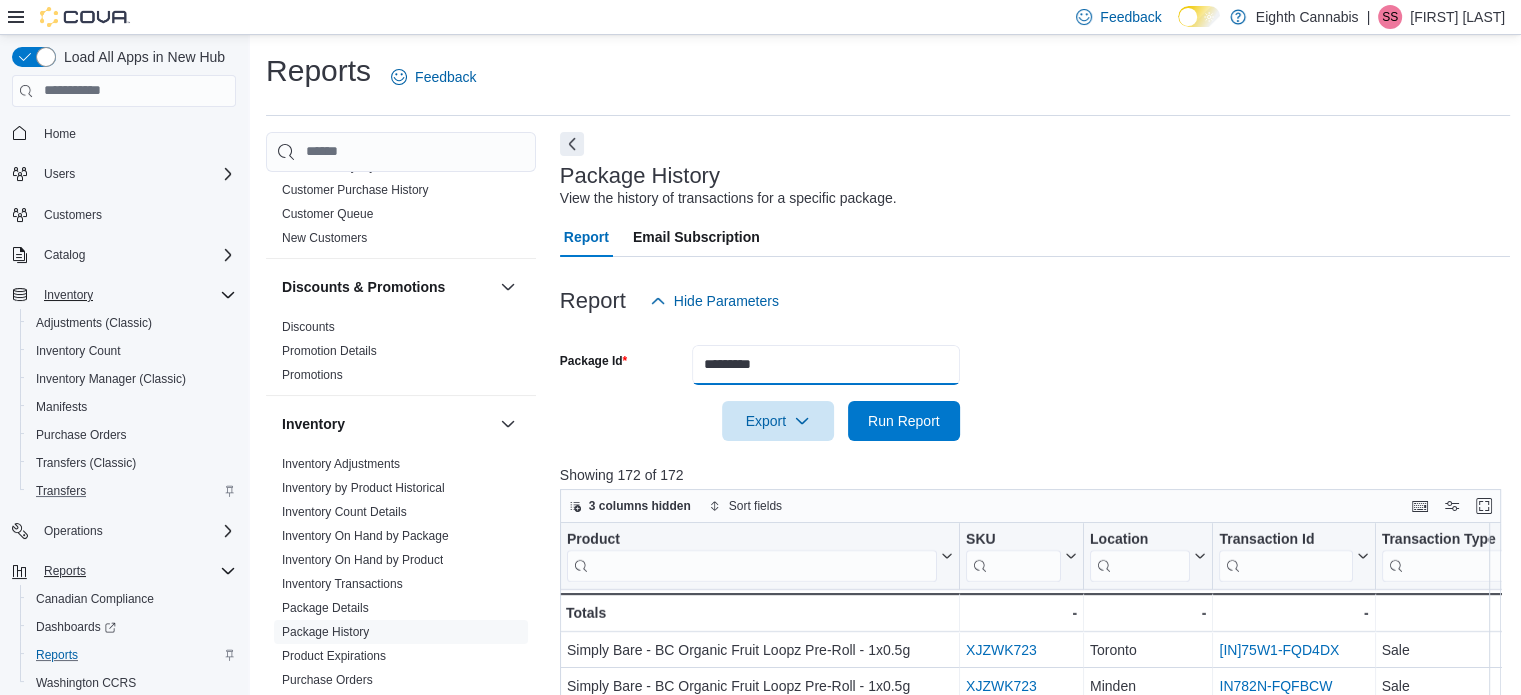 click on "*********" at bounding box center [826, 365] 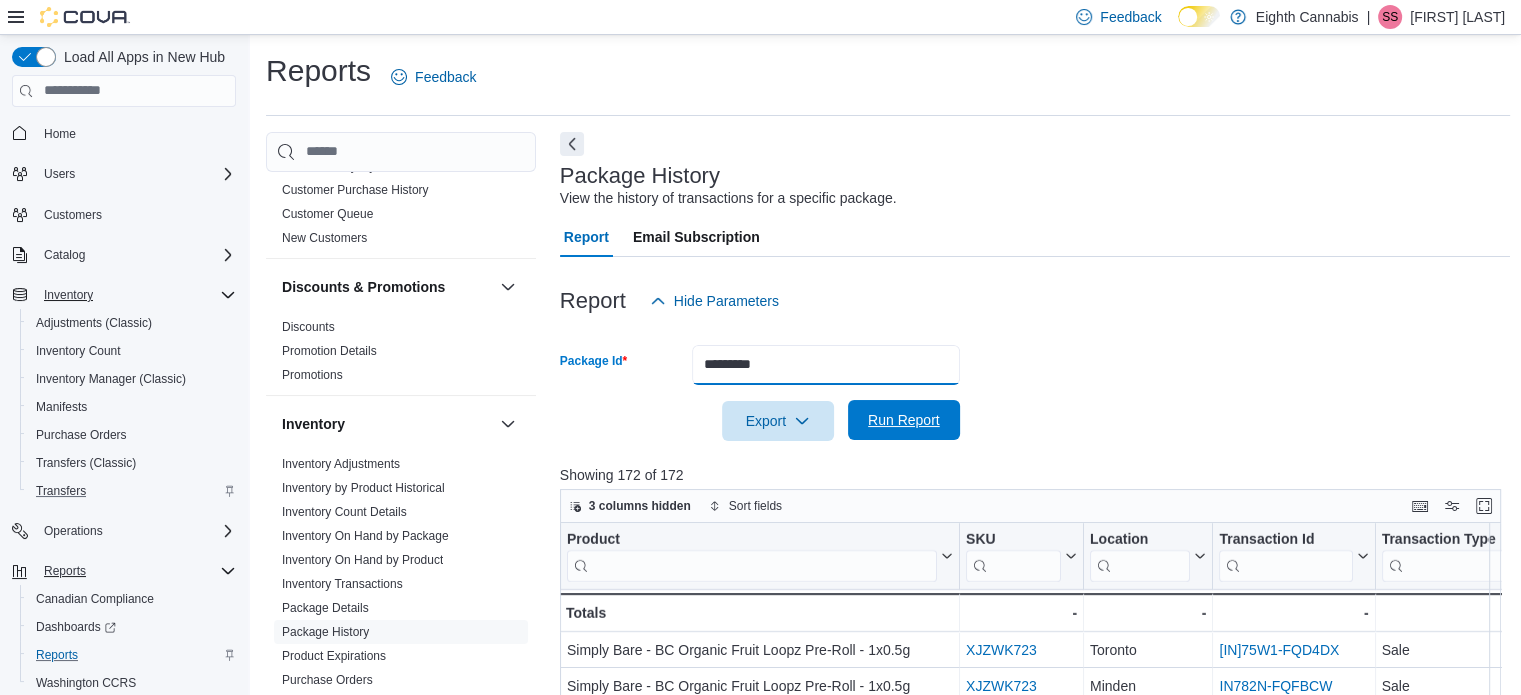 type on "*********" 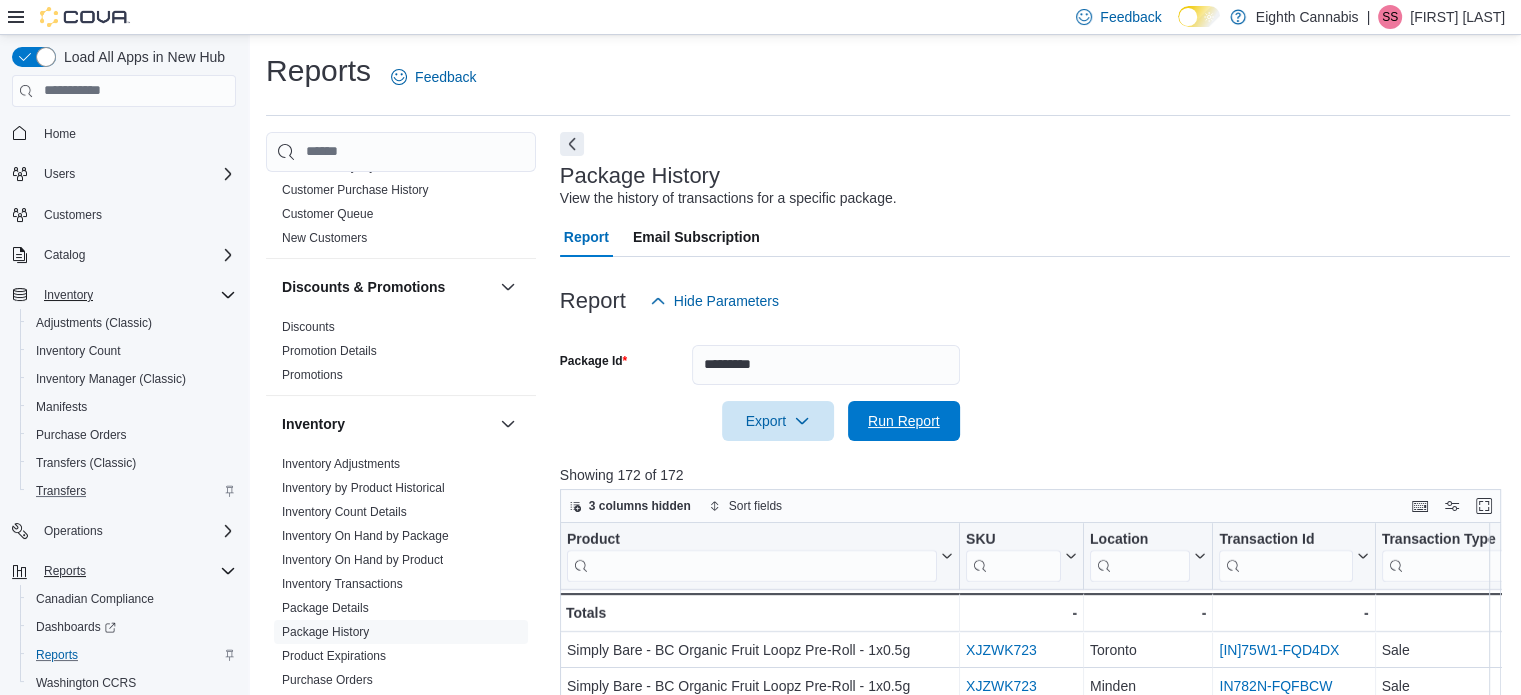 drag, startPoint x: 868, startPoint y: 412, endPoint x: 967, endPoint y: 387, distance: 102.10779 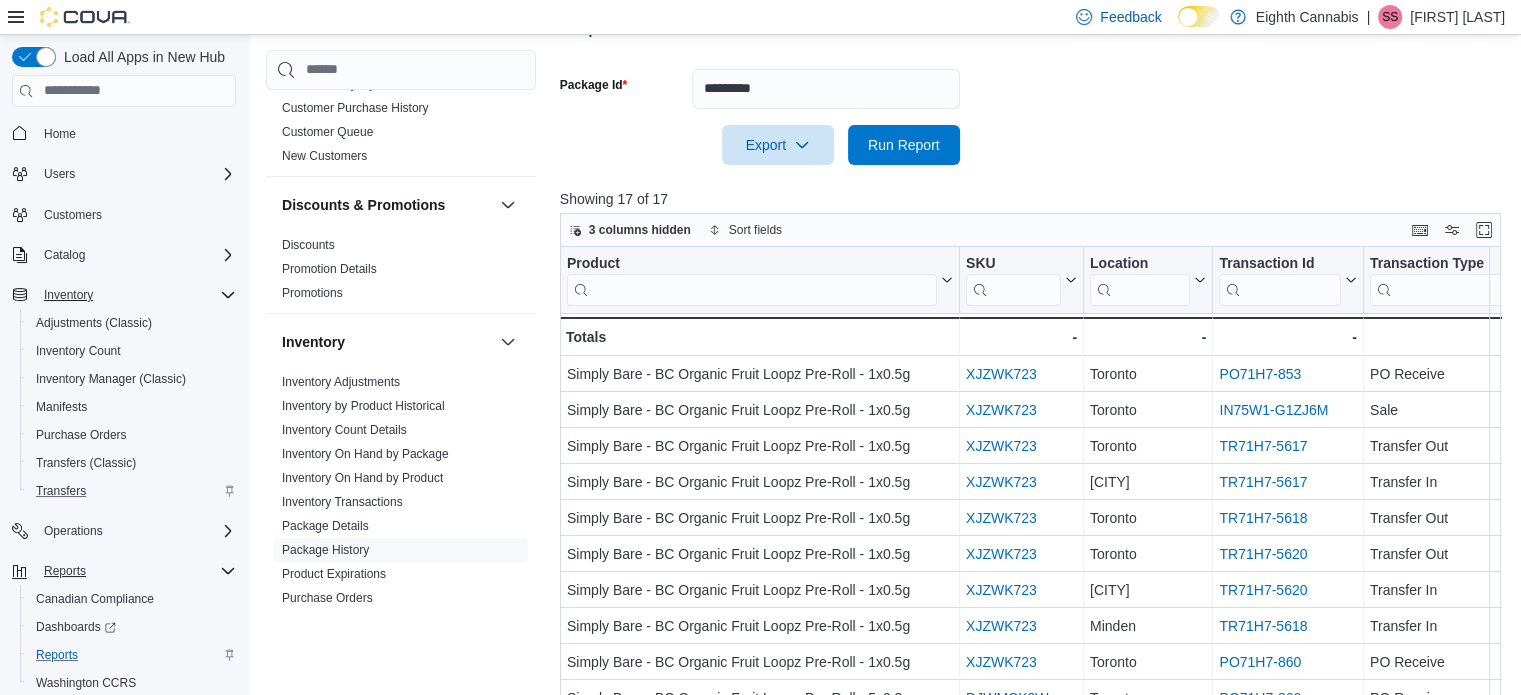 scroll, scrollTop: 365, scrollLeft: 0, axis: vertical 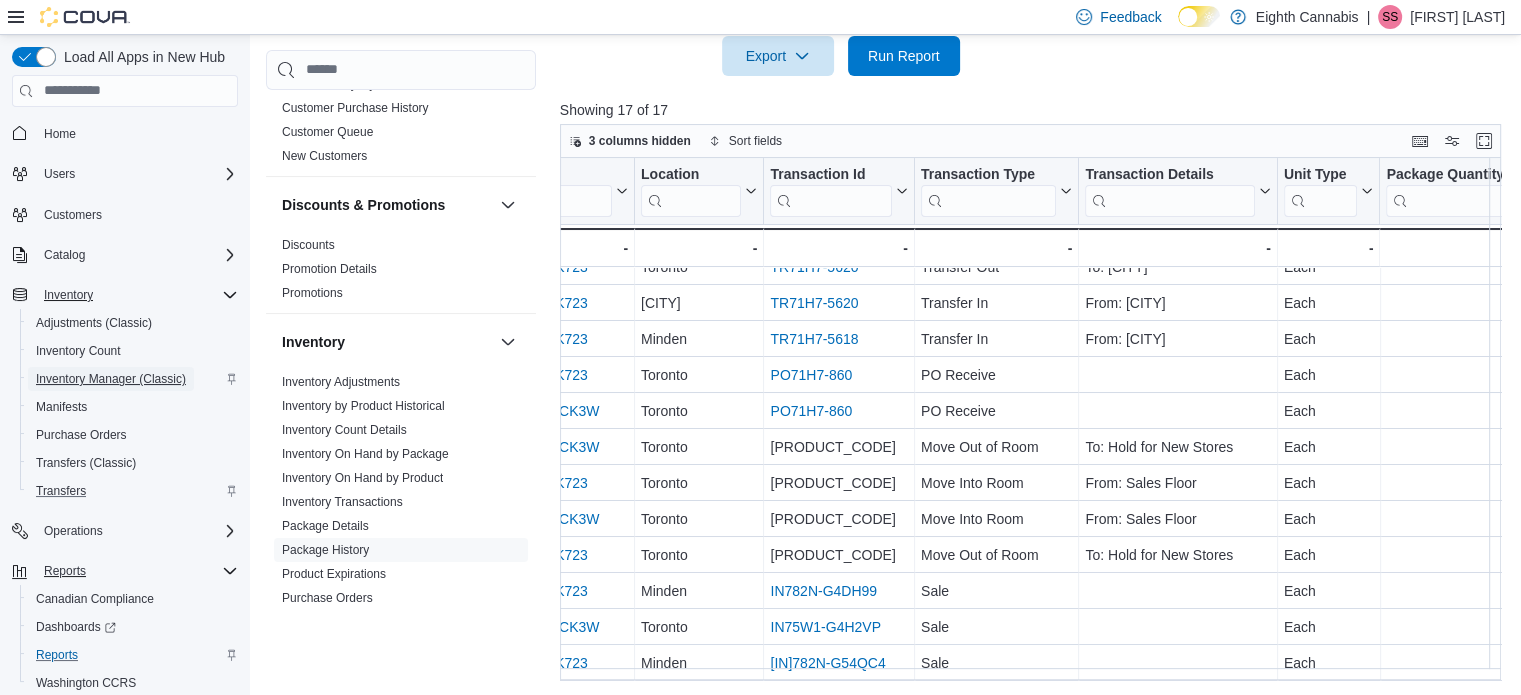click on "Inventory Manager (Classic)" at bounding box center [111, 379] 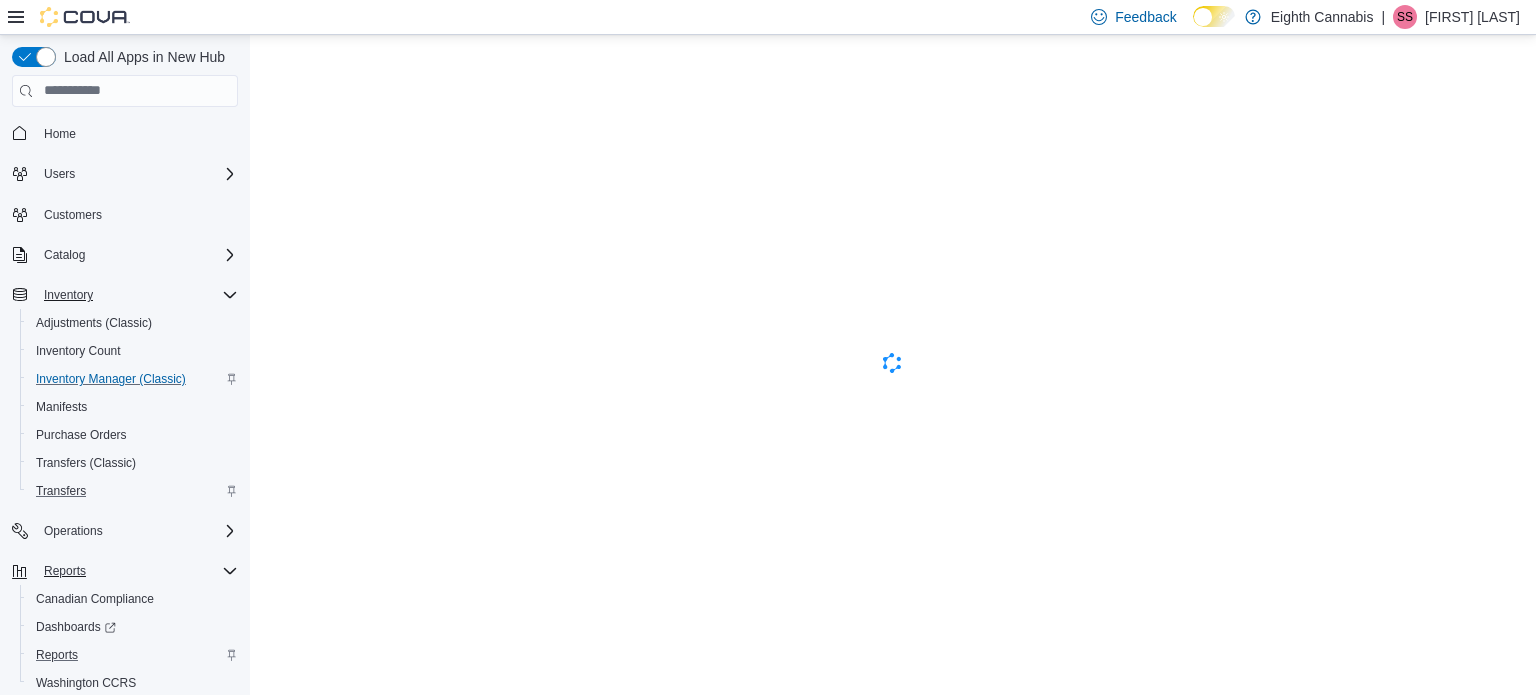 scroll, scrollTop: 0, scrollLeft: 0, axis: both 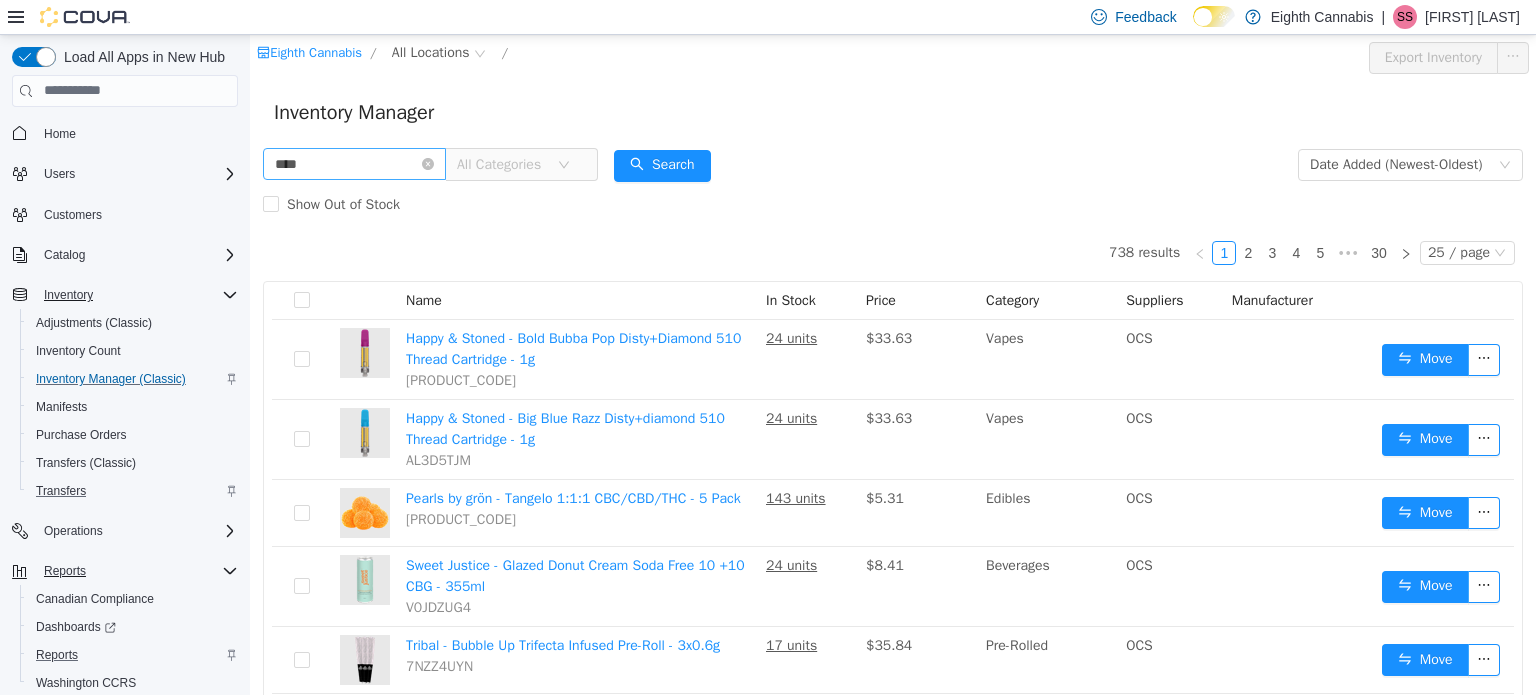 type on "*********" 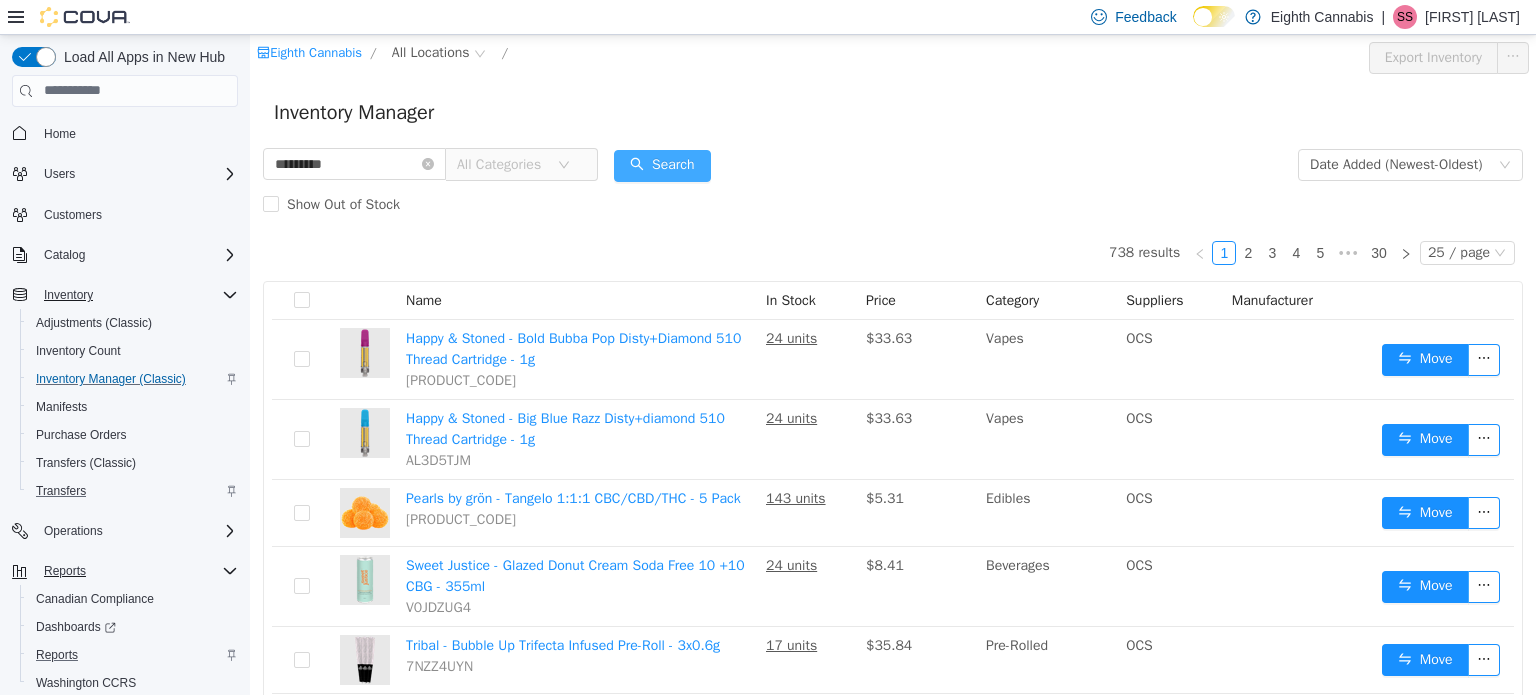 click on "Search" at bounding box center [662, 165] 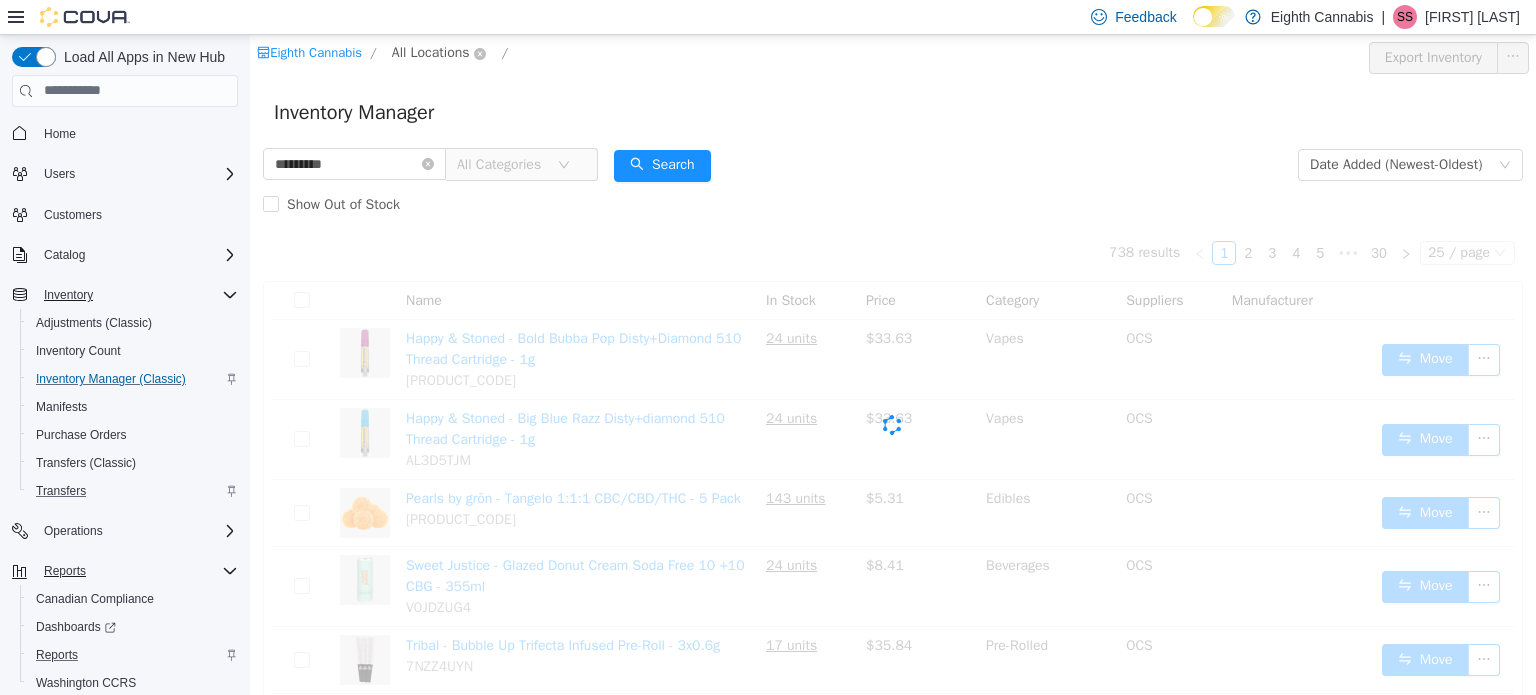 click on "All Locations" at bounding box center [431, 52] 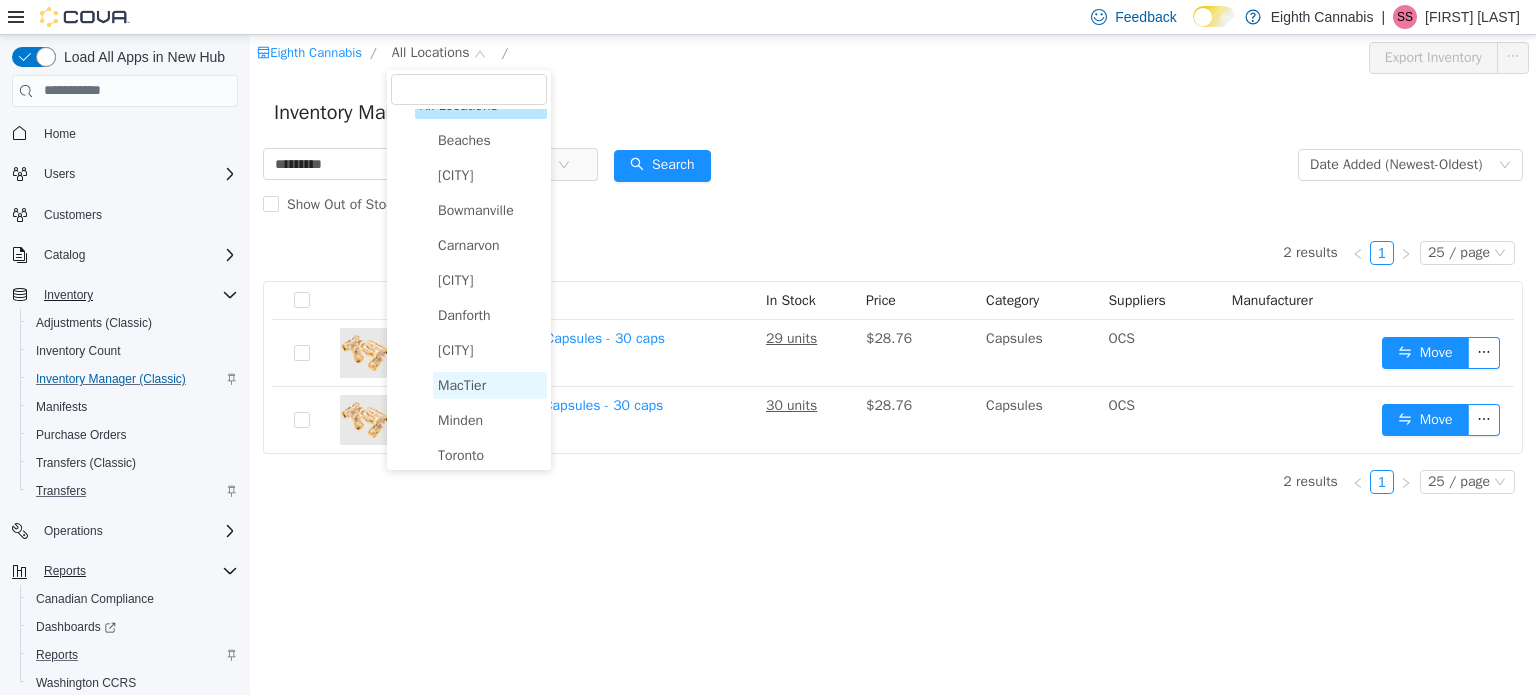 scroll, scrollTop: 32, scrollLeft: 0, axis: vertical 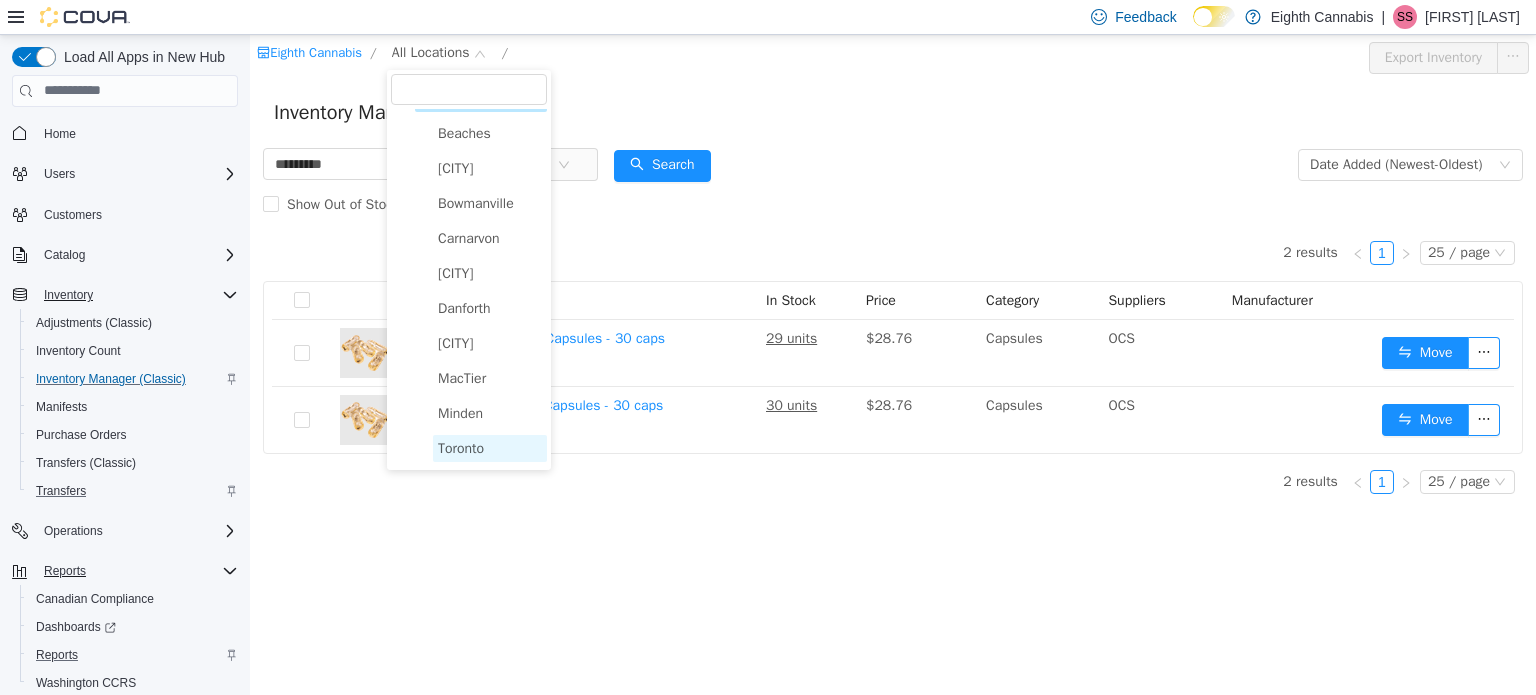click on "Toronto" at bounding box center [461, 447] 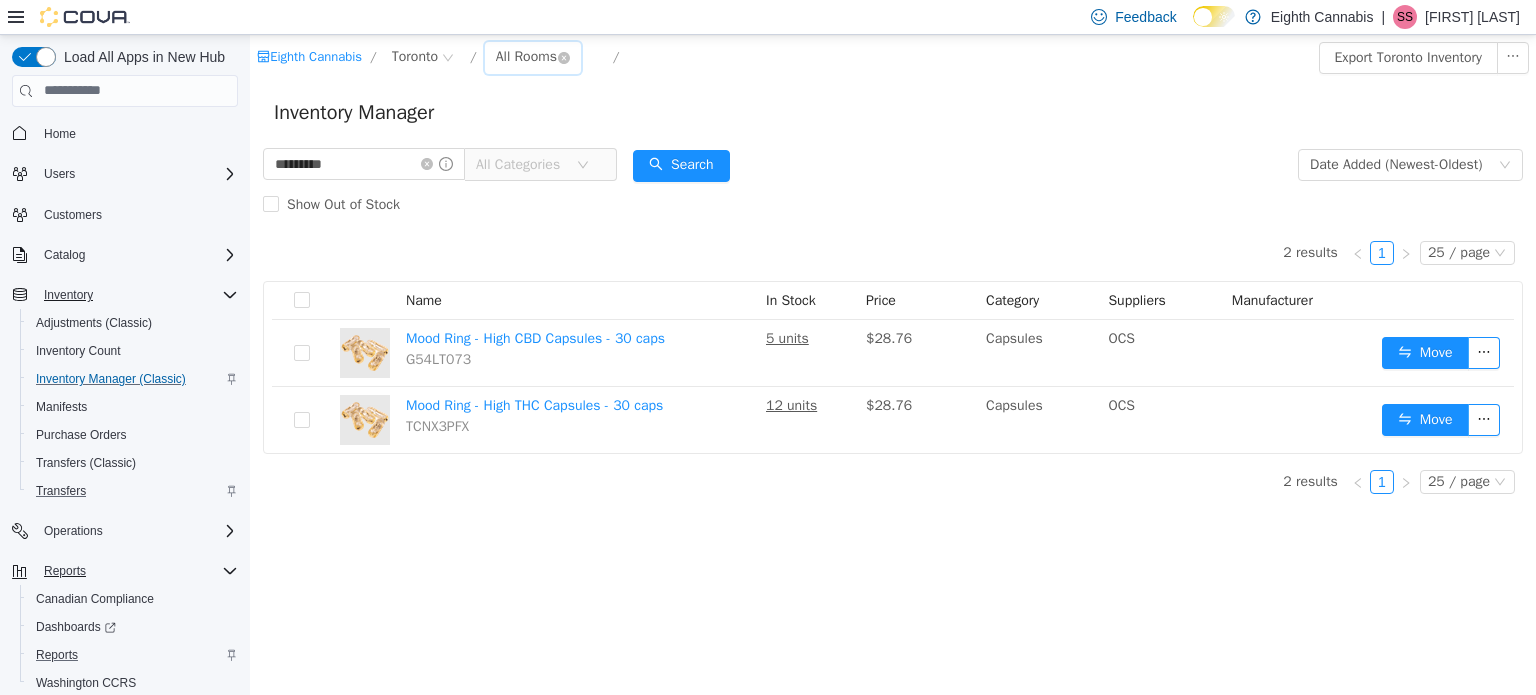 drag, startPoint x: 516, startPoint y: 73, endPoint x: 520, endPoint y: 51, distance: 22.36068 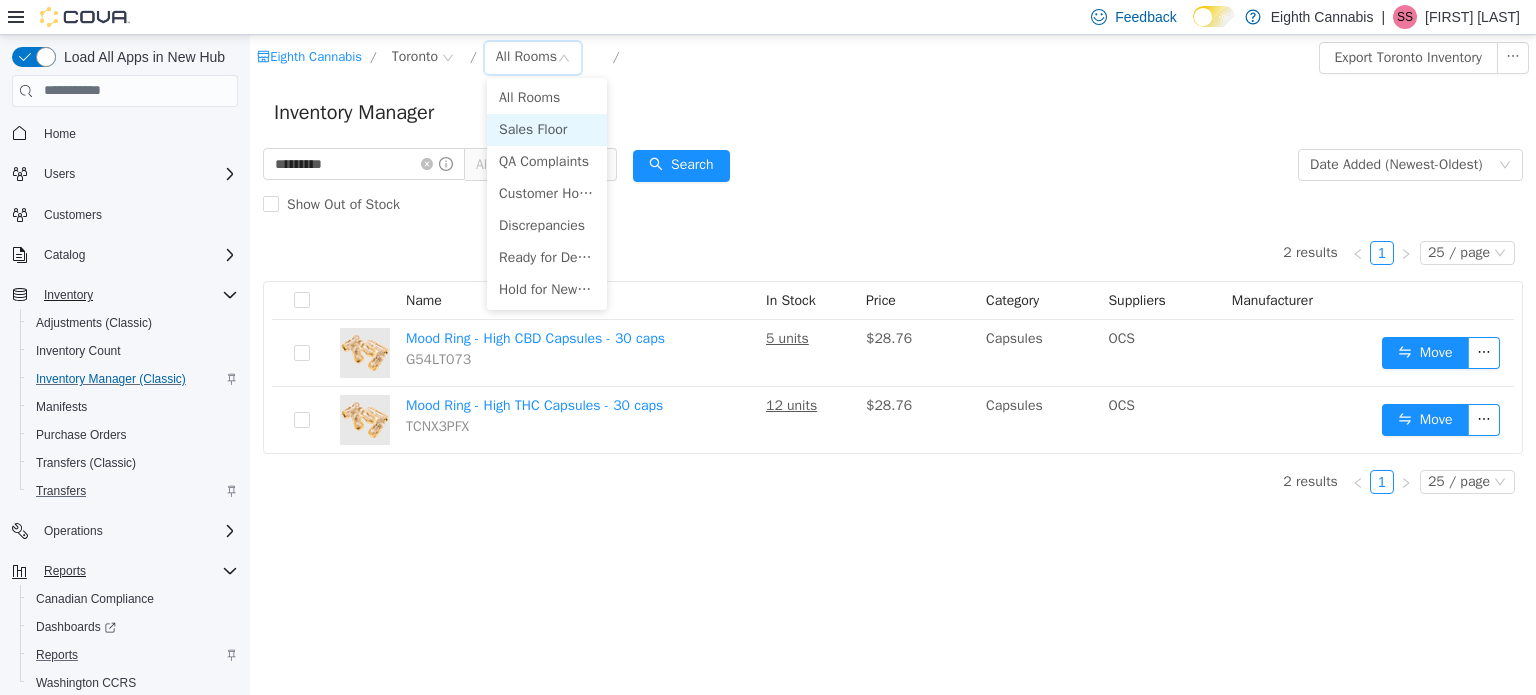 click on "Sales Floor" at bounding box center (547, 129) 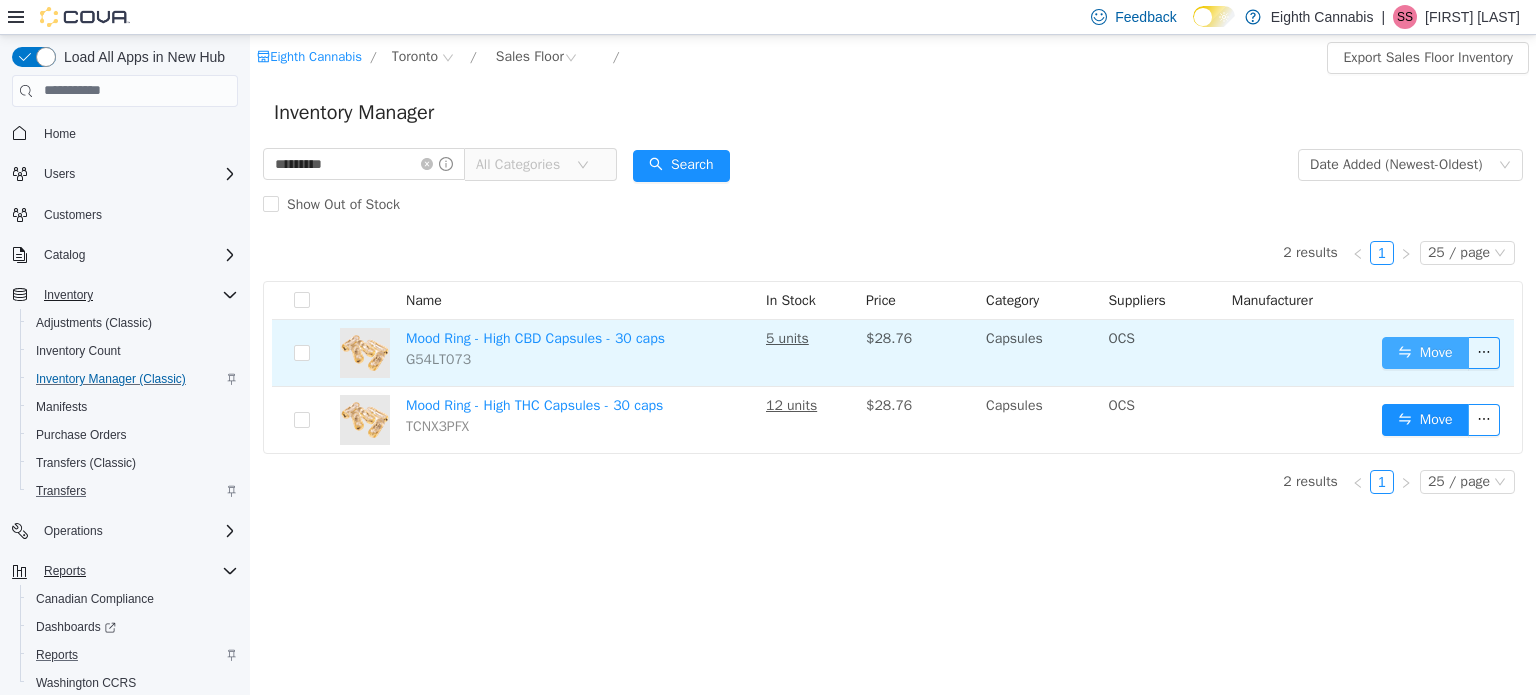 click on "Move" at bounding box center (1425, 352) 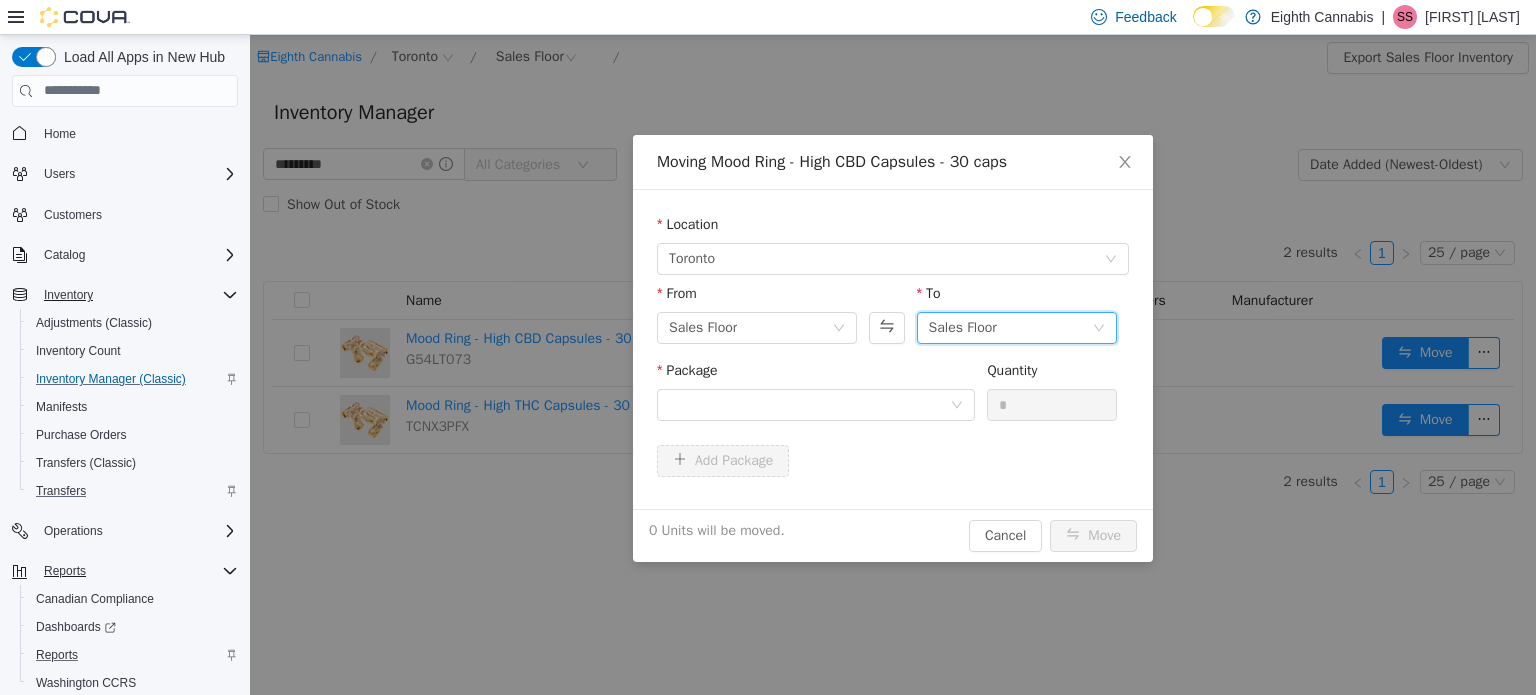 click on "Sales Floor" at bounding box center [1010, 327] 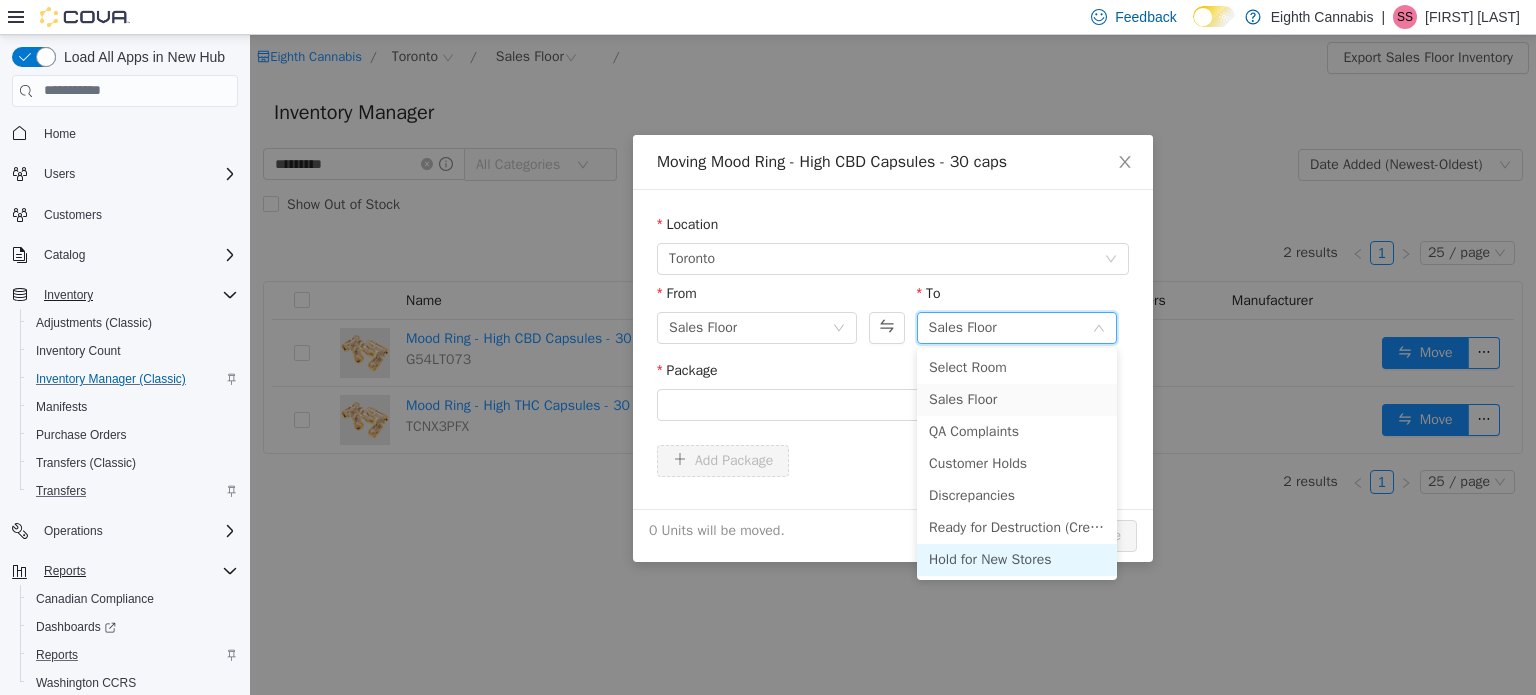 click on "Hold for New Stores" at bounding box center [1017, 559] 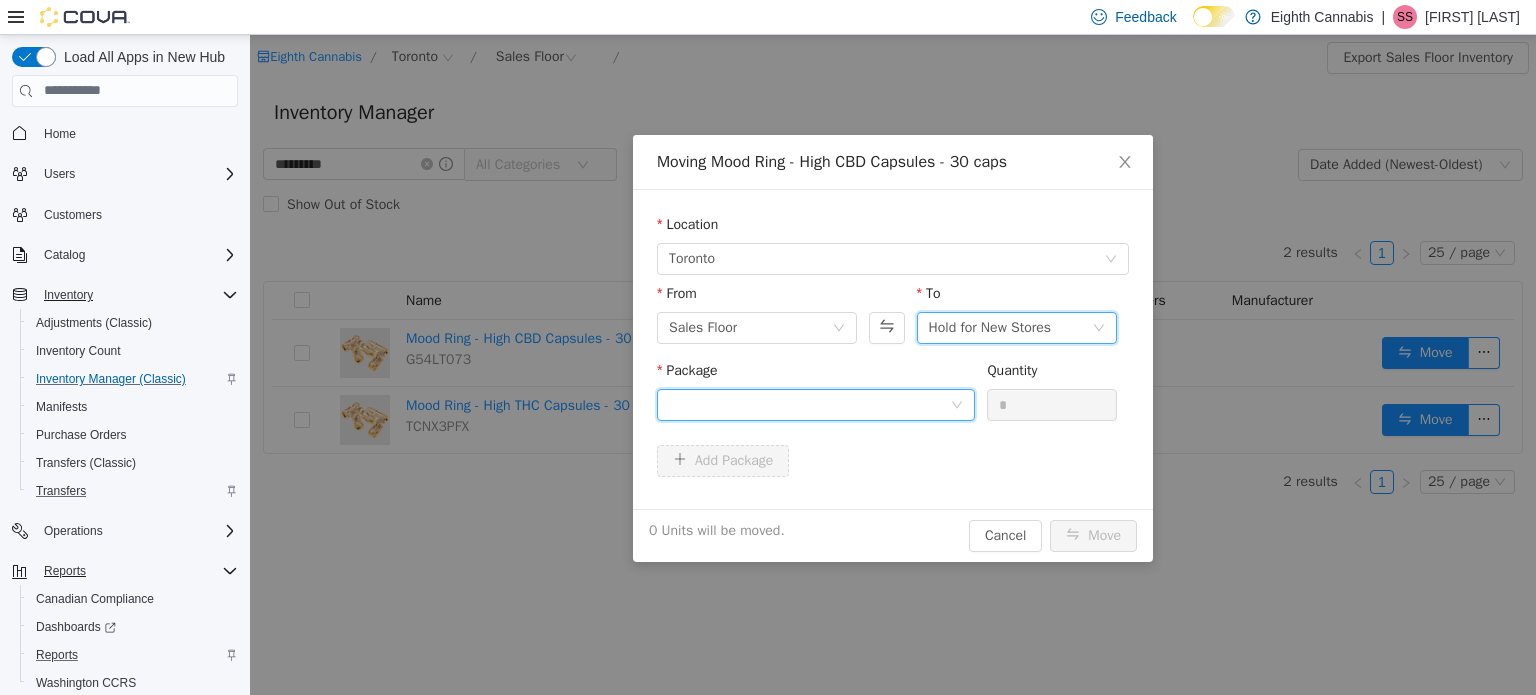 click at bounding box center (809, 404) 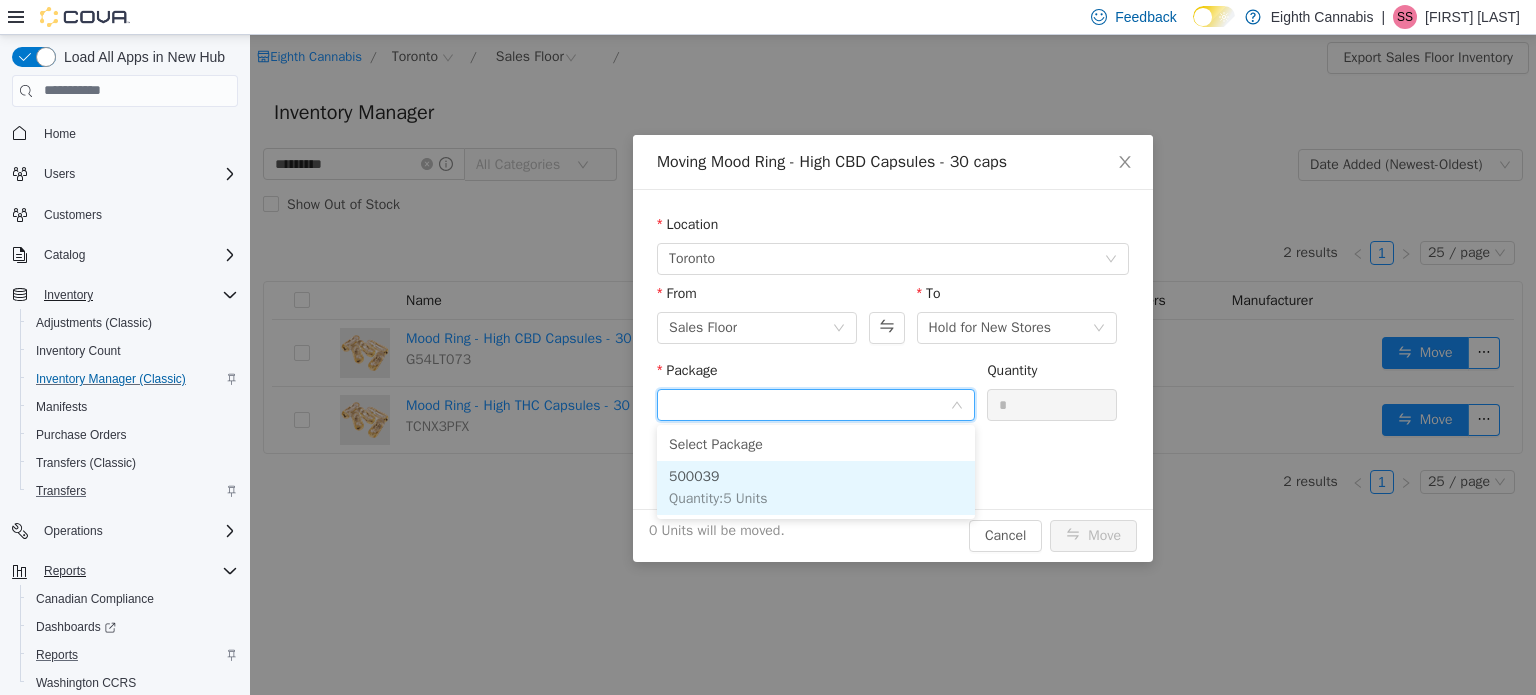 click on "500039 Quantity :  5 Units" at bounding box center [816, 487] 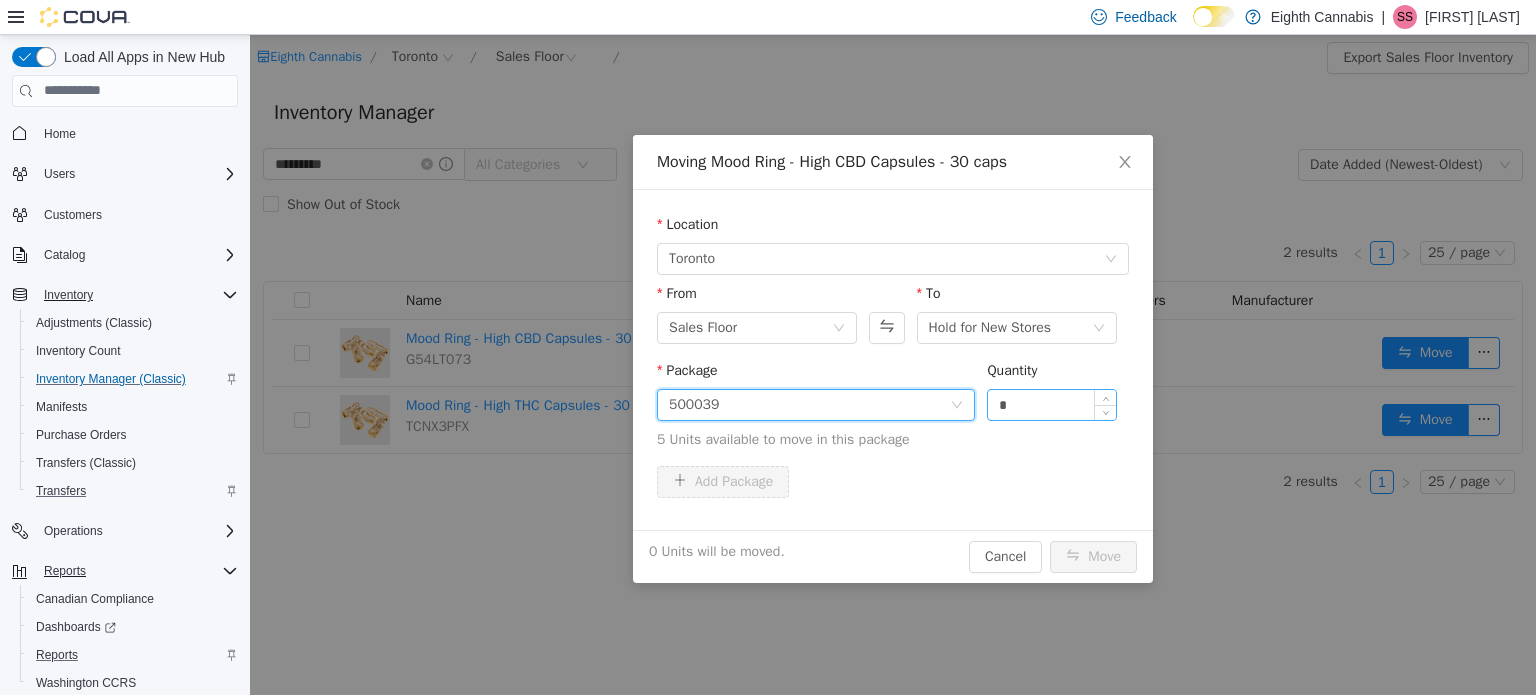 click on "*" at bounding box center [1052, 404] 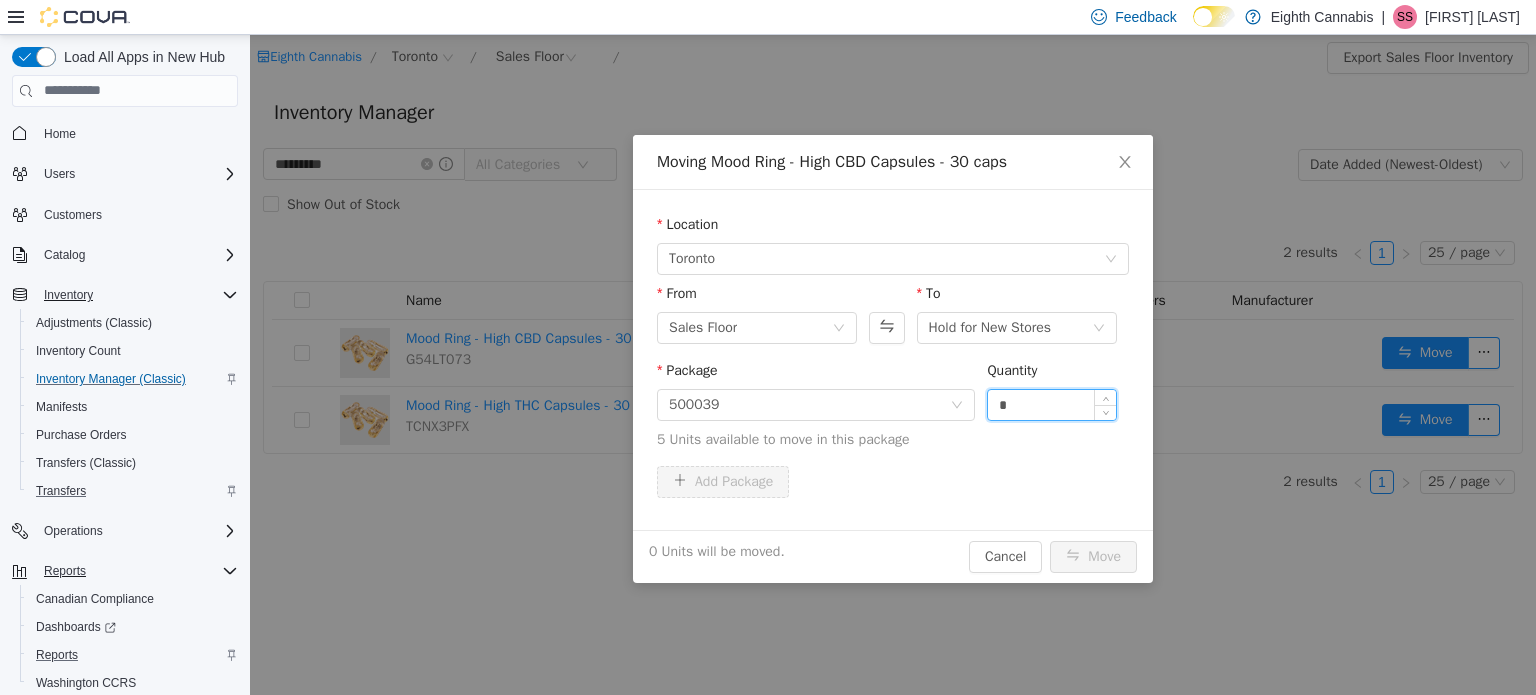 click on "*" at bounding box center (1052, 404) 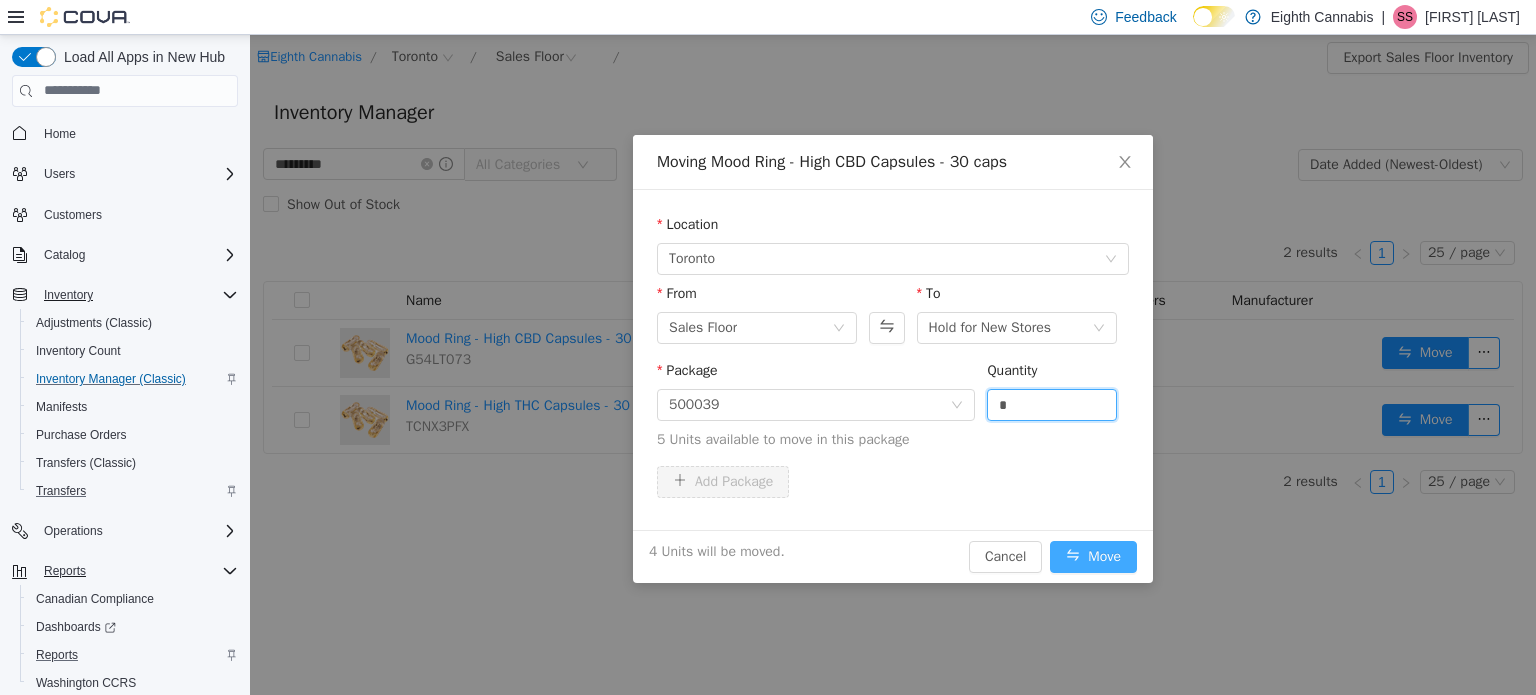 type on "*" 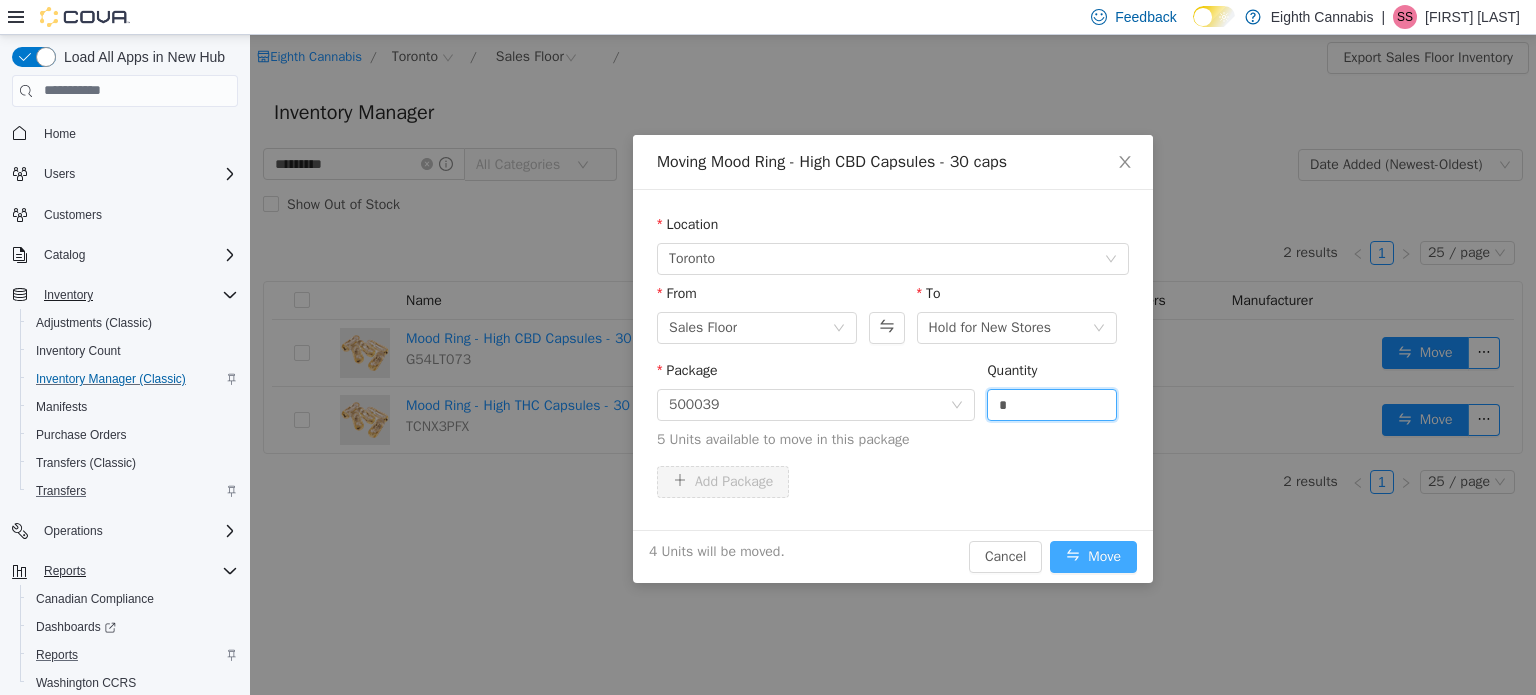click on "Move" at bounding box center [1093, 556] 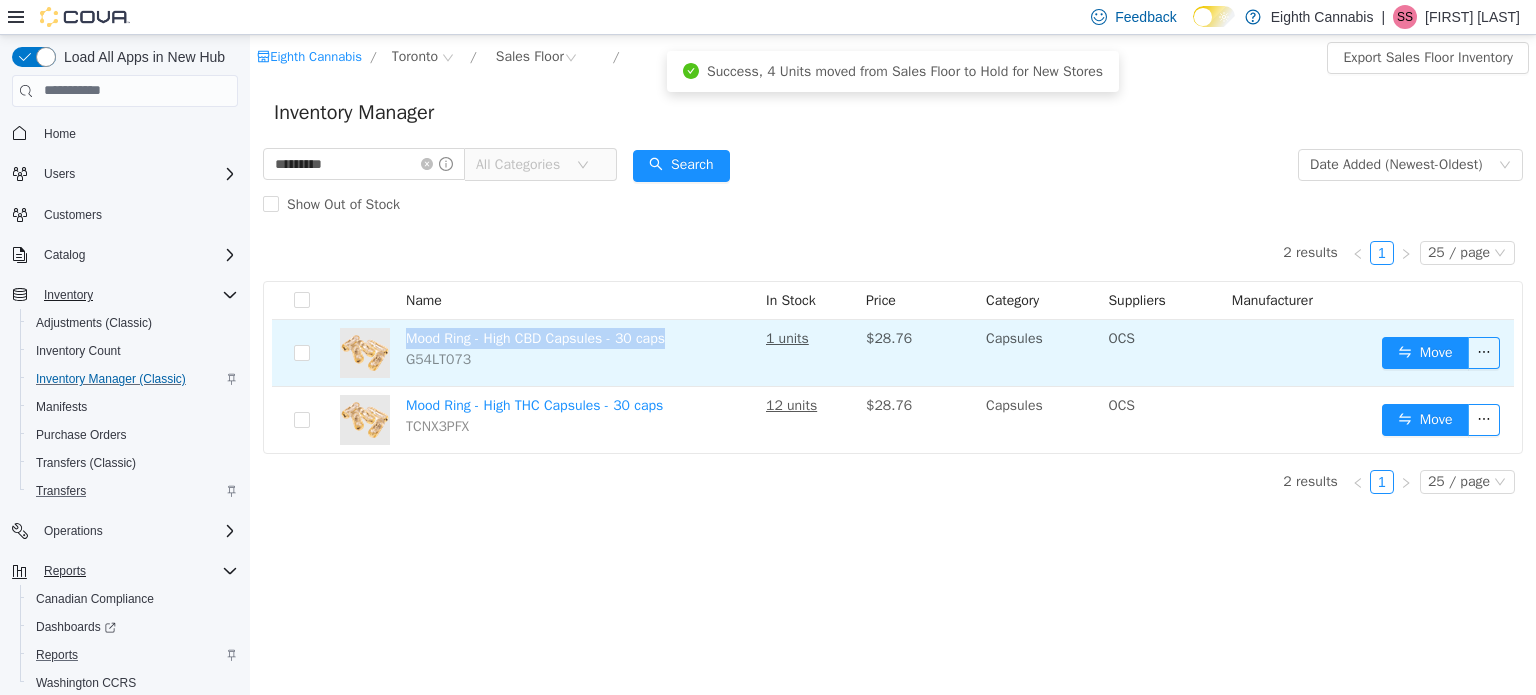drag, startPoint x: 683, startPoint y: 339, endPoint x: 410, endPoint y: 344, distance: 273.04578 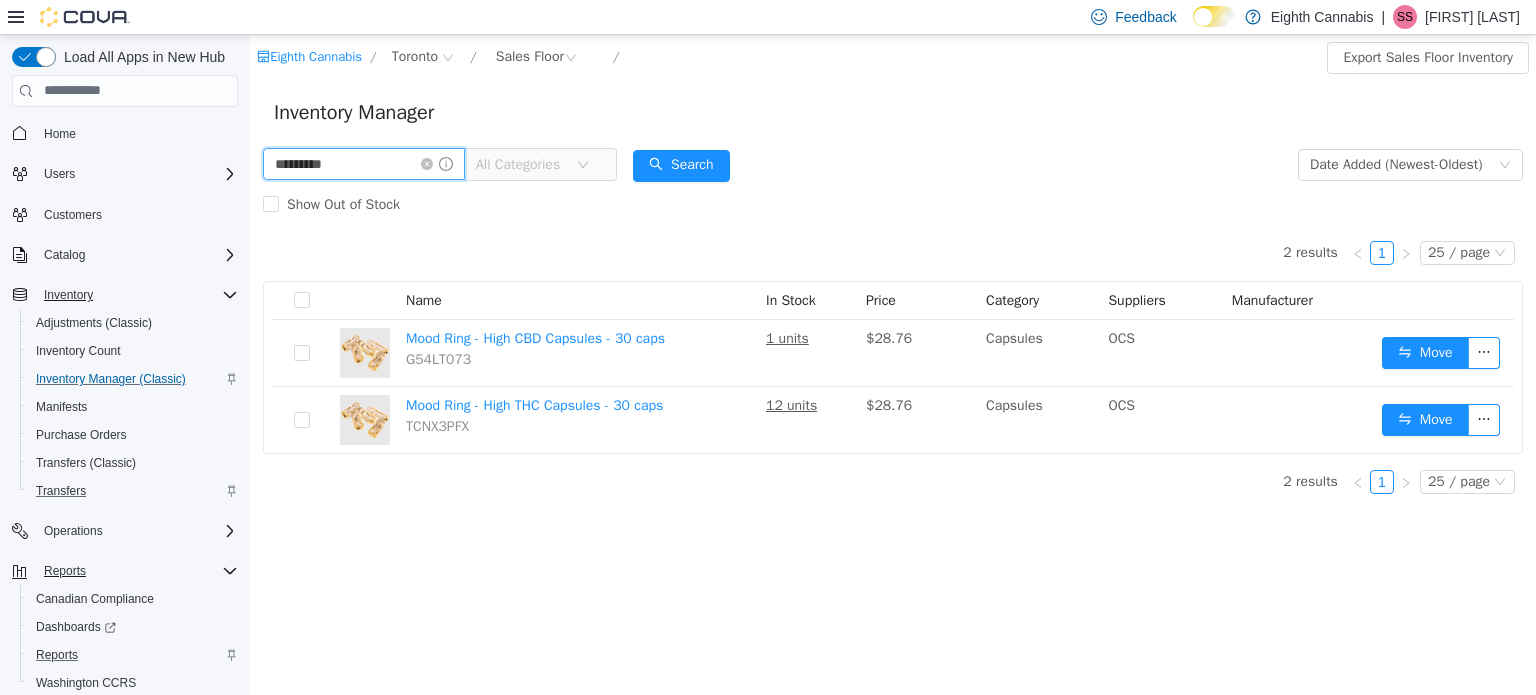 click on "*********" at bounding box center [364, 163] 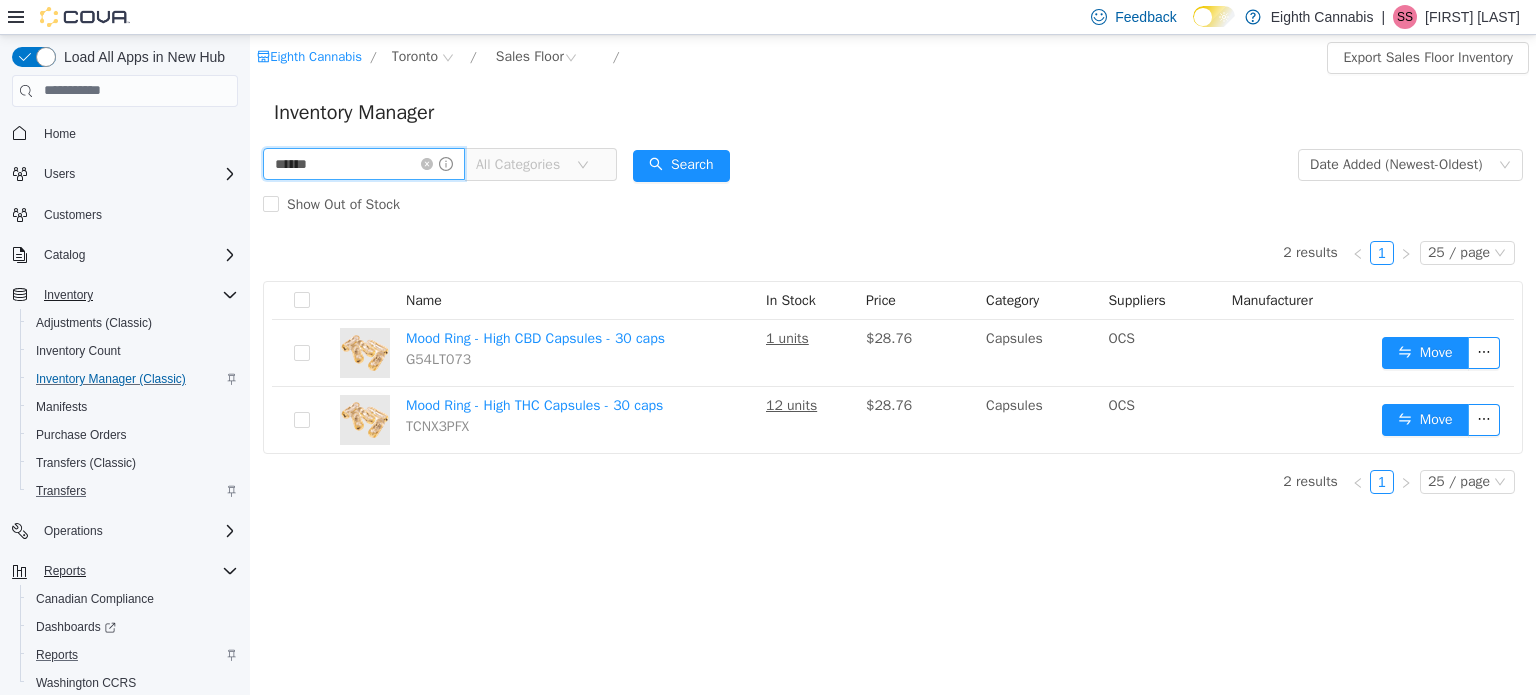 type on "******" 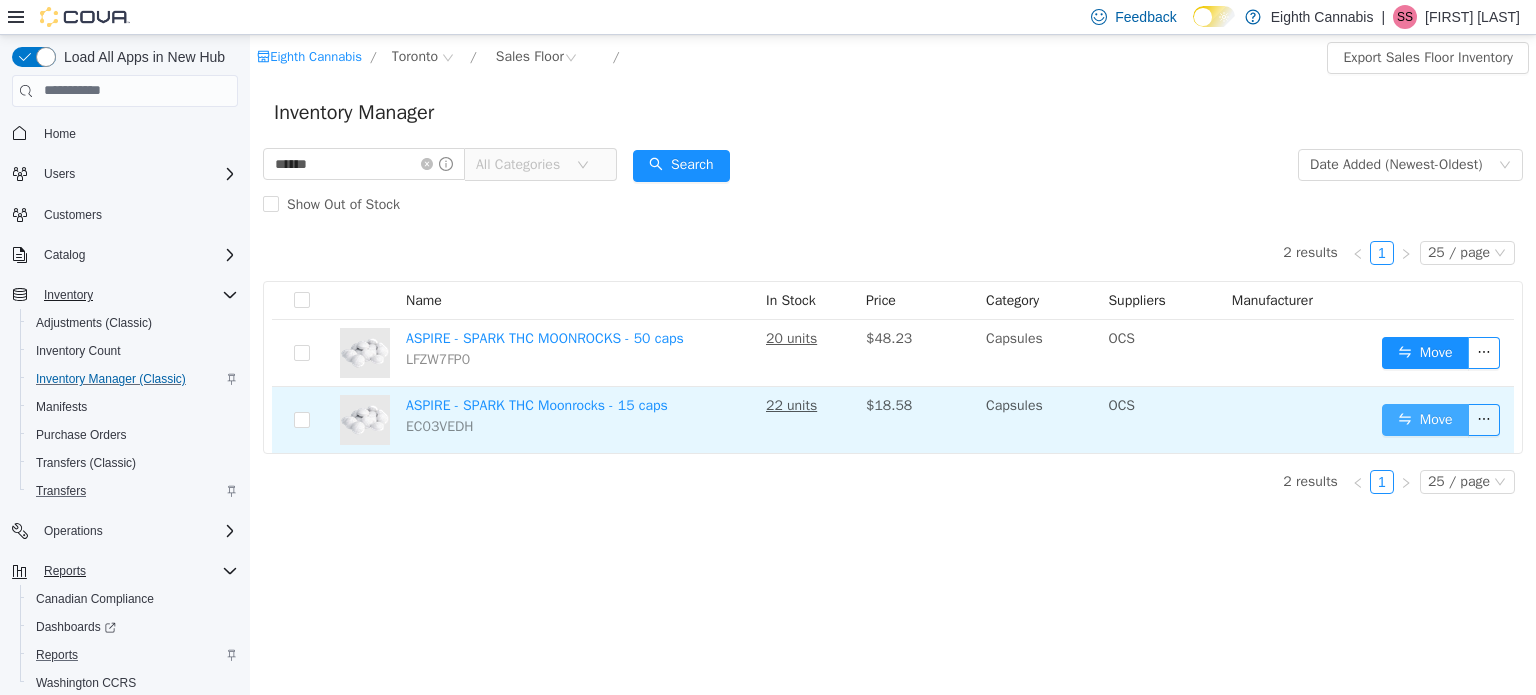 click on "Move" at bounding box center (1425, 419) 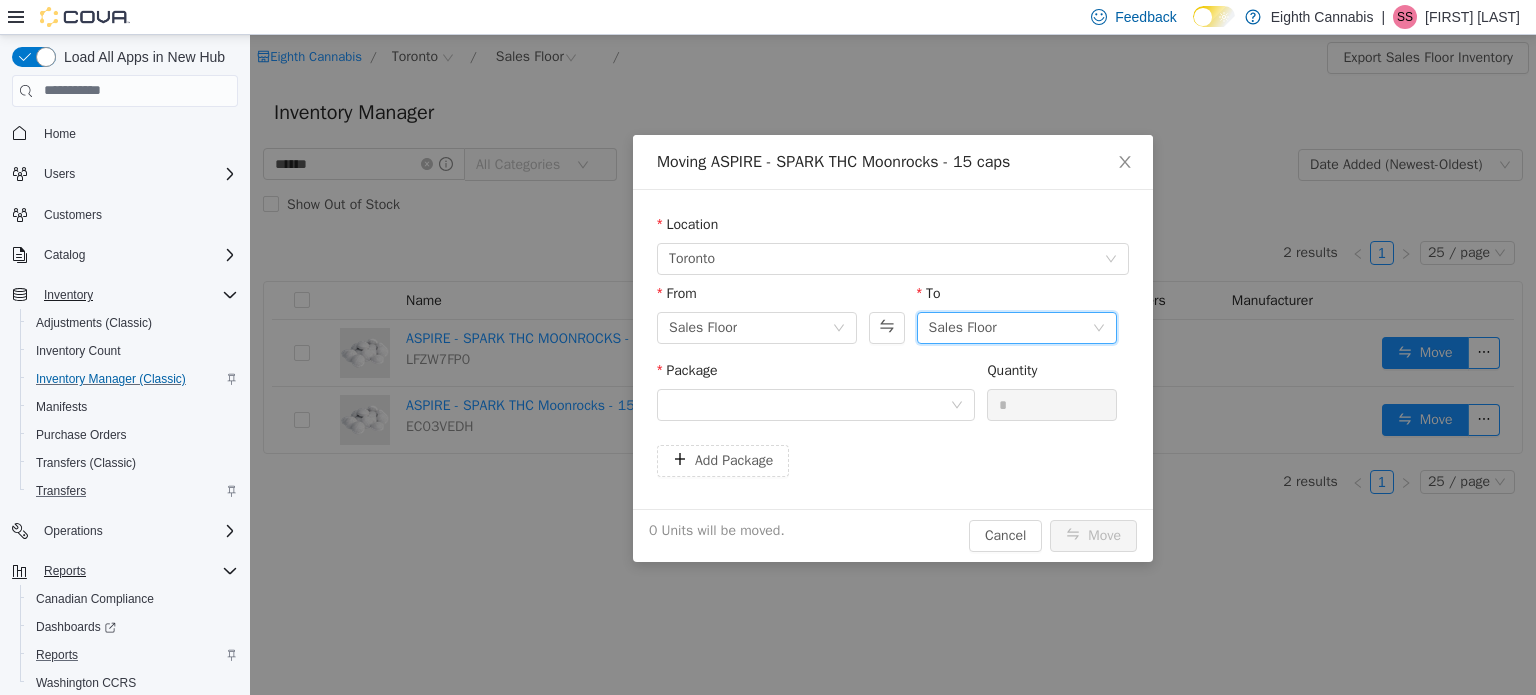 click on "Sales Floor" at bounding box center [963, 327] 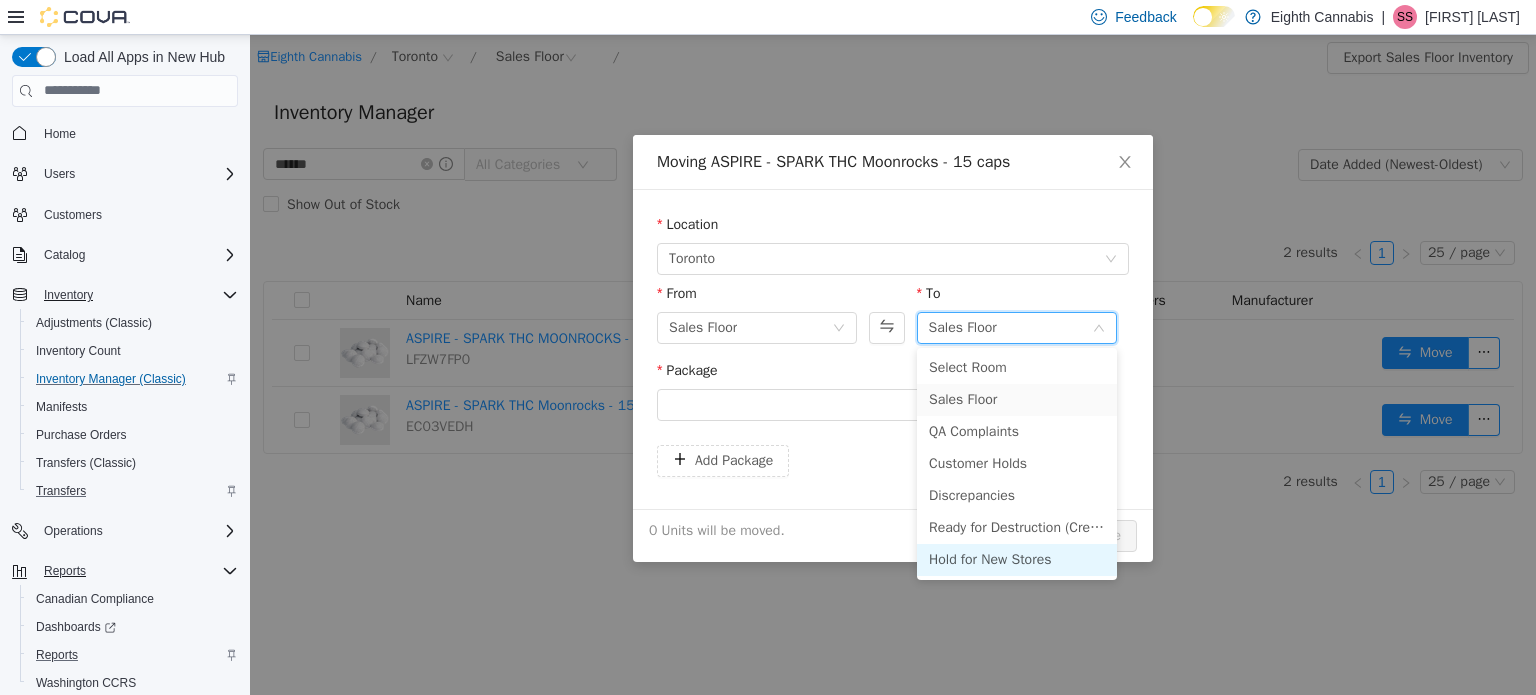 click on "Hold for New Stores" at bounding box center (1017, 559) 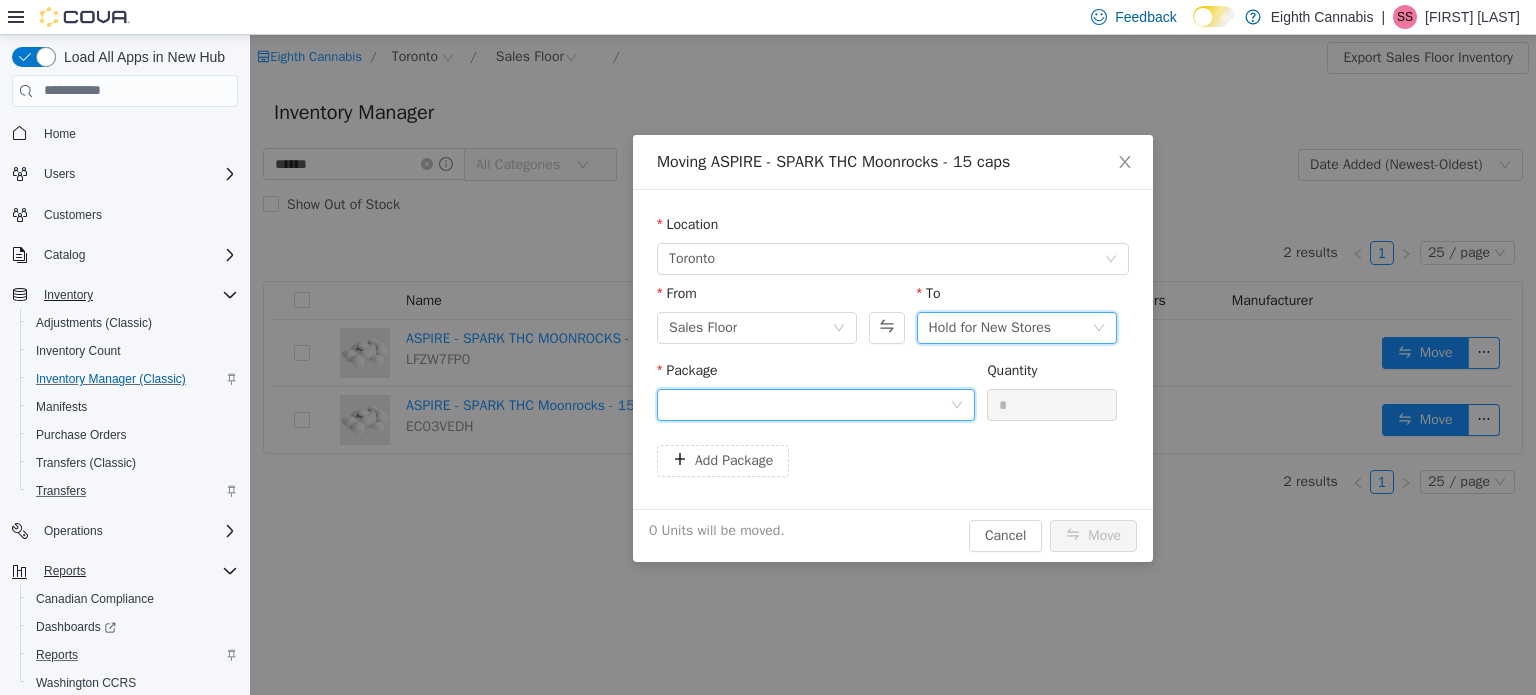 click at bounding box center (809, 404) 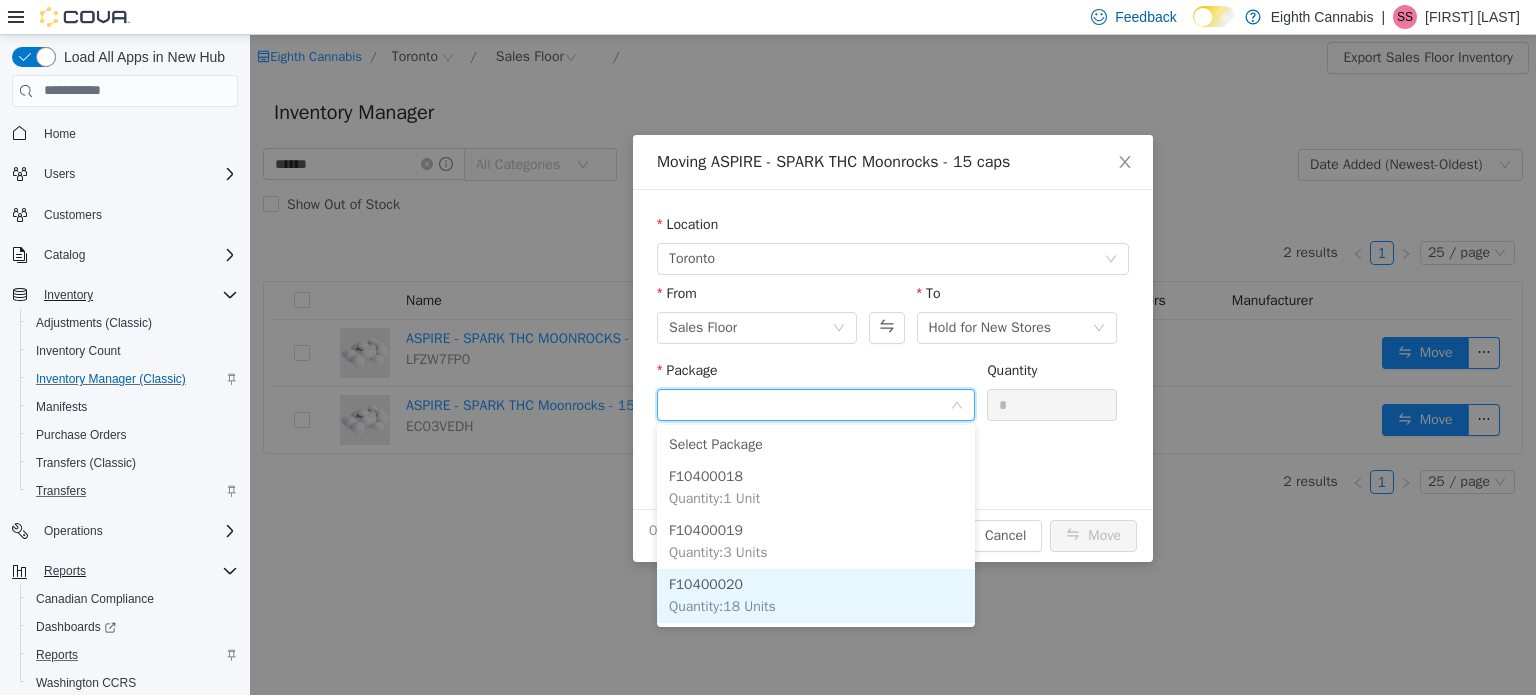 click on "Quantity :  18 Units" at bounding box center (722, 605) 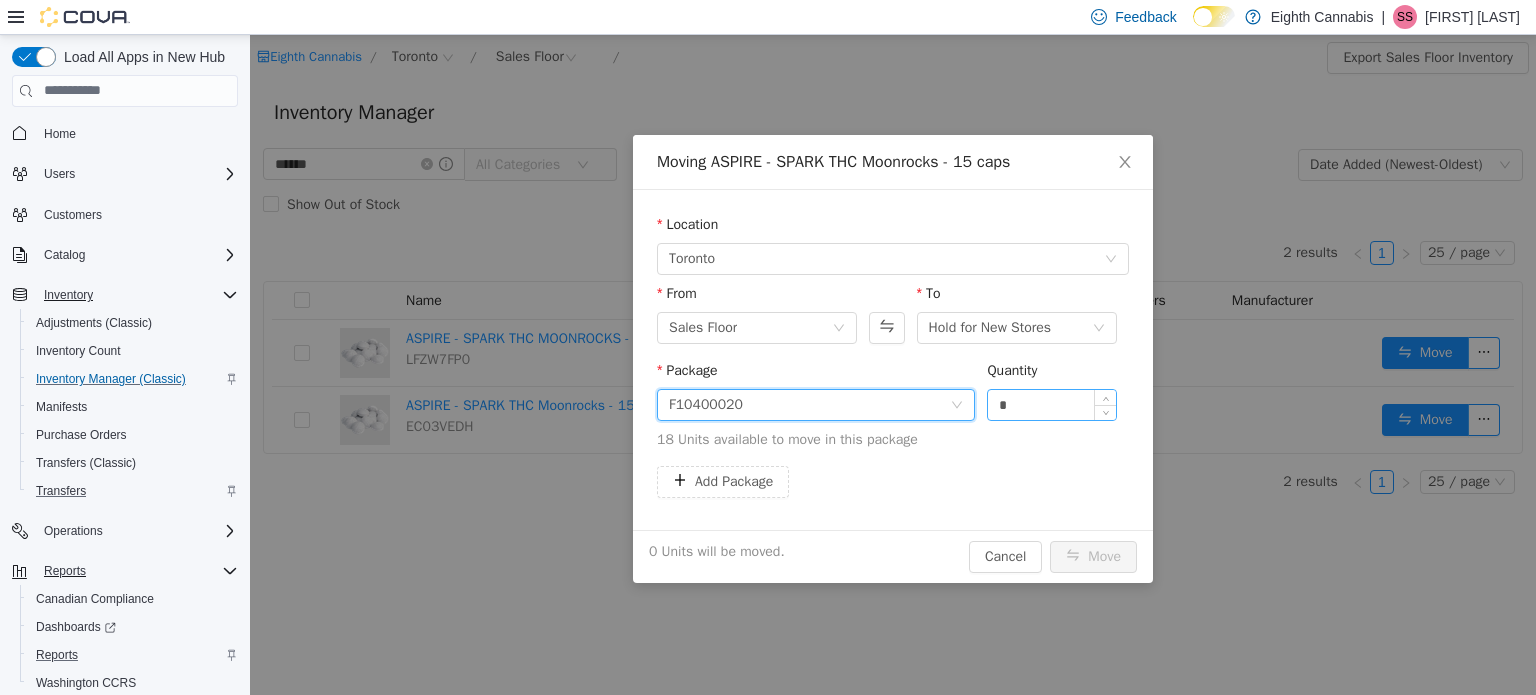 click on "*" at bounding box center [1052, 404] 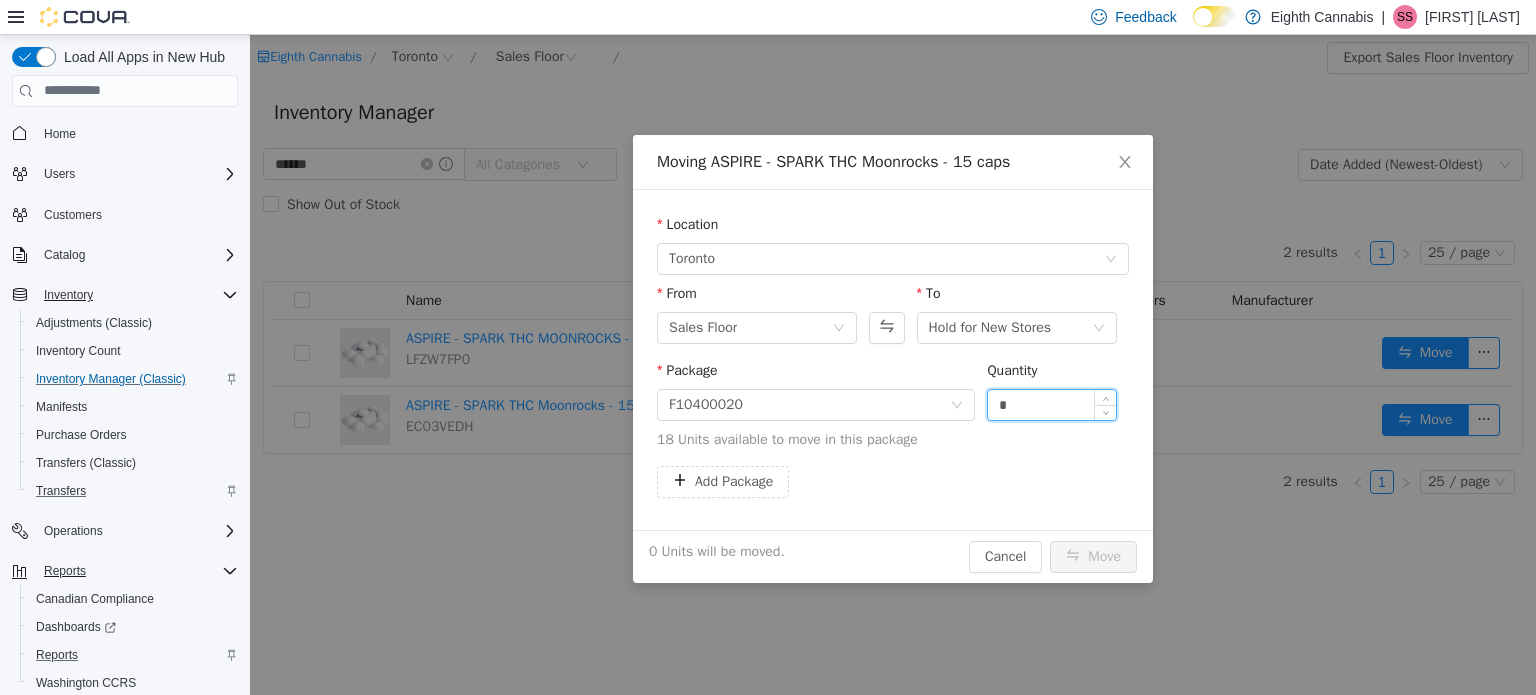 click on "*" at bounding box center (1052, 404) 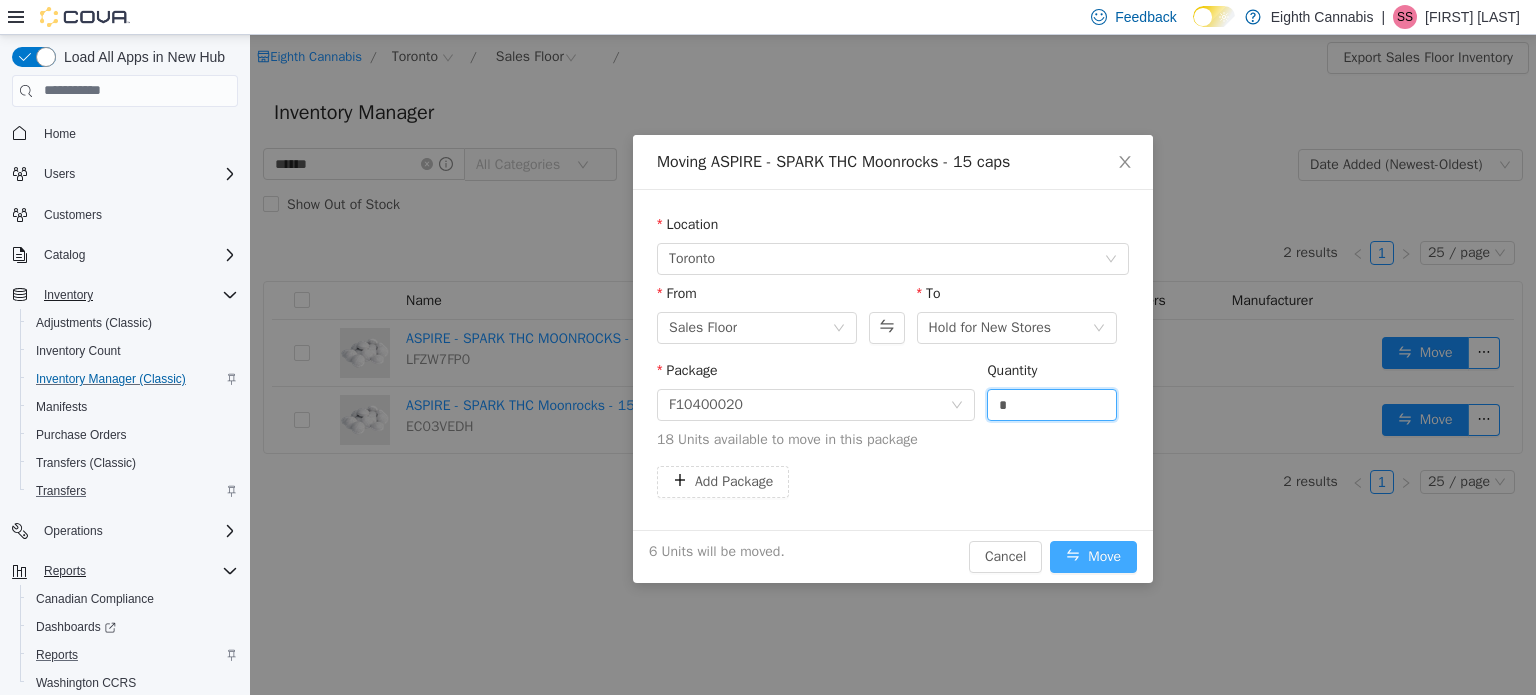 type on "*" 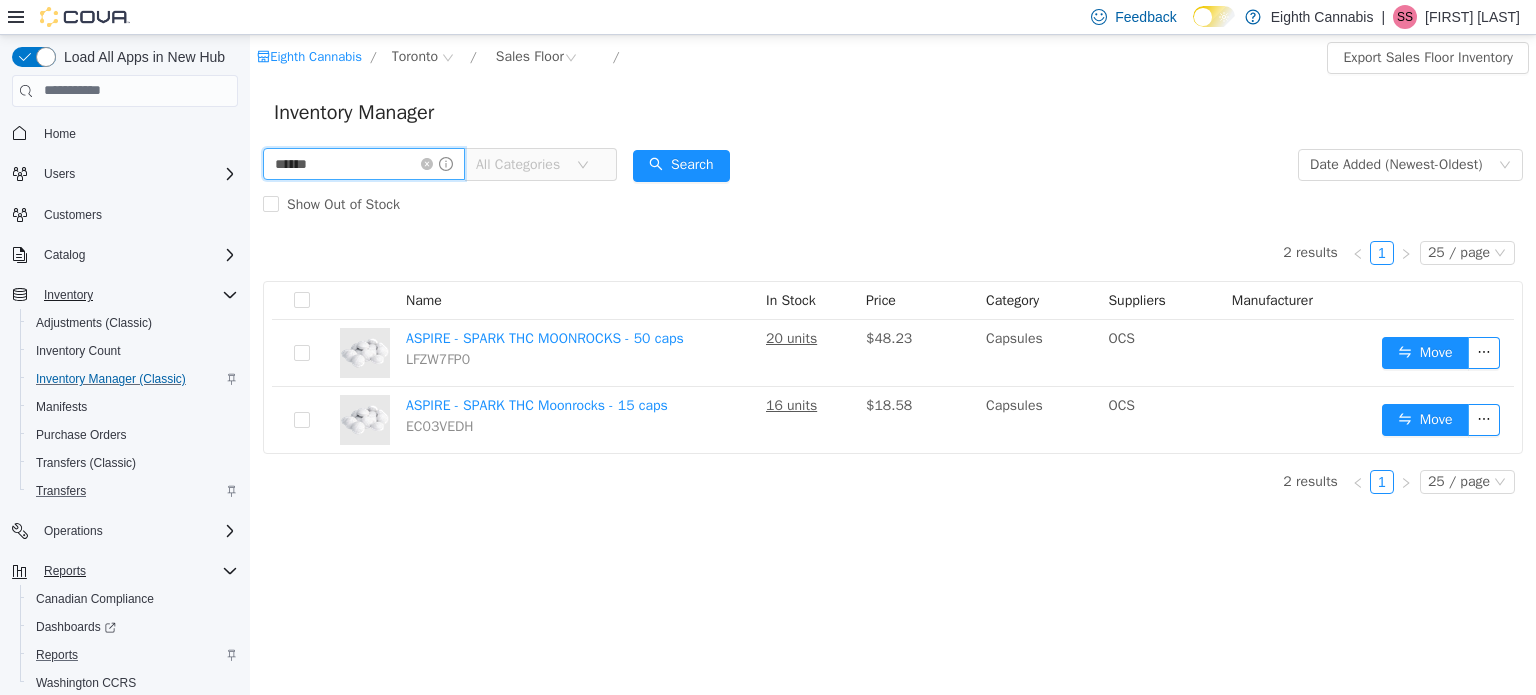 click on "******" at bounding box center [364, 163] 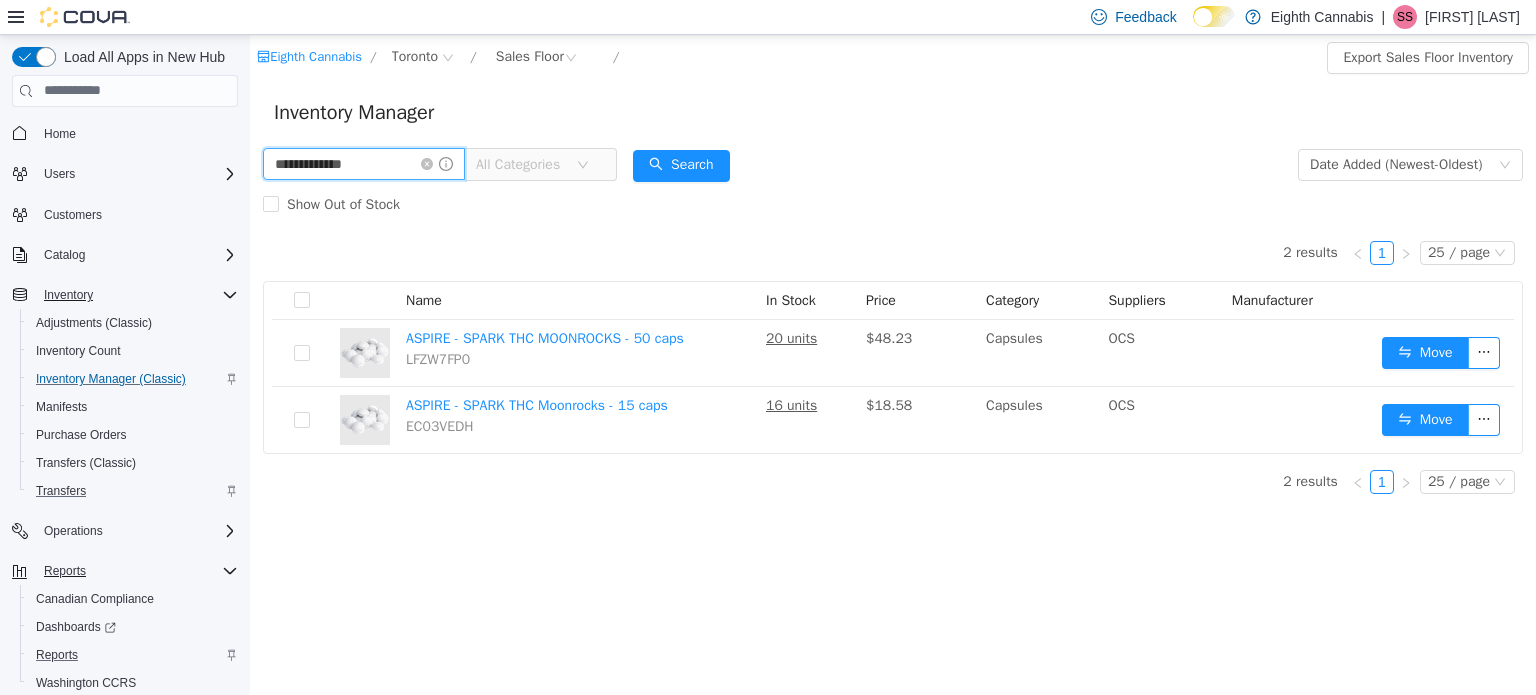 type on "**********" 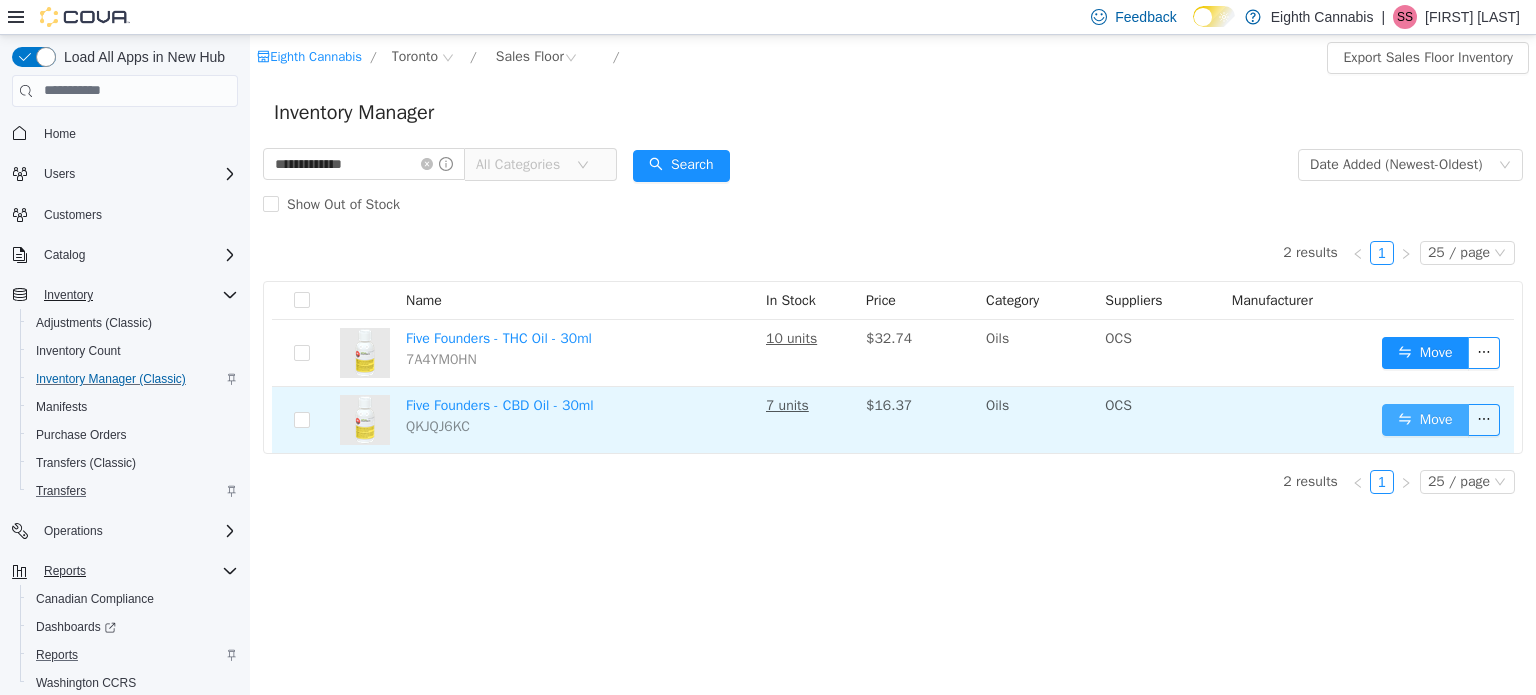 click on "Move" at bounding box center [1425, 419] 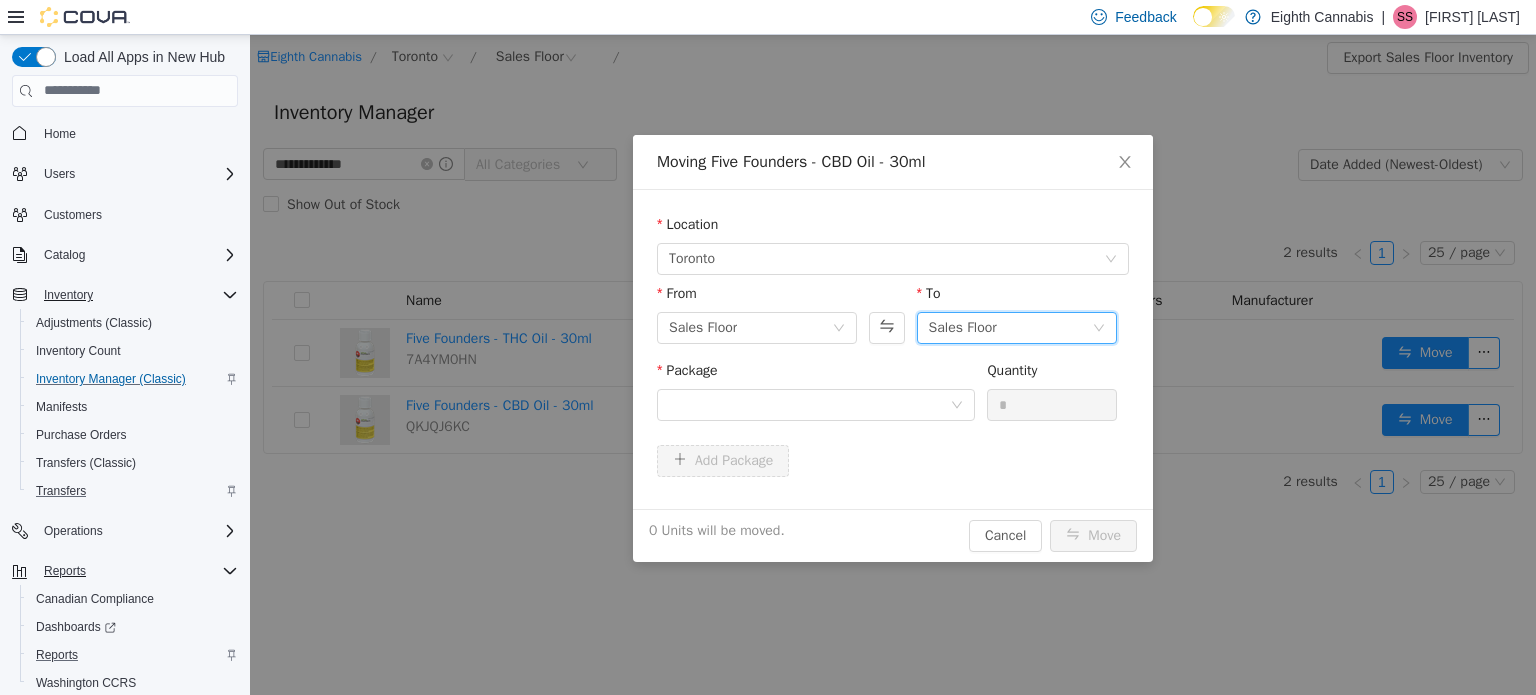 click on "Sales Floor" at bounding box center [963, 327] 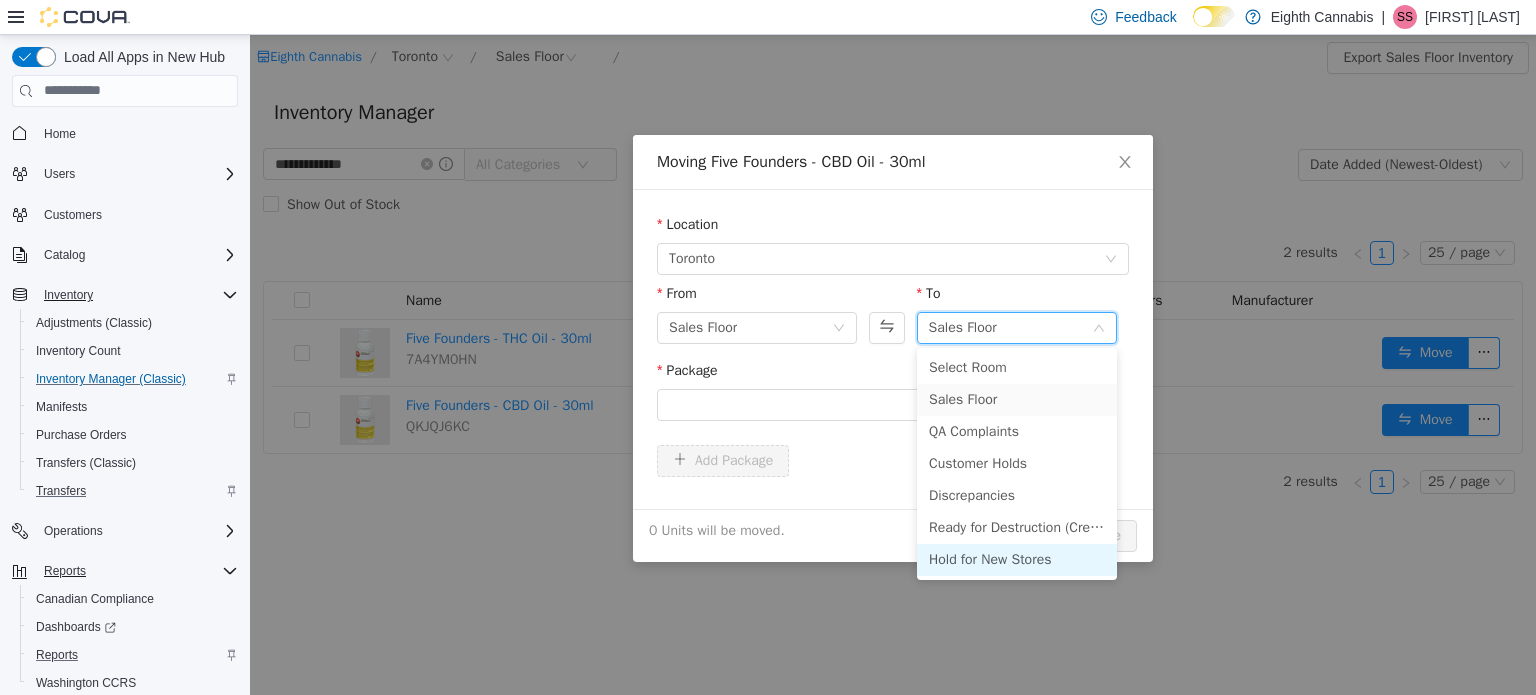 click on "Hold for New Stores" at bounding box center (1017, 559) 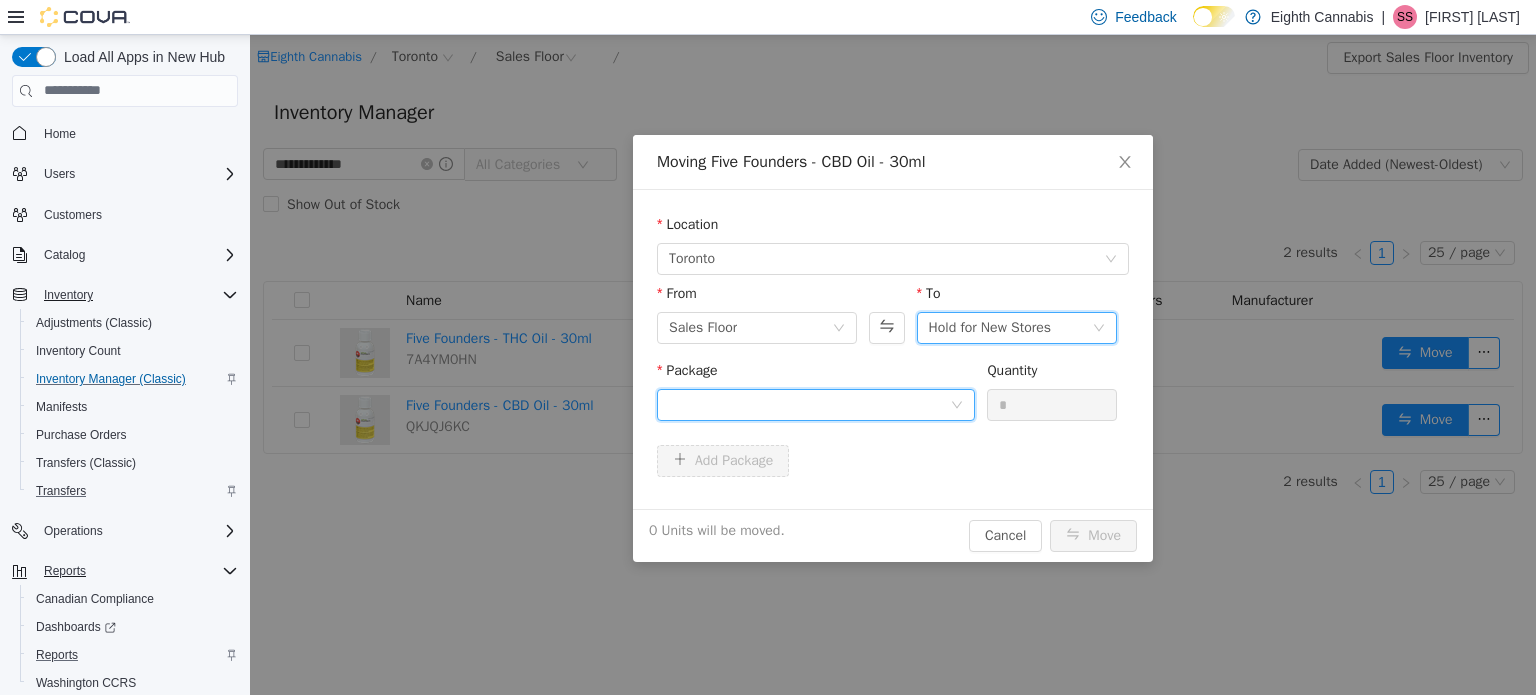 click at bounding box center (809, 404) 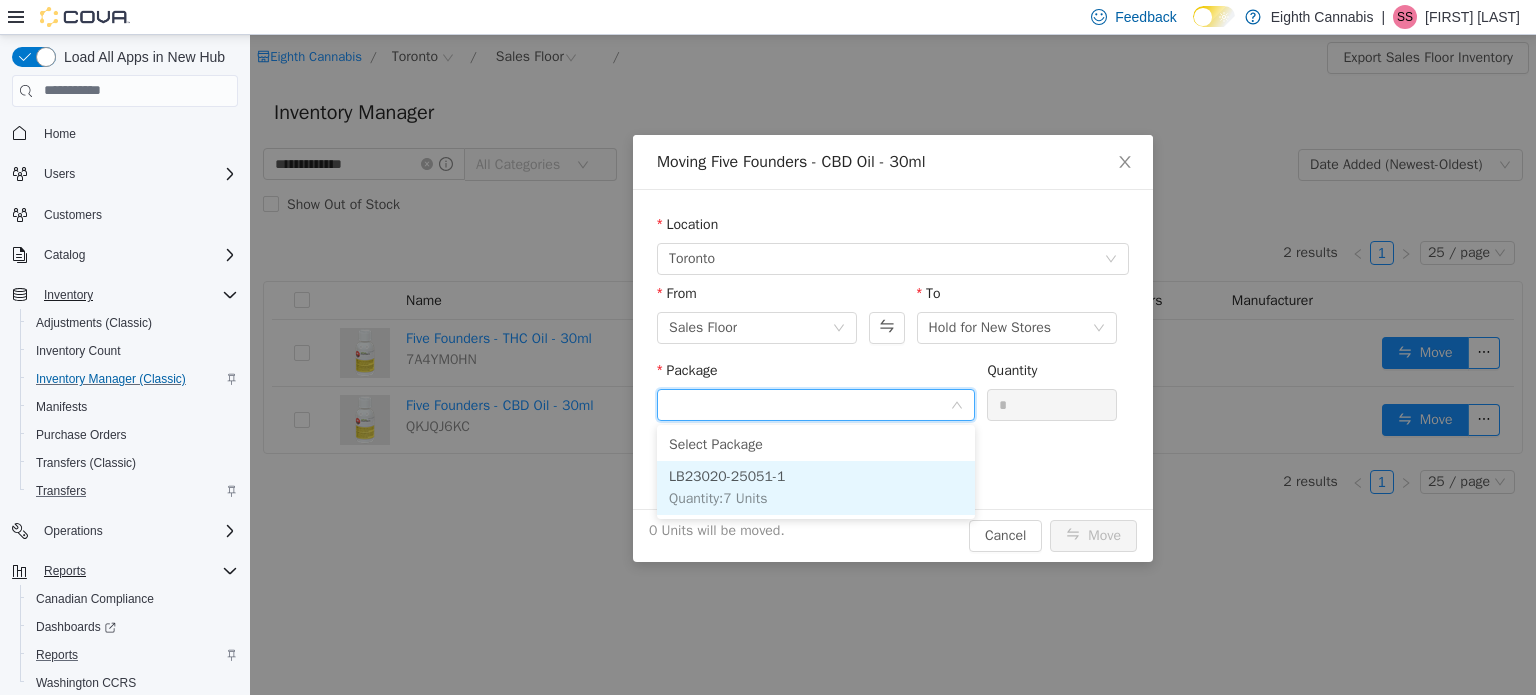 click on "Quantity :  7 Units" at bounding box center (718, 497) 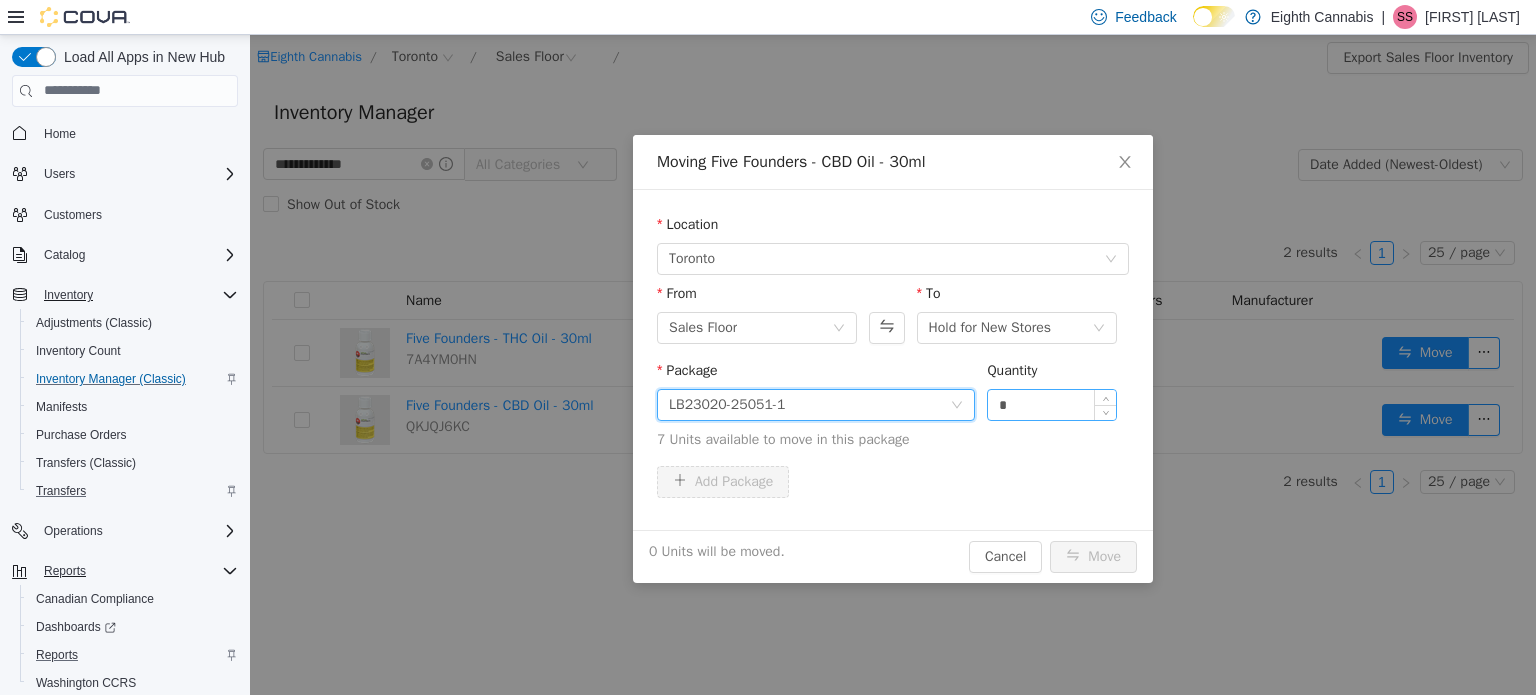 click on "*" at bounding box center (1052, 404) 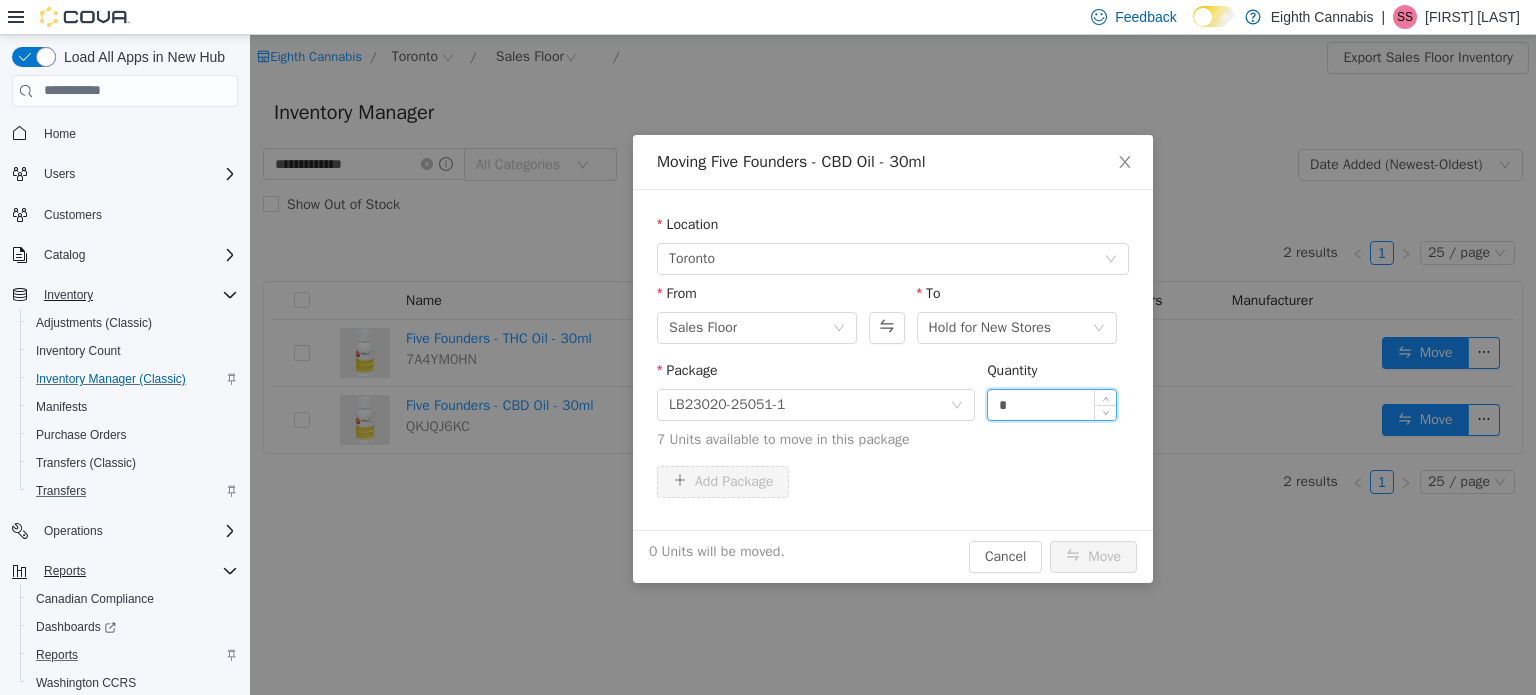 click on "*" at bounding box center [1052, 404] 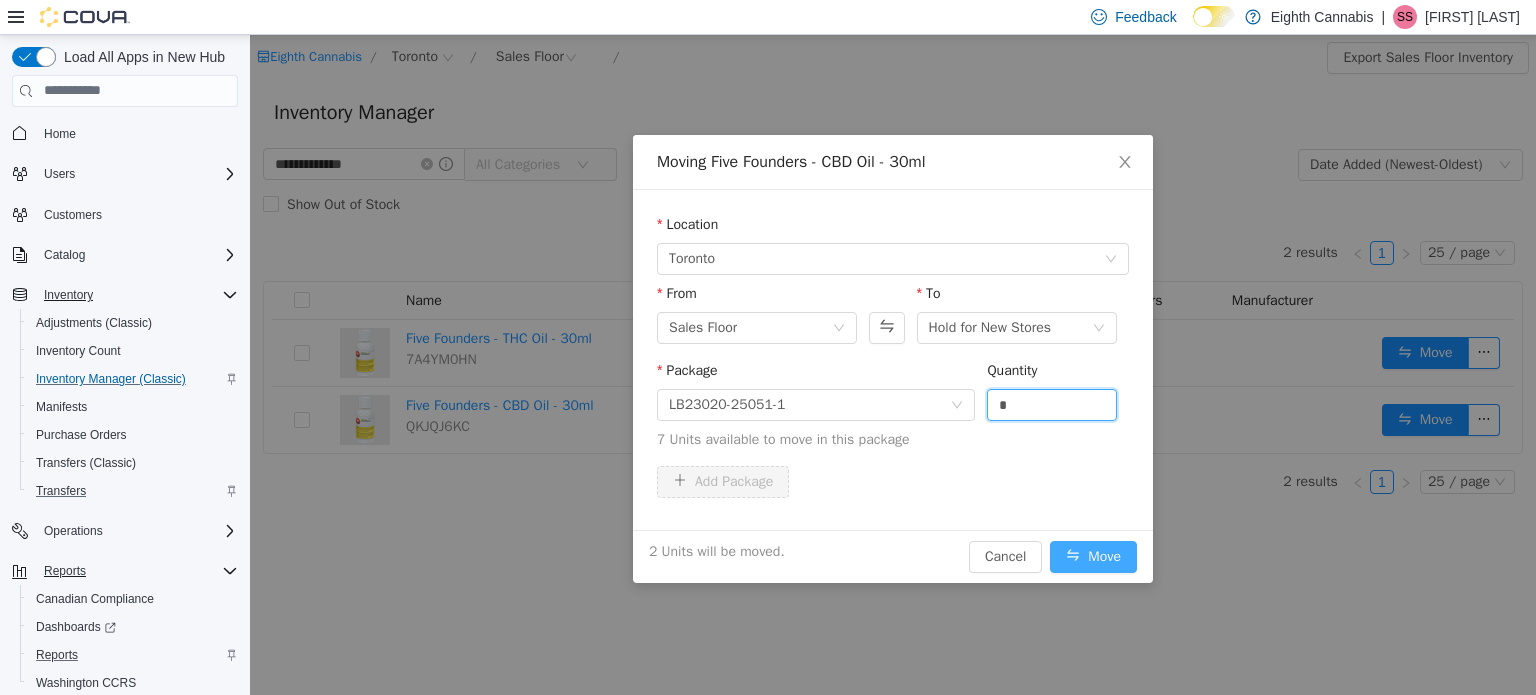 type on "*" 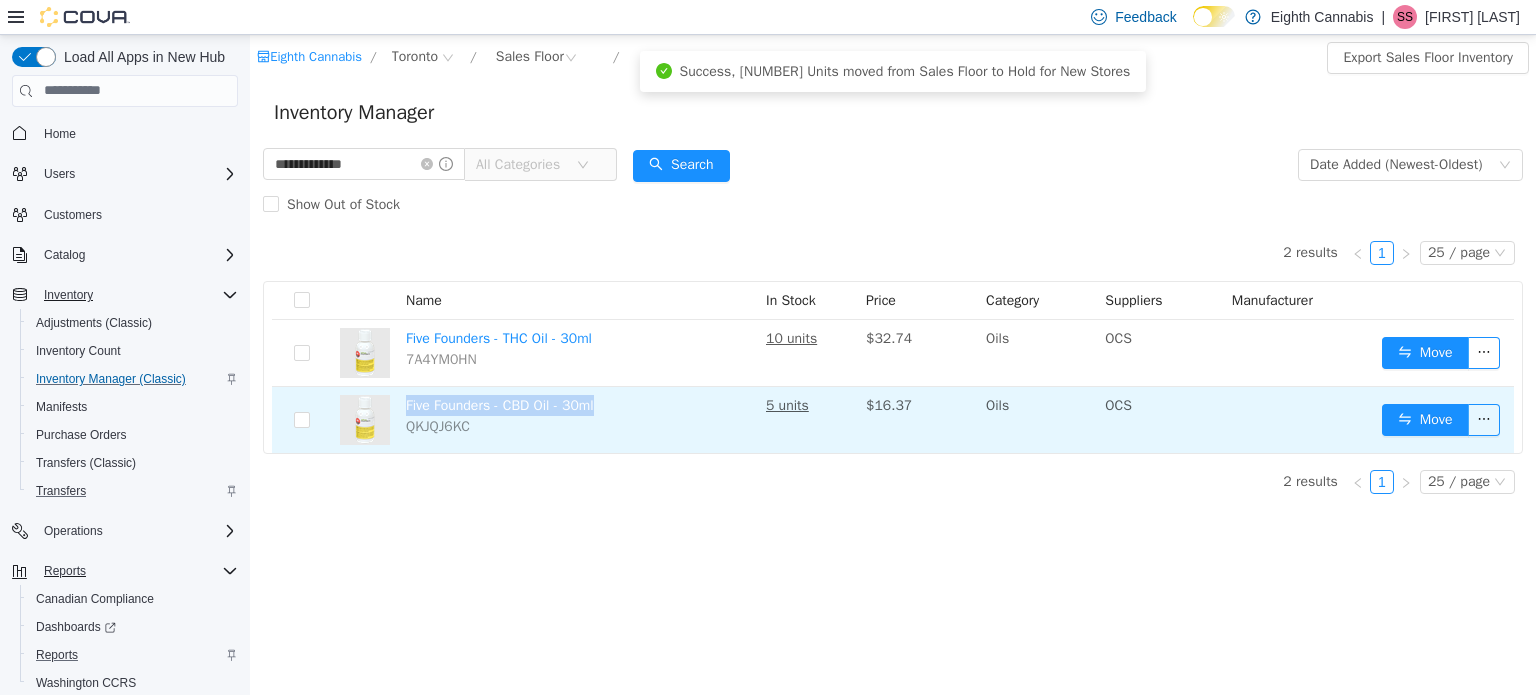 drag, startPoint x: 613, startPoint y: 399, endPoint x: 406, endPoint y: 408, distance: 207.19556 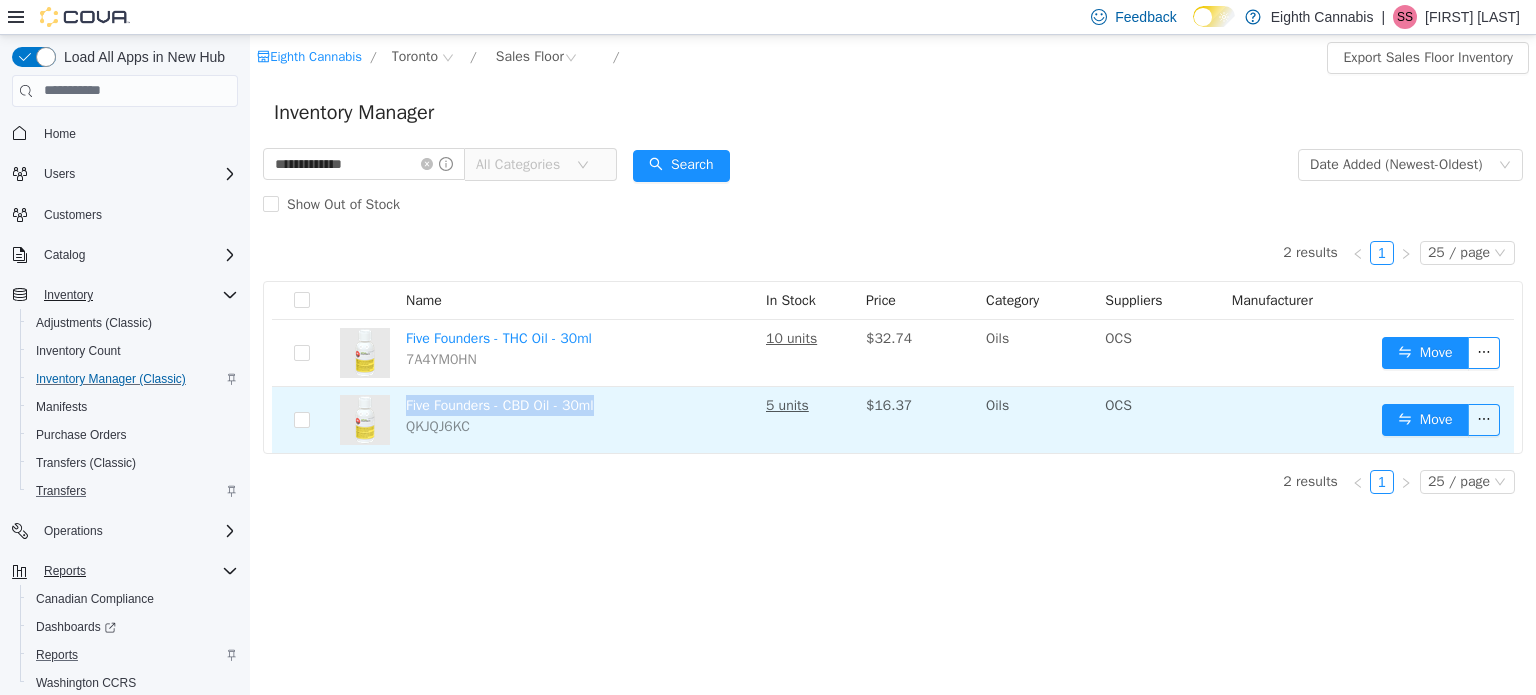copy on "Five Founders - CBD Oil - 30ml" 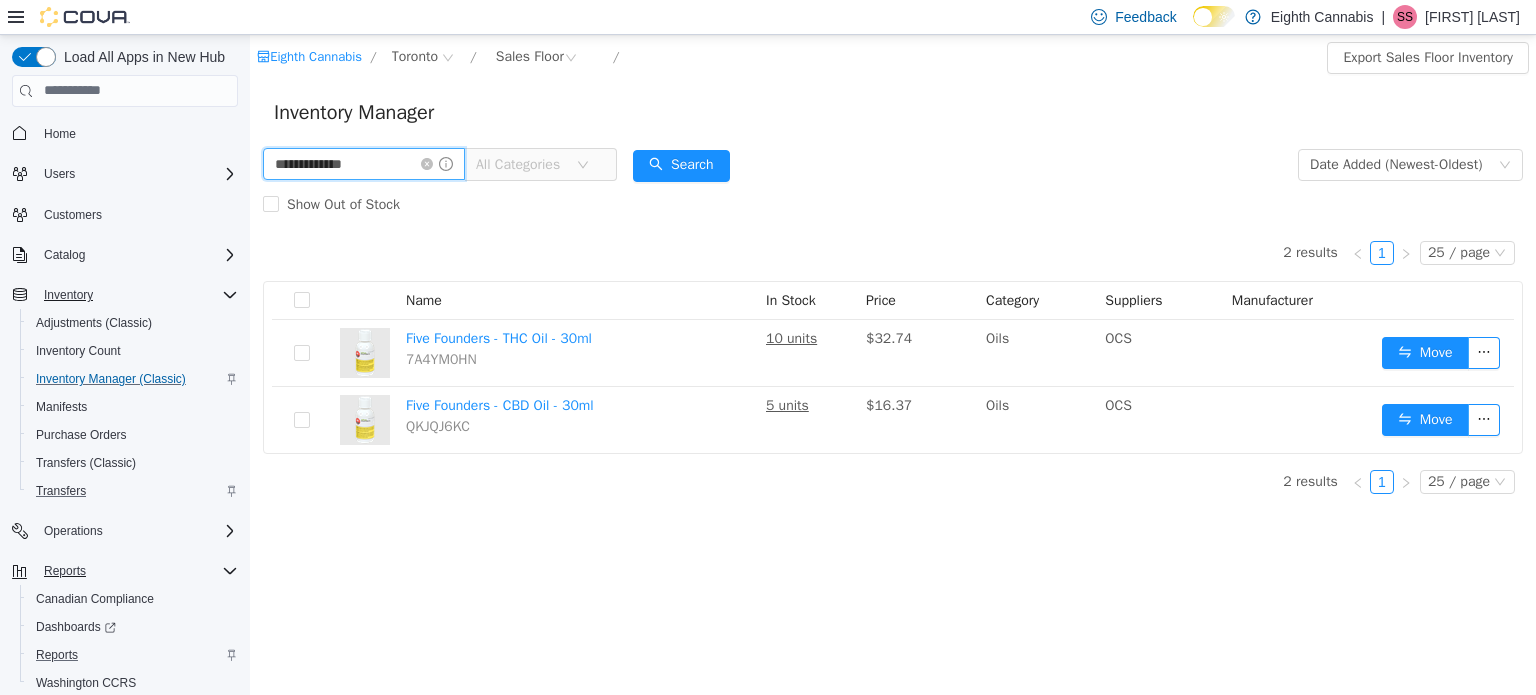 click on "**********" at bounding box center (364, 163) 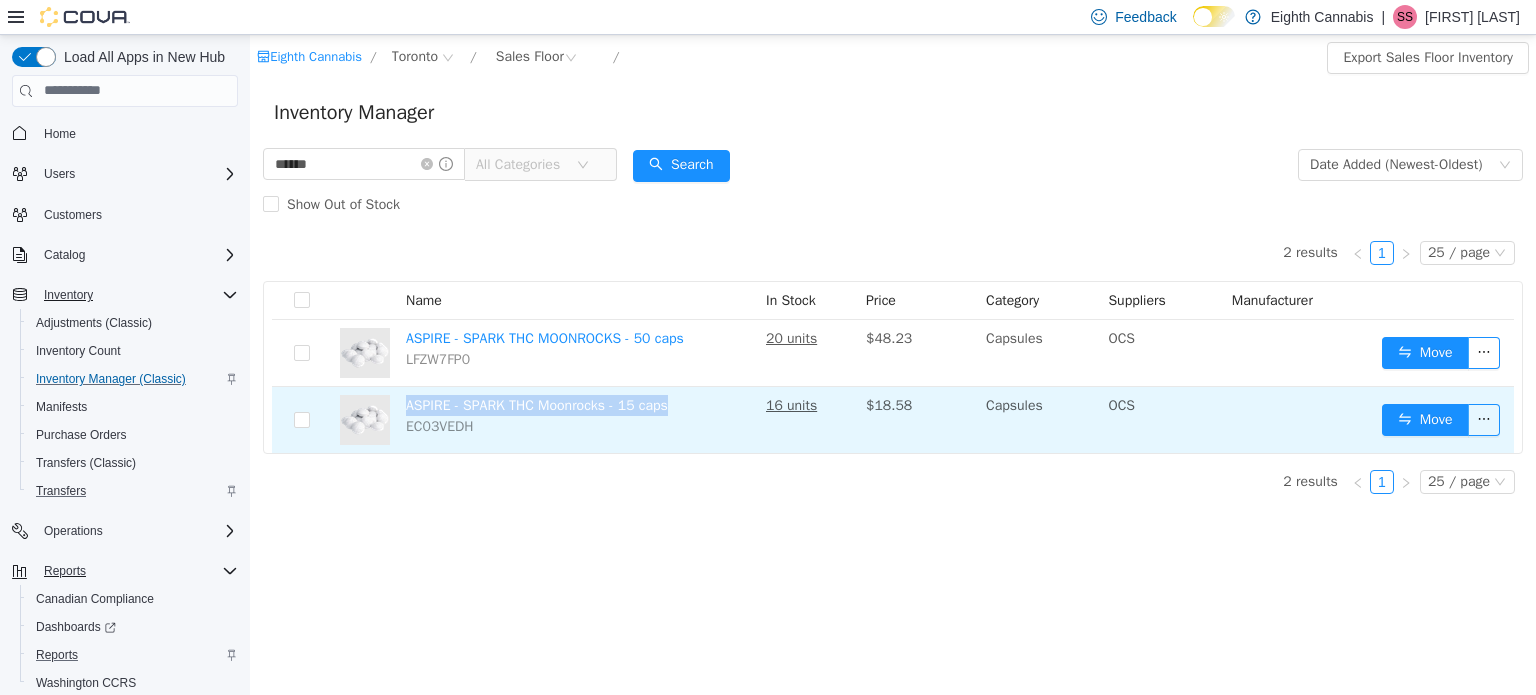 drag, startPoint x: 687, startPoint y: 403, endPoint x: 401, endPoint y: 398, distance: 286.0437 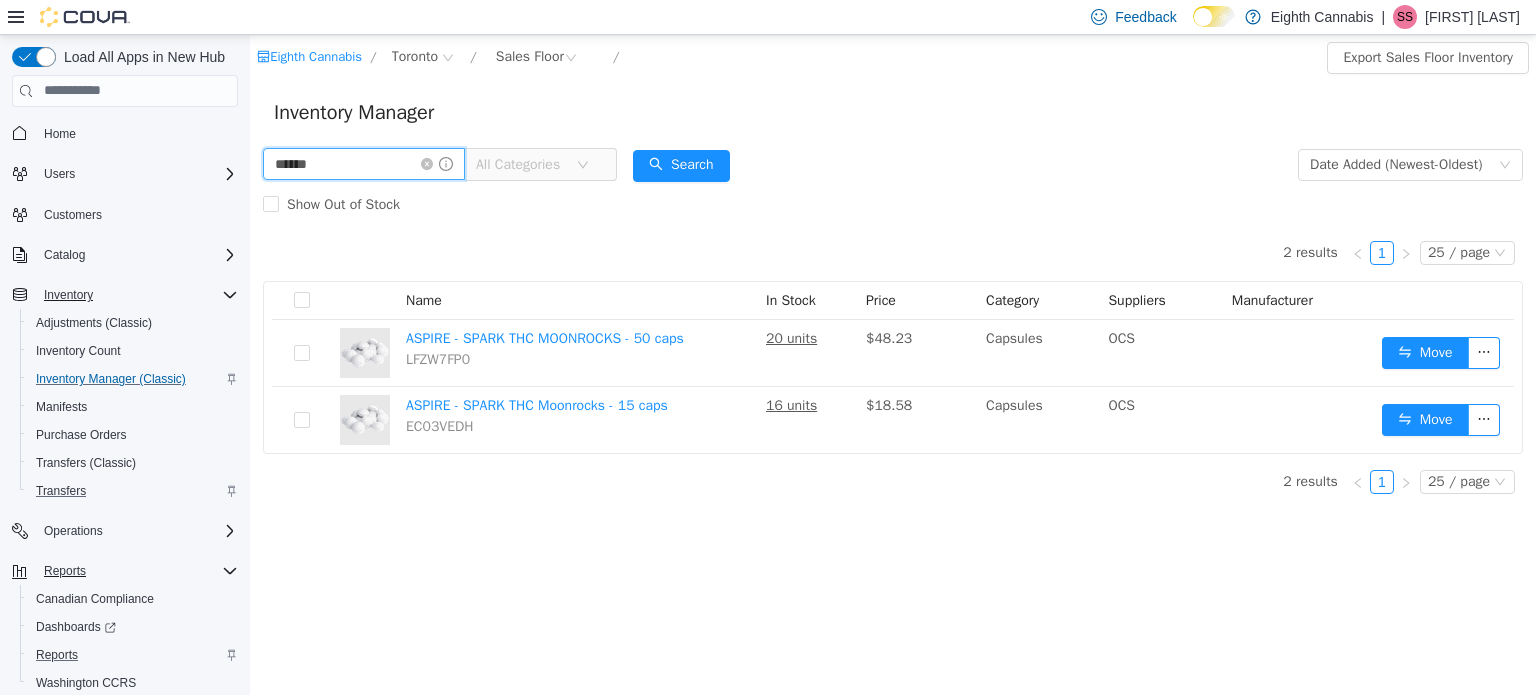 click on "******" at bounding box center [364, 163] 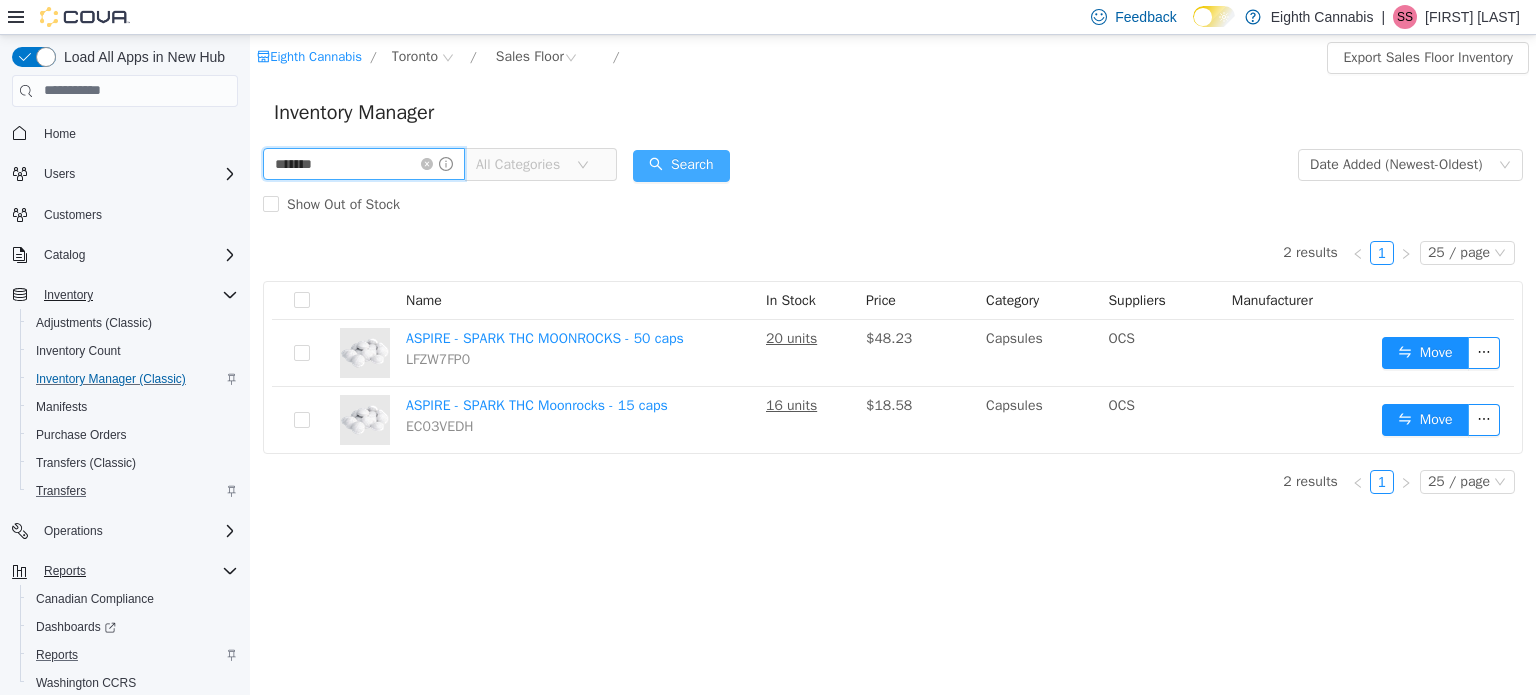 type on "*******" 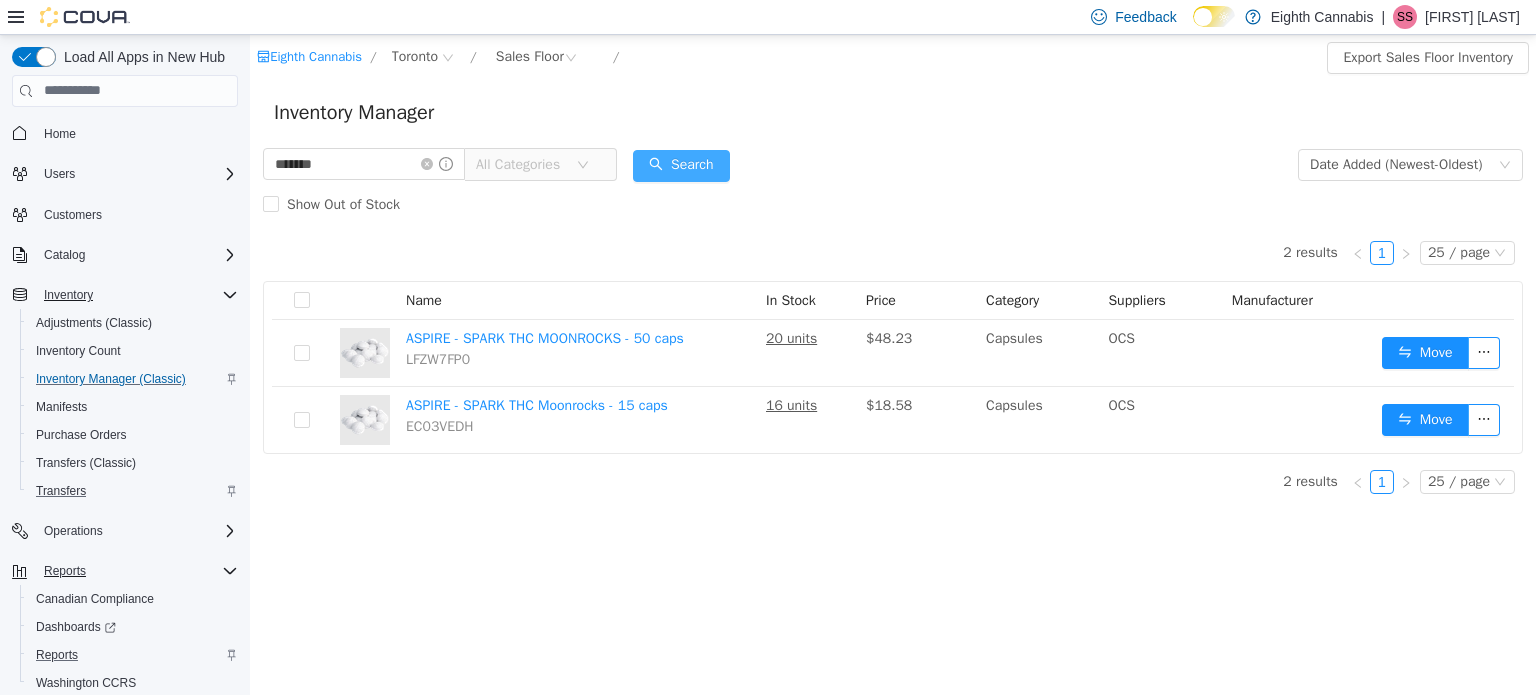 click on "Search" at bounding box center (681, 165) 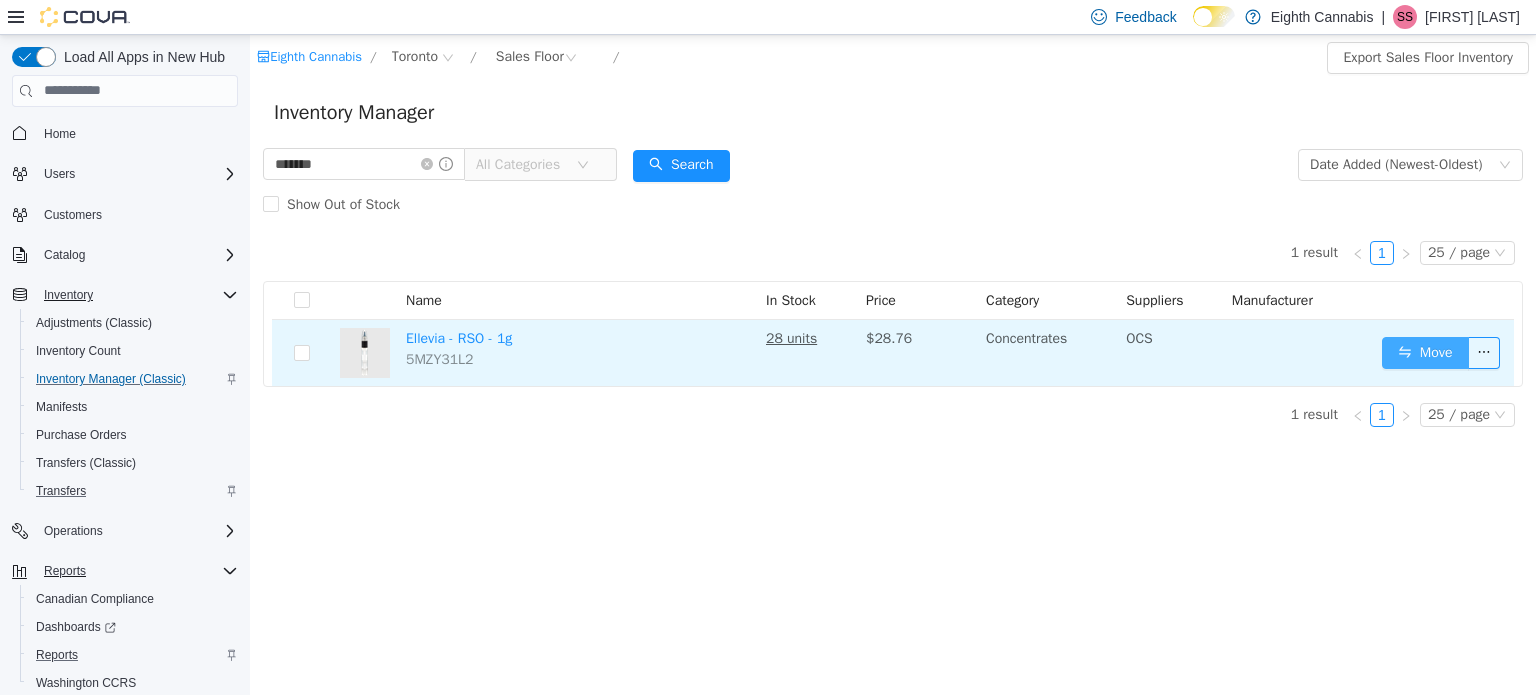click on "Move" at bounding box center [1425, 352] 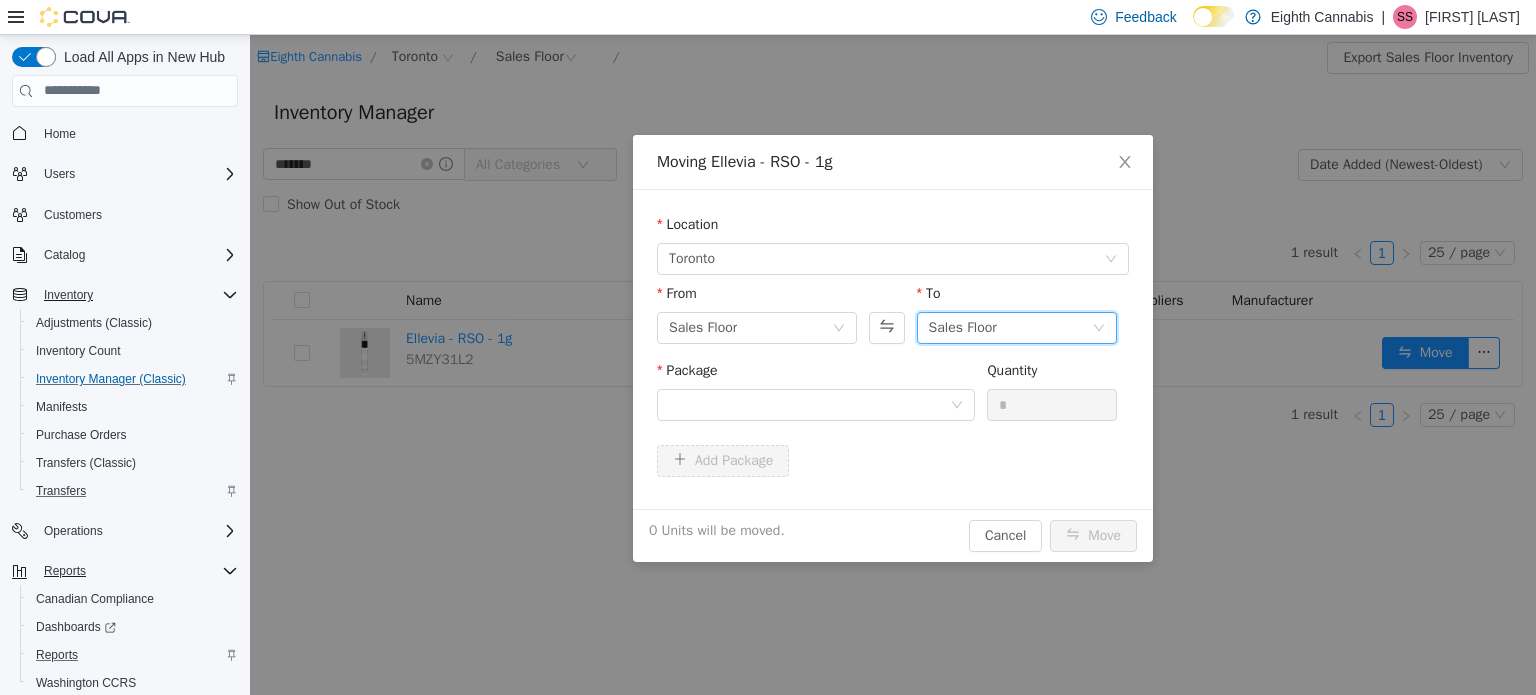 click on "Sales Floor" at bounding box center (1010, 327) 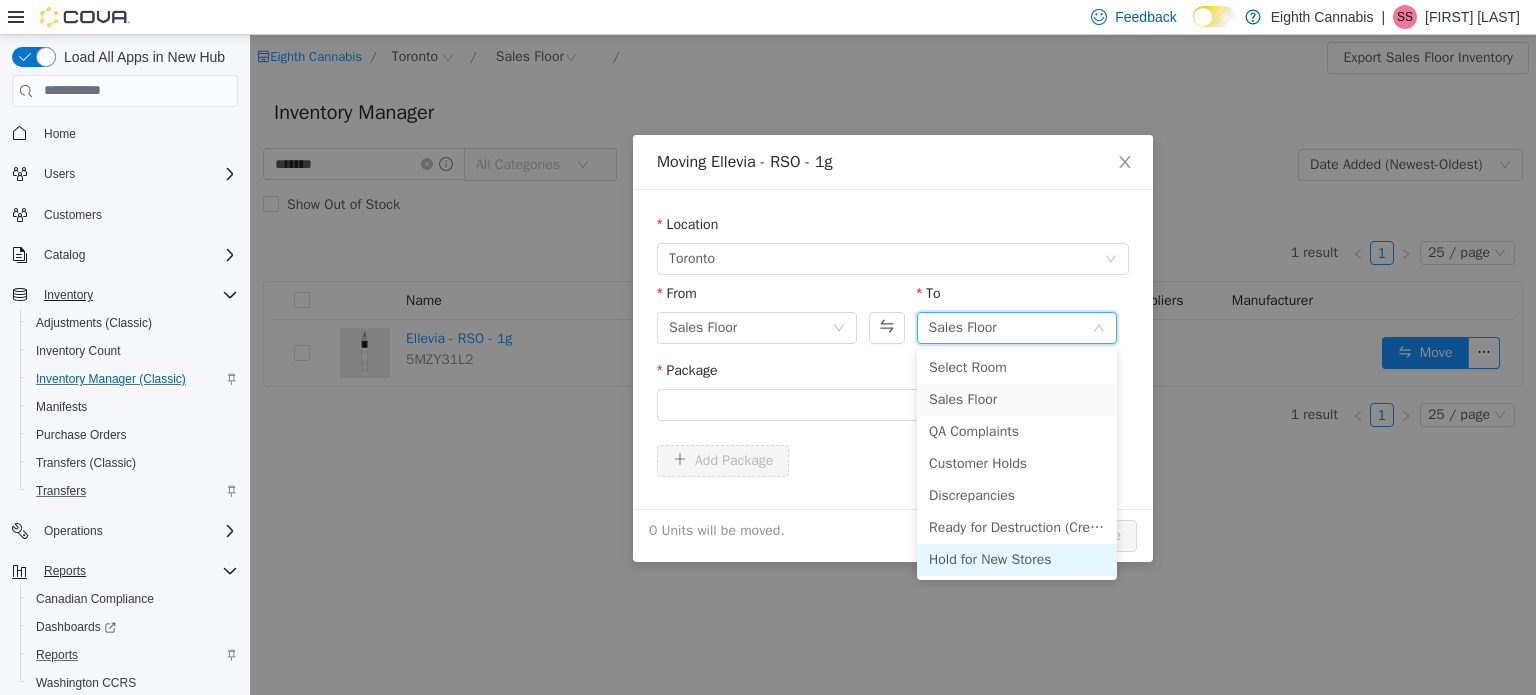 click on "Hold for New Stores" at bounding box center (1017, 559) 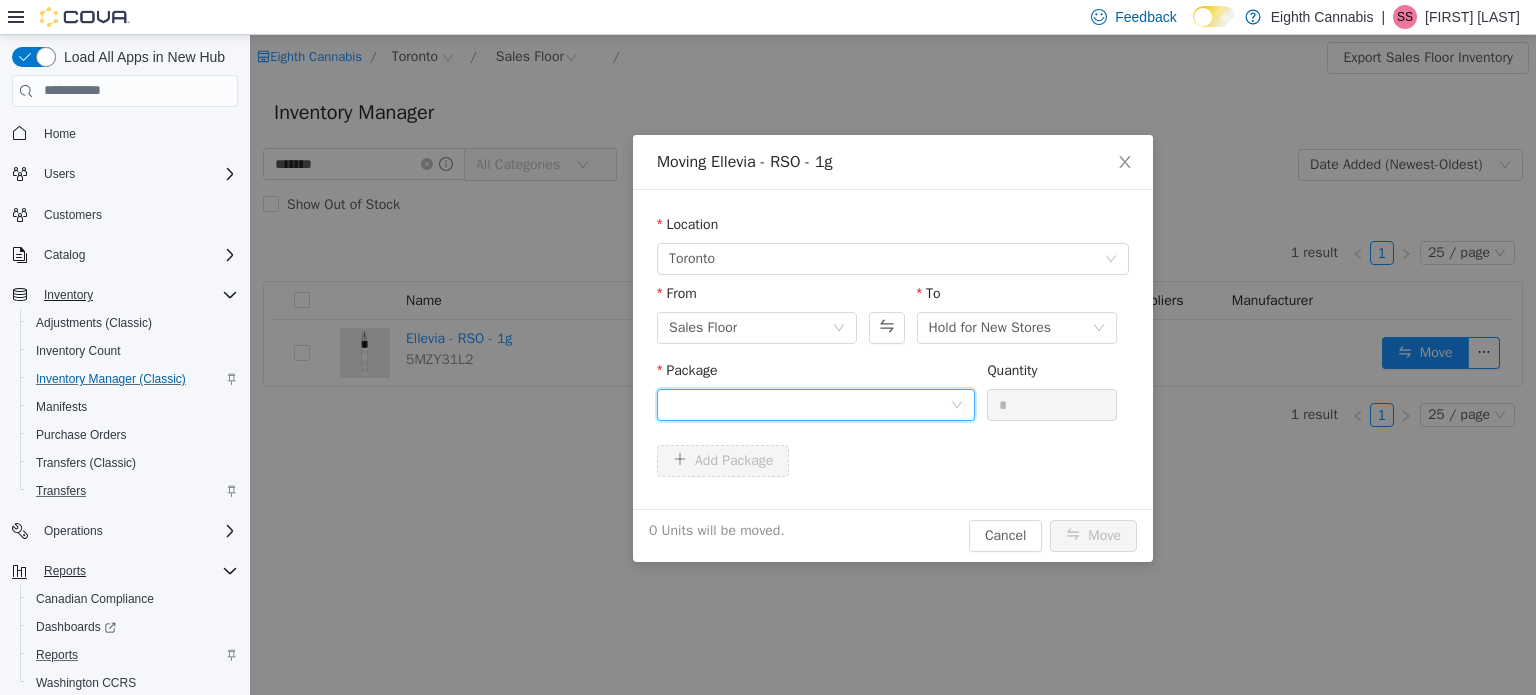 click at bounding box center [809, 404] 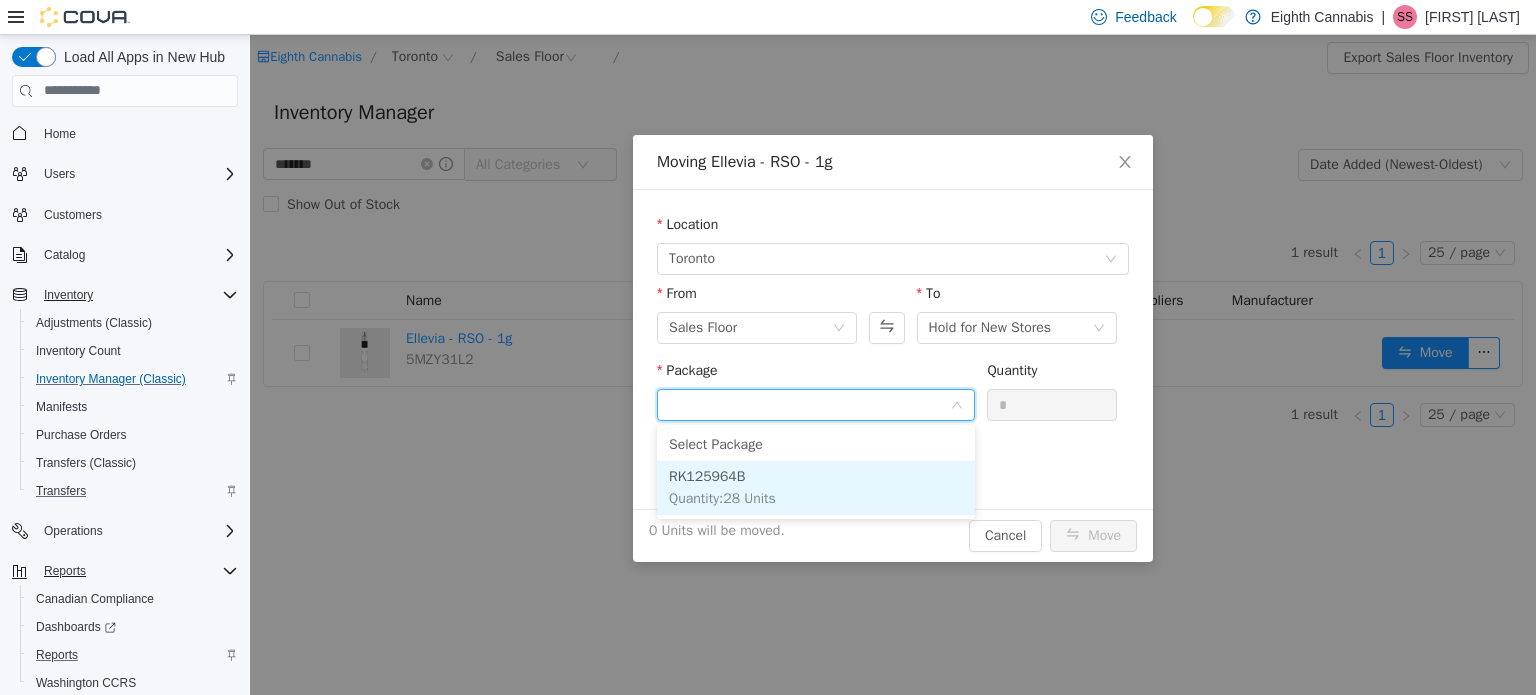 click on "RK125964B Quantity :  28 Units" at bounding box center (816, 487) 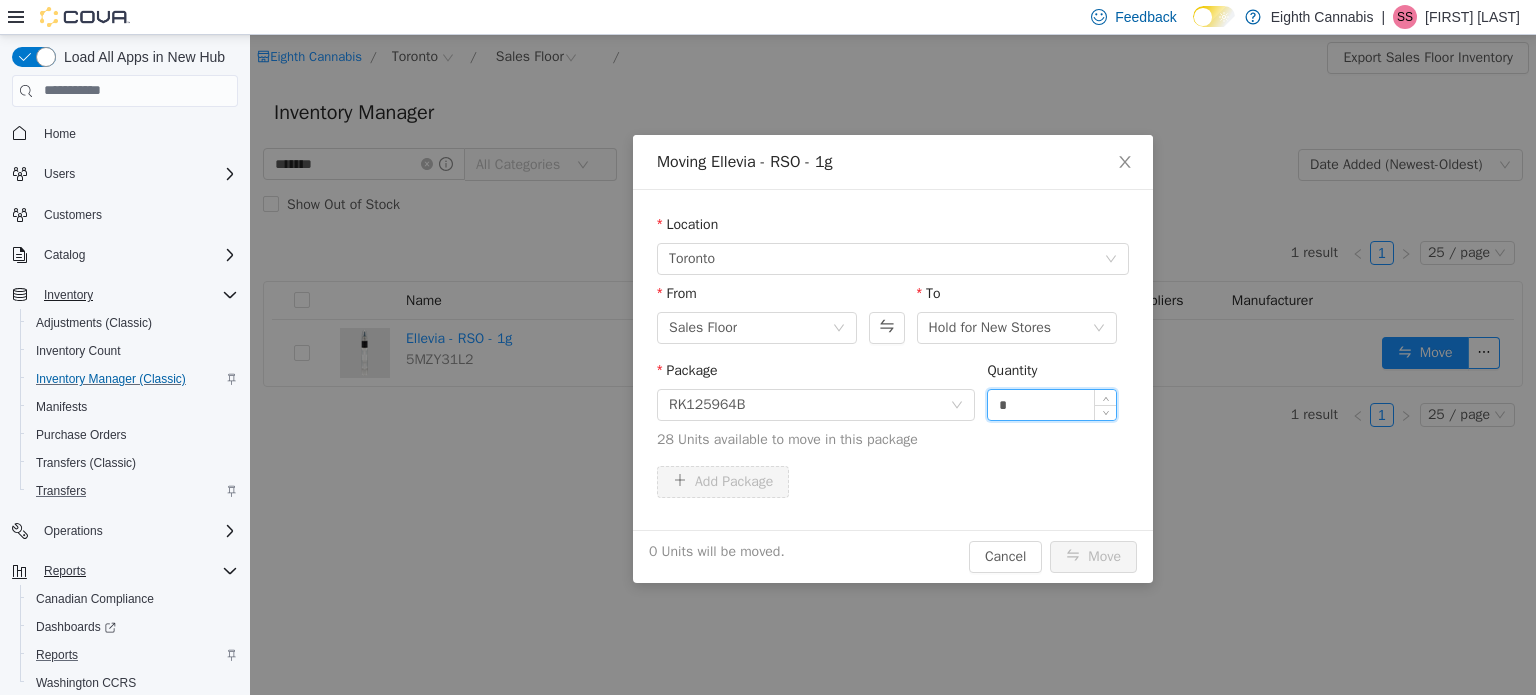click on "*" at bounding box center [1052, 404] 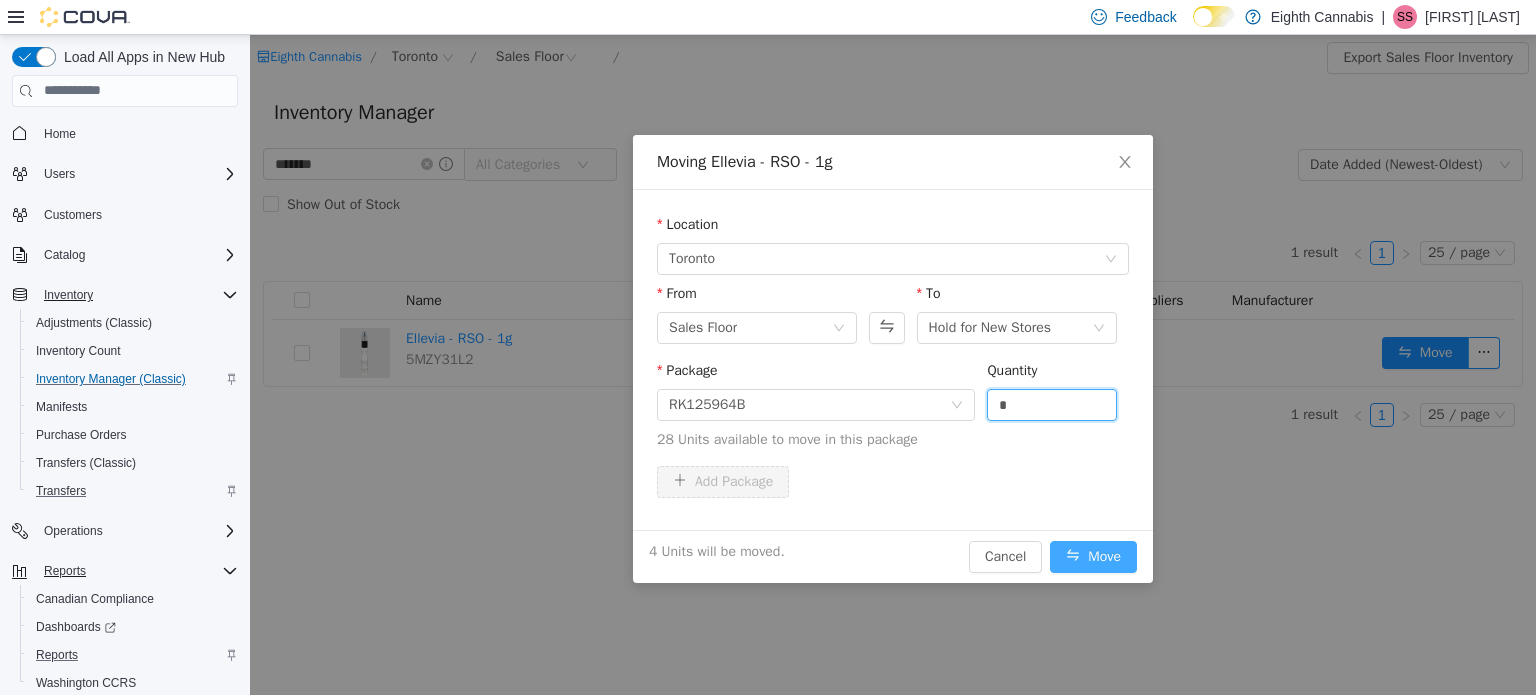 type on "*" 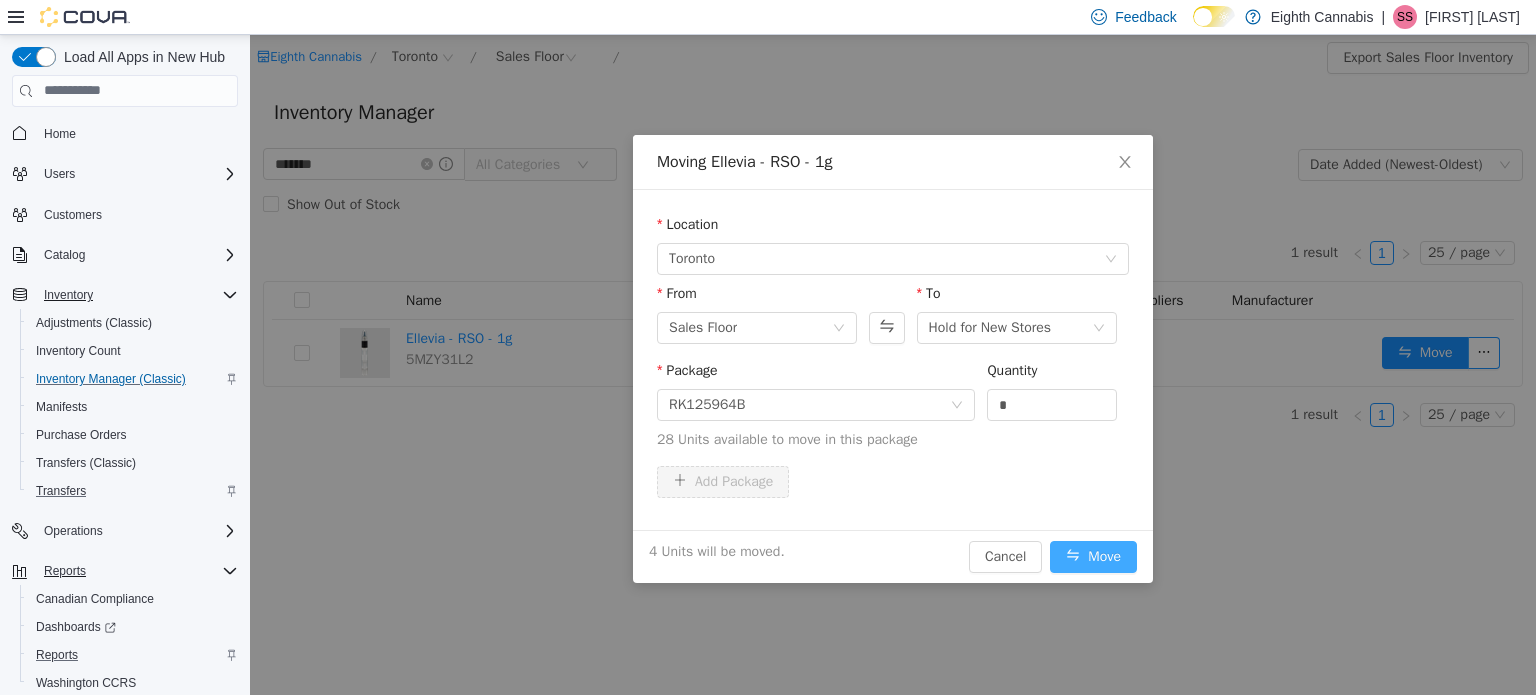 click on "Move" at bounding box center (1093, 556) 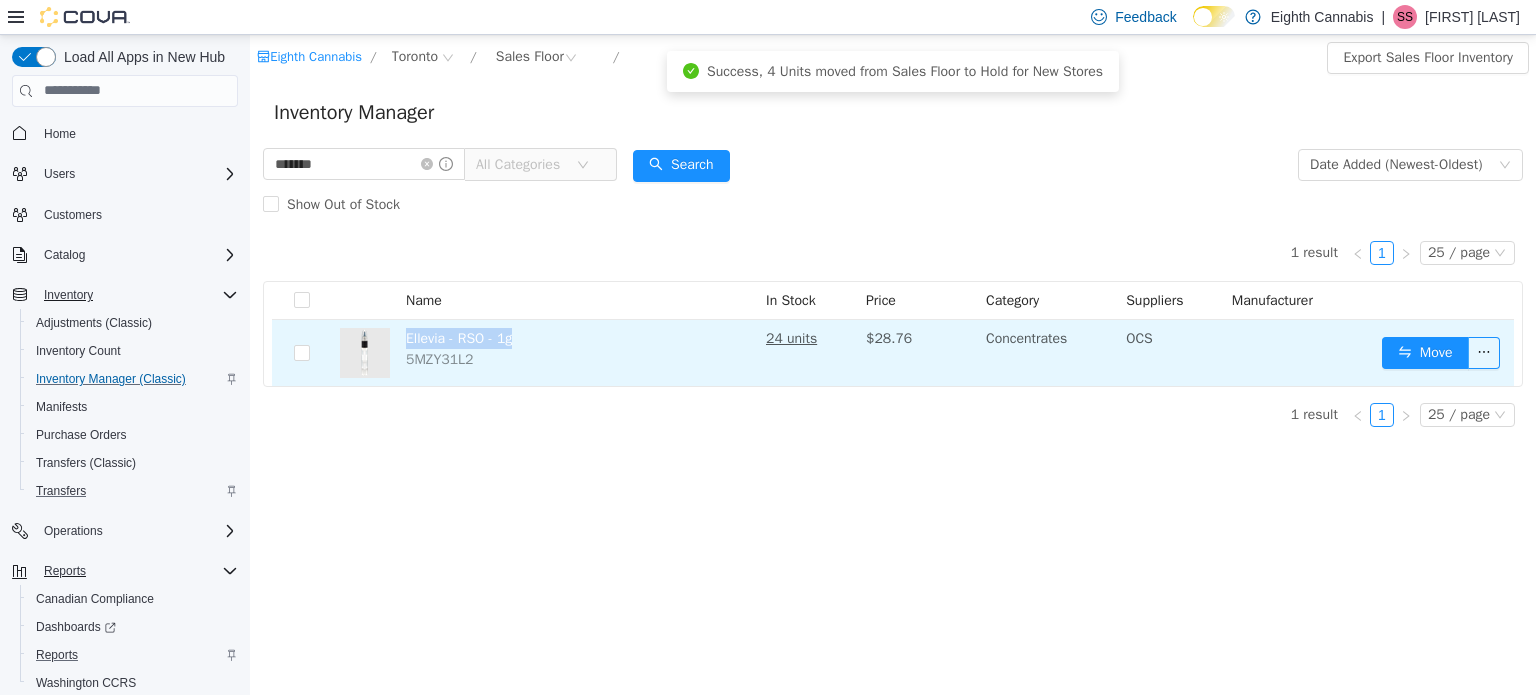 drag, startPoint x: 522, startPoint y: 334, endPoint x: 398, endPoint y: 343, distance: 124.32619 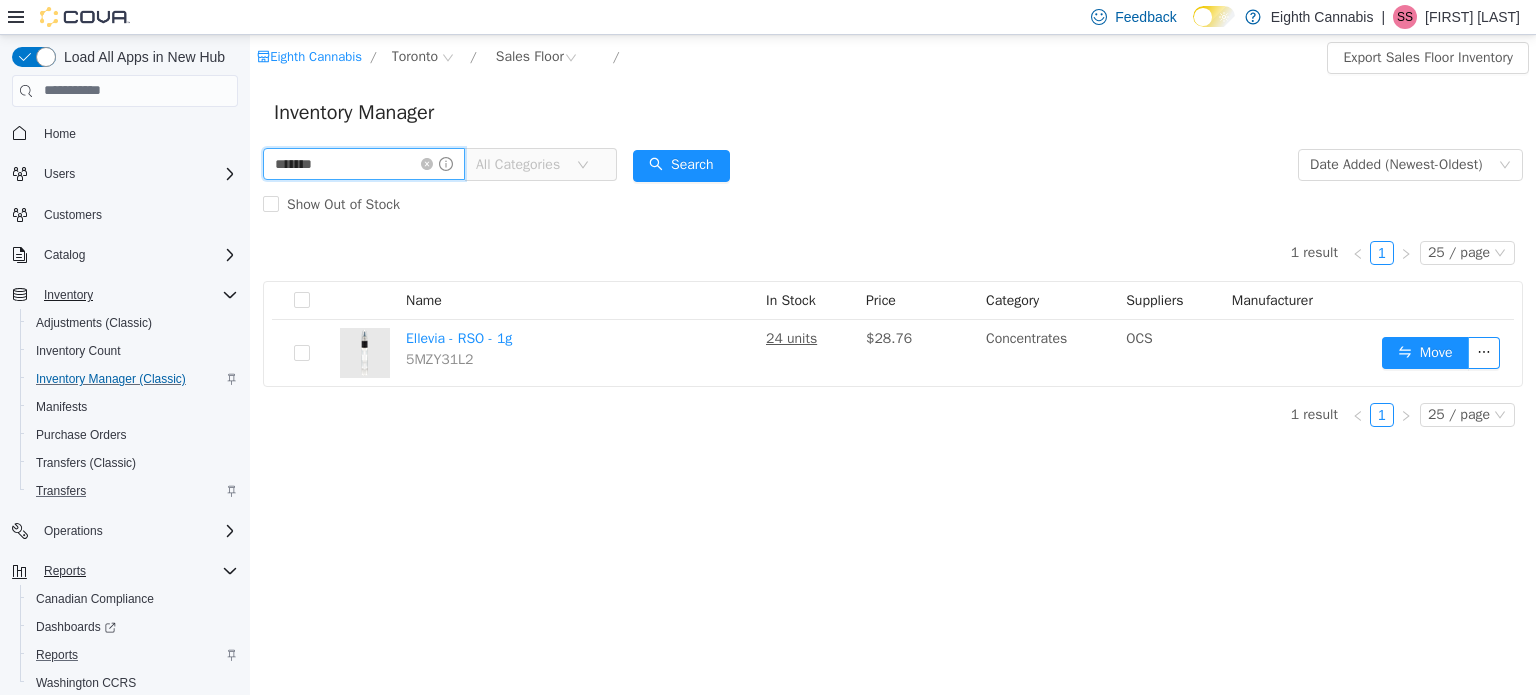 click on "*******" at bounding box center (364, 163) 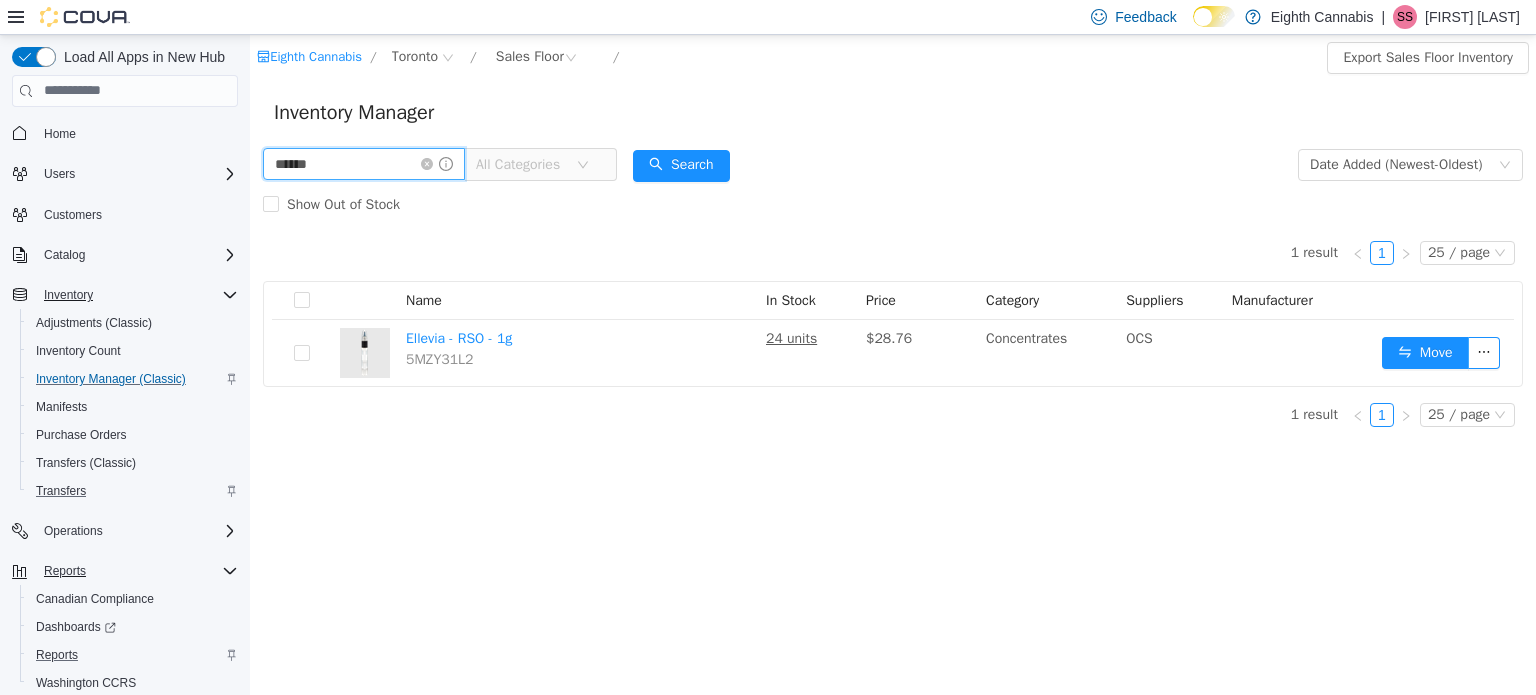 type on "******" 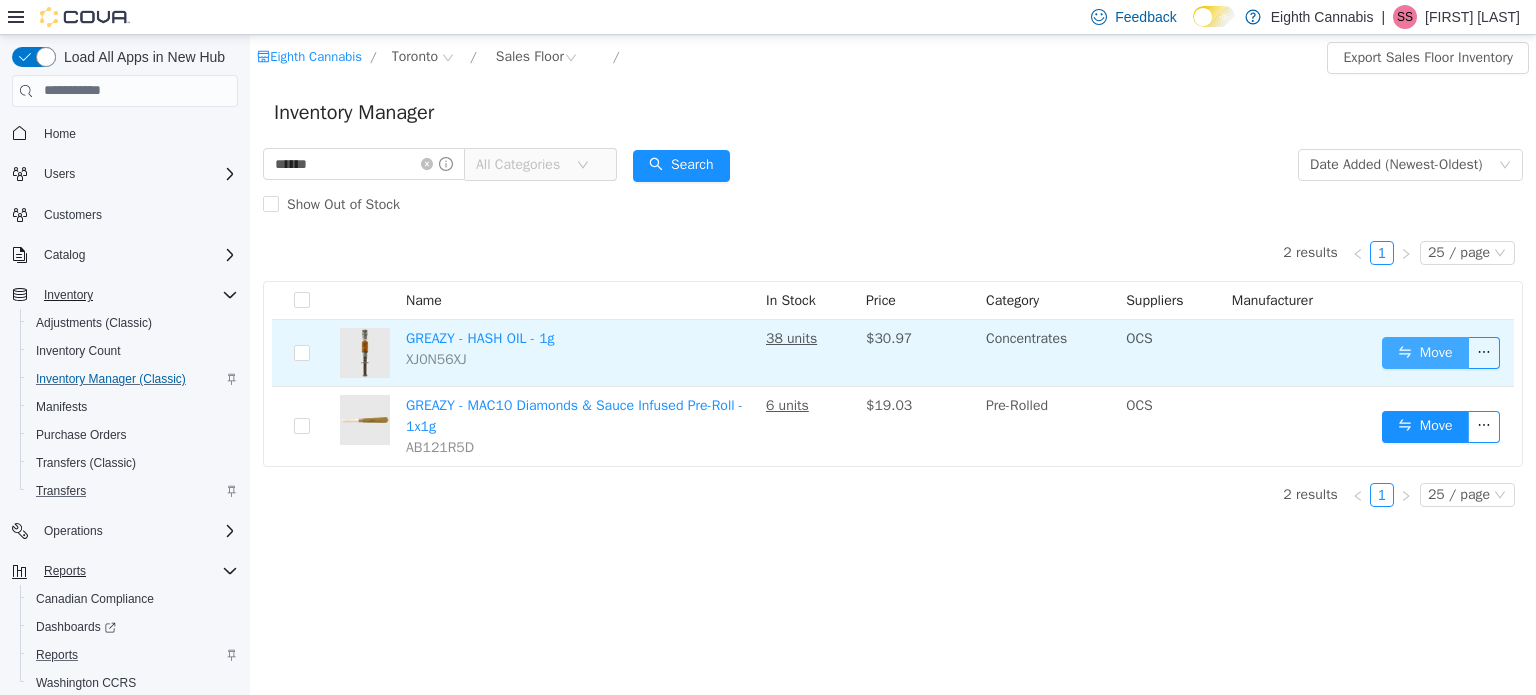click on "Move" at bounding box center [1425, 352] 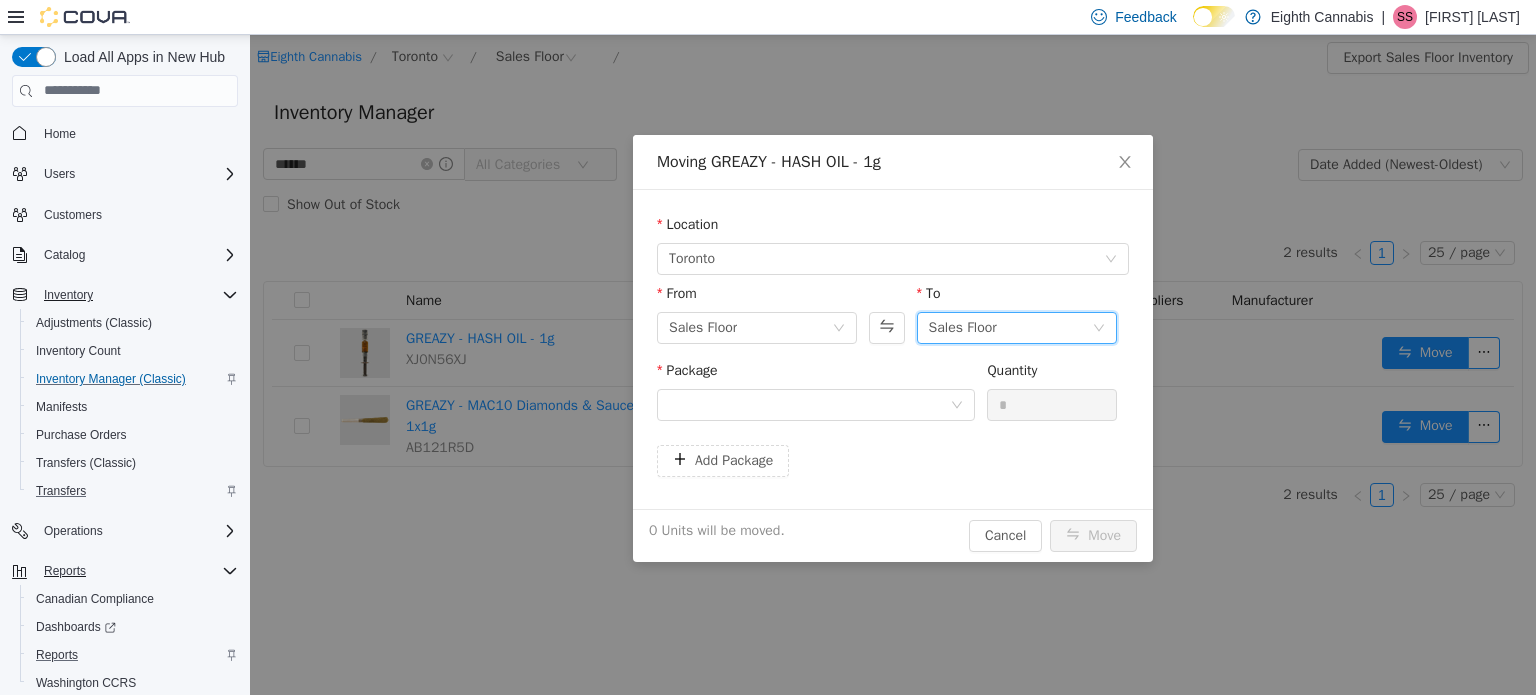 click on "Sales Floor" at bounding box center (963, 327) 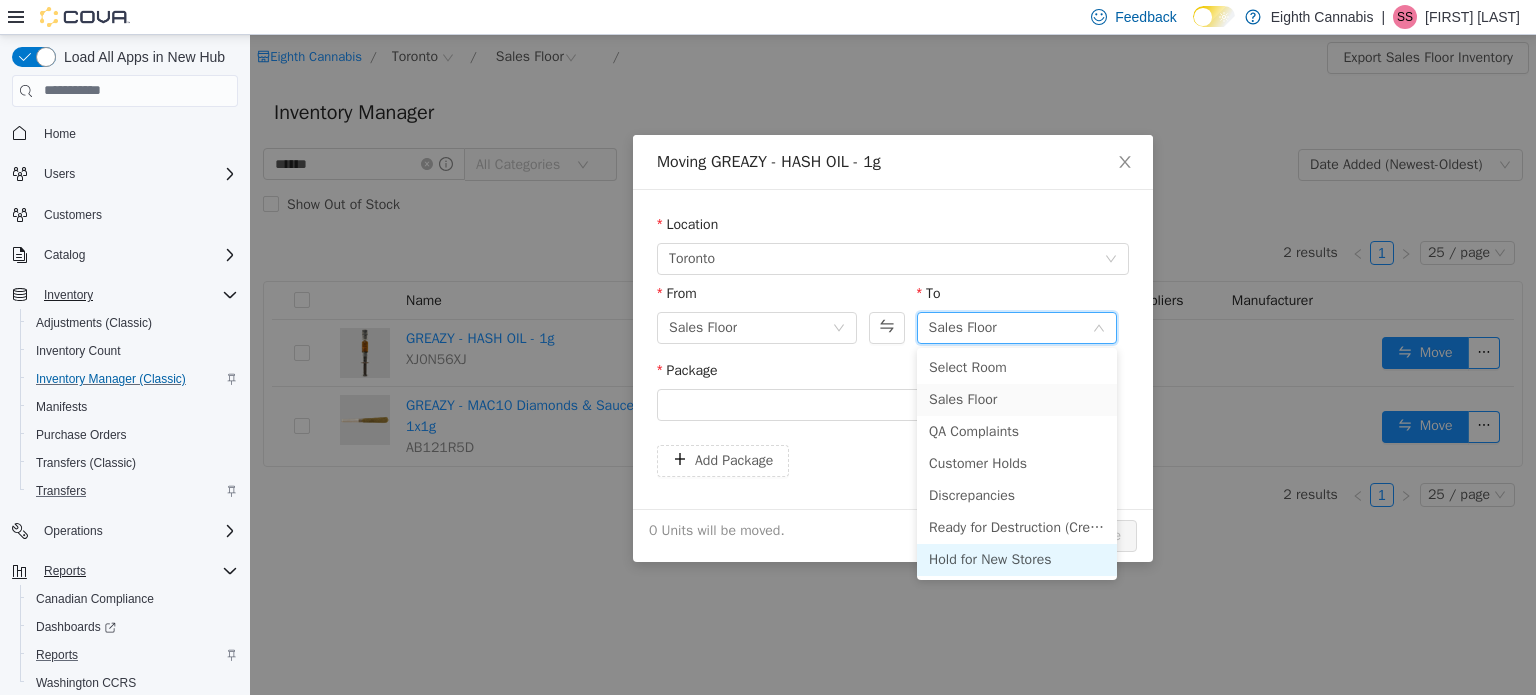 click on "Hold for New Stores" at bounding box center (1017, 559) 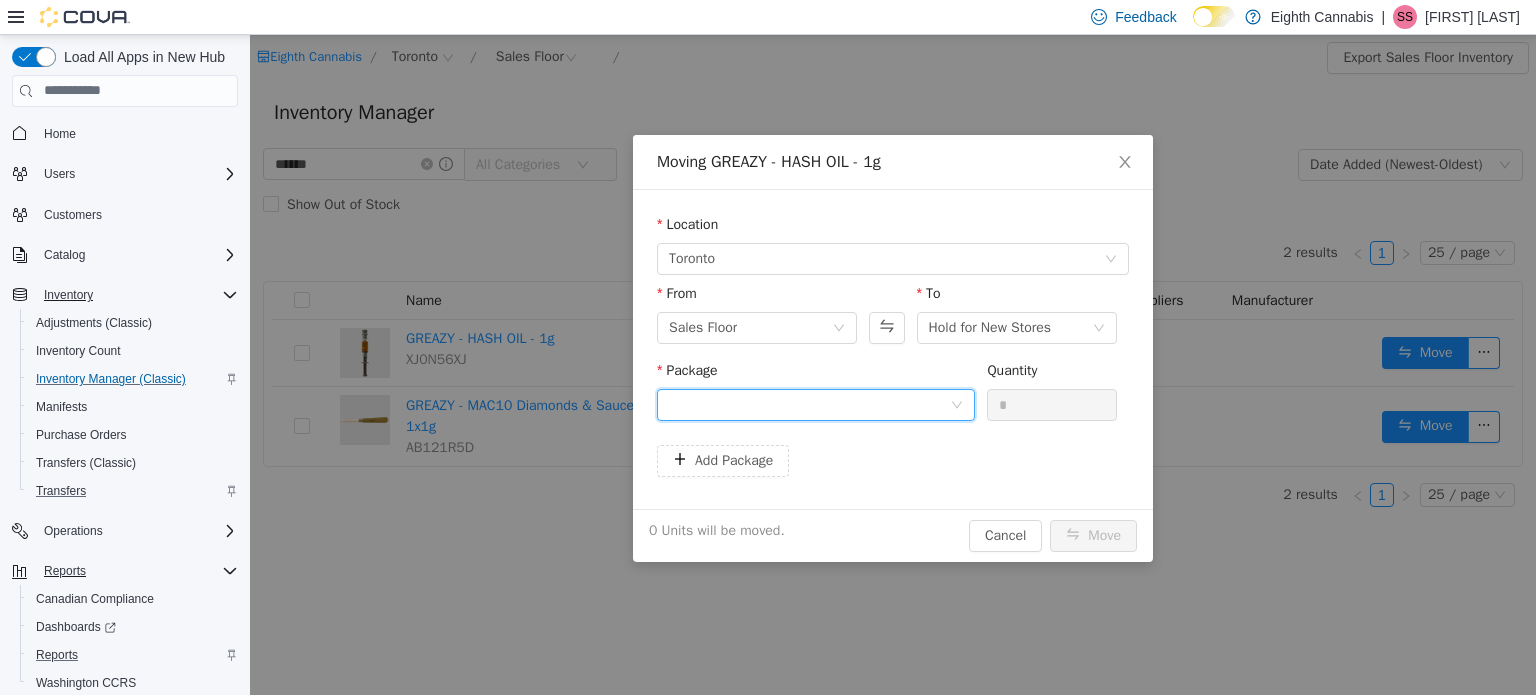 click at bounding box center (809, 404) 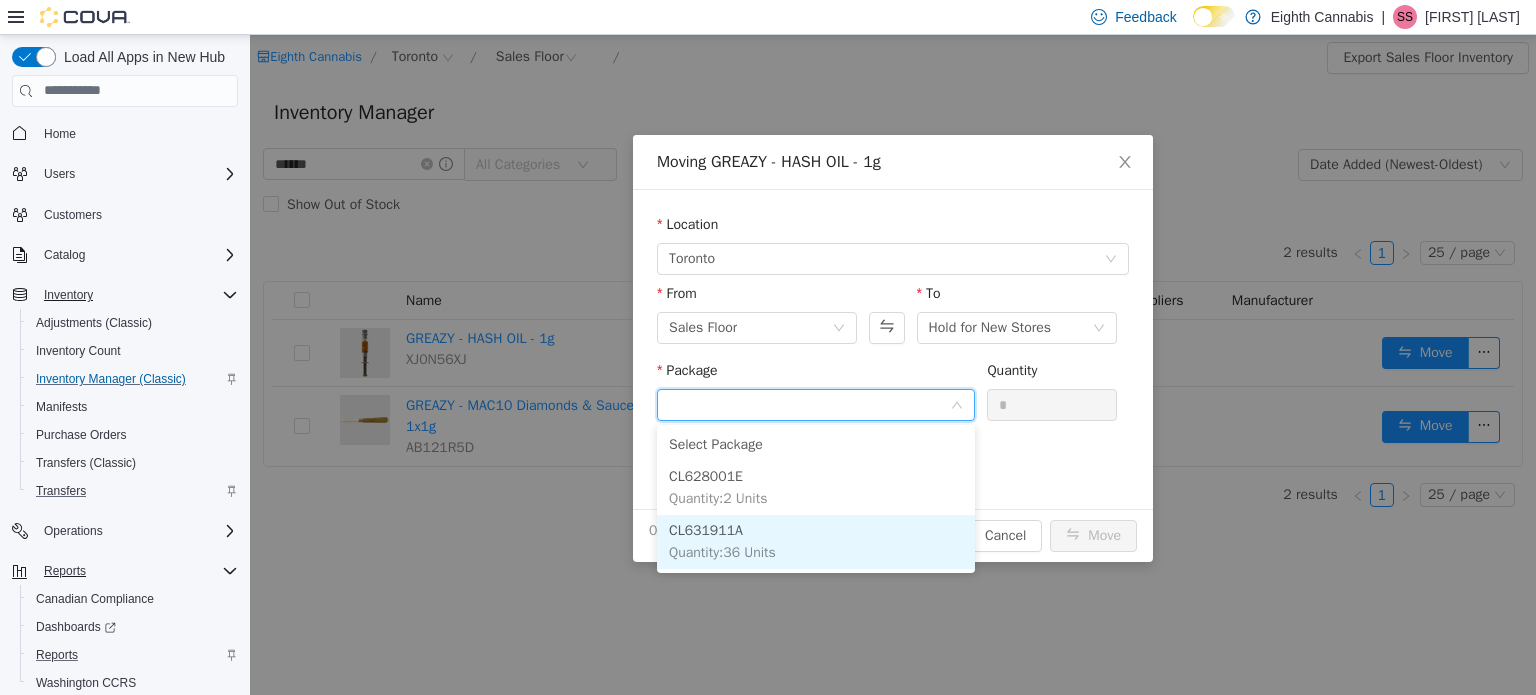 click on "Quantity :  36 Units" at bounding box center [722, 551] 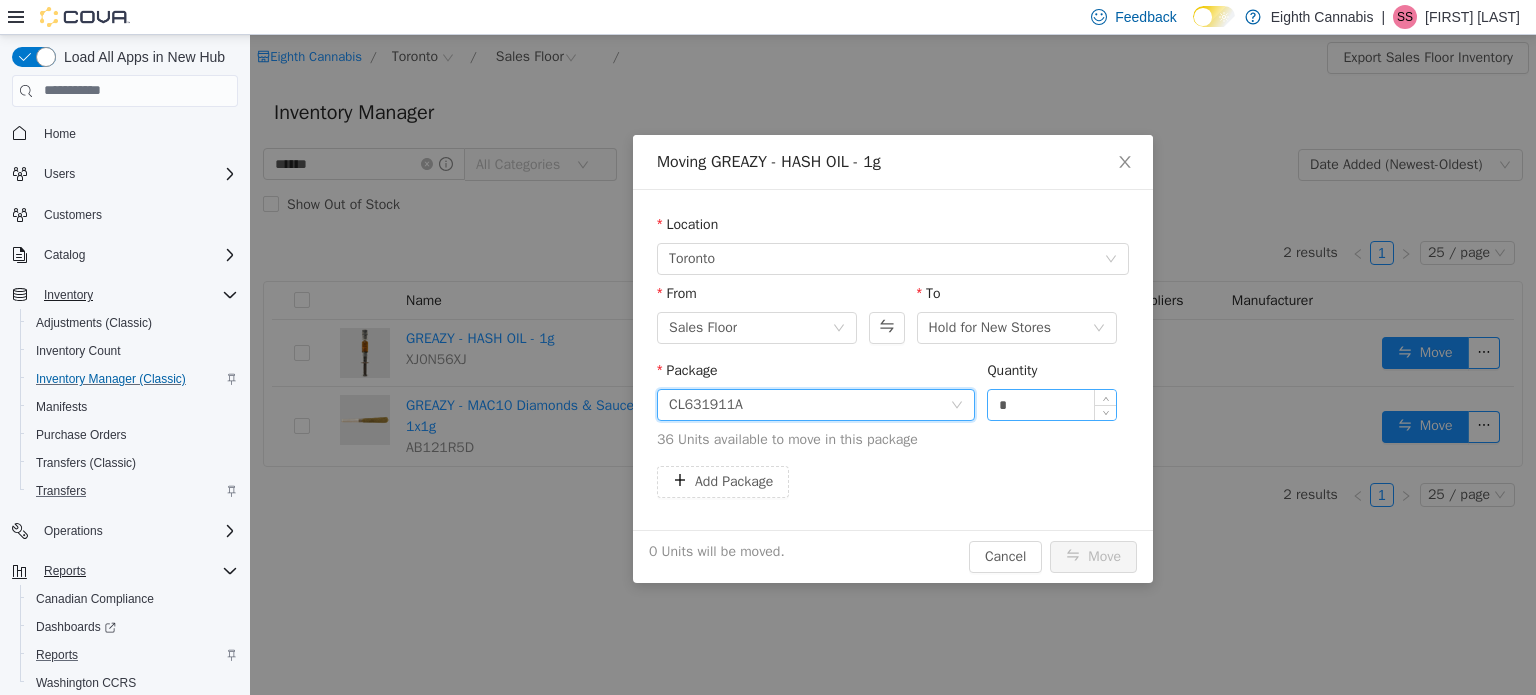 click on "*" at bounding box center [1052, 404] 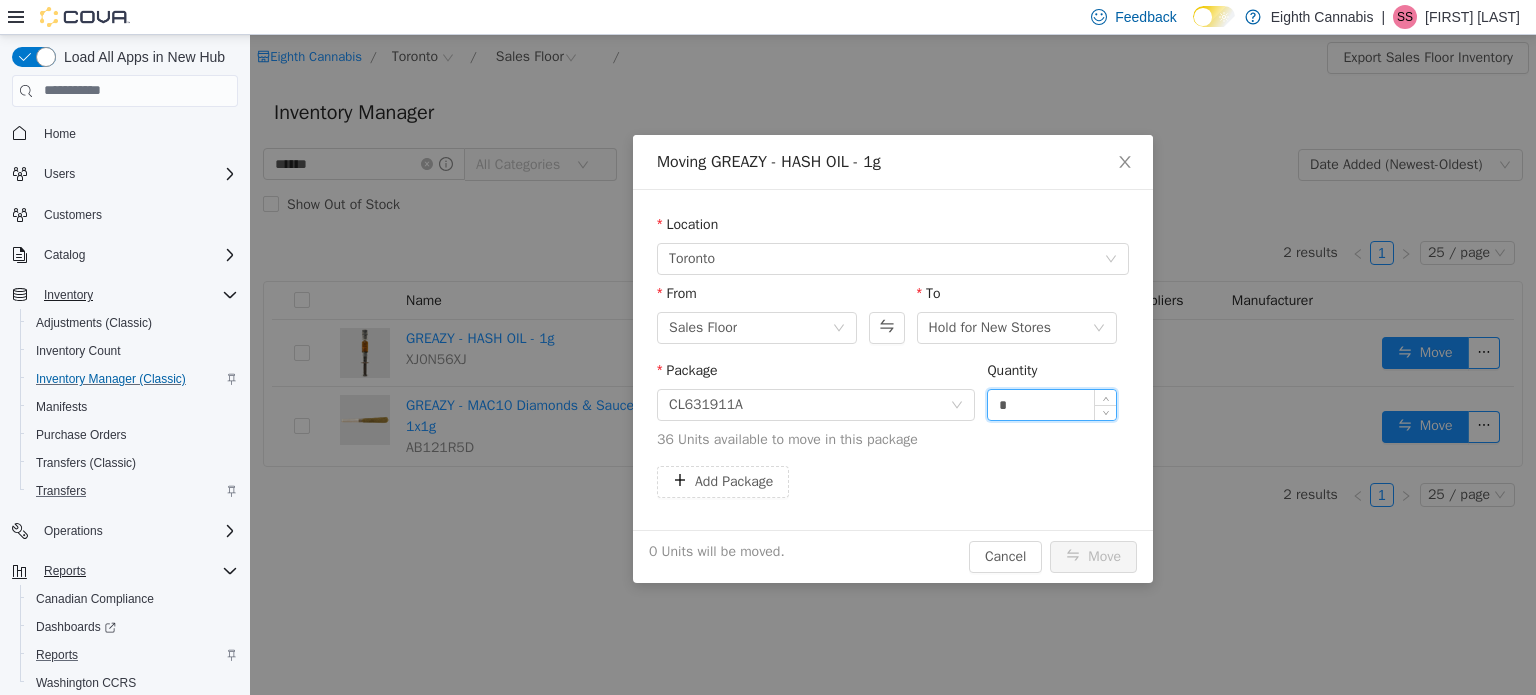 click on "*" at bounding box center (1052, 404) 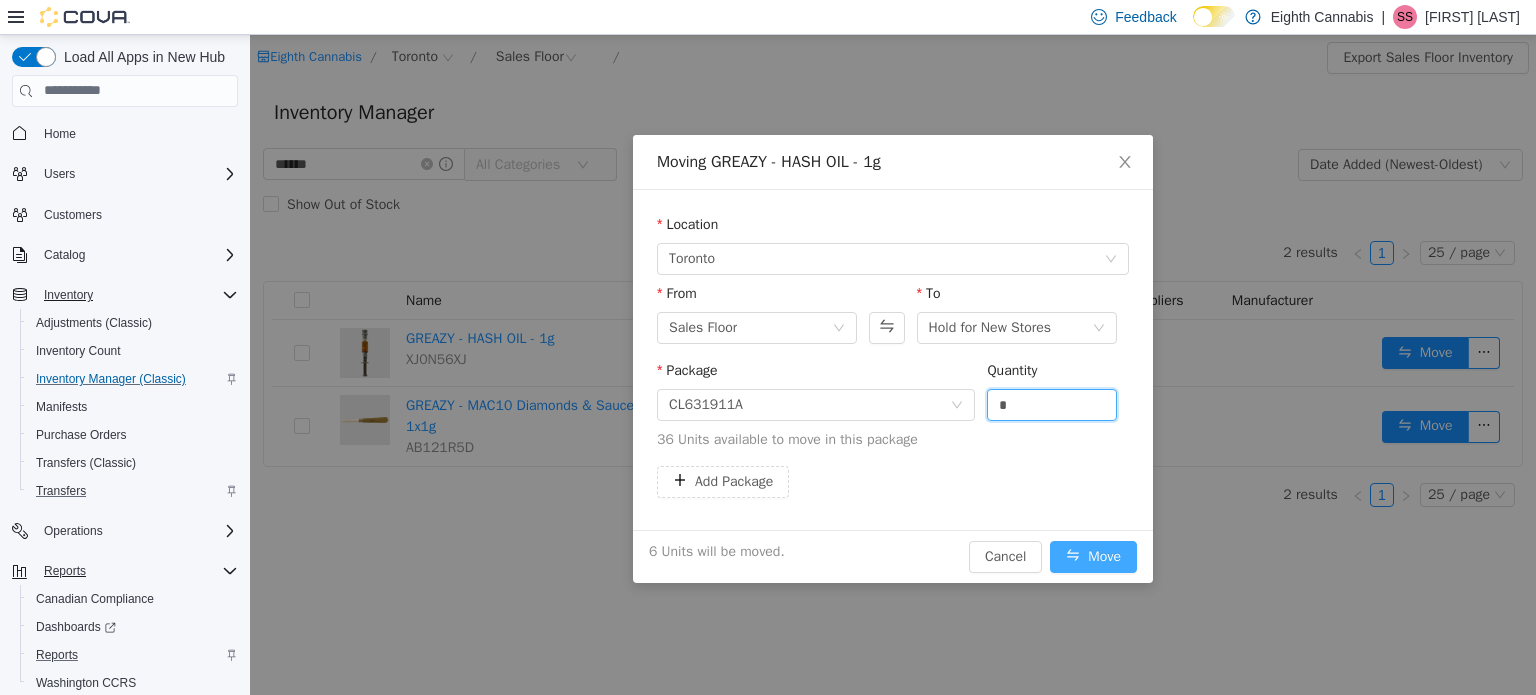 type on "*" 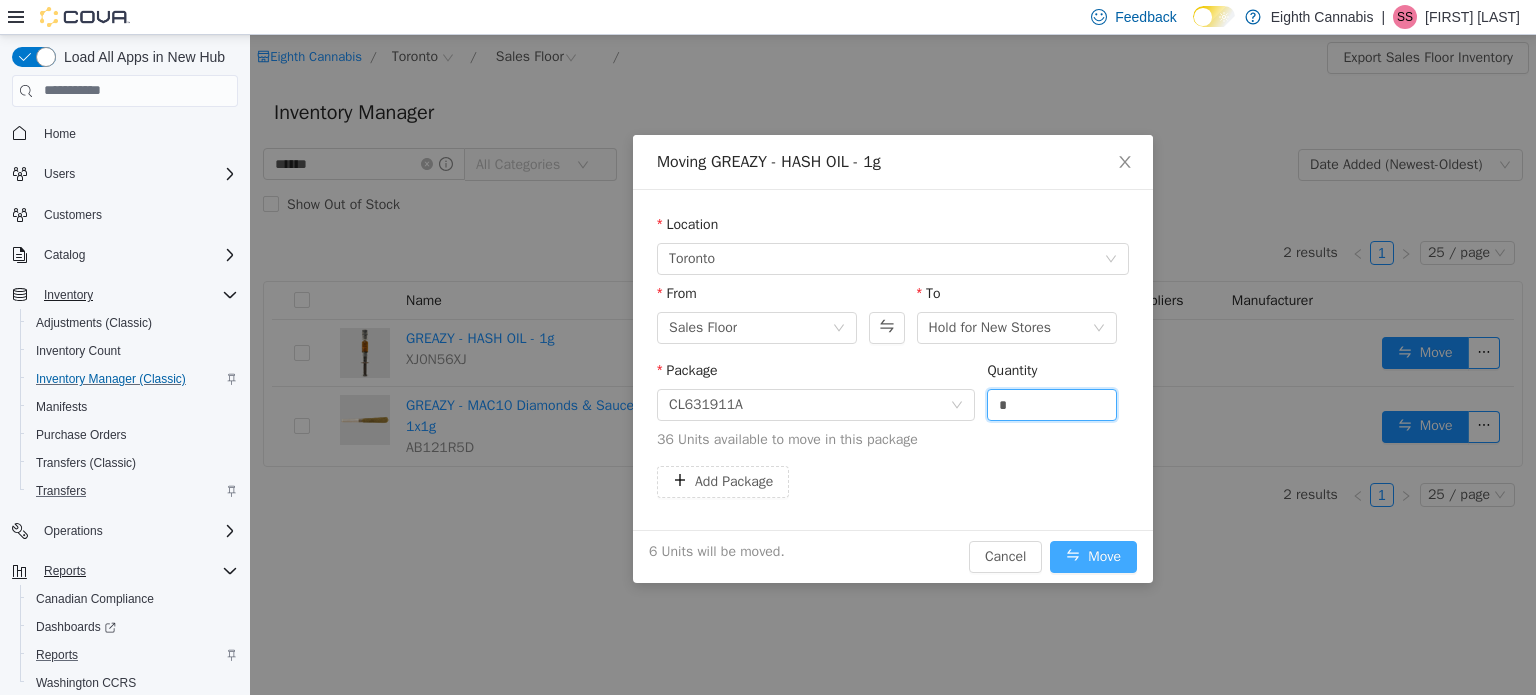 click on "Move" at bounding box center [1093, 556] 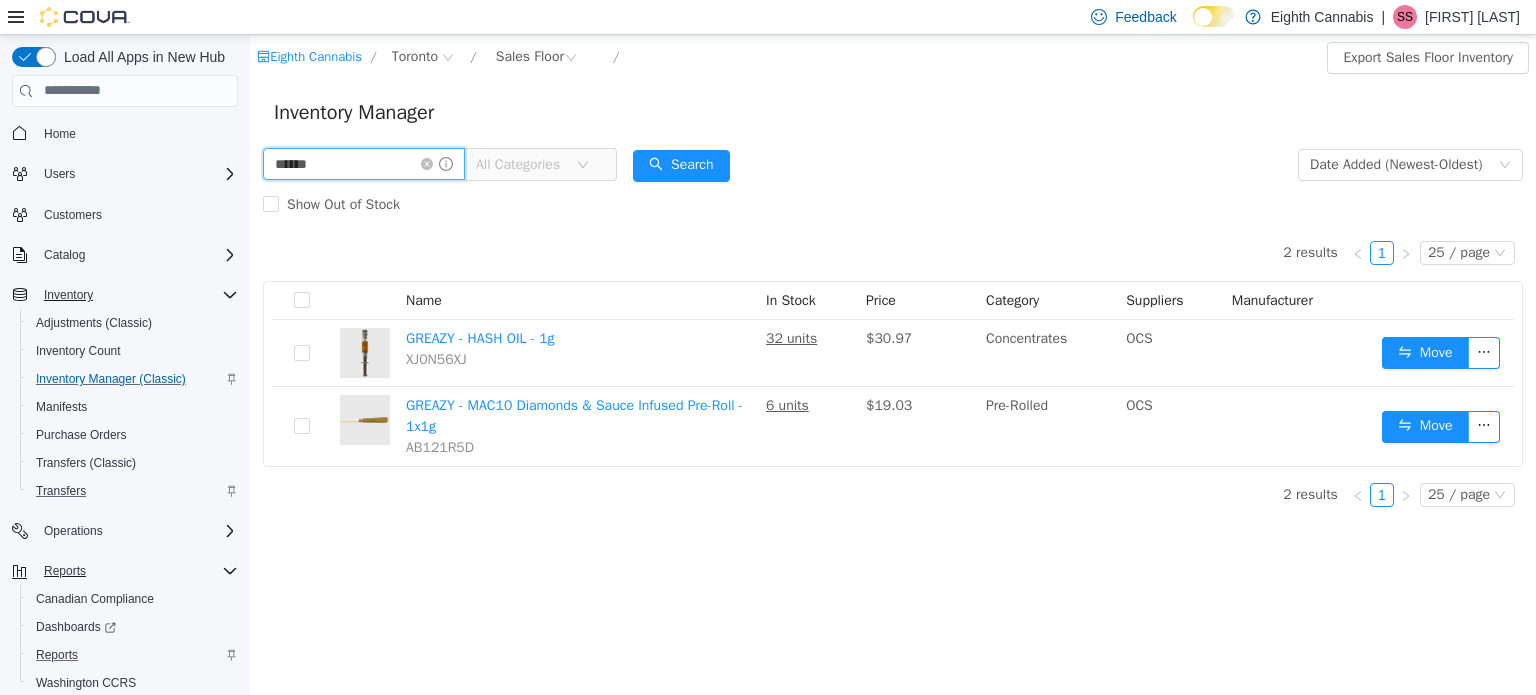 click on "******" at bounding box center [364, 163] 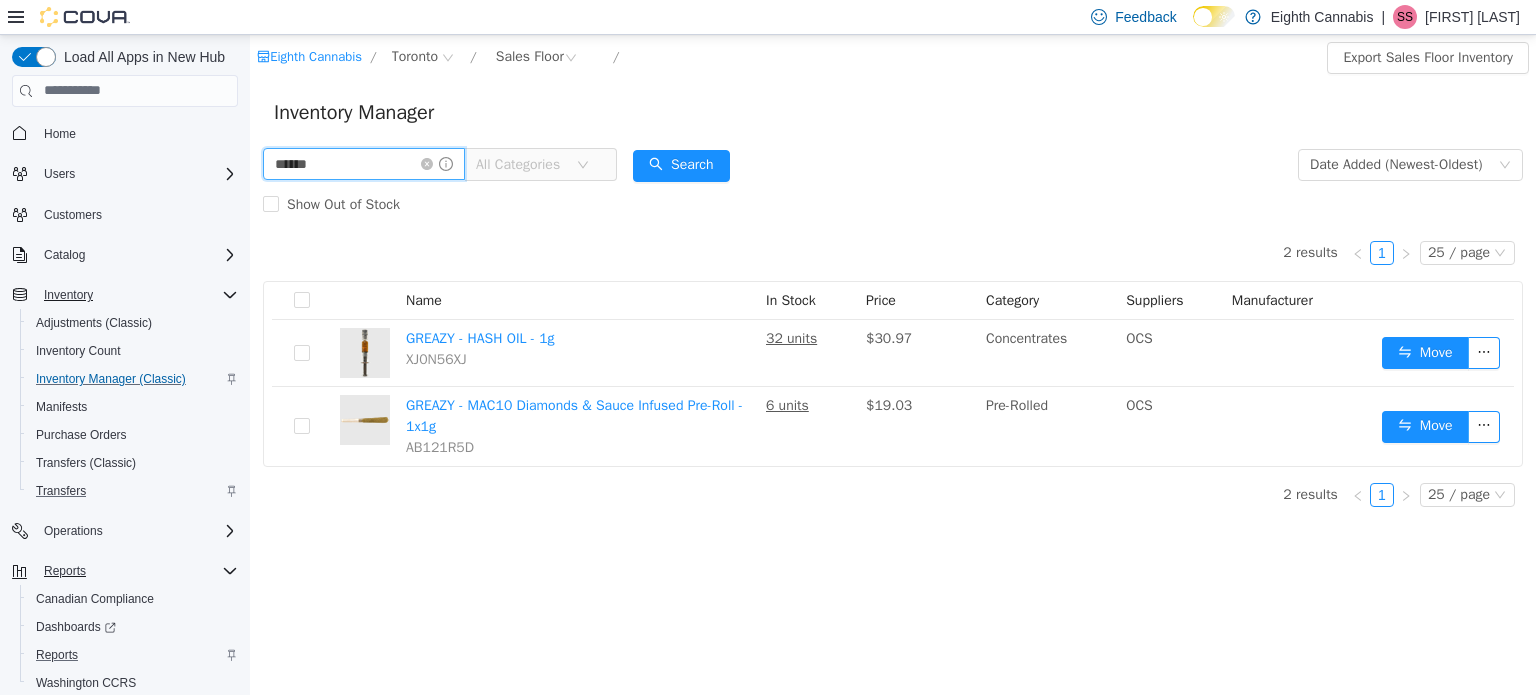 type on "******" 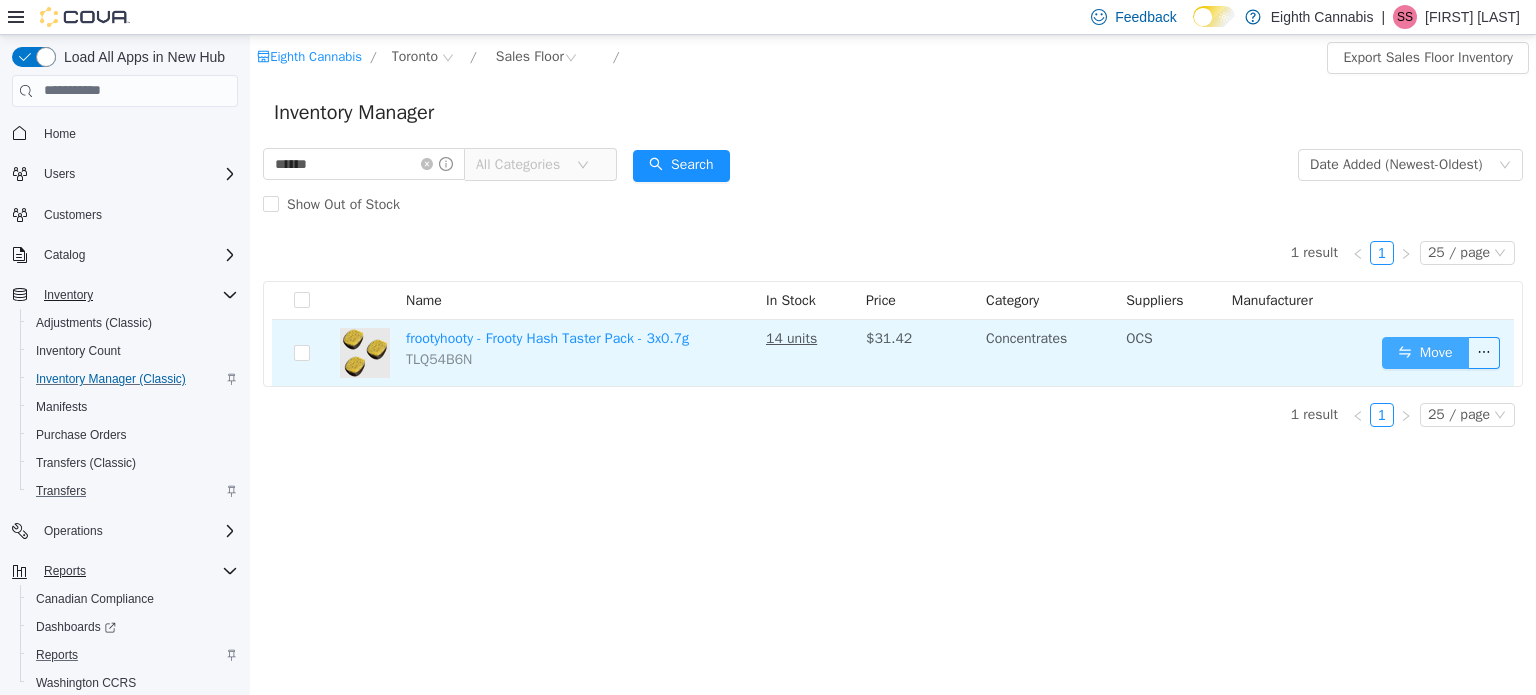 click on "Move" at bounding box center (1425, 352) 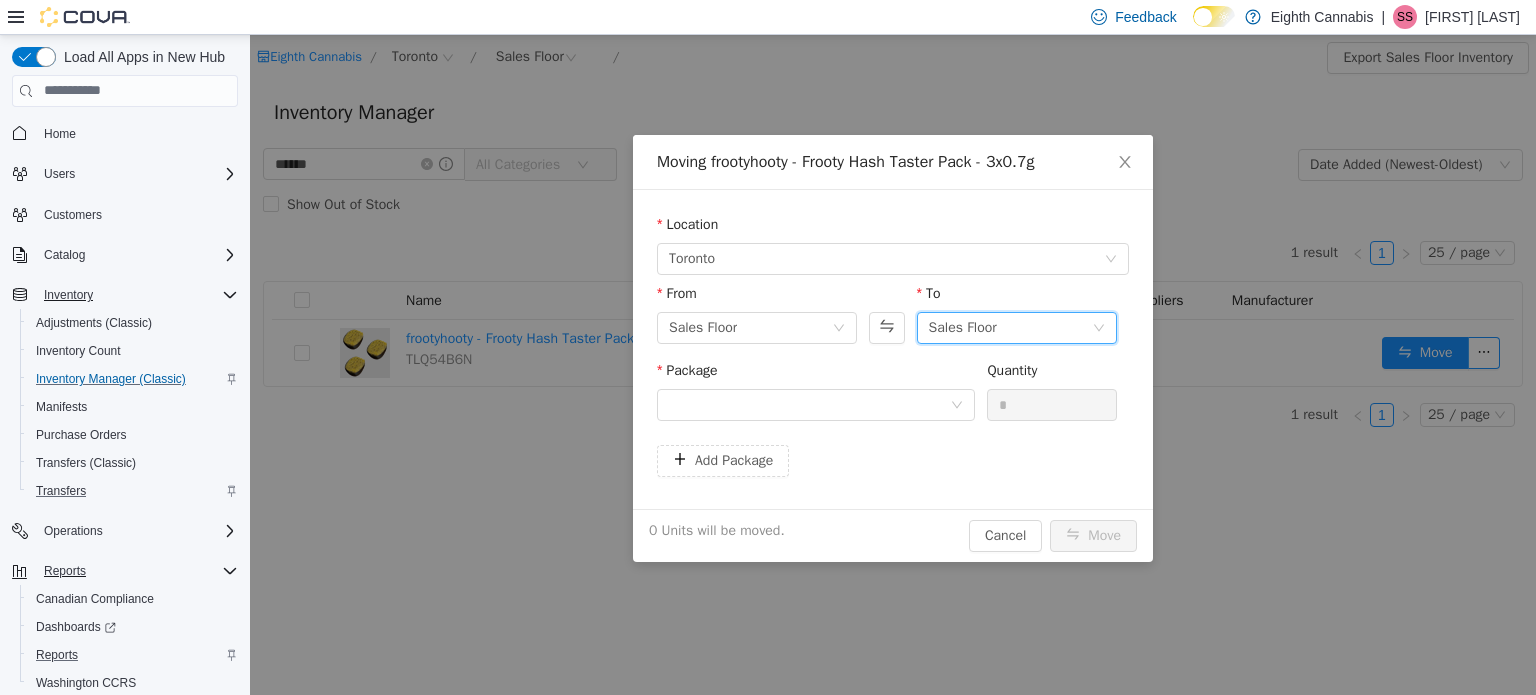 click on "Sales Floor" at bounding box center (963, 327) 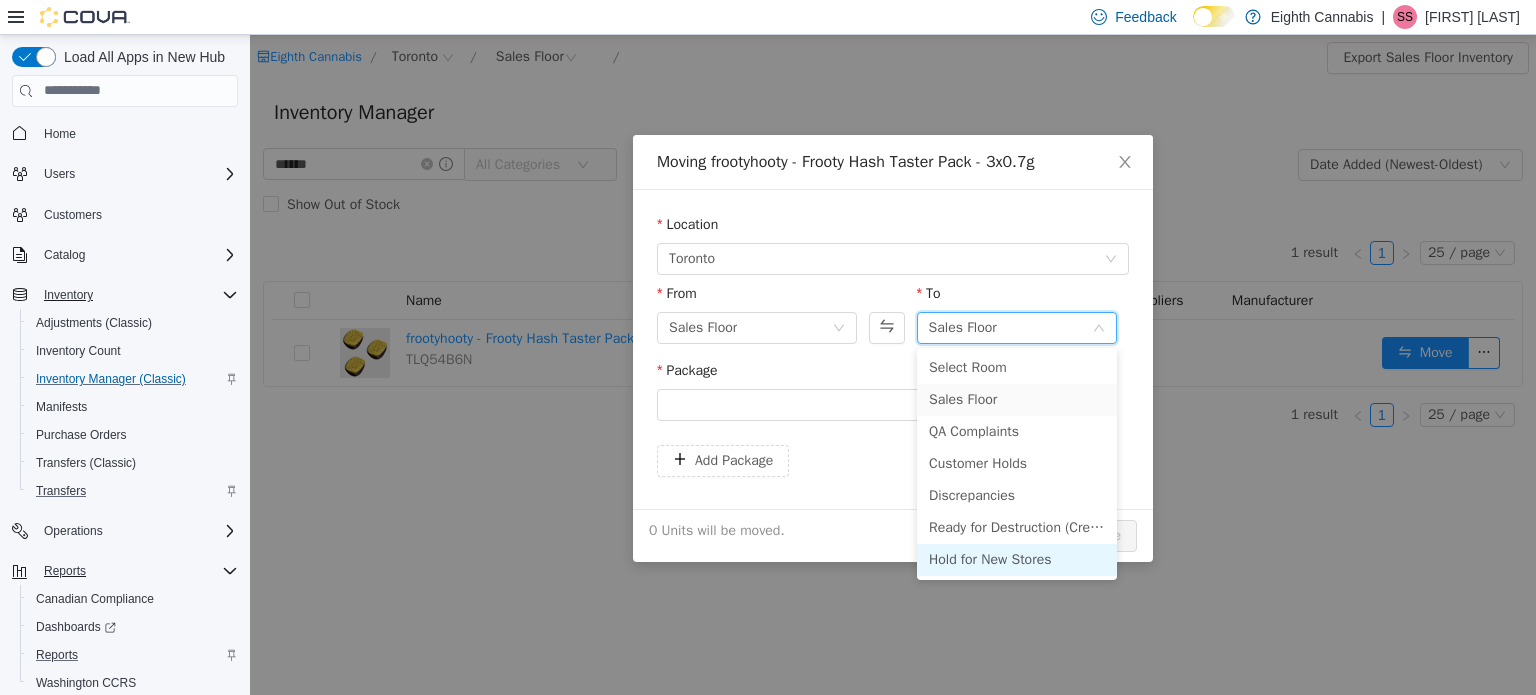 click on "Hold for New Stores" at bounding box center [1017, 559] 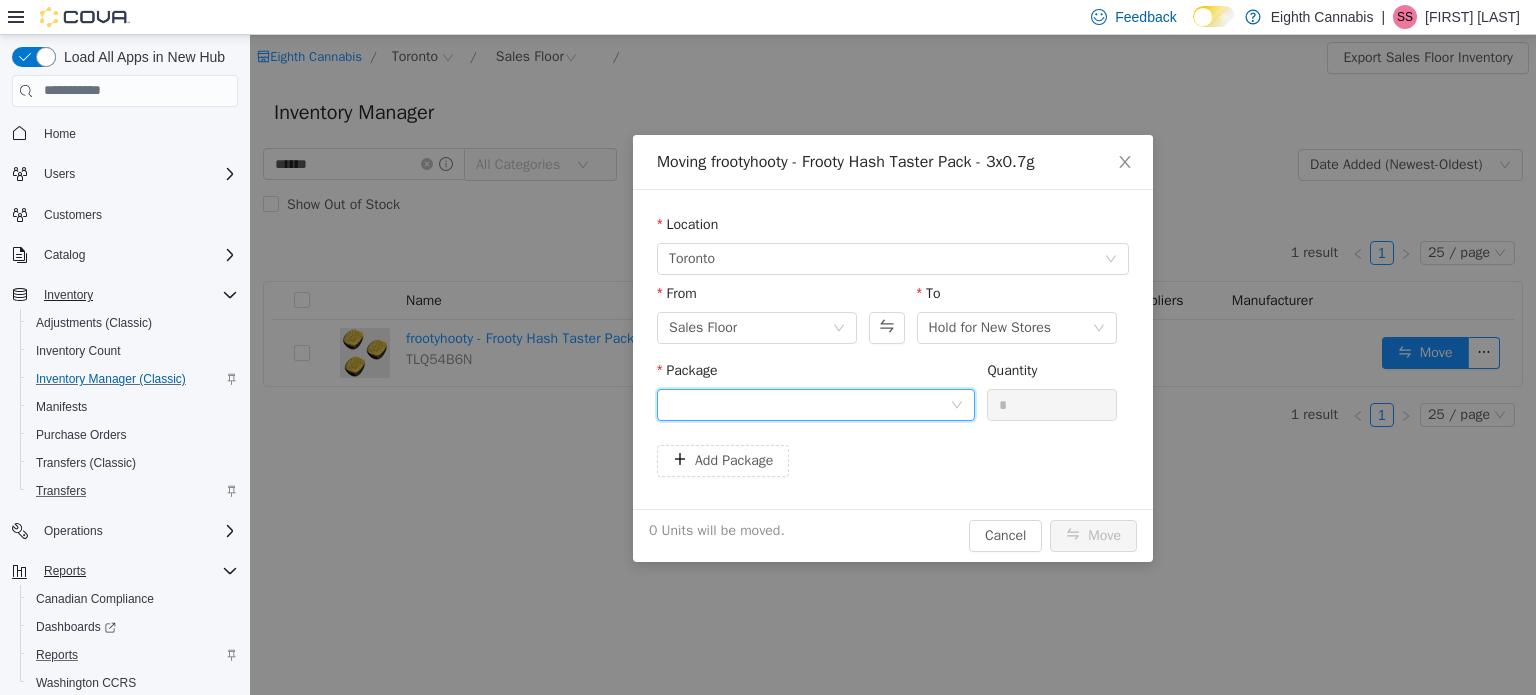 click at bounding box center (809, 404) 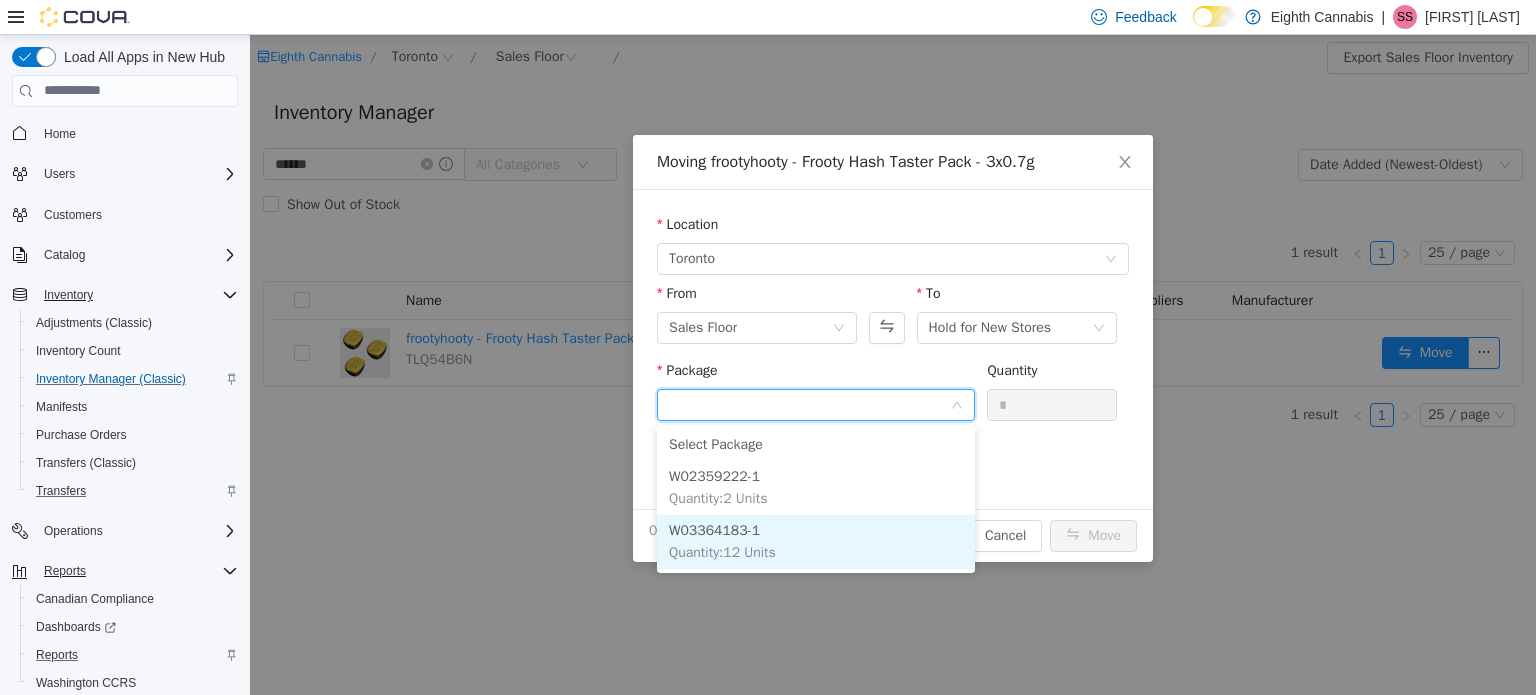 click on "Quantity :  12 Units" at bounding box center (722, 551) 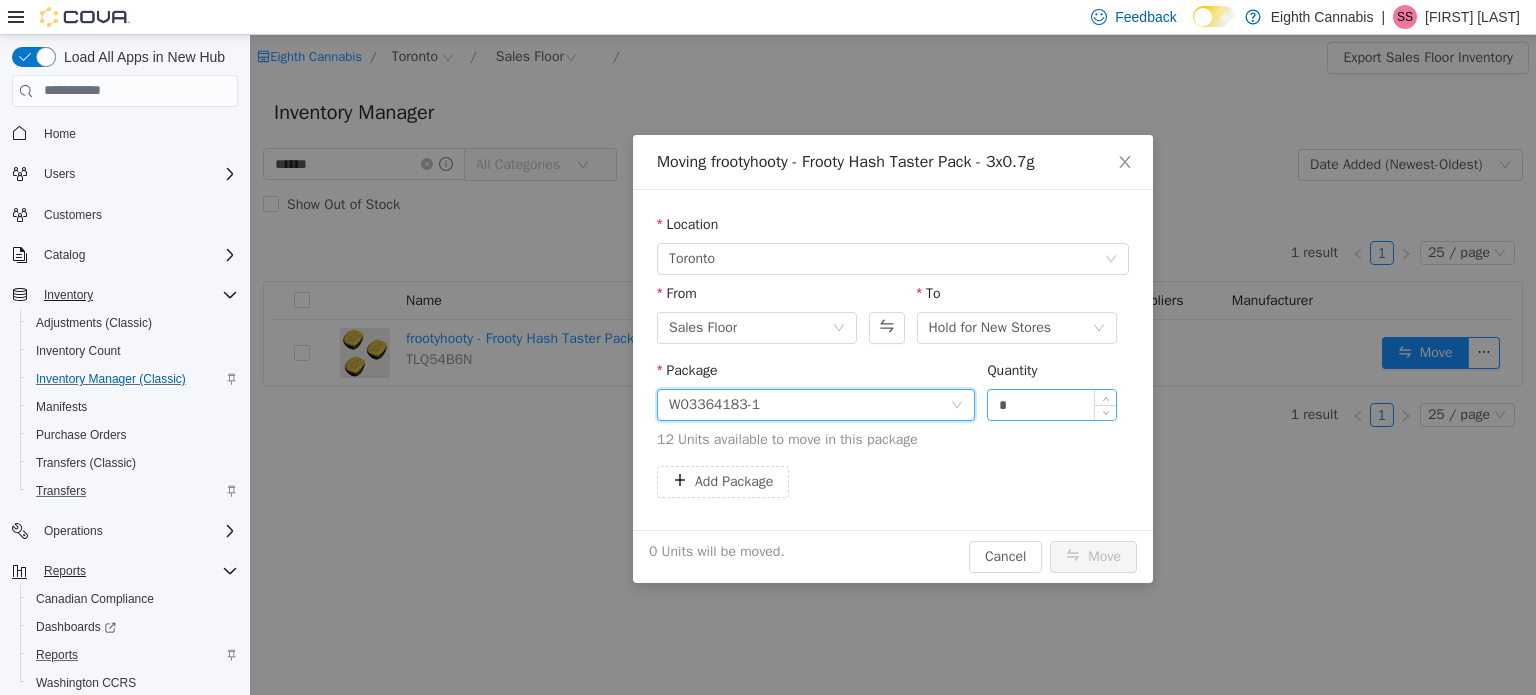 click on "*" at bounding box center (1052, 404) 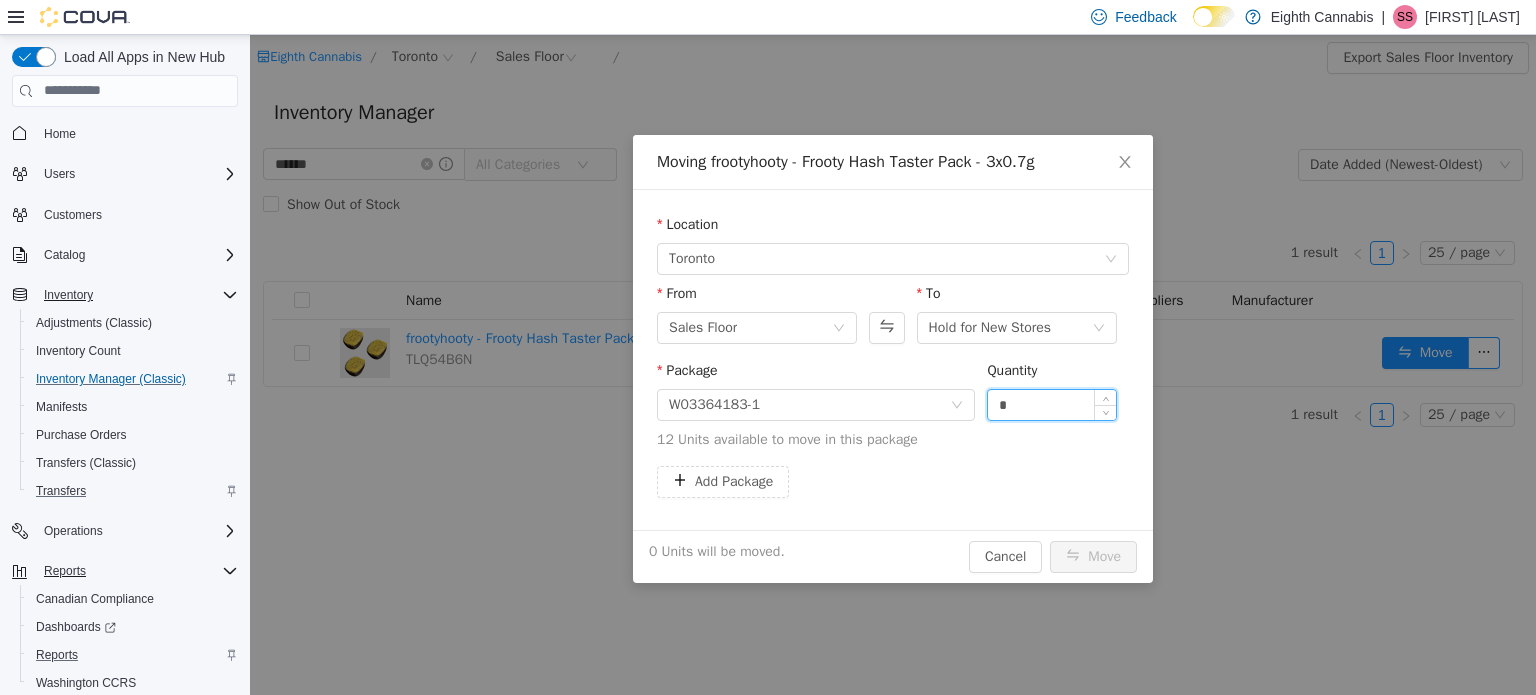click on "*" at bounding box center (1052, 404) 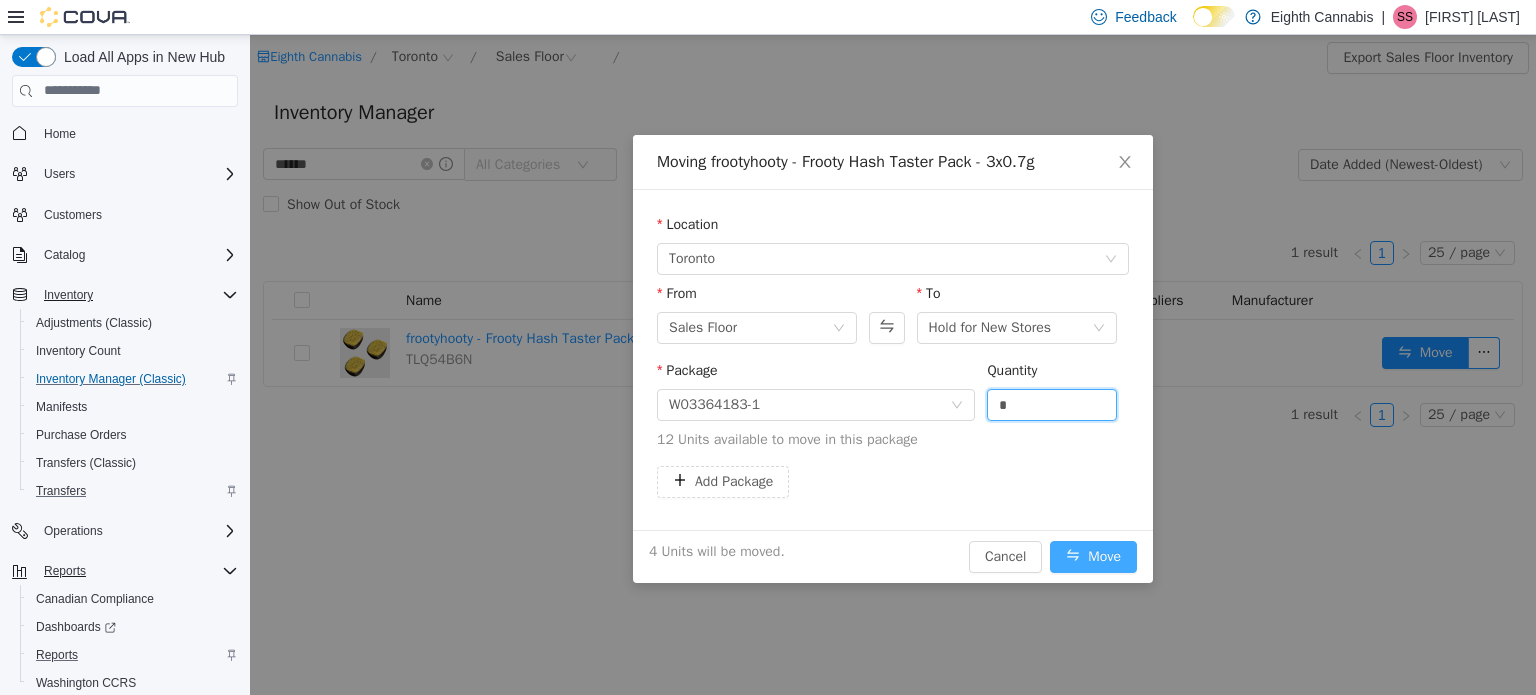 type on "*" 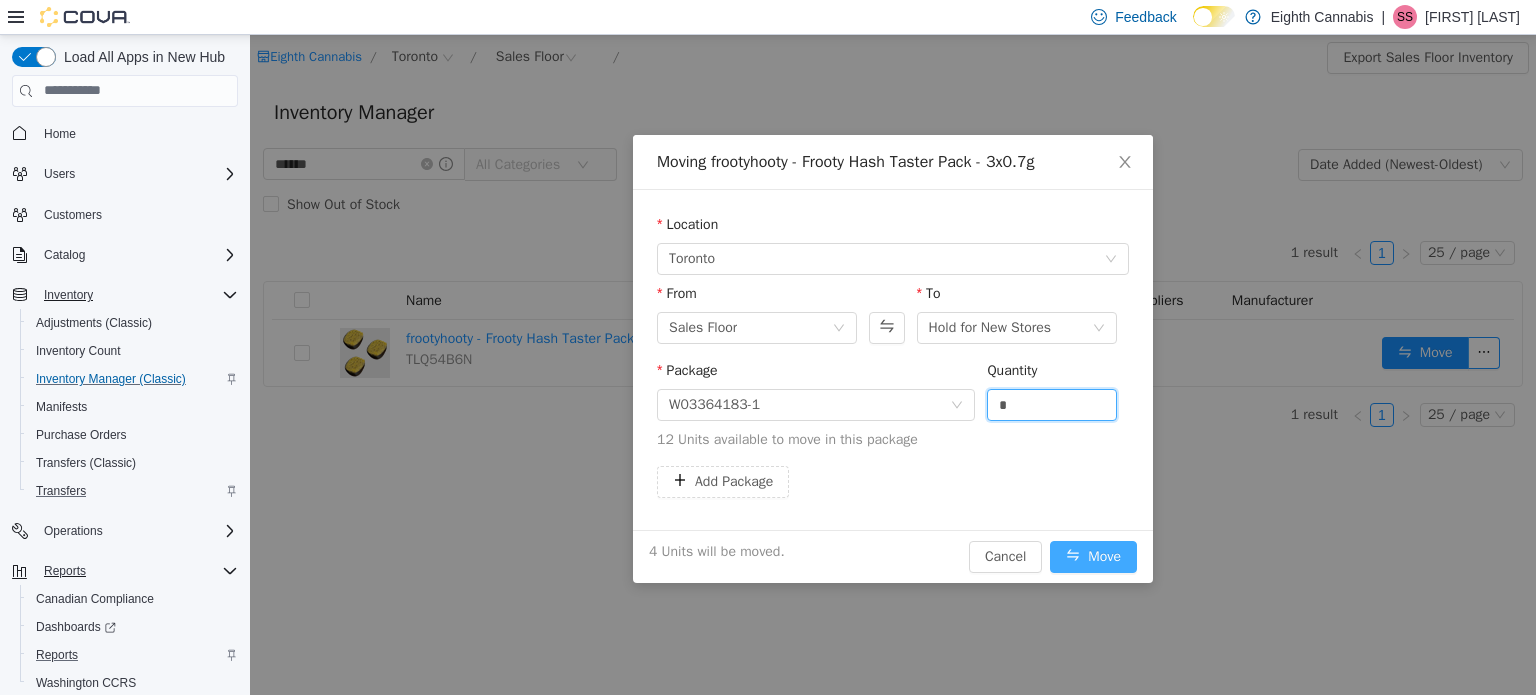 click on "Move" at bounding box center (1093, 556) 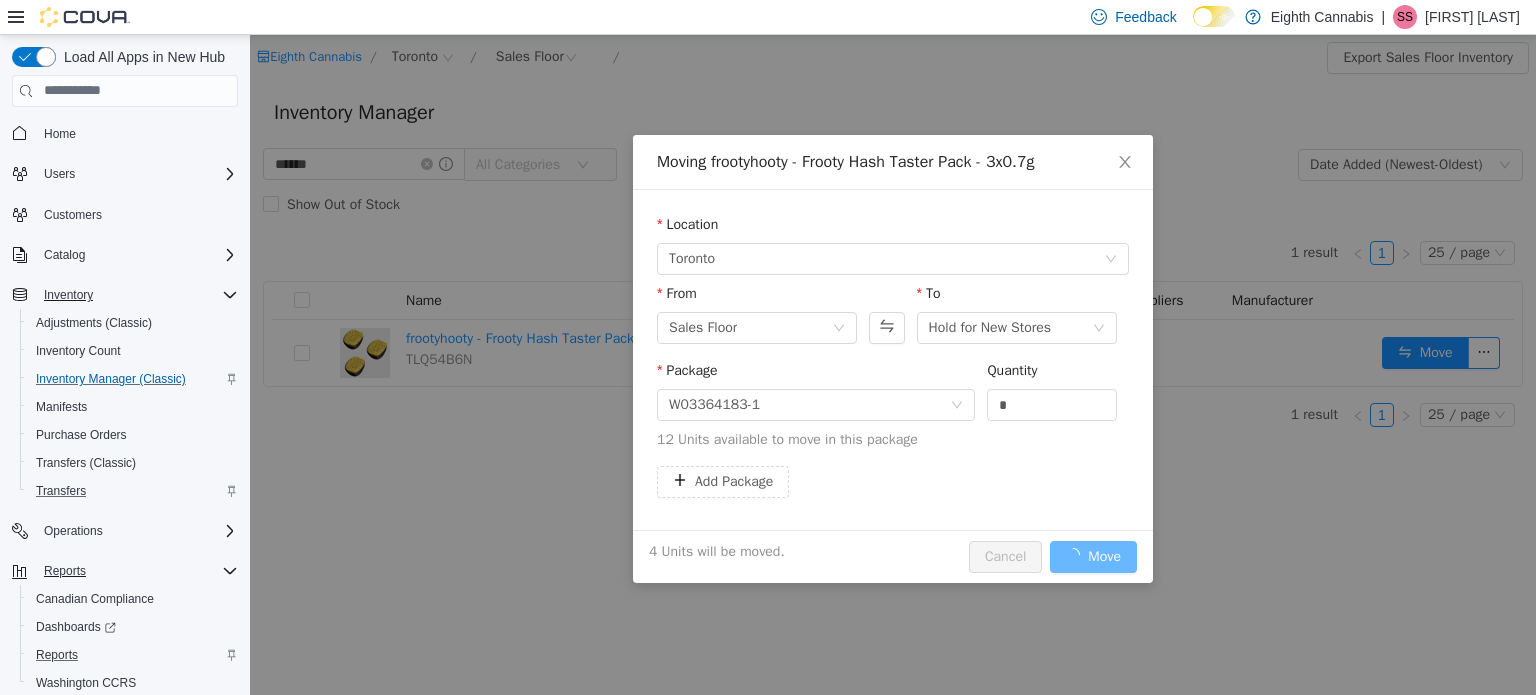 click on "Eighth Cannabis / Toronto / Sales Floor / Export Sales Floor Inventory Inventory Manager ****** All Categories Date Added (Newest-Oldest) Search Show Out of Stock 1 result 1 25 / page Name In Stock Price Category Suppliers Manufacturer frootyhooty - Frooty Hash Taster Pack - 3x0.7g TLQ54B6N 14 units $31.42 Concentrates OCS Move 1 result 1 25 / page" at bounding box center [893, 364] 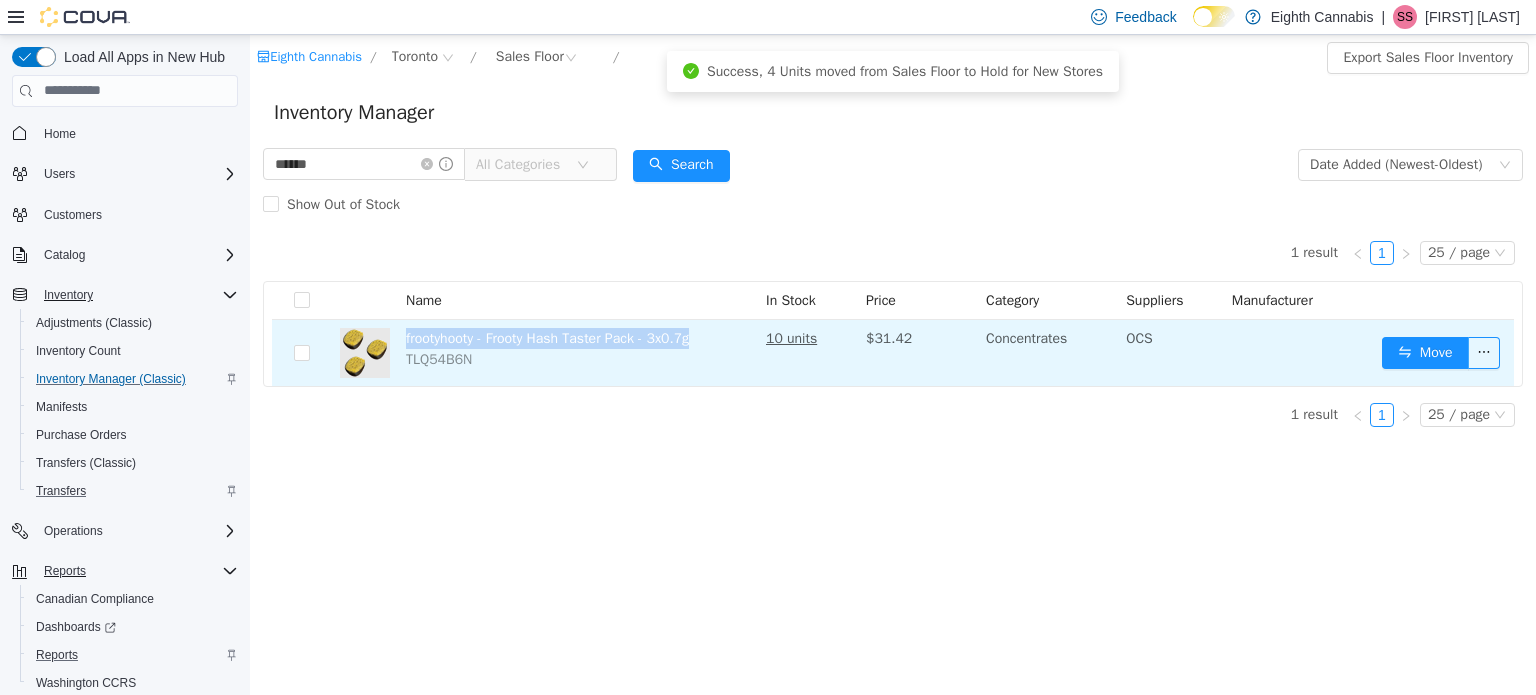 drag, startPoint x: 704, startPoint y: 337, endPoint x: 397, endPoint y: 334, distance: 307.01465 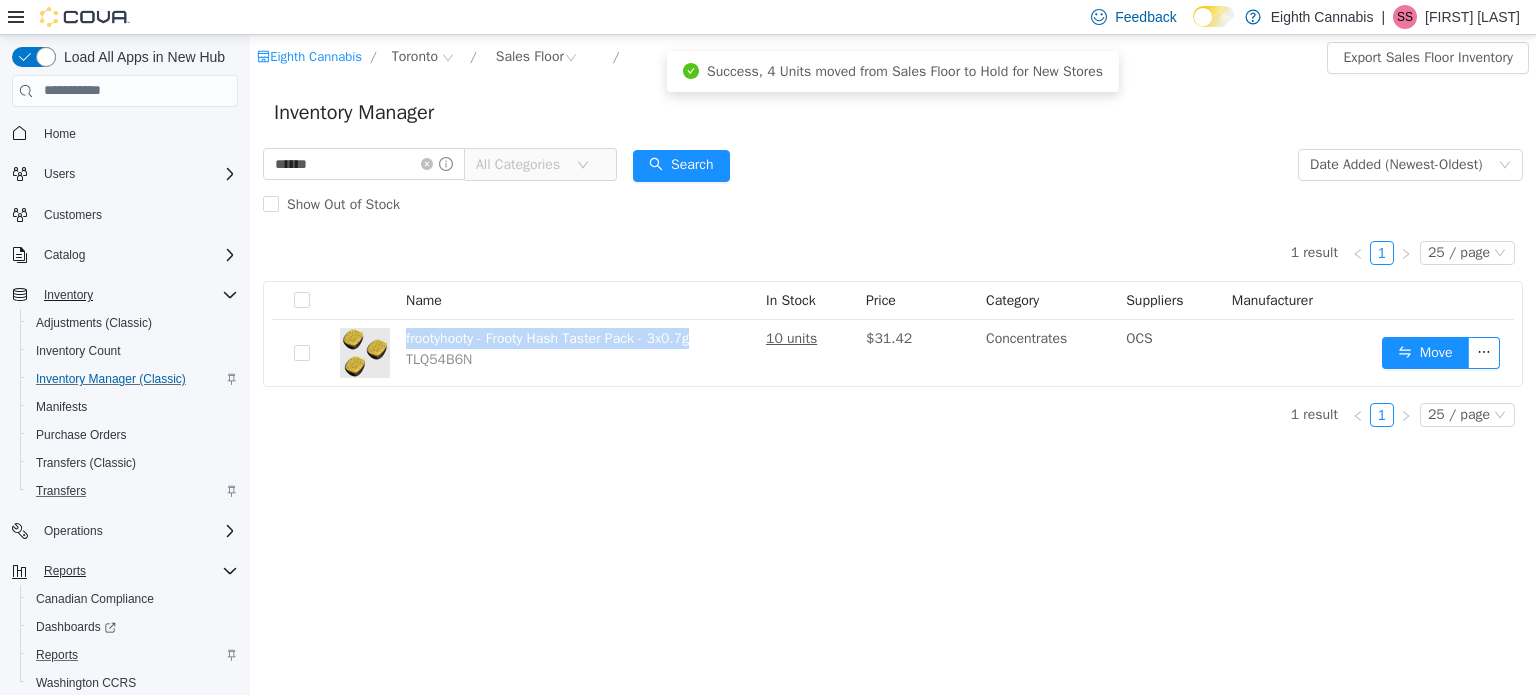 copy on "frootyhooty - Frooty Hash Taster Pack - 3x0.7g" 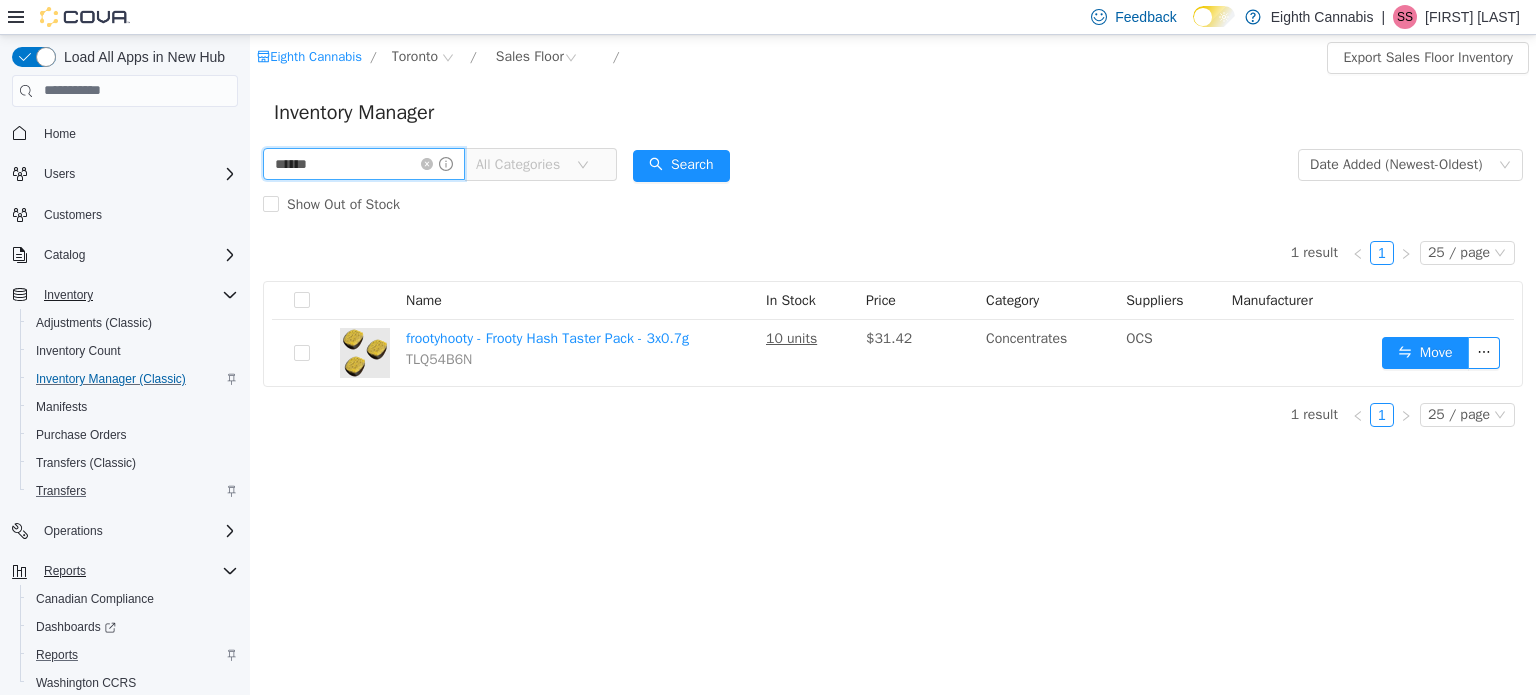 click on "******" at bounding box center [364, 163] 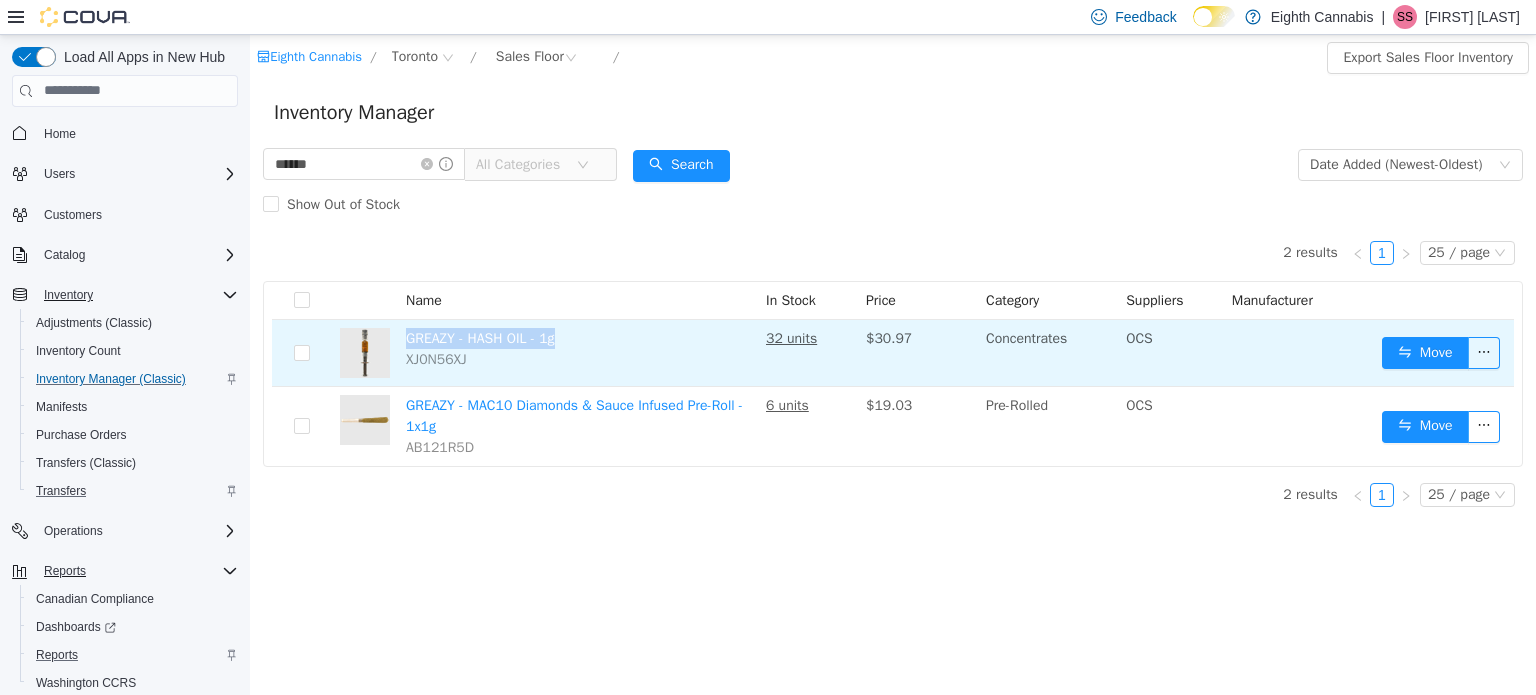 drag, startPoint x: 590, startPoint y: 335, endPoint x: 408, endPoint y: 343, distance: 182.17574 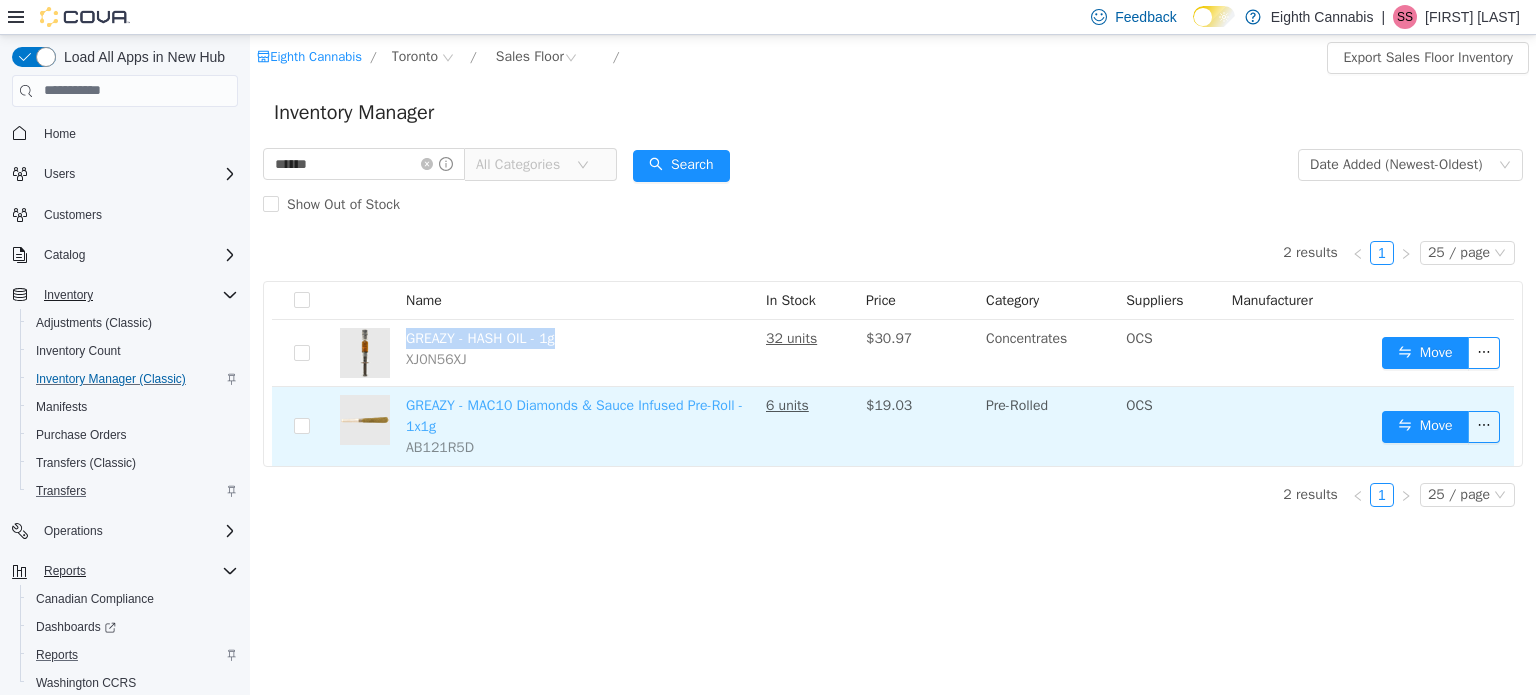 copy on "GREAZY - HASH OIL - 1g" 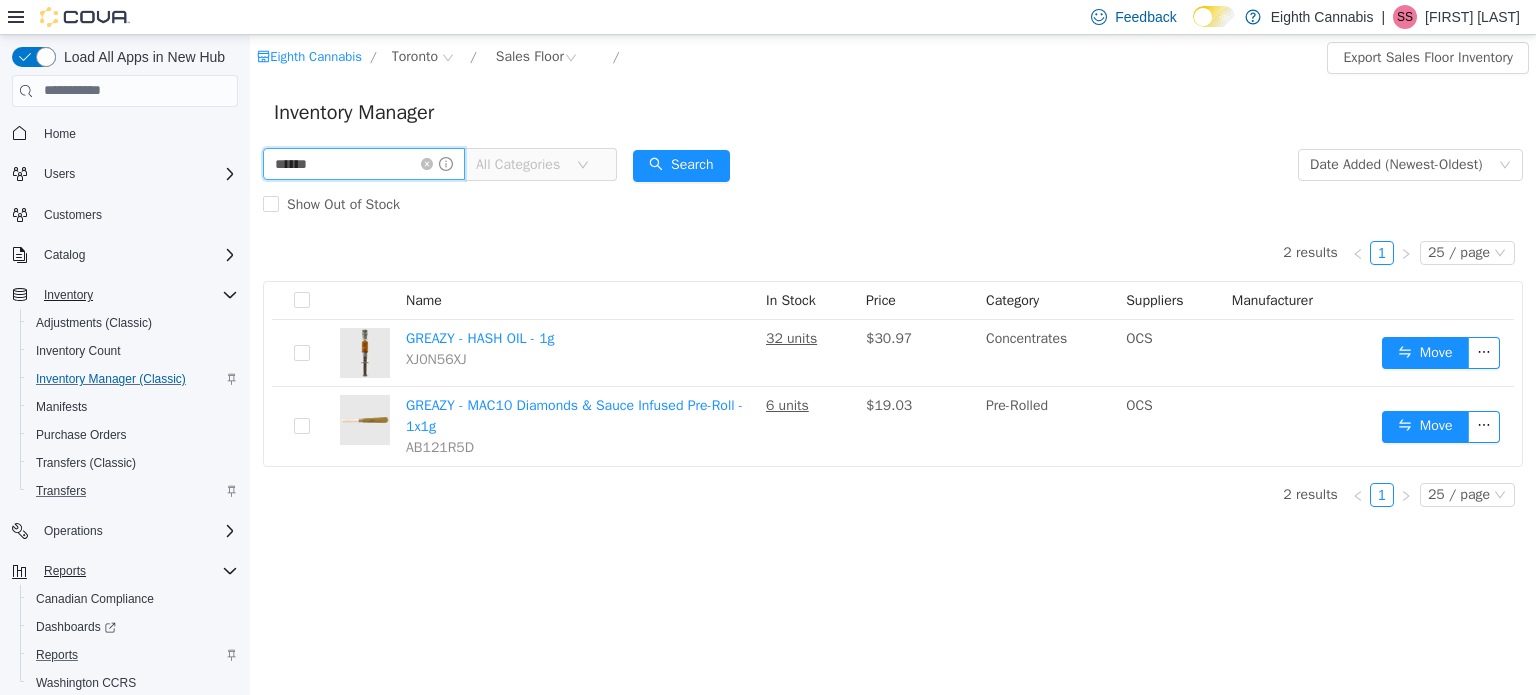 click on "******" at bounding box center [364, 163] 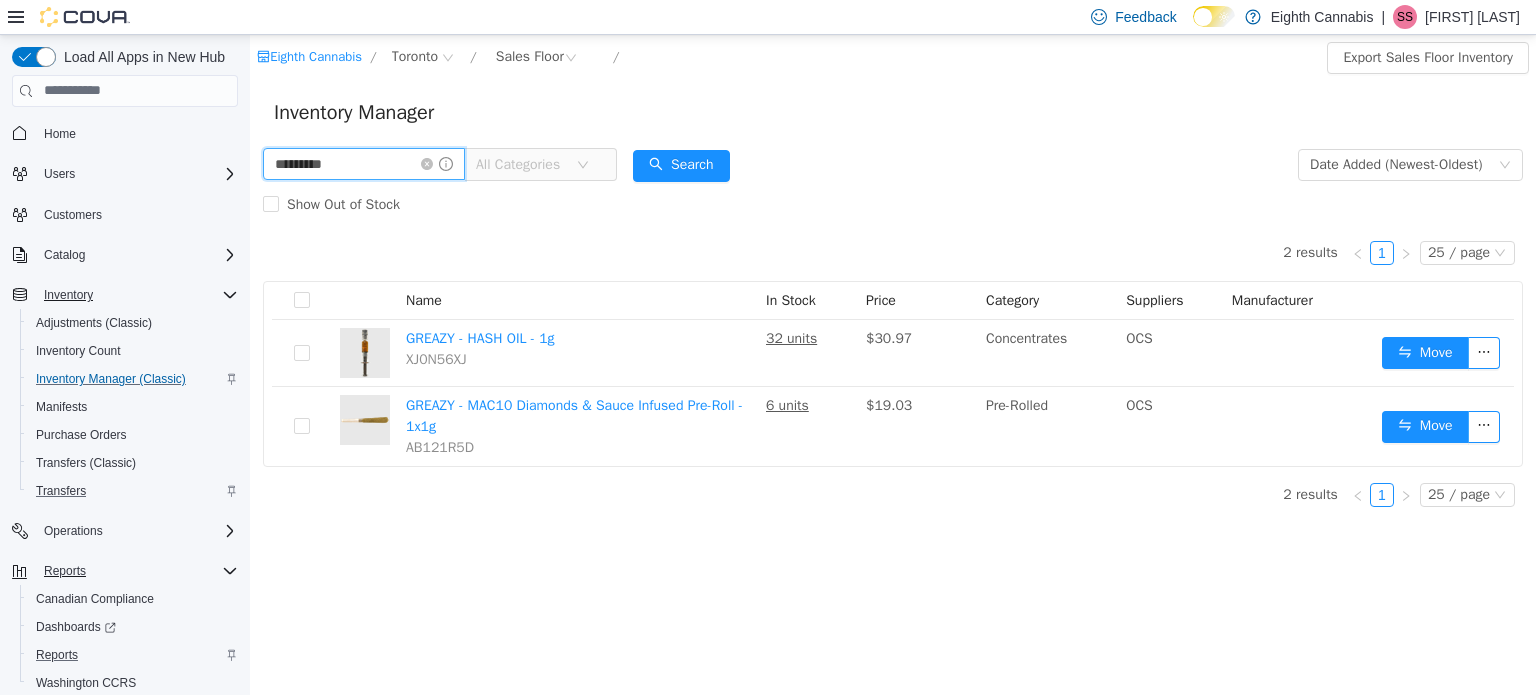 type on "*********" 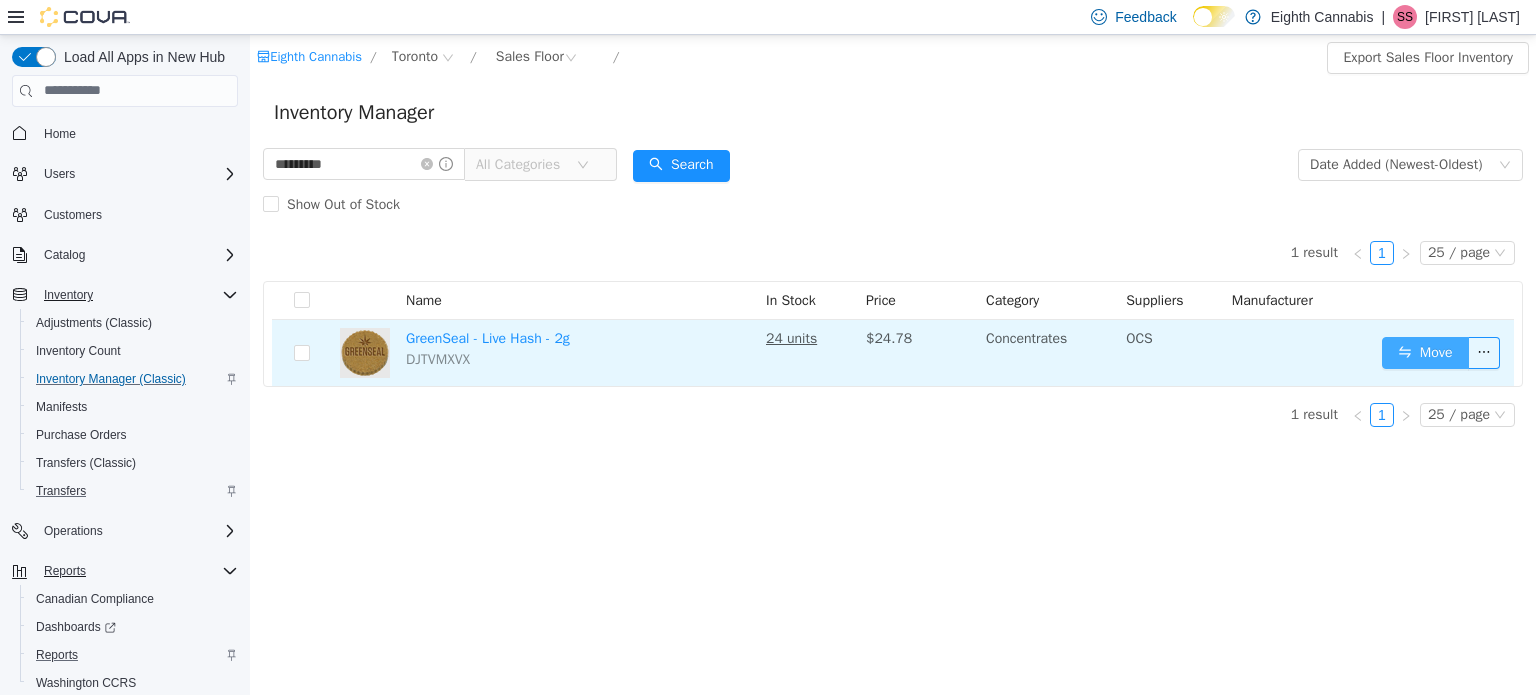 click on "Move" at bounding box center [1425, 352] 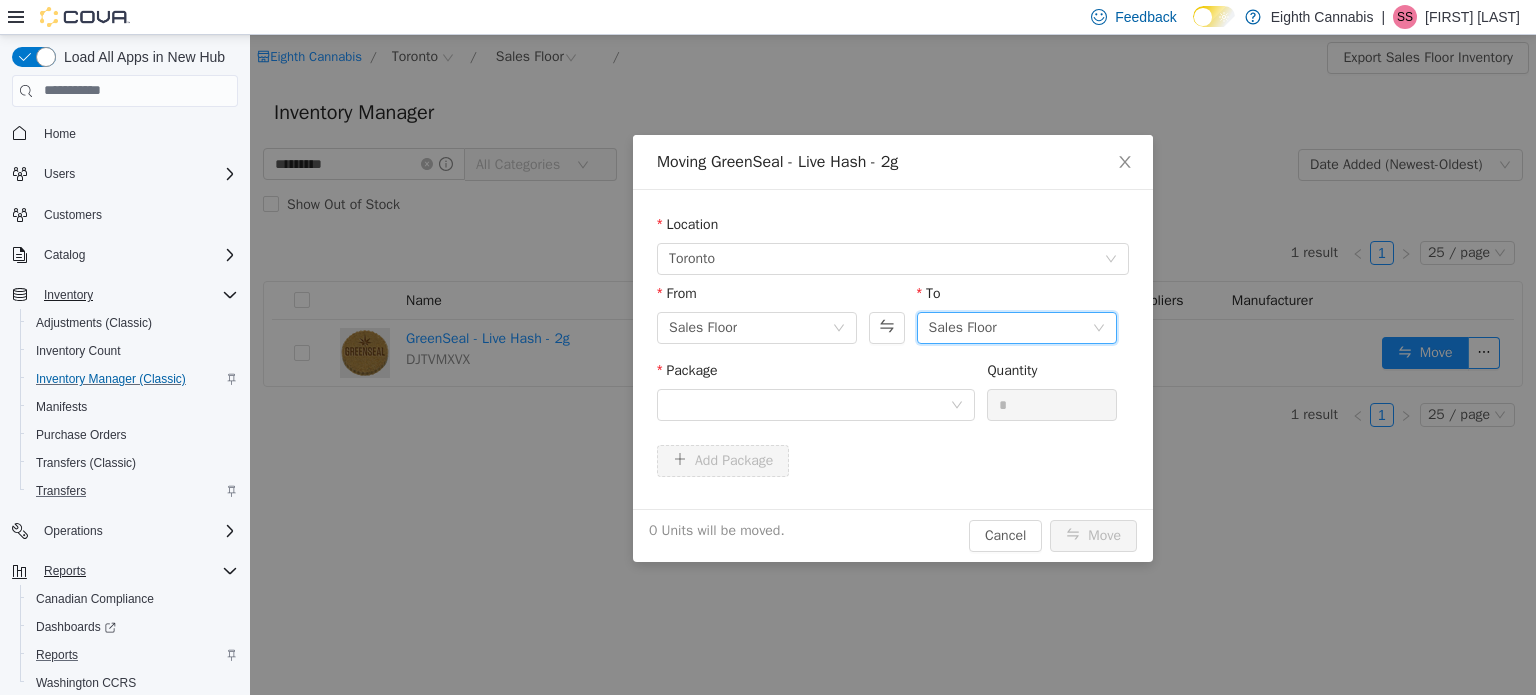 click on "Sales Floor" at bounding box center [963, 327] 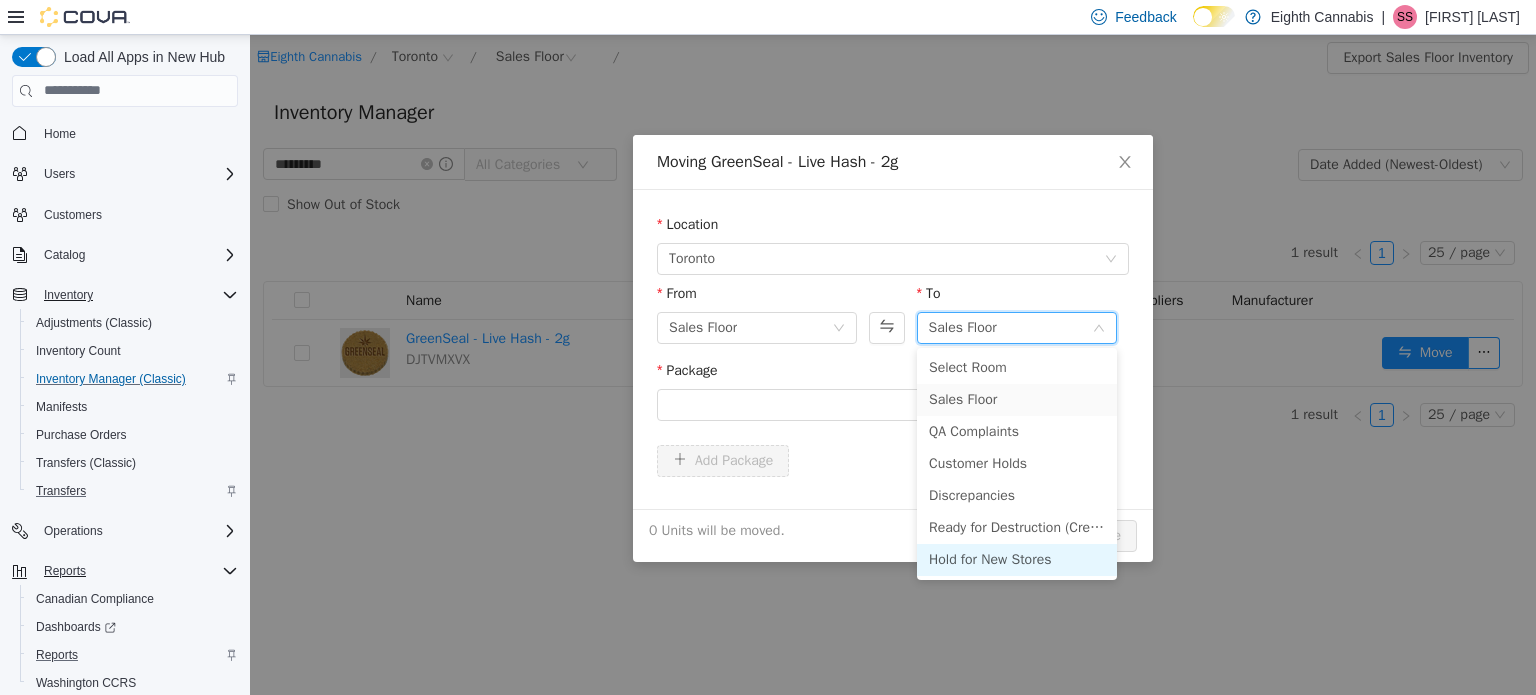 click on "Hold for New Stores" at bounding box center (1017, 559) 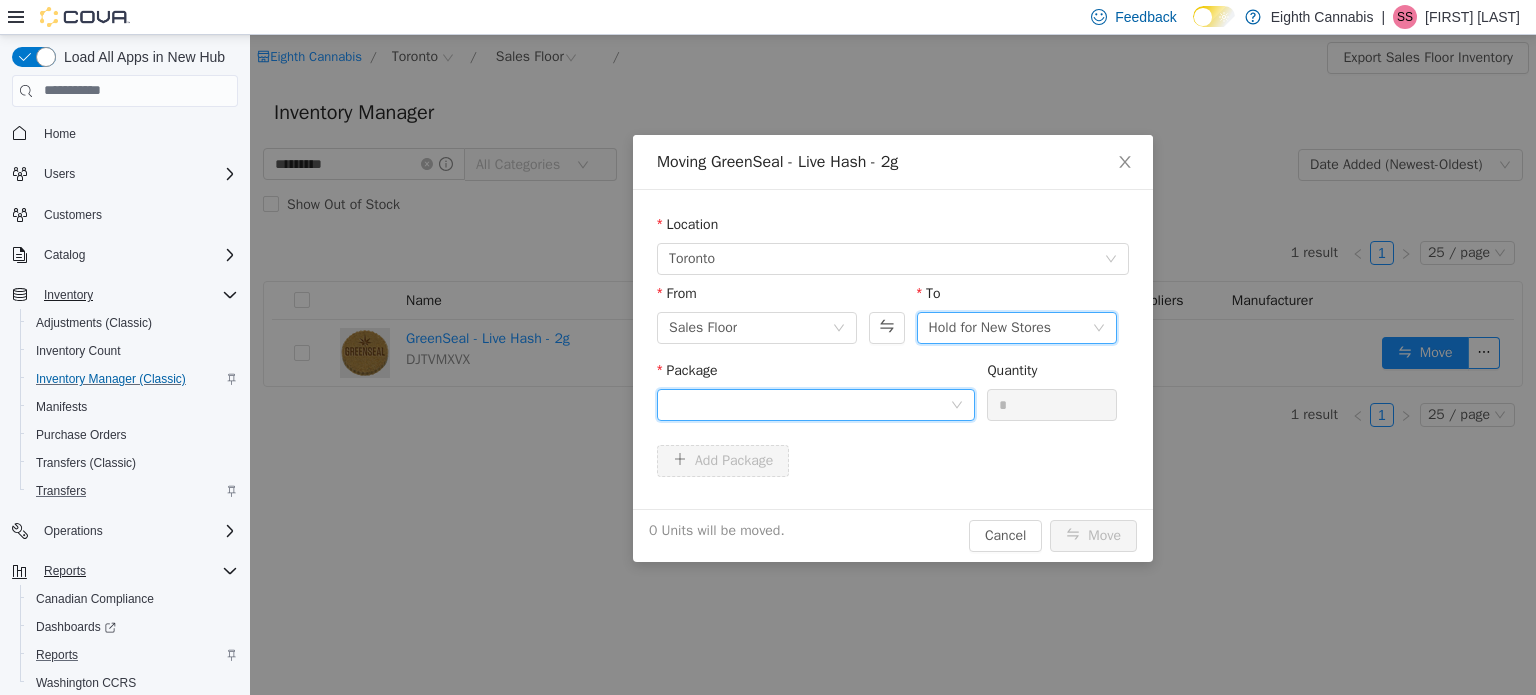 click at bounding box center (809, 404) 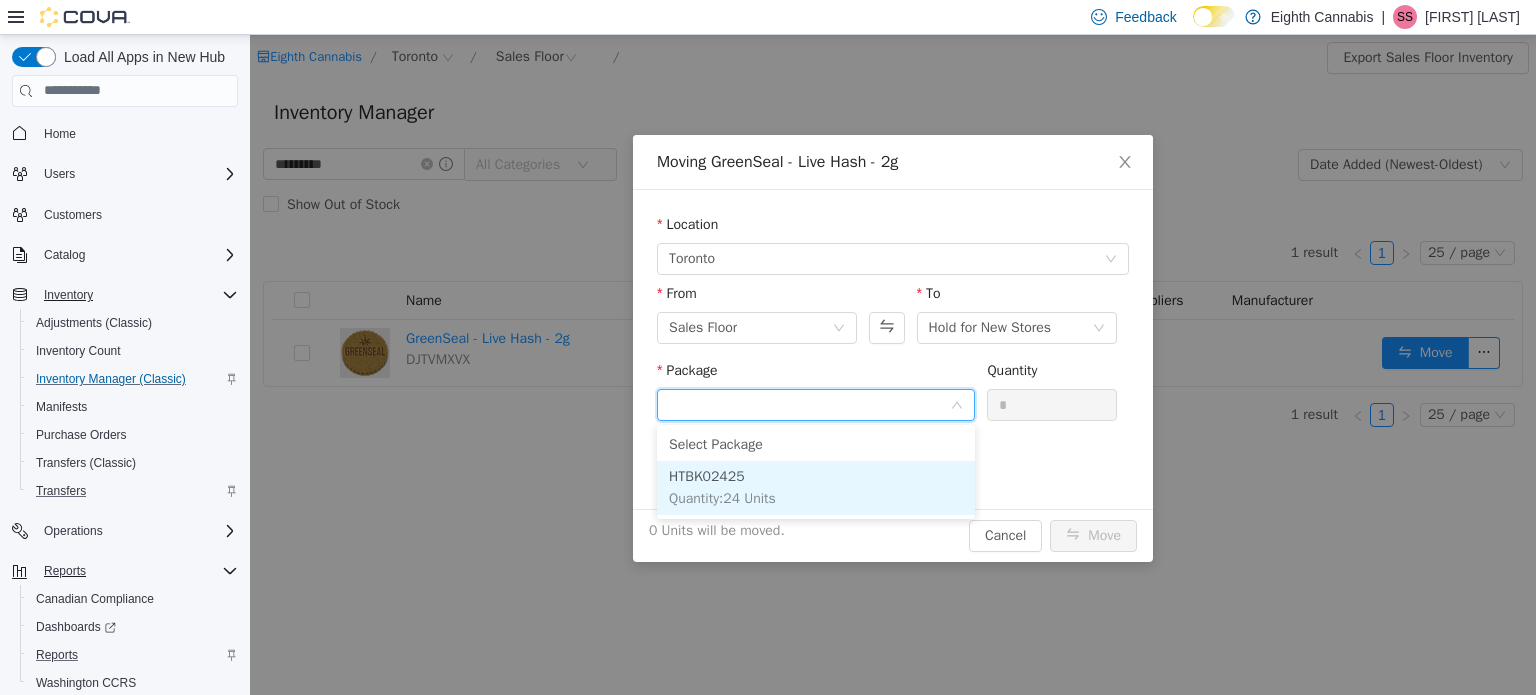 drag, startPoint x: 821, startPoint y: 488, endPoint x: 982, endPoint y: 460, distance: 163.41664 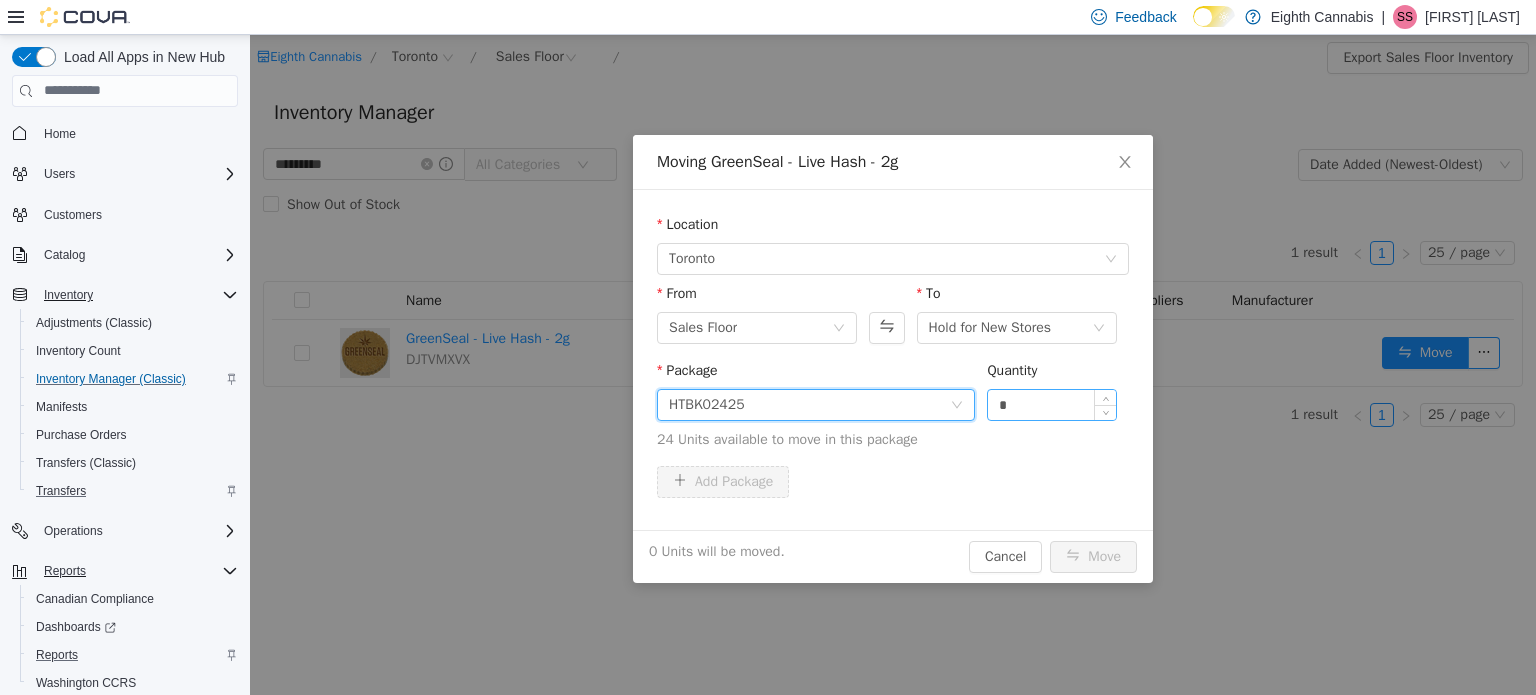 click on "*" at bounding box center (1052, 404) 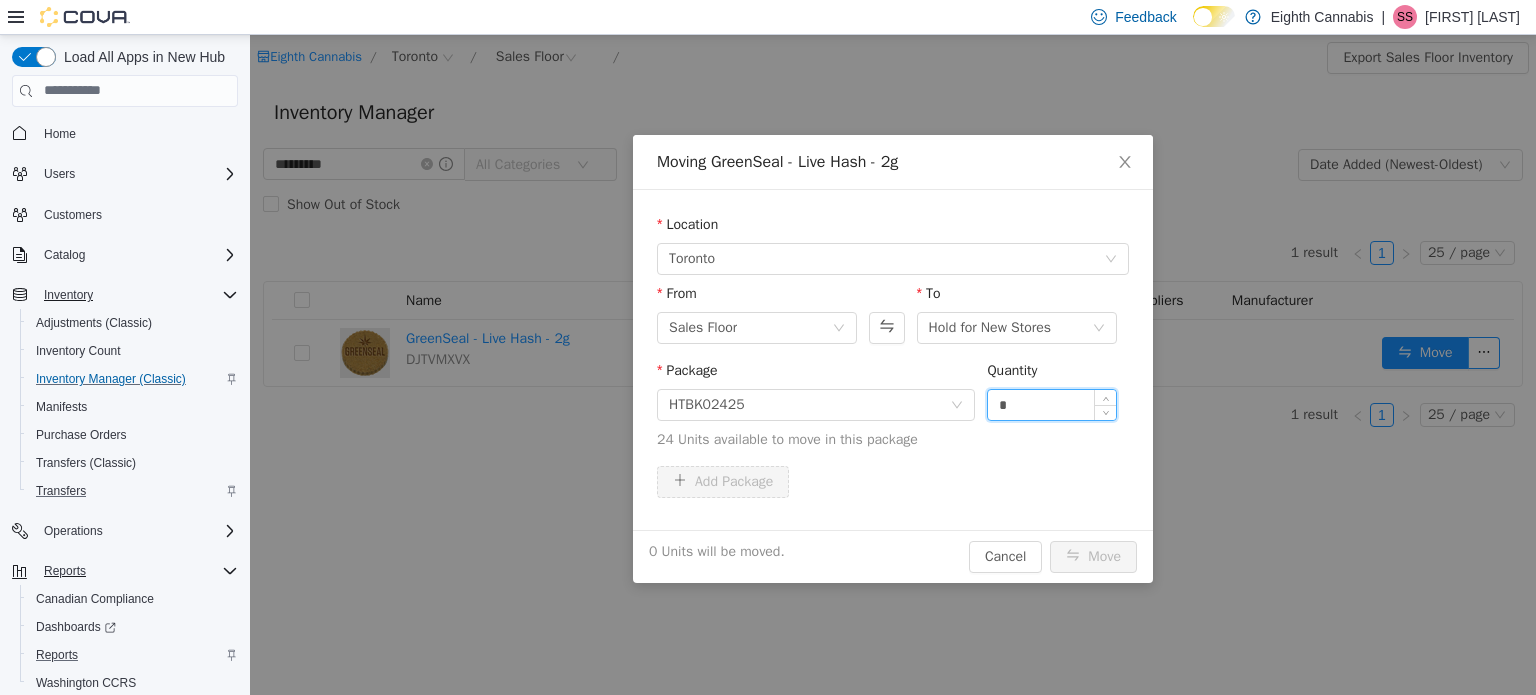 click on "*" at bounding box center (1052, 404) 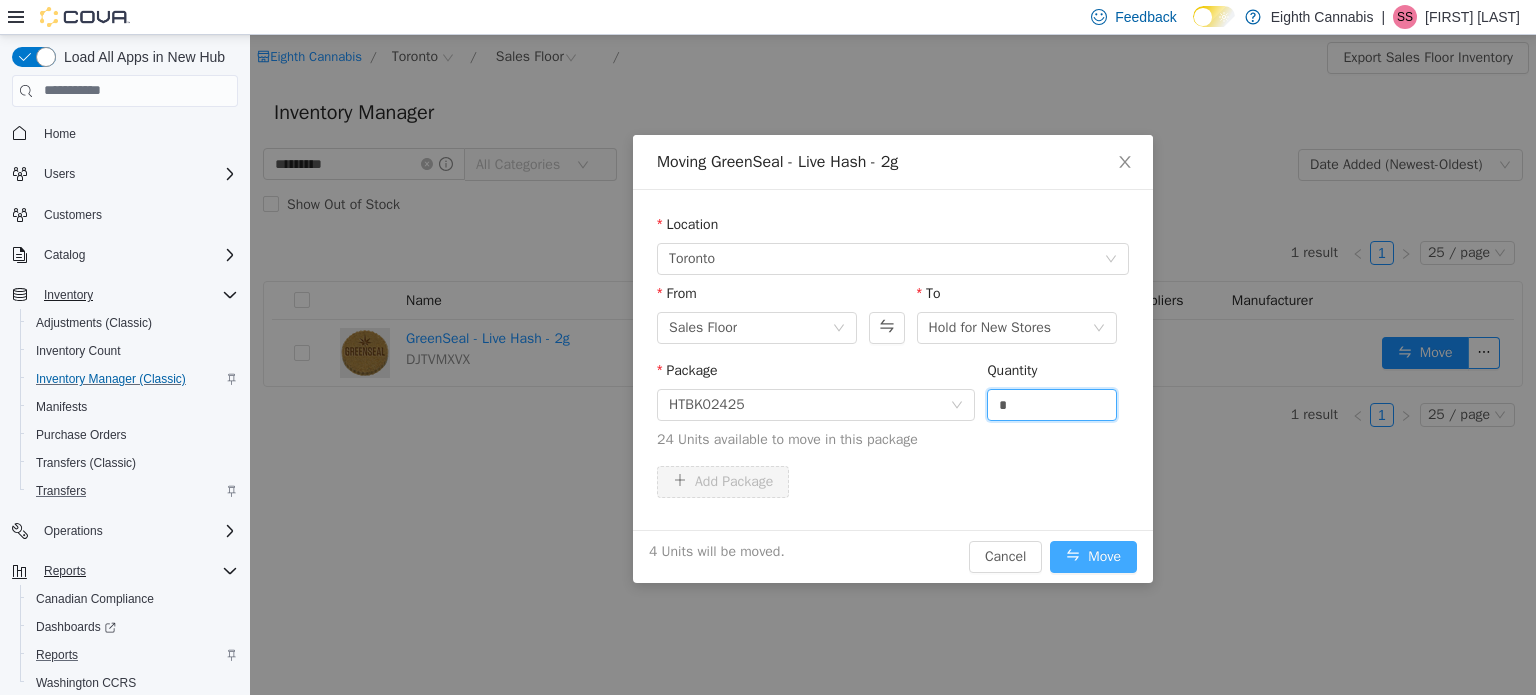 type on "*" 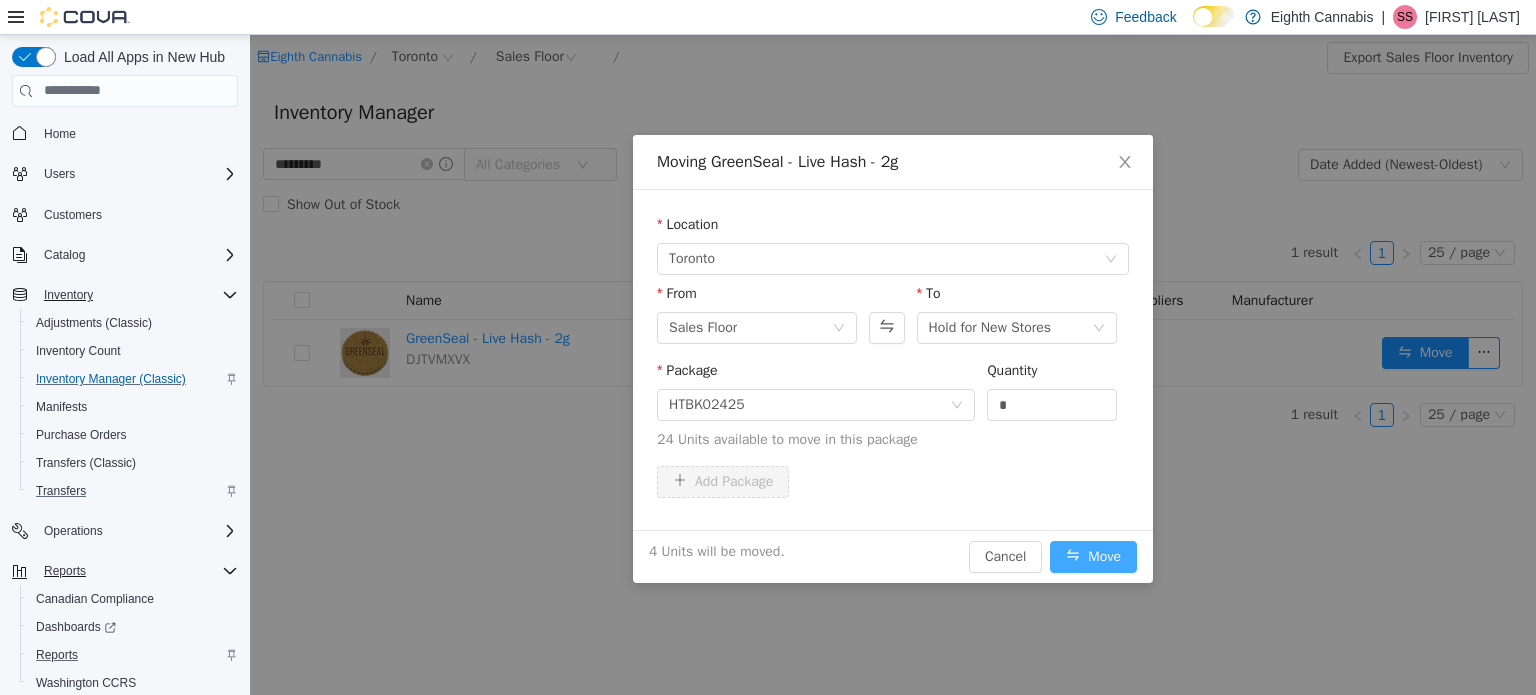 click on "Move" at bounding box center [1093, 556] 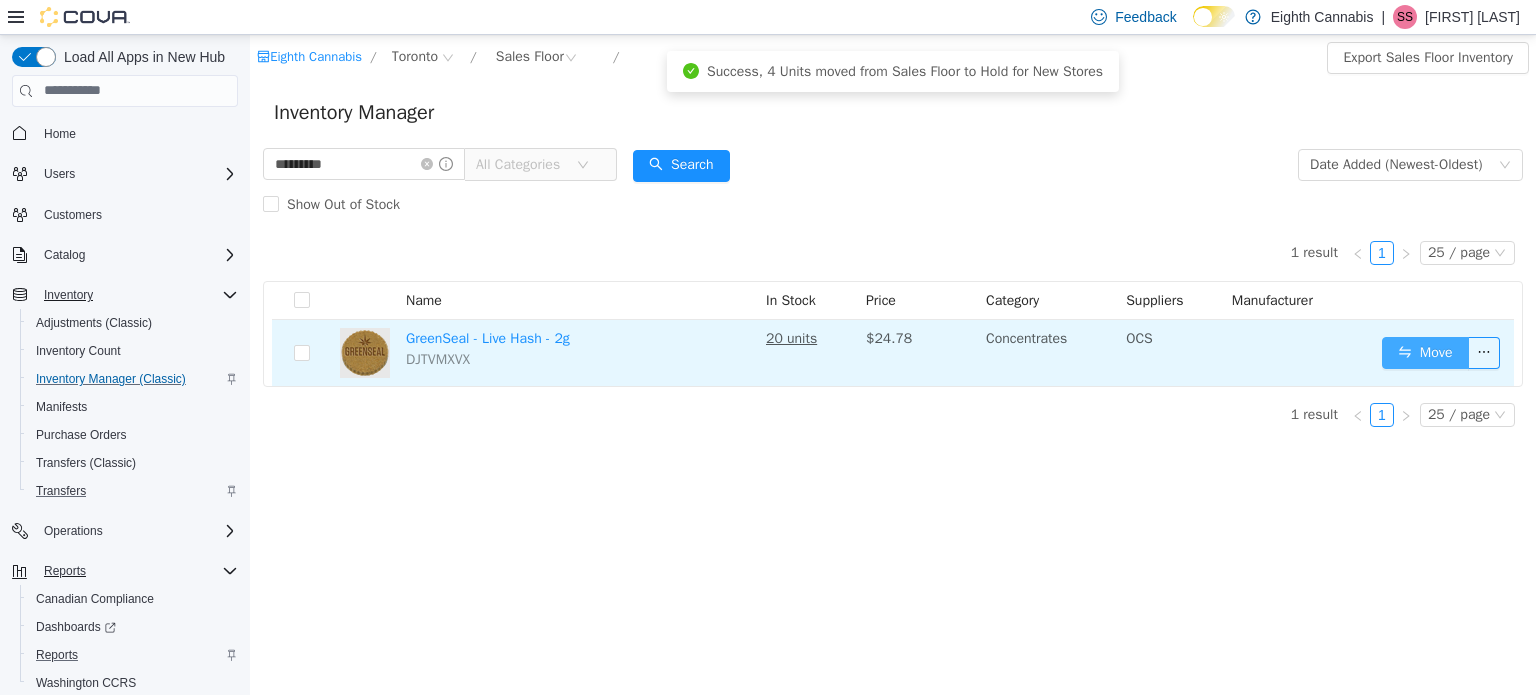 click on "Move" at bounding box center [1425, 352] 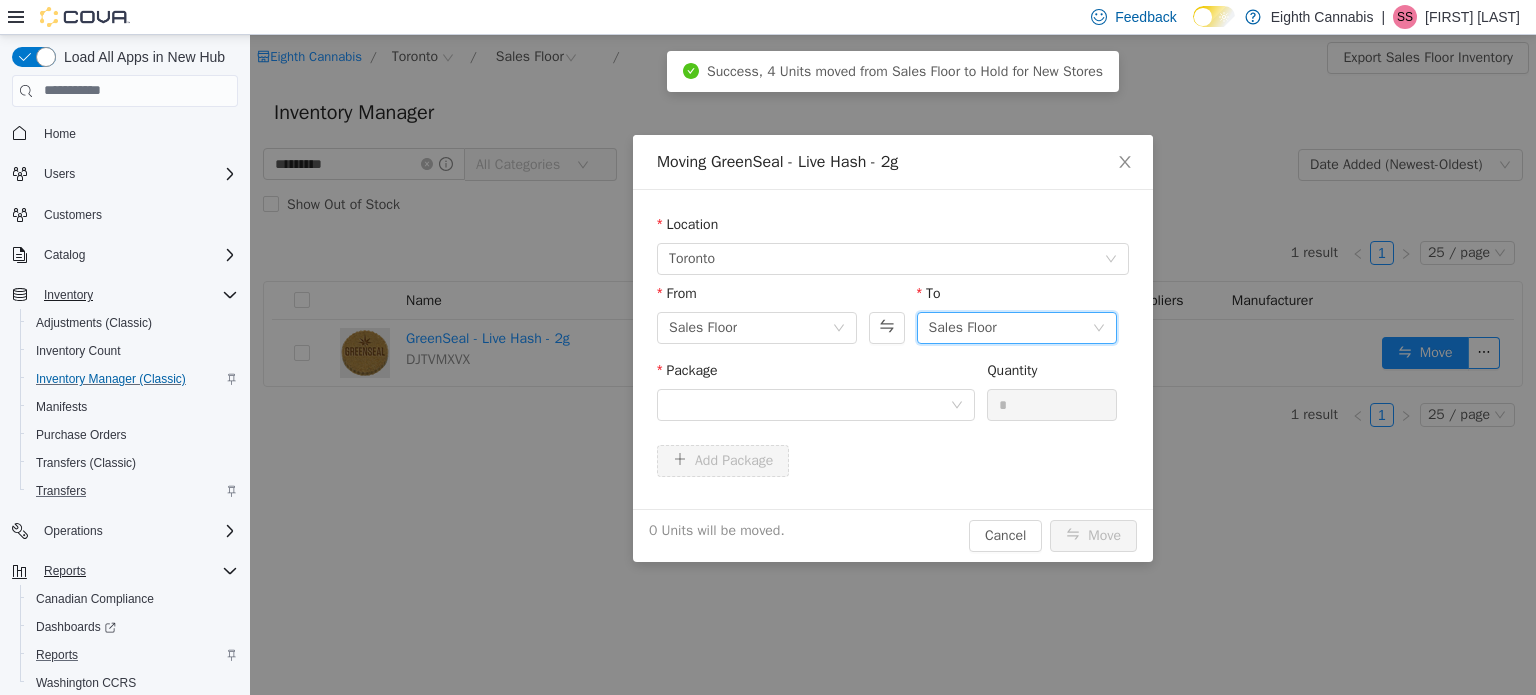 click on "Sales Floor" at bounding box center (963, 327) 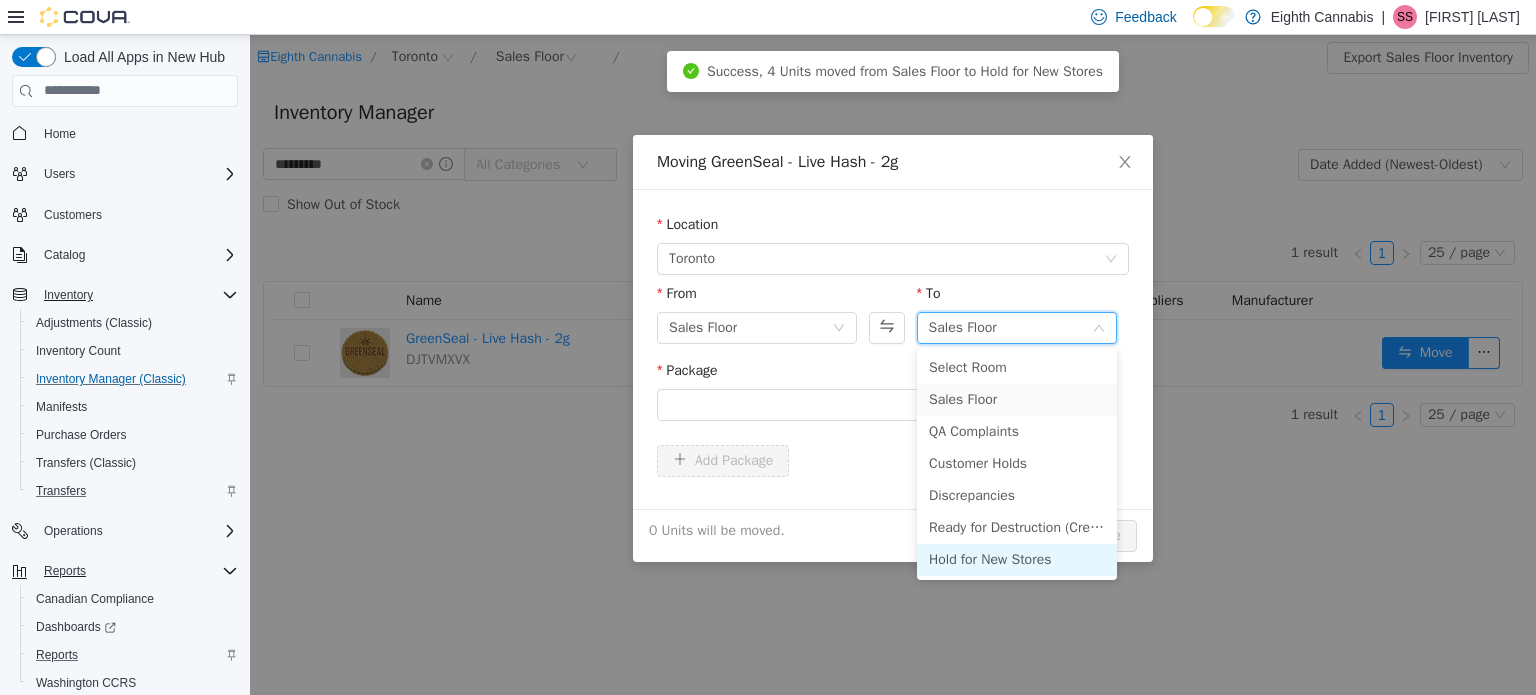 click on "Hold for New Stores" at bounding box center (1017, 559) 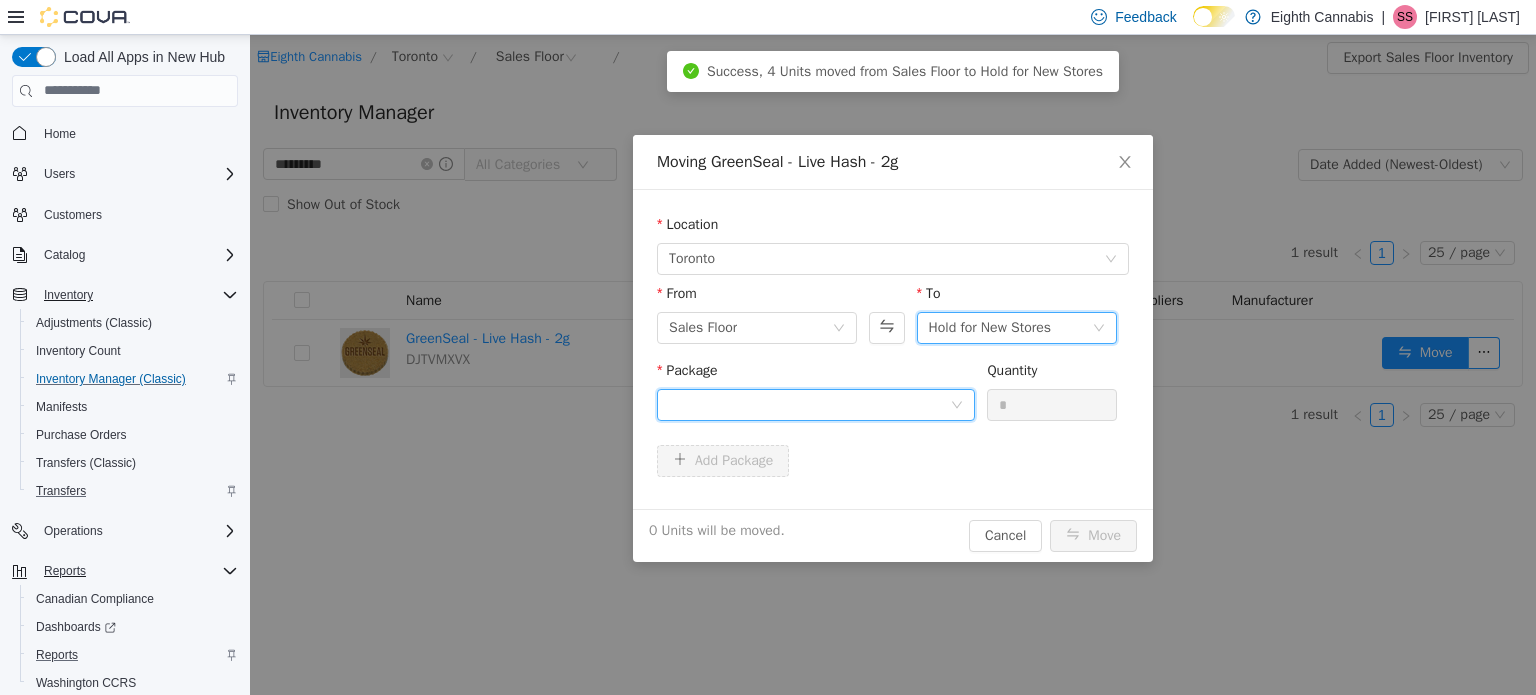 click at bounding box center [809, 404] 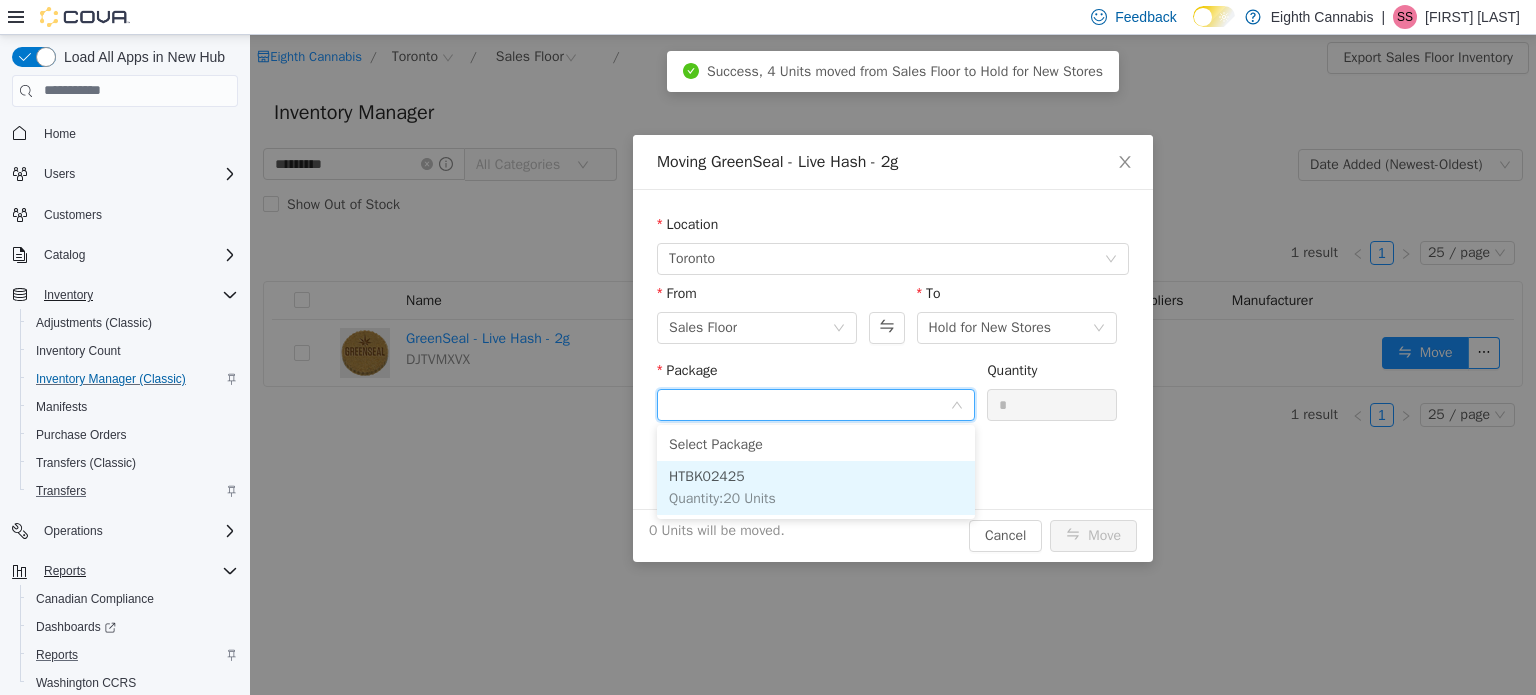 click on "HTBK02425 Quantity :  20 Units" at bounding box center [816, 487] 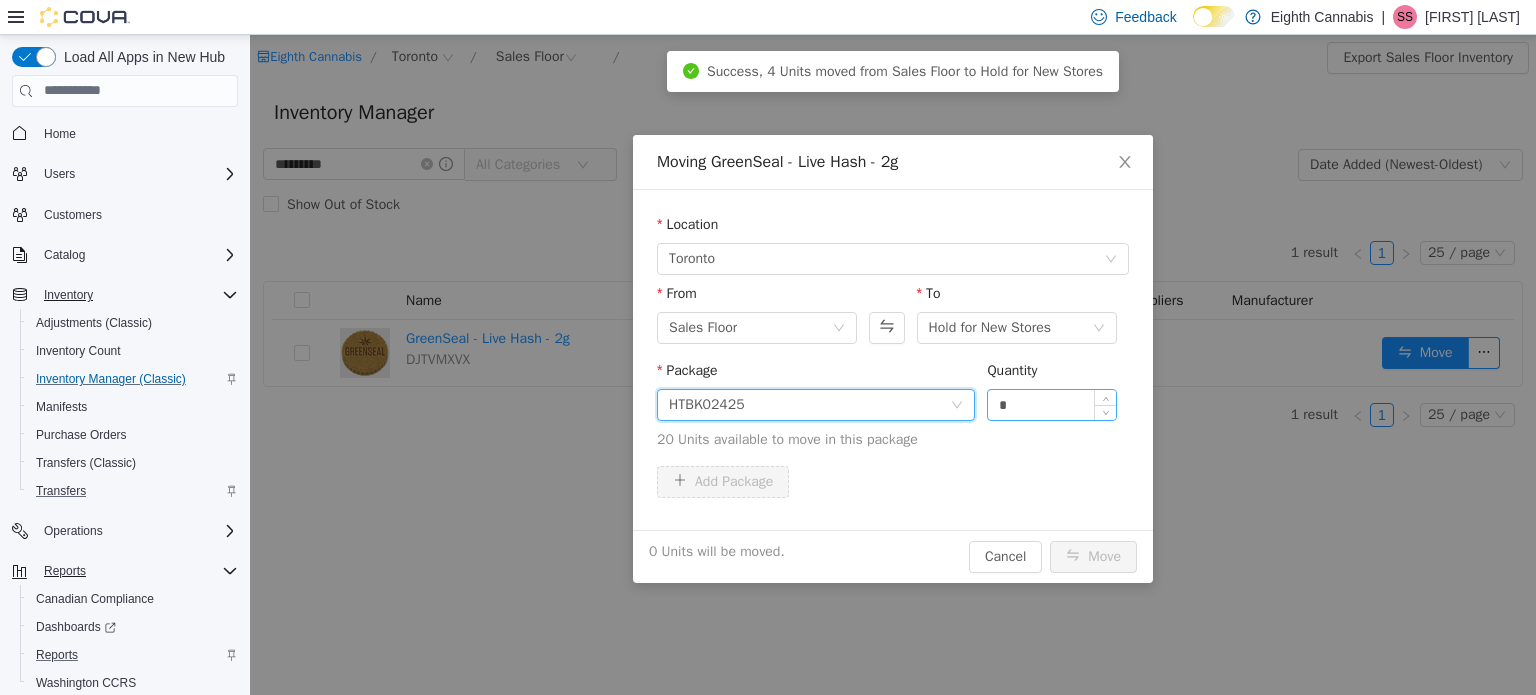 click on "*" at bounding box center [1052, 404] 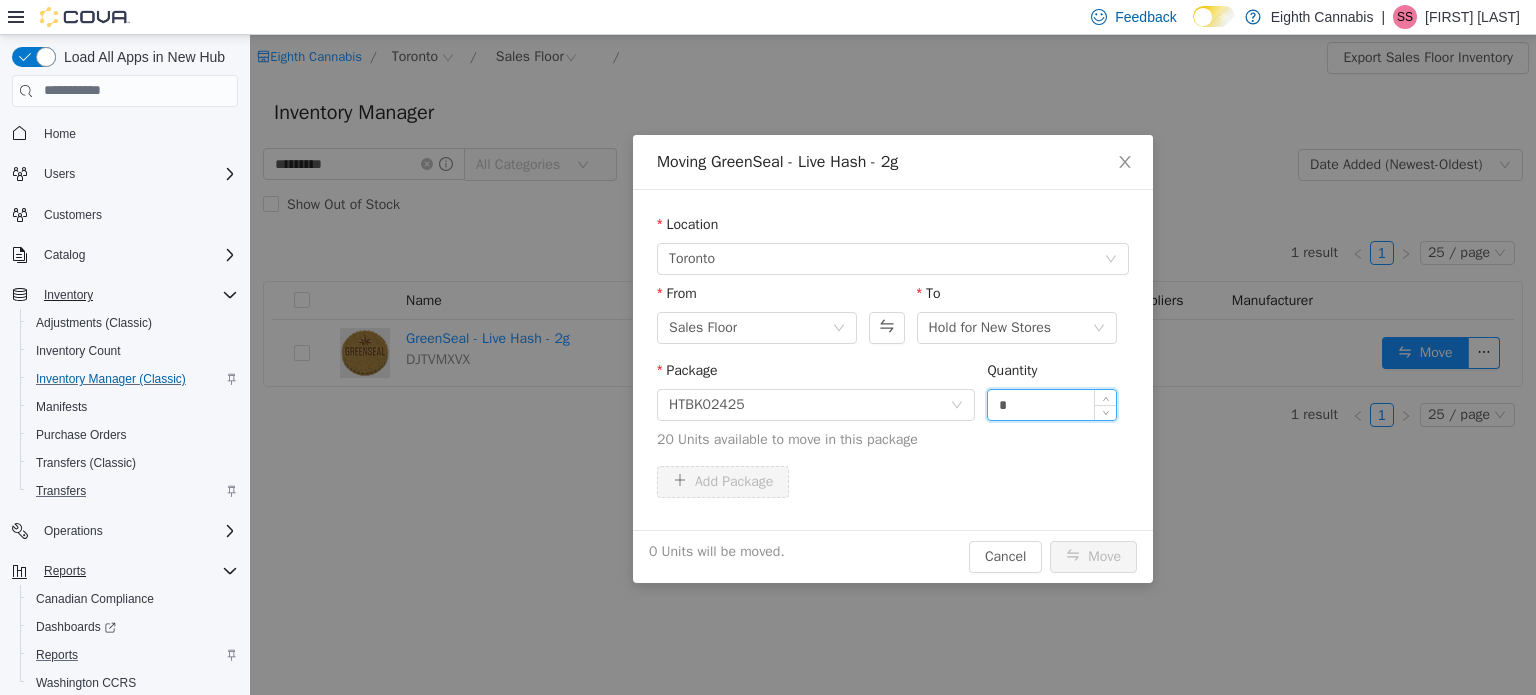 click on "*" at bounding box center (1052, 404) 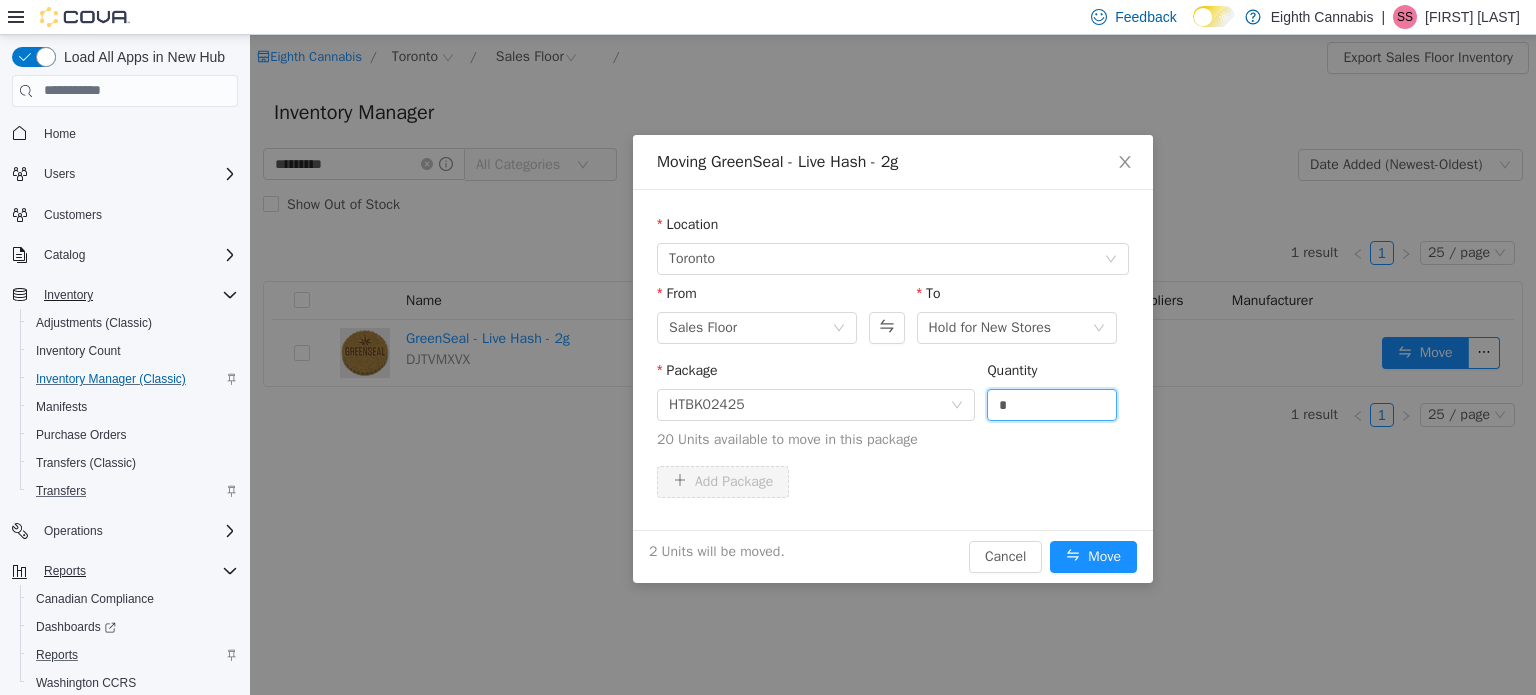 type on "*" 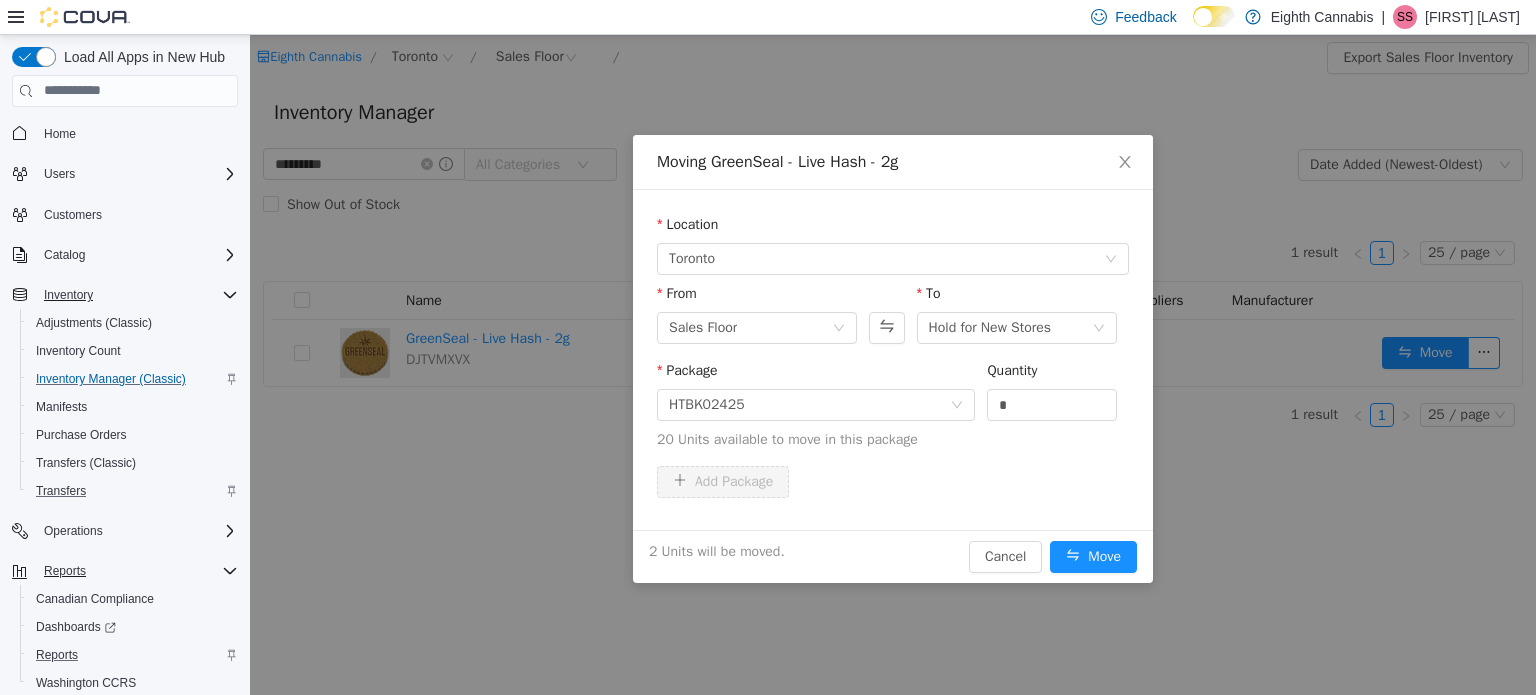click on "Package HTBK02425   Quantity * 20 Units available to move in this package" at bounding box center (893, 408) 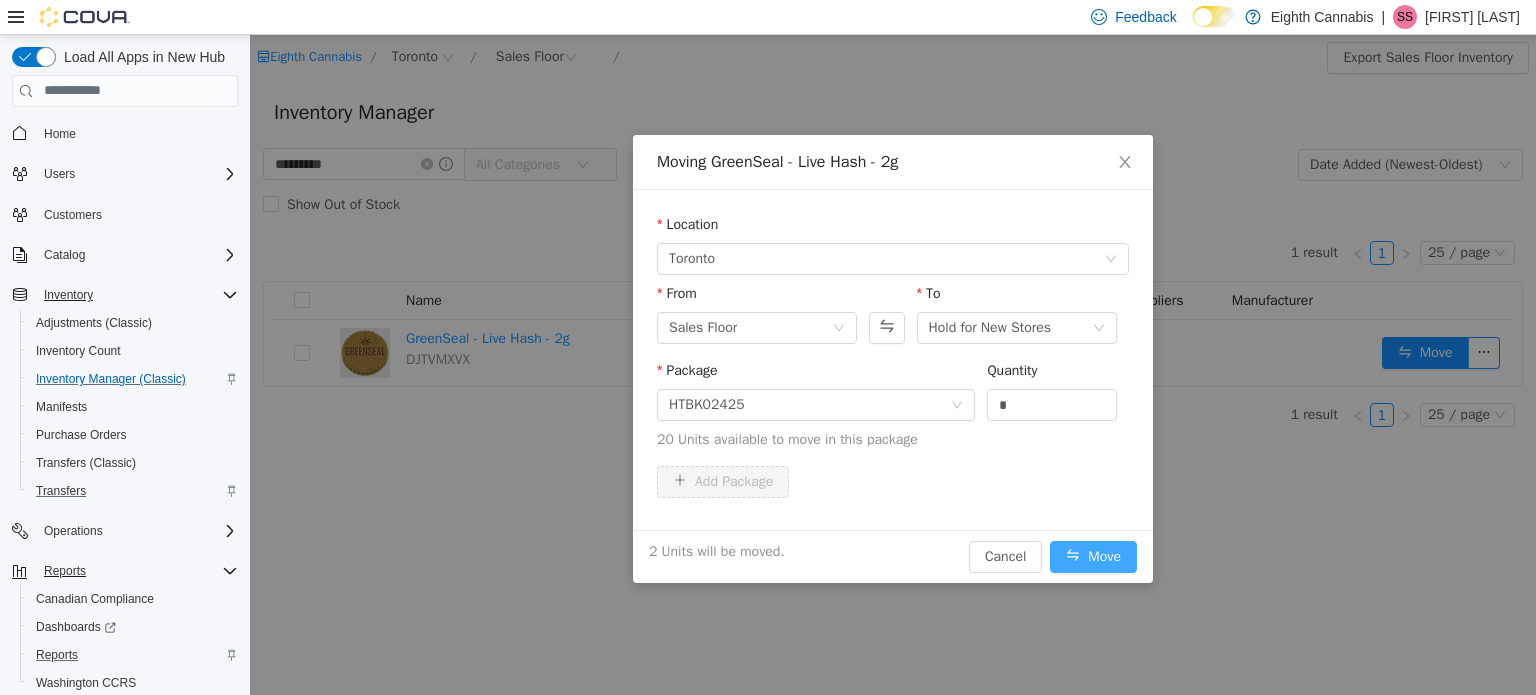 click on "Move" at bounding box center (1093, 556) 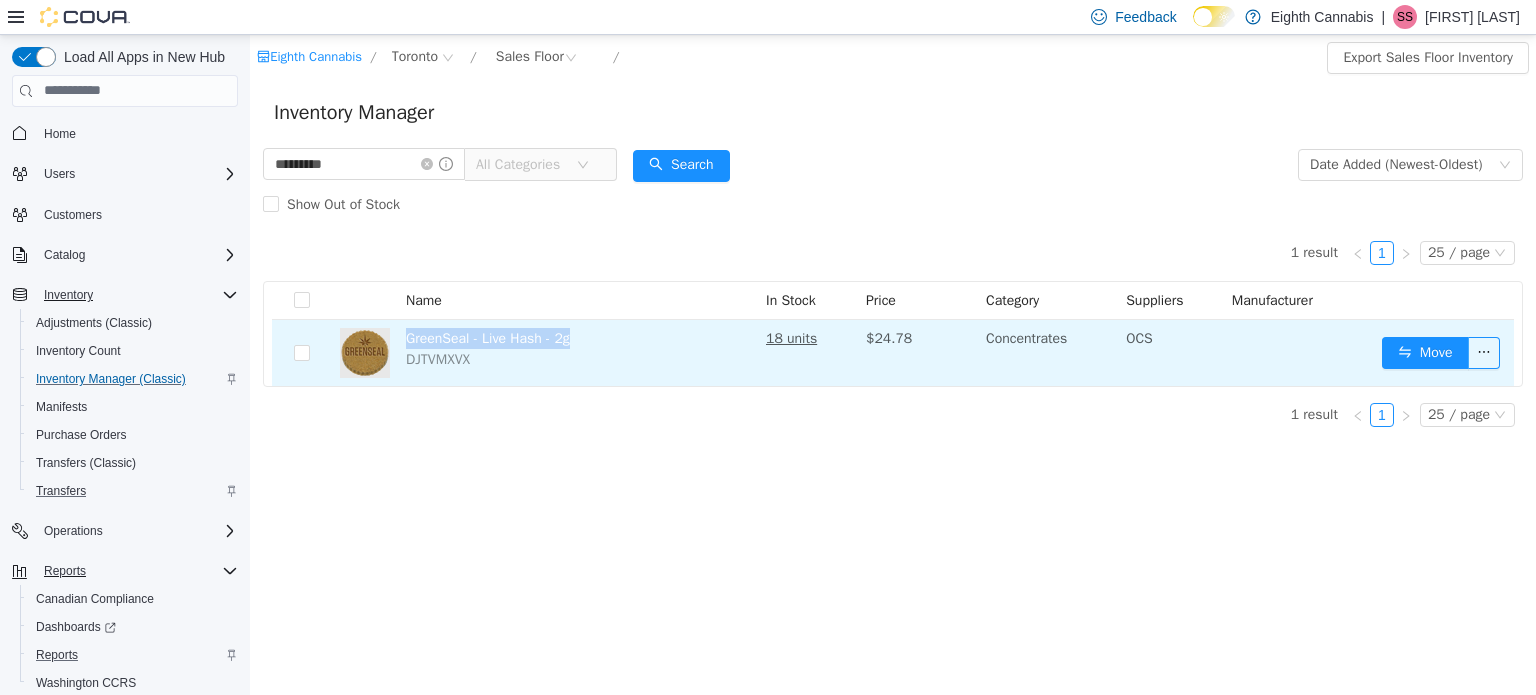 drag, startPoint x: 585, startPoint y: 332, endPoint x: 408, endPoint y: 338, distance: 177.10167 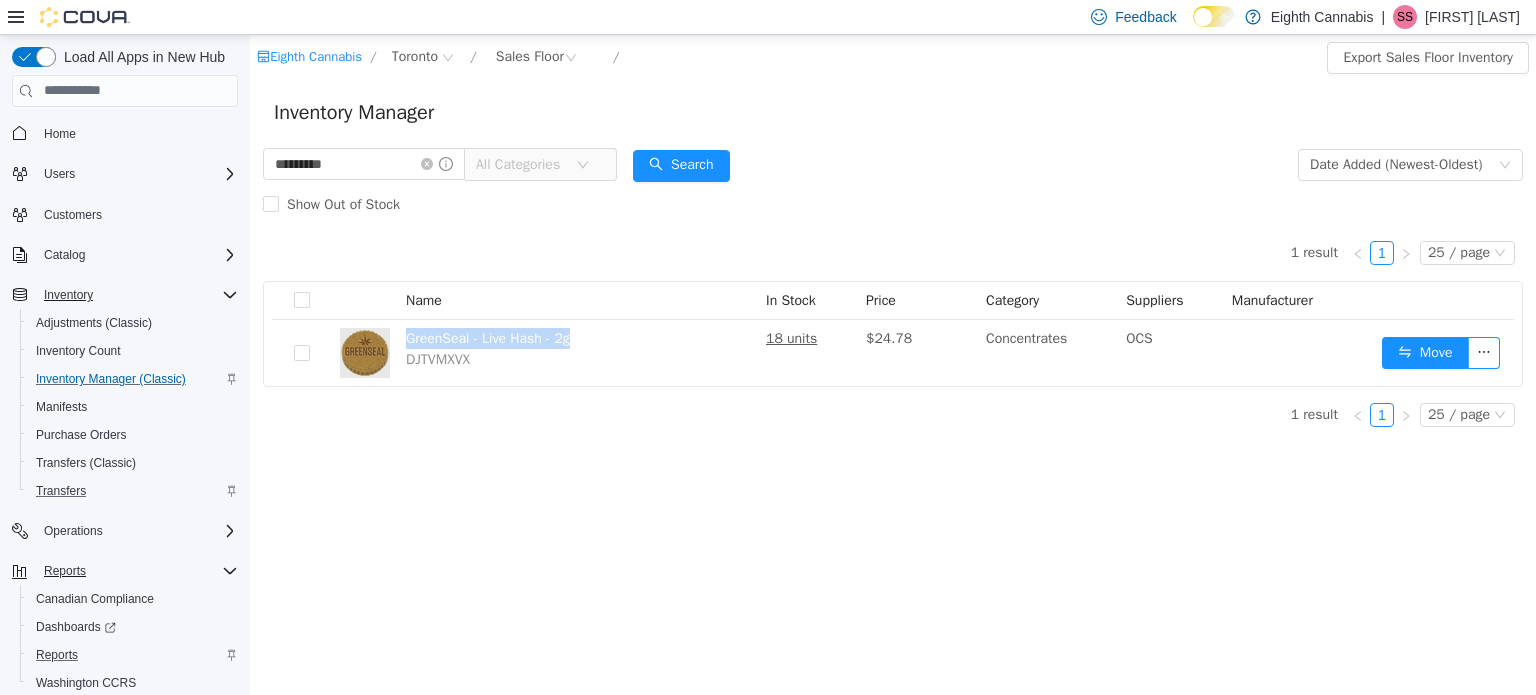copy on "GreenSeal - Live Hash - 2g" 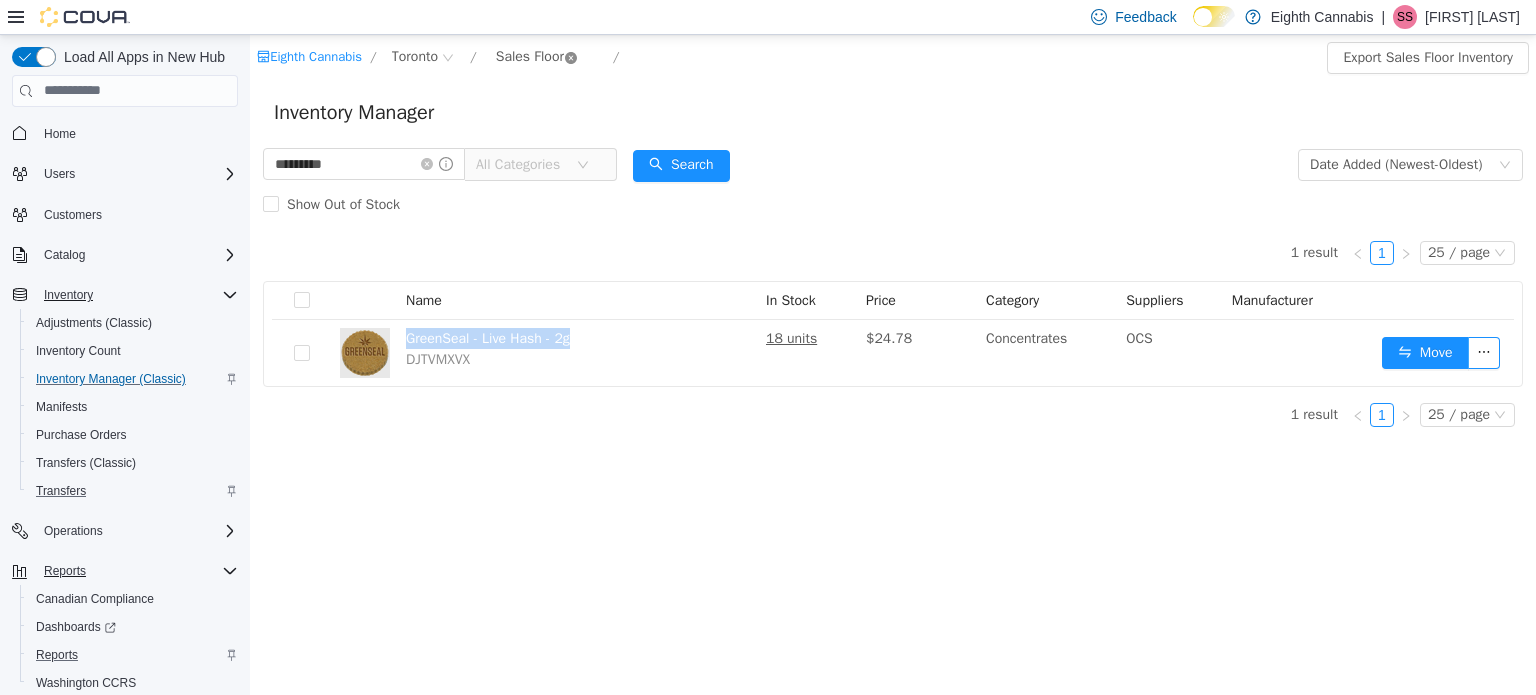 click 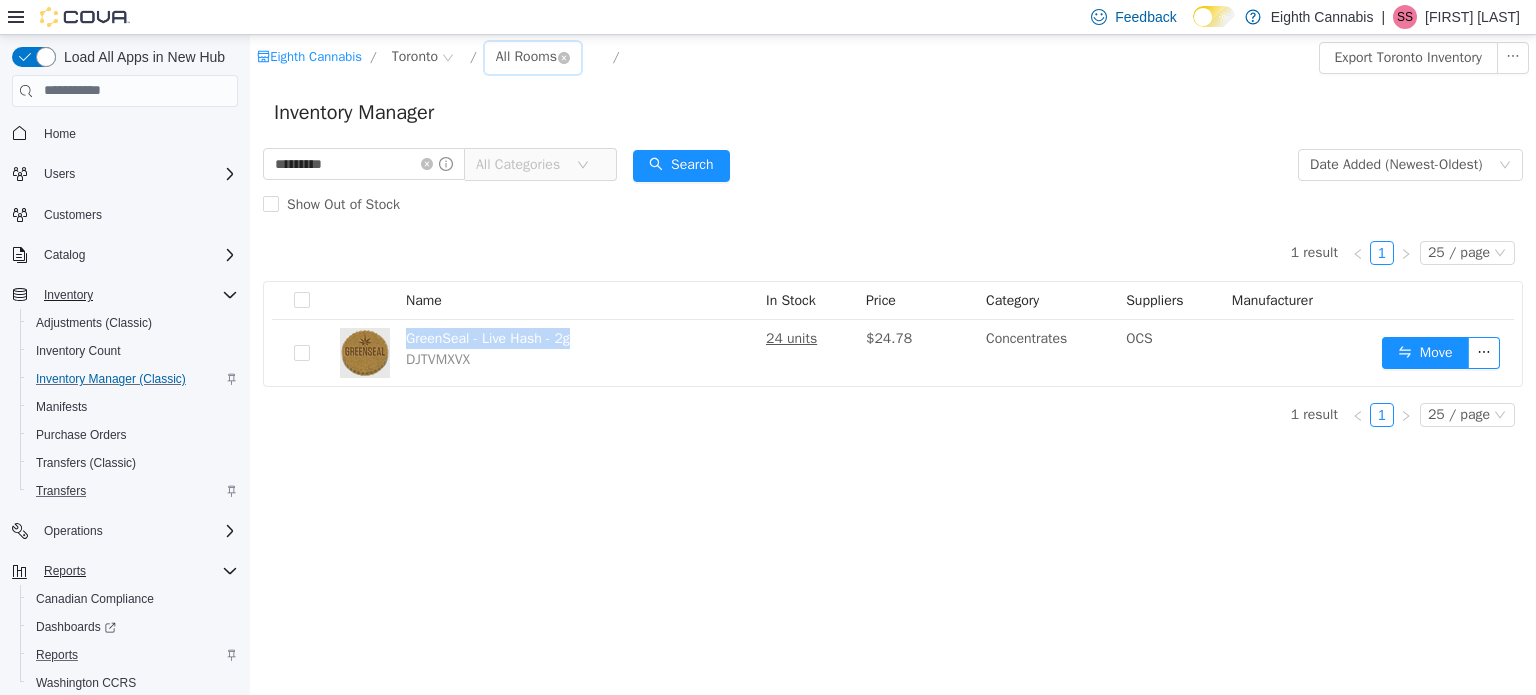 click on "All Rooms" at bounding box center [526, 56] 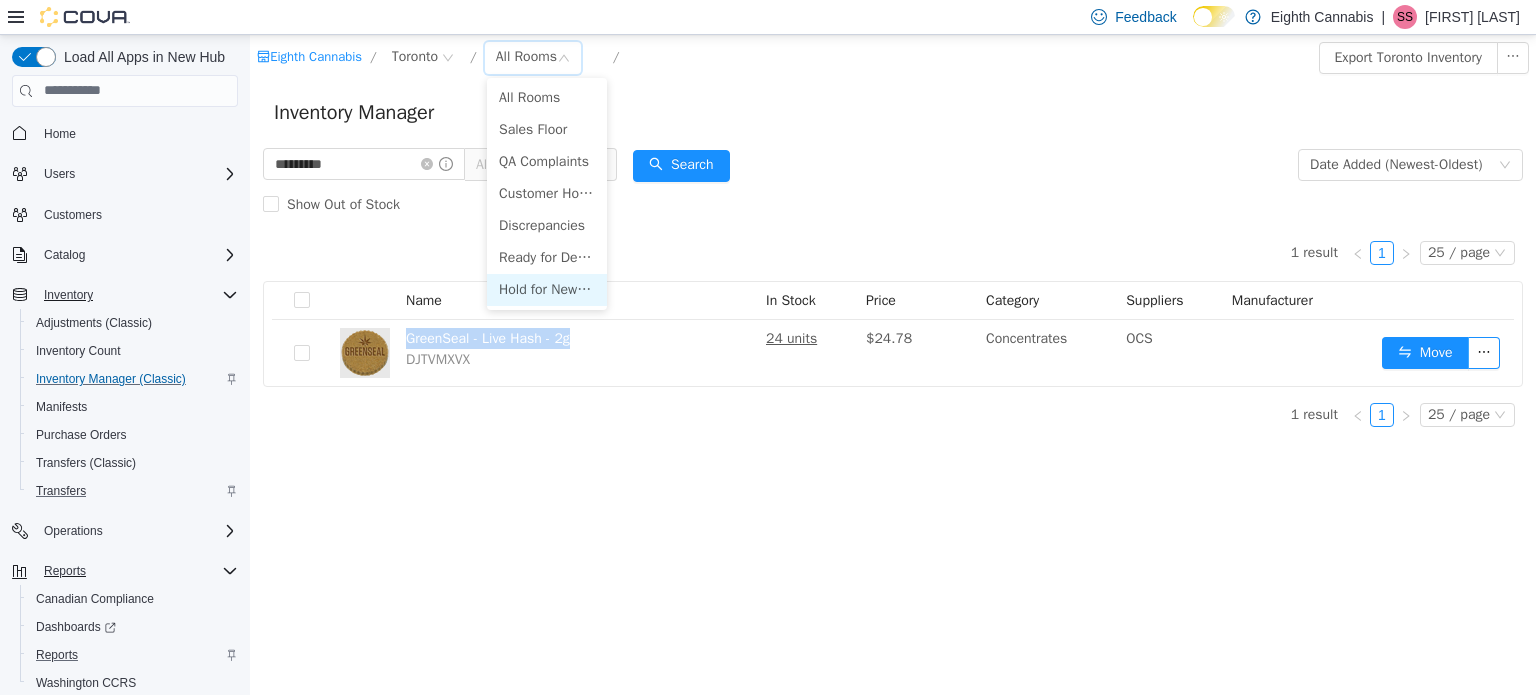 click on "Hold for New Stores" at bounding box center (547, 289) 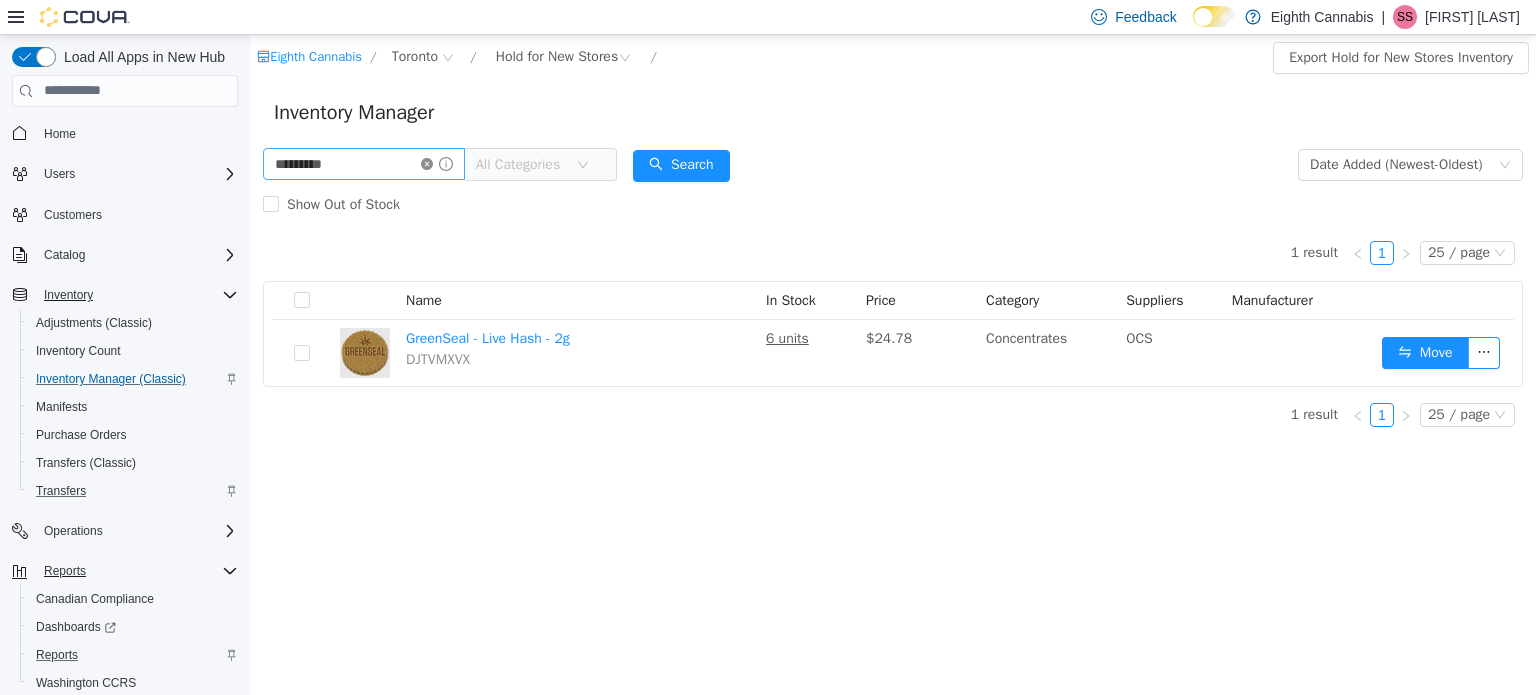 click 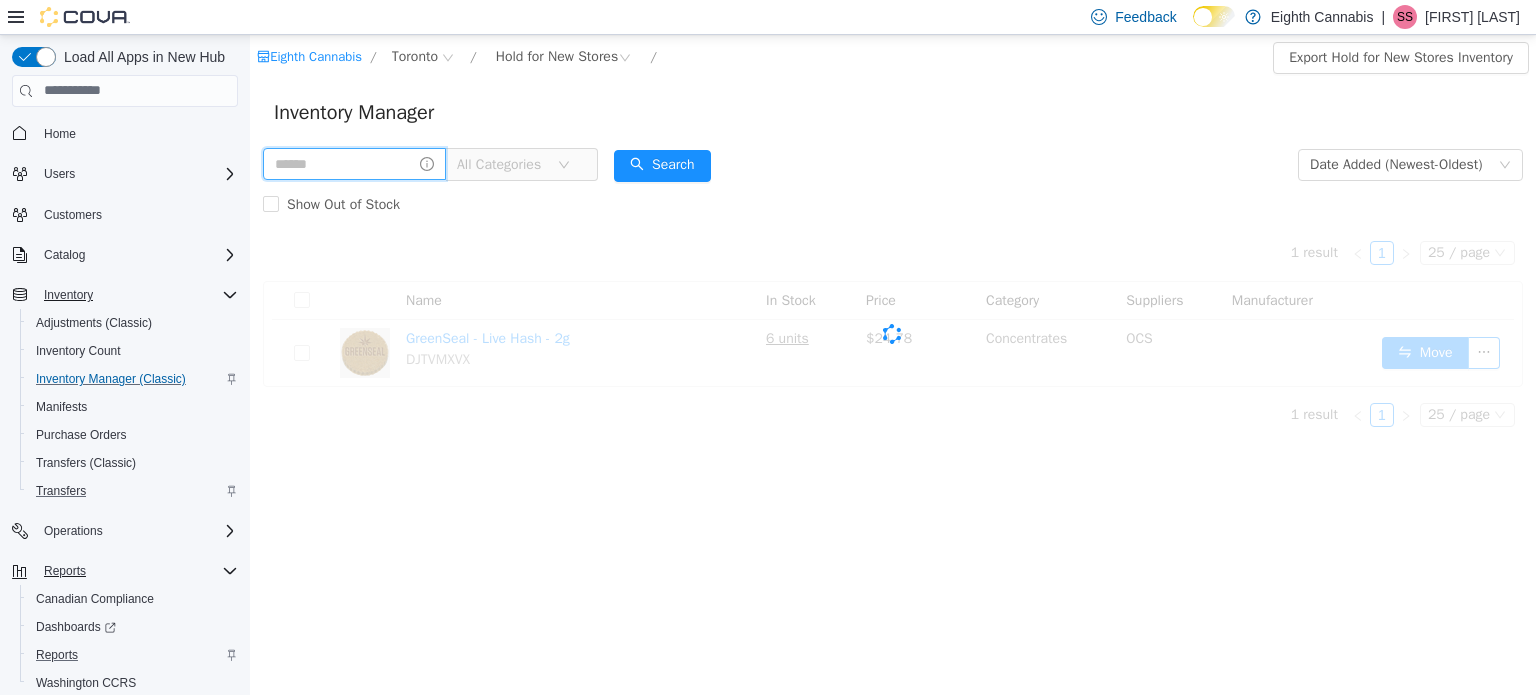 click at bounding box center [354, 163] 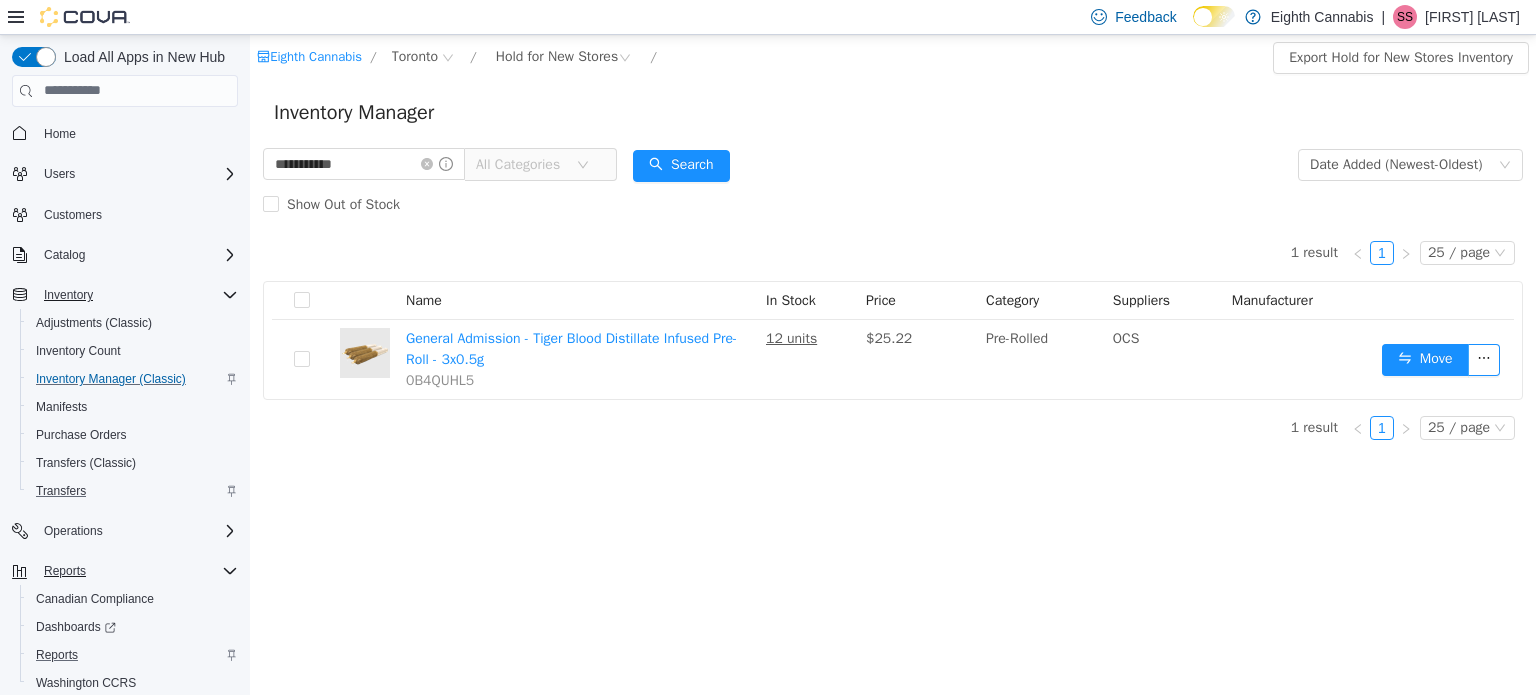 click on "1 result 1 25 / page Name In Stock Price Category Suppliers Manufacturer General Admission - Tiger Blood Distillate Infused Pre-Roll - 3x0.5g 0B4QUHL5 12 units $25.22 Pre-Rolled OCS Move 1 result 1 25 / page" at bounding box center (893, 339) 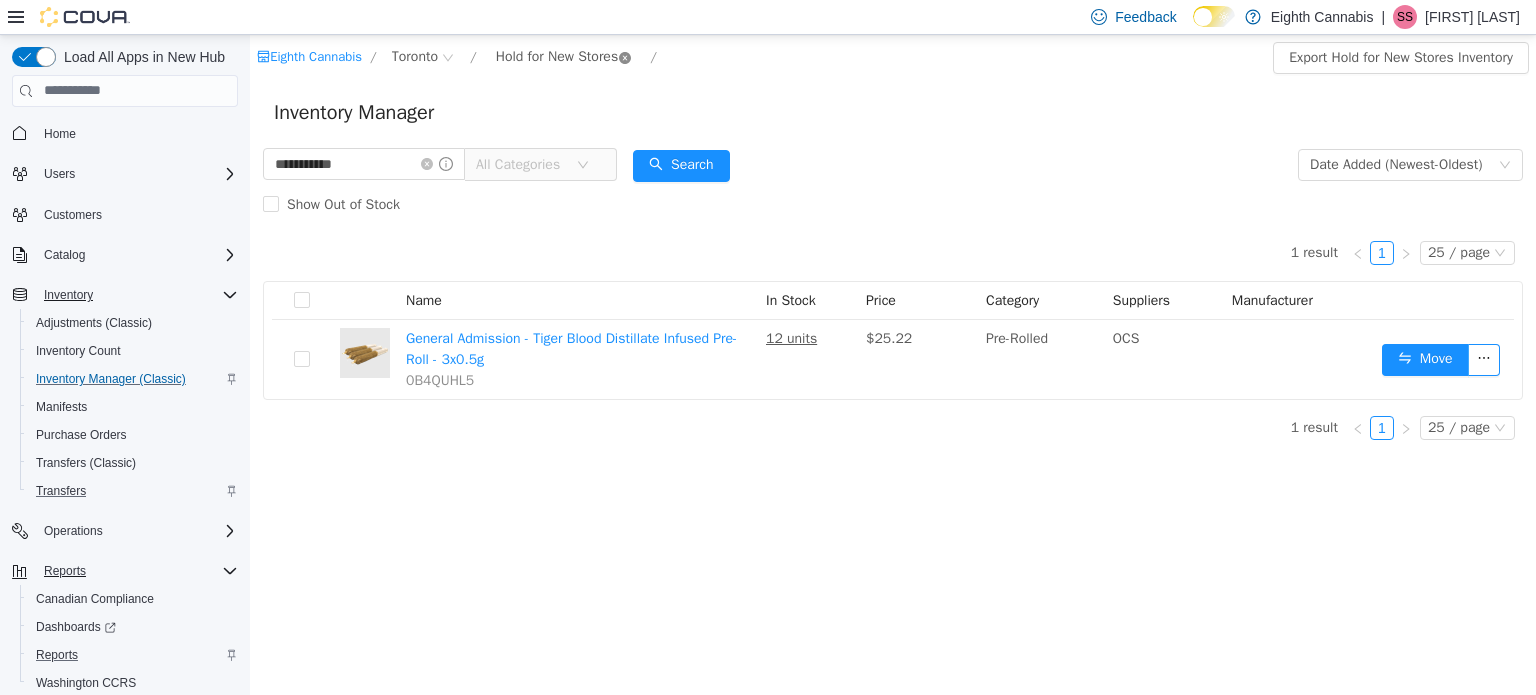 click 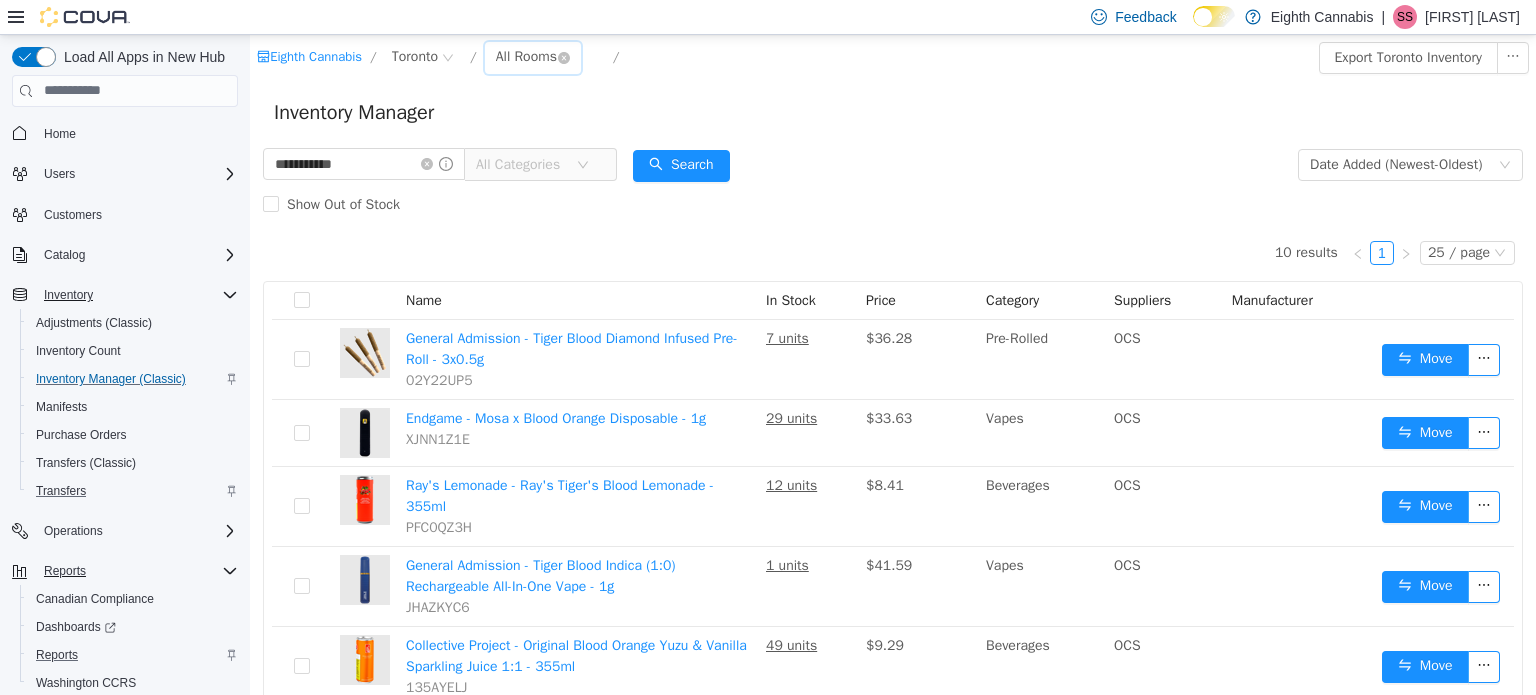 click on "All Rooms" at bounding box center [526, 56] 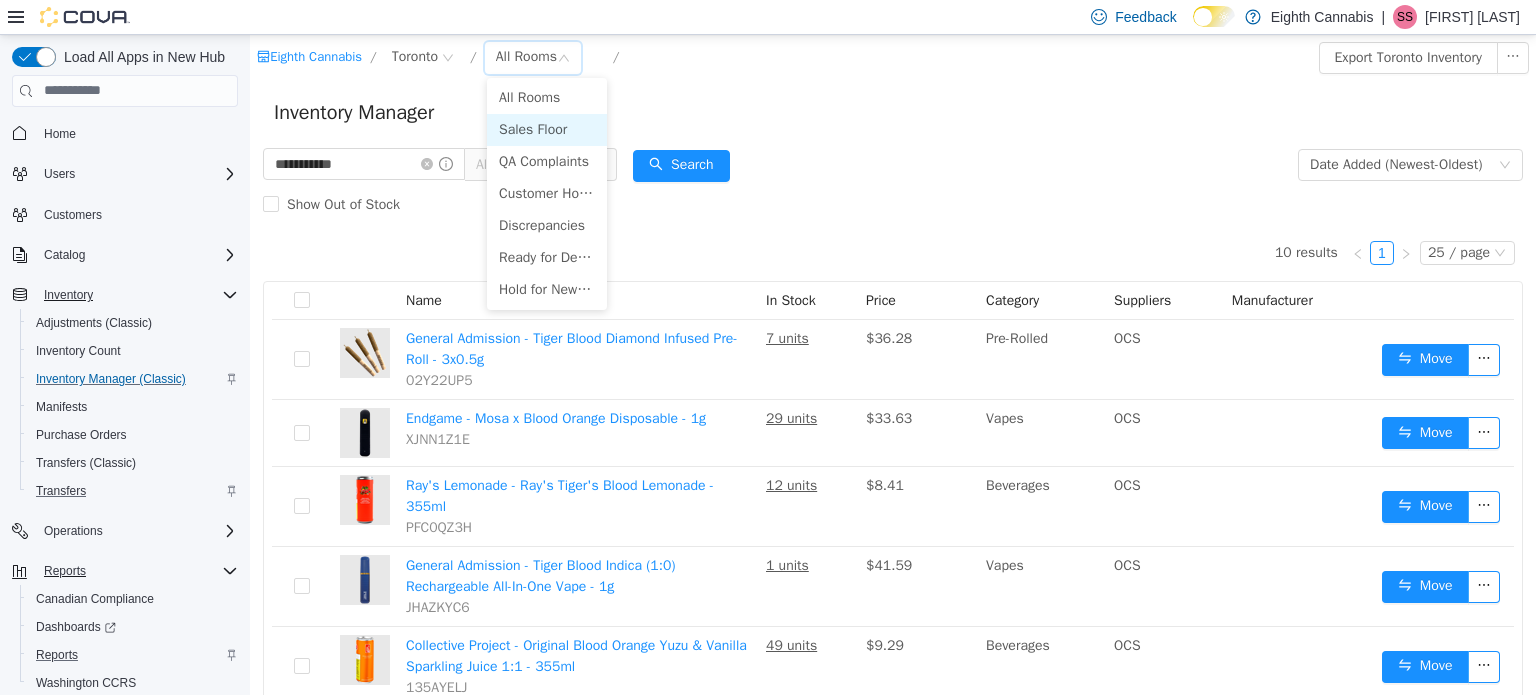 click on "Sales Floor" at bounding box center [547, 129] 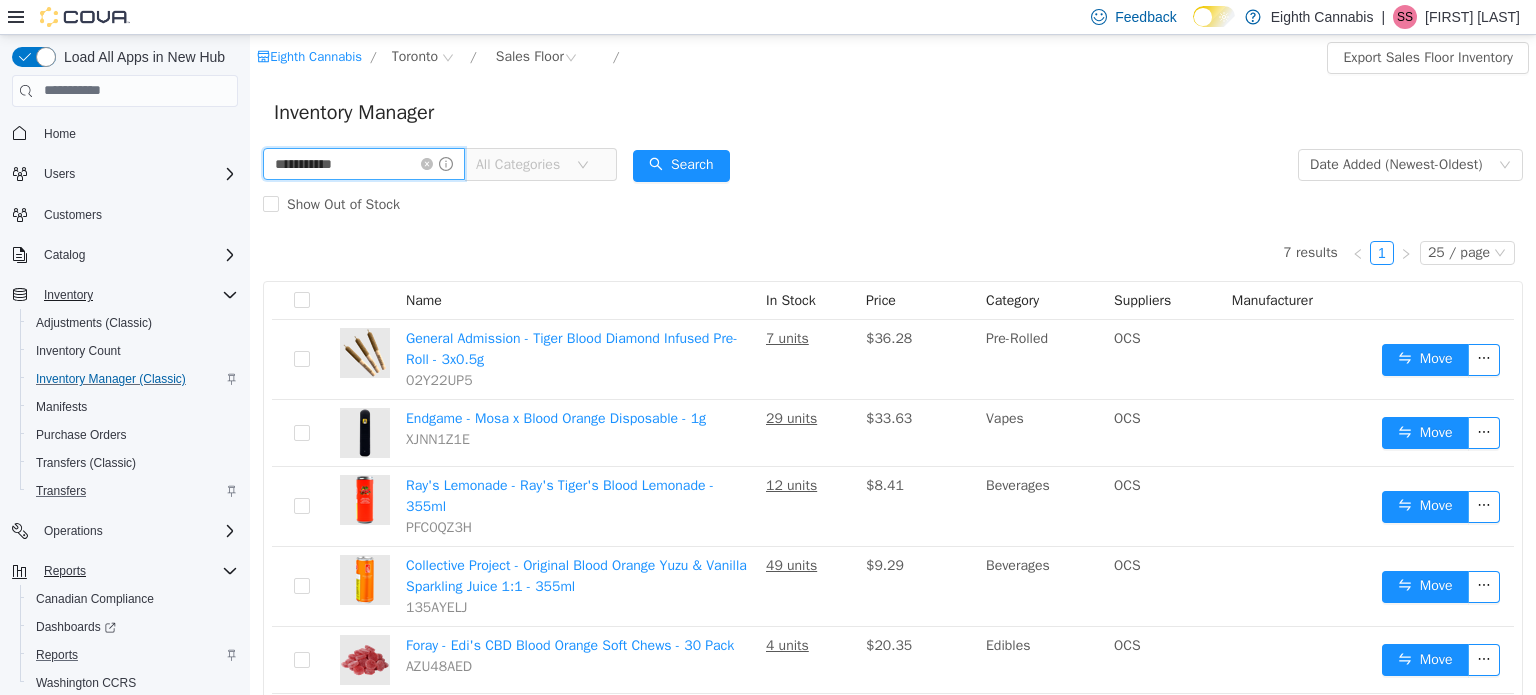 click on "**********" at bounding box center (364, 163) 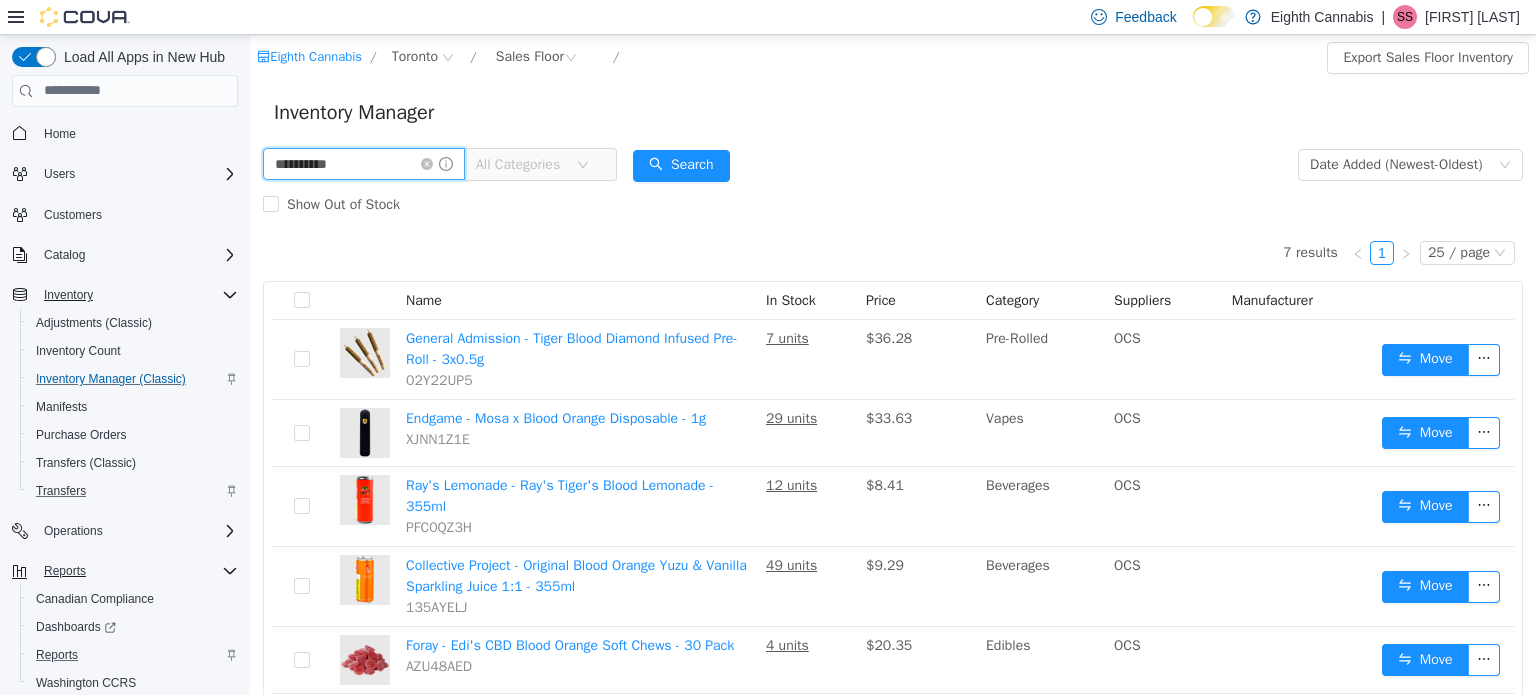 type on "**********" 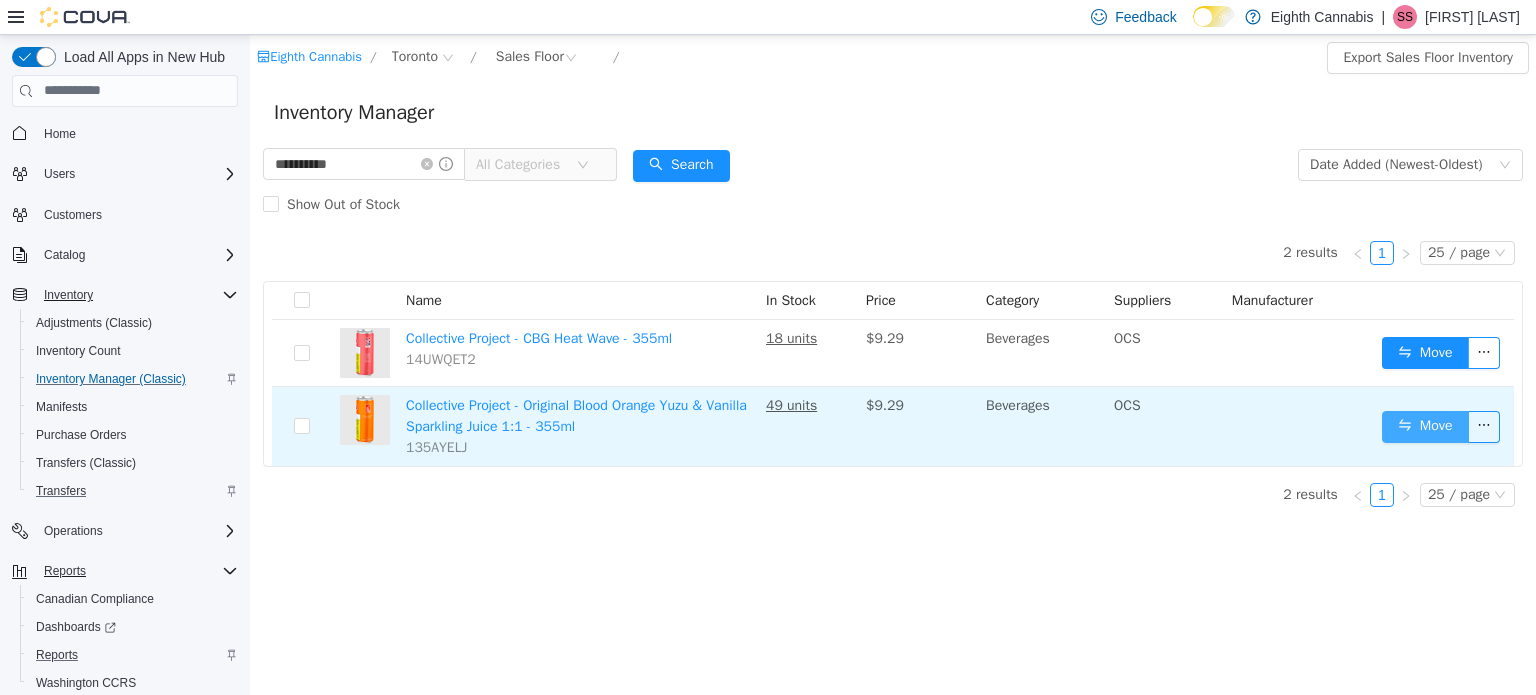 click on "Move" at bounding box center [1425, 426] 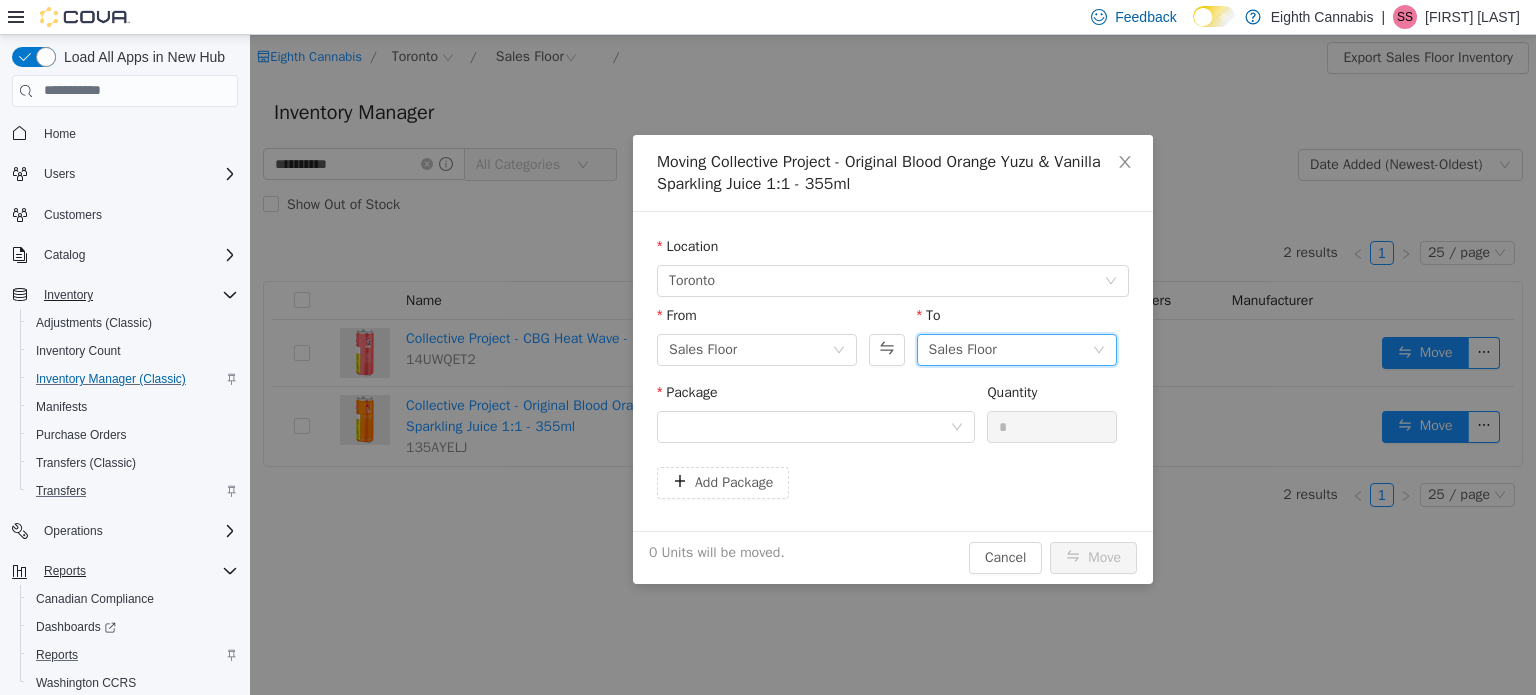 click on "Sales Floor" at bounding box center (963, 349) 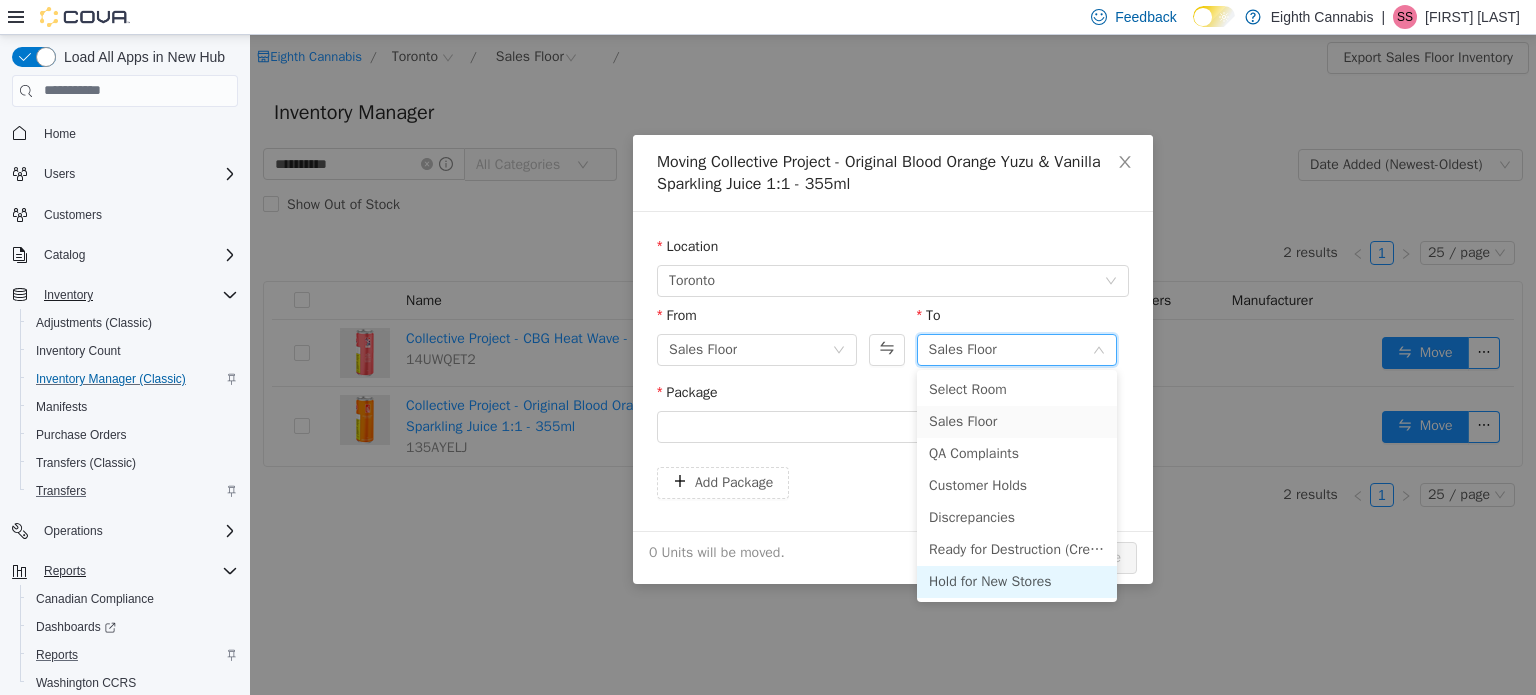 click on "Hold for New Stores" at bounding box center (1017, 581) 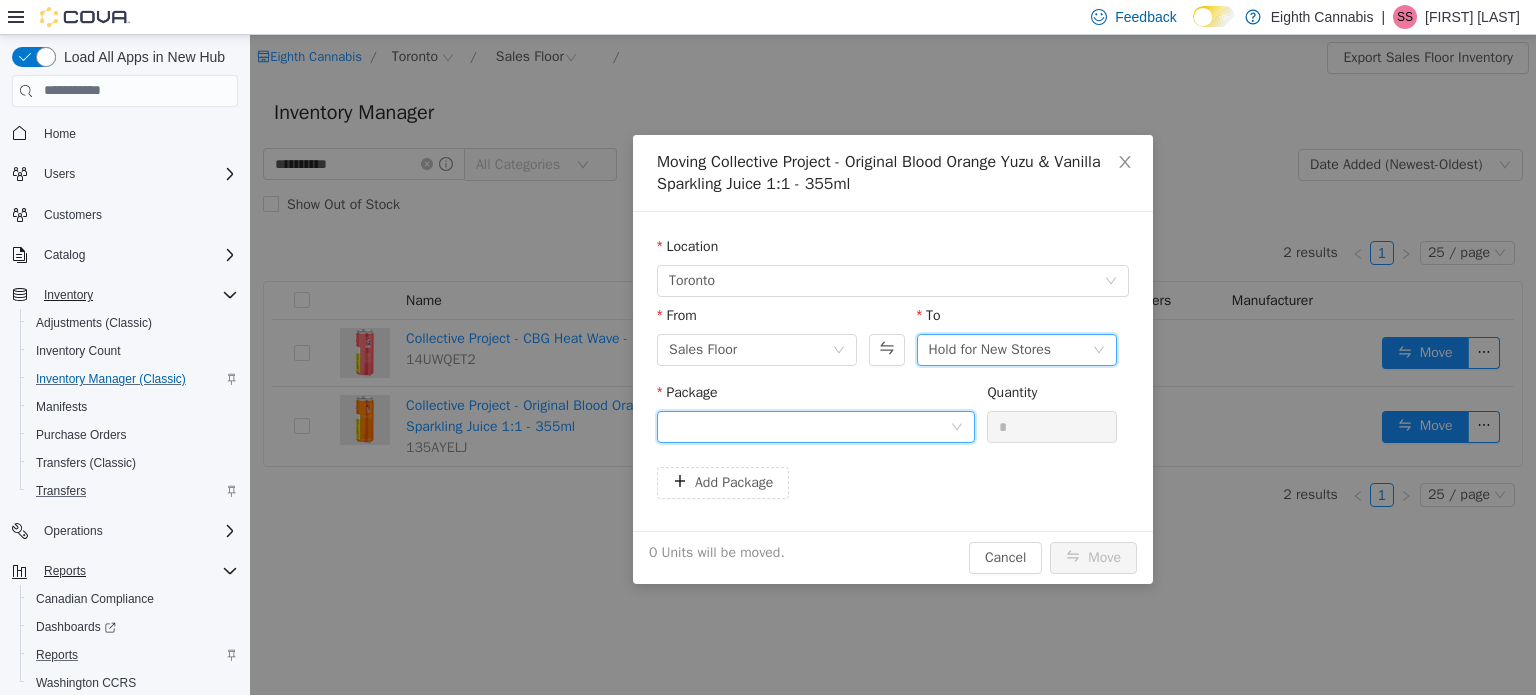 click at bounding box center (809, 426) 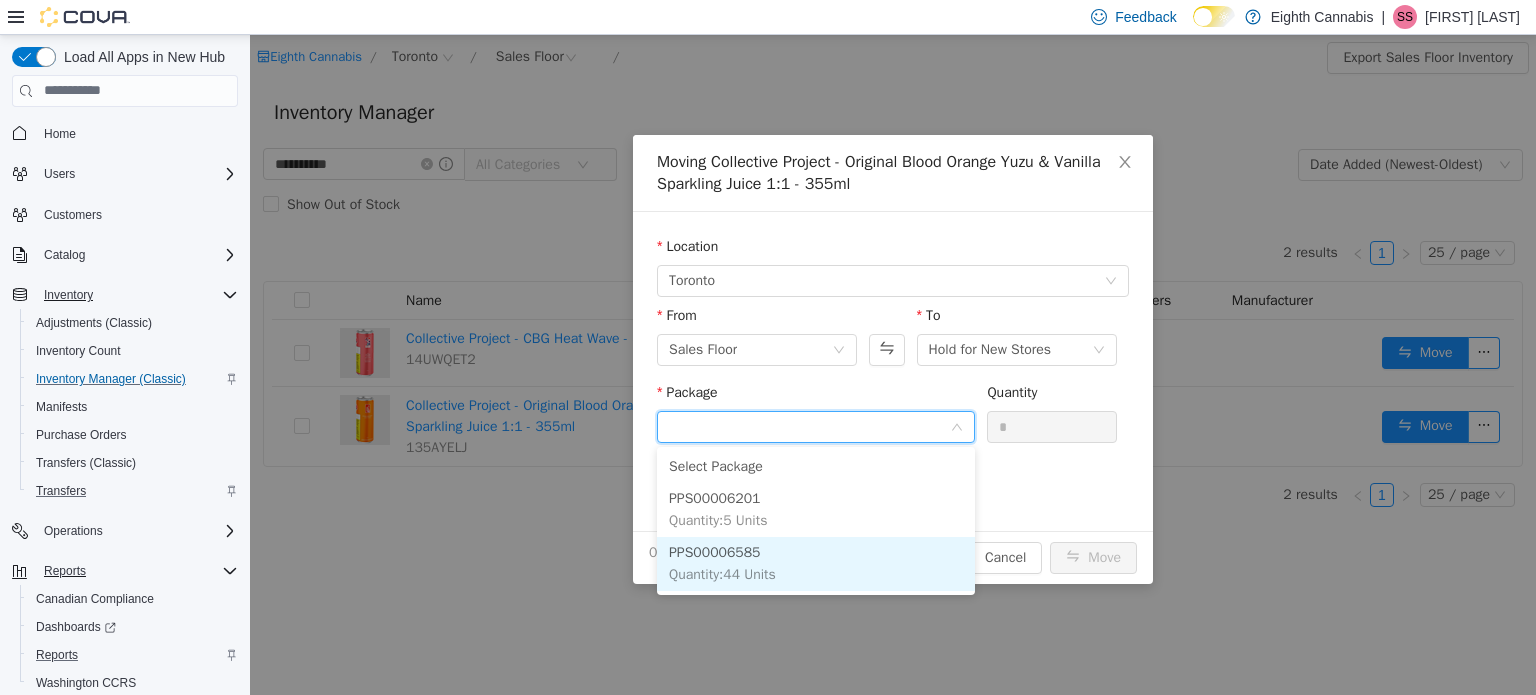 click on "Quantity :  44 Units" at bounding box center [722, 573] 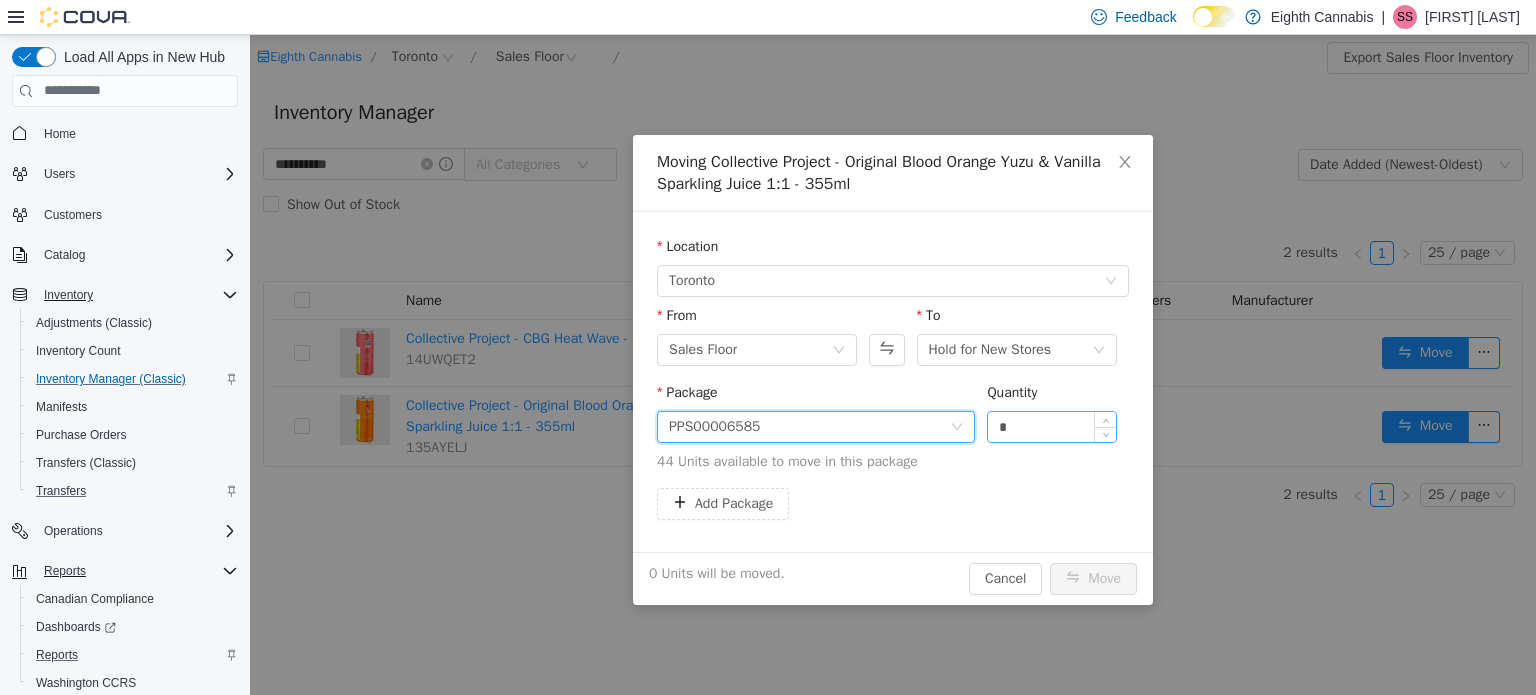 click on "*" at bounding box center (1052, 426) 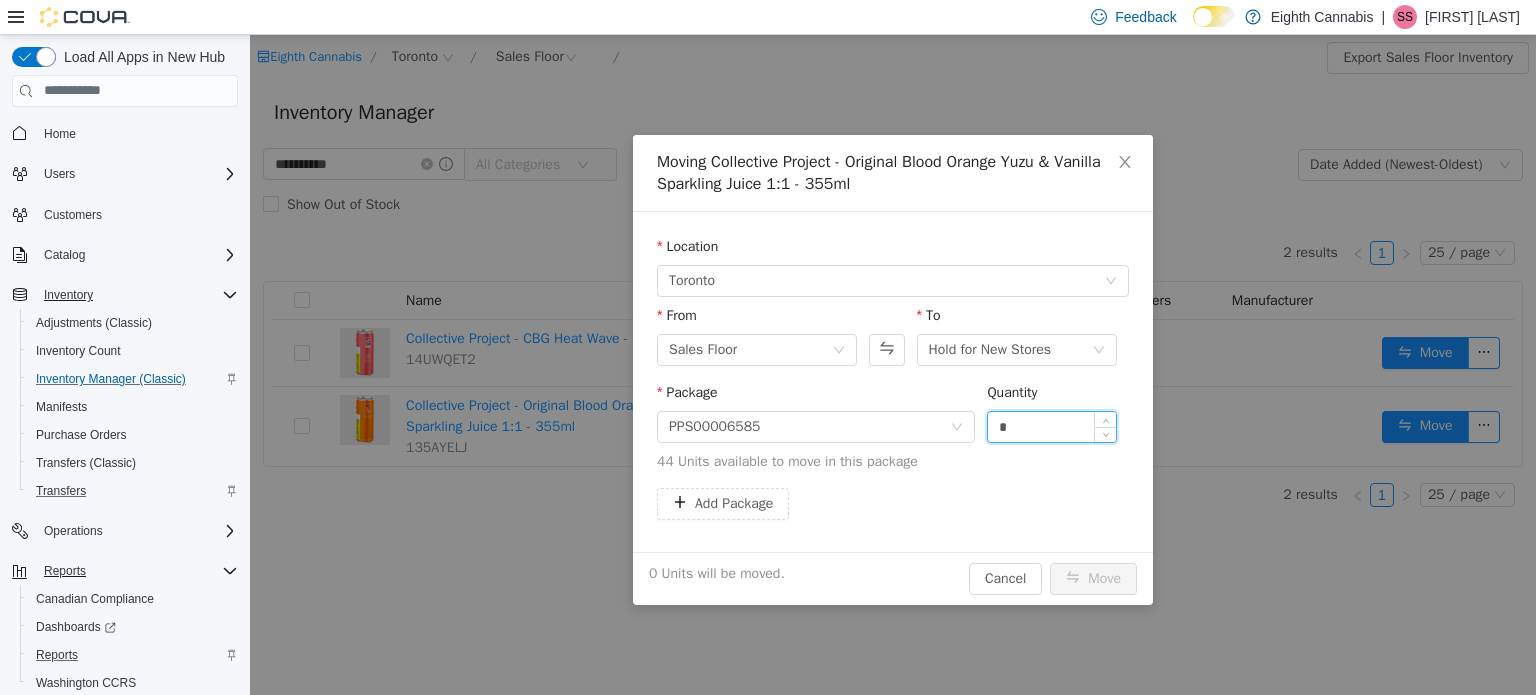 click on "*" at bounding box center [1052, 426] 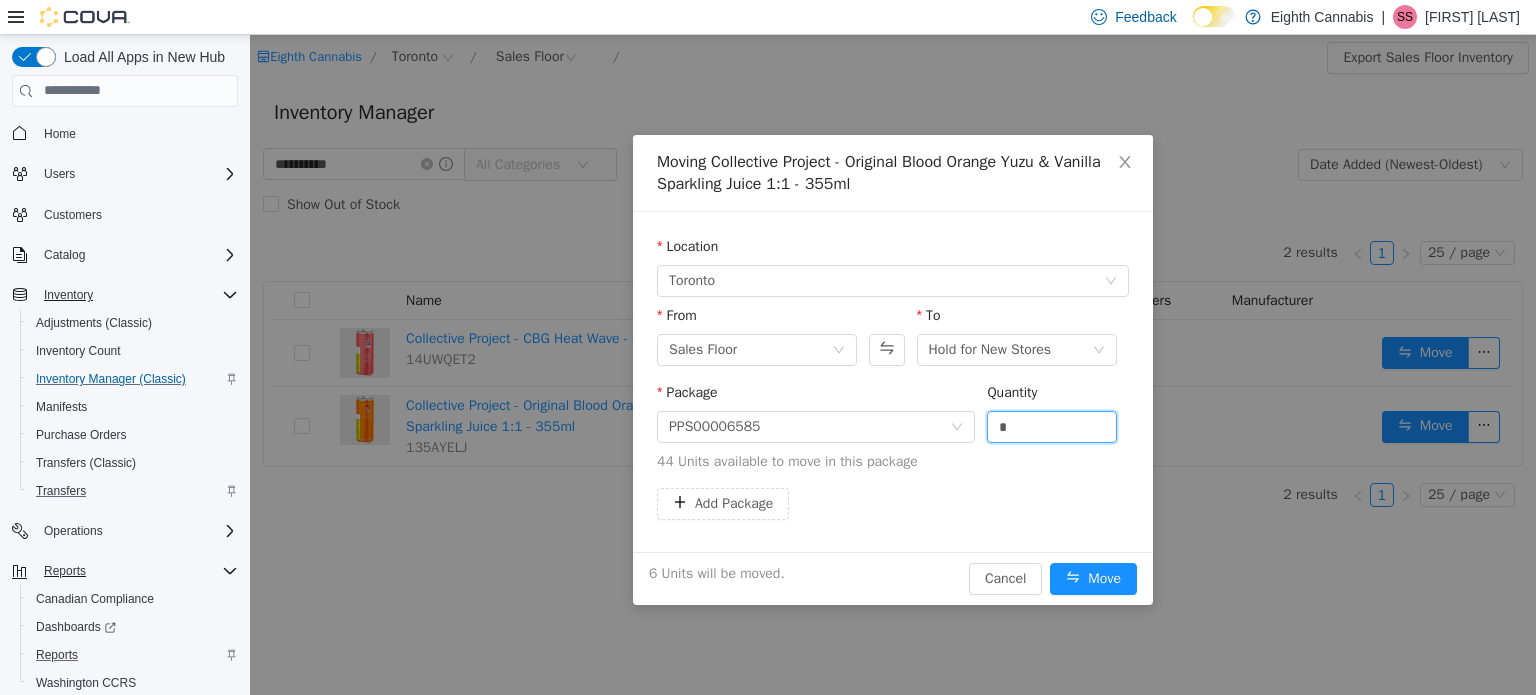 type on "*" 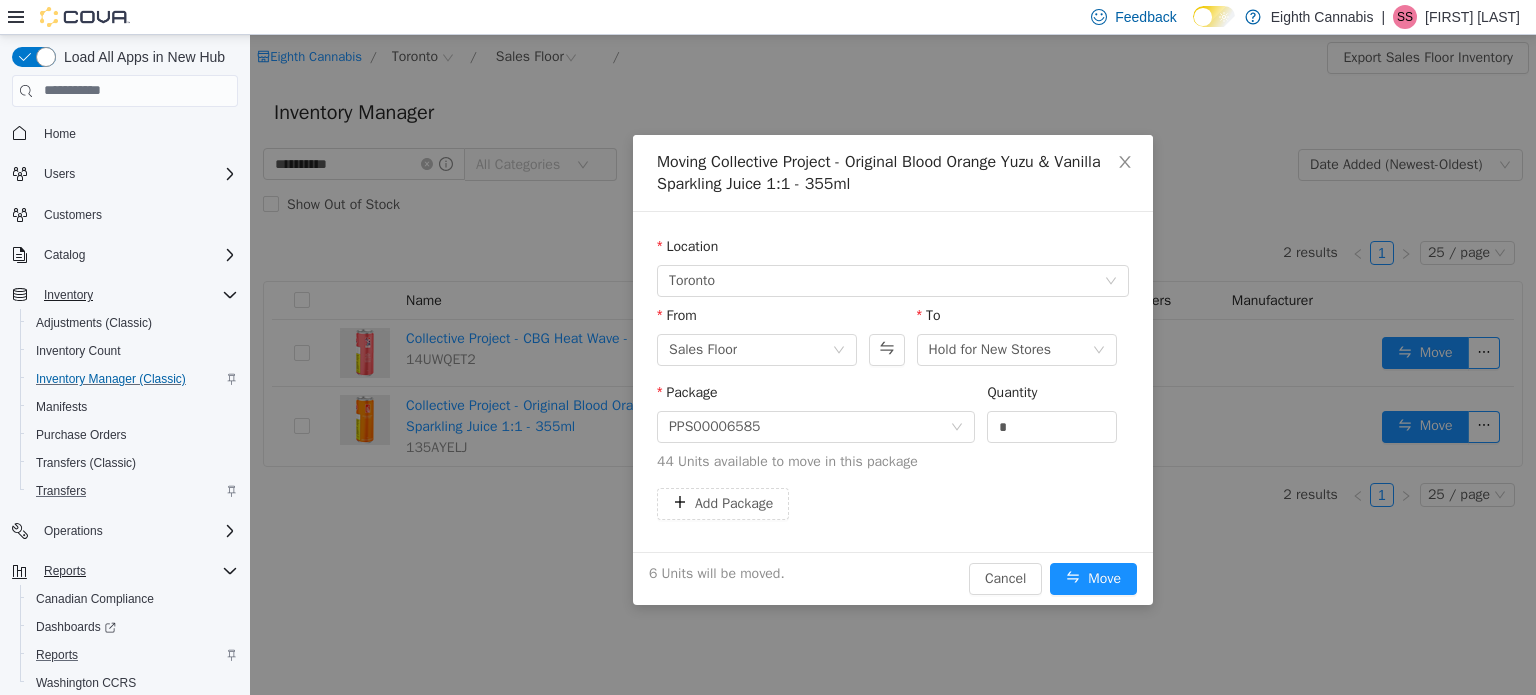 click on "Add Package" at bounding box center [893, 503] 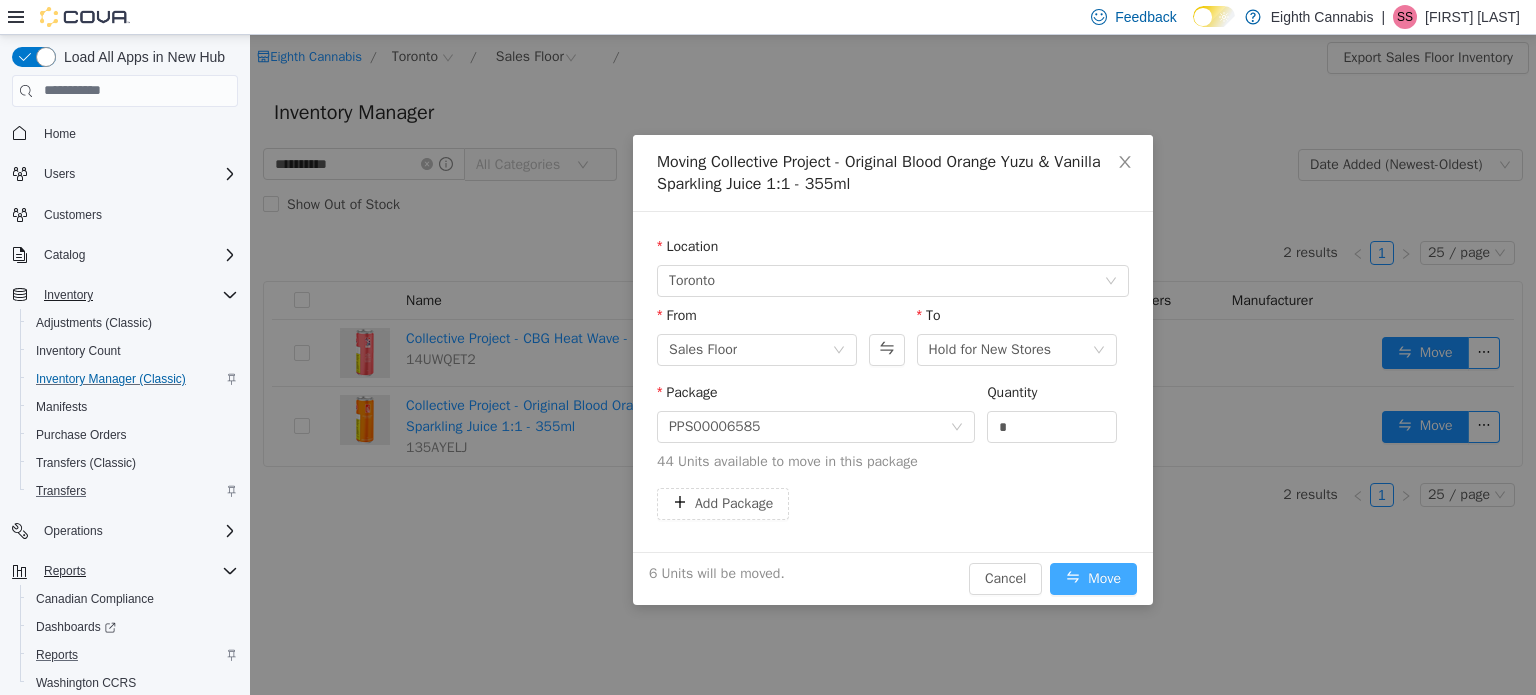 click on "Move" at bounding box center [1093, 578] 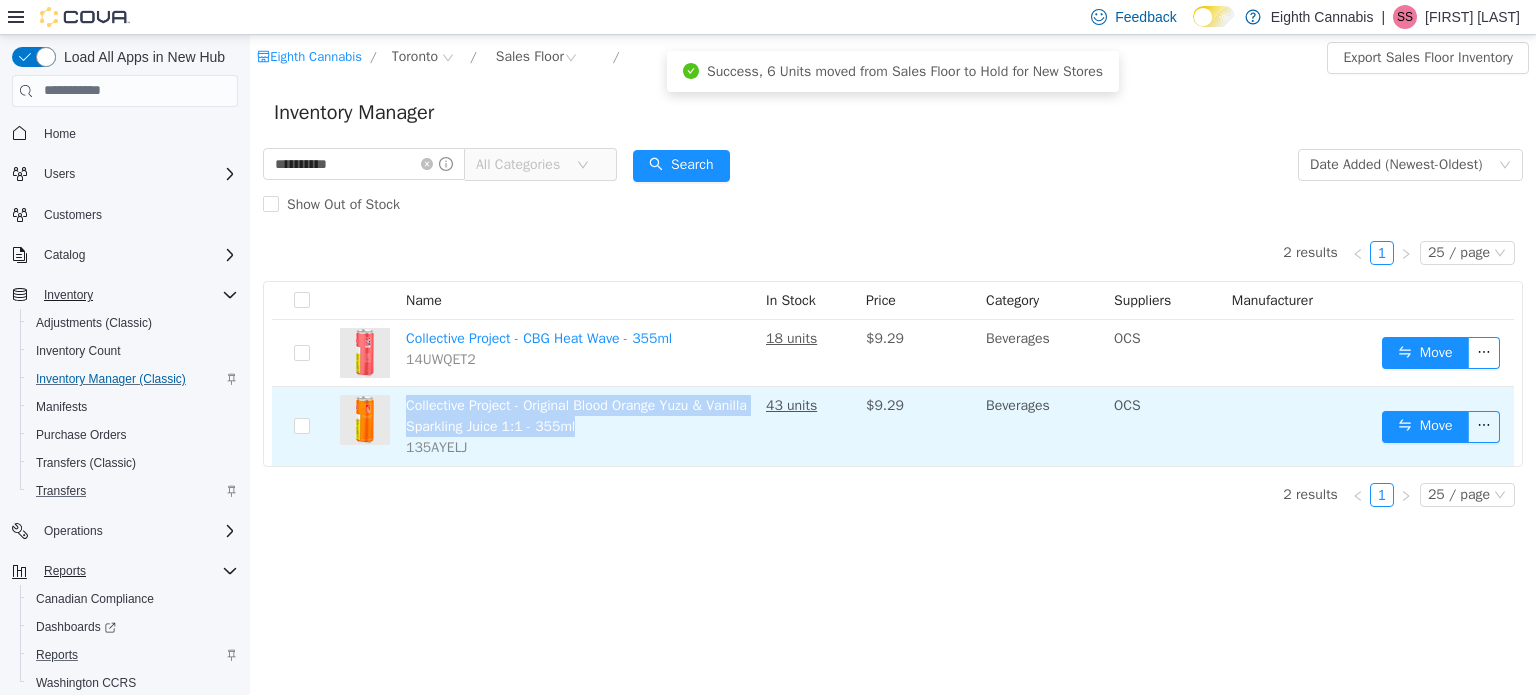 drag, startPoint x: 626, startPoint y: 423, endPoint x: 407, endPoint y: 403, distance: 219.91135 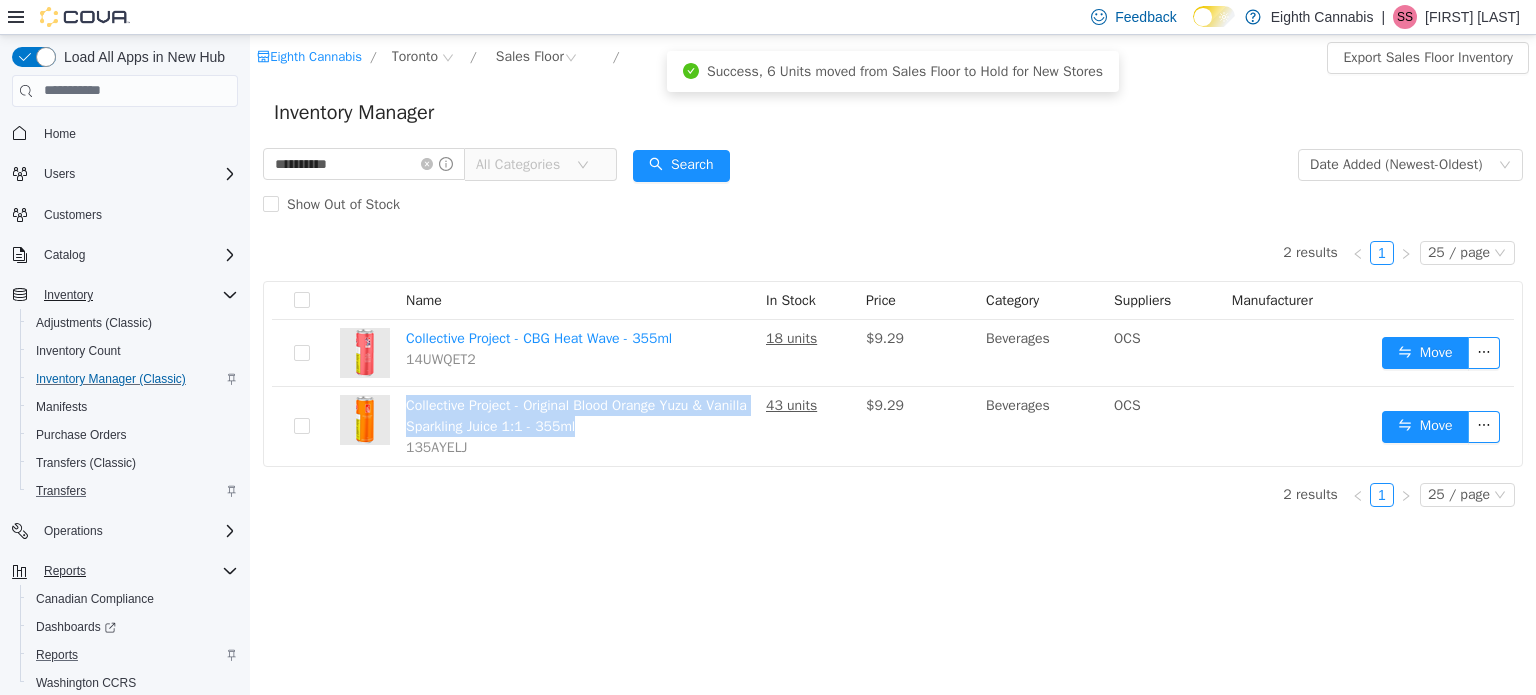 copy on "Collective Project - Original Blood Orange Yuzu & Vanilla Sparkling Juice 1:1 - 355ml" 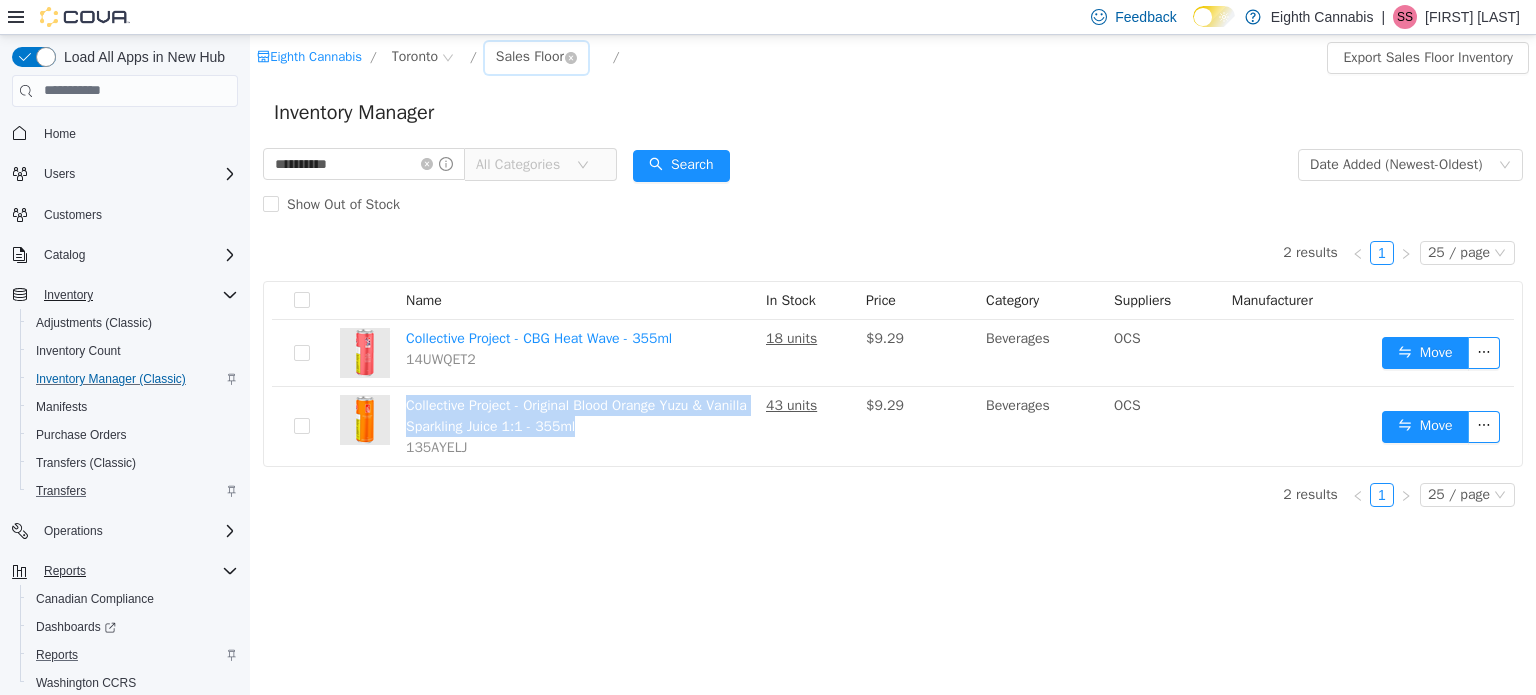click on "Sales Floor" at bounding box center (530, 56) 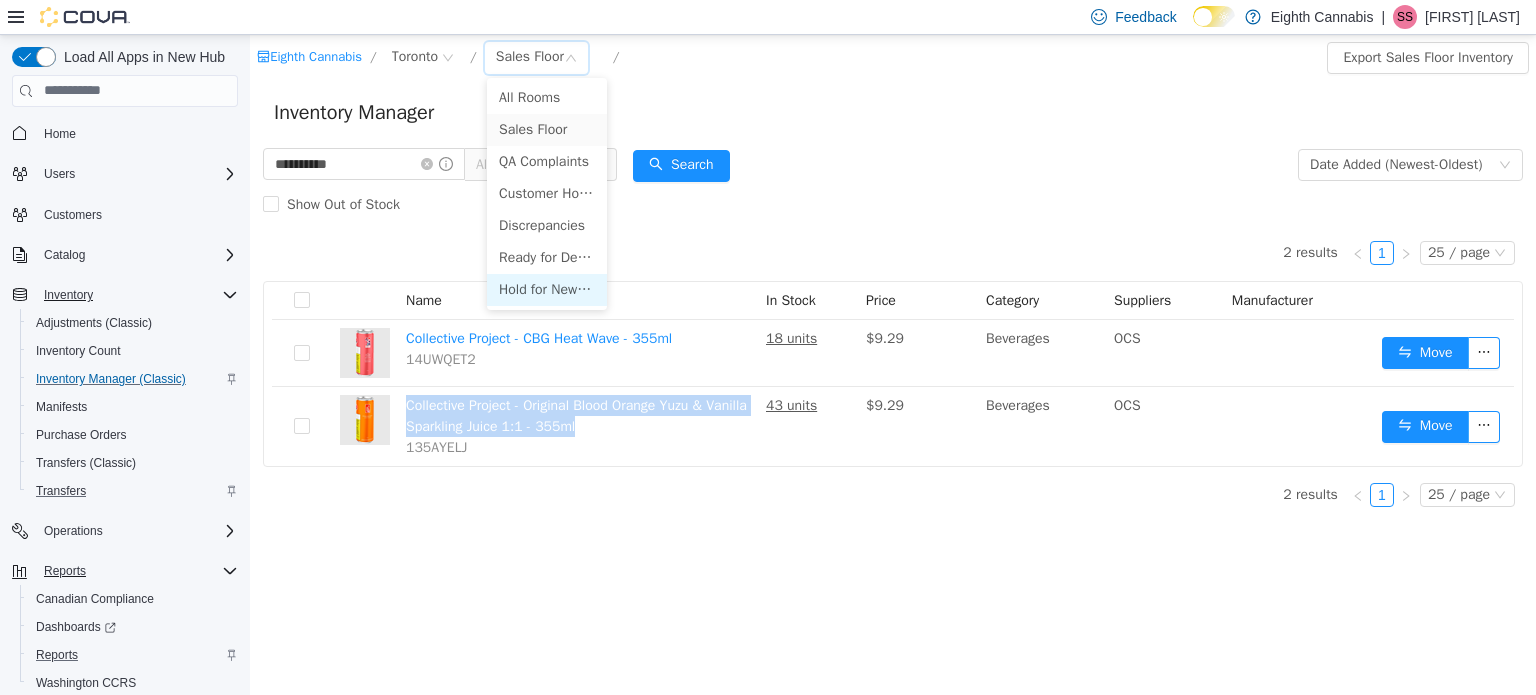 click on "Hold for New Stores" at bounding box center [547, 289] 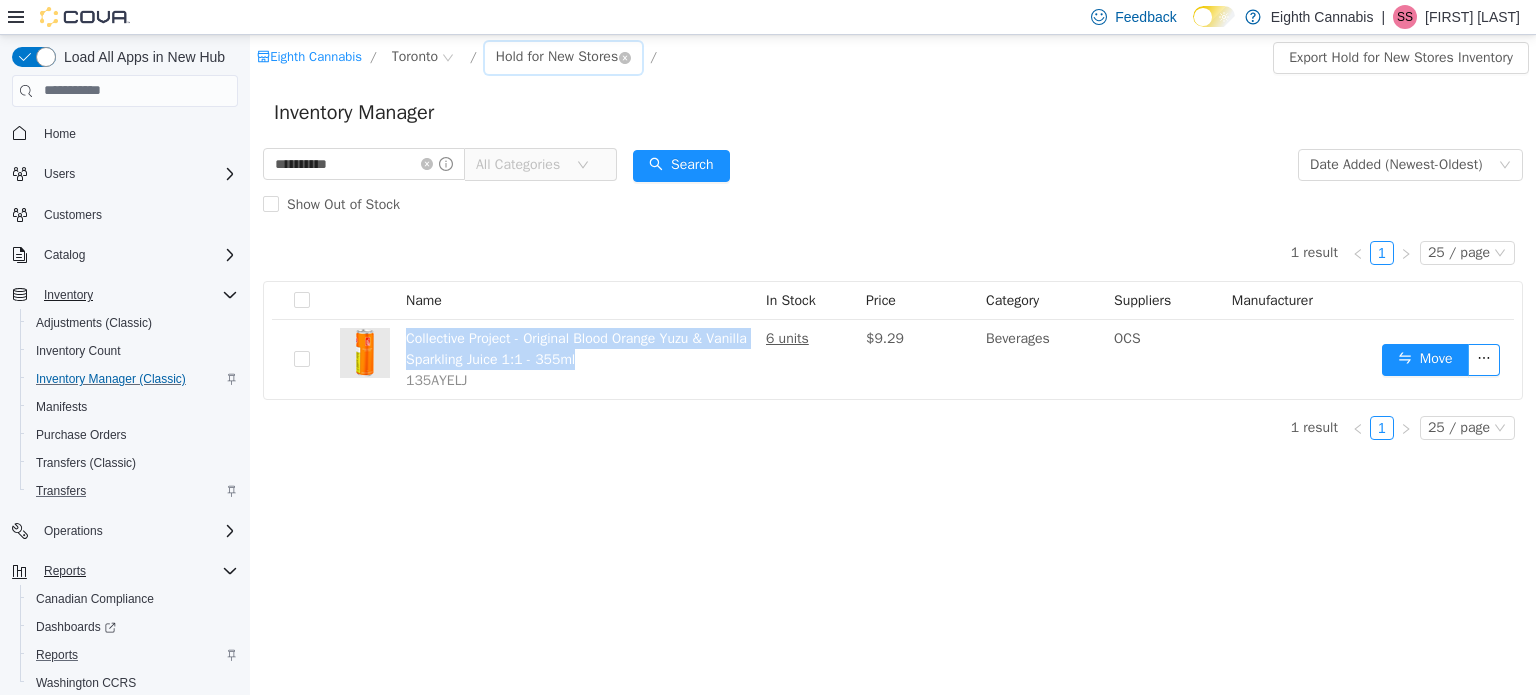 click on "Hold for New Stores" at bounding box center [557, 56] 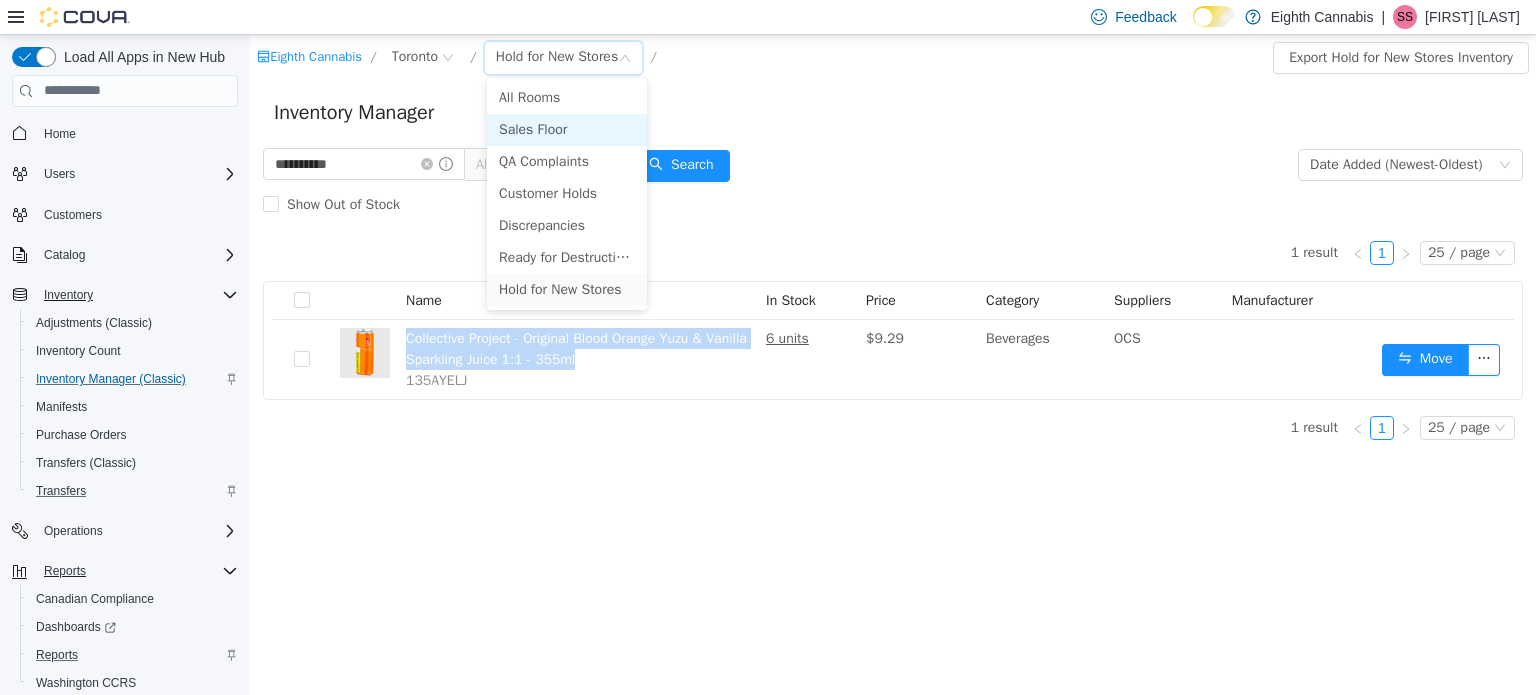 click on "Sales Floor" at bounding box center (567, 129) 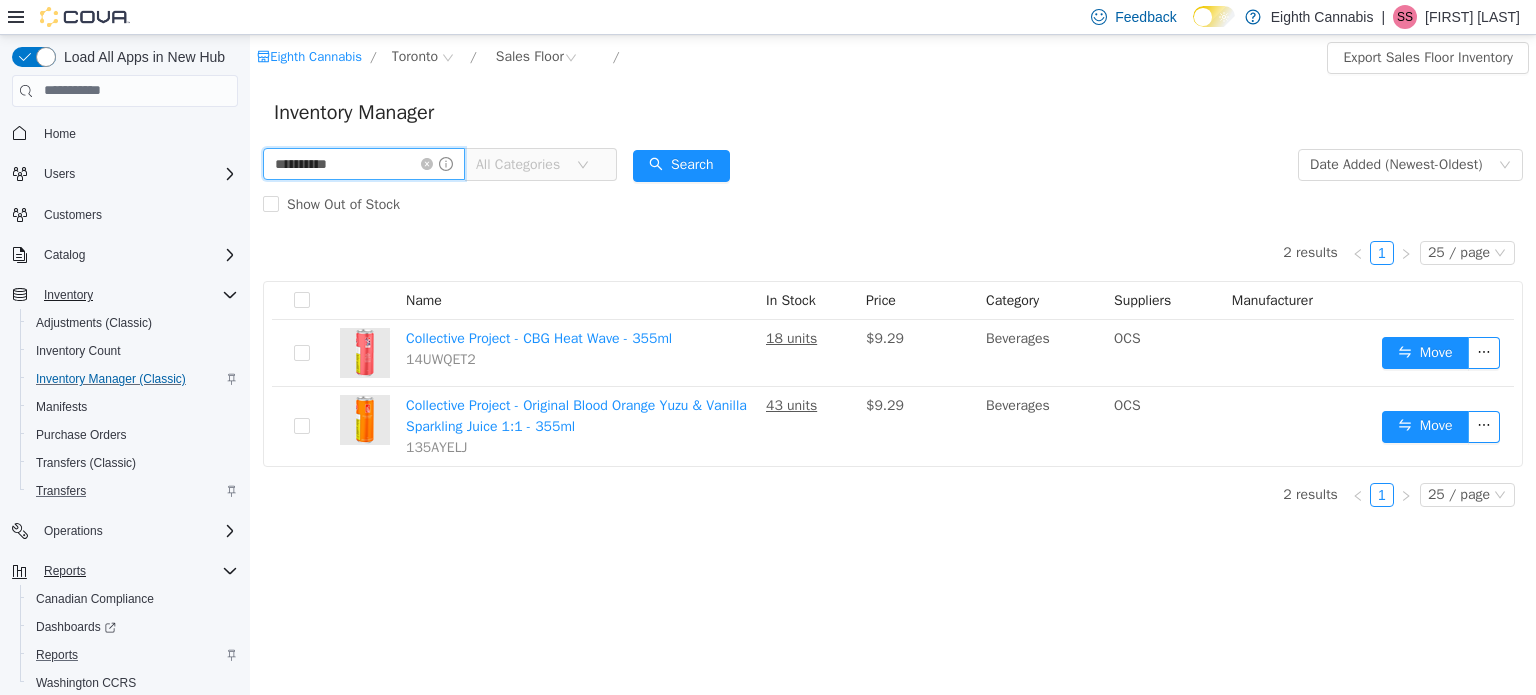 click on "**********" at bounding box center (364, 163) 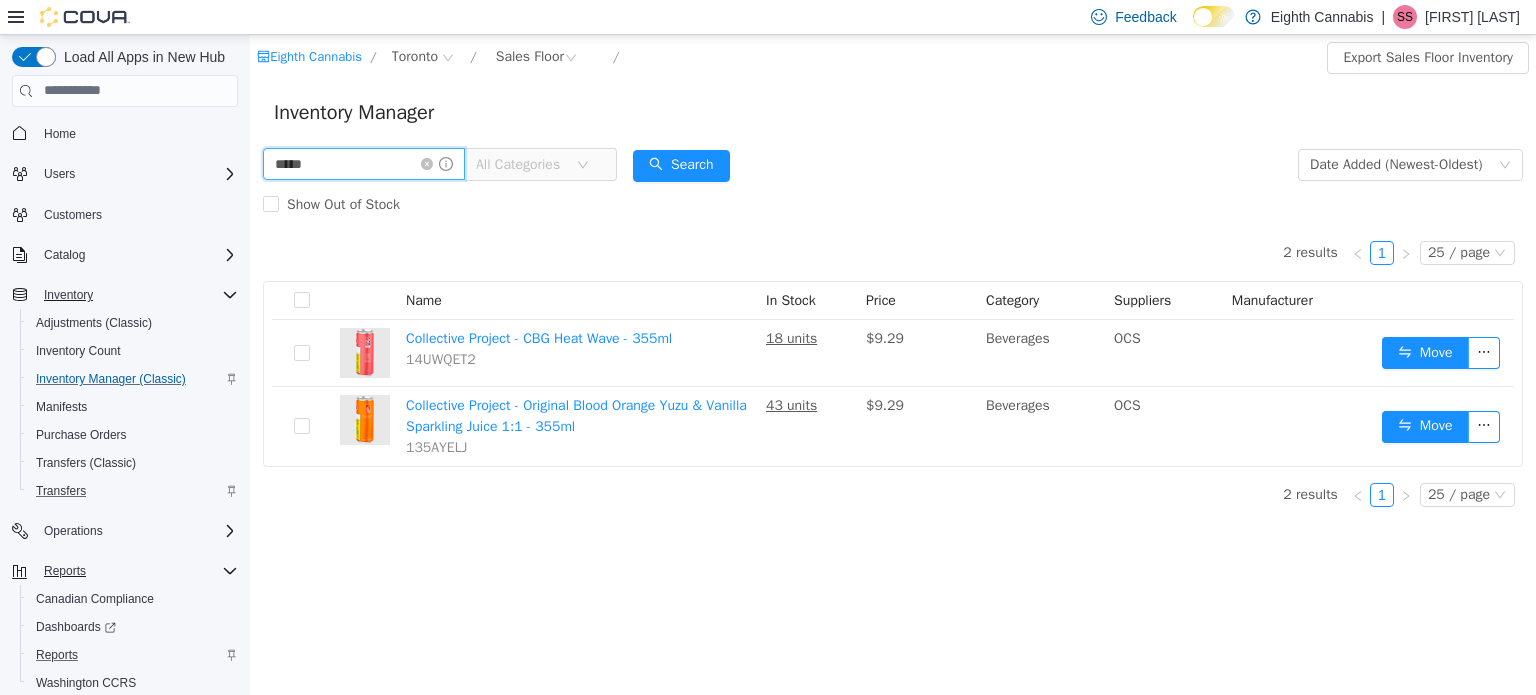 type on "*****" 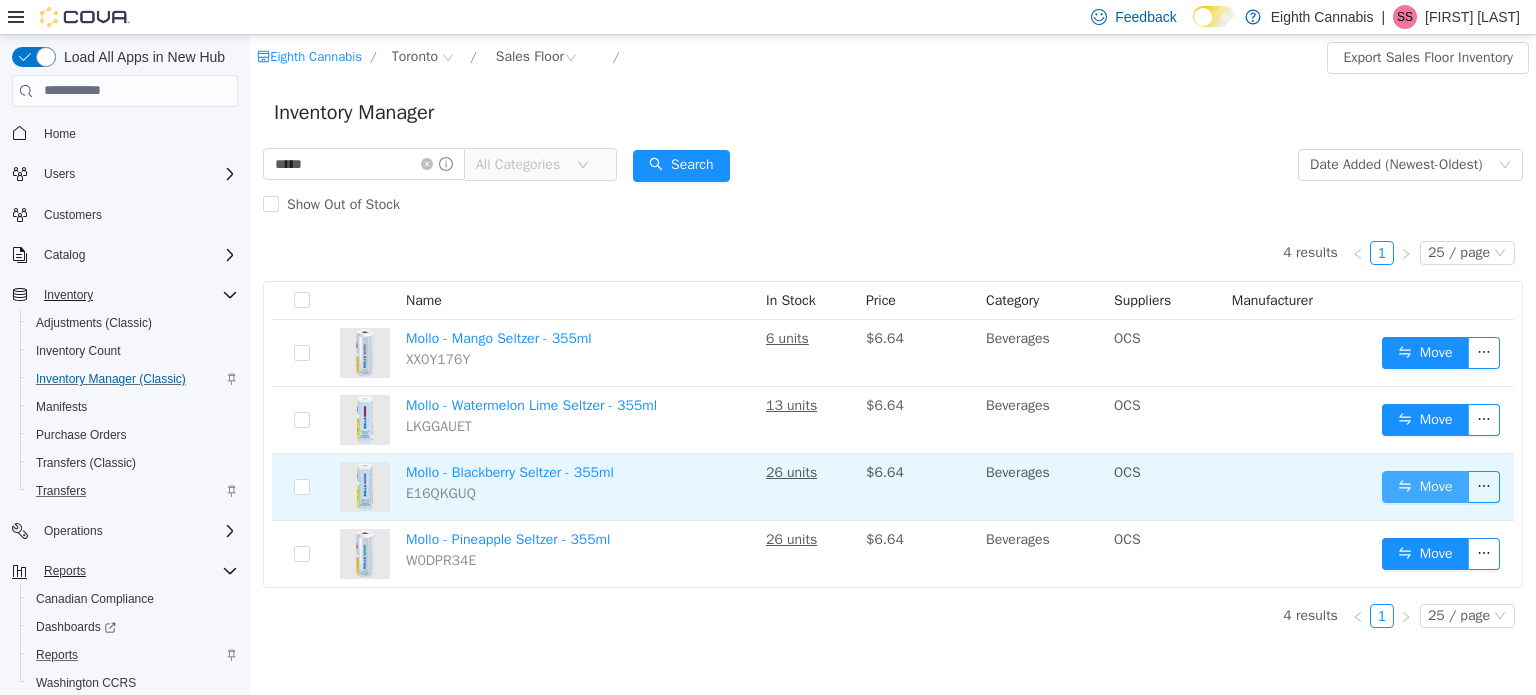 click on "Move" at bounding box center (1425, 486) 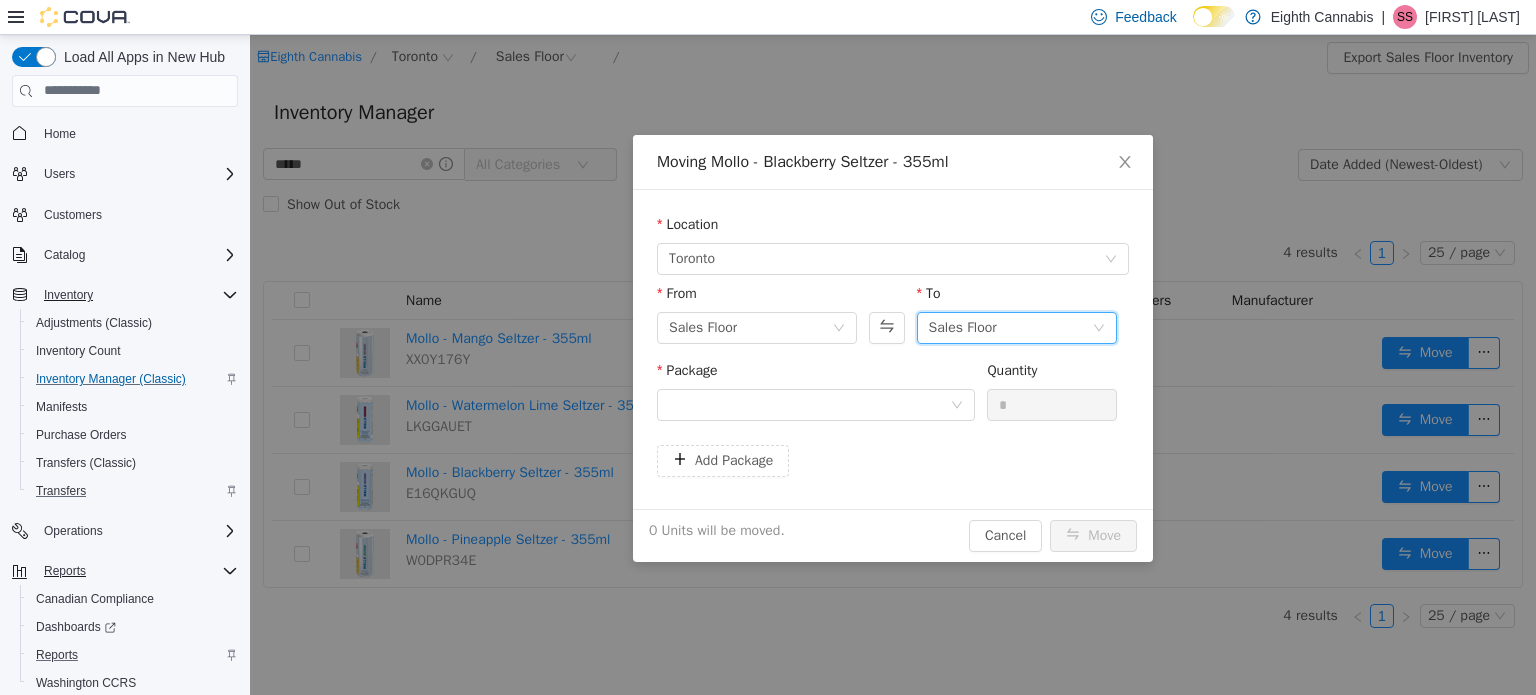 click on "Sales Floor" at bounding box center [1010, 327] 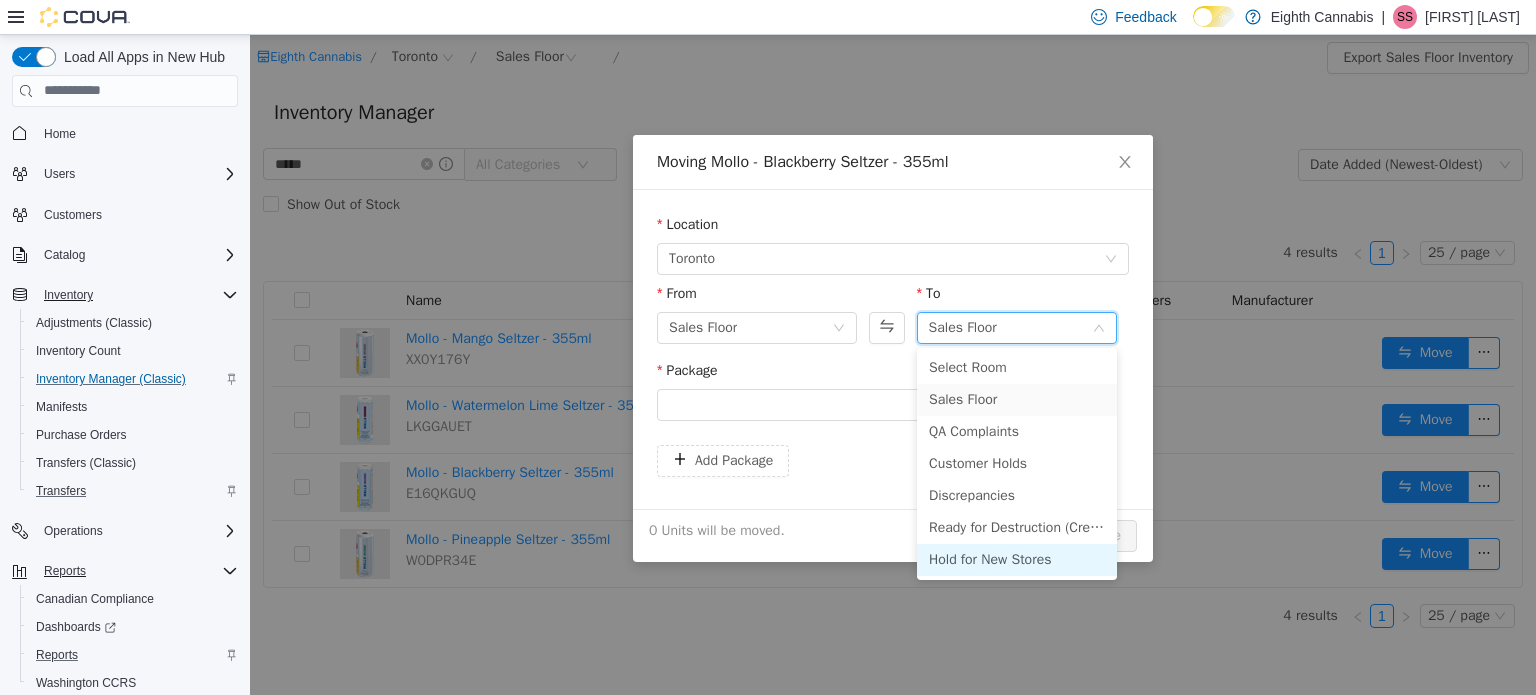 click on "Hold for New Stores" at bounding box center (1017, 559) 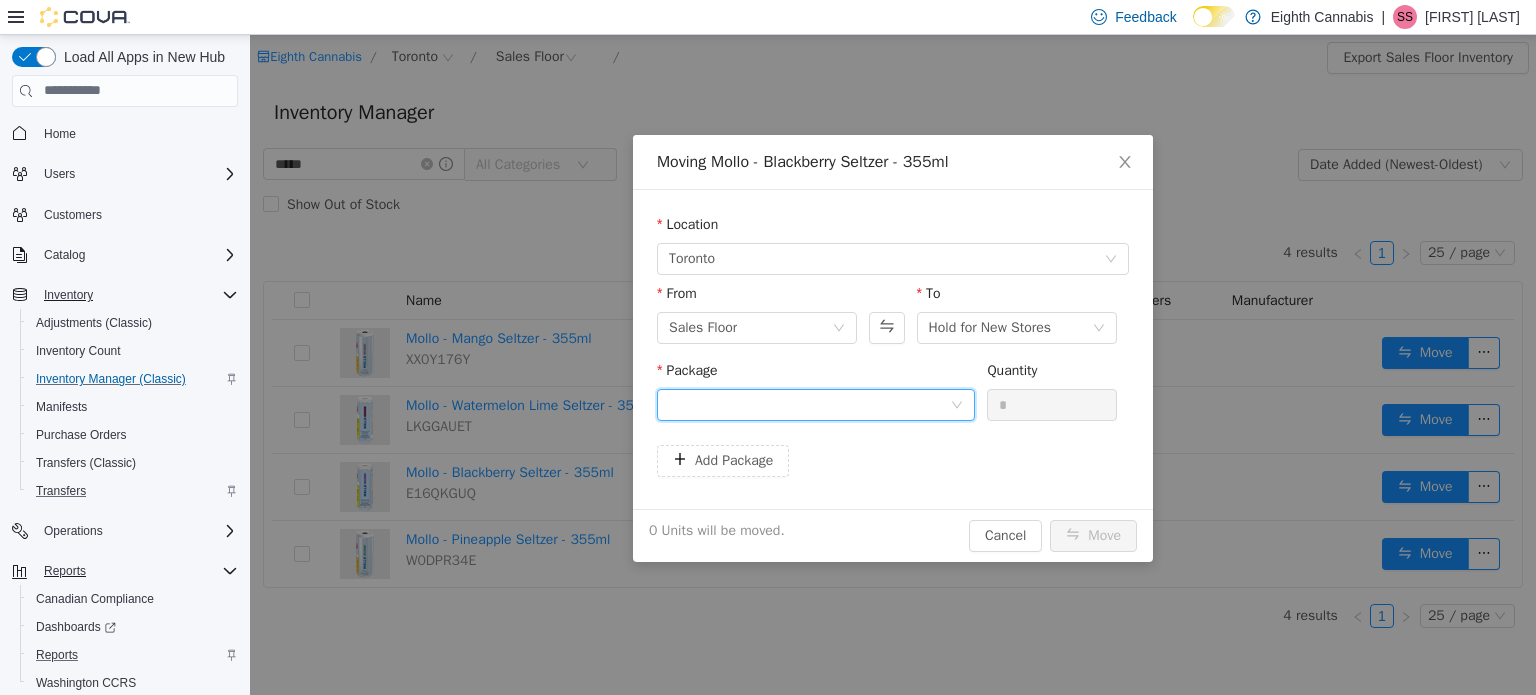 click at bounding box center [809, 404] 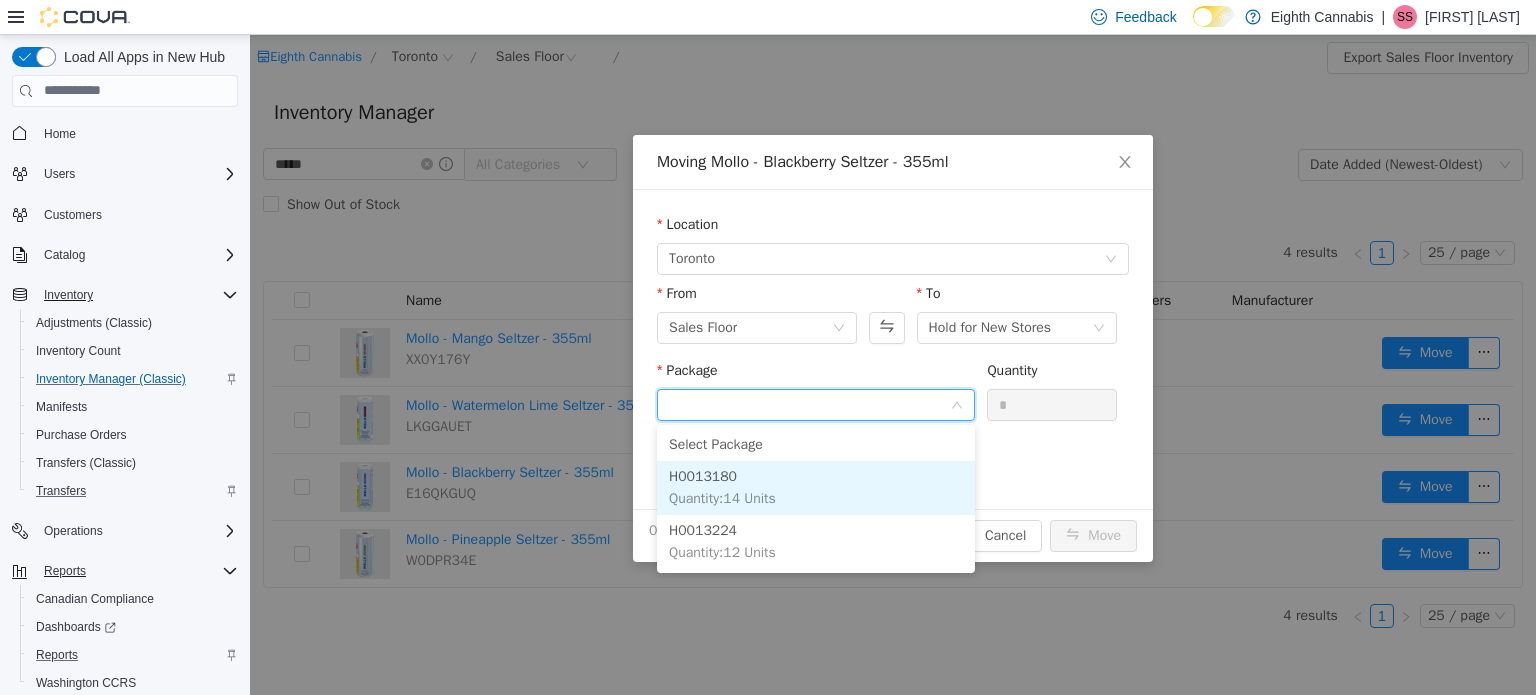 click on "H0013180 Quantity :  14 Units" at bounding box center [816, 487] 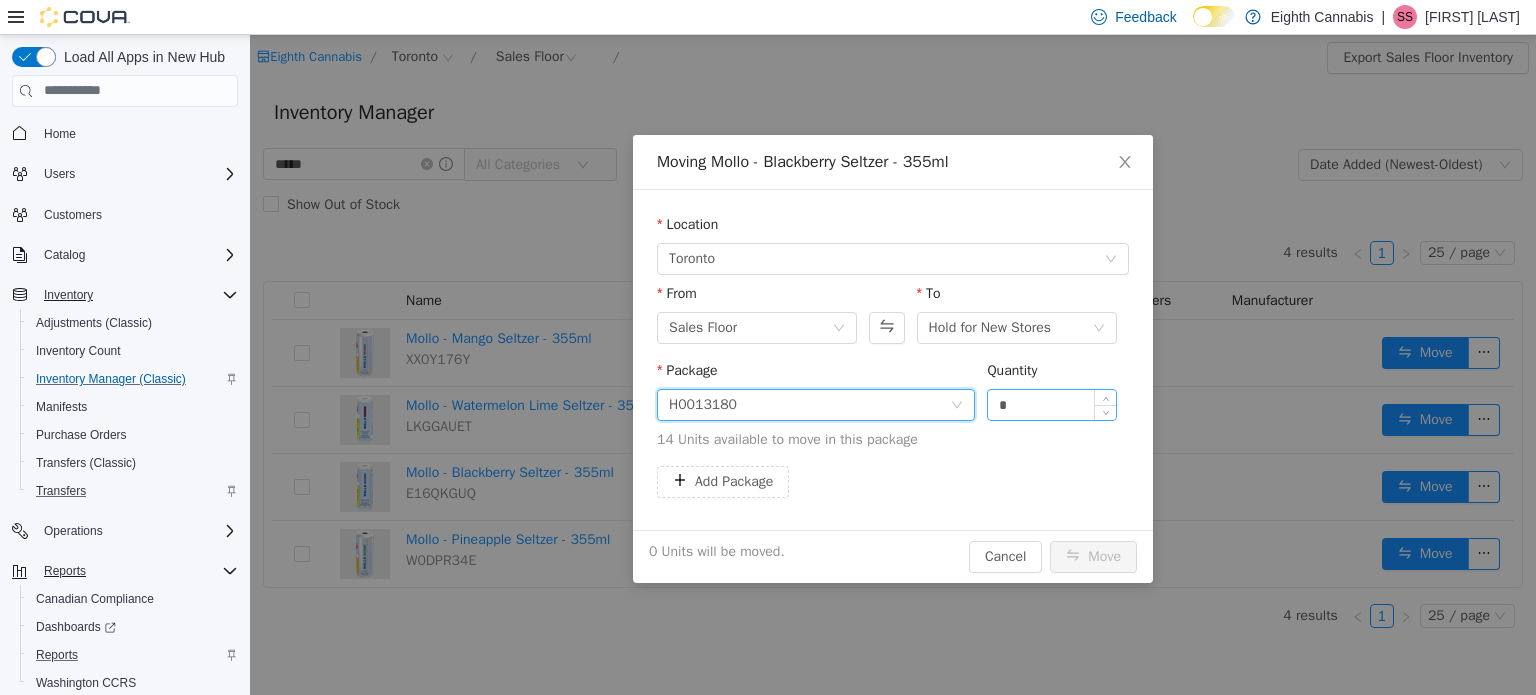 click on "*" at bounding box center (1052, 404) 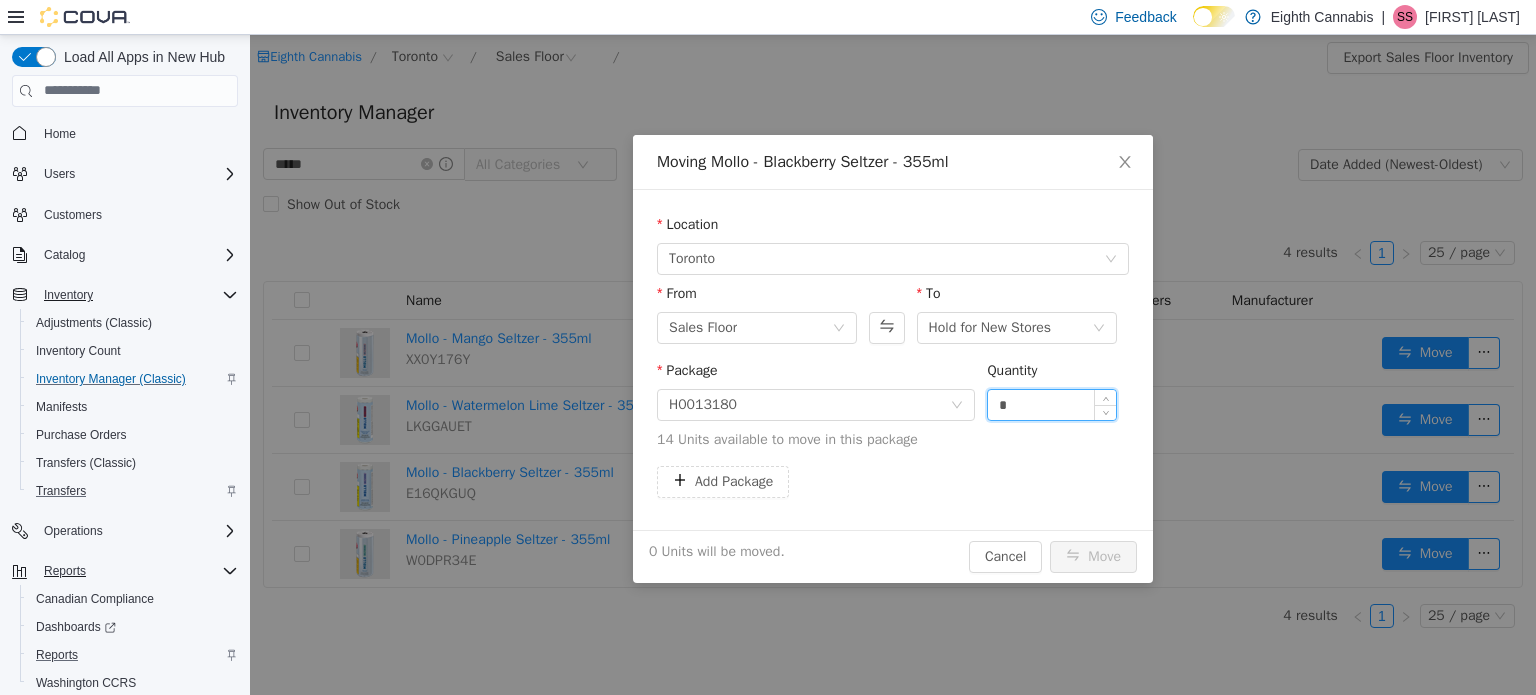 click on "*" at bounding box center (1052, 404) 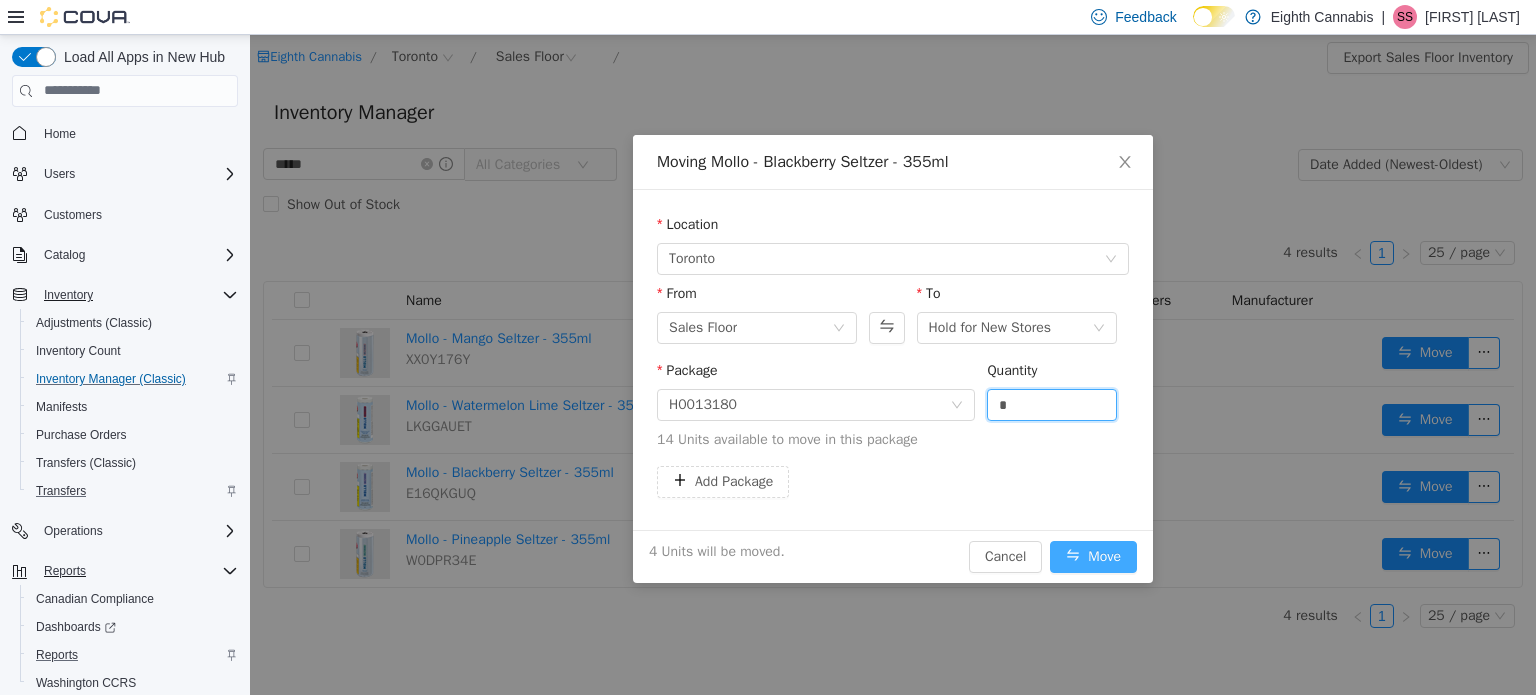 type on "*" 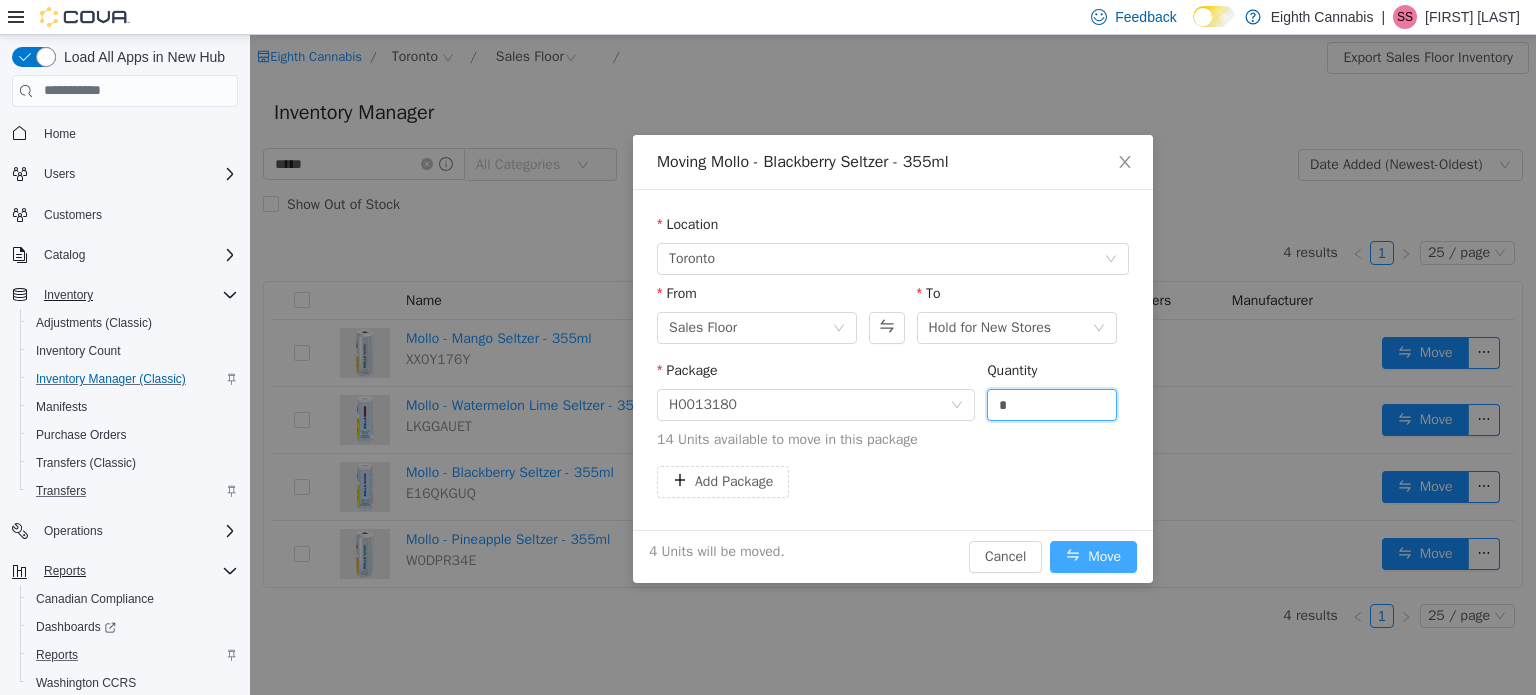 click on "Move" at bounding box center [1093, 556] 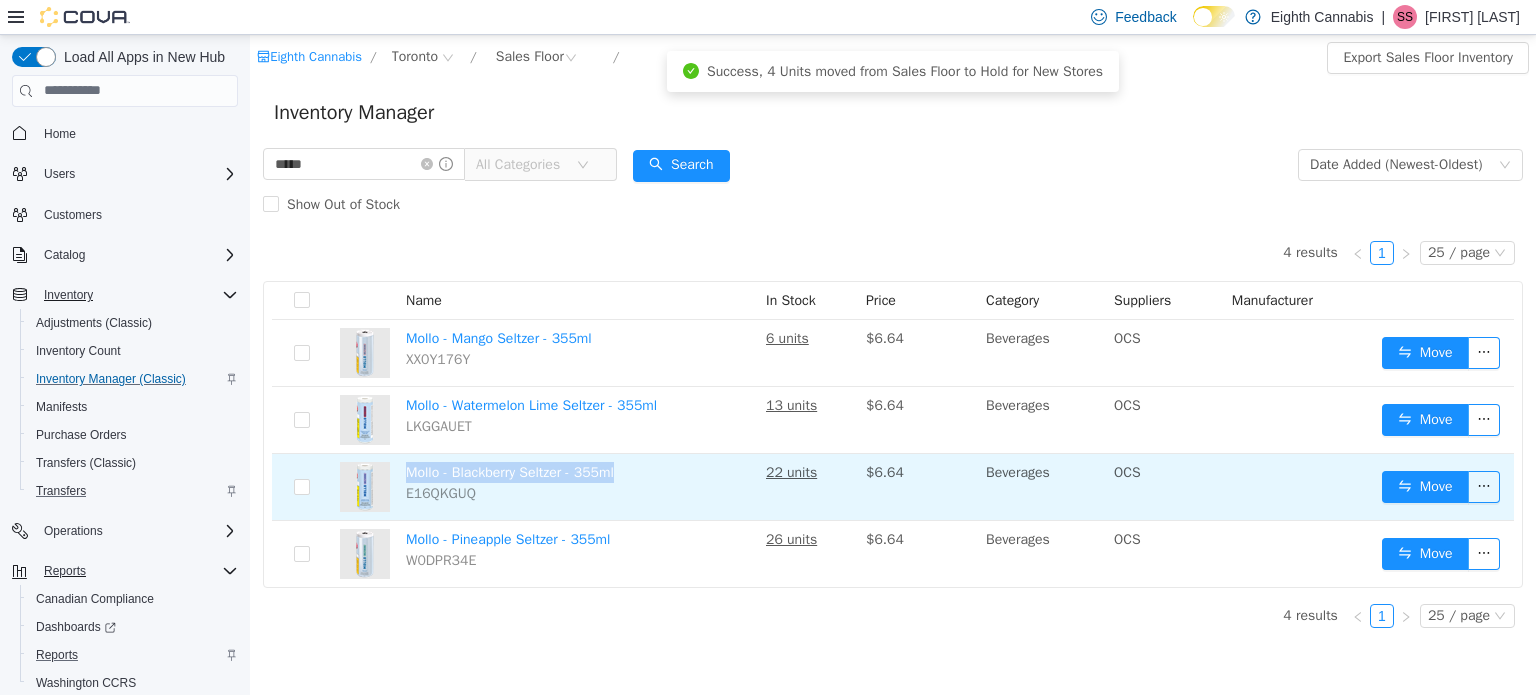 drag, startPoint x: 633, startPoint y: 471, endPoint x: 404, endPoint y: 475, distance: 229.03493 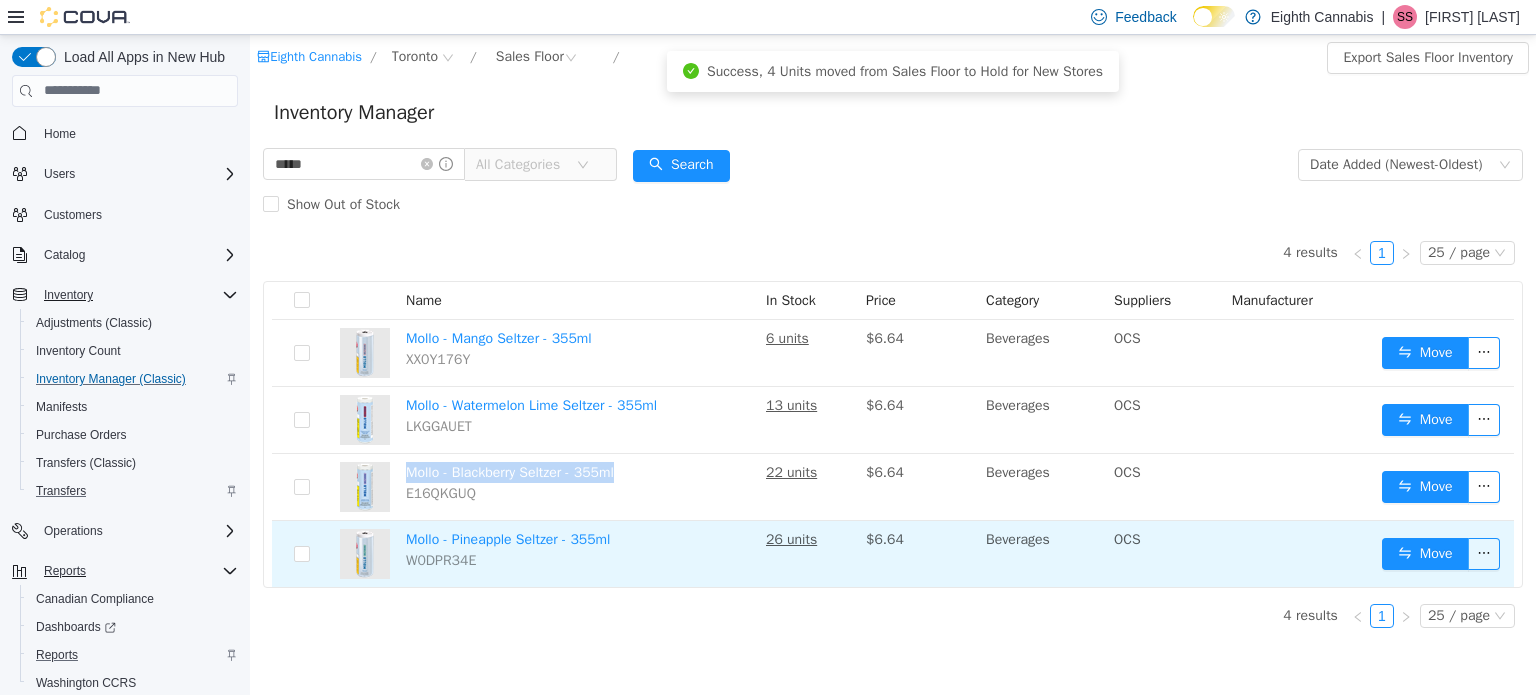copy on "Mollo - Blackberry Seltzer - 355ml" 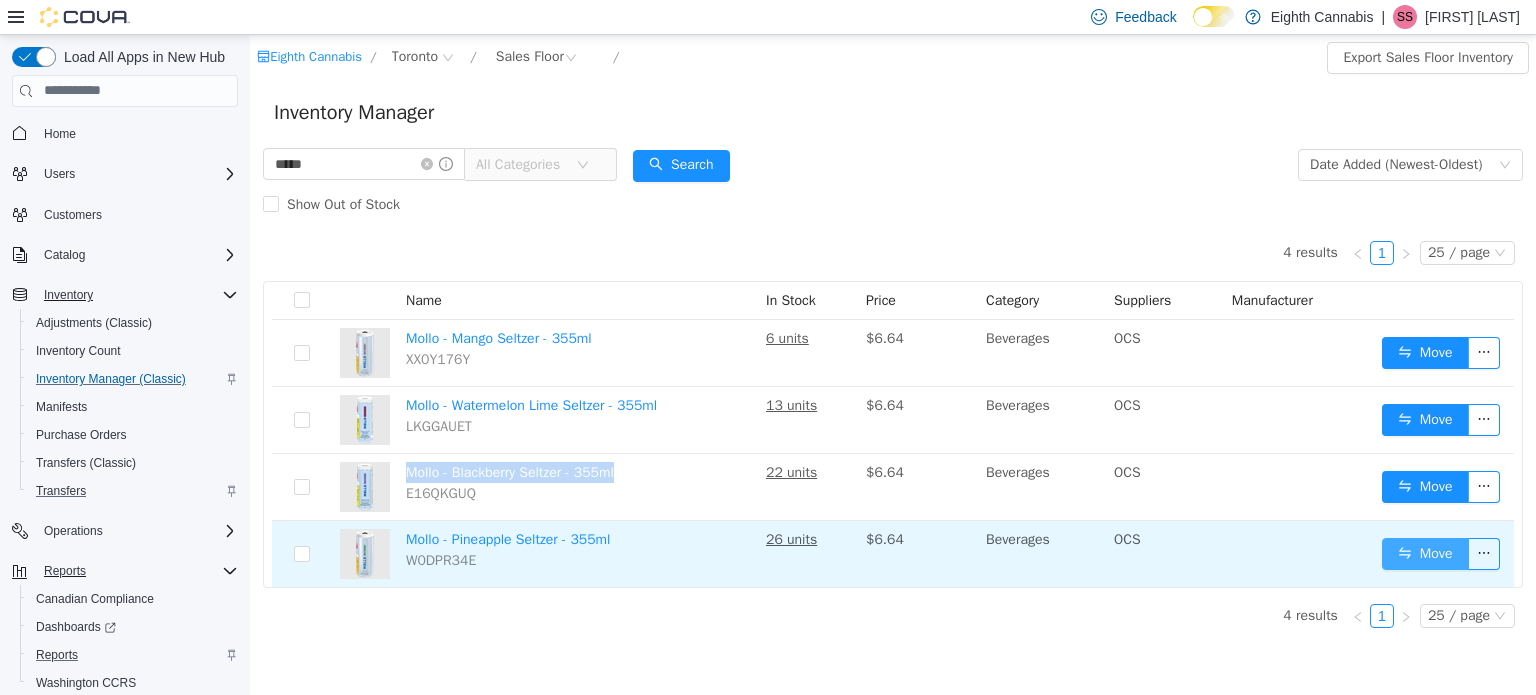 click on "Move" at bounding box center [1425, 553] 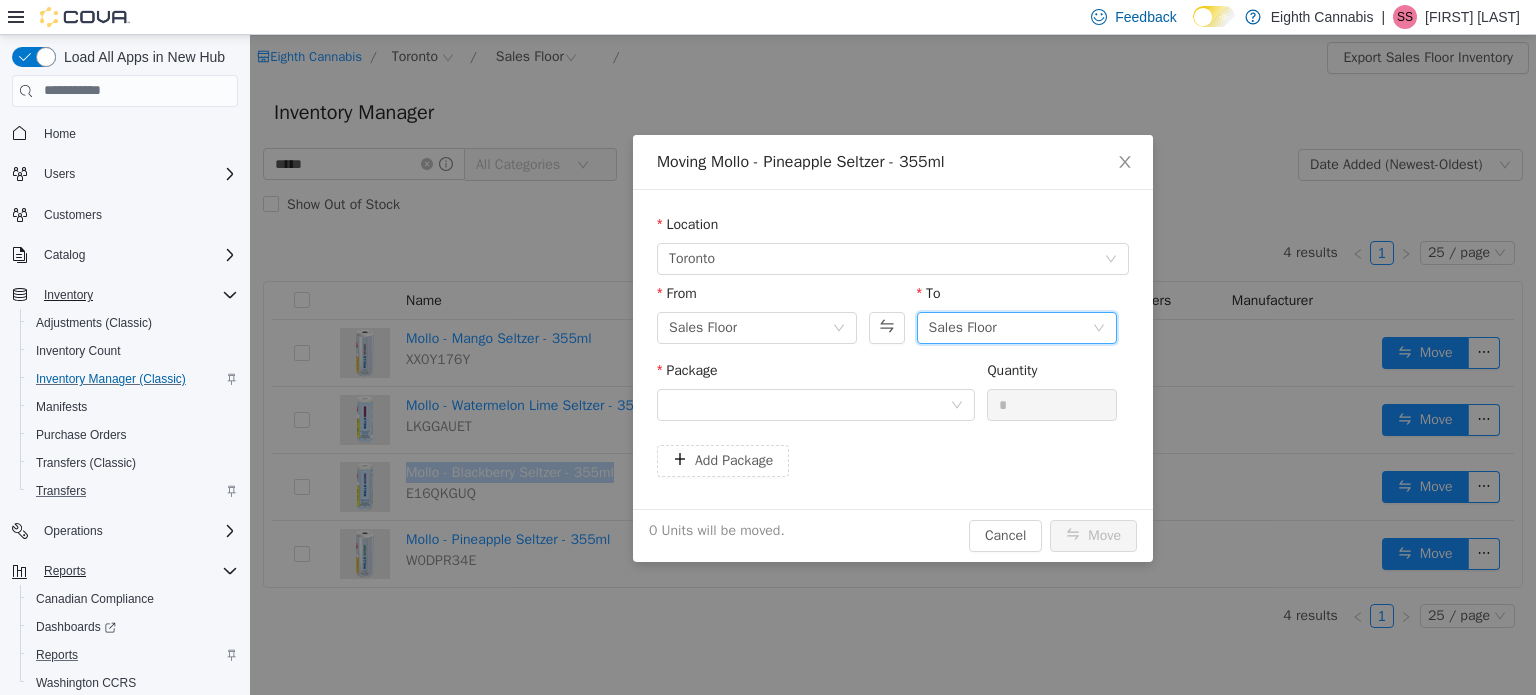 click on "Sales Floor" at bounding box center [963, 327] 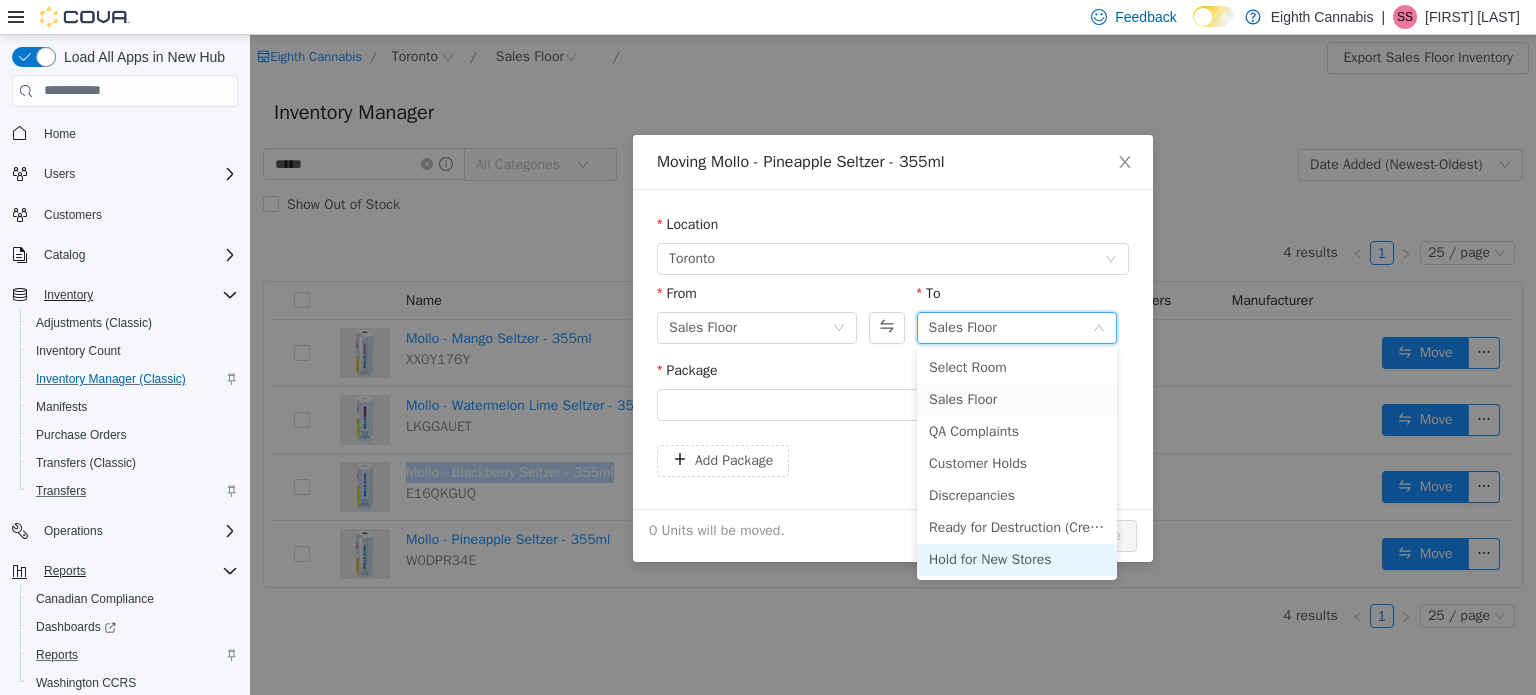 click on "Hold for New Stores" at bounding box center [1017, 559] 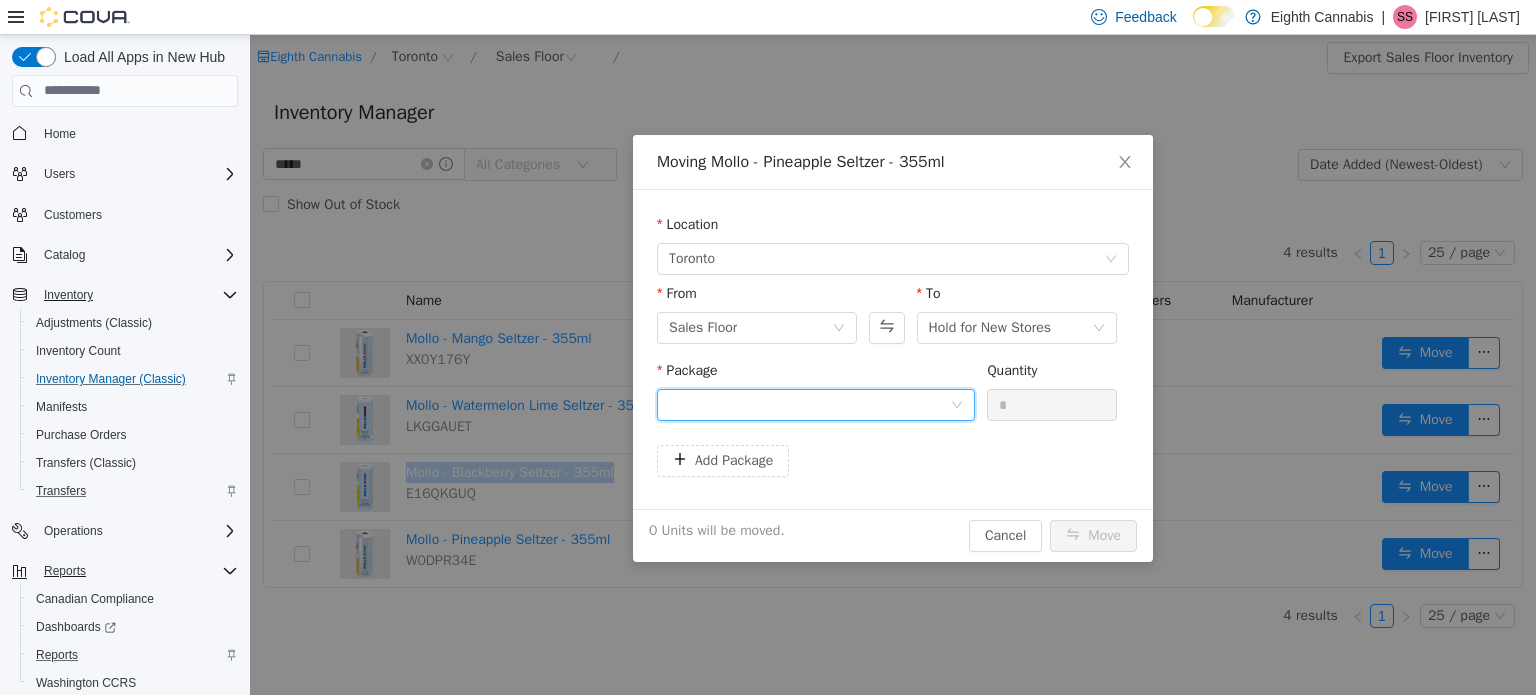 click at bounding box center (809, 404) 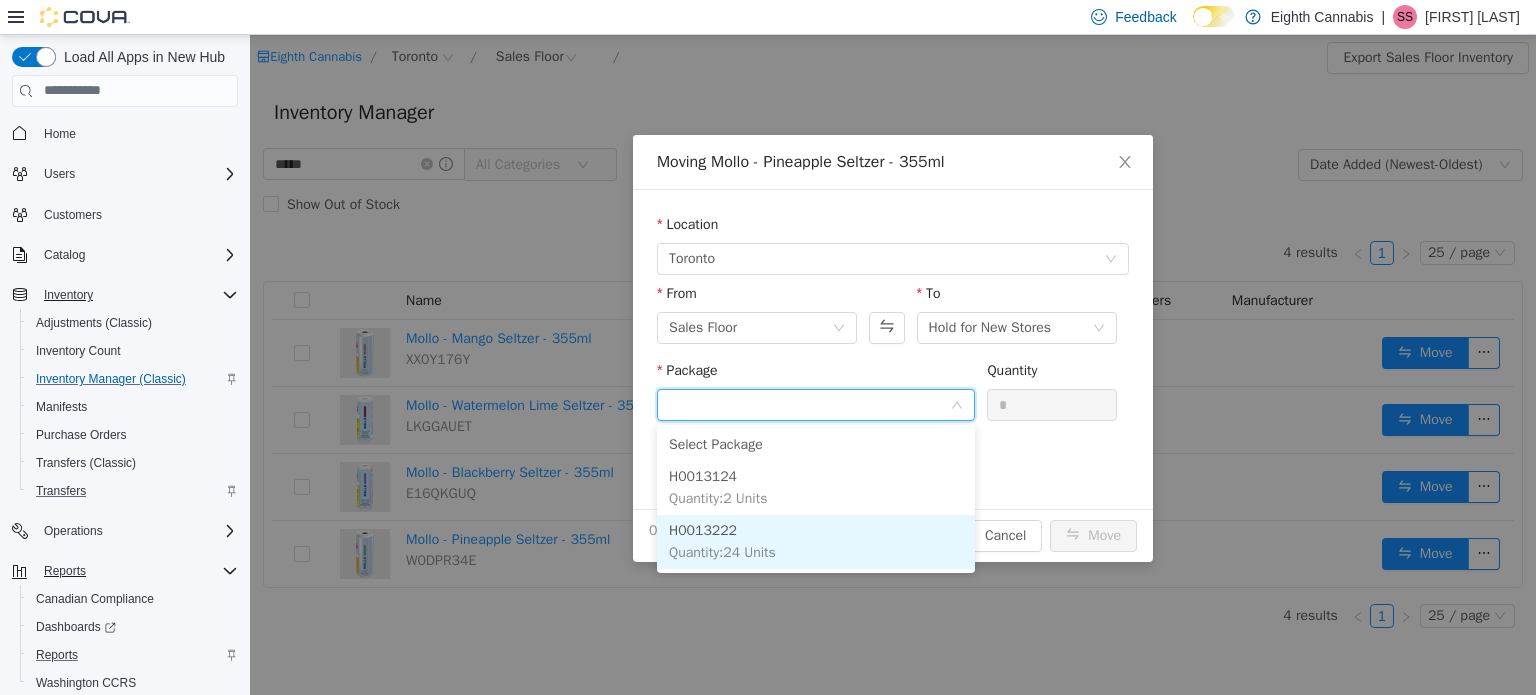 click on "Quantity :  24 Units" at bounding box center (722, 551) 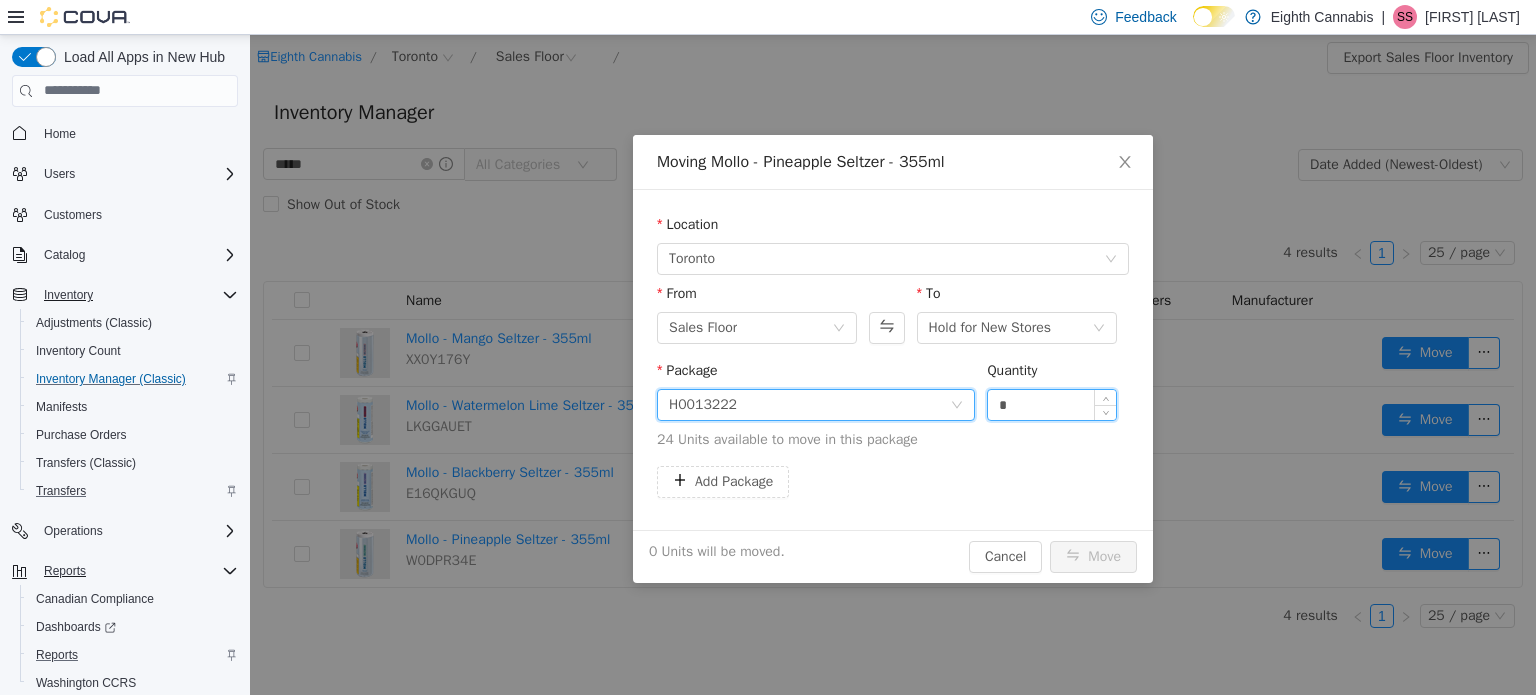 click on "*" at bounding box center [1052, 404] 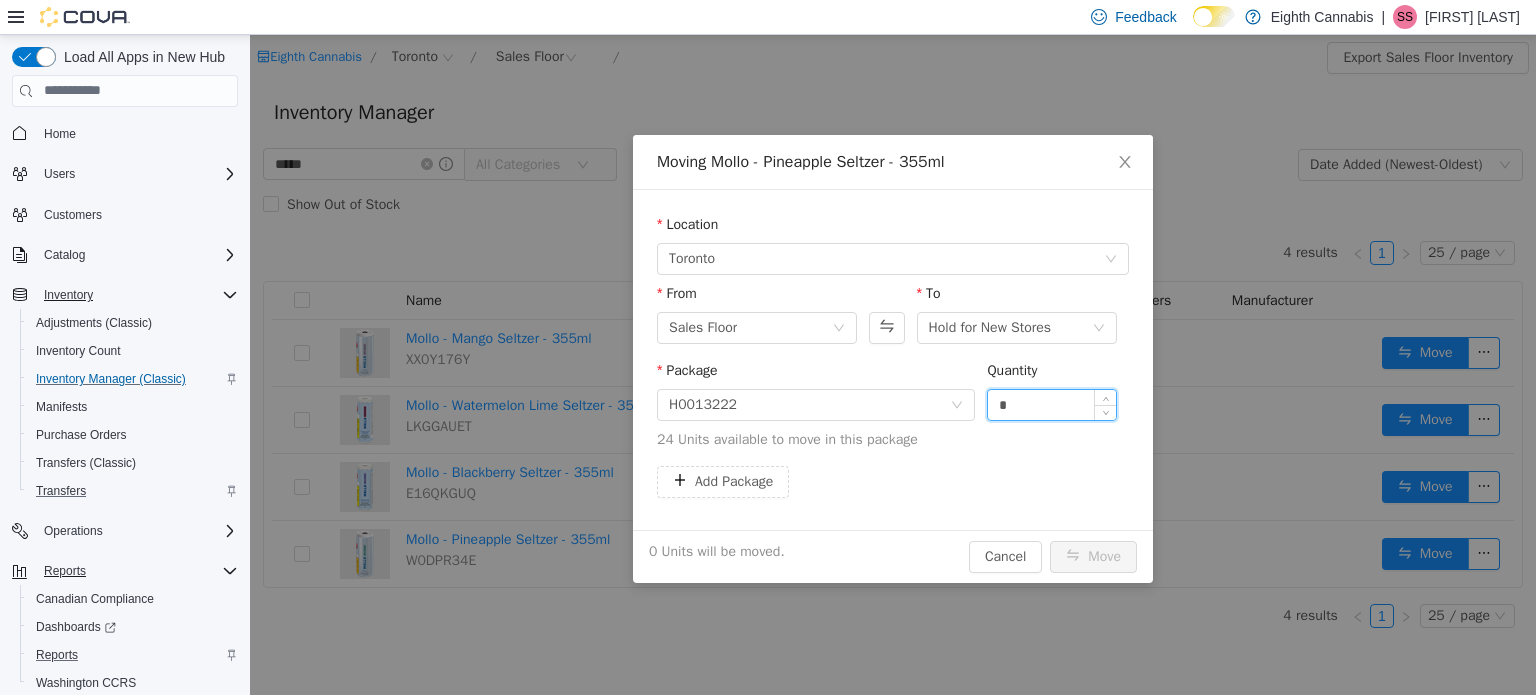click on "*" at bounding box center [1052, 404] 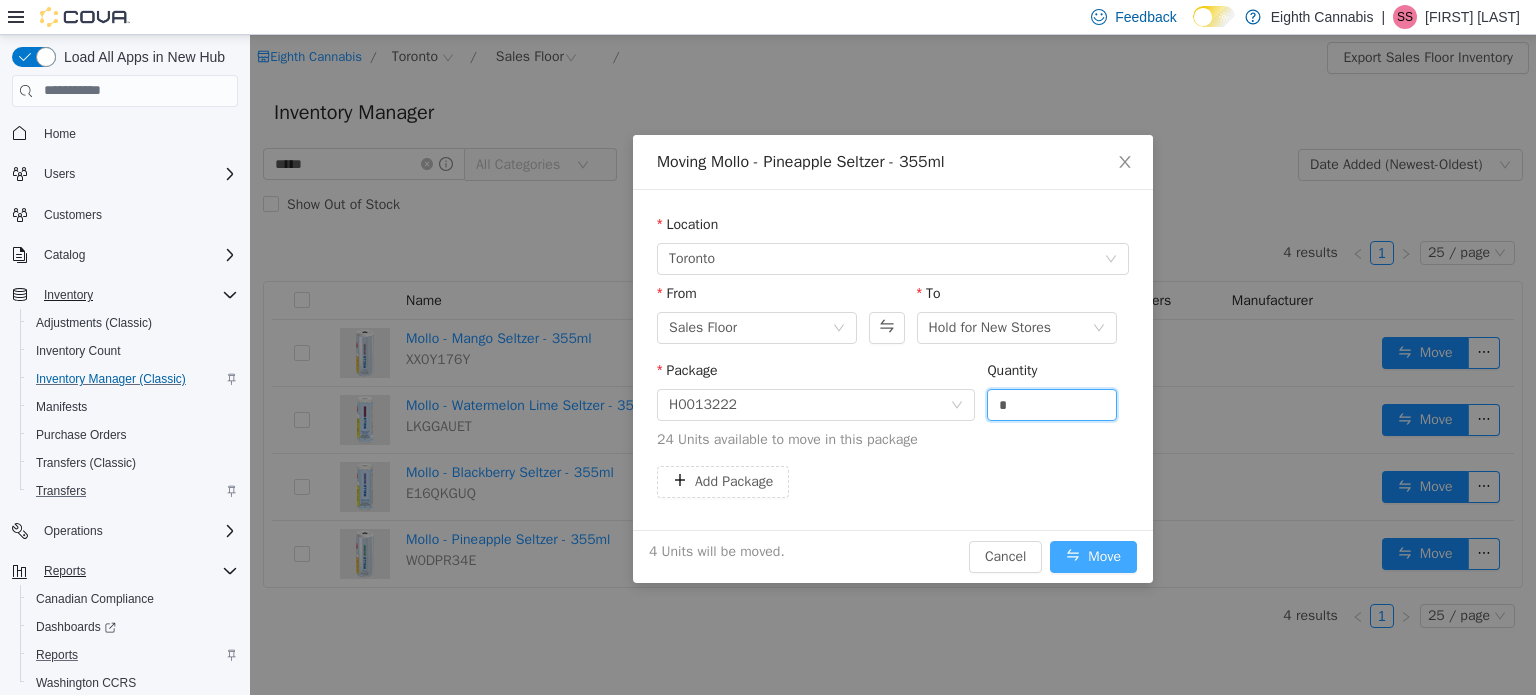 type on "*" 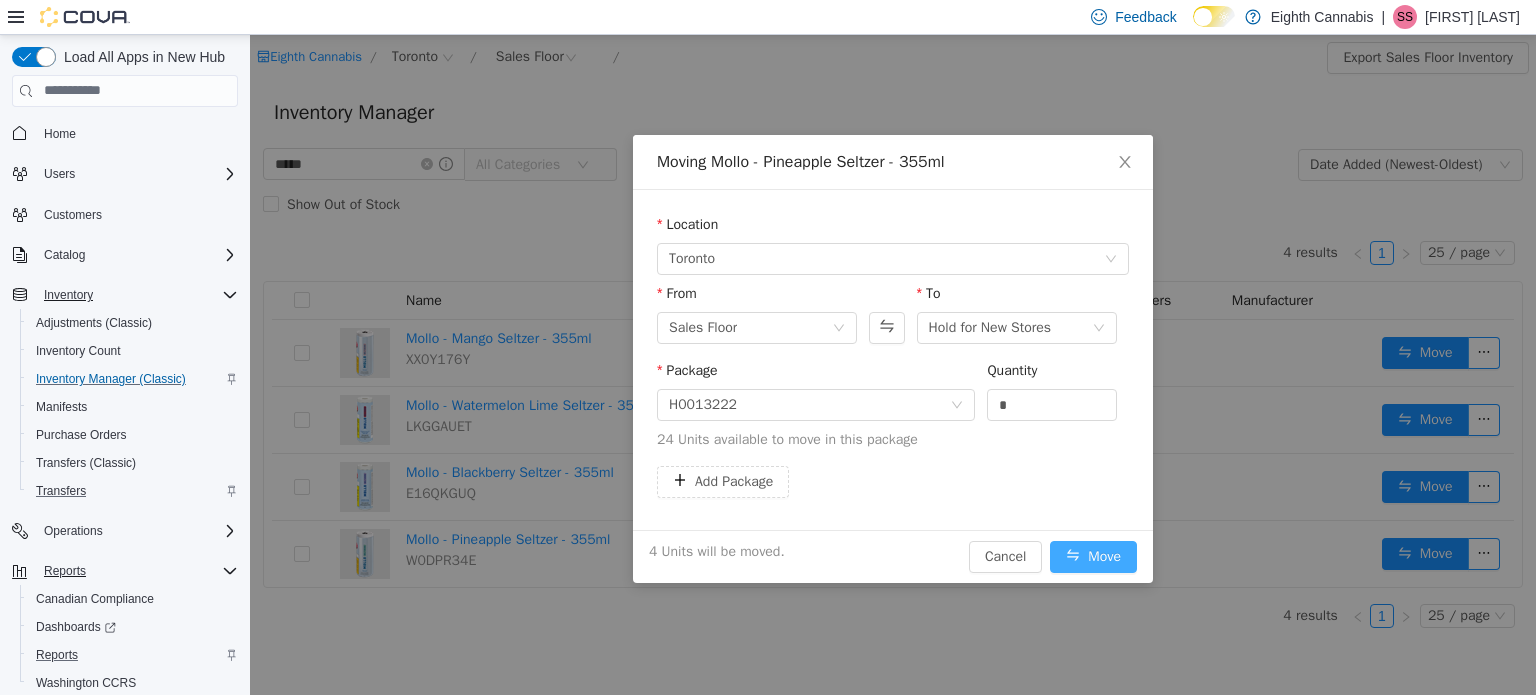 click on "Move" at bounding box center (1093, 556) 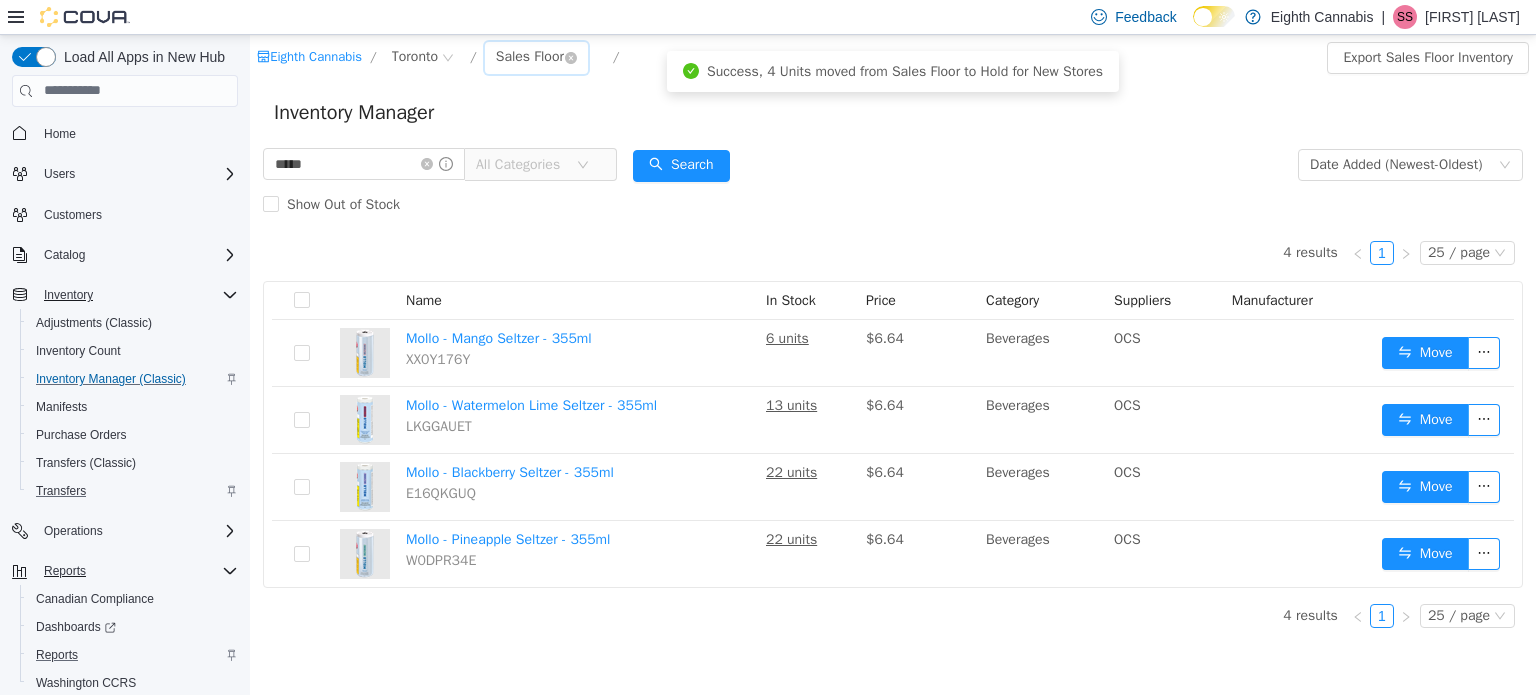 click on "Sales Floor" at bounding box center (530, 56) 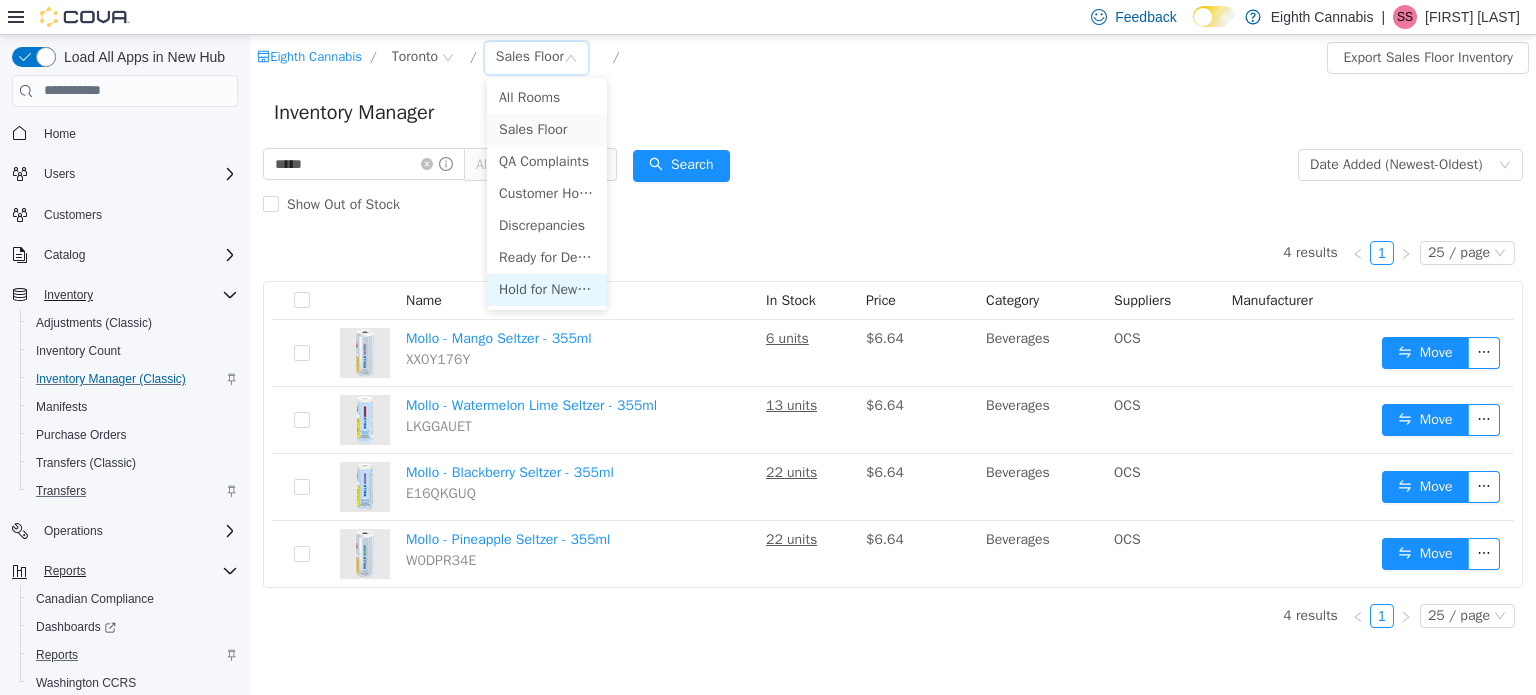 click on "Hold for New Stores" at bounding box center (547, 289) 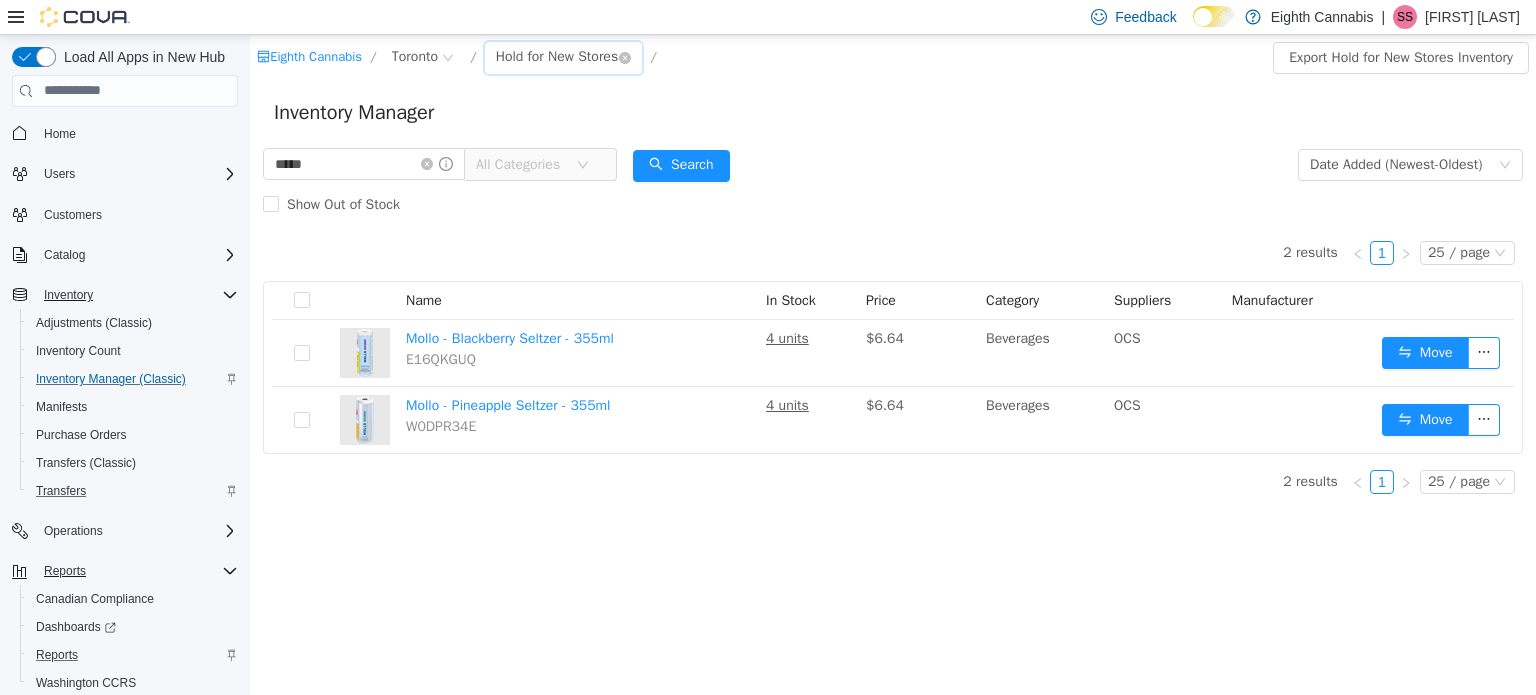 click on "Hold for New Stores" at bounding box center [557, 56] 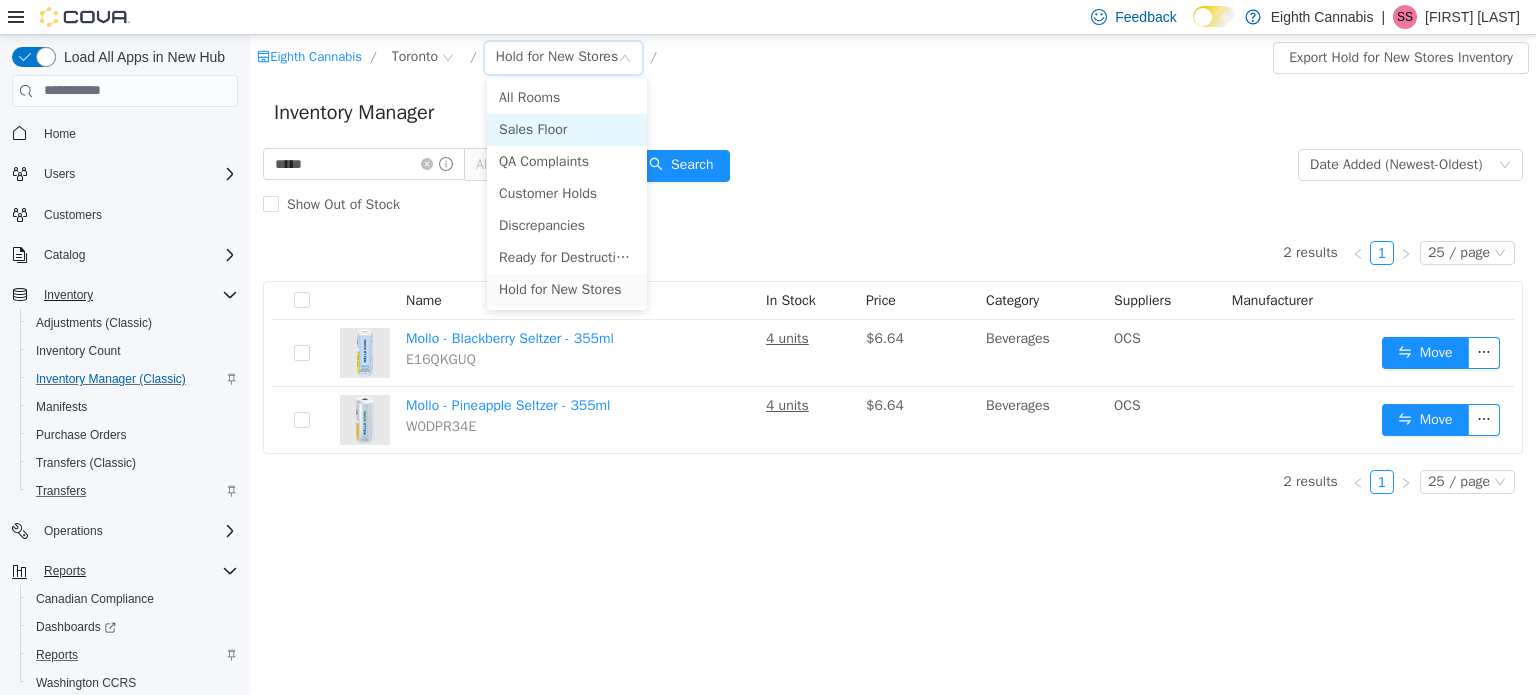 click on "Sales Floor" at bounding box center [567, 129] 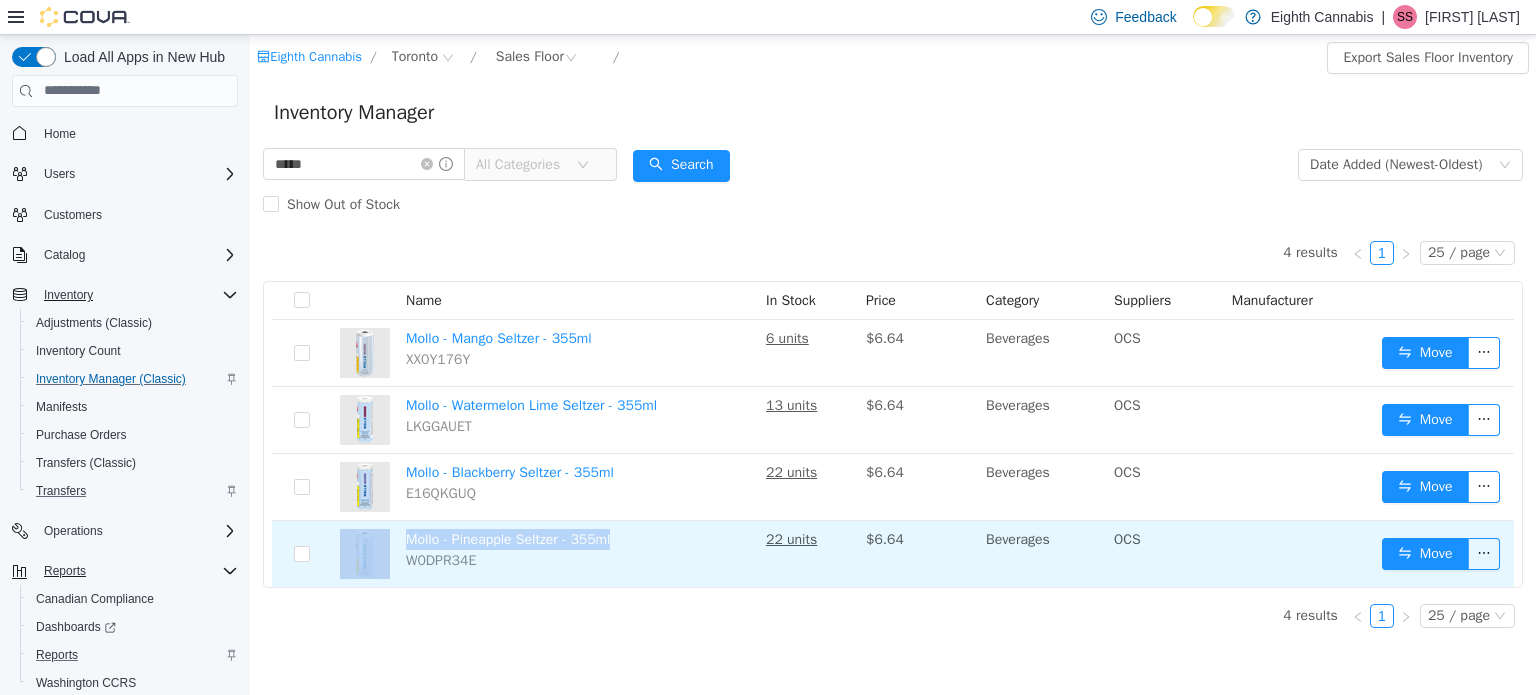 drag, startPoint x: 624, startPoint y: 536, endPoint x: 386, endPoint y: 543, distance: 238.10292 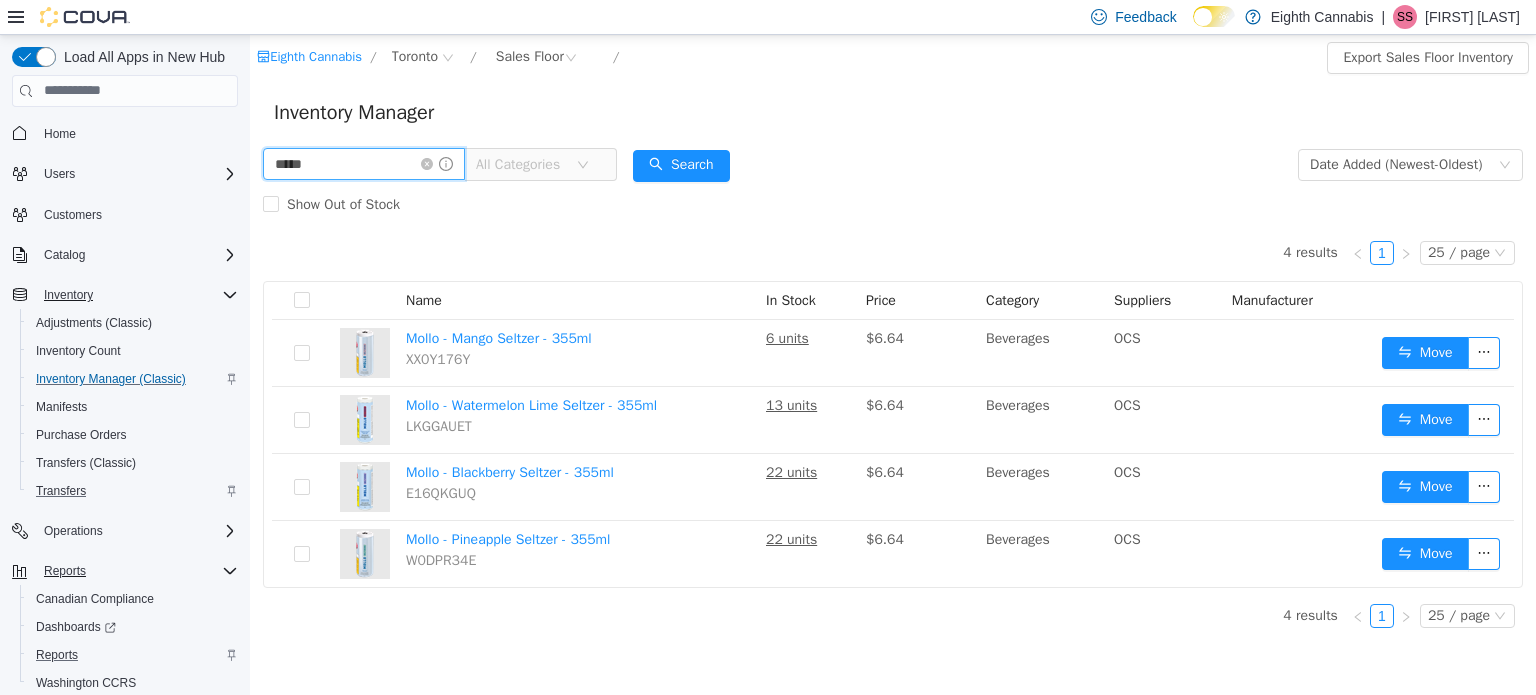 click on "*****" at bounding box center [364, 163] 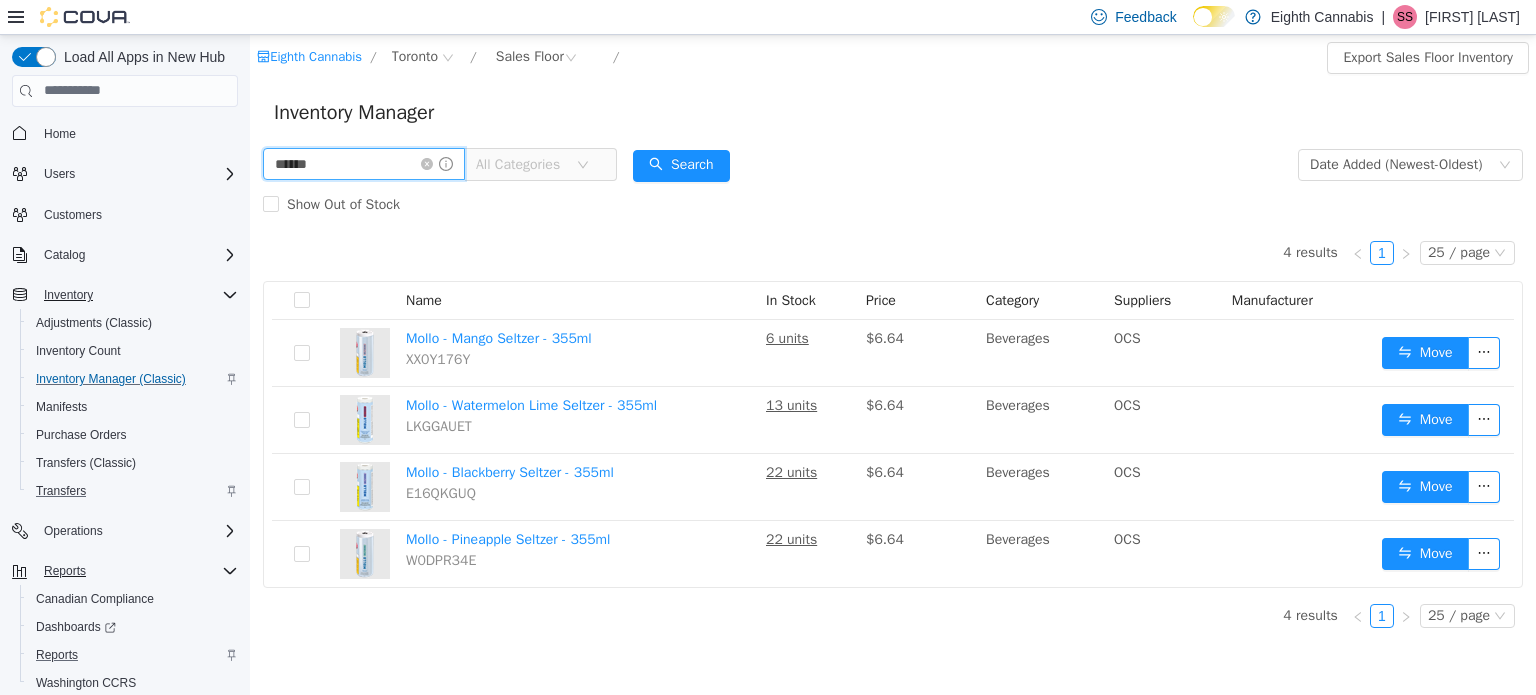 type on "******" 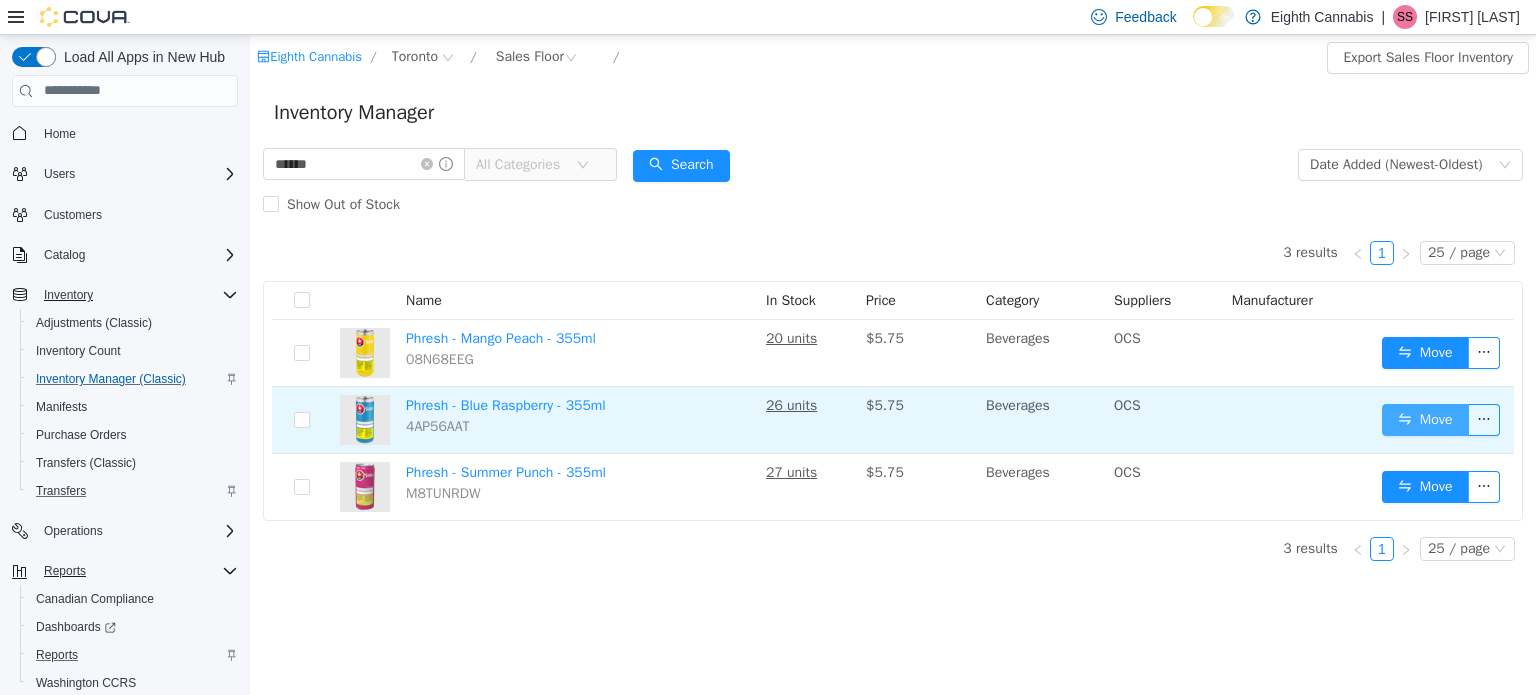 click on "Move" at bounding box center [1425, 419] 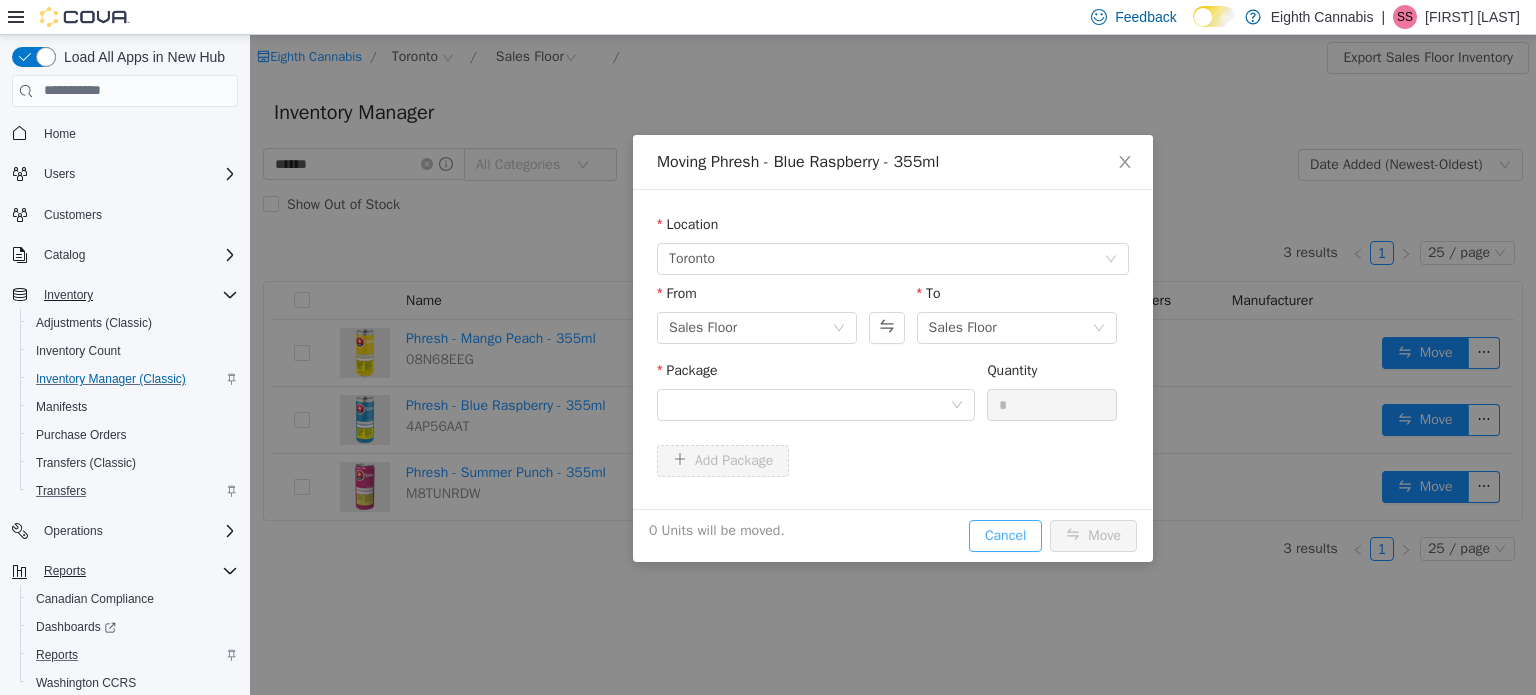 click on "Cancel" at bounding box center (1005, 535) 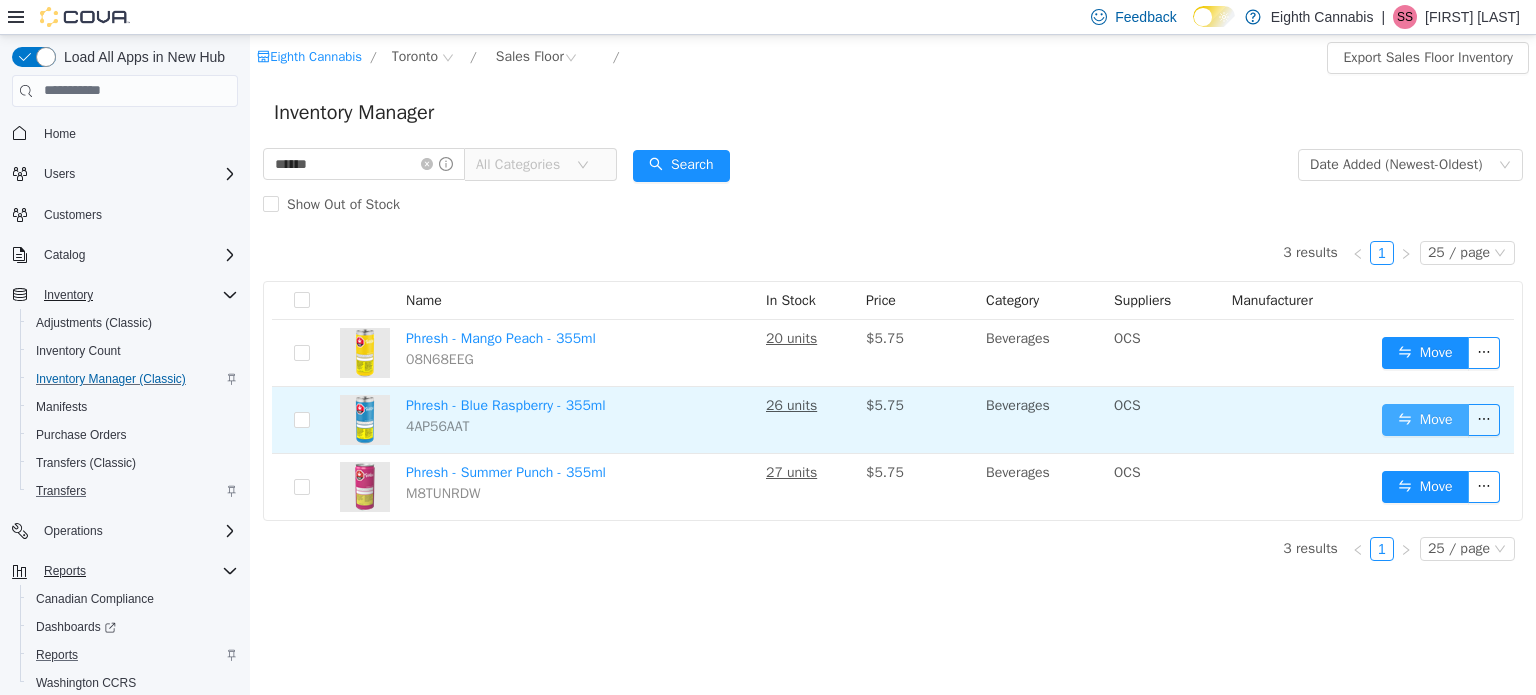 click on "Move" at bounding box center [1425, 419] 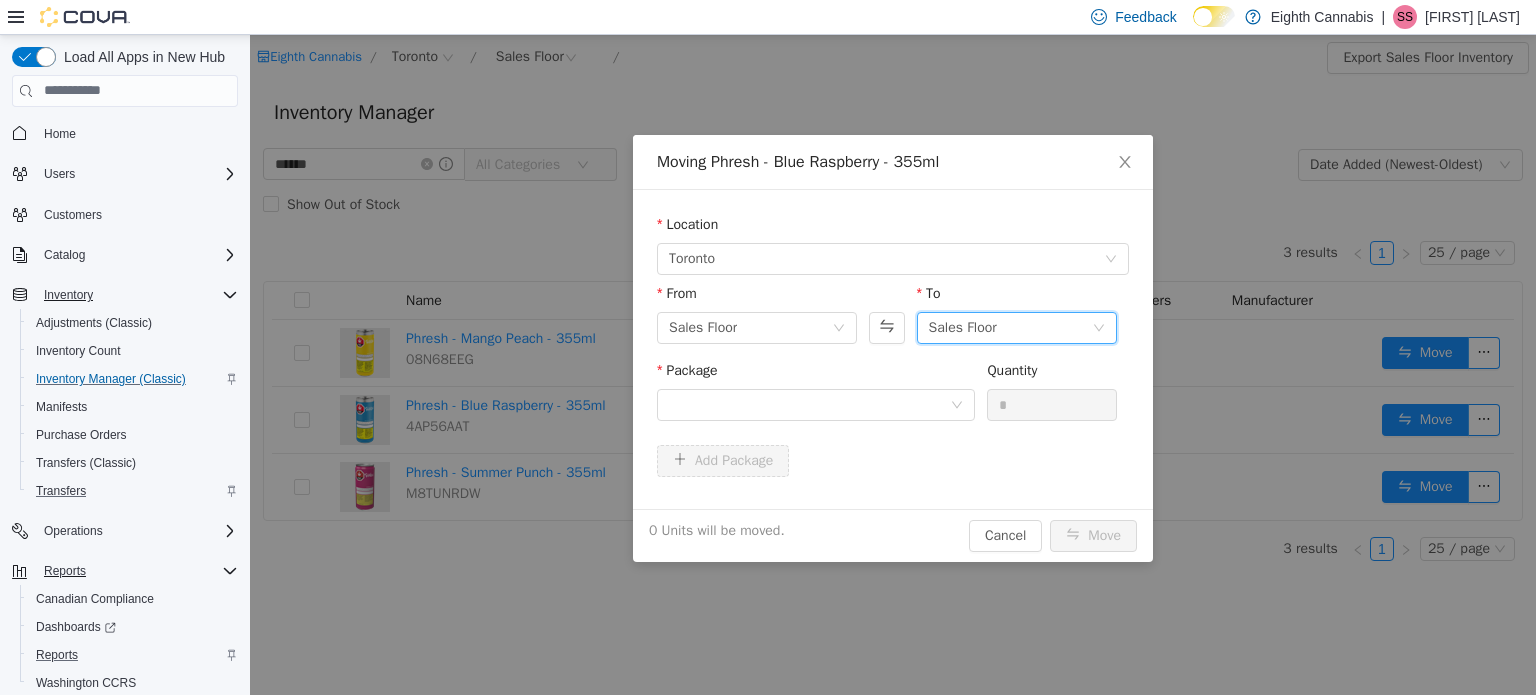 click on "Sales Floor" at bounding box center [963, 327] 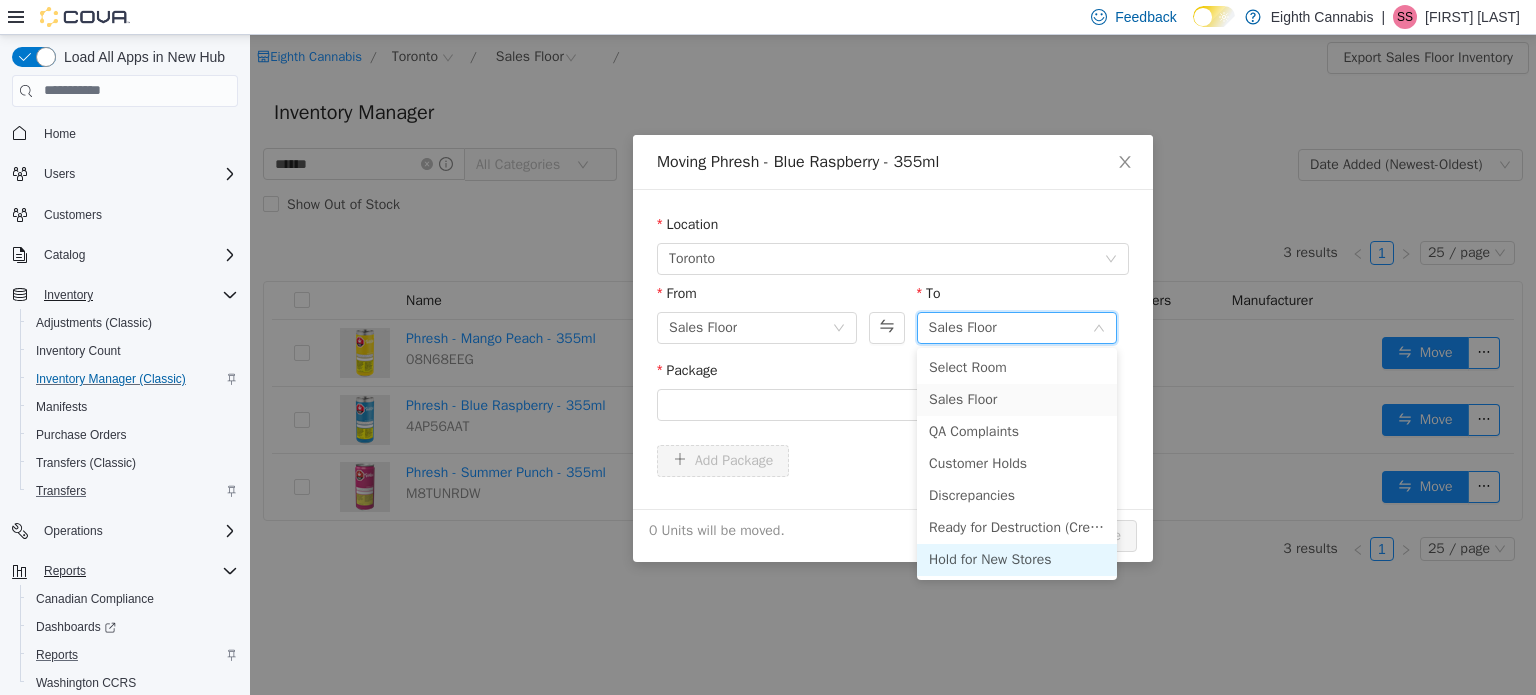 click on "Hold for New Stores" at bounding box center (1017, 559) 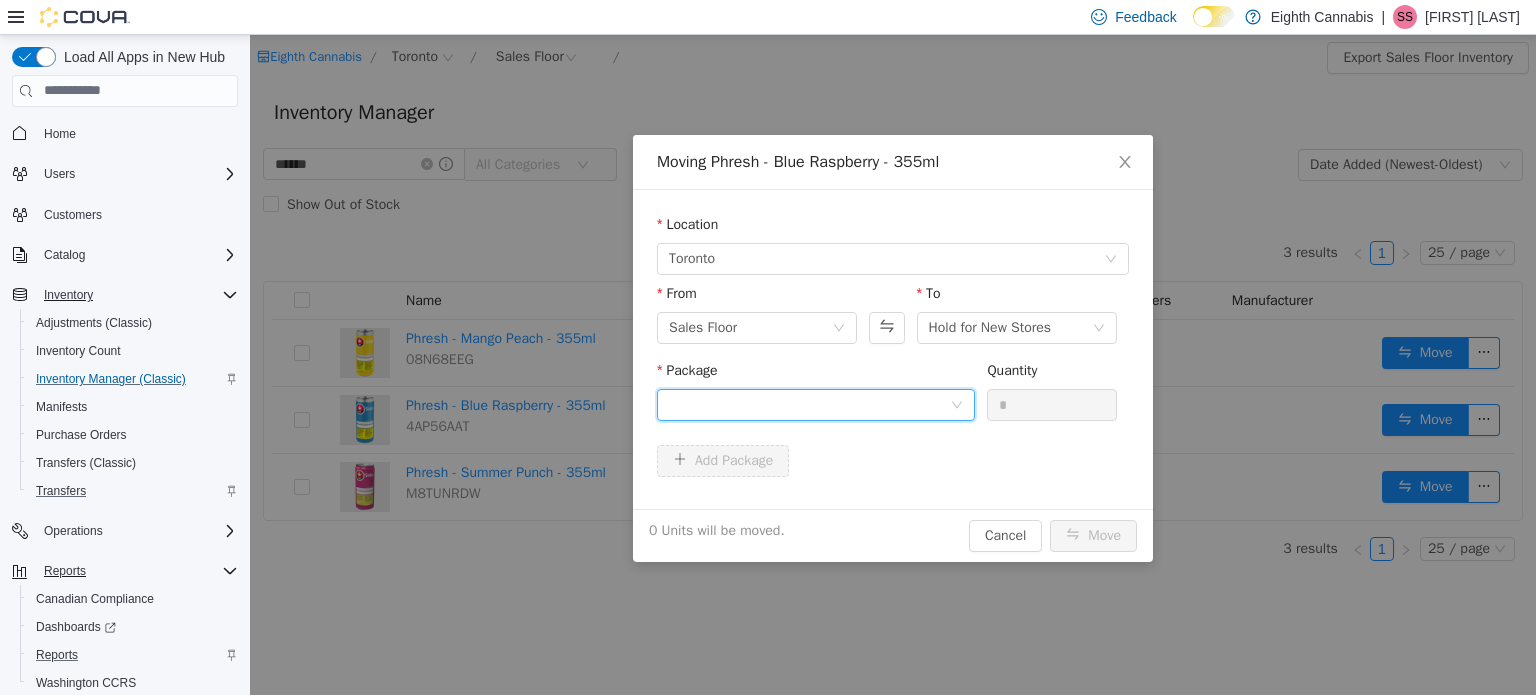 click at bounding box center (809, 404) 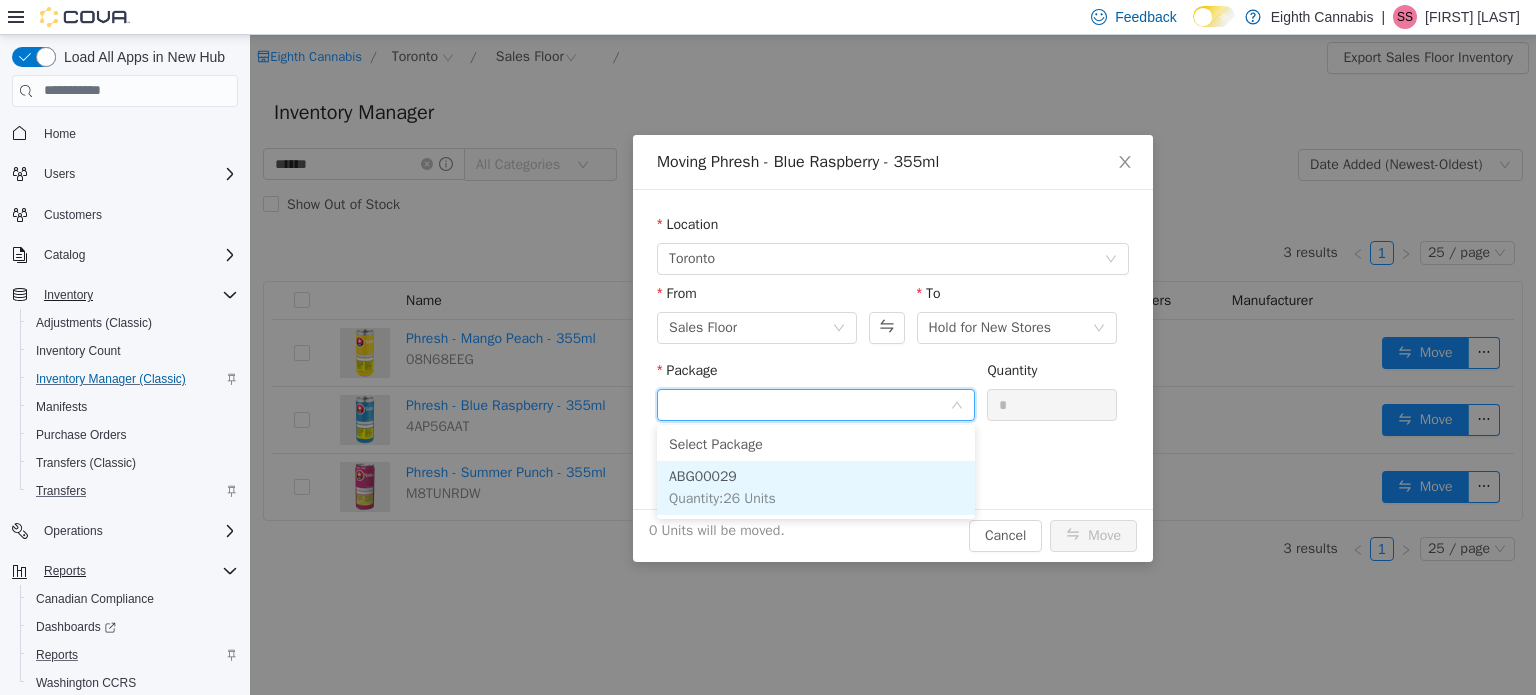click on "ABG00029 Quantity :  26 Units" at bounding box center (816, 487) 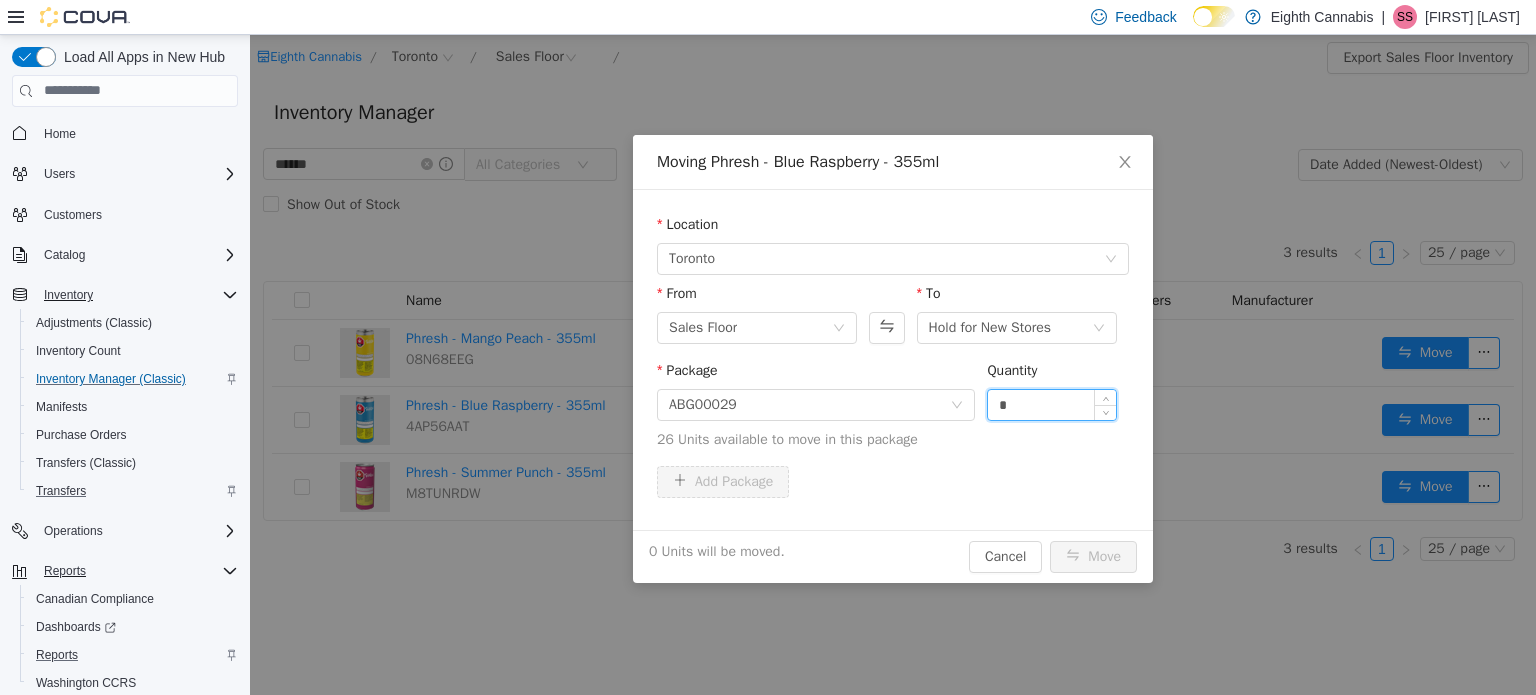 click on "*" at bounding box center (1052, 404) 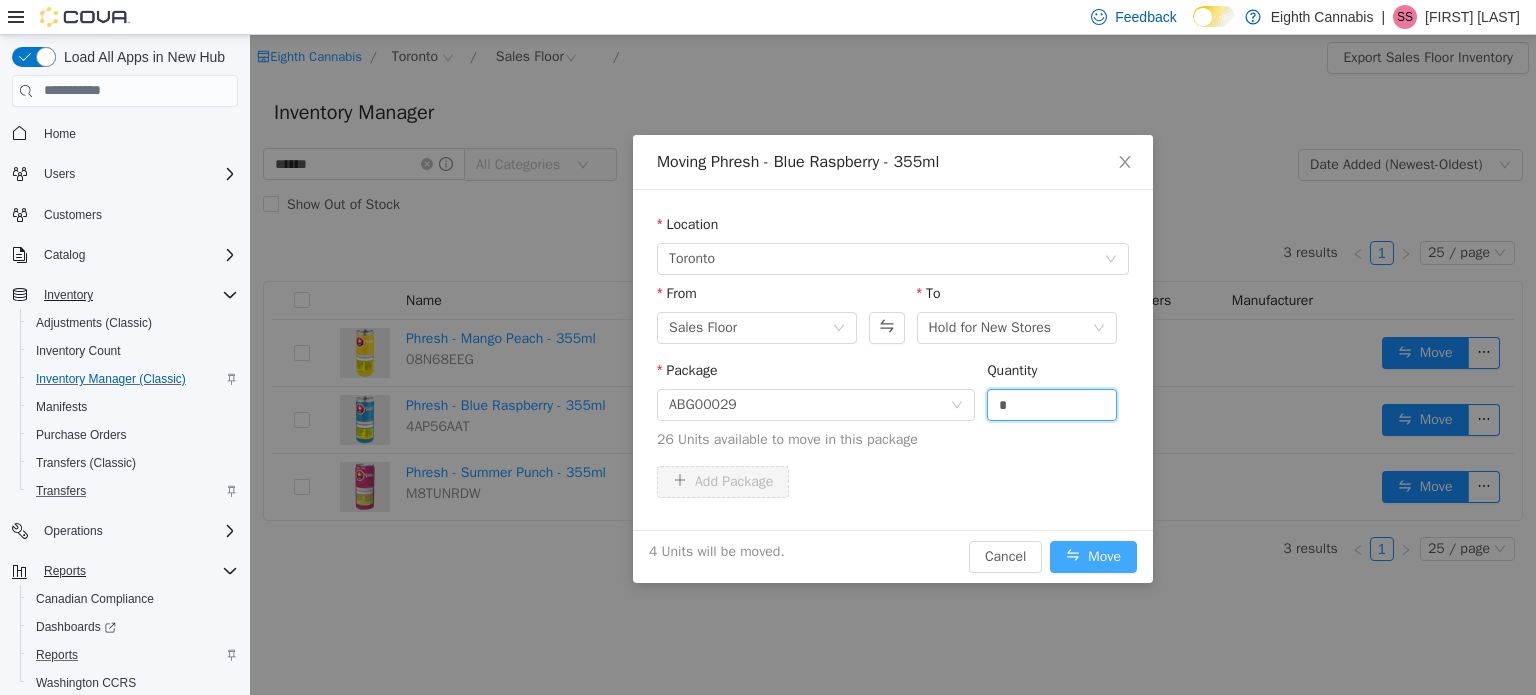 type on "*" 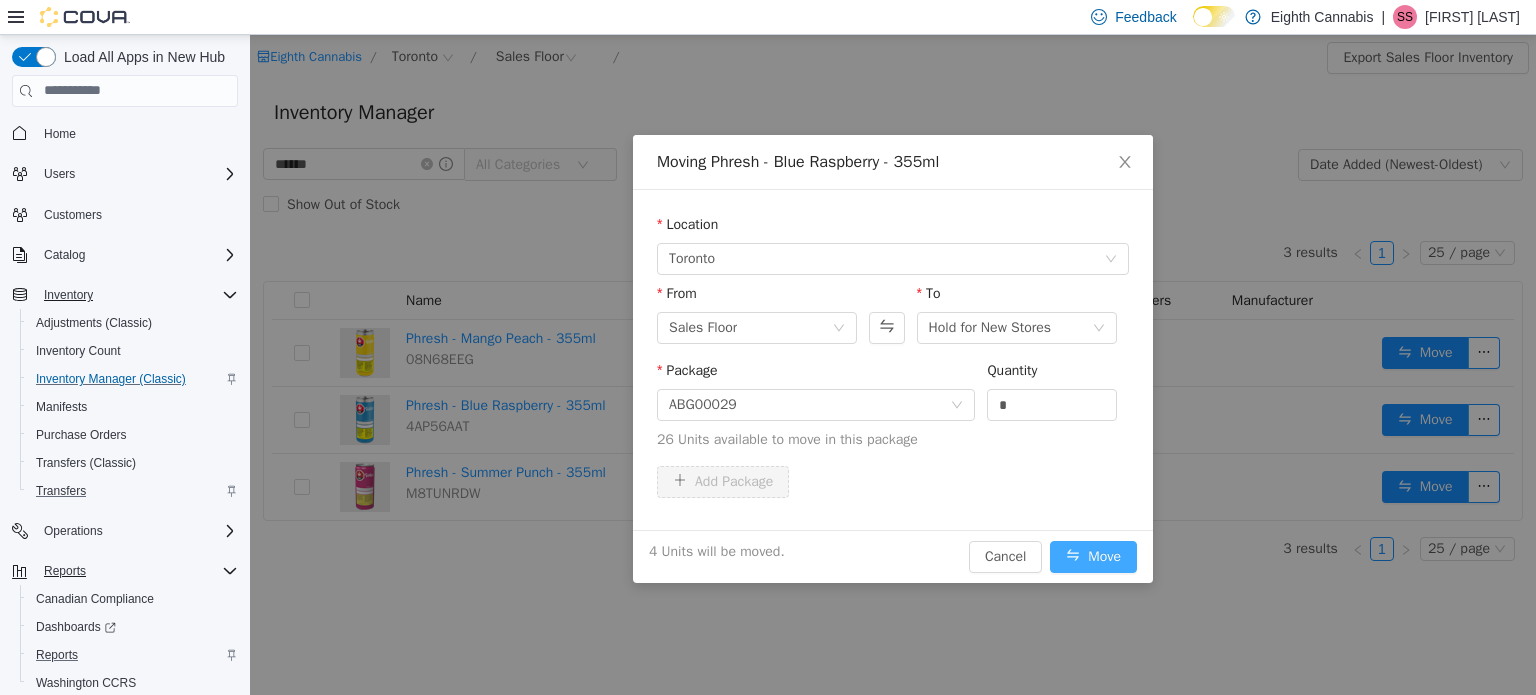 click on "Move" at bounding box center (1093, 556) 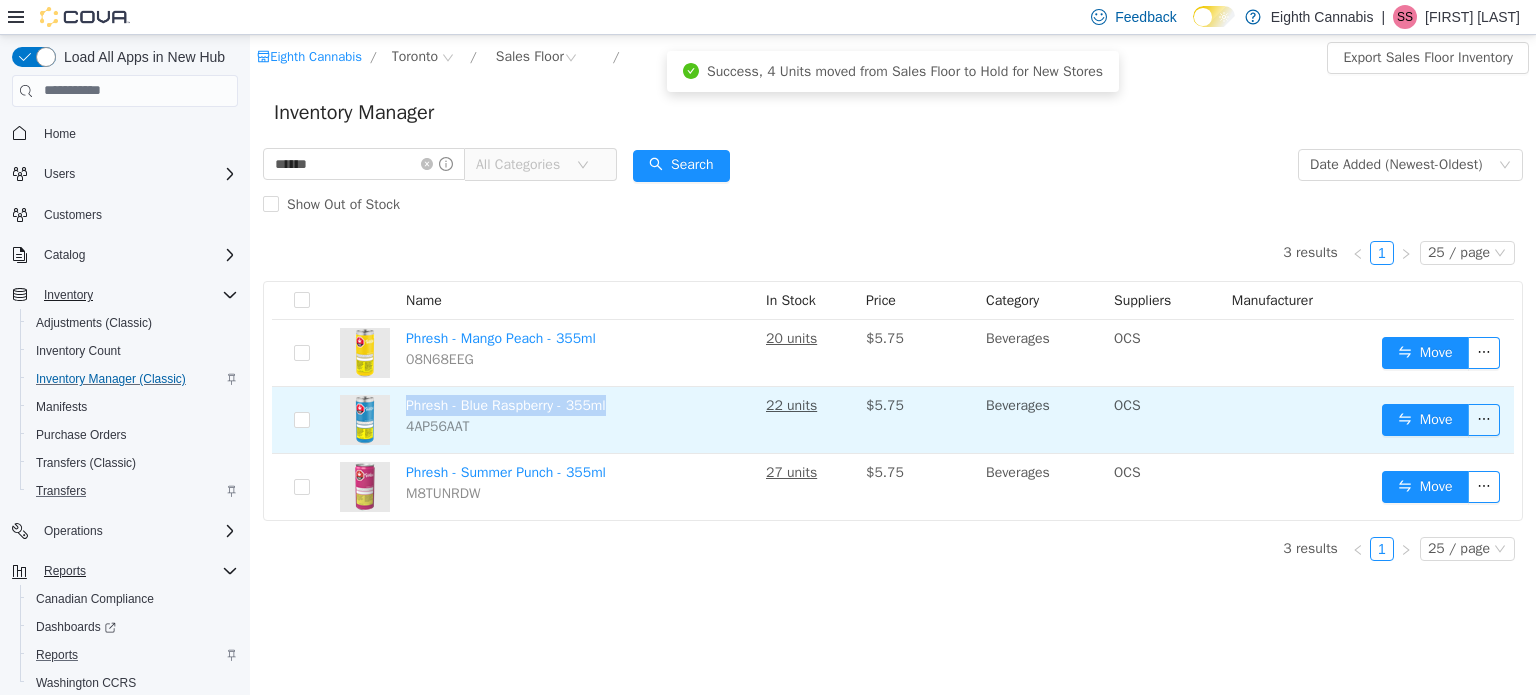 drag, startPoint x: 623, startPoint y: 407, endPoint x: 412, endPoint y: 406, distance: 211.00237 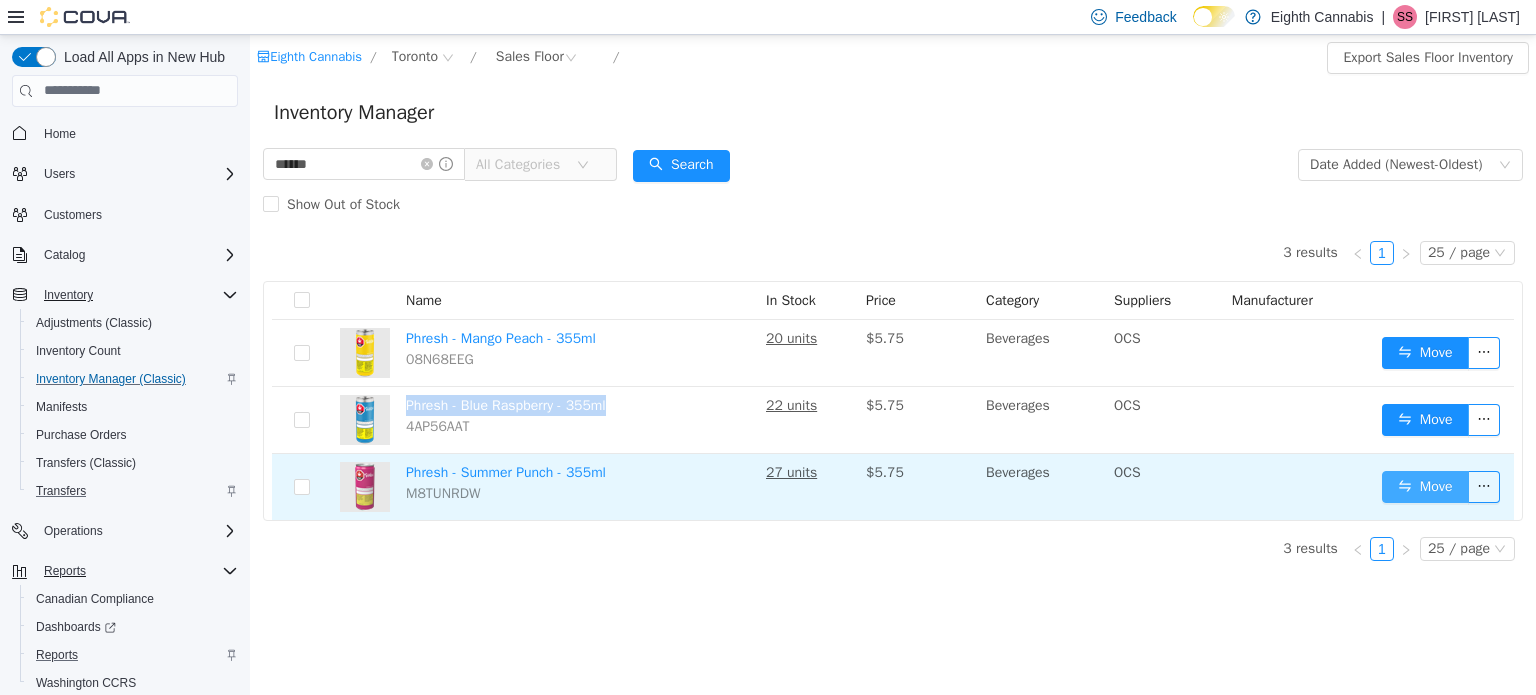 click on "Move" at bounding box center [1425, 486] 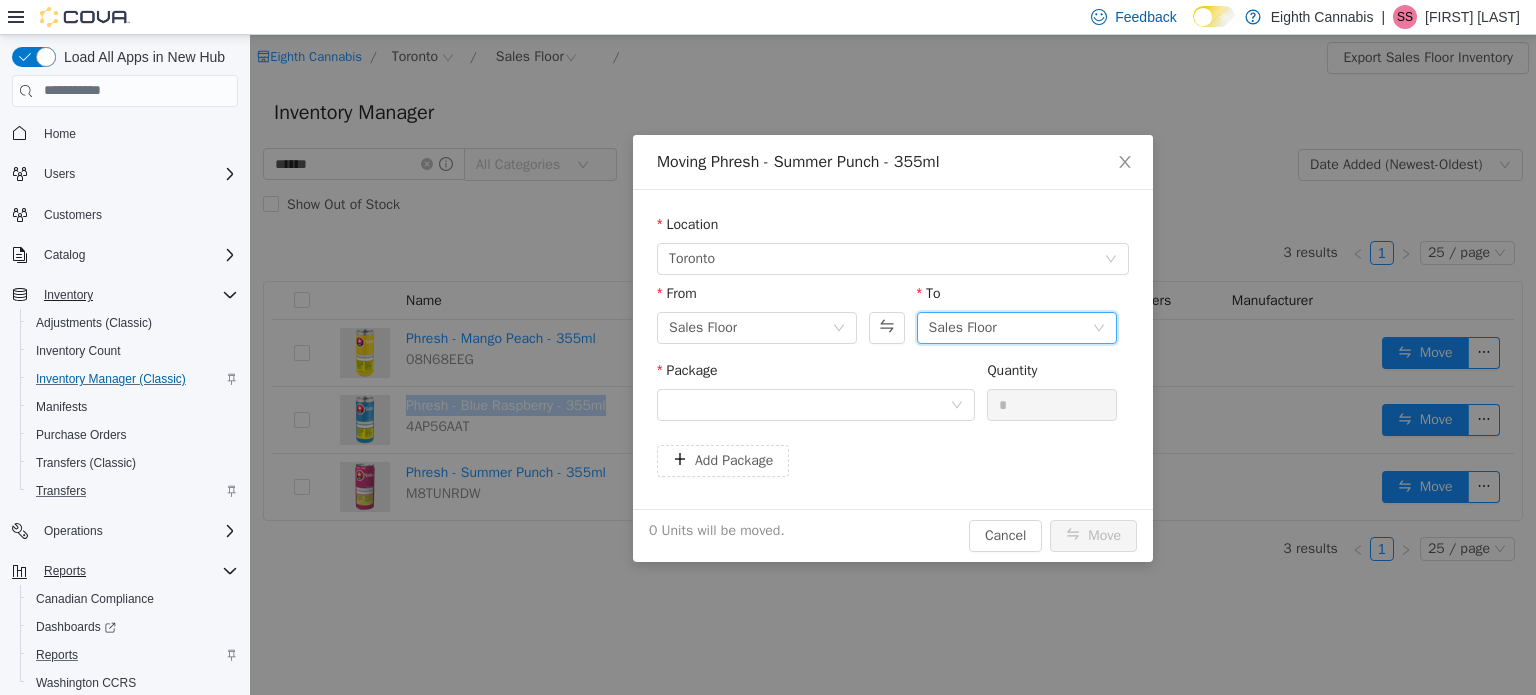 click on "Sales Floor" at bounding box center (963, 327) 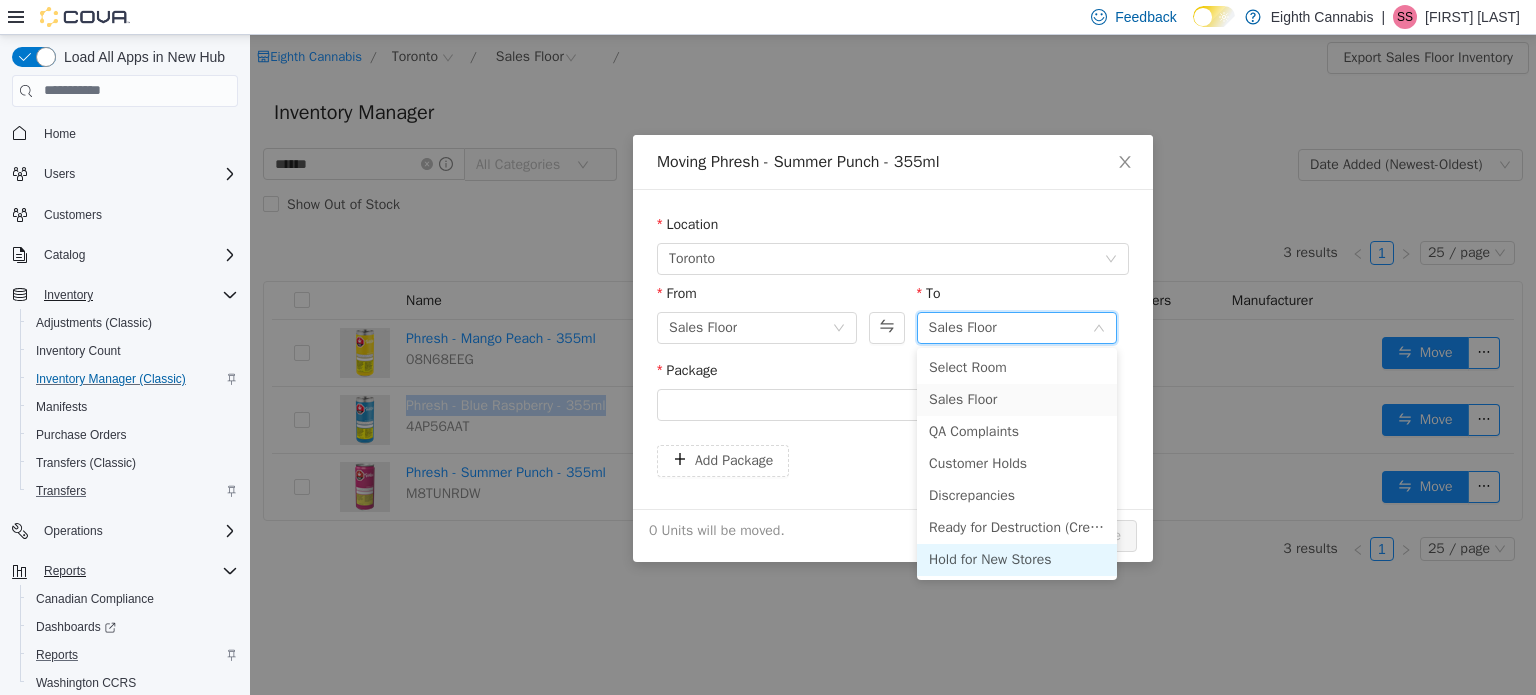 click on "Hold for New Stores" at bounding box center [1017, 559] 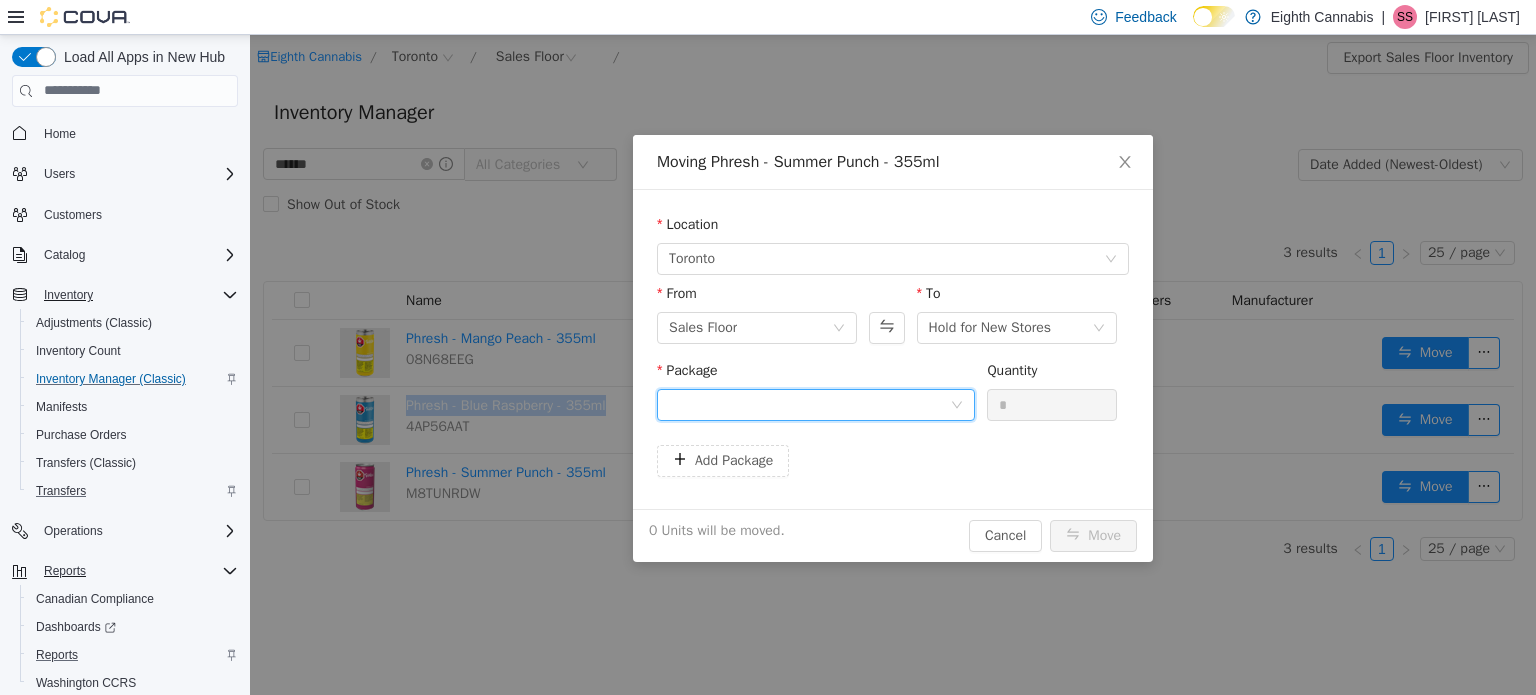 click at bounding box center (809, 404) 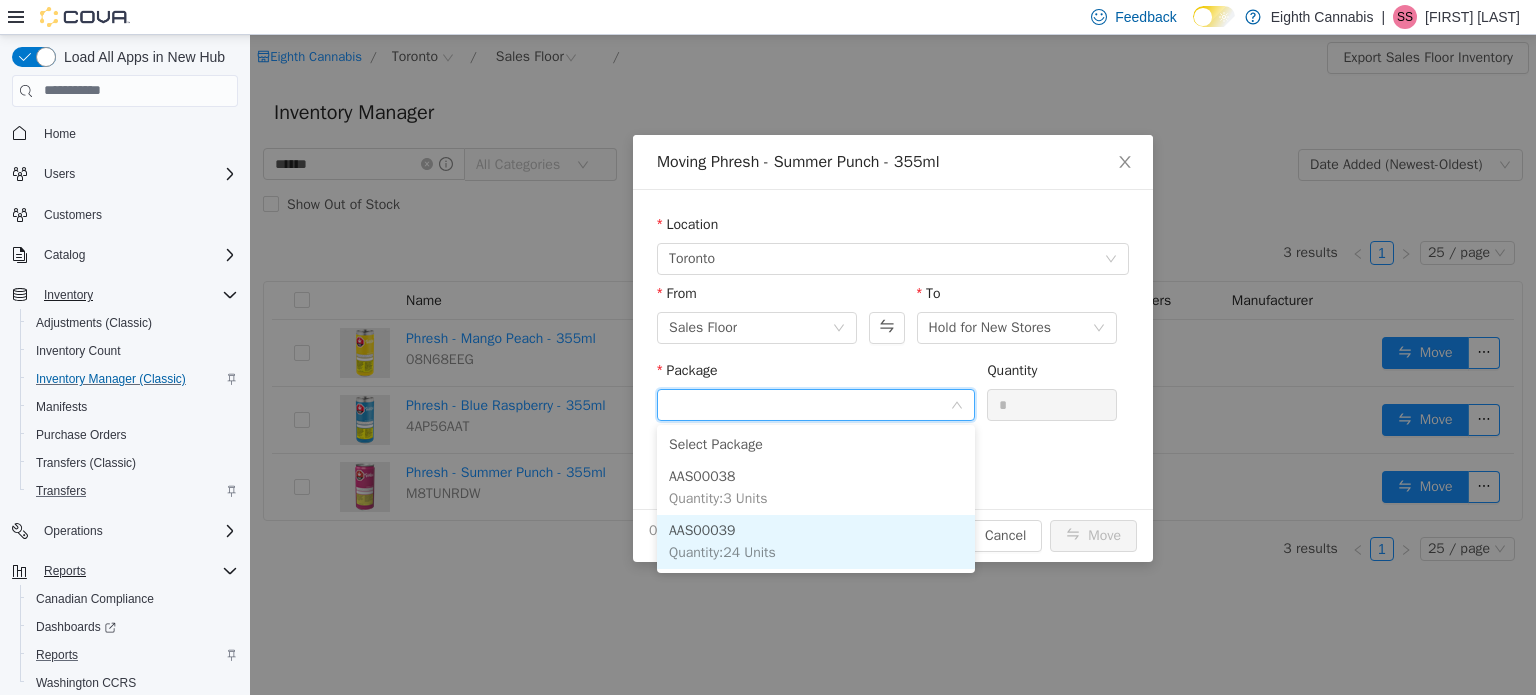 click on "AAS00039 Quantity :  24 Units" at bounding box center (816, 541) 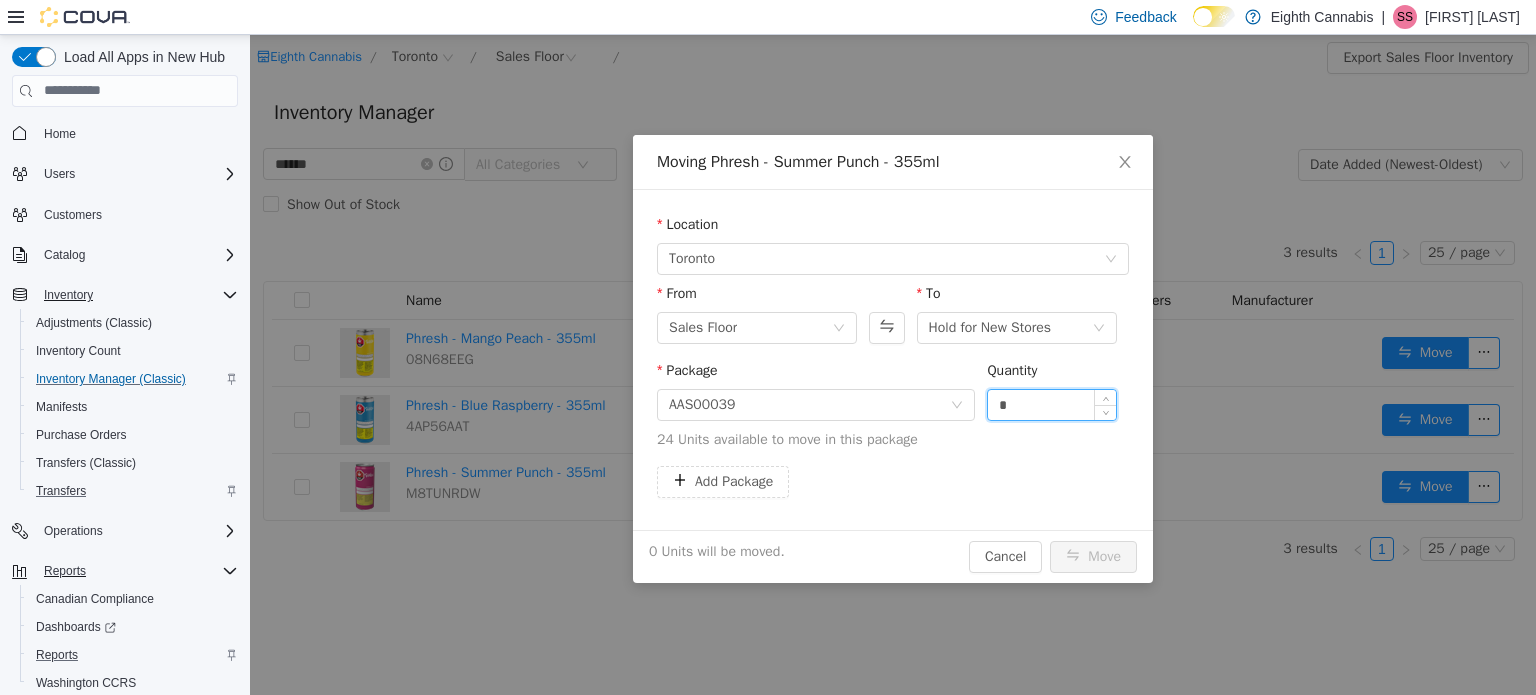 click on "*" at bounding box center (1052, 404) 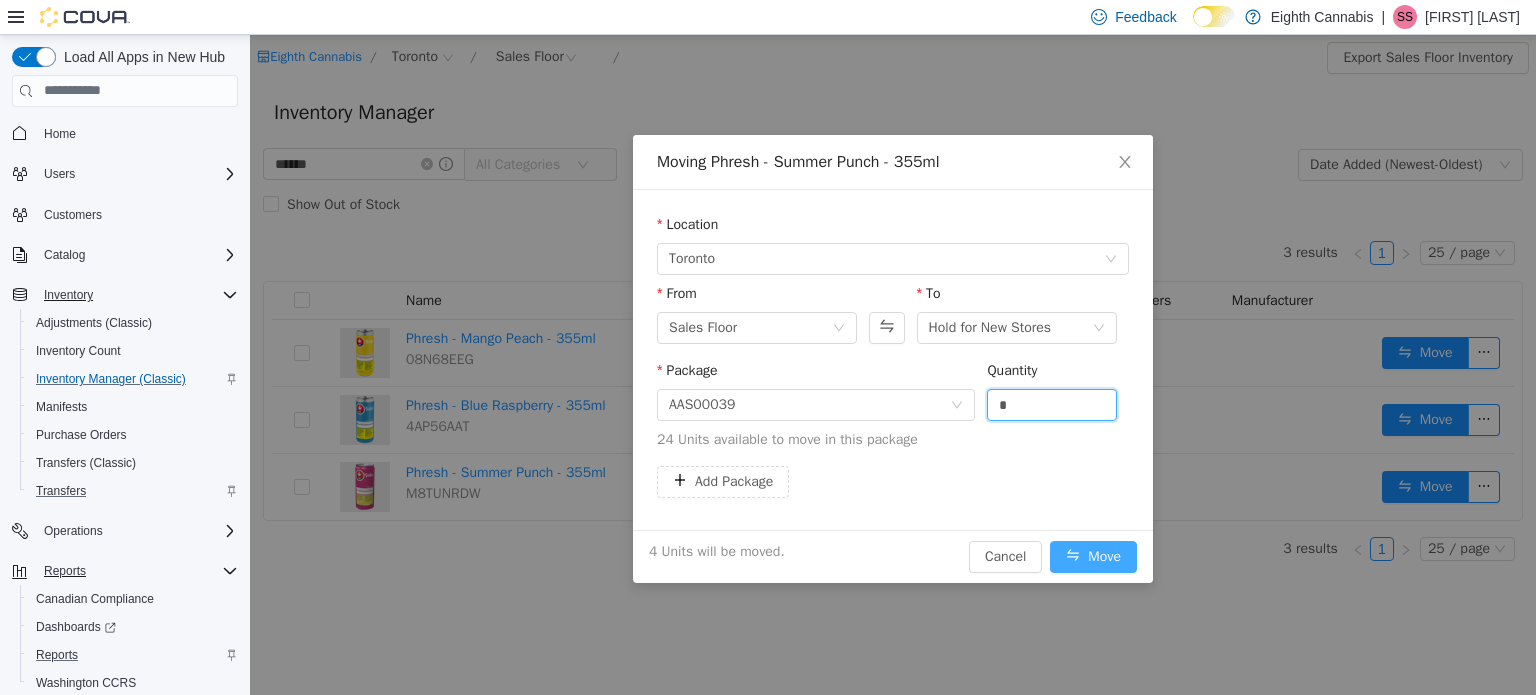 type on "*" 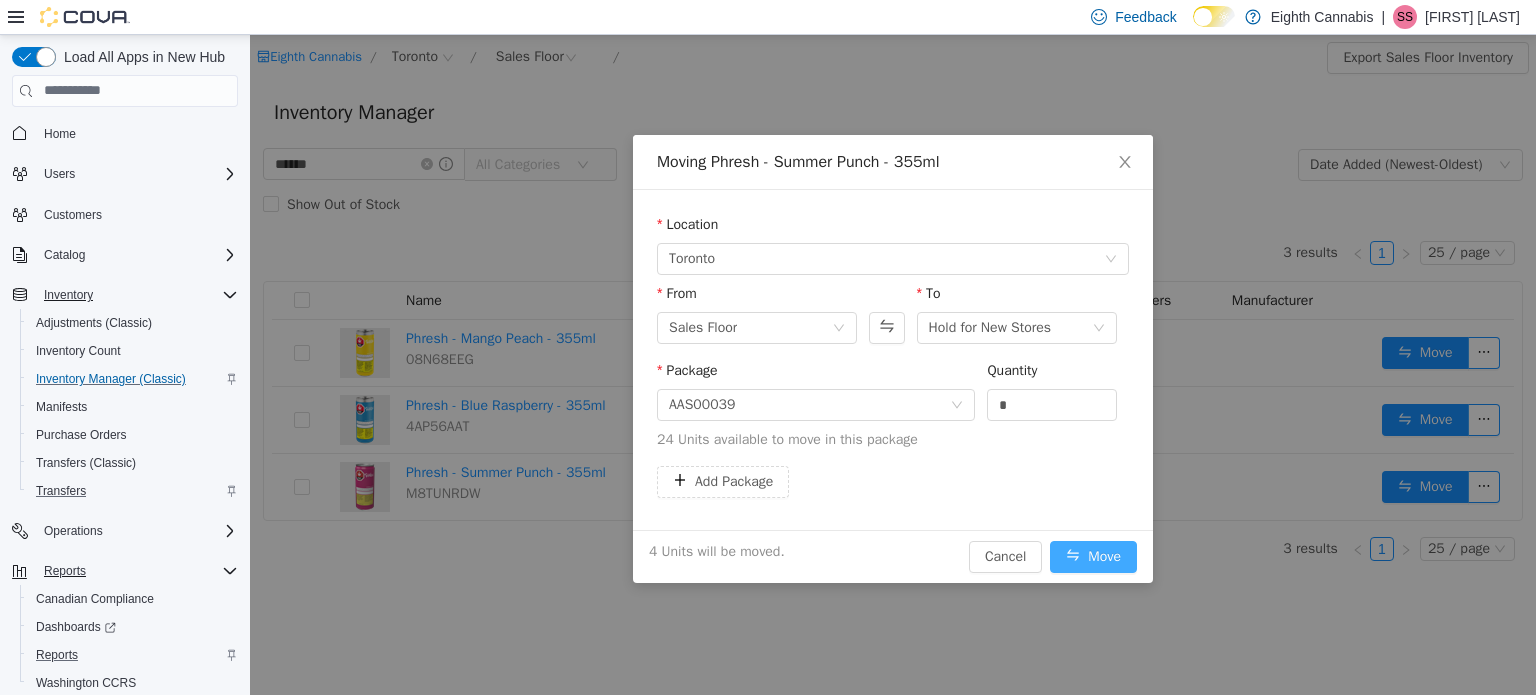 click on "Move" at bounding box center (1093, 556) 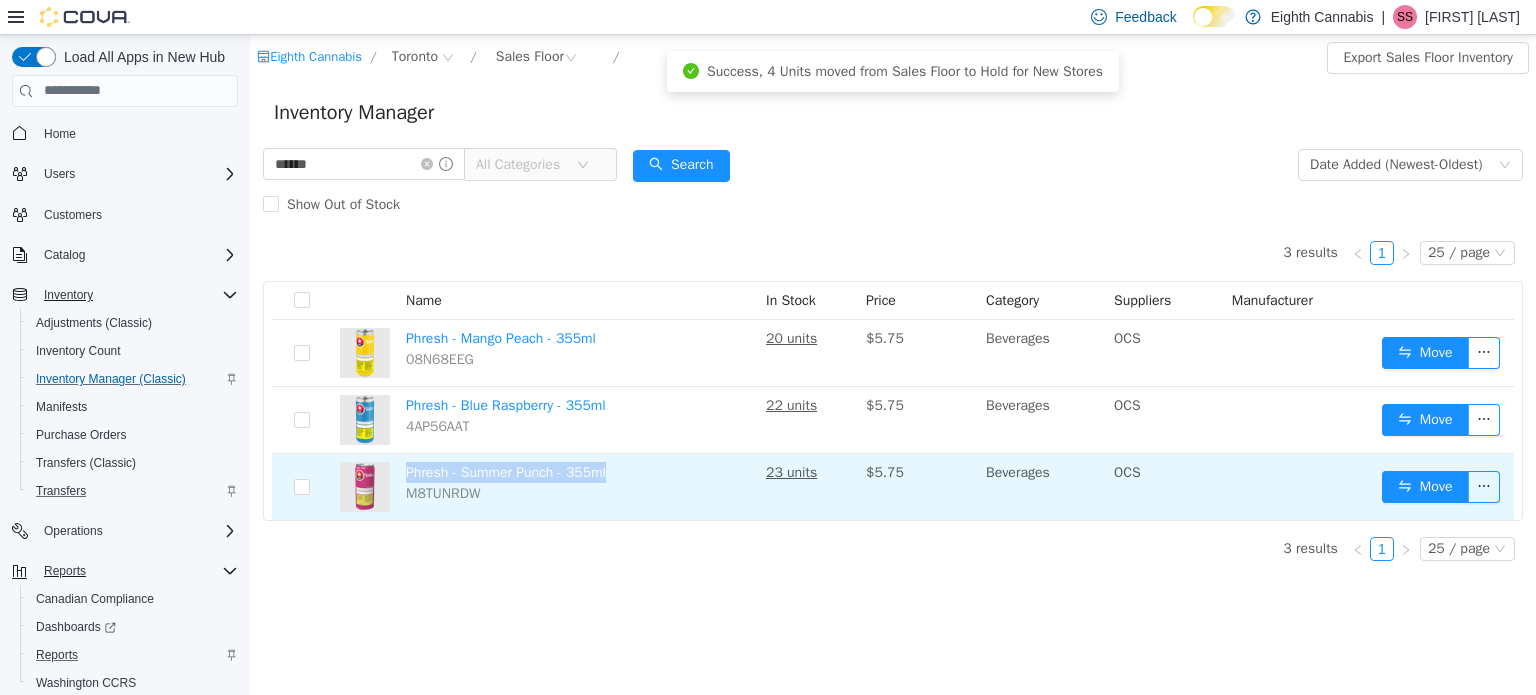 drag, startPoint x: 613, startPoint y: 467, endPoint x: 408, endPoint y: 481, distance: 205.4775 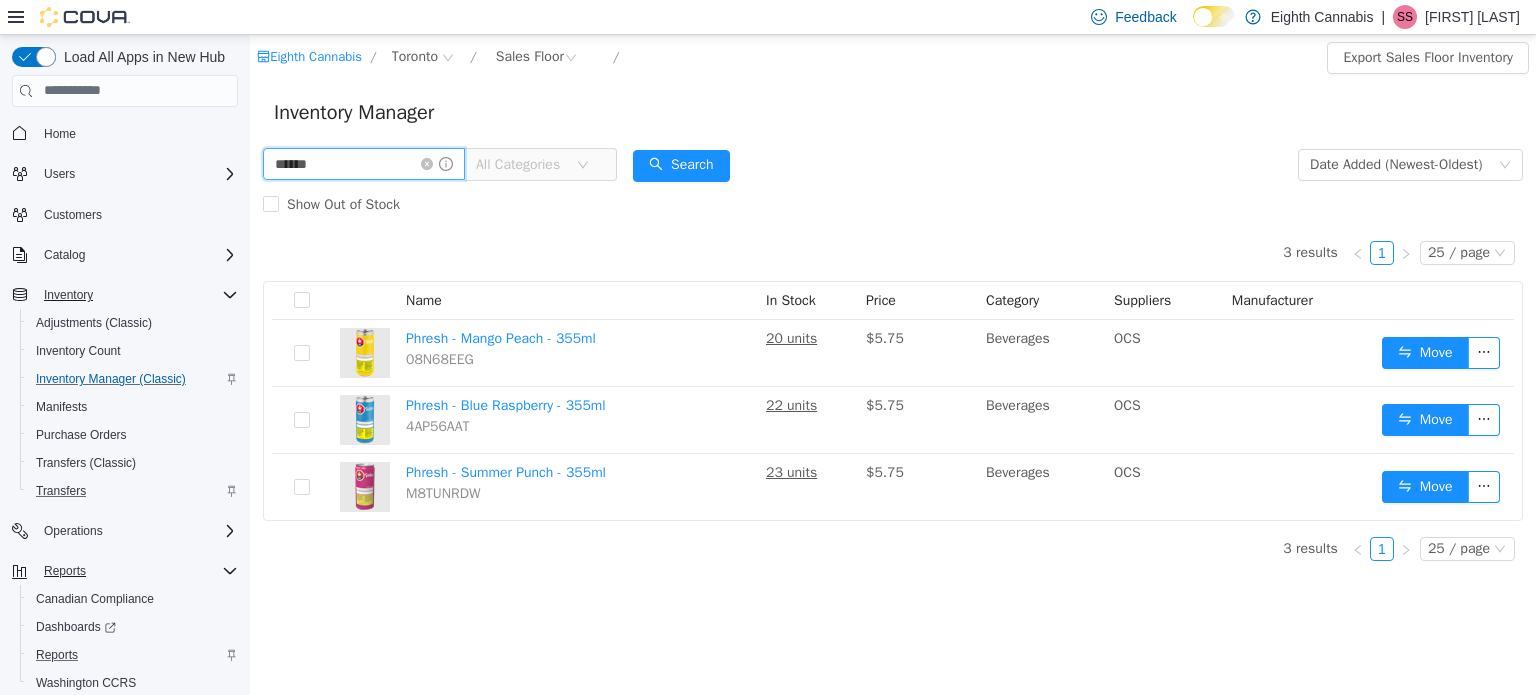 click on "******" at bounding box center (364, 163) 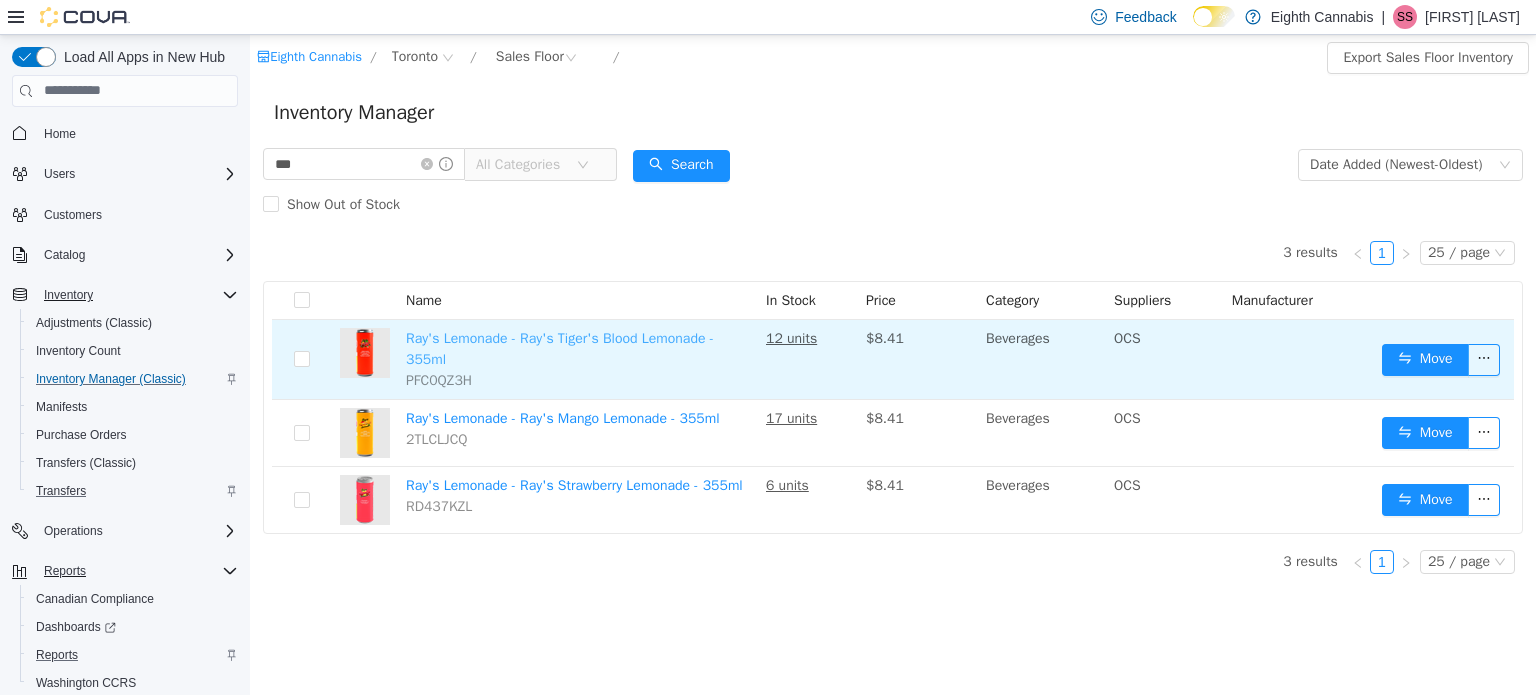 click on "Ray's Lemonade - Ray's Tiger's Blood Lemonade - 355ml" at bounding box center (560, 348) 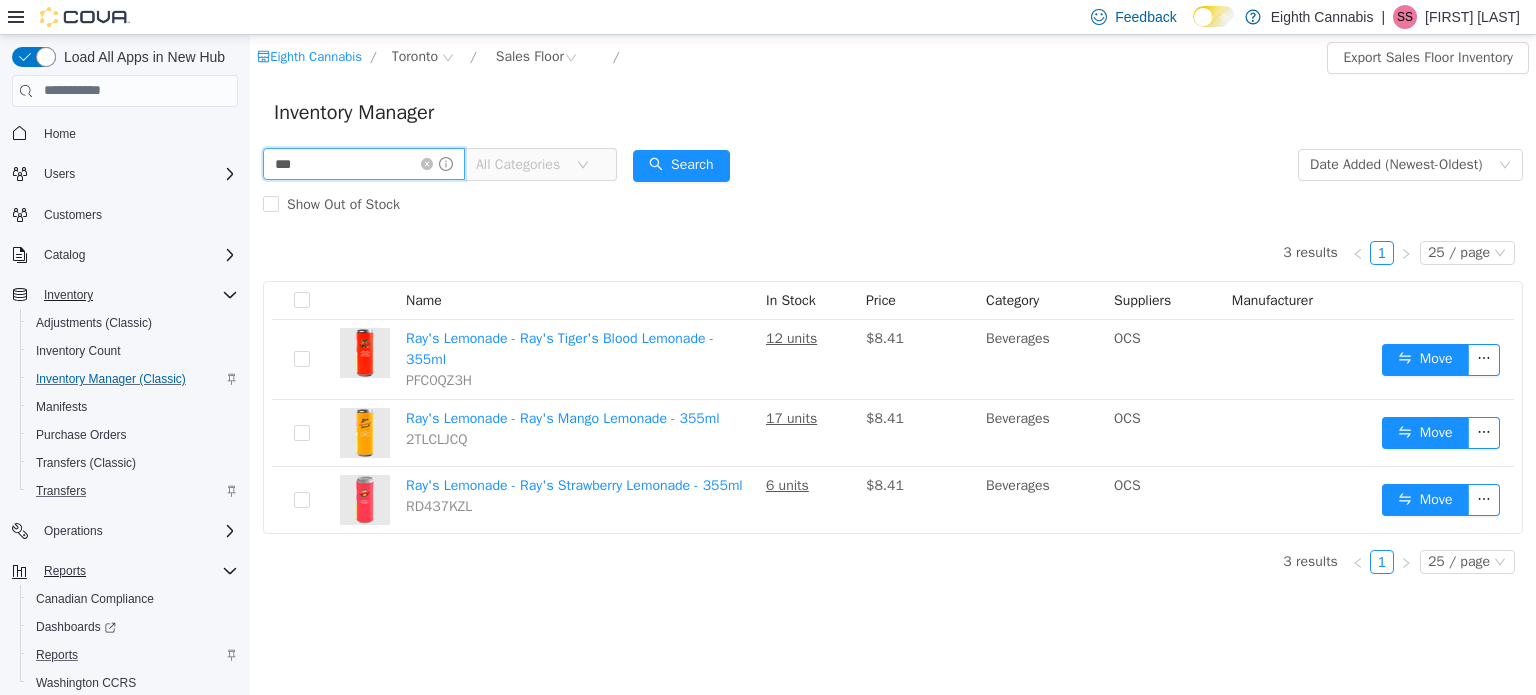 click on "***" at bounding box center [364, 163] 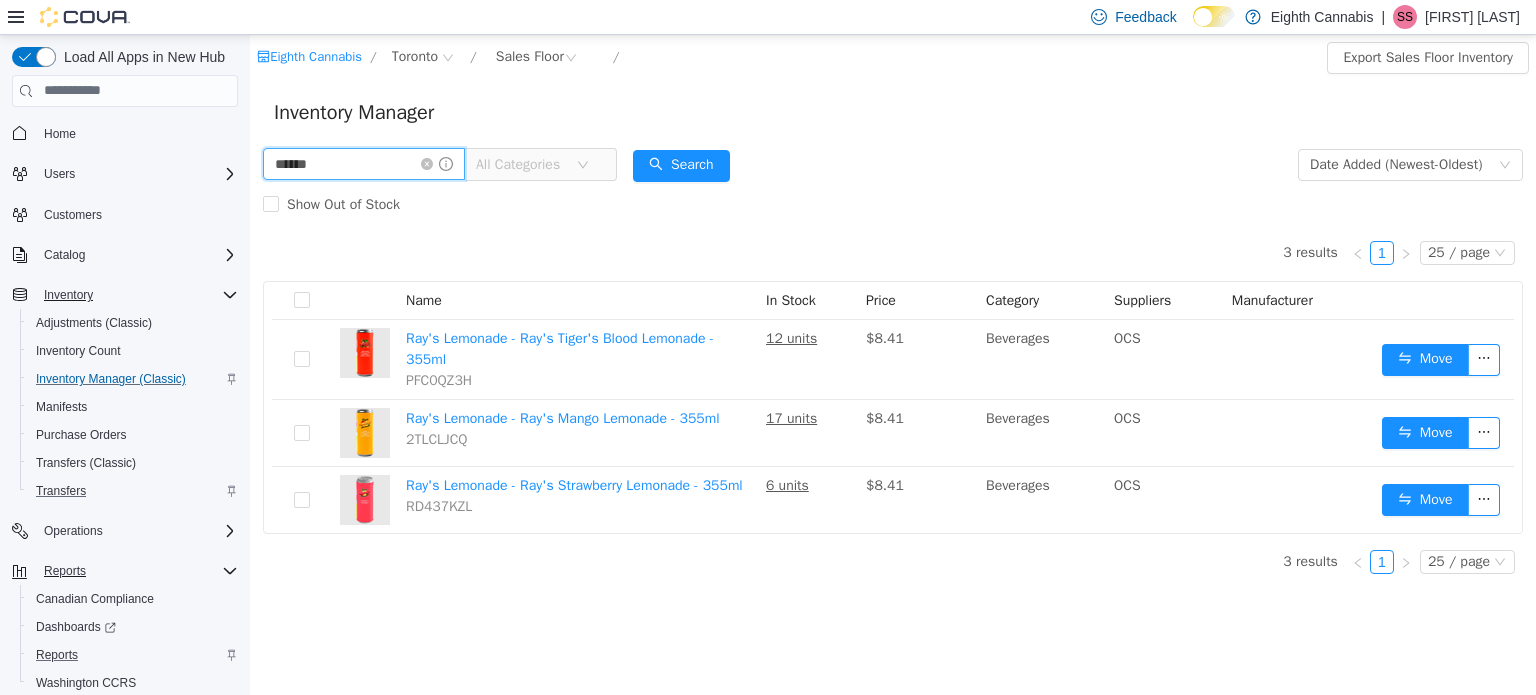 type on "******" 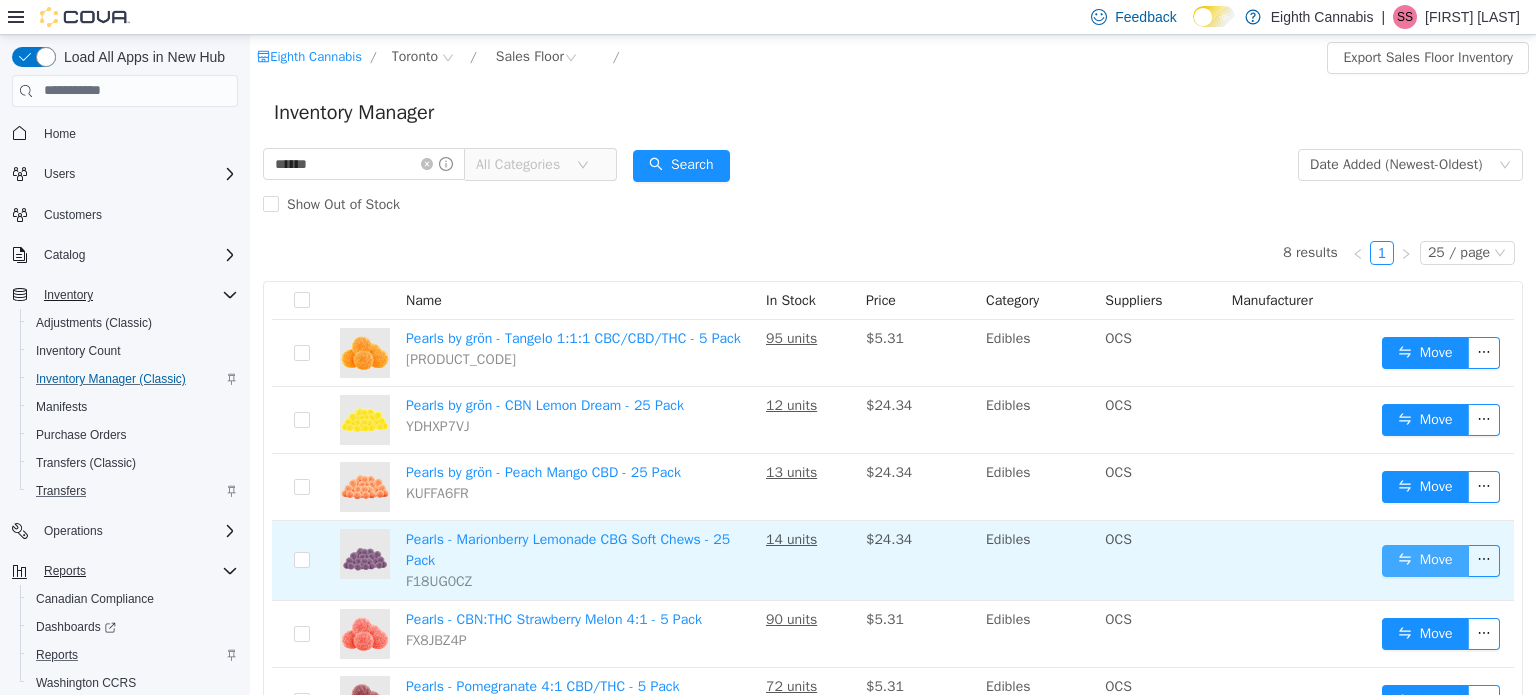 click on "Move" at bounding box center [1425, 560] 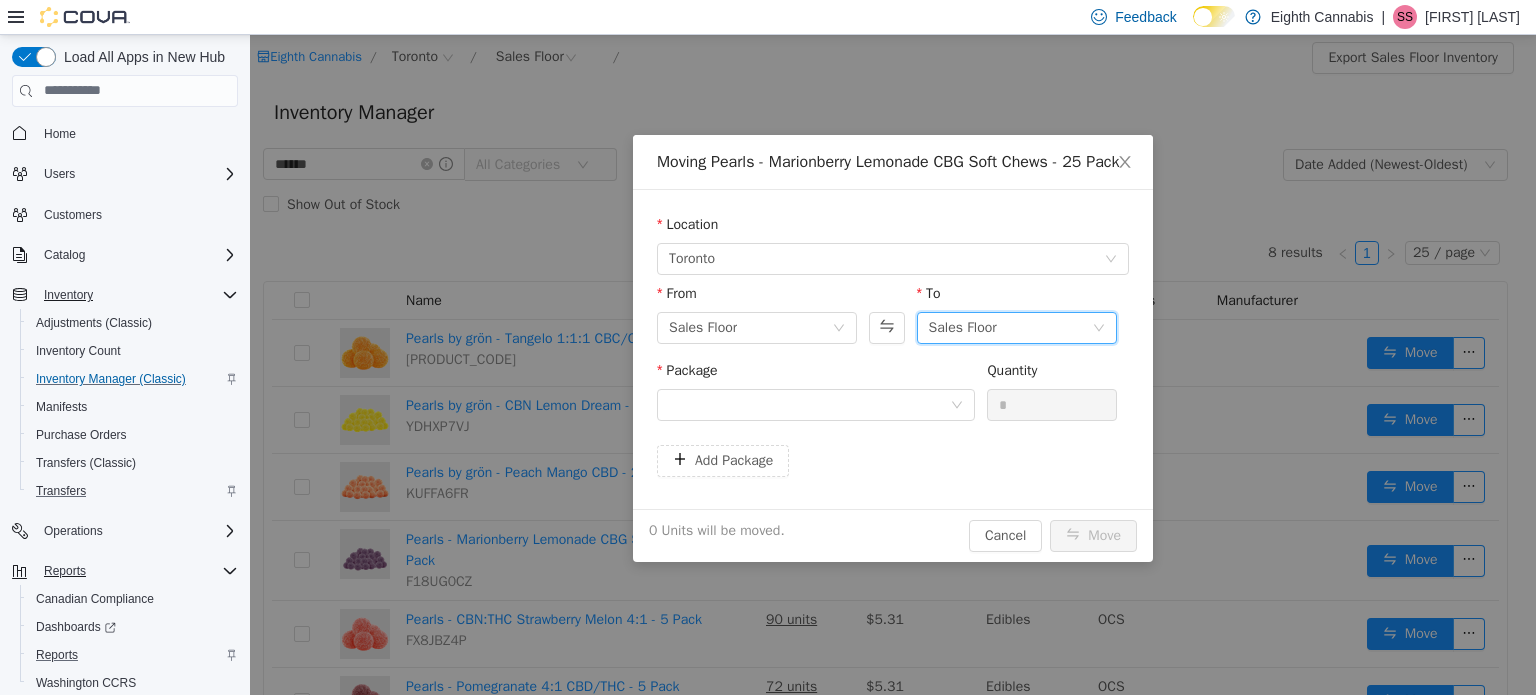 click on "Sales Floor" at bounding box center [963, 327] 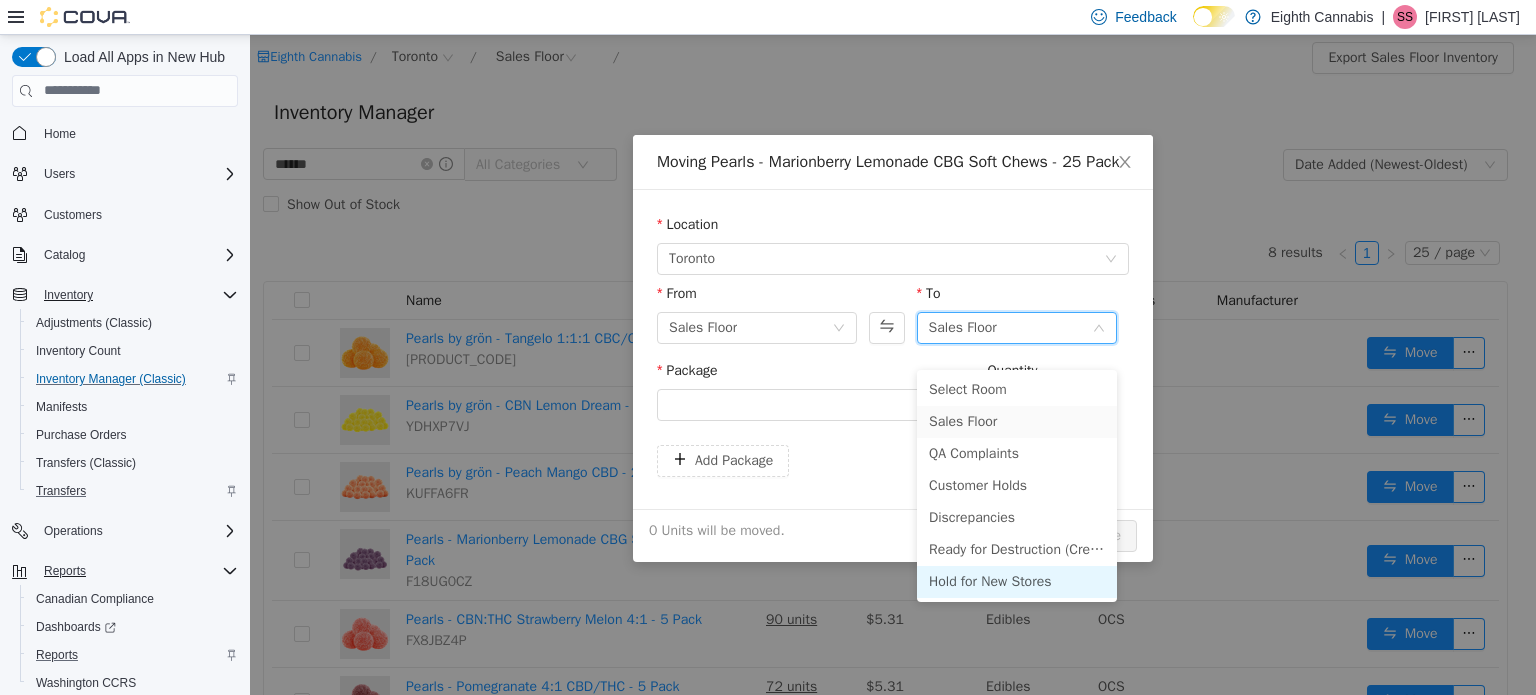 click on "Hold for New Stores" at bounding box center [1017, 581] 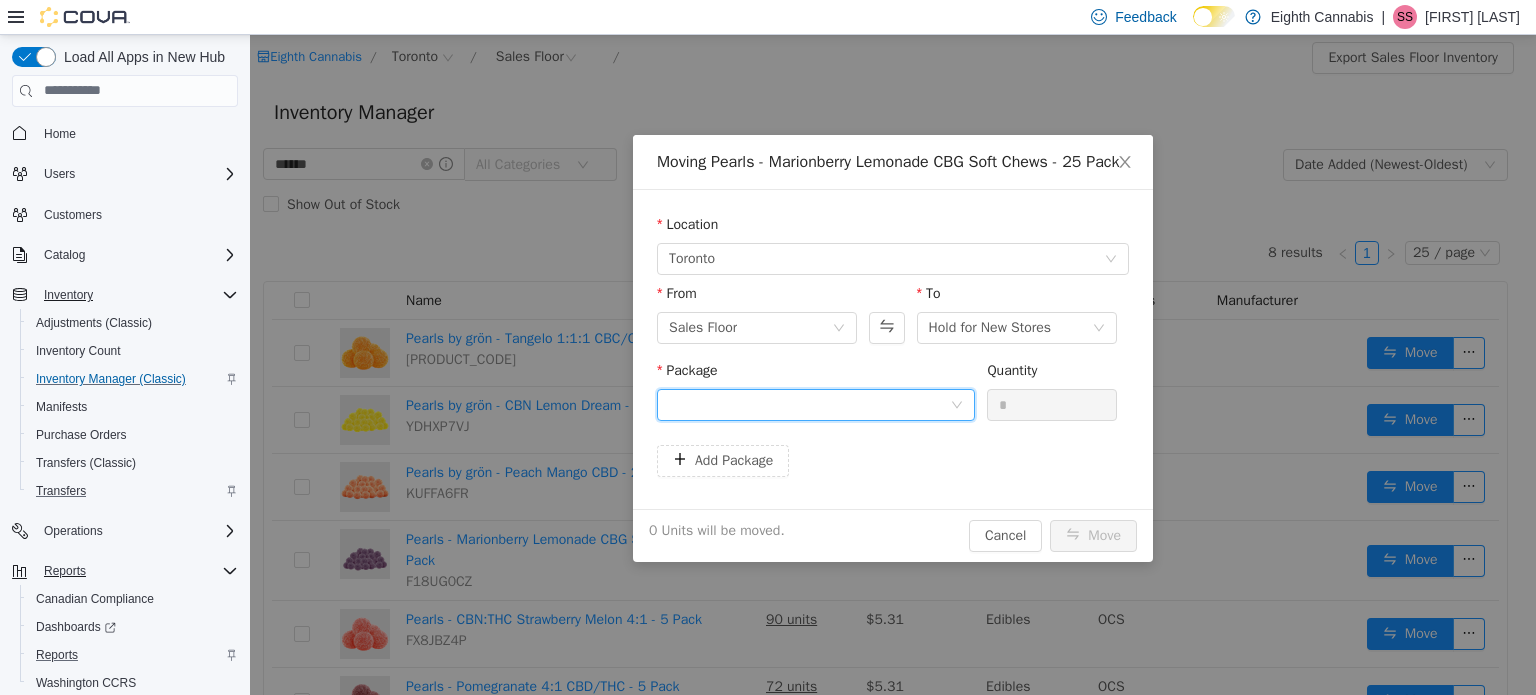 click at bounding box center (809, 404) 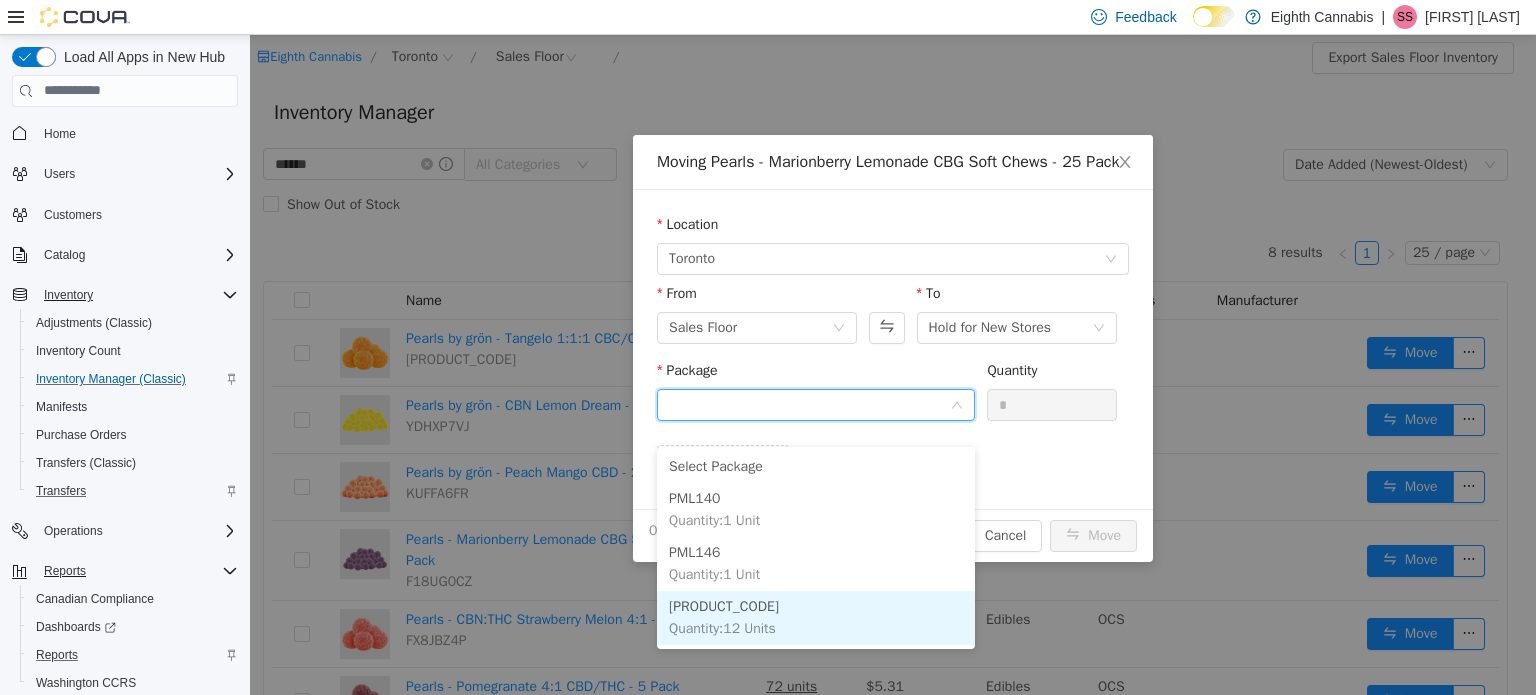 click on "PML147 Quantity :  12 Units" at bounding box center (816, 617) 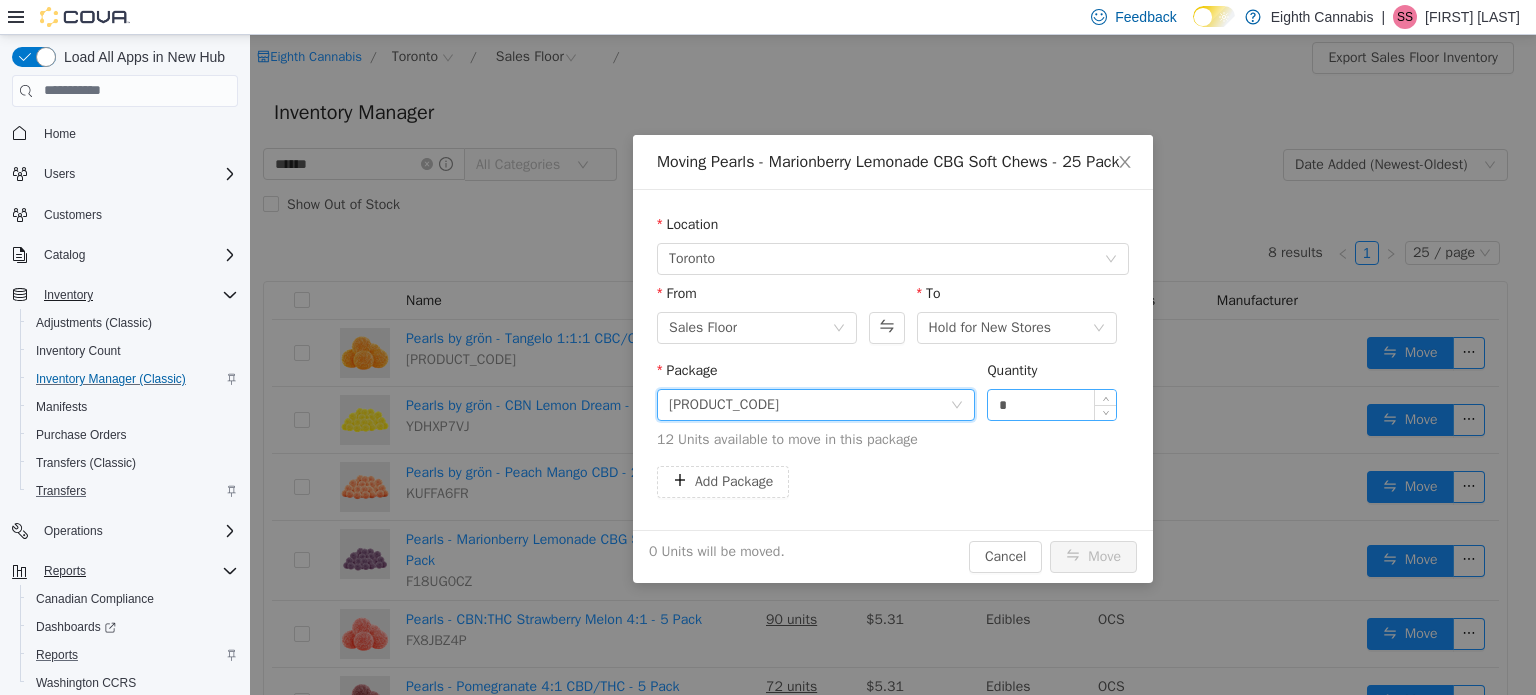 click on "*" at bounding box center [1052, 404] 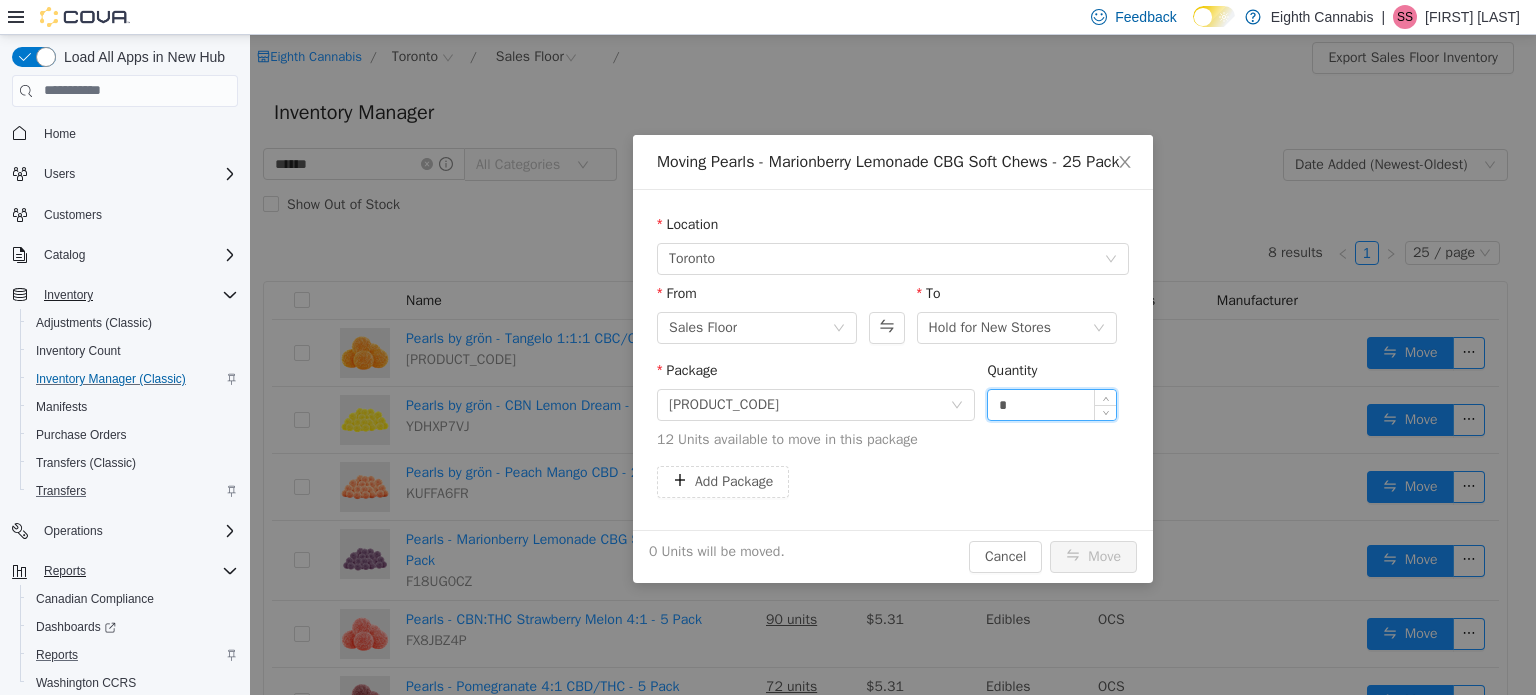 click on "*" at bounding box center (1052, 404) 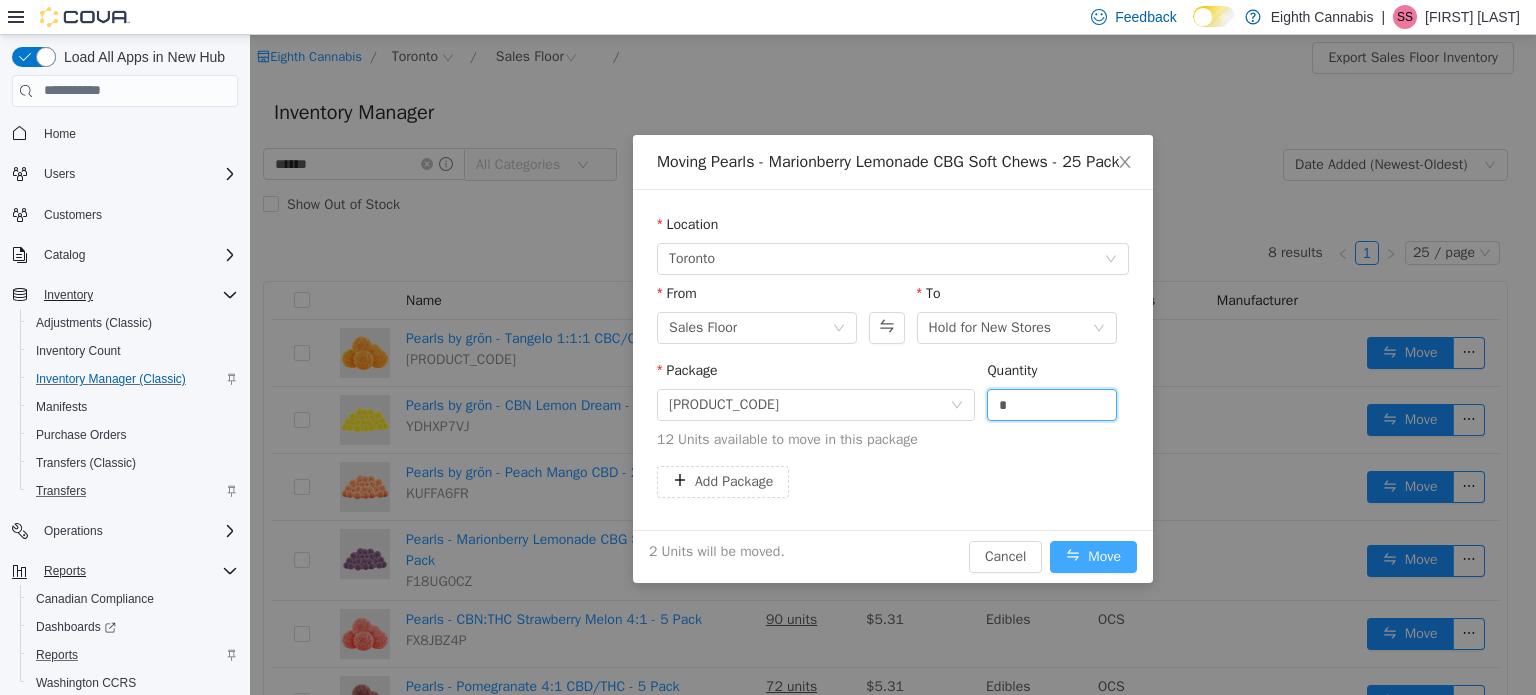 type on "*" 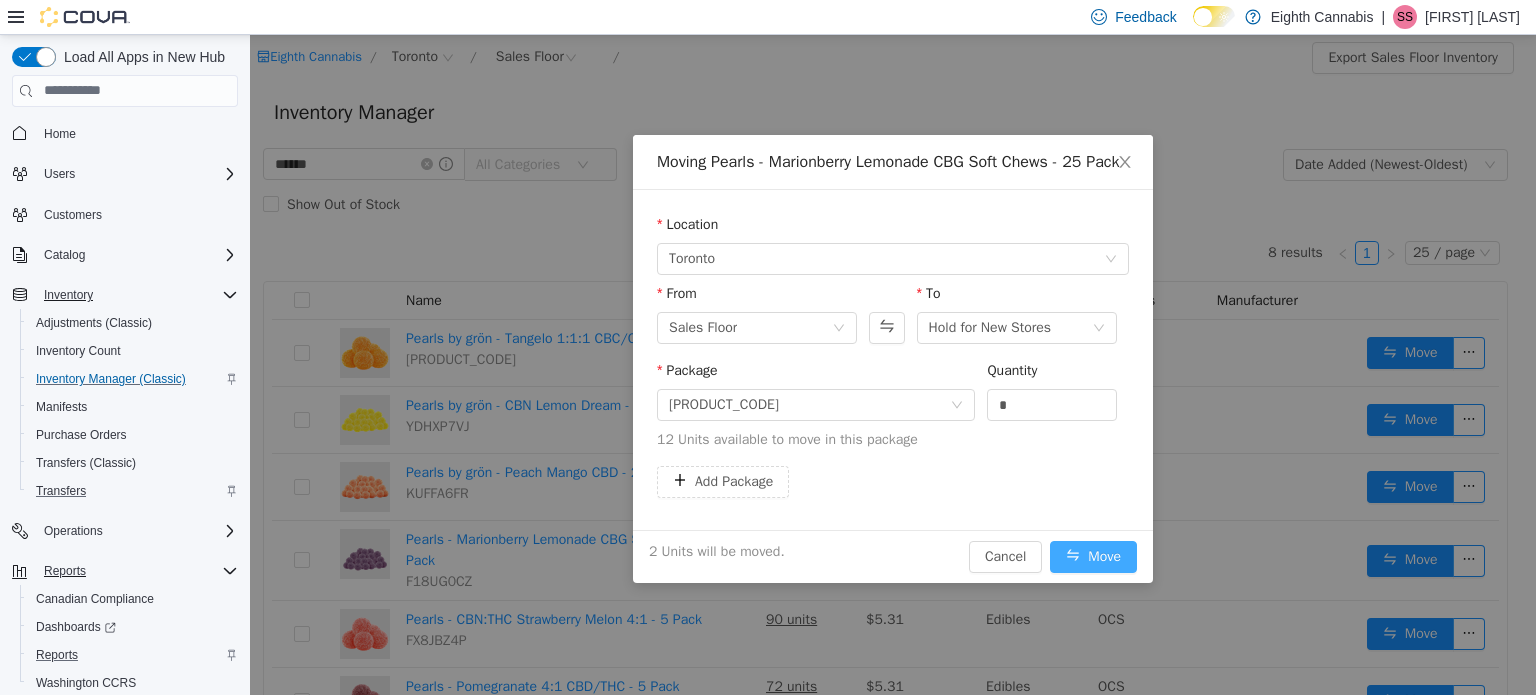 click on "Move" at bounding box center (1093, 556) 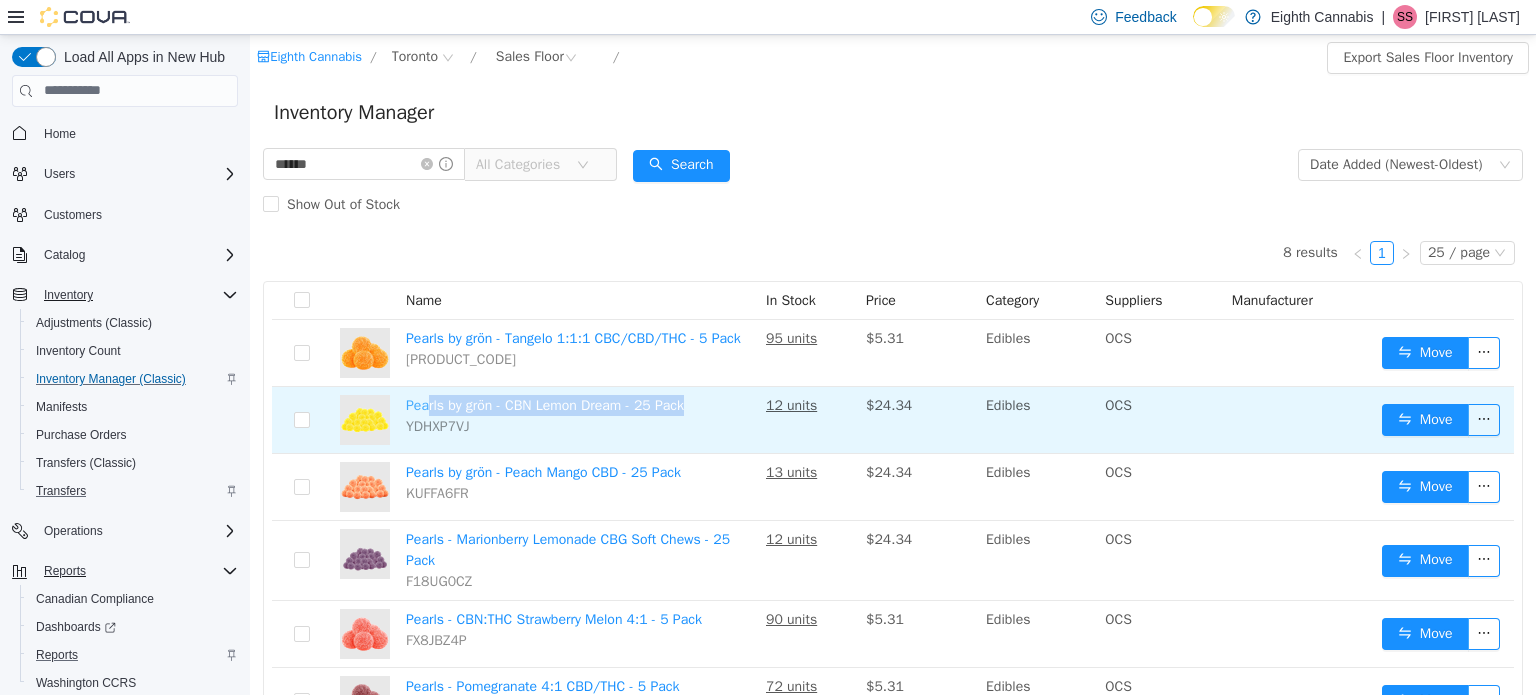 drag, startPoint x: 696, startPoint y: 401, endPoint x: 424, endPoint y: 396, distance: 272.04596 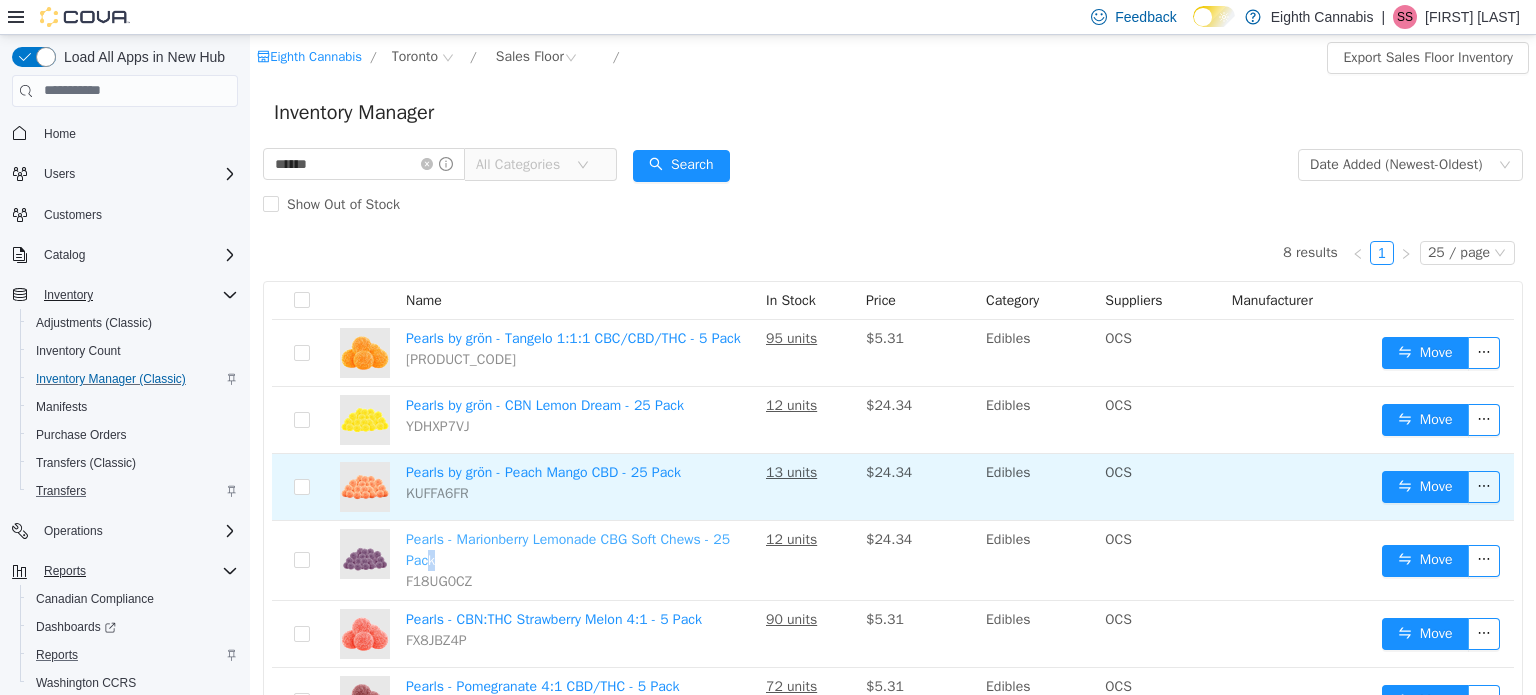 drag, startPoint x: 426, startPoint y: 559, endPoint x: 372, endPoint y: 517, distance: 68.41052 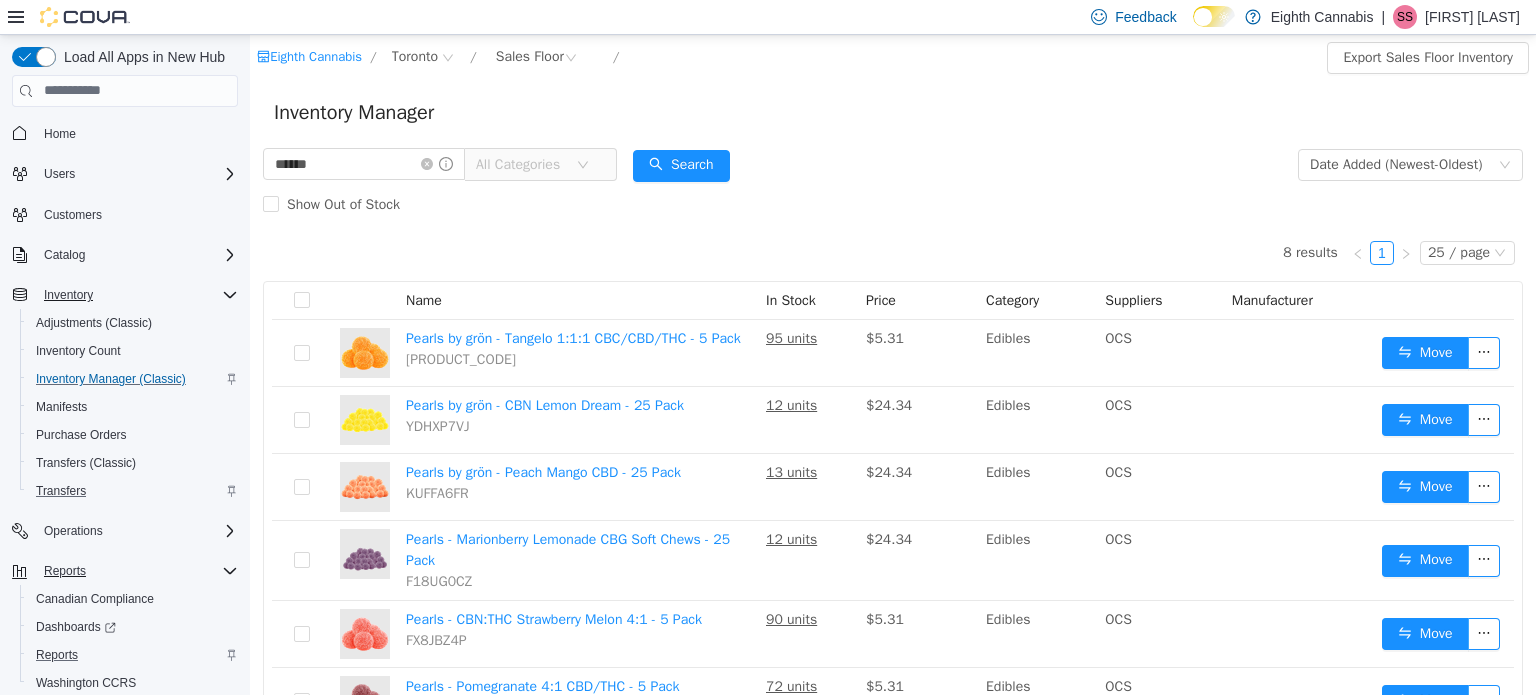 click on "8 results 1 25 / page Name In Stock Price Category Suppliers Manufacturer Pearls by grön - Tangelo 1:1:1 CBC/CBD/THC - 5 Pack U0NTTABA 95 units $5.31 Edibles OCS Move Pearls by grön - CBN Lemon Dream - 25 Pack YDHXP7VJ 12 units $24.34 Edibles OCS Move Pearls by grön - Peach Mango CBD - 25 Pack KUFFA6FR 13 units $24.34 Edibles OCS Move Pearls - Marionberry Lemonade CBG Soft Chews - 25 Pack F18UG0CZ 12 units $24.34 Edibles OCS Move Pearls - CBN:THC Strawberry Melon 4:1 - 5 Pack FX8JBZ4P 90 units $5.31 Edibles OCS Move Pearls - Pomegranate 4:1 CBD/THC - 5 Pack A7GVWVUU 72 units $5.31 Edibles OCS Move Pearls - Blackberry Lemonade 1:1:1 CBN/CBD/THC - 5 pack ZN51538Y 132 units $5.31 Edibles OCS Move Pearls - Blue Razzleberry 3:1 CBG/THC - 5 pack 0C4NV1V1 109 units $5.31 Edibles OCS Move 8 results 1 25 / page" at bounding box center [893, 552] 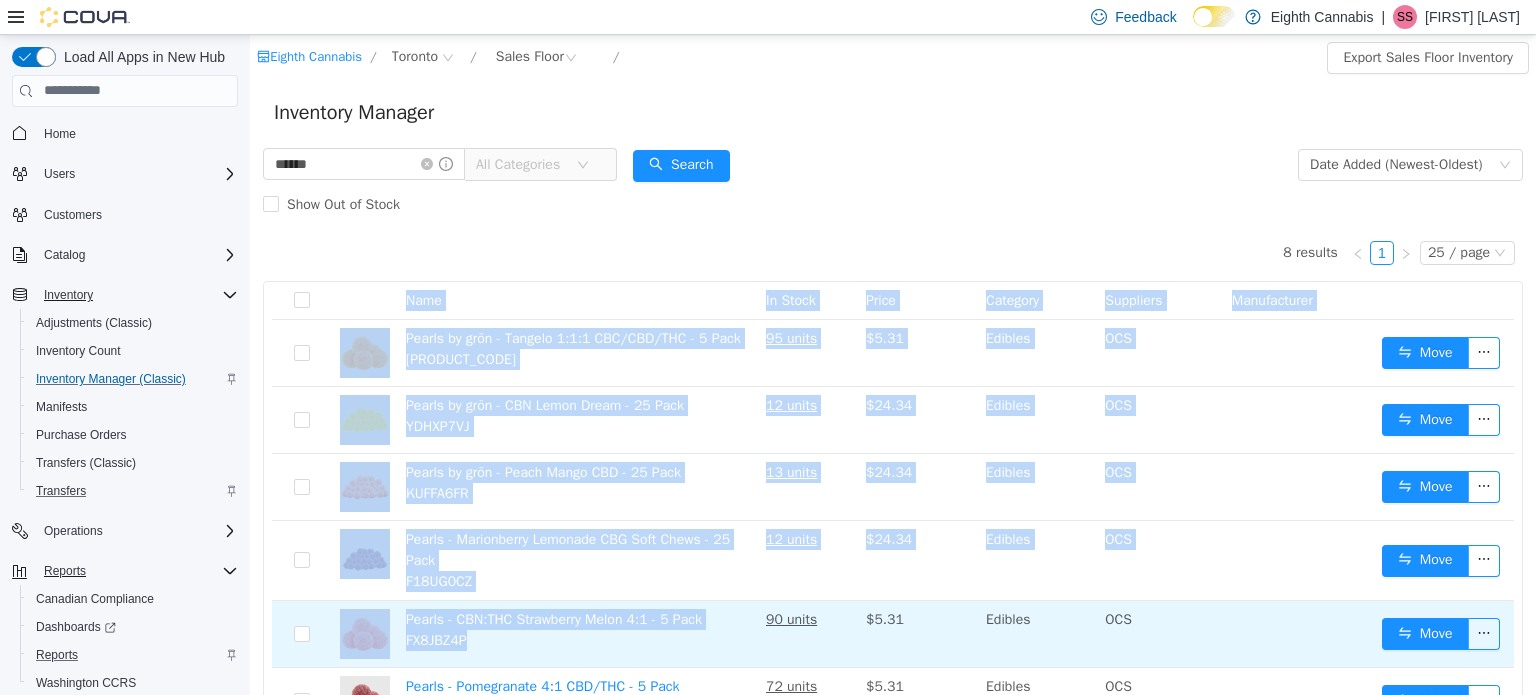 drag, startPoint x: 578, startPoint y: 278, endPoint x: 475, endPoint y: 624, distance: 361.00555 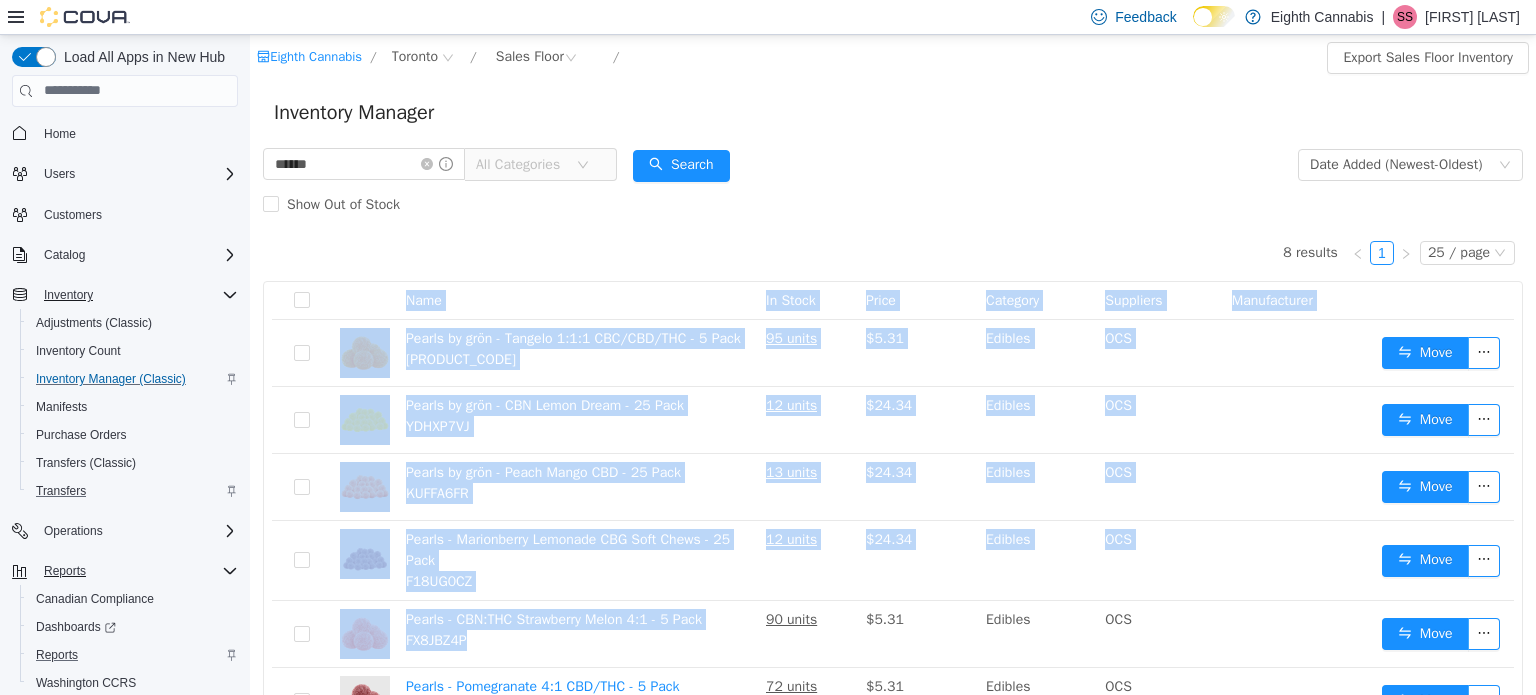 click on "8 results 1 25 / page Name In Stock Price Category Suppliers Manufacturer Pearls by grön - Tangelo 1:1:1 CBC/CBD/THC - 5 Pack U0NTTABA 95 units $5.31 Edibles OCS Move Pearls by grön - CBN Lemon Dream - 25 Pack YDHXP7VJ 12 units $24.34 Edibles OCS Move Pearls by grön - Peach Mango CBD - 25 Pack KUFFA6FR 13 units $24.34 Edibles OCS Move Pearls - Marionberry Lemonade CBG Soft Chews - 25 Pack F18UG0CZ 12 units $24.34 Edibles OCS Move Pearls - CBN:THC Strawberry Melon 4:1 - 5 Pack FX8JBZ4P 90 units $5.31 Edibles OCS Move Pearls - Pomegranate 4:1 CBD/THC - 5 Pack A7GVWVUU 72 units $5.31 Edibles OCS Move Pearls - Blackberry Lemonade 1:1:1 CBN/CBD/THC - 5 pack ZN51538Y 132 units $5.31 Edibles OCS Move Pearls - Blue Razzleberry 3:1 CBG/THC - 5 pack 0C4NV1V1 109 units $5.31 Edibles OCS Move 8 results 1 25 / page" at bounding box center (893, 552) 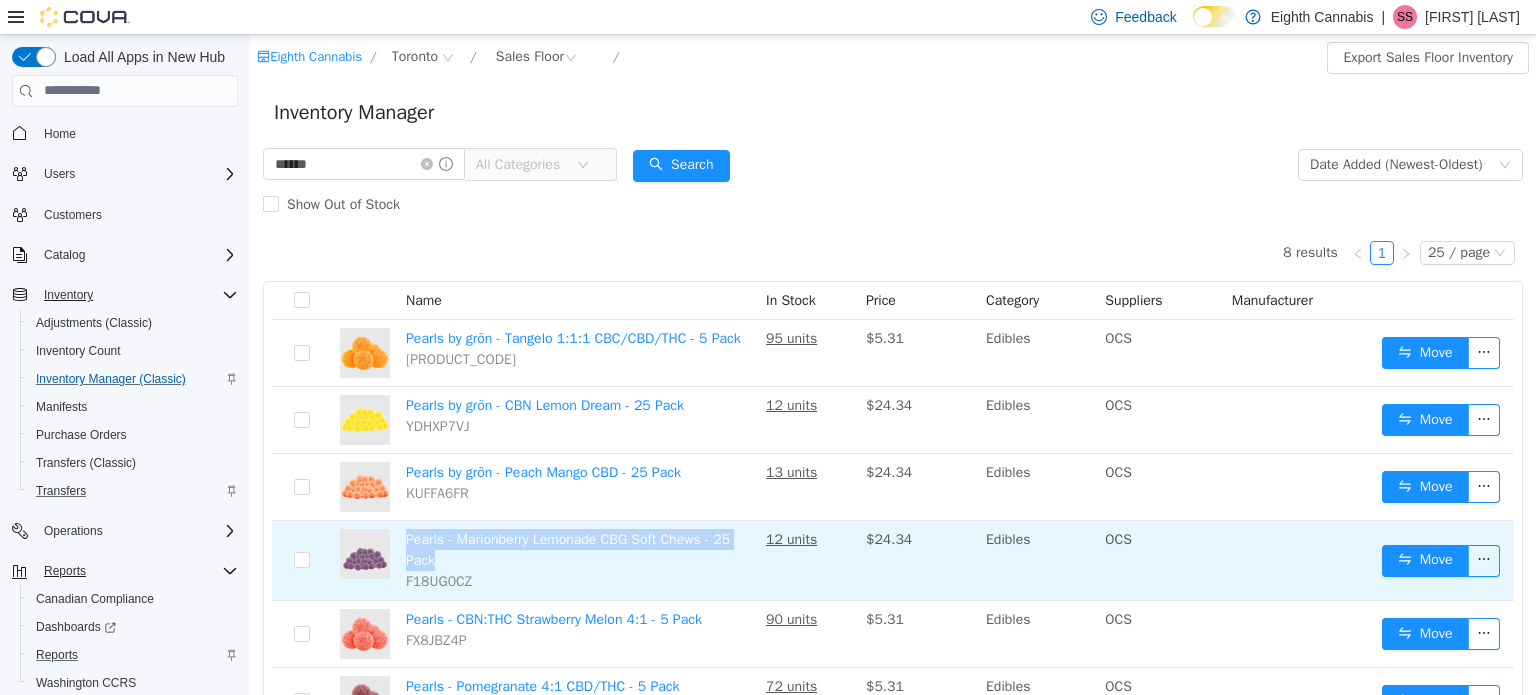 drag, startPoint x: 437, startPoint y: 559, endPoint x: 398, endPoint y: 533, distance: 46.872166 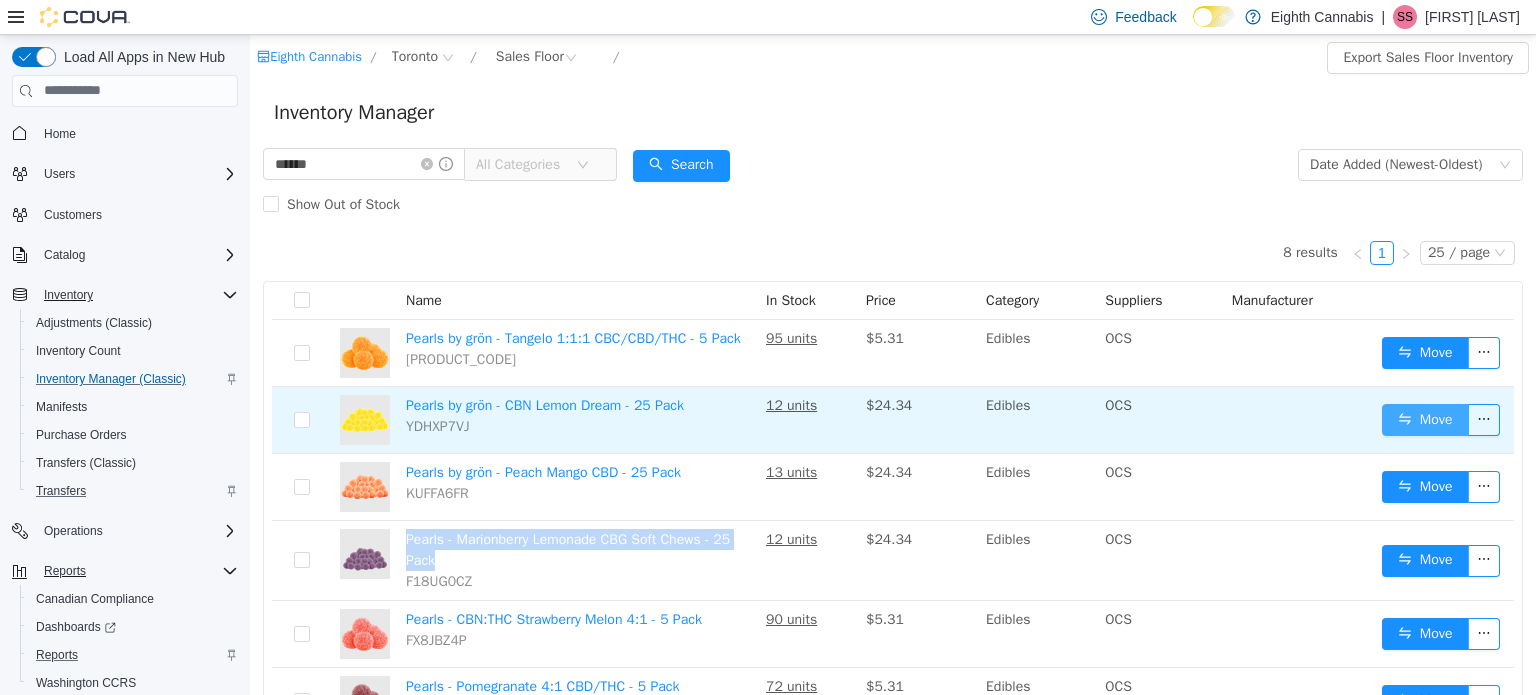 click on "Move" at bounding box center (1425, 419) 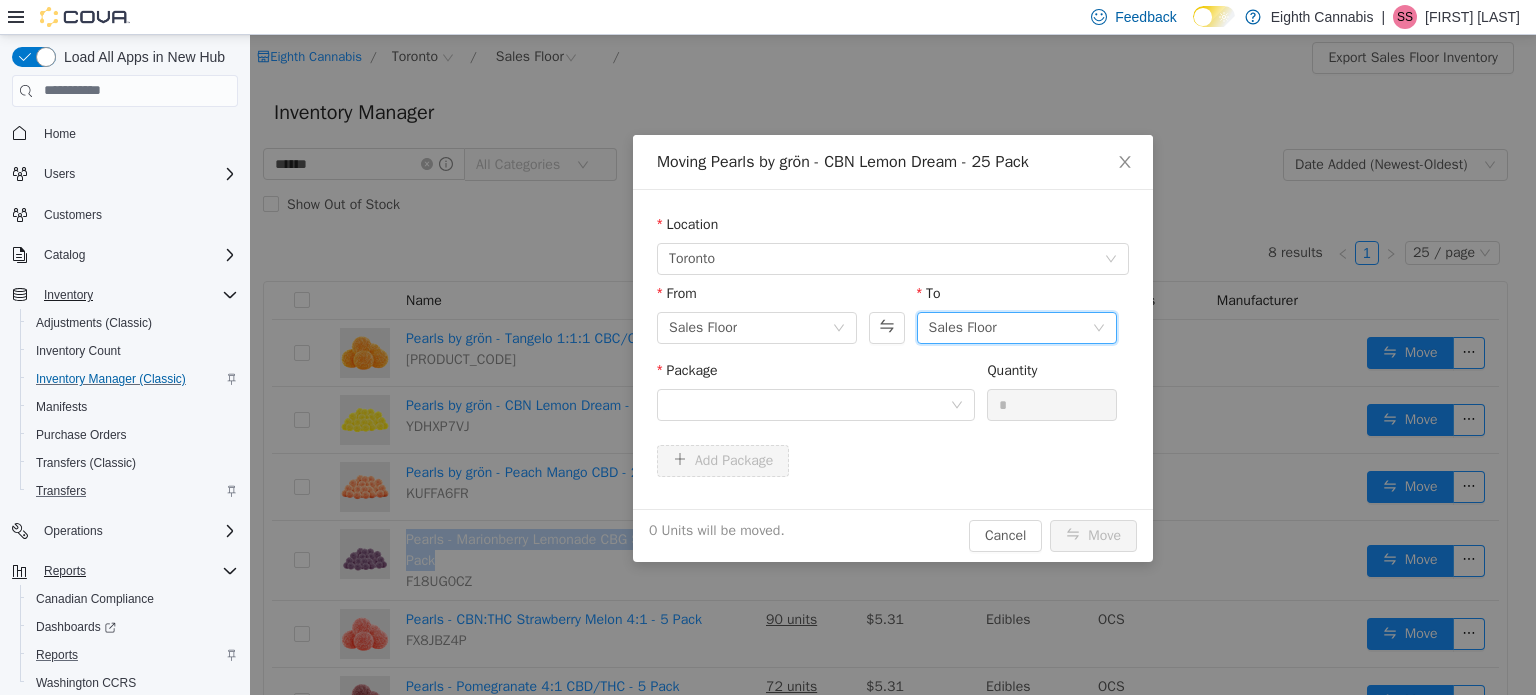 drag, startPoint x: 985, startPoint y: 319, endPoint x: 967, endPoint y: 340, distance: 27.658634 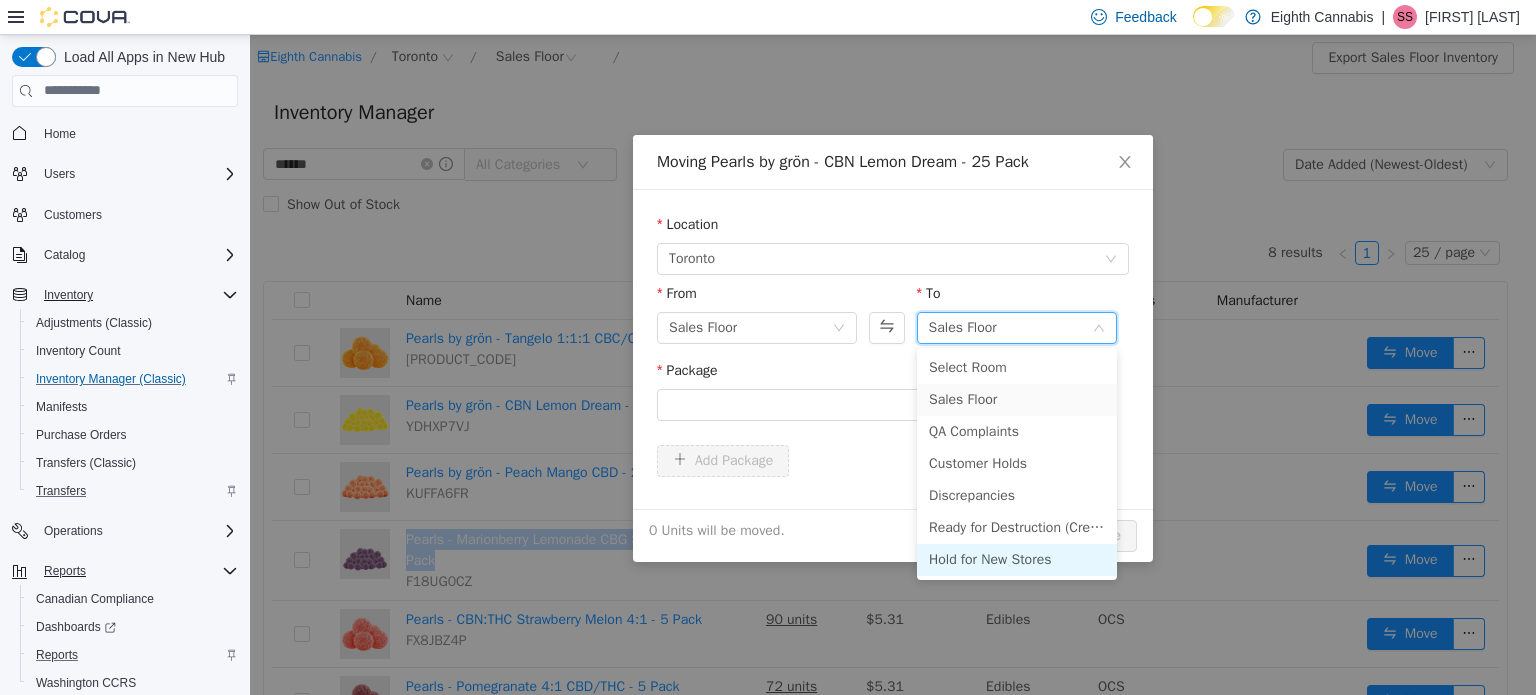 click on "Hold for New Stores" at bounding box center [1017, 559] 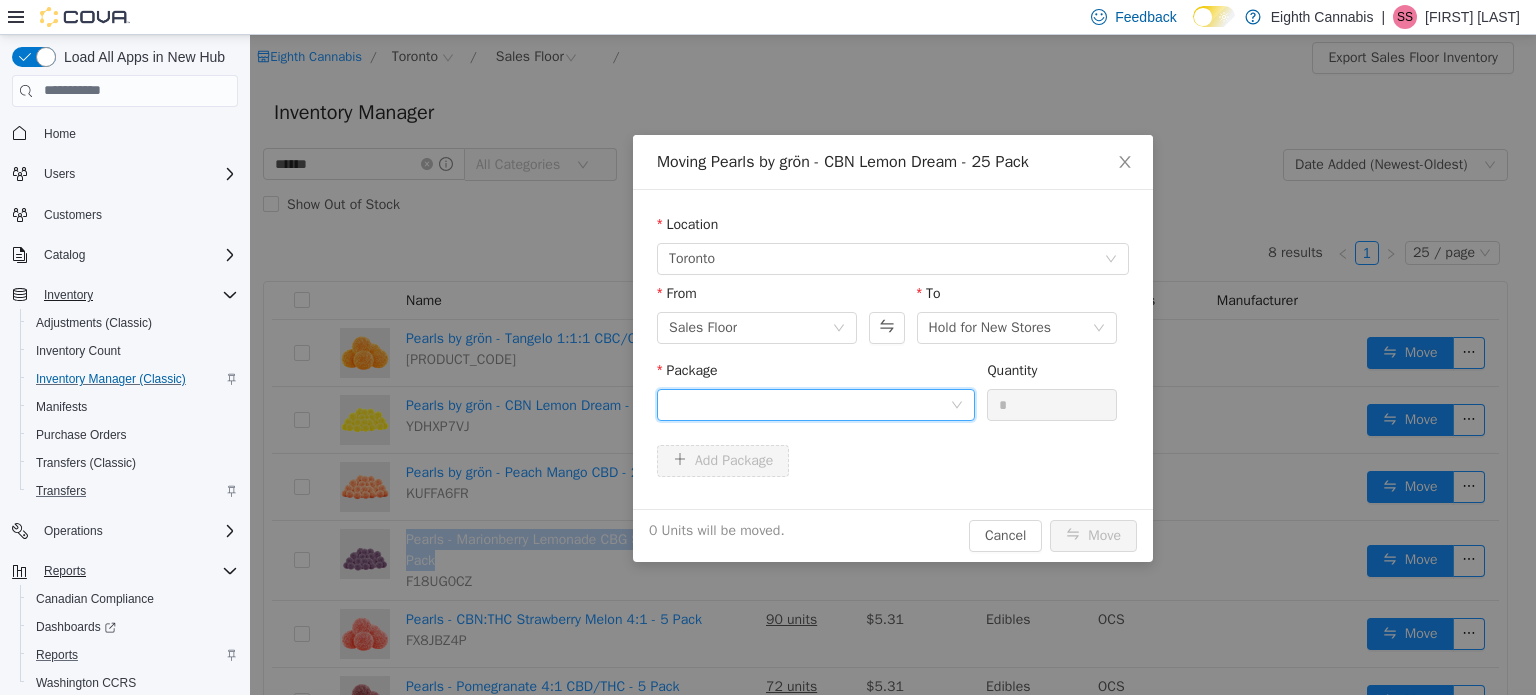 click at bounding box center [809, 404] 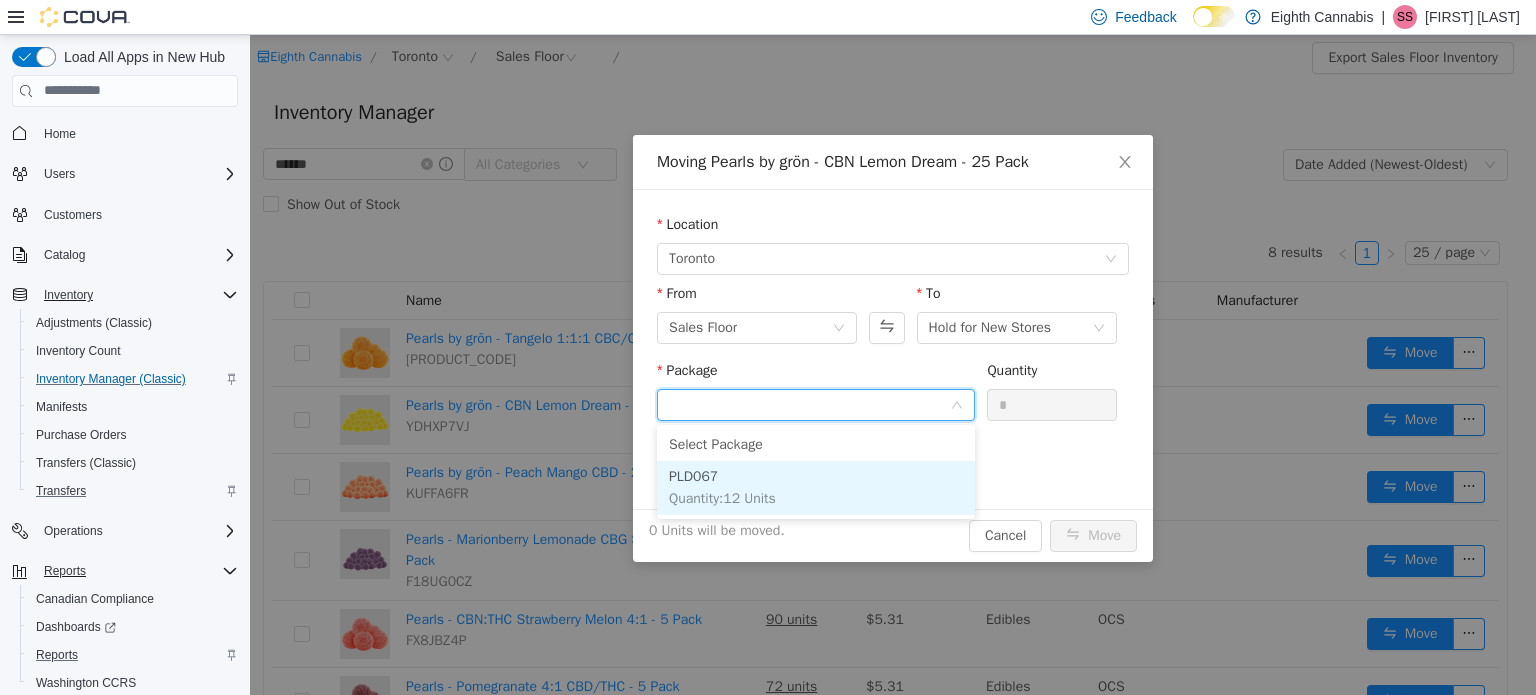 drag, startPoint x: 784, startPoint y: 493, endPoint x: 997, endPoint y: 446, distance: 218.12383 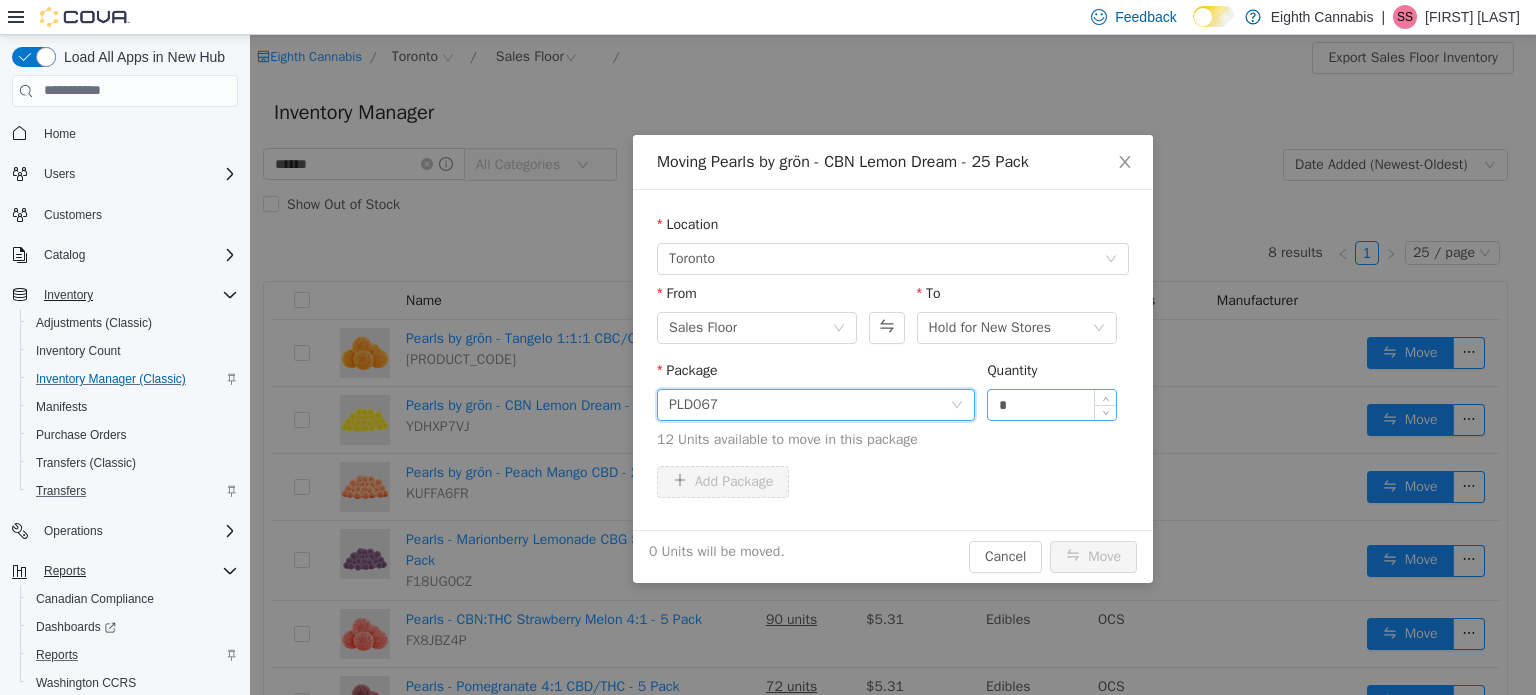 click on "*" at bounding box center (1052, 404) 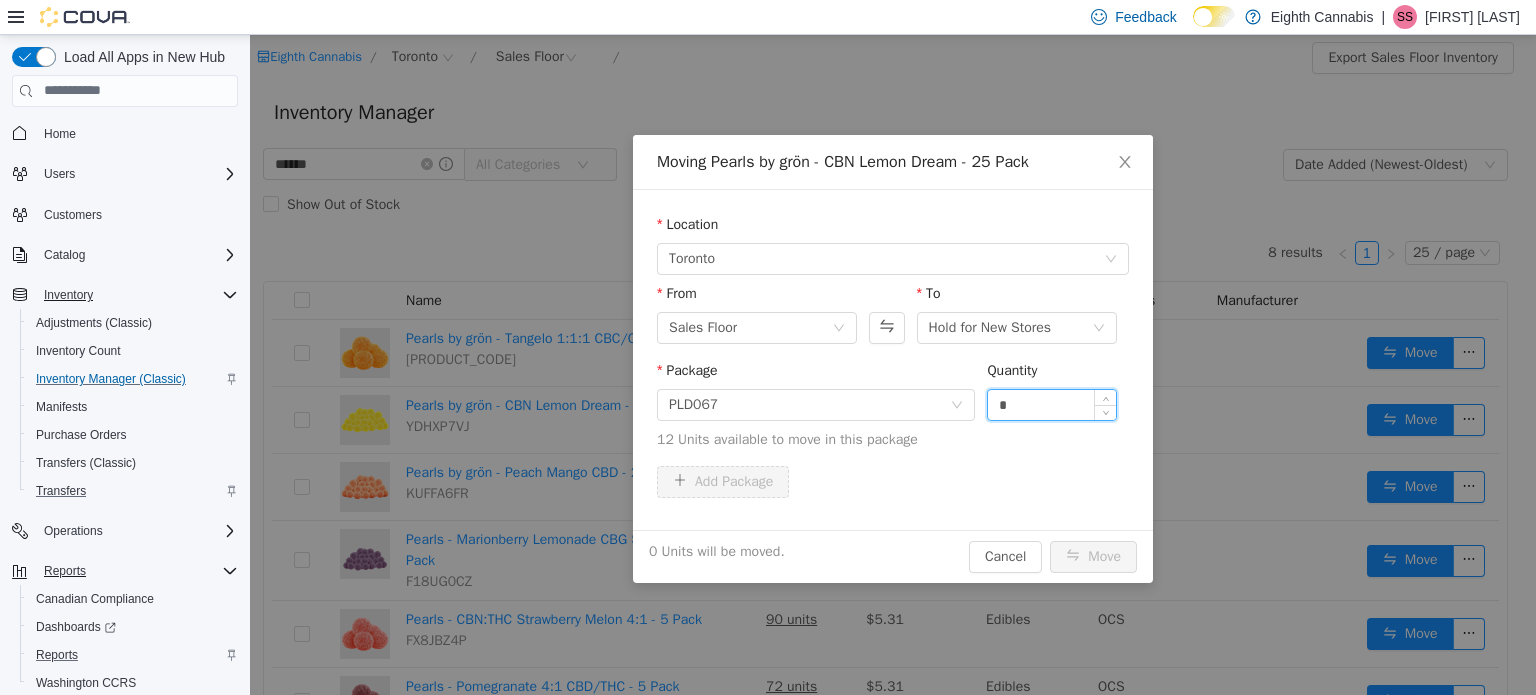 click on "*" at bounding box center [1052, 404] 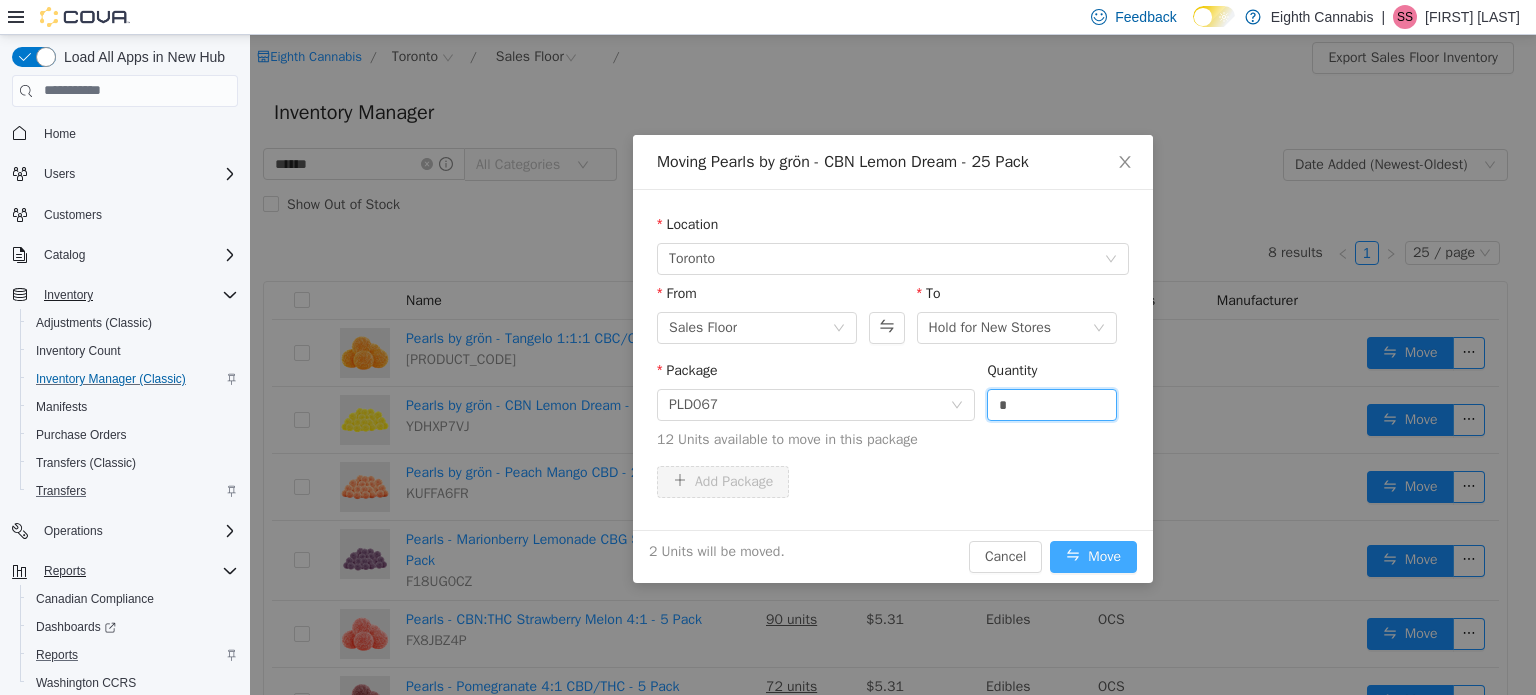 type on "*" 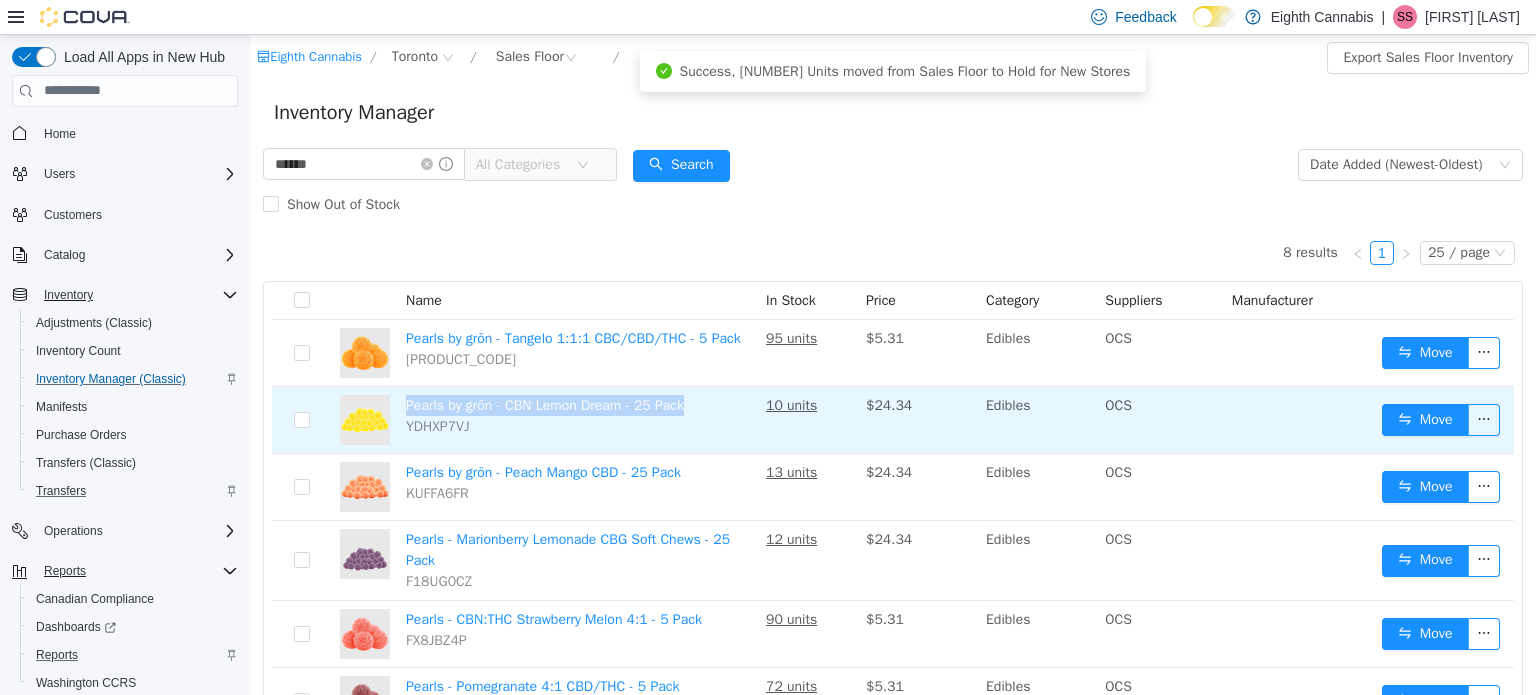 drag, startPoint x: 697, startPoint y: 402, endPoint x: 401, endPoint y: 396, distance: 296.0608 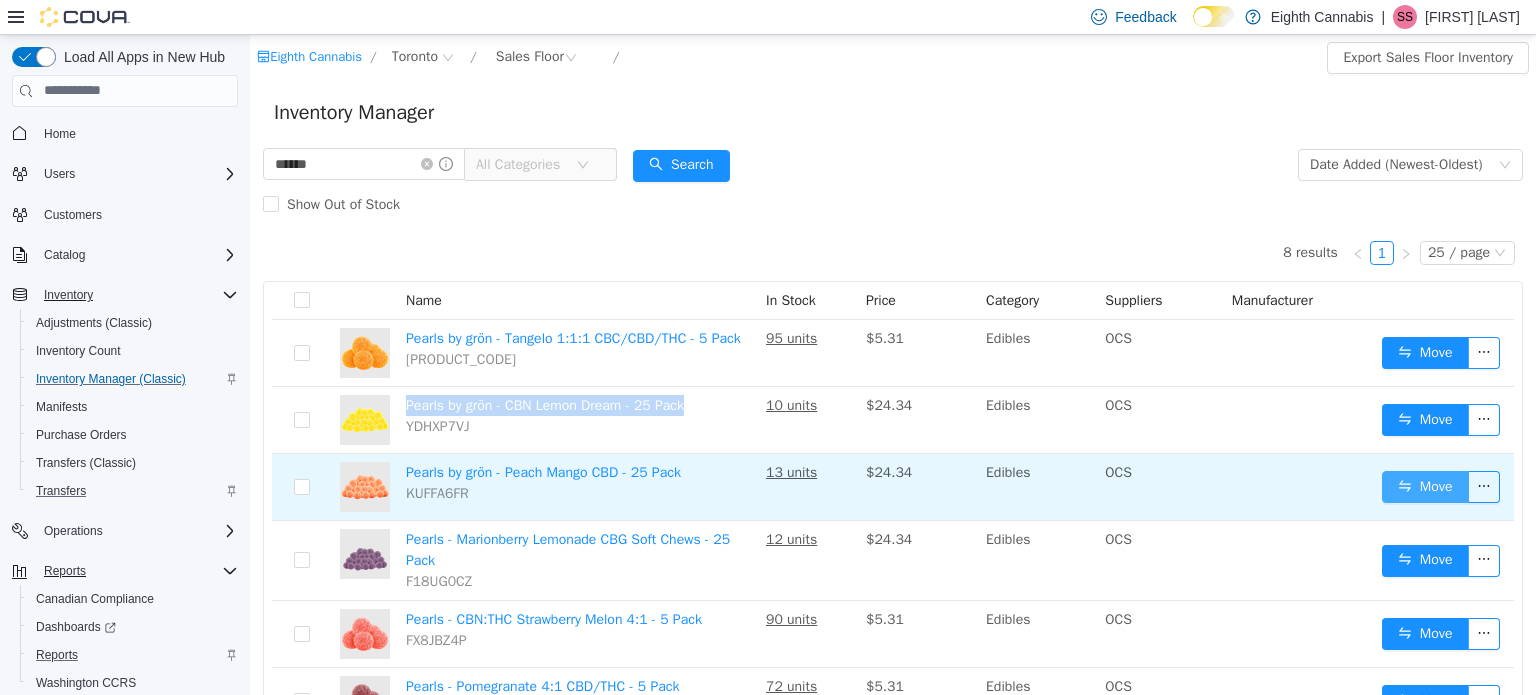 click on "Move" at bounding box center (1425, 486) 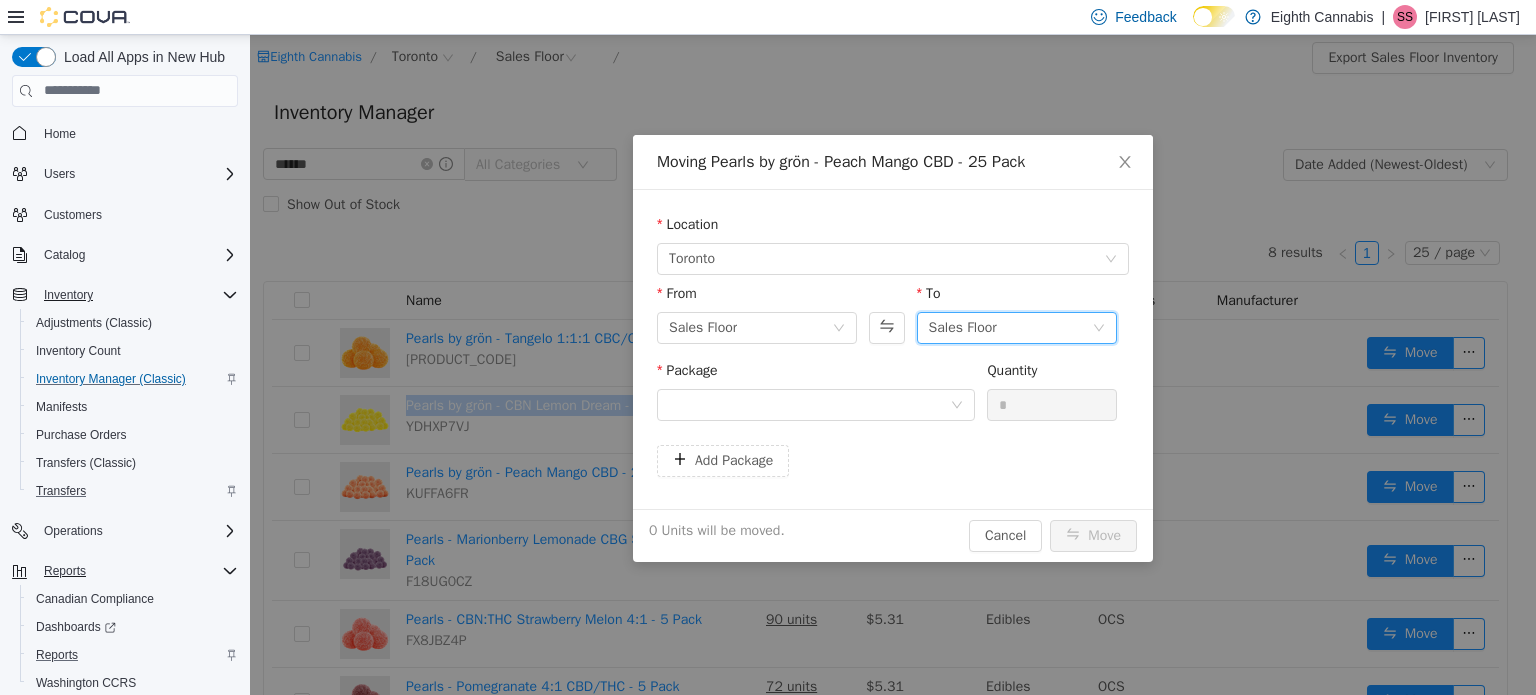 click on "Sales Floor" at bounding box center (1010, 327) 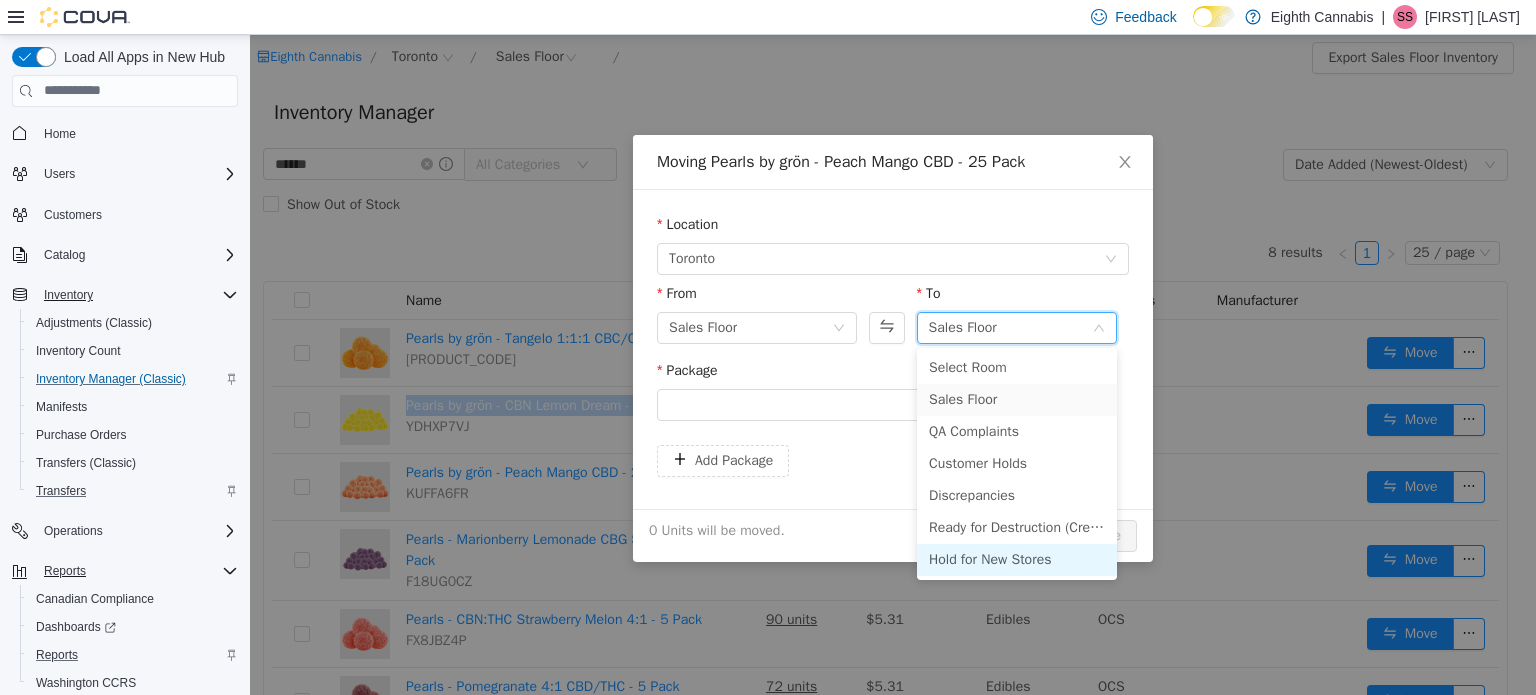 click on "Hold for New Stores" at bounding box center [1017, 559] 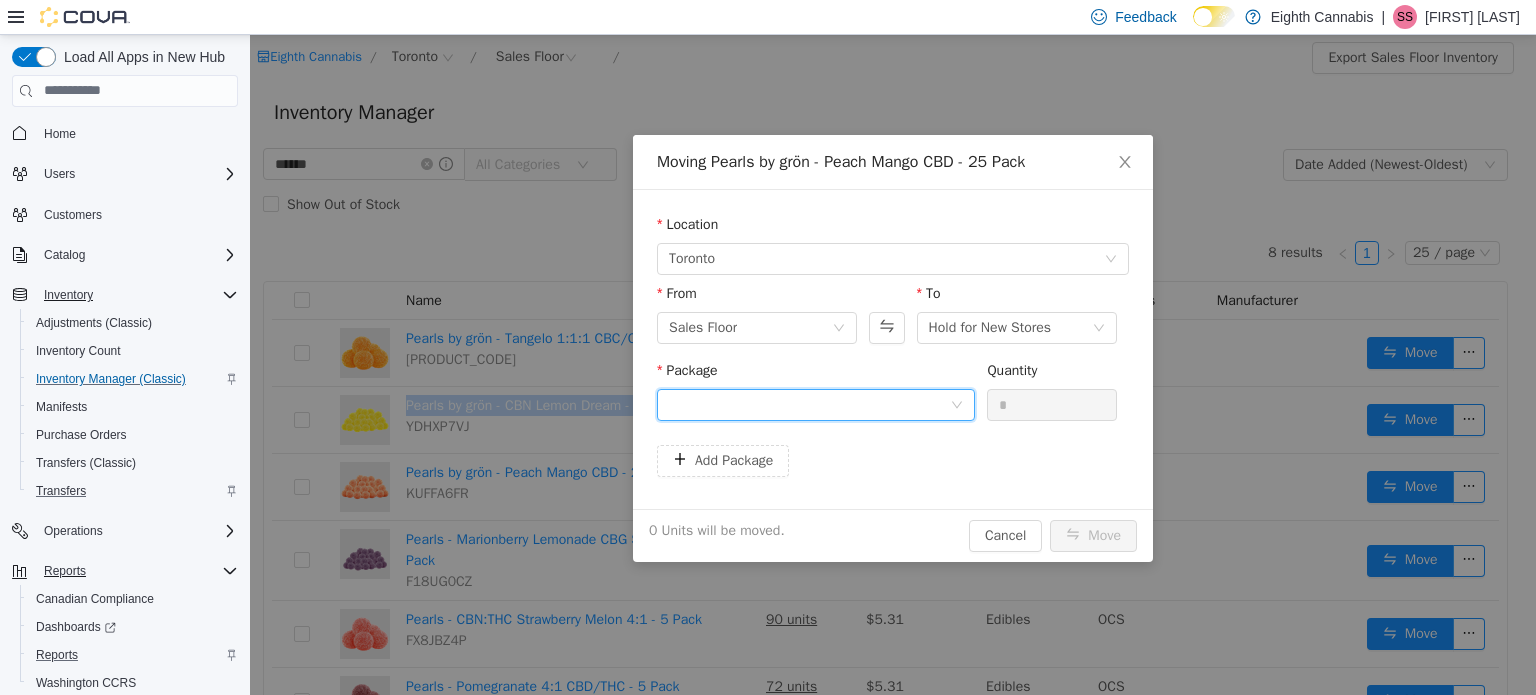 click at bounding box center (809, 404) 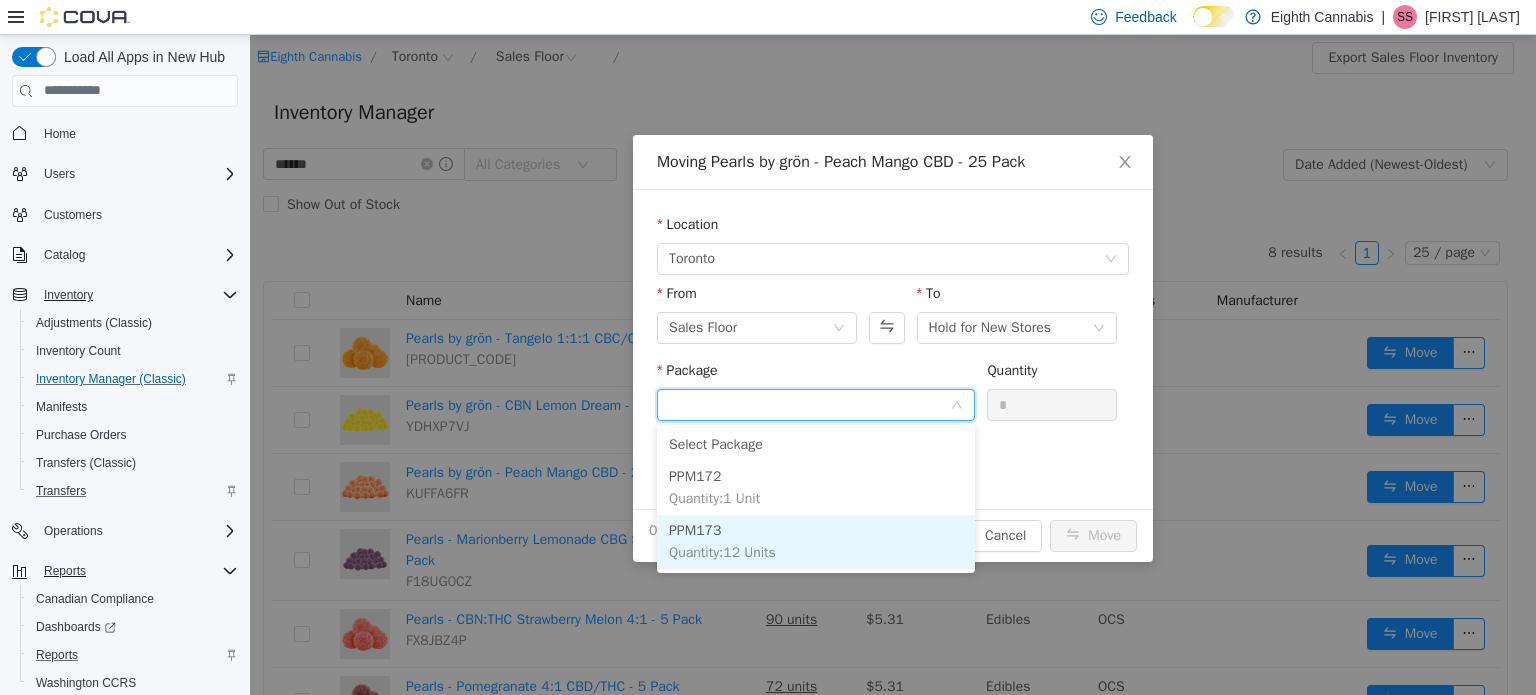 click on "Quantity :  12 Units" at bounding box center (722, 551) 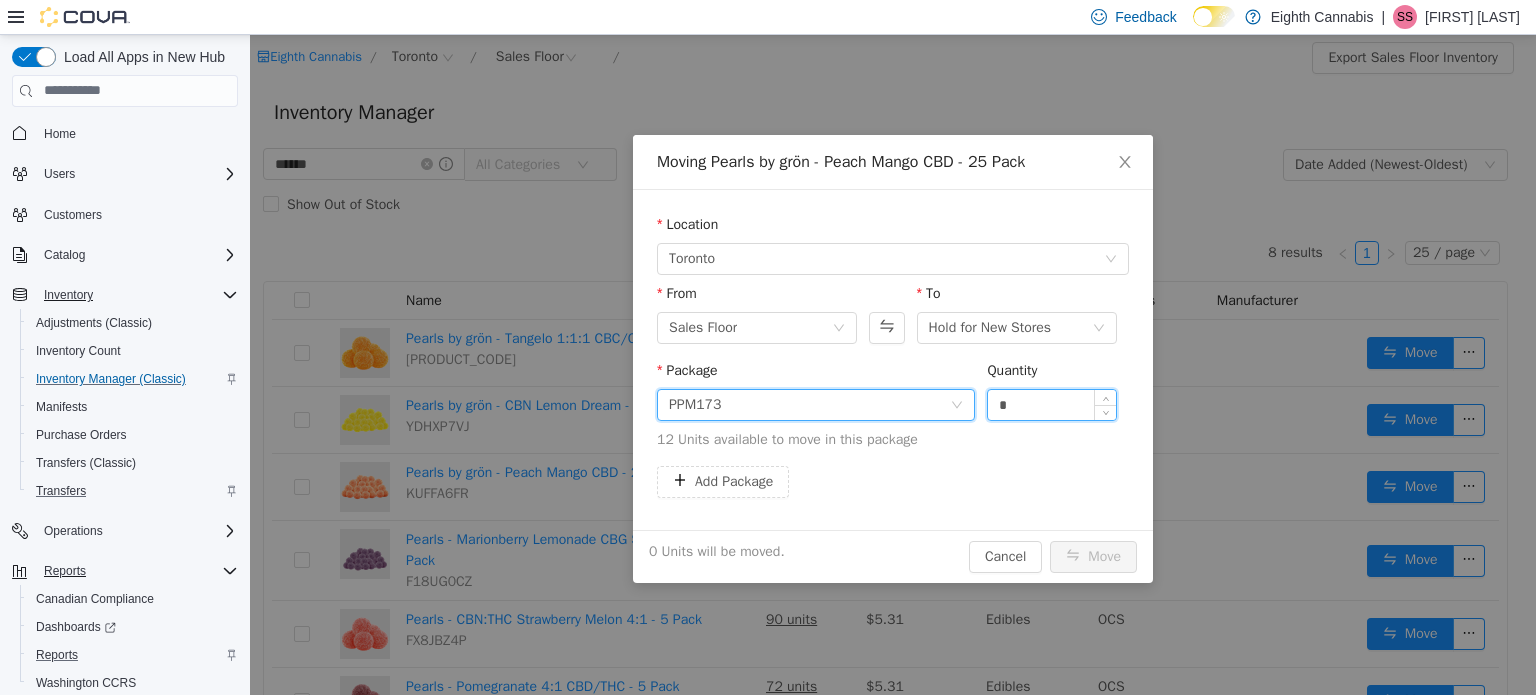 click on "*" at bounding box center [1052, 404] 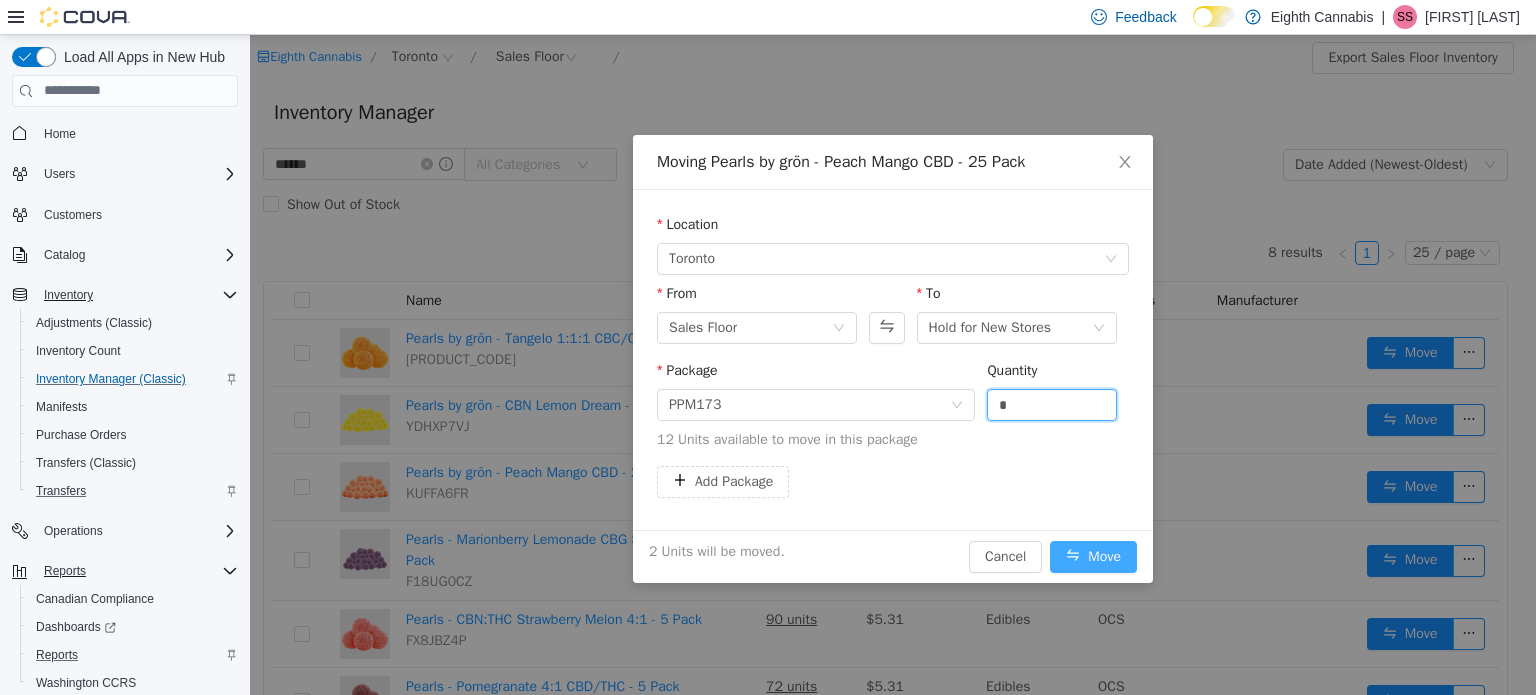 type on "*" 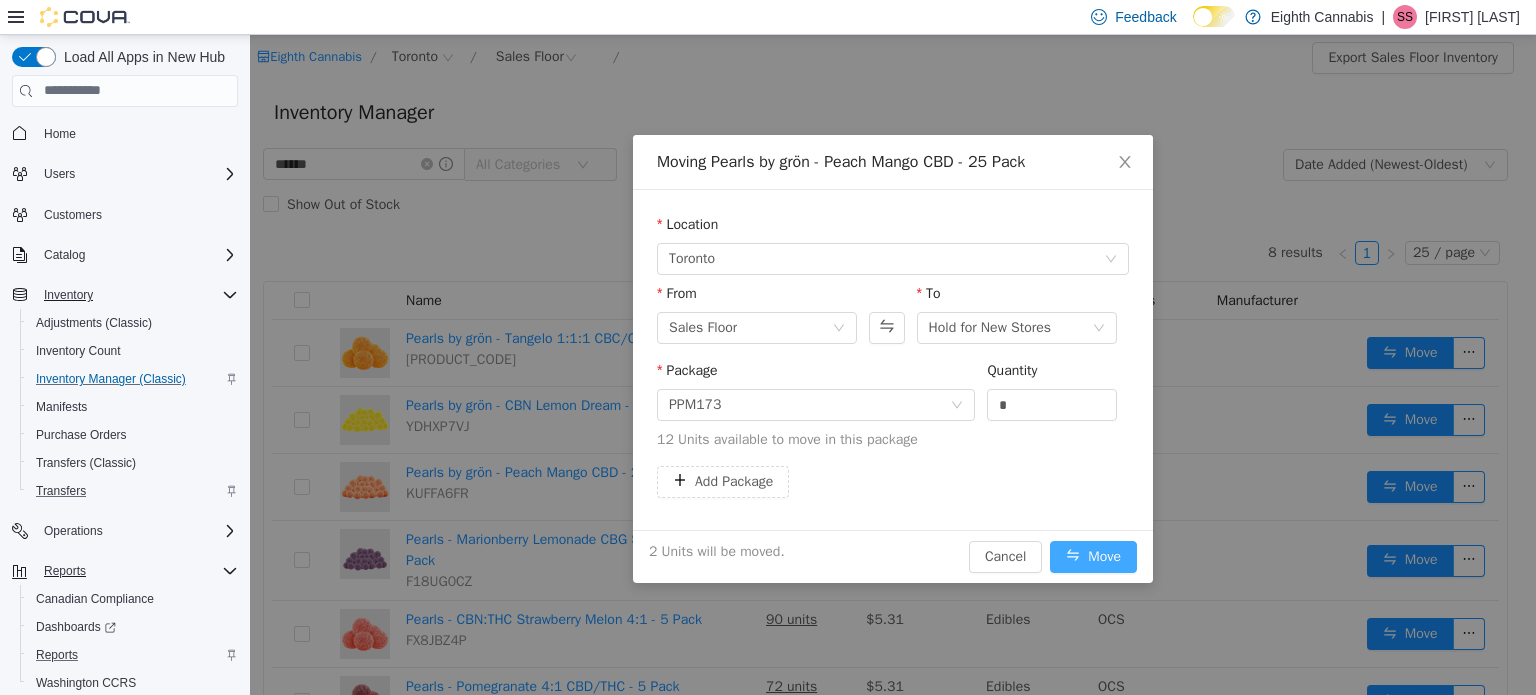 click on "Move" at bounding box center [1093, 556] 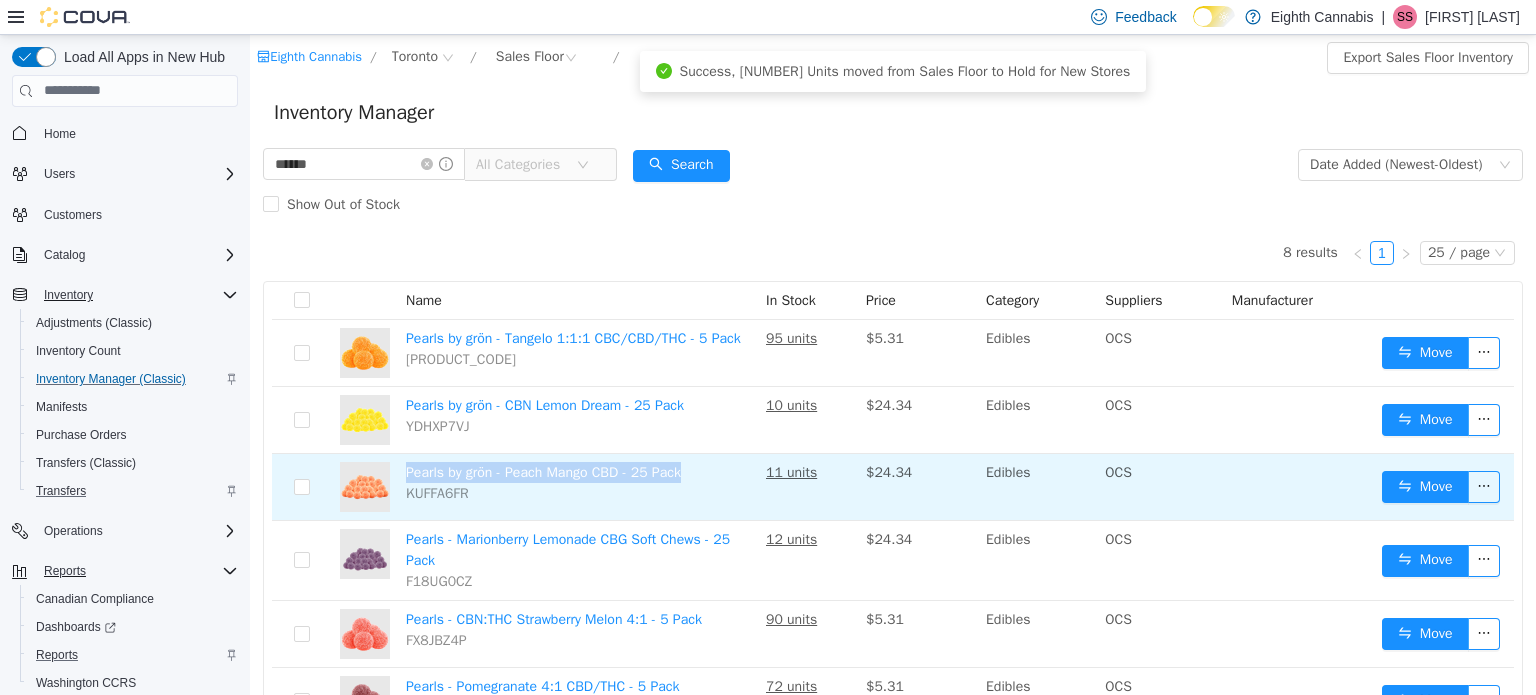drag, startPoint x: 696, startPoint y: 477, endPoint x: 406, endPoint y: 470, distance: 290.08447 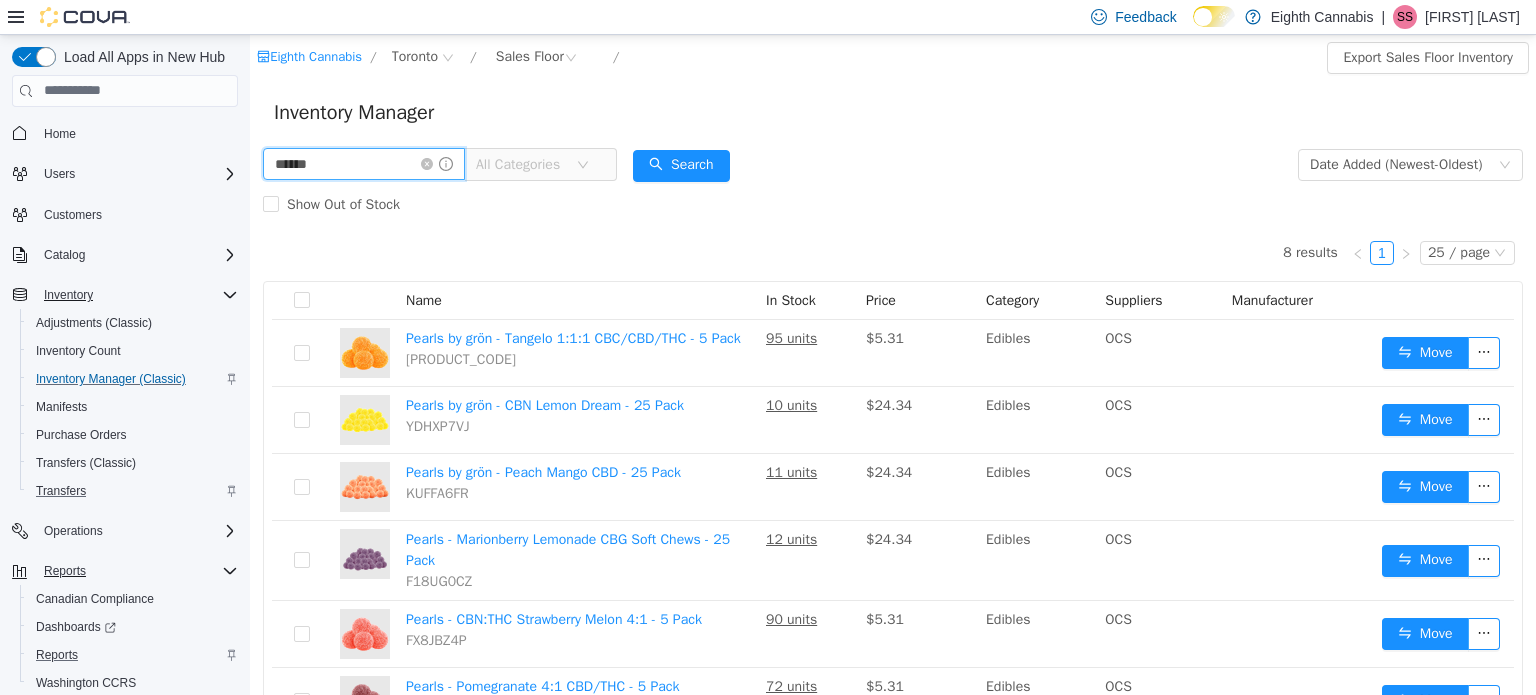 click on "******" at bounding box center [364, 163] 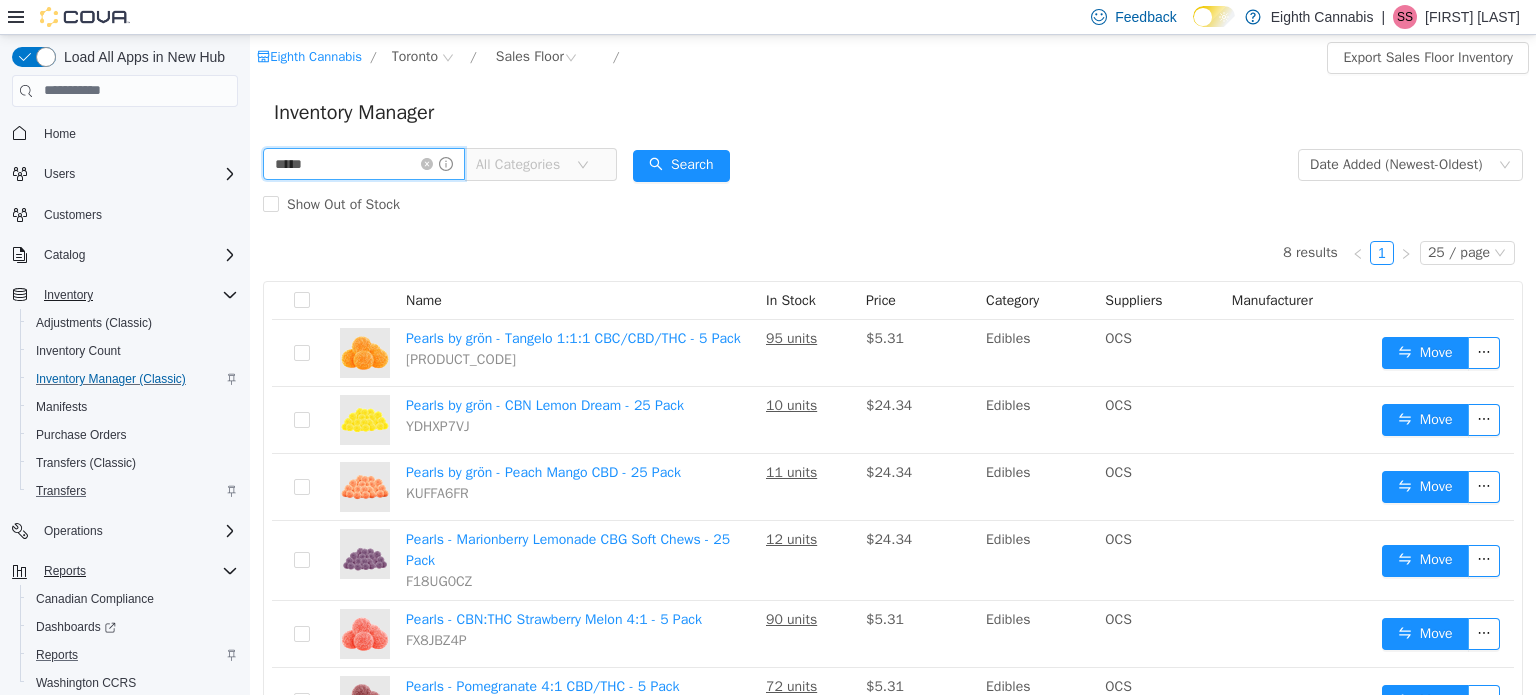 type on "*****" 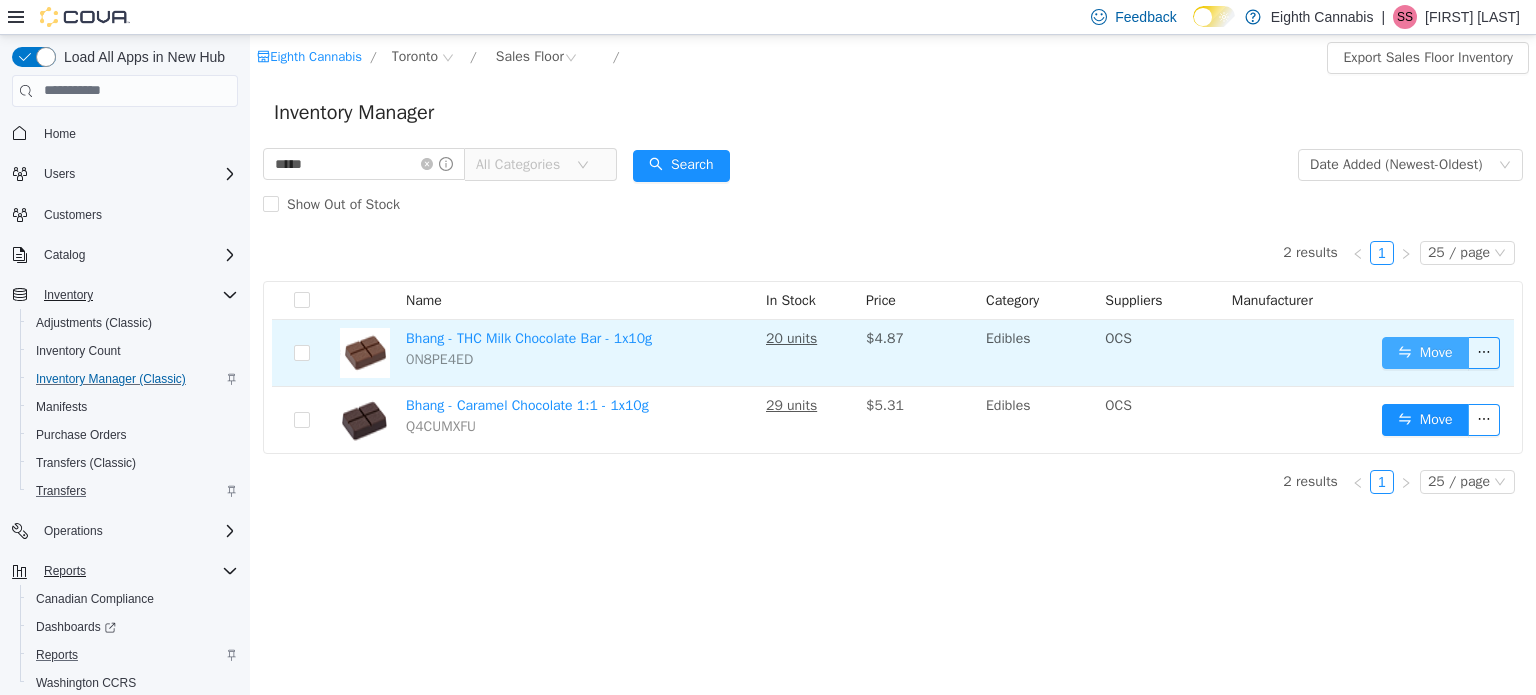 click on "Move" at bounding box center [1425, 352] 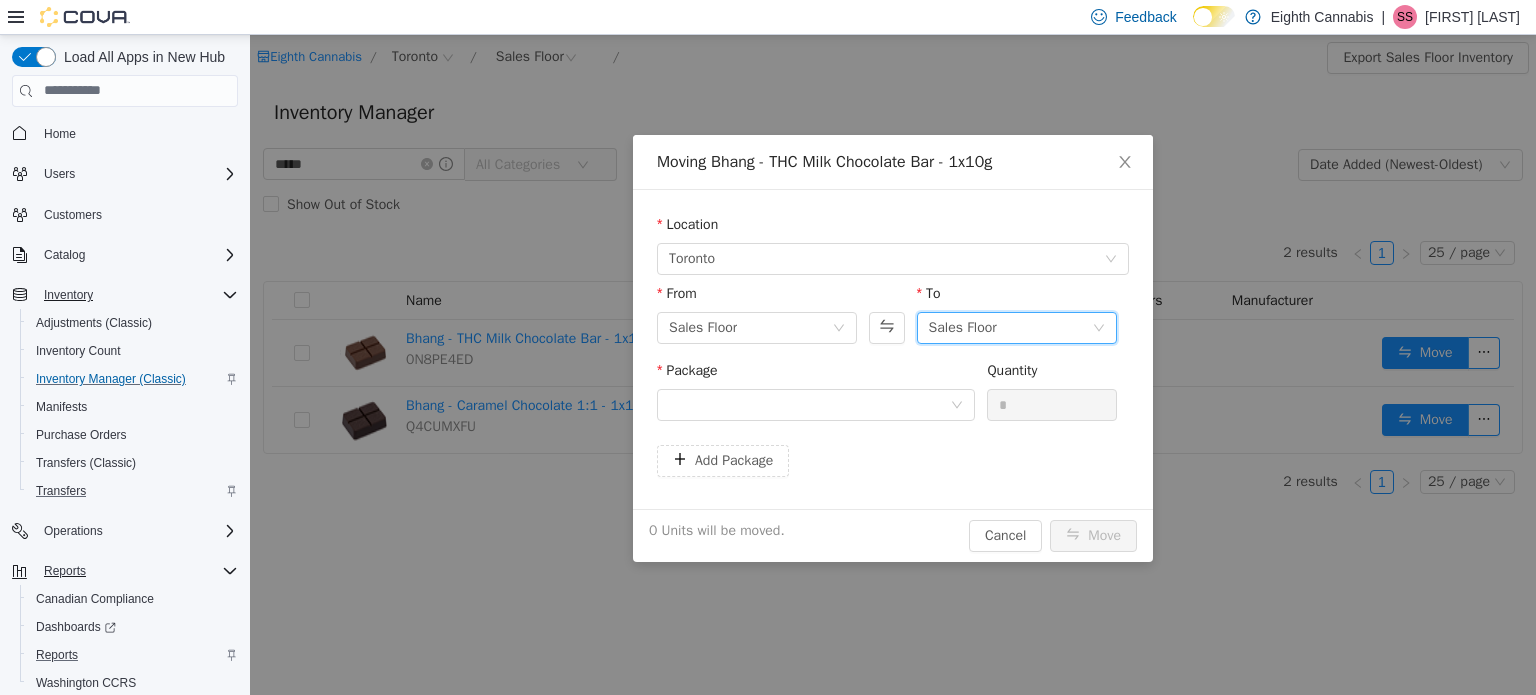 click on "Sales Floor" at bounding box center [963, 327] 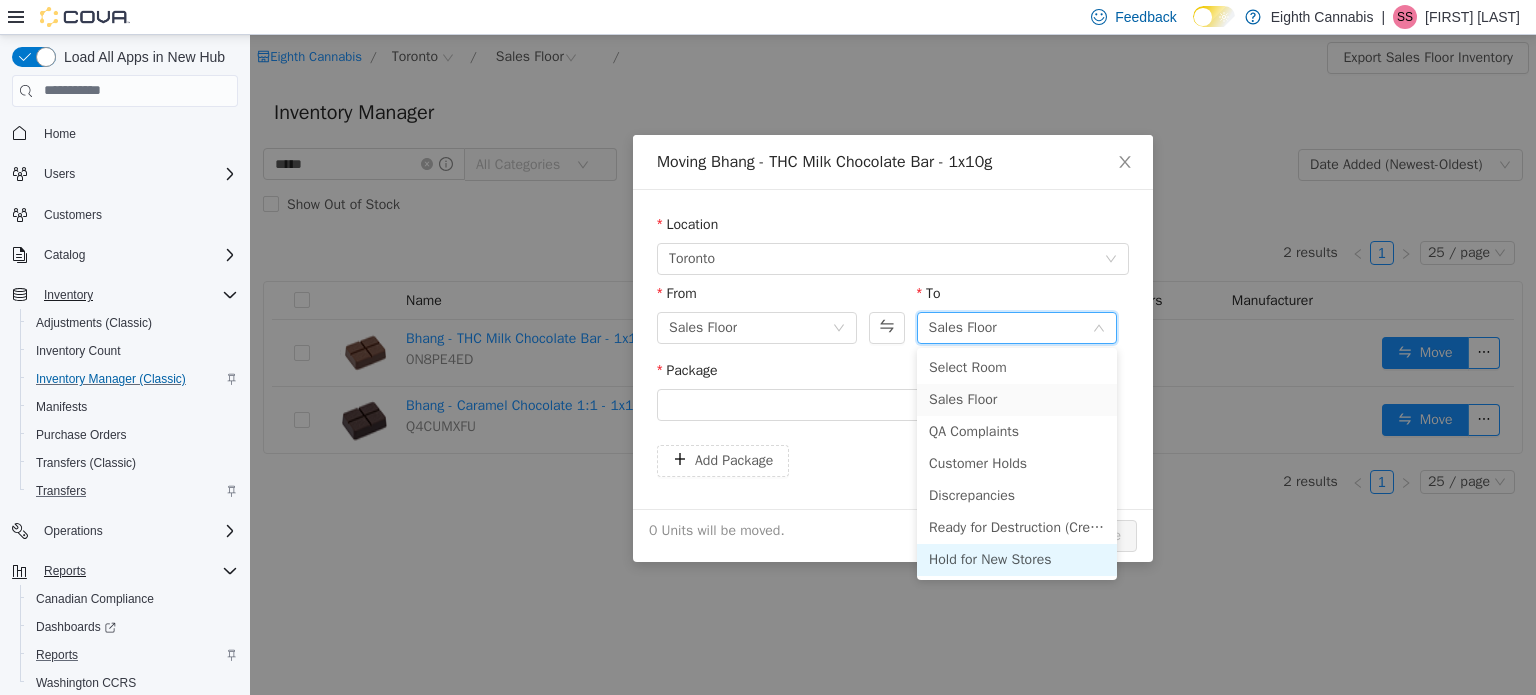 click on "Hold for New Stores" at bounding box center (1017, 559) 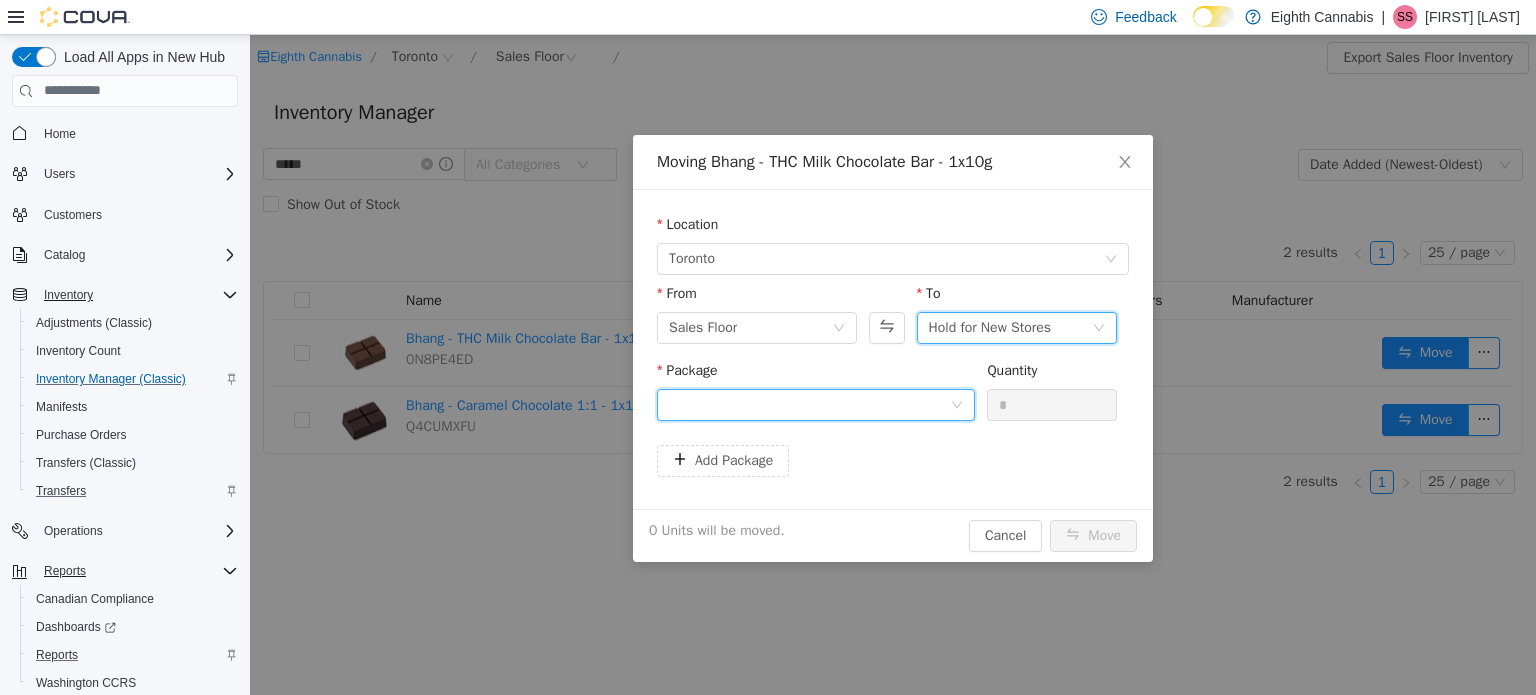 click at bounding box center [809, 404] 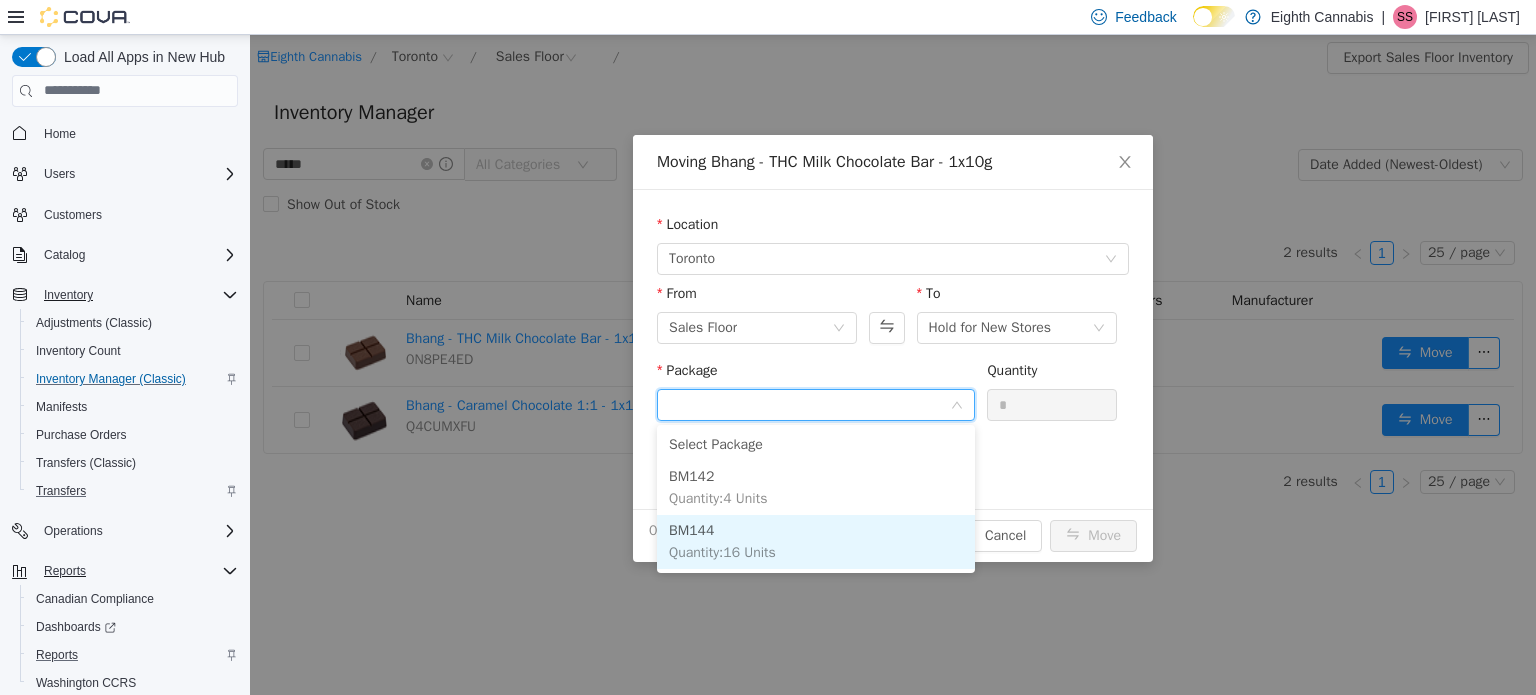 click on "Quantity :  16 Units" at bounding box center (722, 551) 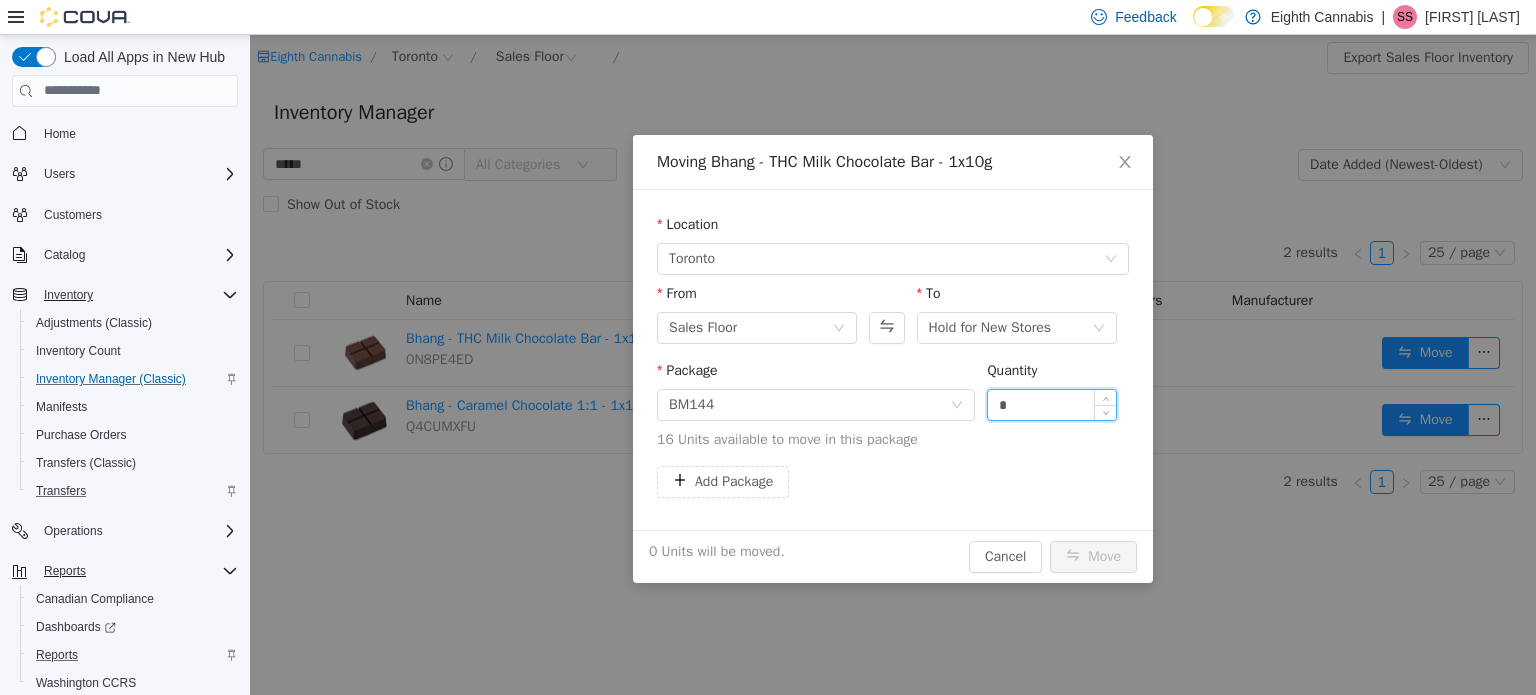 click on "*" at bounding box center [1052, 404] 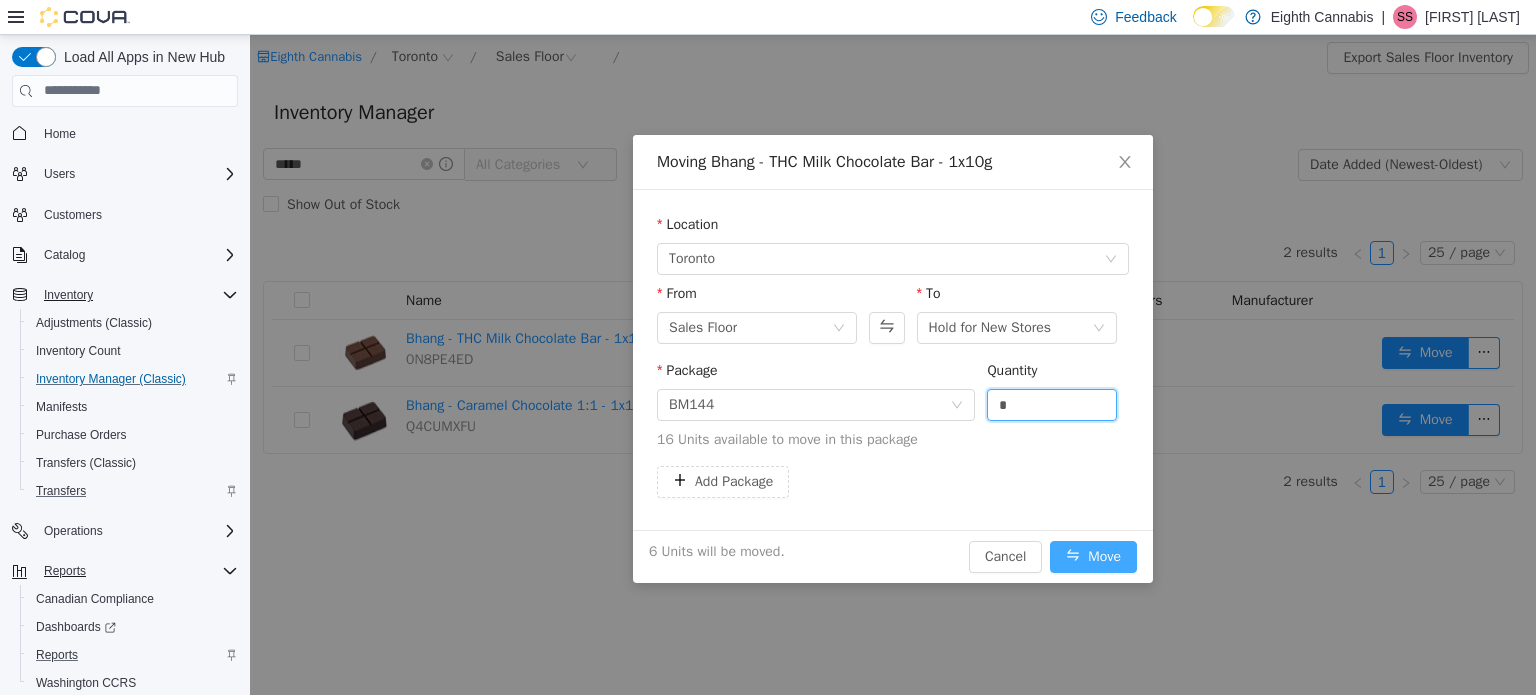 type on "*" 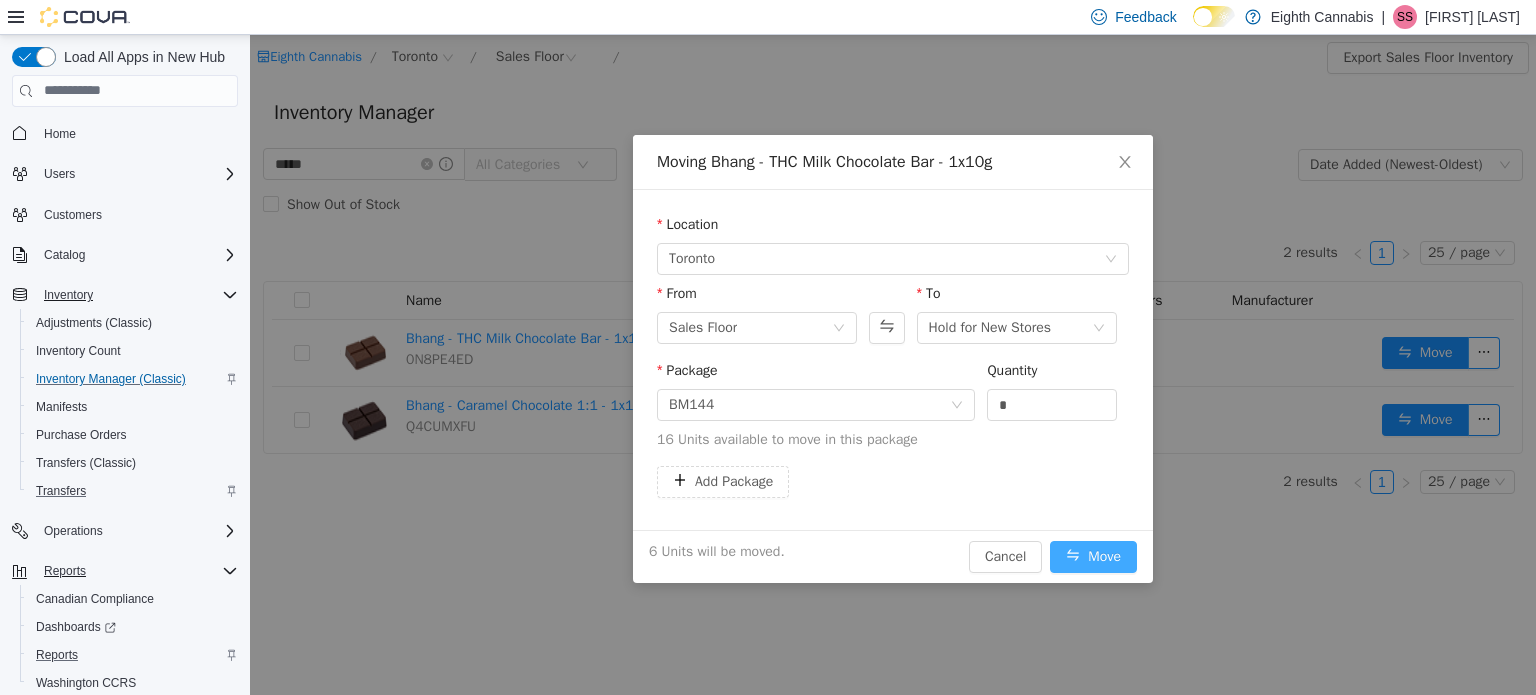 click on "Move" at bounding box center [1093, 556] 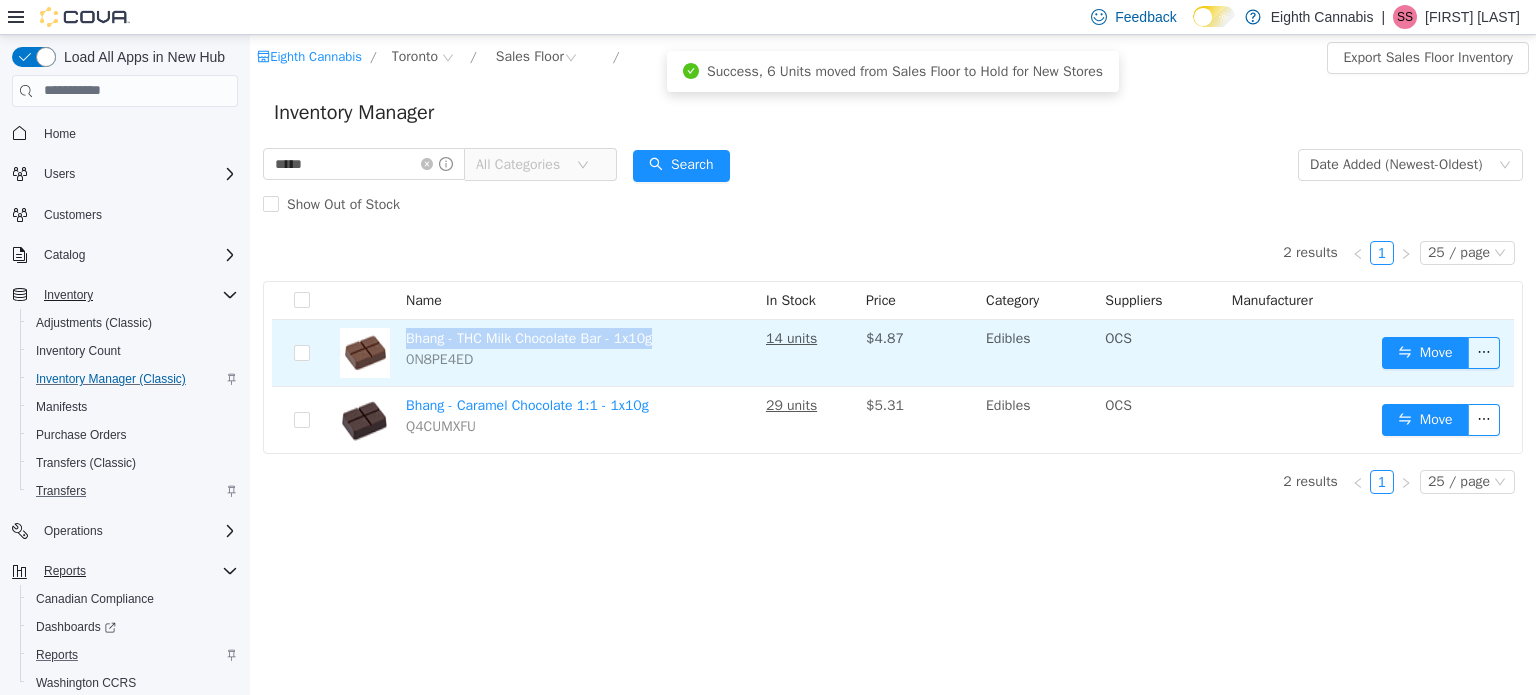 drag, startPoint x: 664, startPoint y: 339, endPoint x: 403, endPoint y: 337, distance: 261.00766 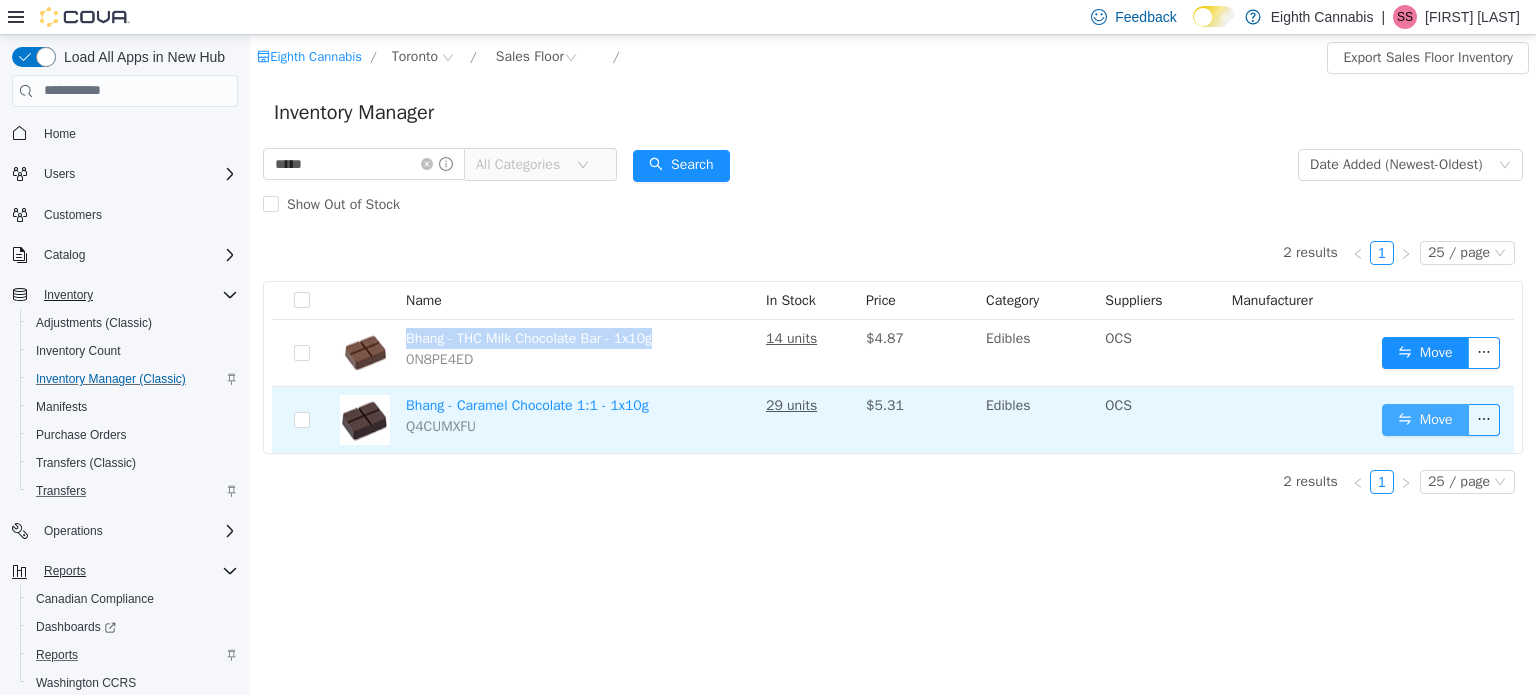 click on "Move" at bounding box center (1425, 419) 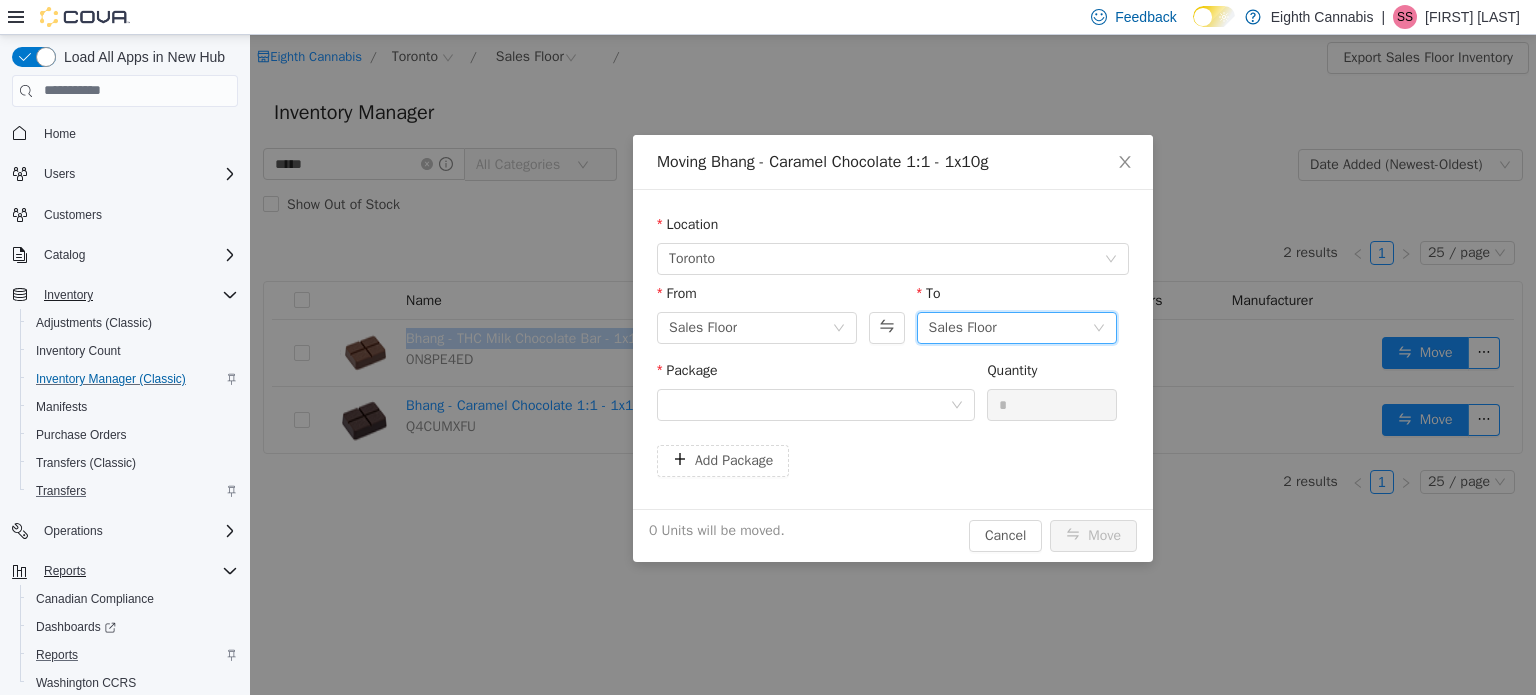 click on "Sales Floor" at bounding box center [963, 327] 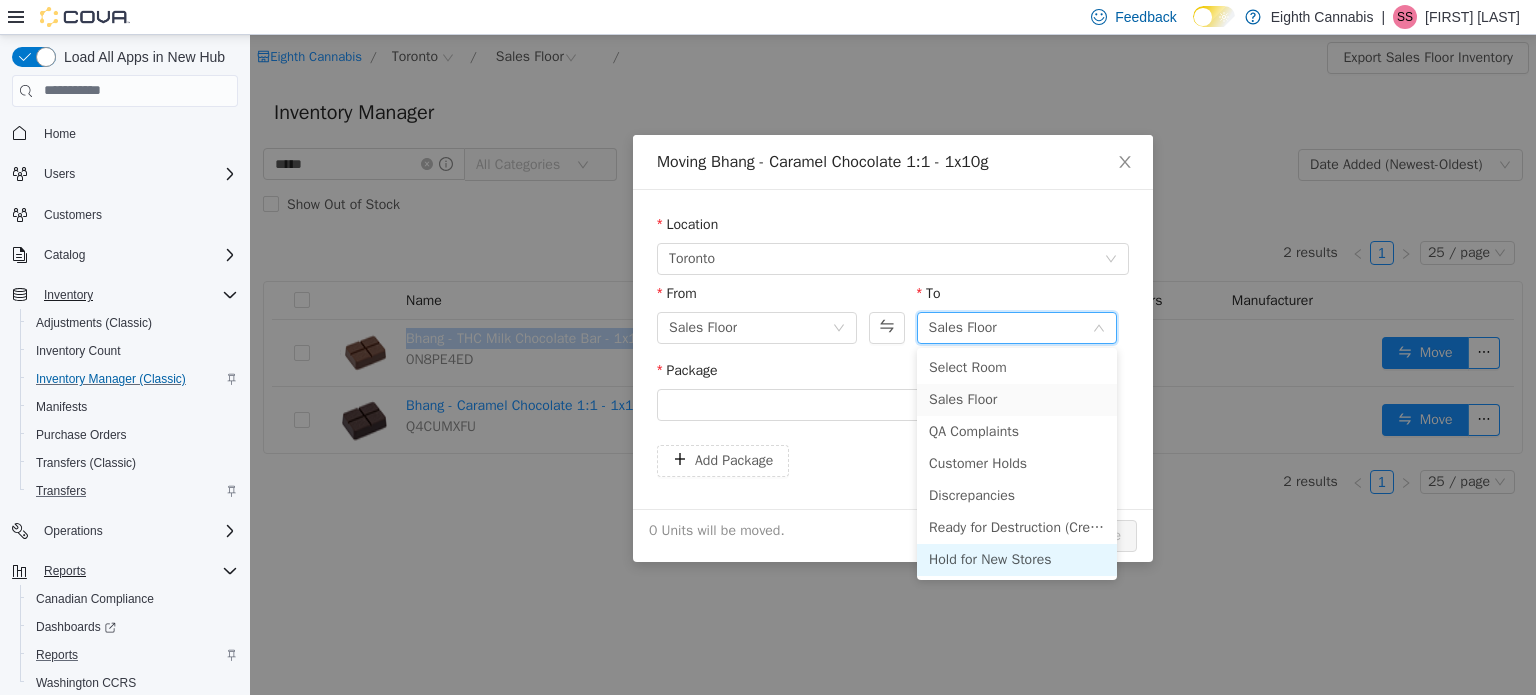 click on "Hold for New Stores" at bounding box center (1017, 559) 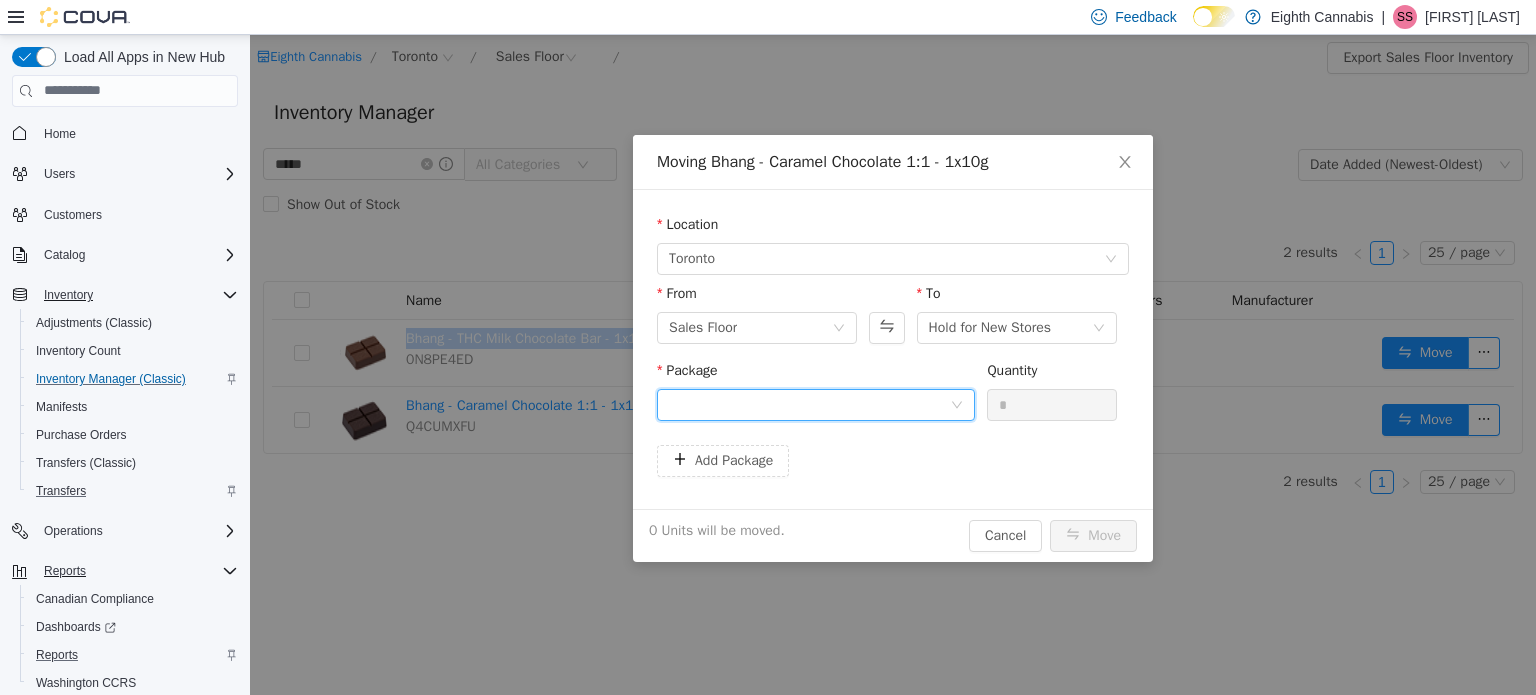 click at bounding box center (809, 404) 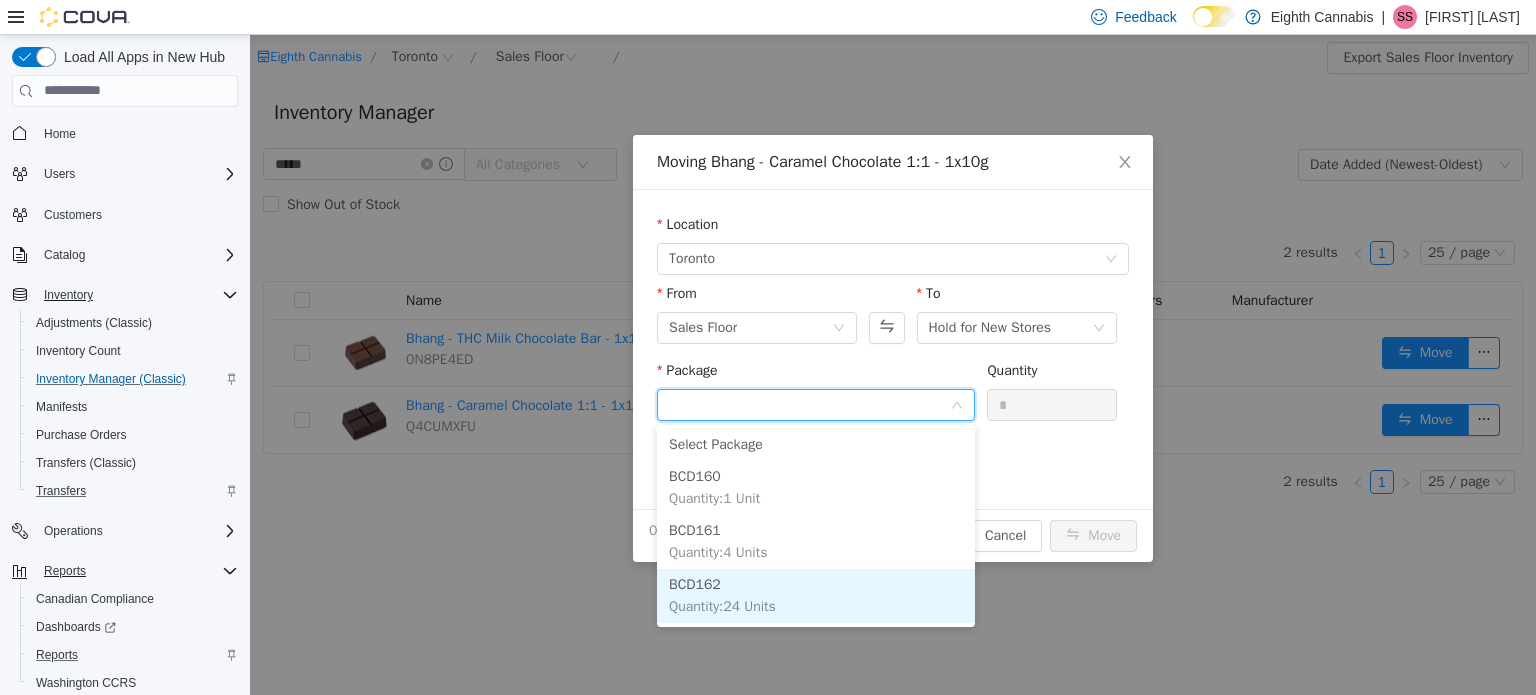 click on "Quantity :  24 Units" at bounding box center (722, 605) 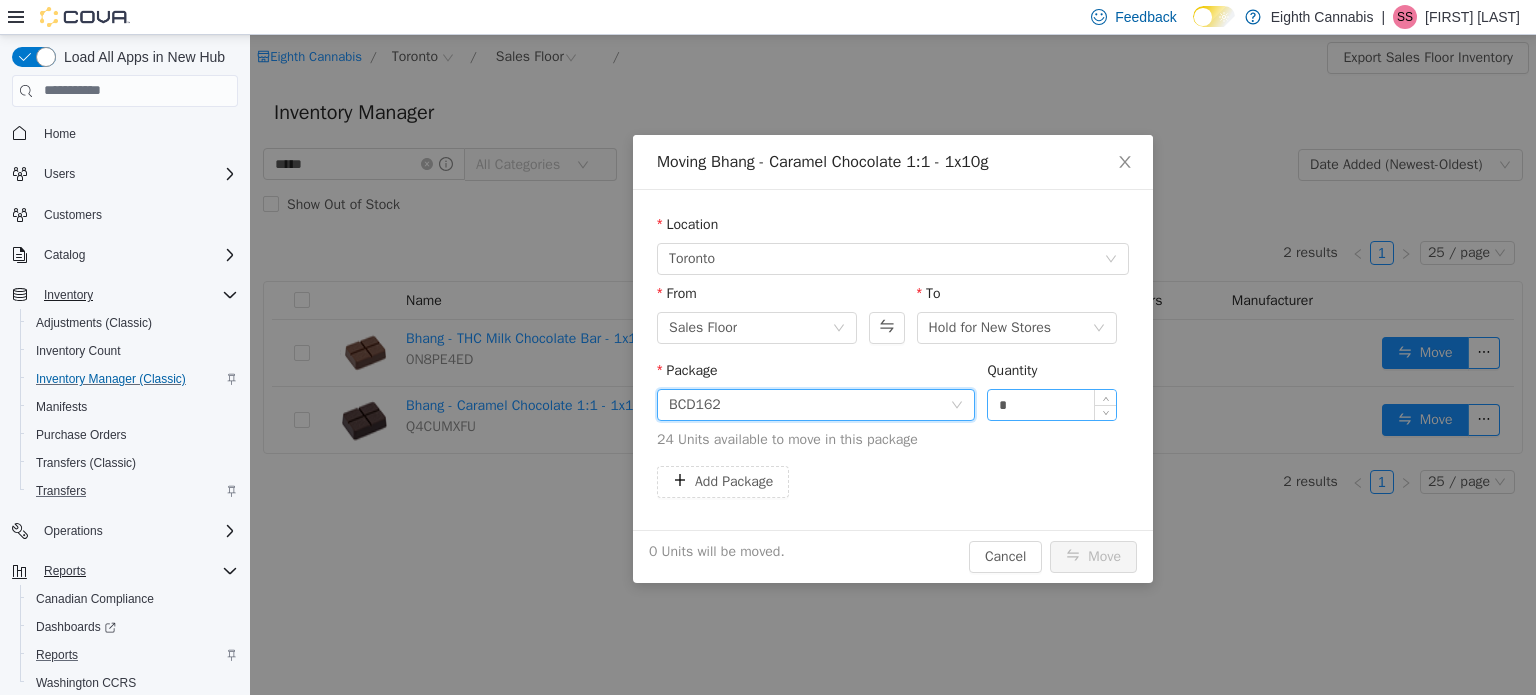 click on "*" at bounding box center [1052, 404] 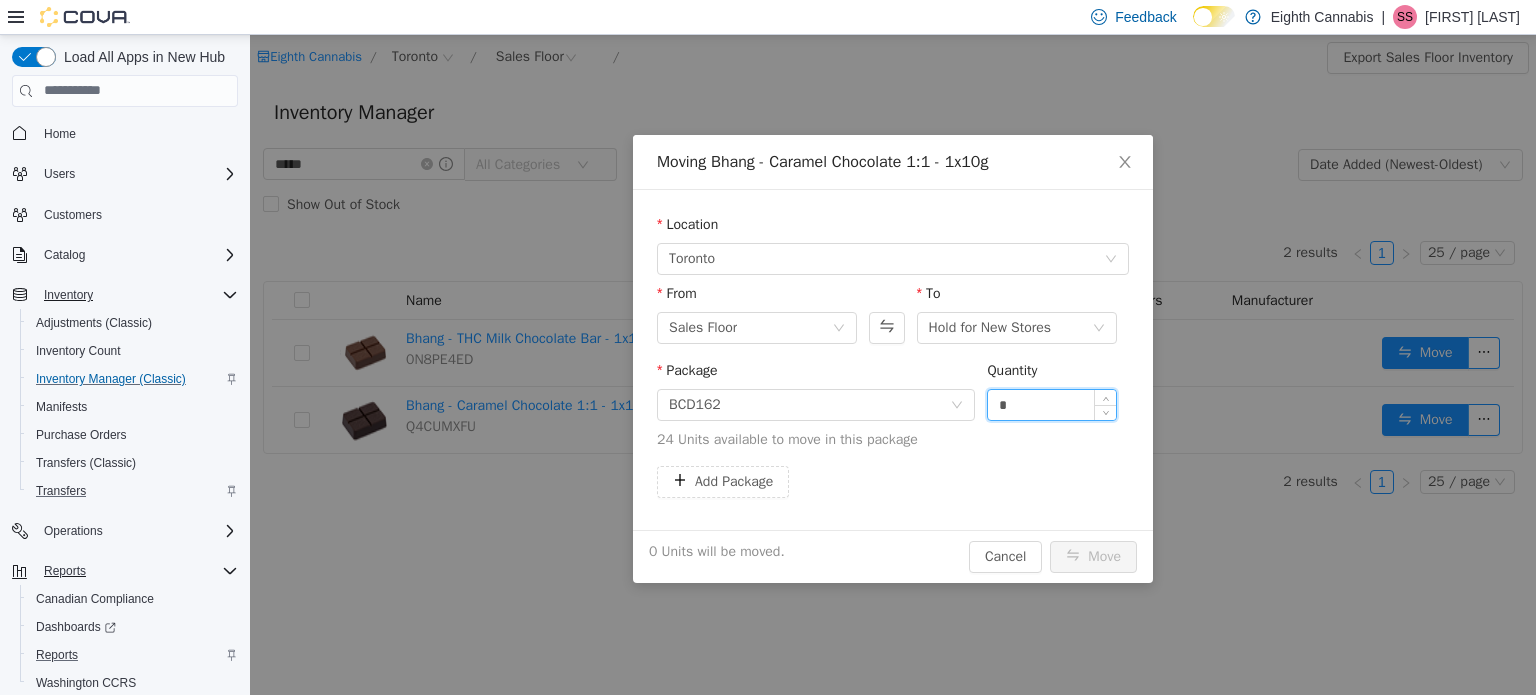 click on "*" at bounding box center (1052, 404) 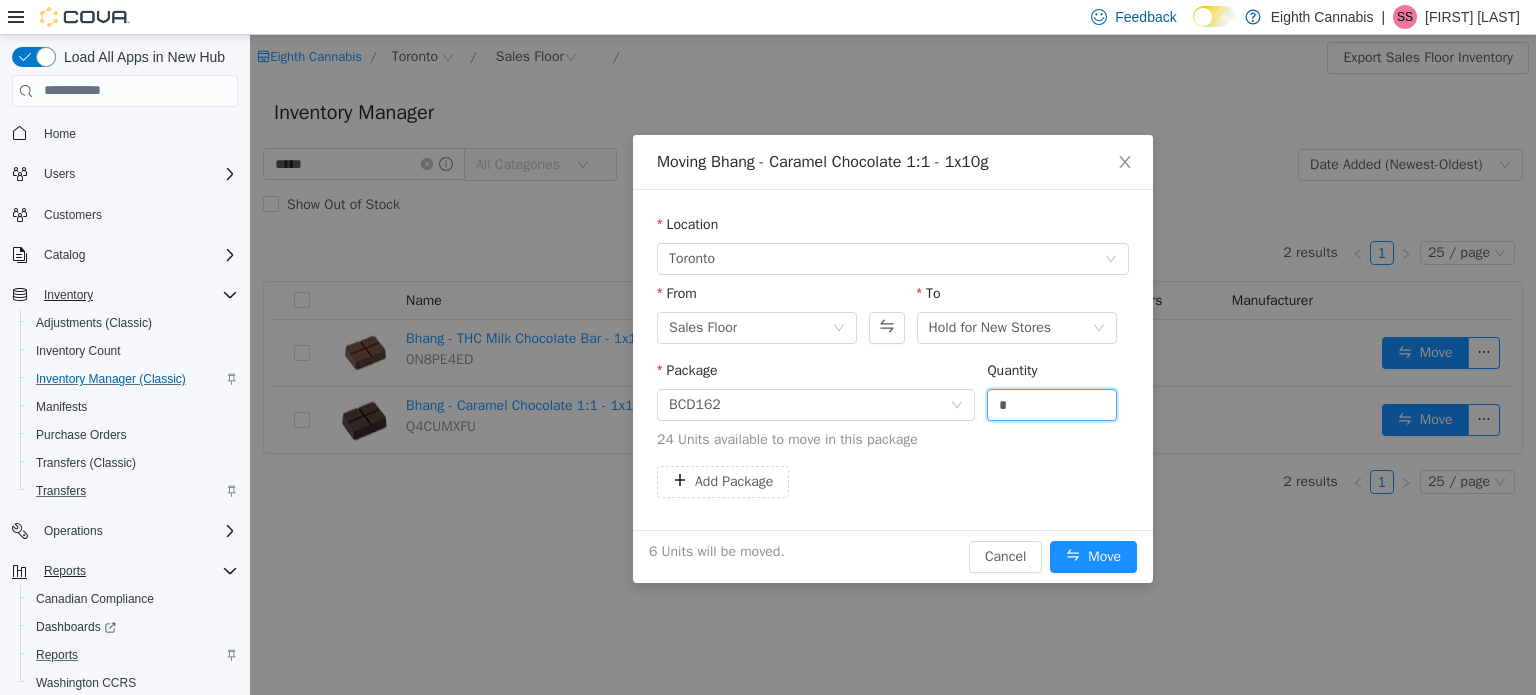 type on "*" 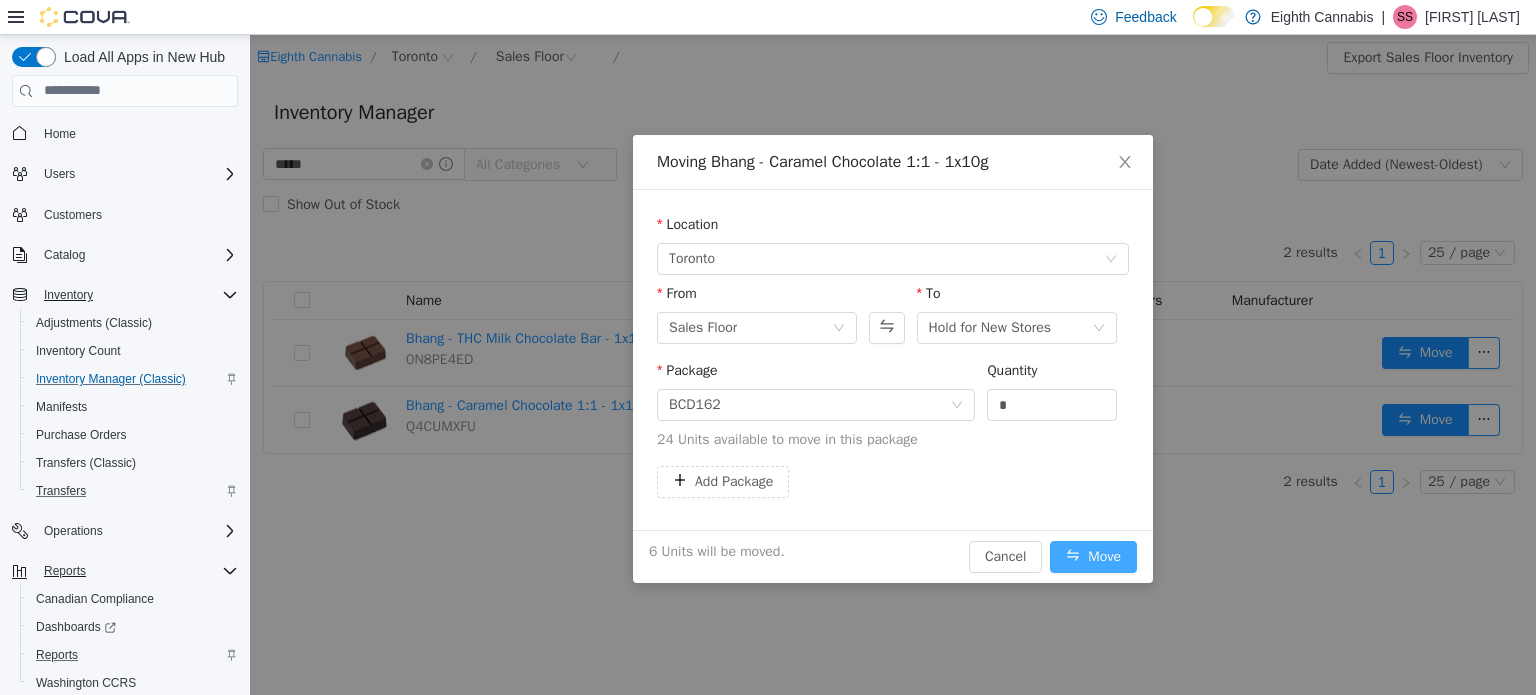 click on "Move" at bounding box center (1093, 556) 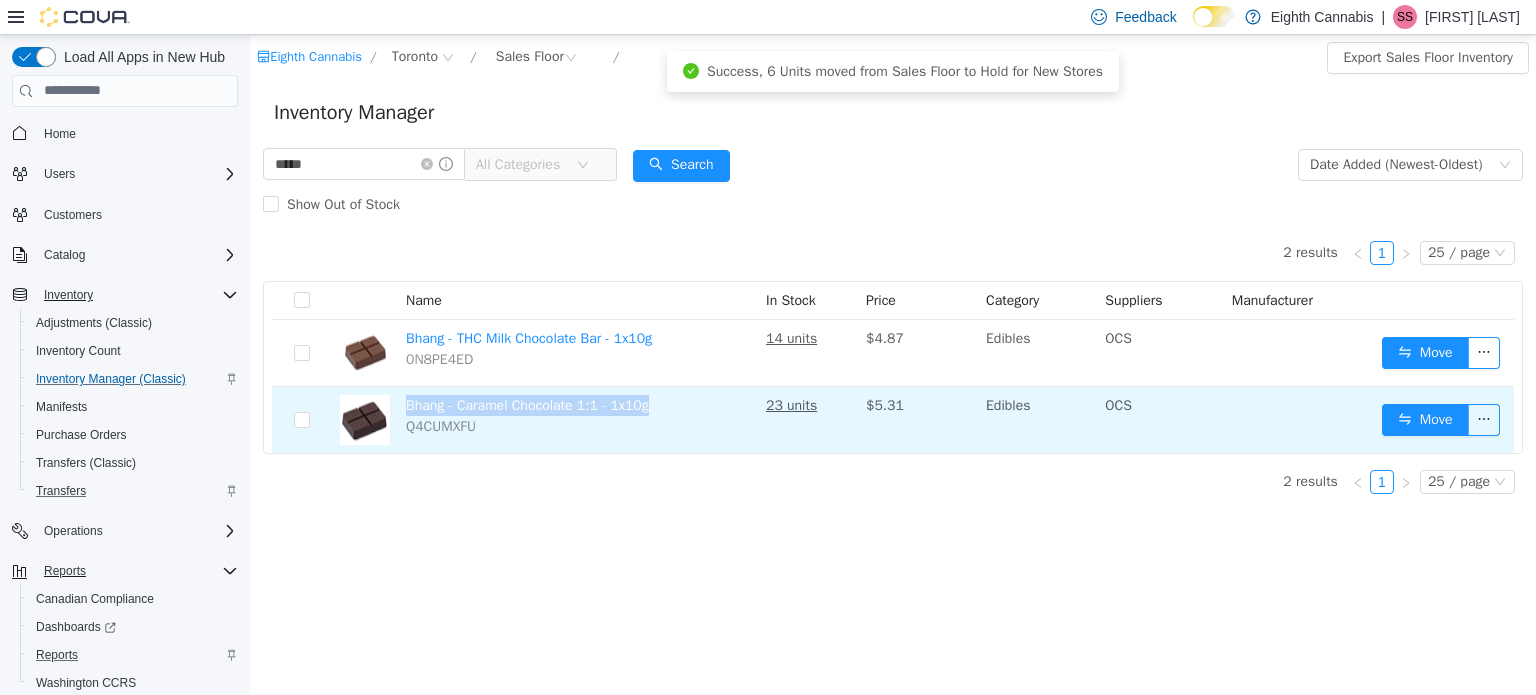 drag, startPoint x: 659, startPoint y: 406, endPoint x: 404, endPoint y: 400, distance: 255.07057 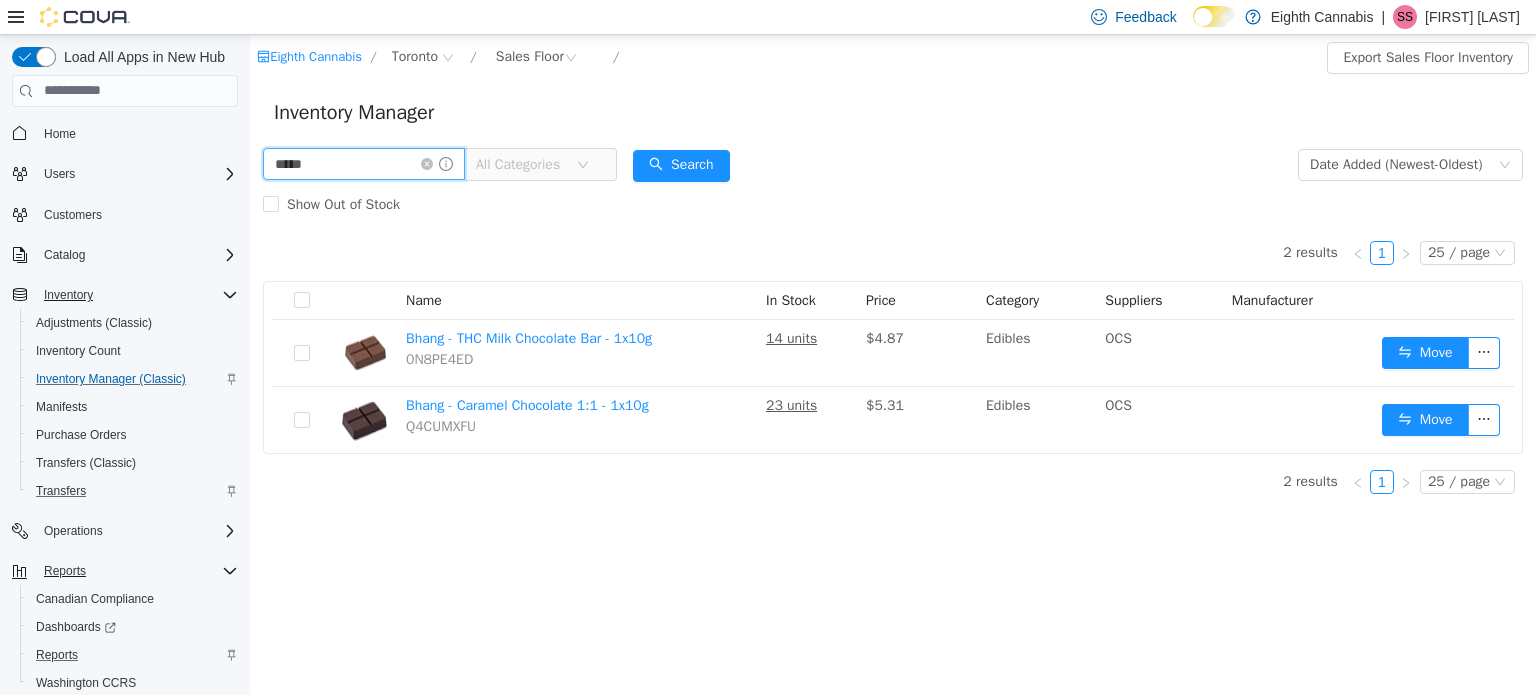 click on "*****" at bounding box center [364, 163] 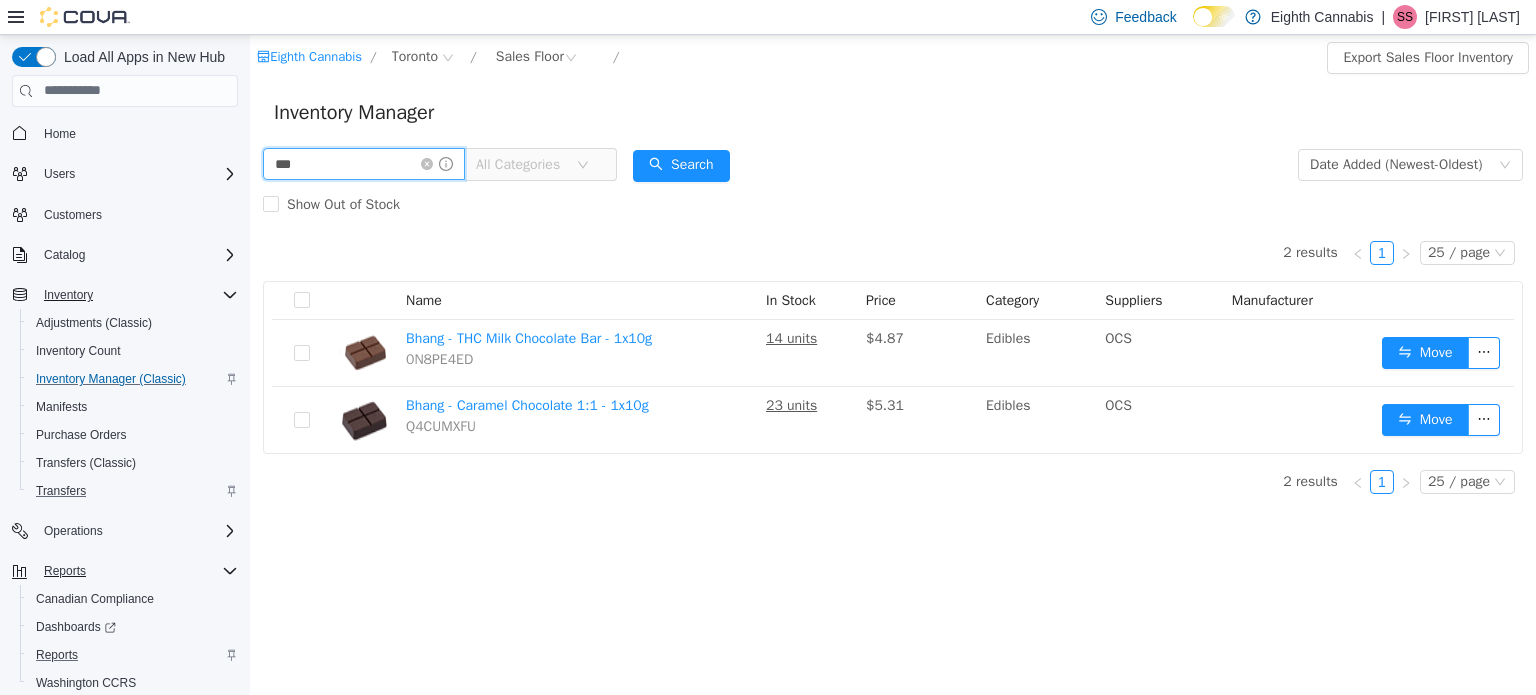 type on "**********" 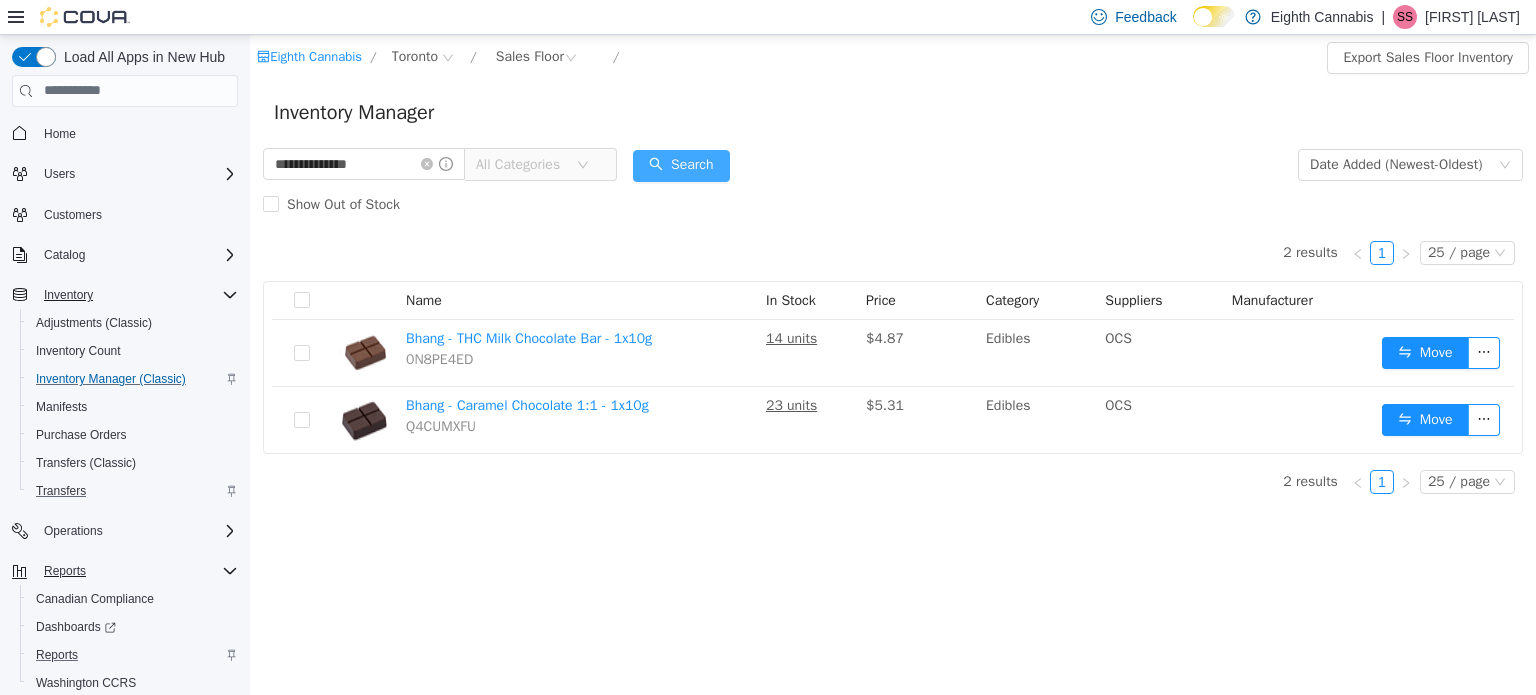 click on "Search" at bounding box center (681, 165) 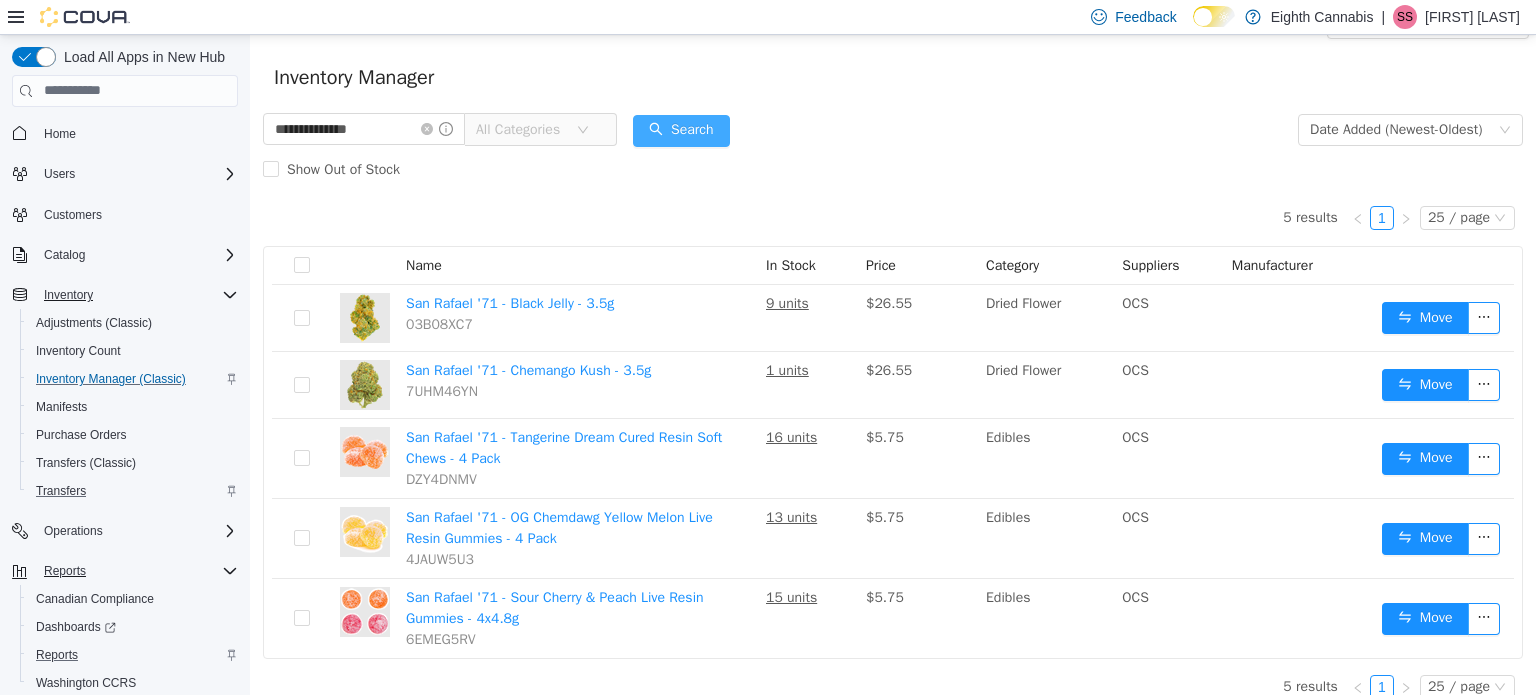 scroll, scrollTop: 54, scrollLeft: 0, axis: vertical 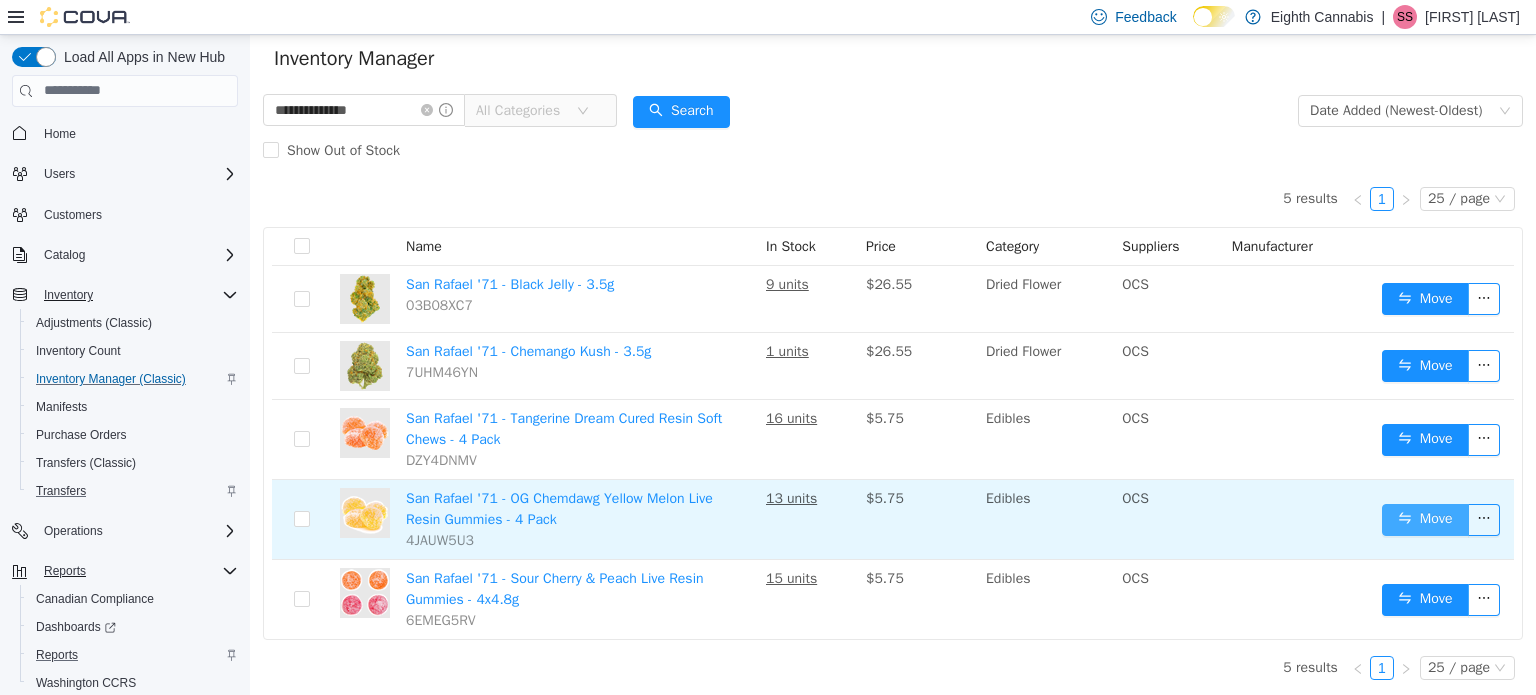click on "Move" at bounding box center [1425, 519] 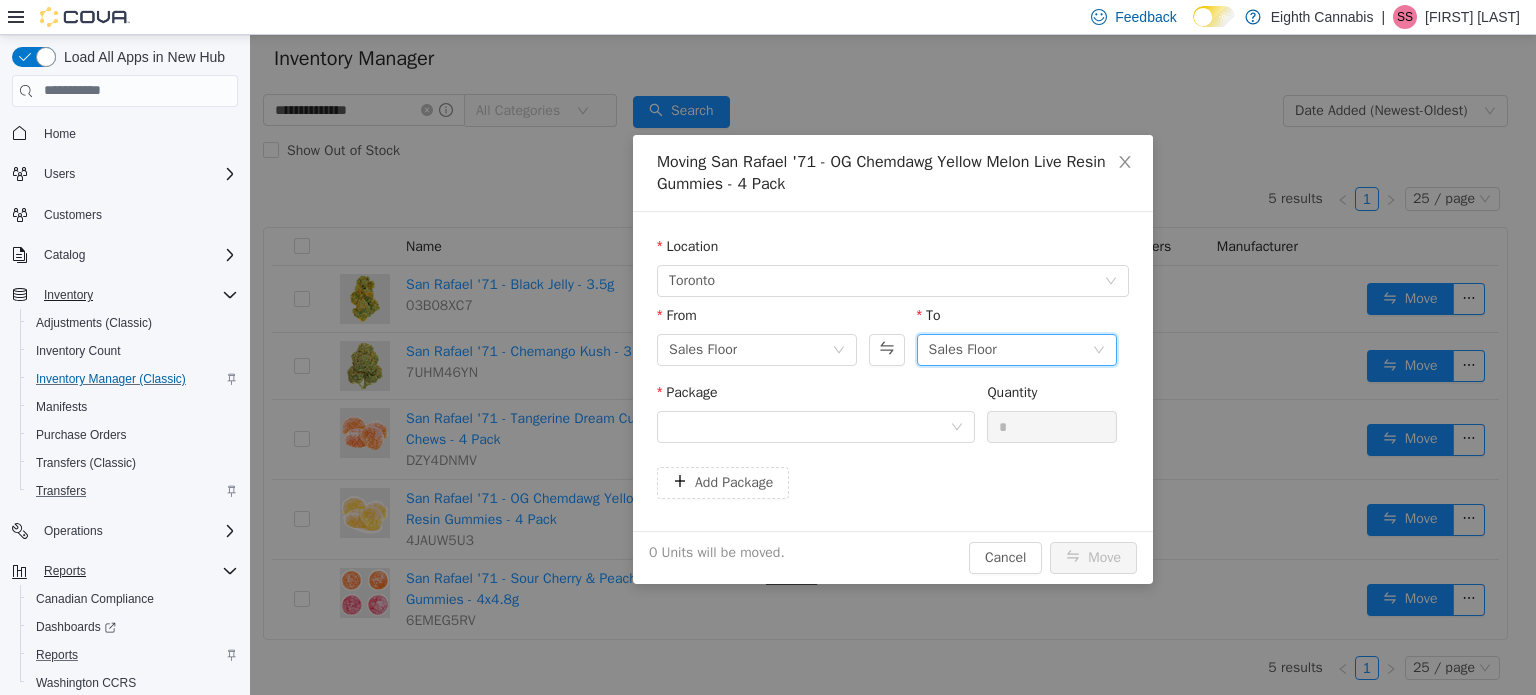 click on "Sales Floor" at bounding box center [963, 349] 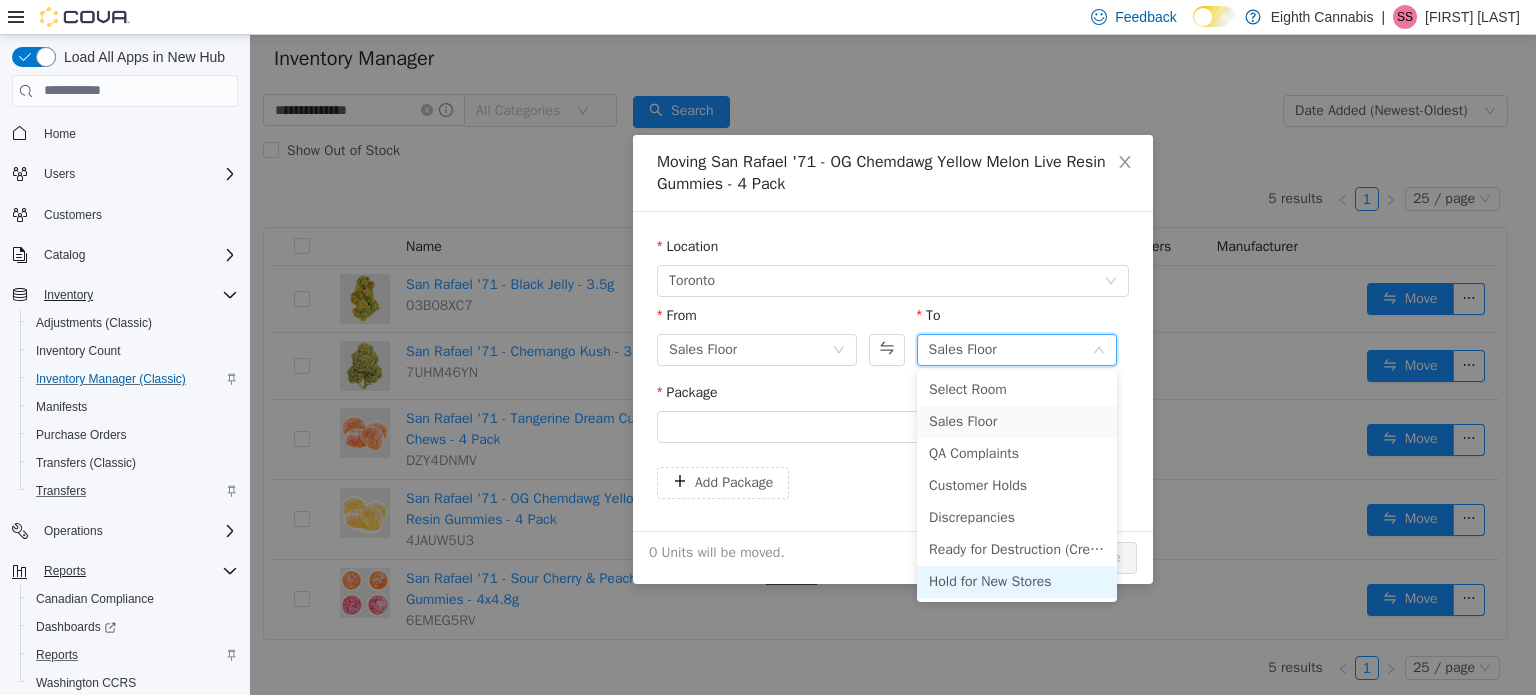 click on "Hold for New Stores" at bounding box center [1017, 581] 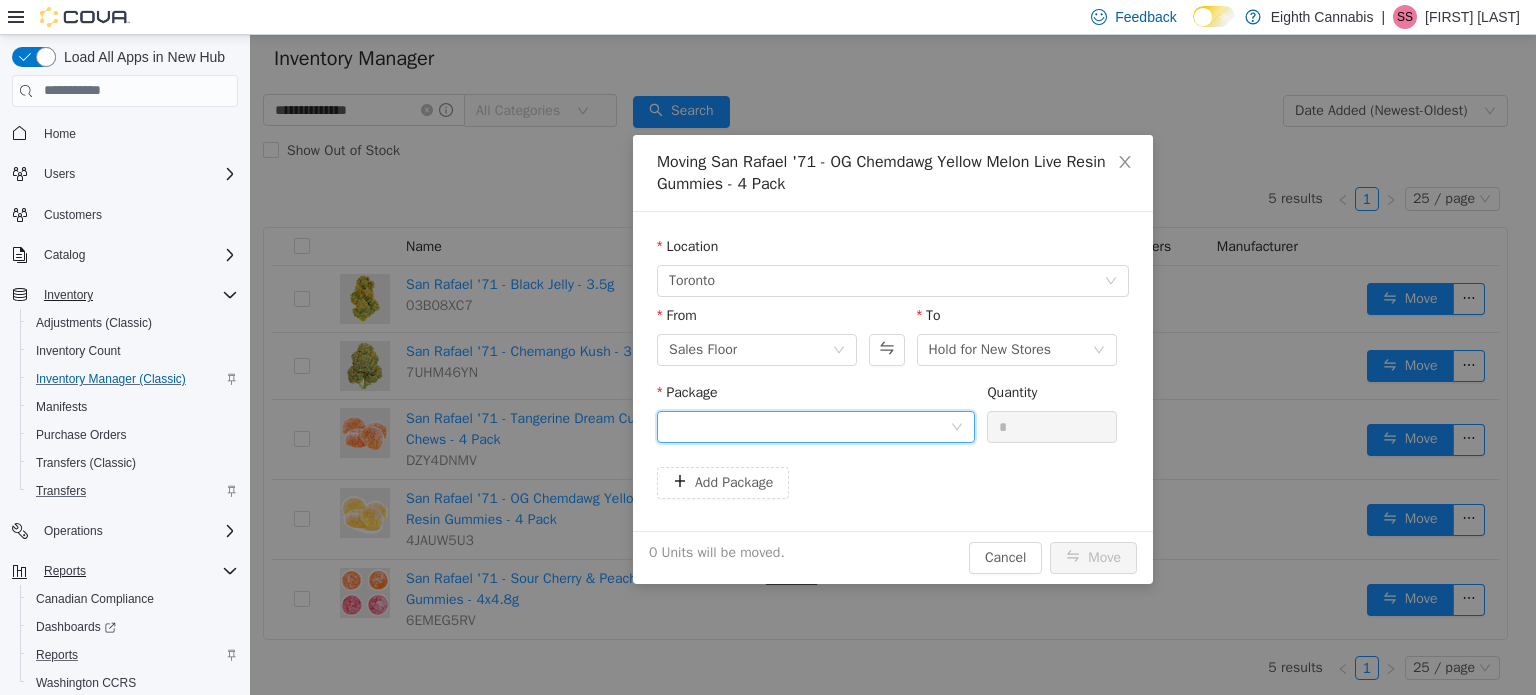 click at bounding box center (809, 426) 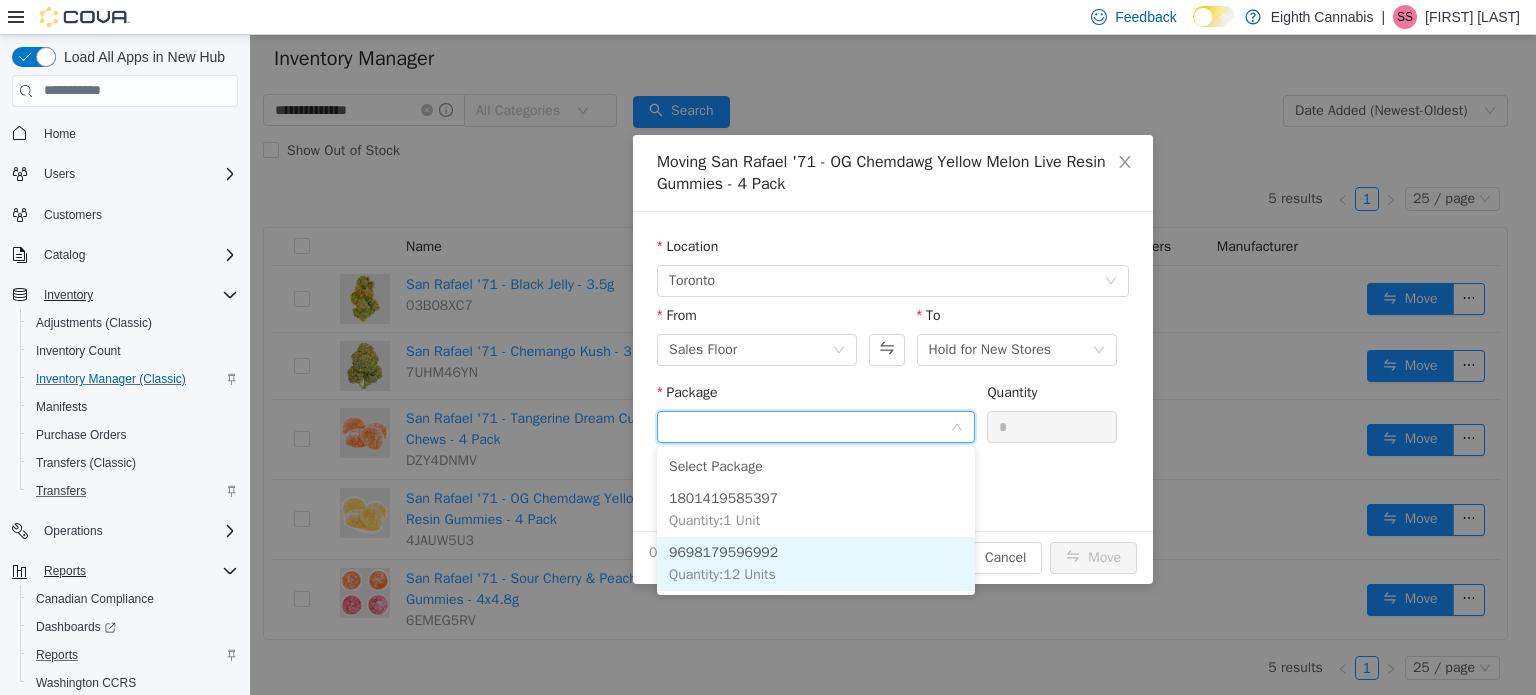 click on "9698179596992 Quantity :  12 Units" at bounding box center [816, 563] 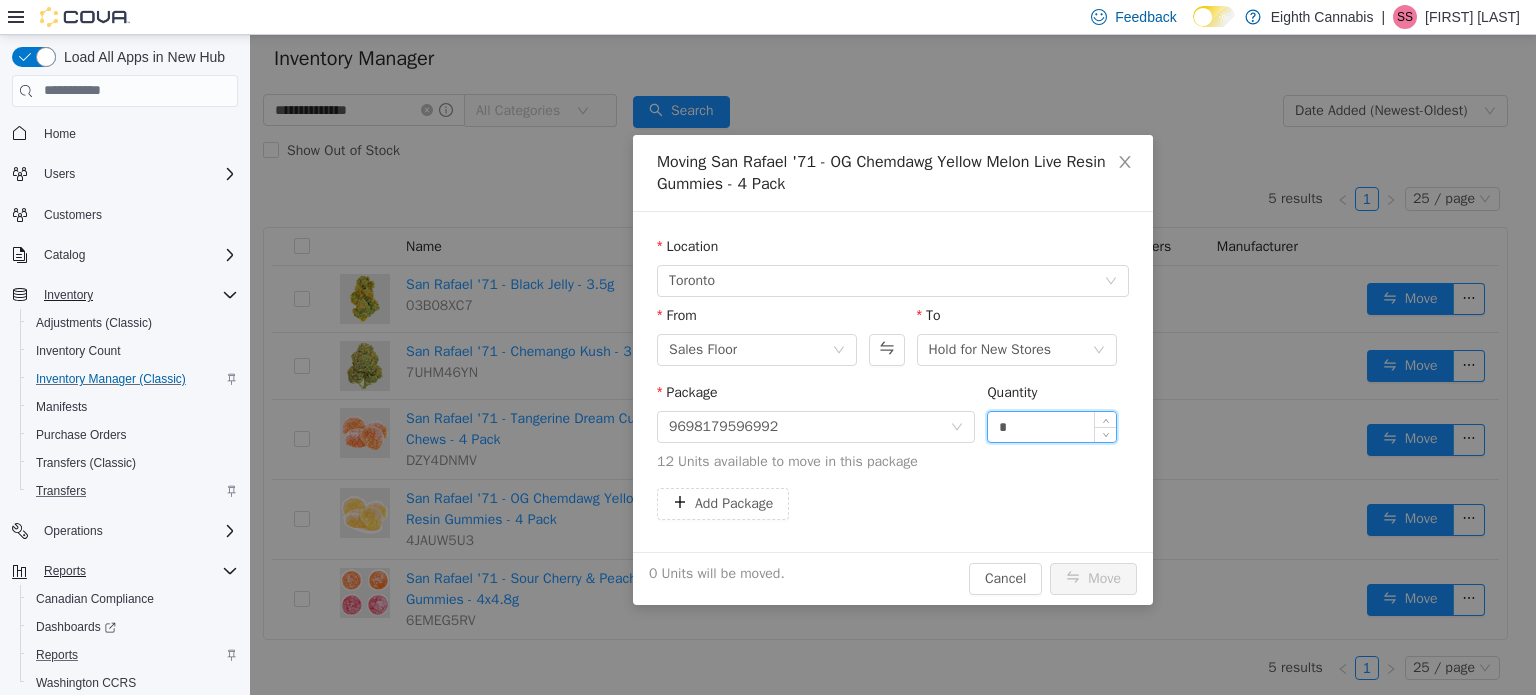 click on "*" at bounding box center [1052, 426] 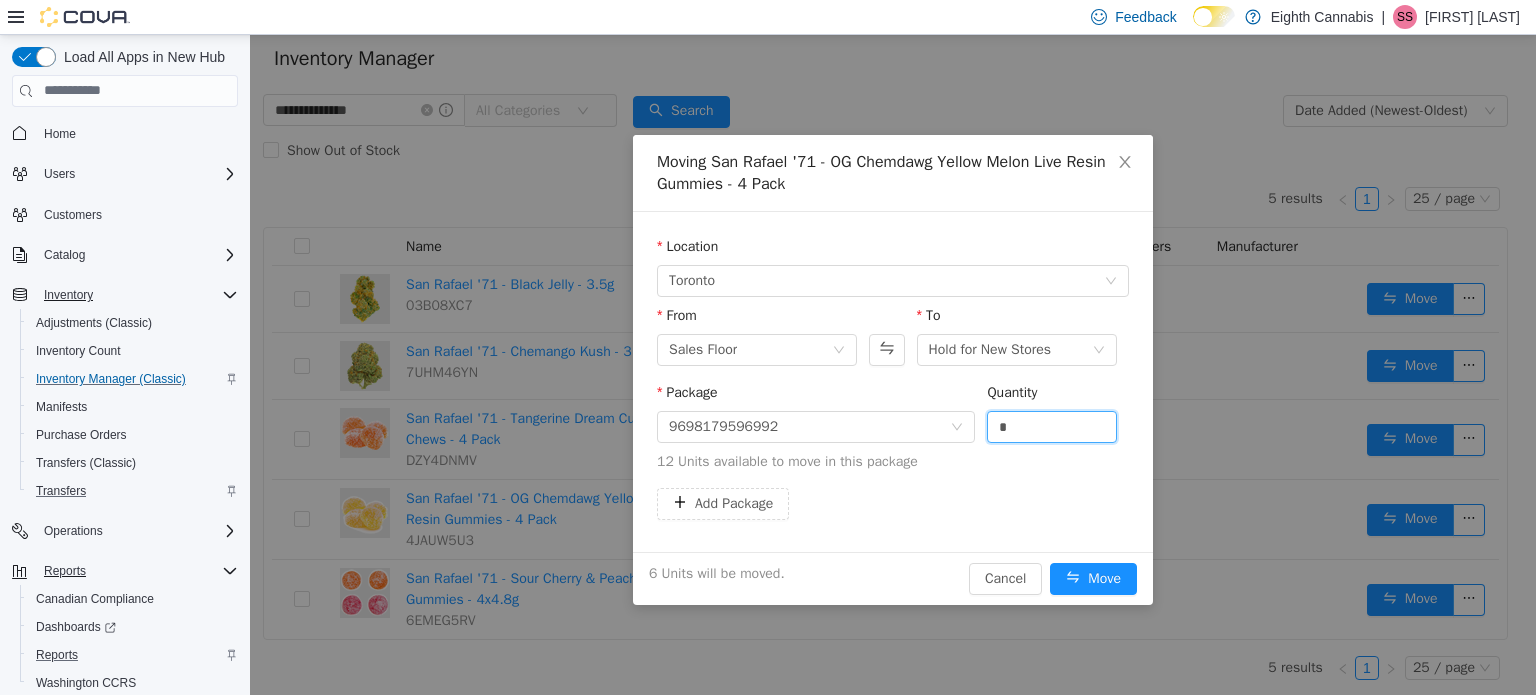 type on "*" 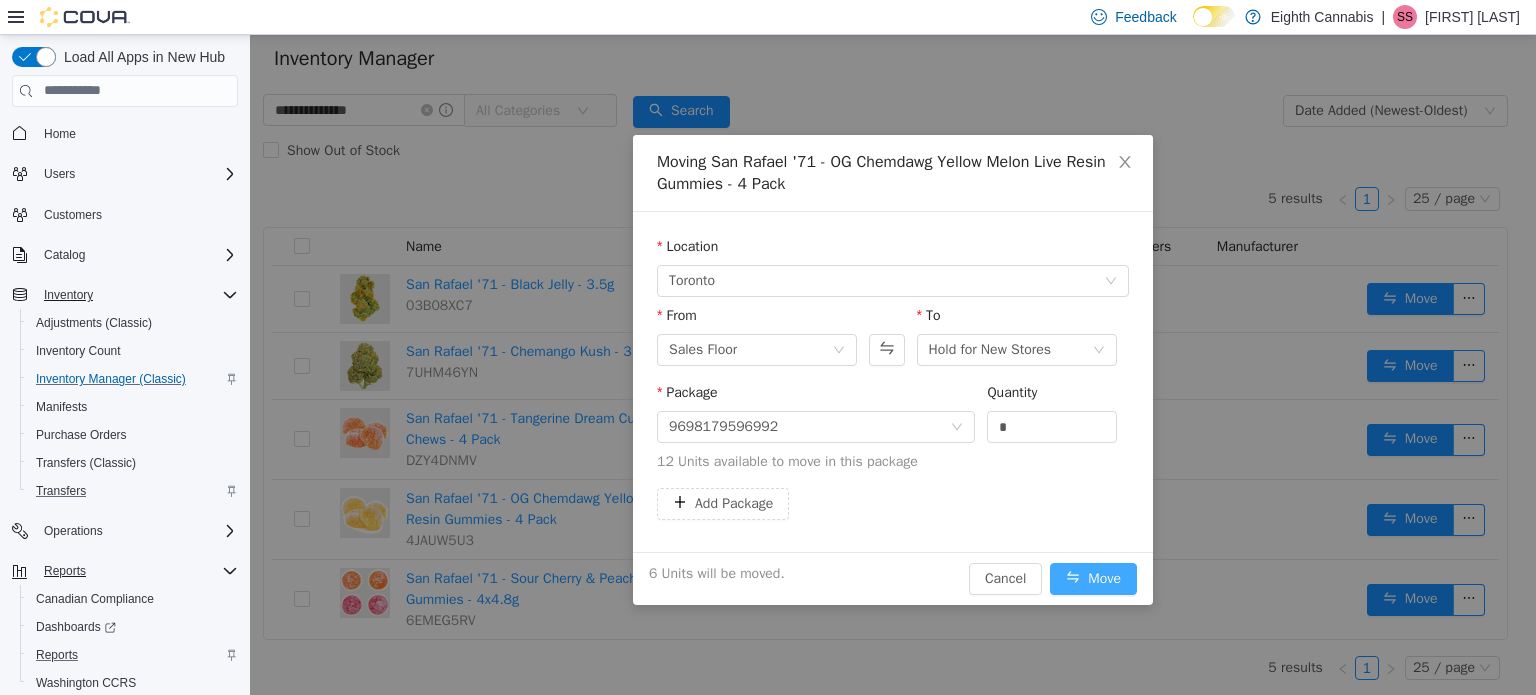 click on "Move" at bounding box center (1093, 578) 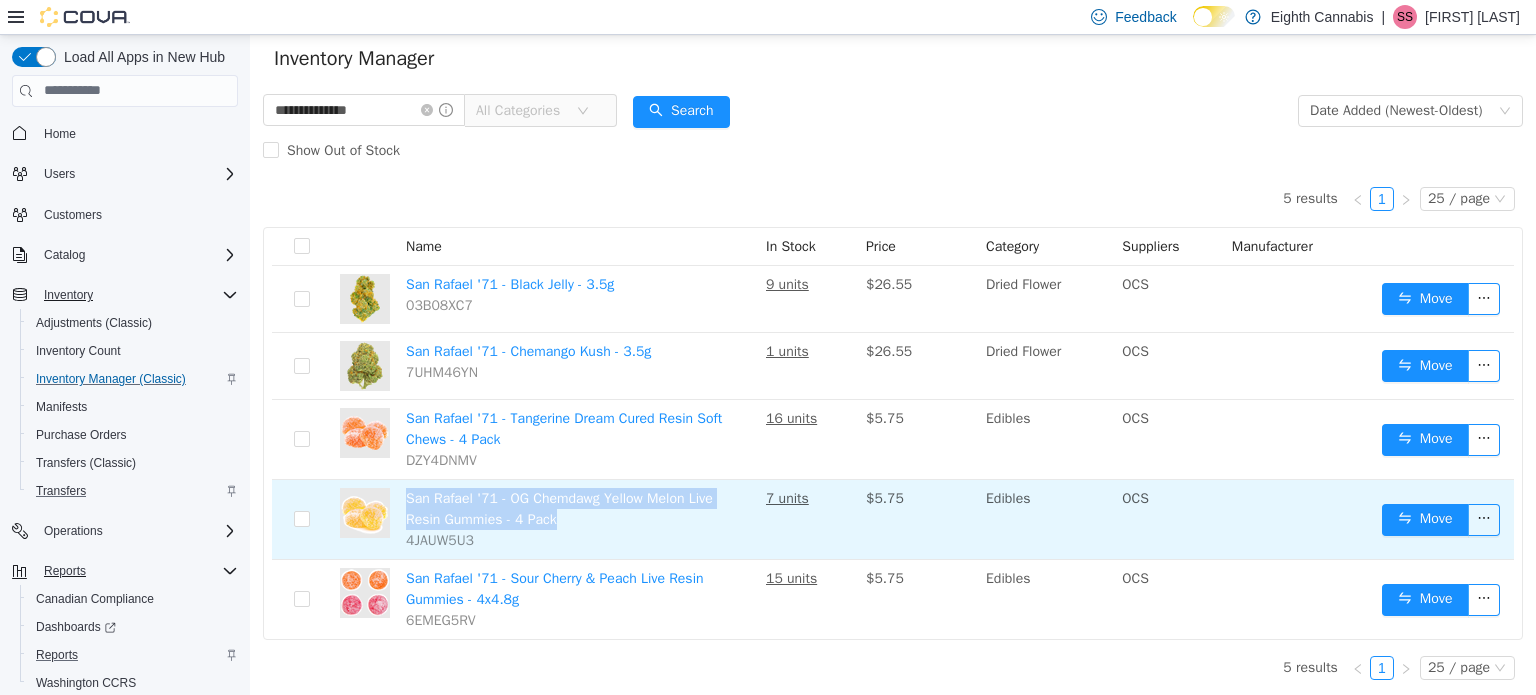 drag, startPoint x: 574, startPoint y: 520, endPoint x: 404, endPoint y: 487, distance: 173.17332 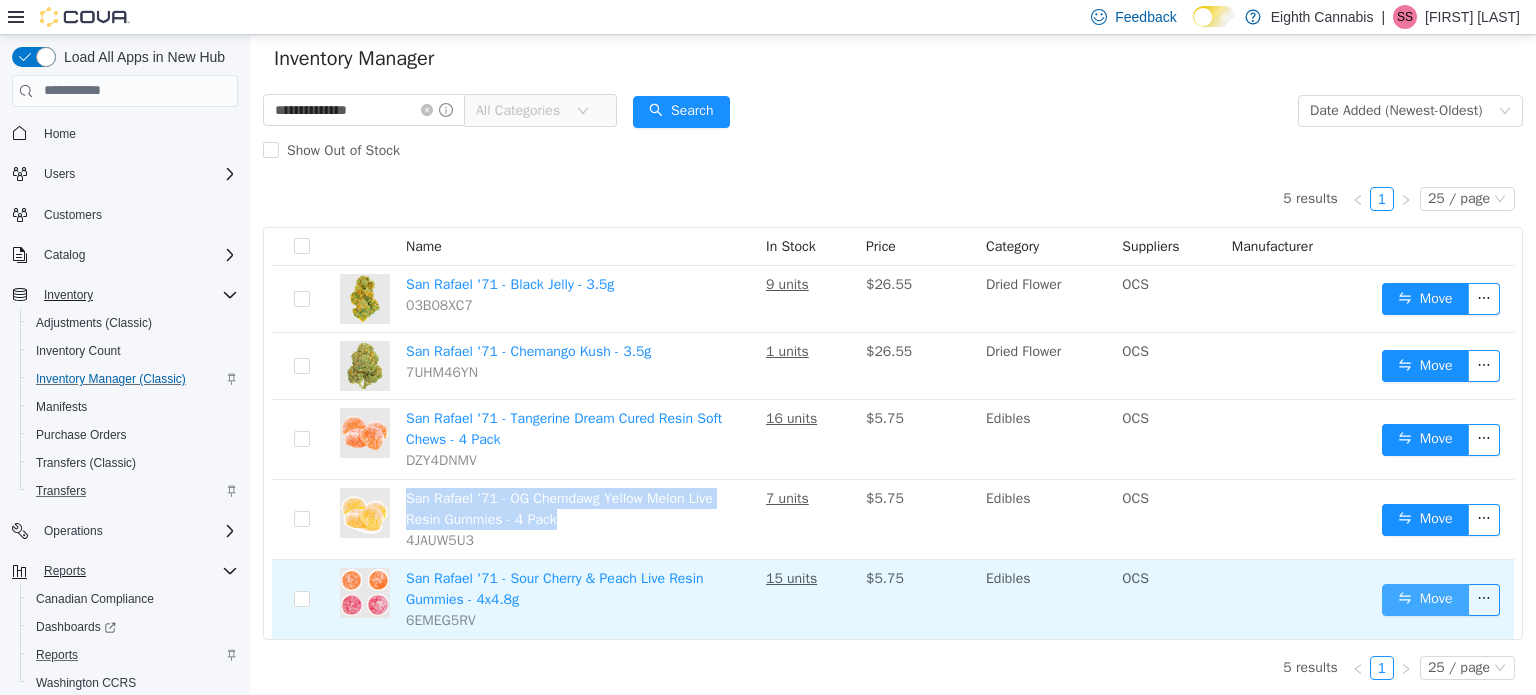 click on "Move" at bounding box center [1425, 599] 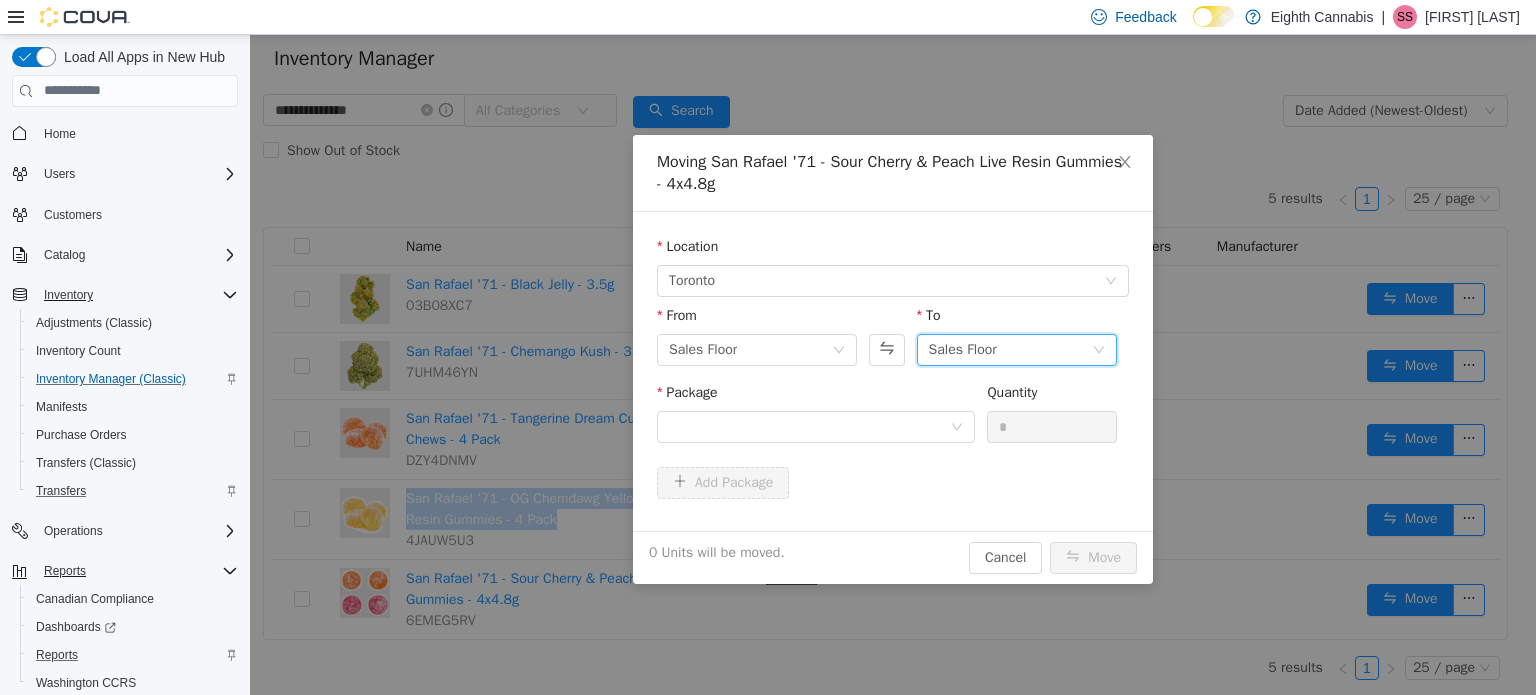click on "Sales Floor" at bounding box center (963, 349) 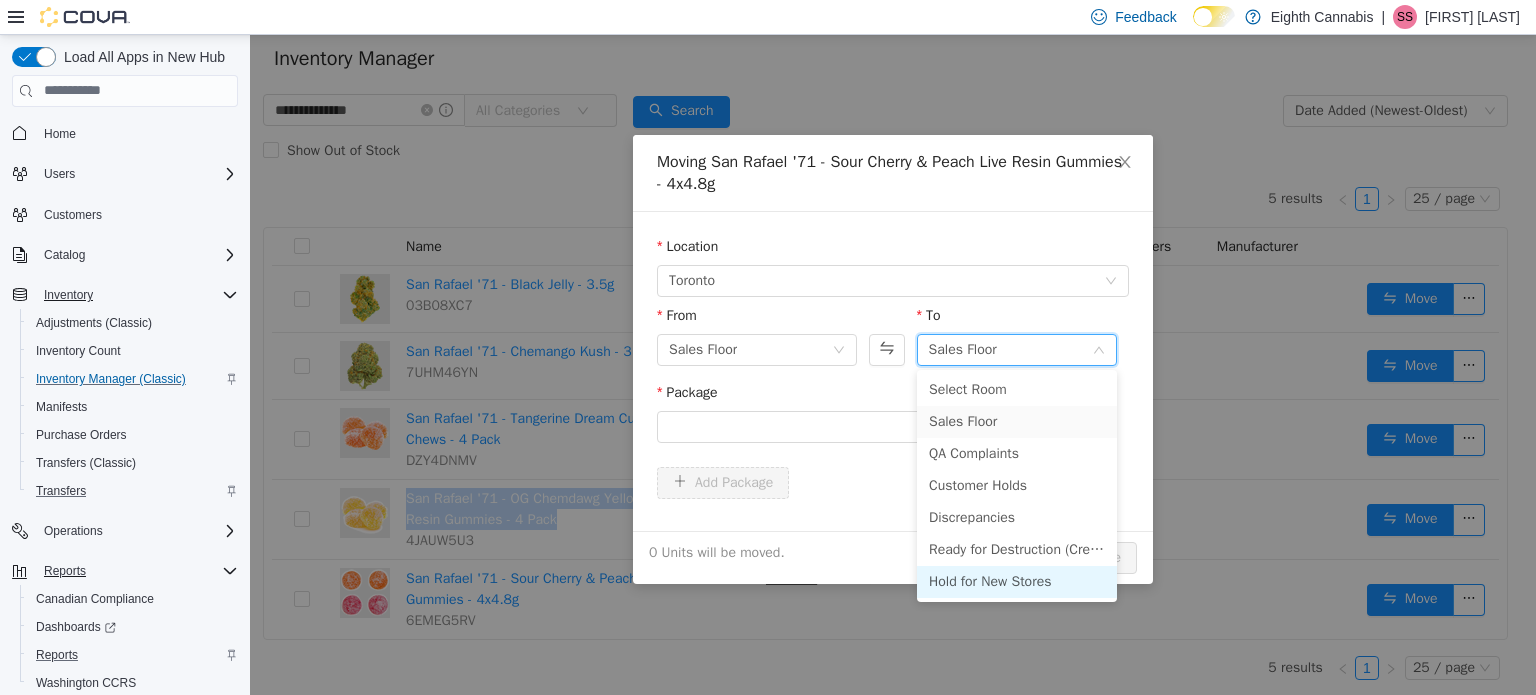 click on "Hold for New Stores" at bounding box center [1017, 581] 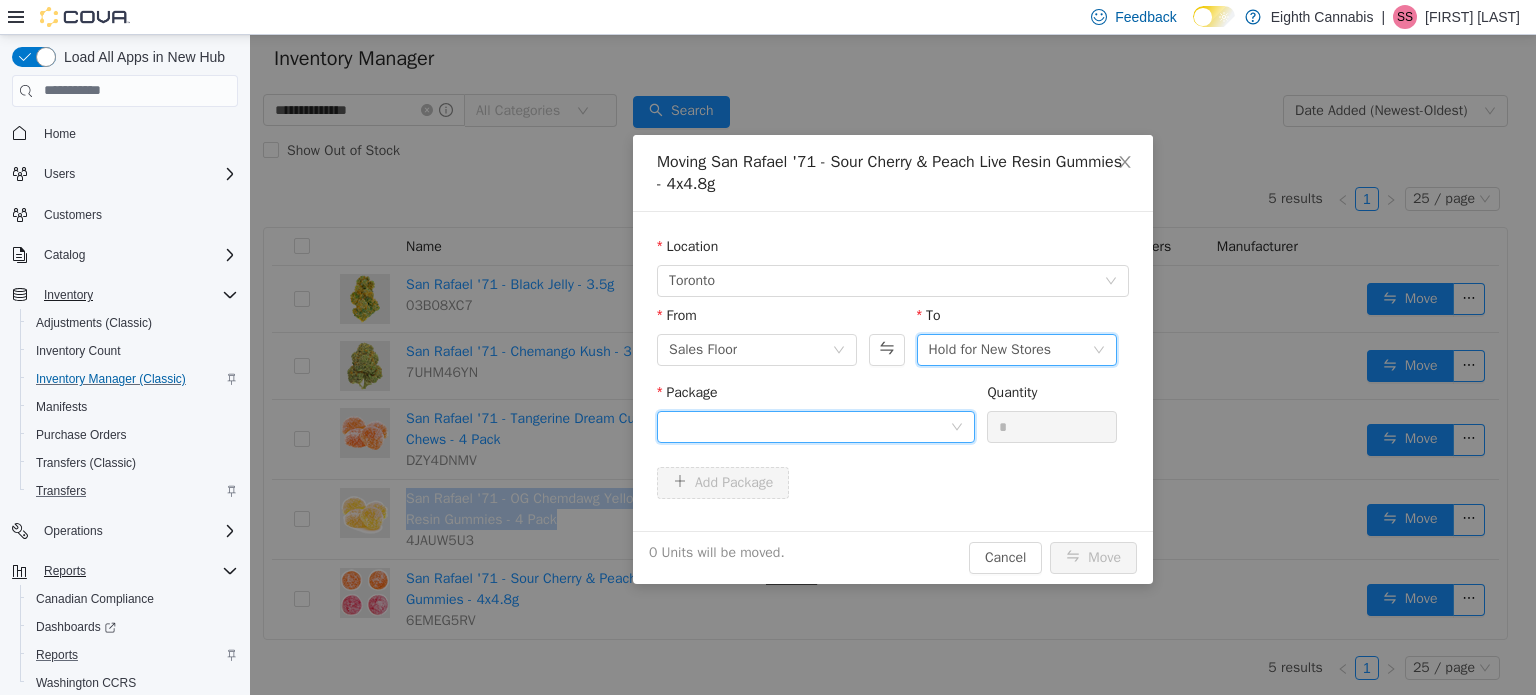 click at bounding box center [809, 426] 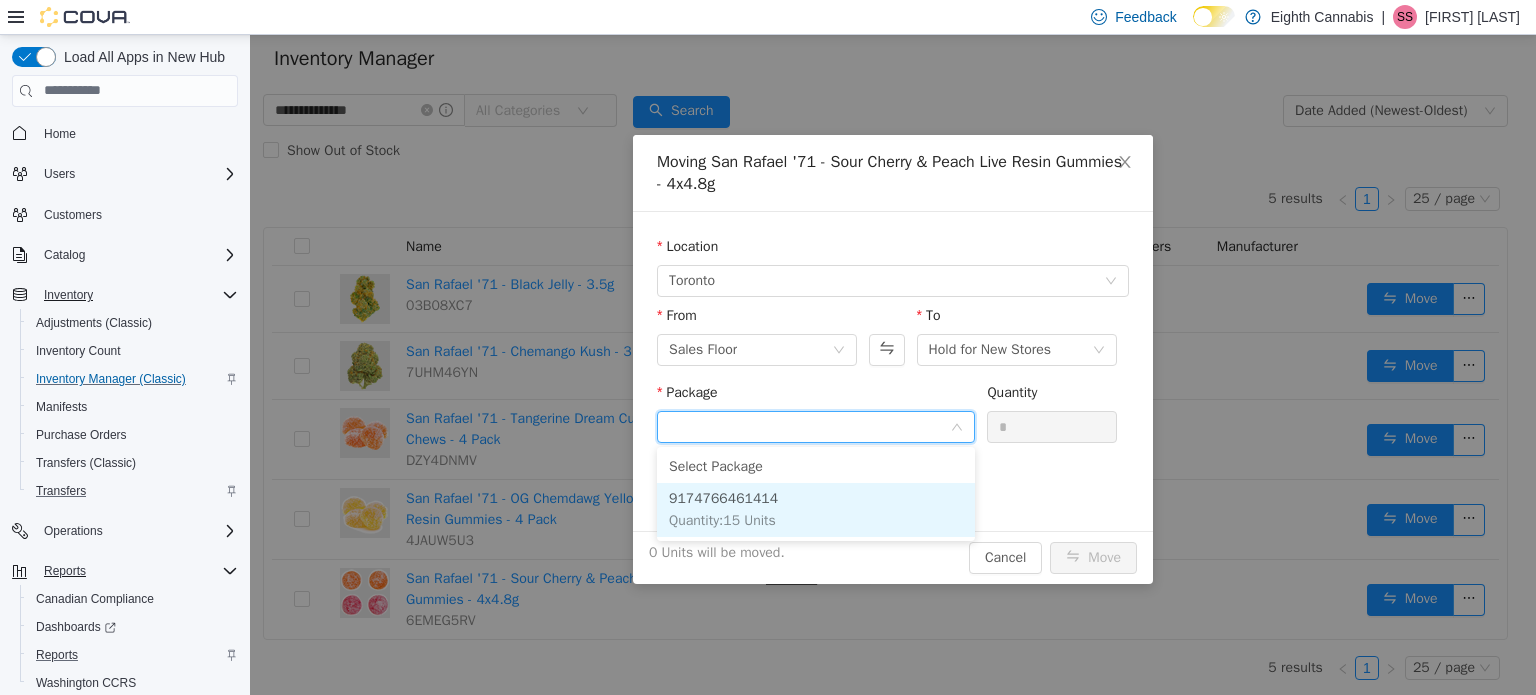 drag, startPoint x: 783, startPoint y: 519, endPoint x: 952, endPoint y: 463, distance: 178.03651 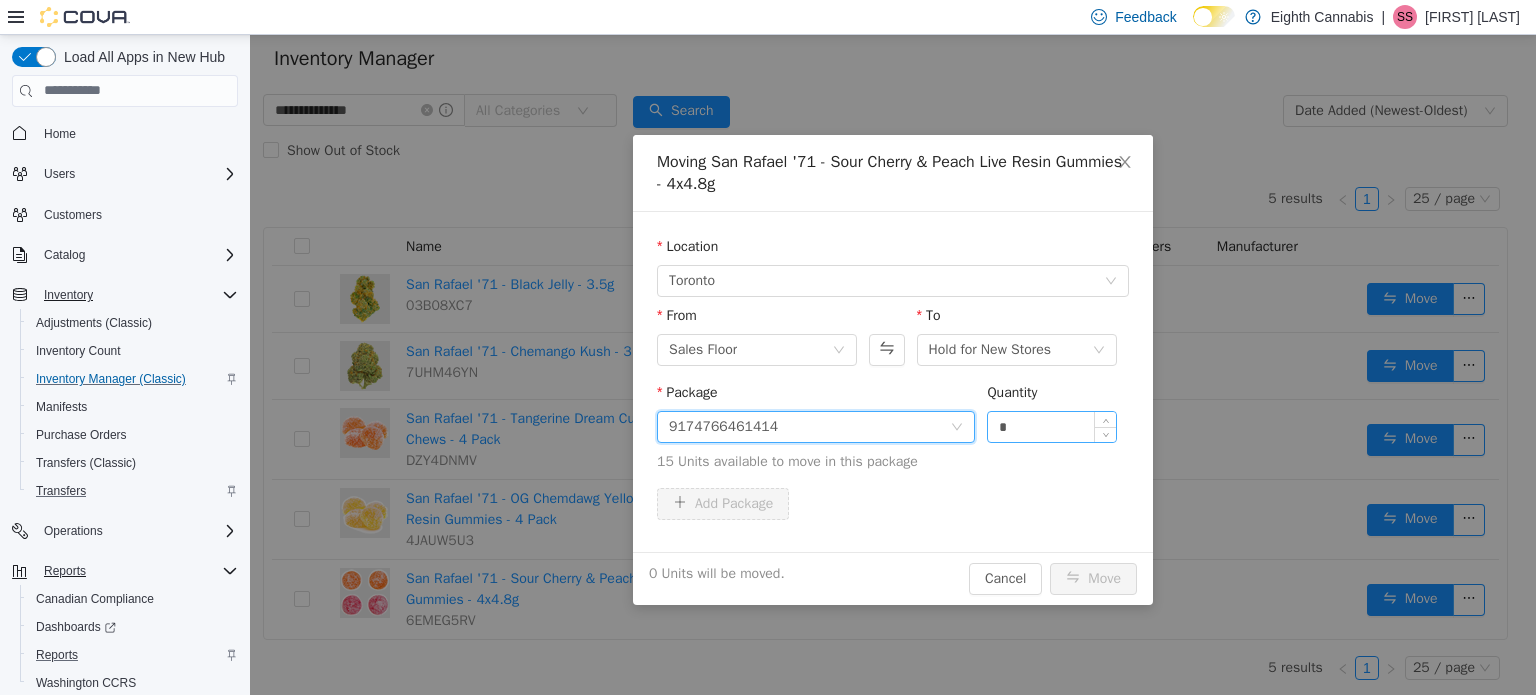 click on "*" at bounding box center [1052, 426] 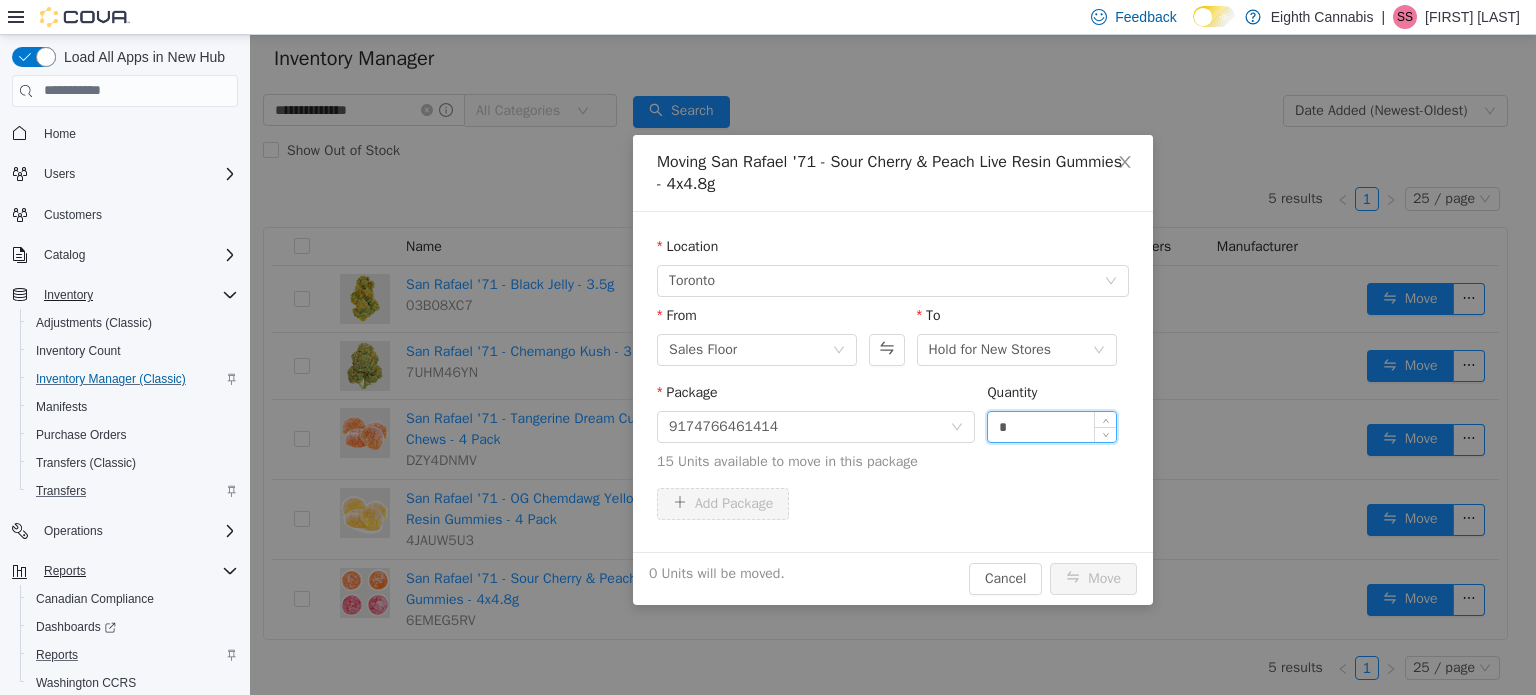 click on "*" at bounding box center [1052, 426] 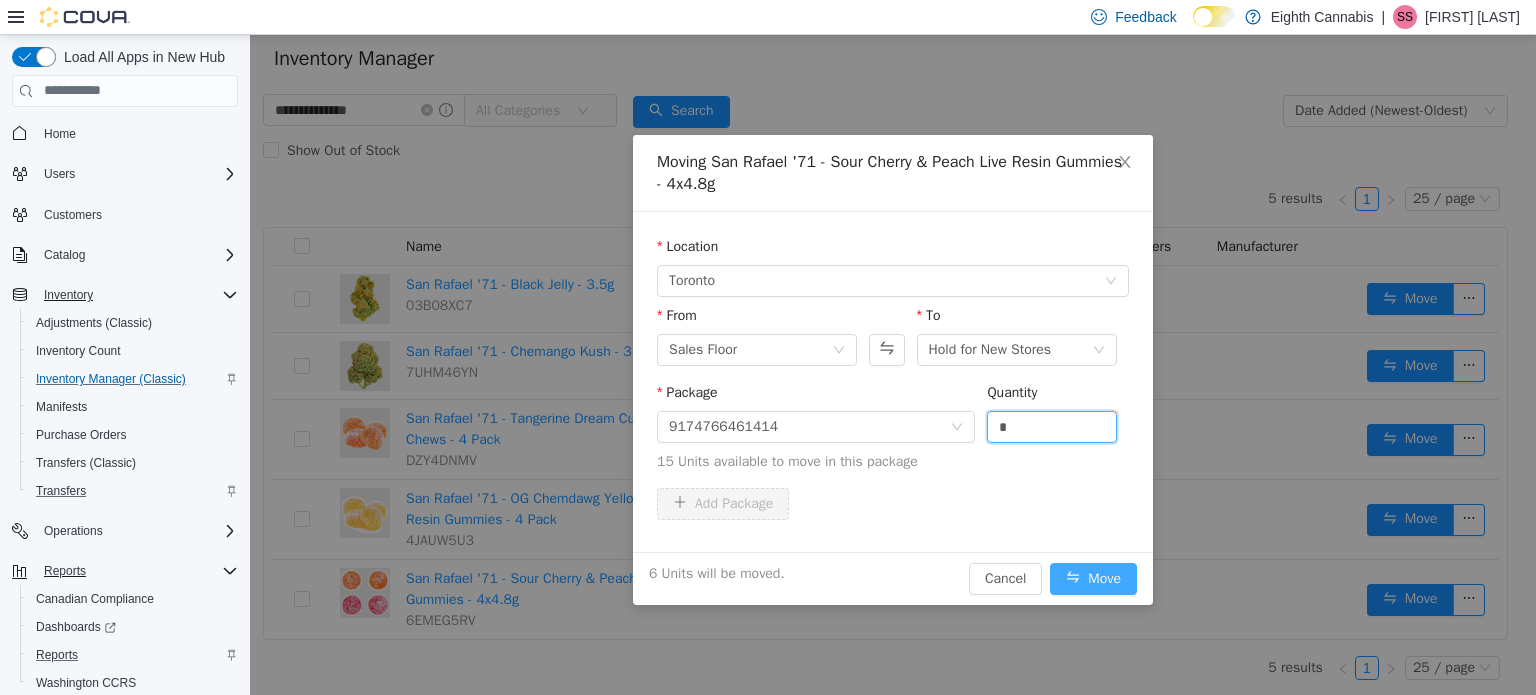 type on "*" 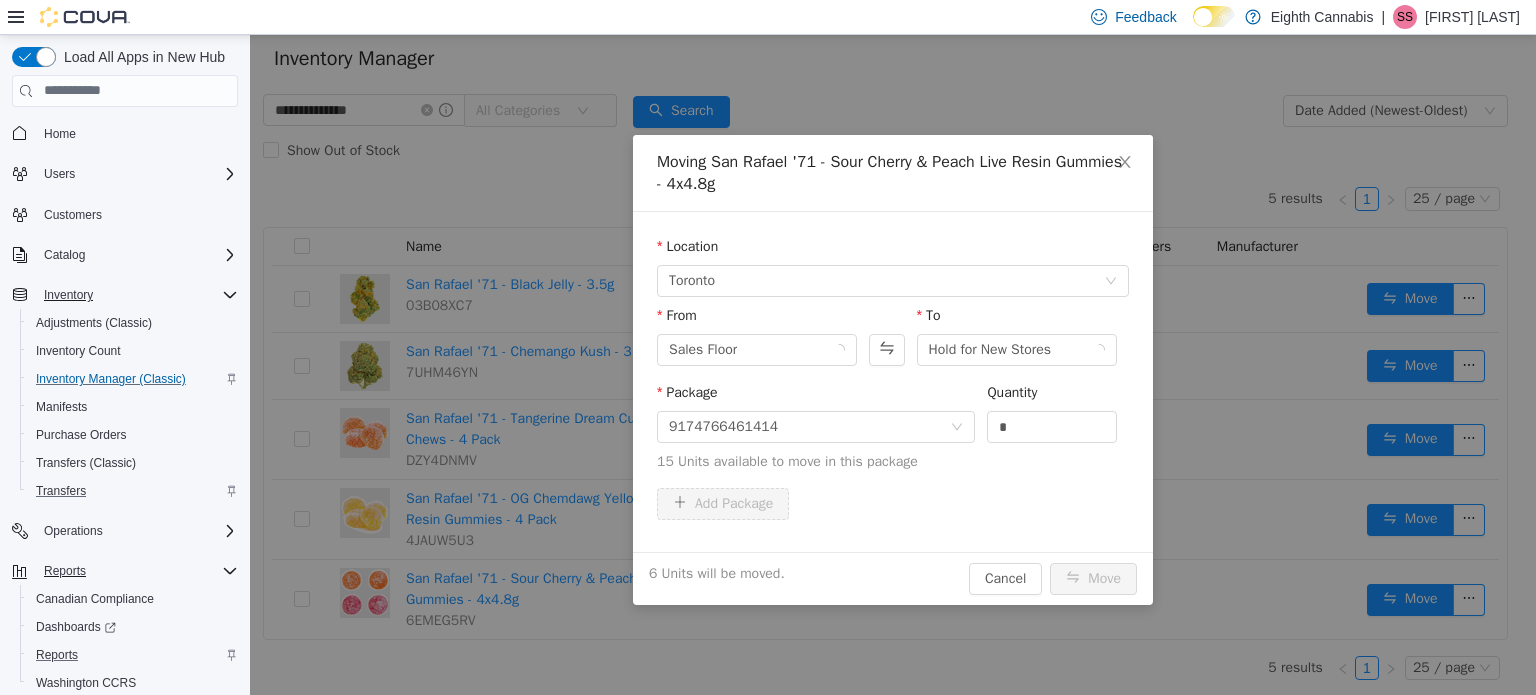 click on "Moving San Rafael '71 - Sour Cherry & Peach Live Resin Gummies - 4x4.8g Location Toronto From Sales Floor   To Hold for New Stores Package 9174766461414   Quantity * 15 Units available to move in this package  Add Package 6 Units will be moved. Cancel Move" at bounding box center (893, 364) 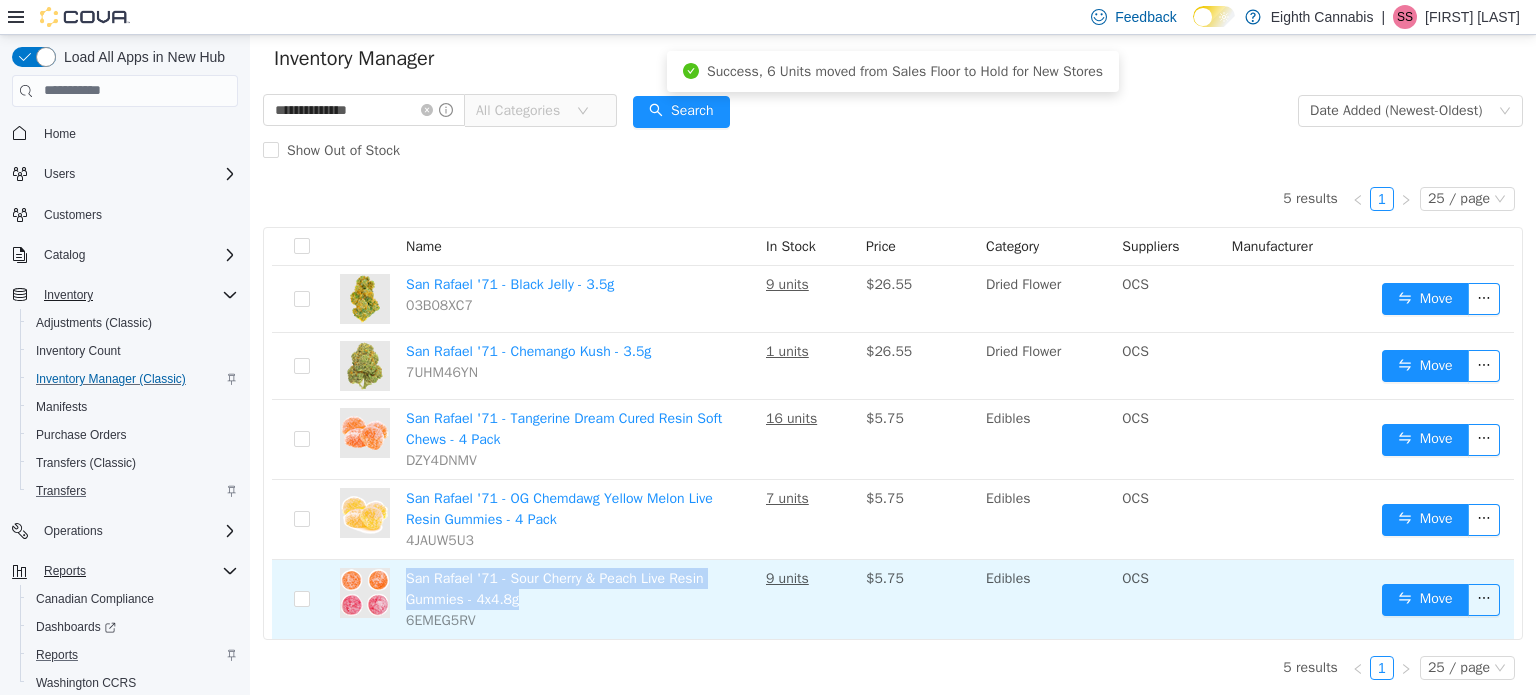 drag, startPoint x: 487, startPoint y: 593, endPoint x: 409, endPoint y: 576, distance: 79.83107 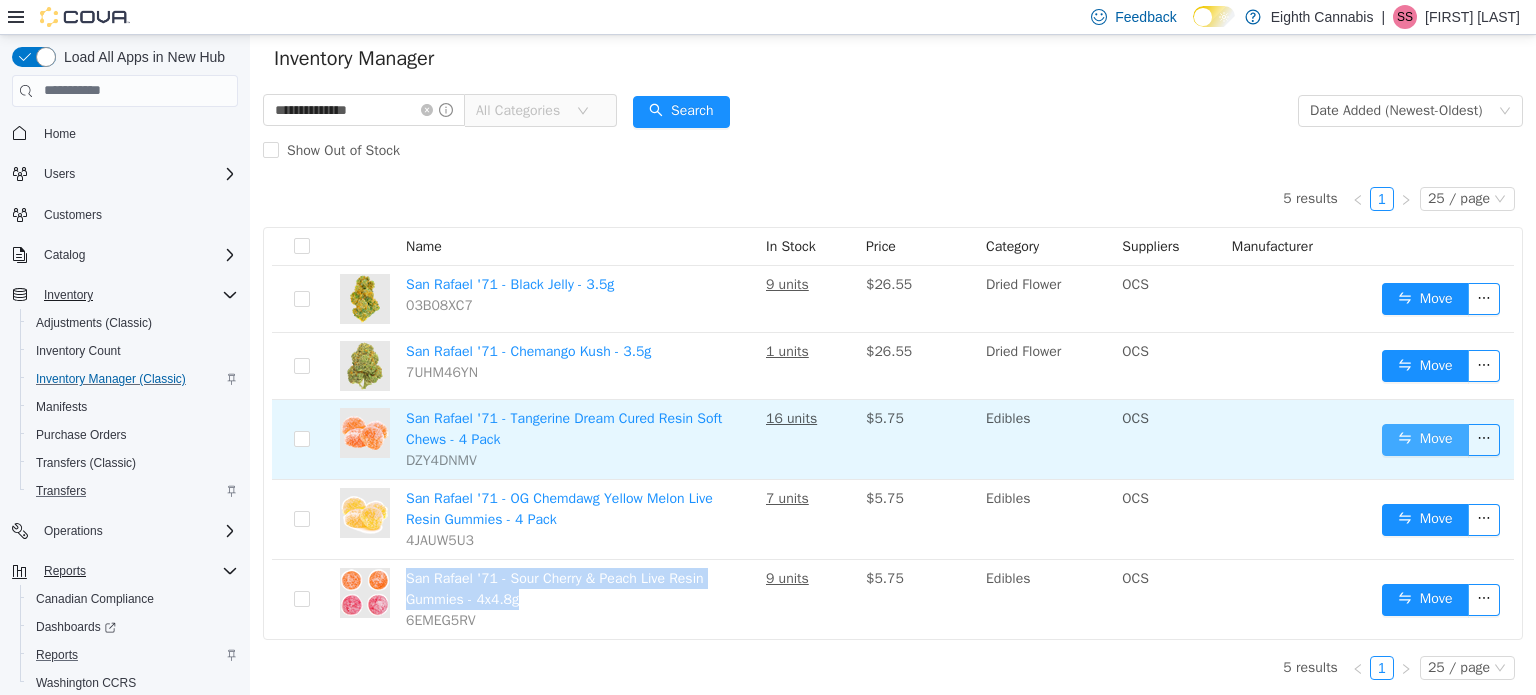 click on "Move" at bounding box center [1425, 439] 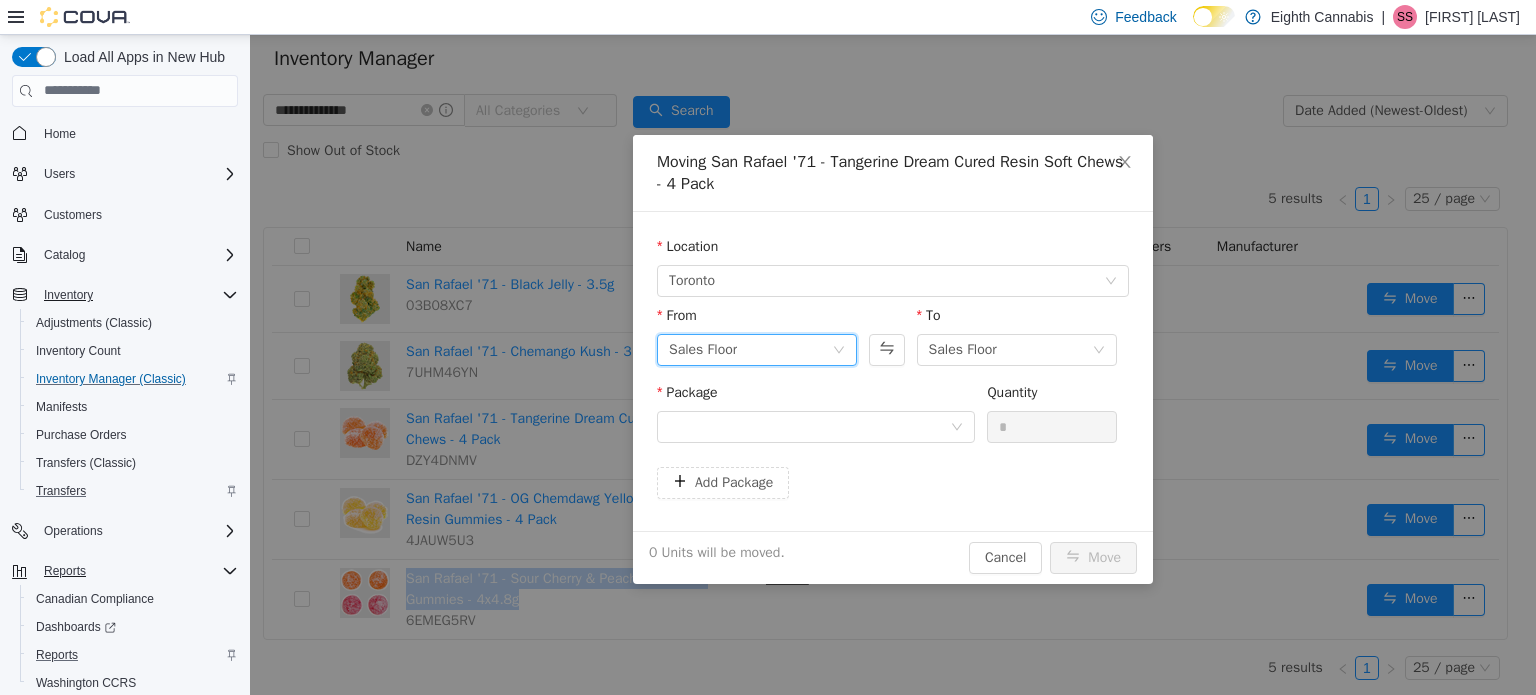 click on "Sales Floor" at bounding box center [750, 349] 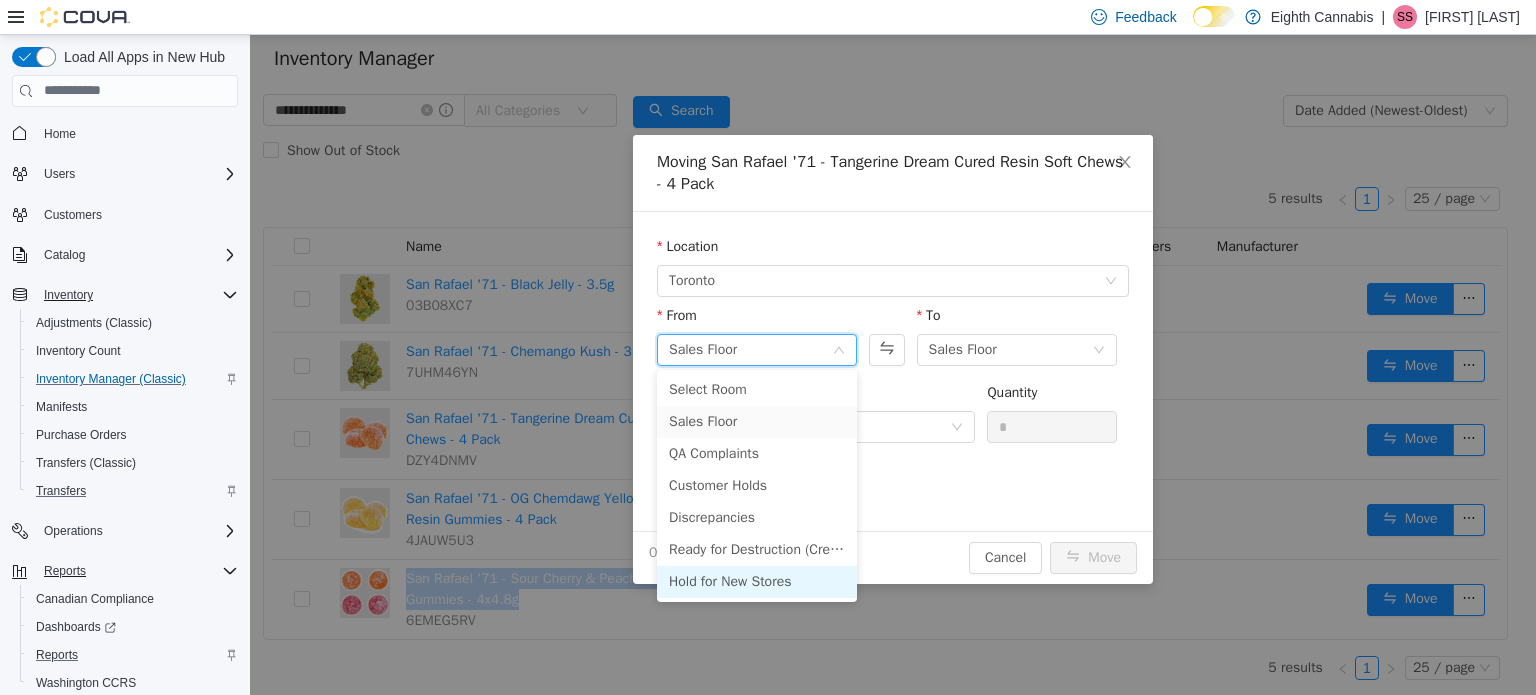 click on "Hold for New Stores" at bounding box center [757, 581] 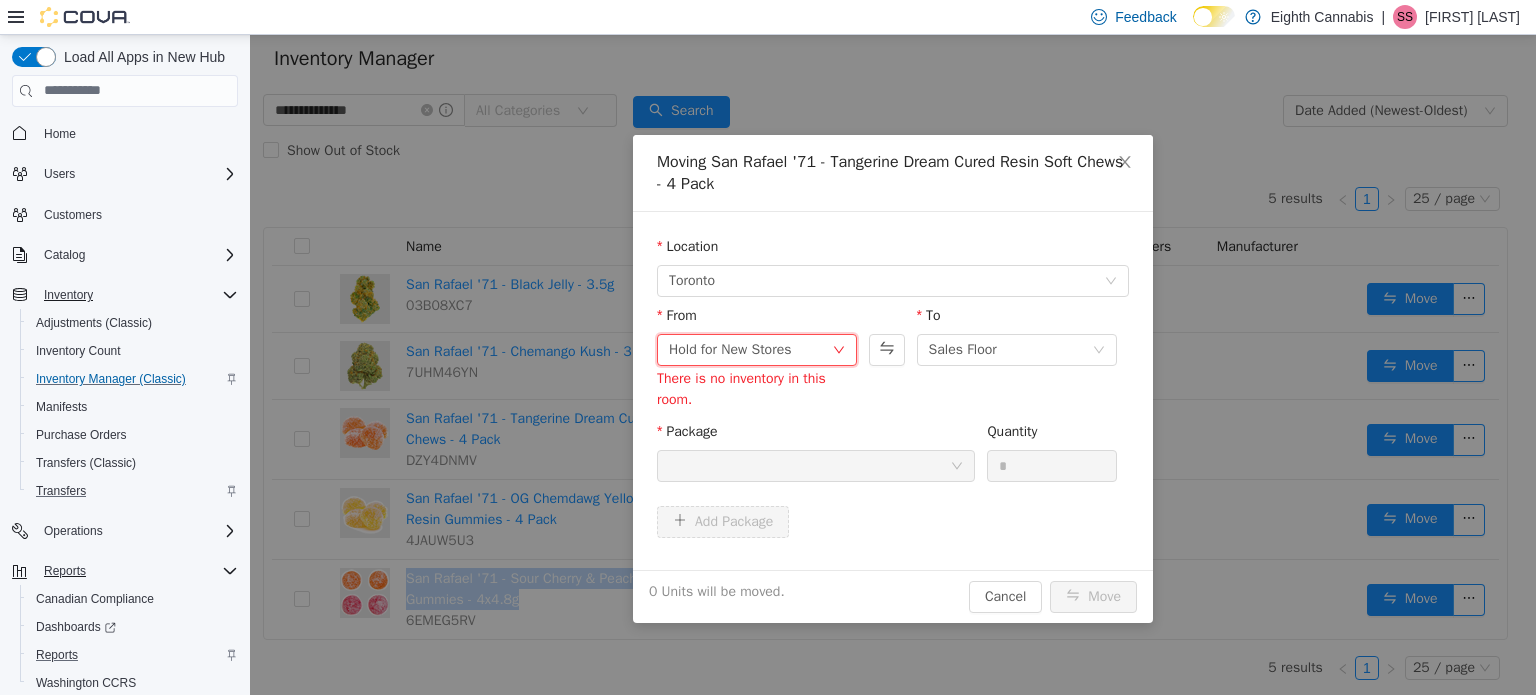 drag, startPoint x: 804, startPoint y: 355, endPoint x: 794, endPoint y: 379, distance: 26 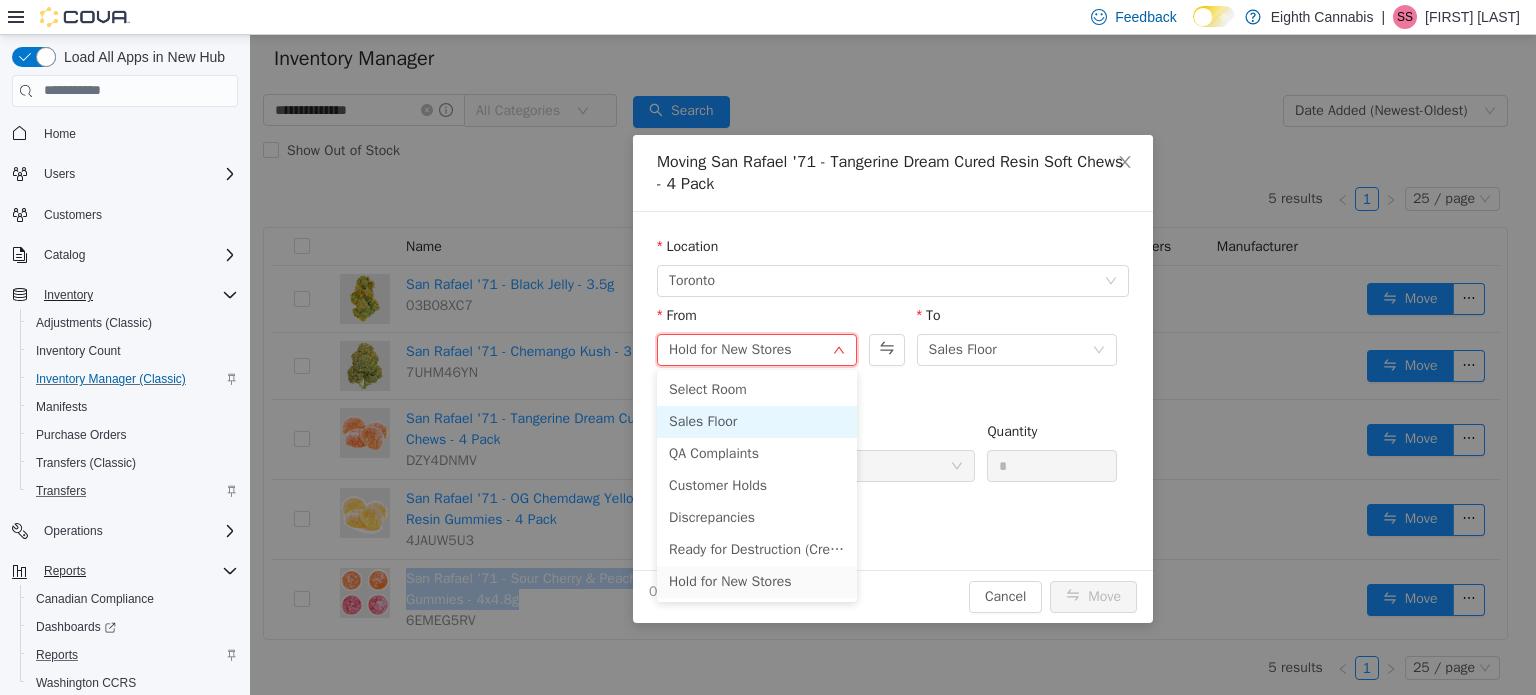 click on "Sales Floor" at bounding box center [757, 421] 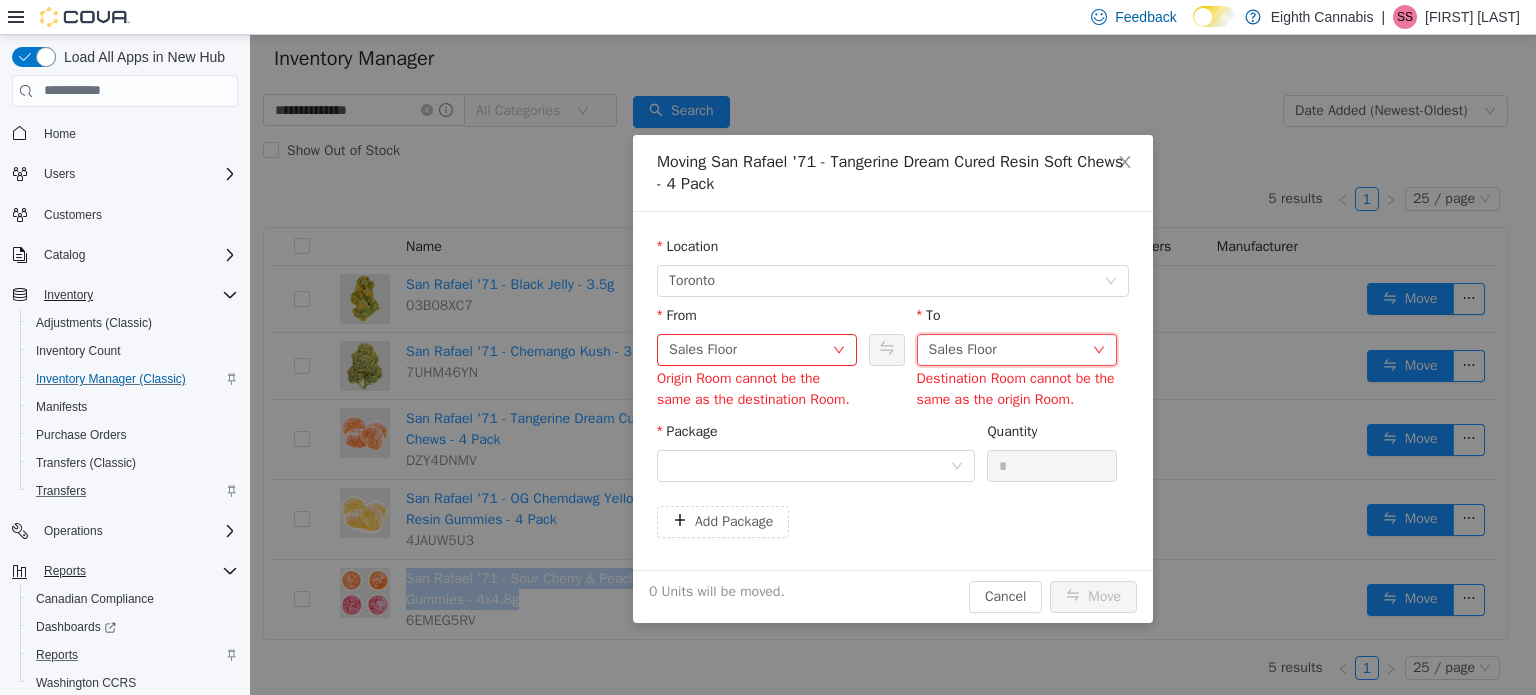 click on "Sales Floor" at bounding box center [963, 349] 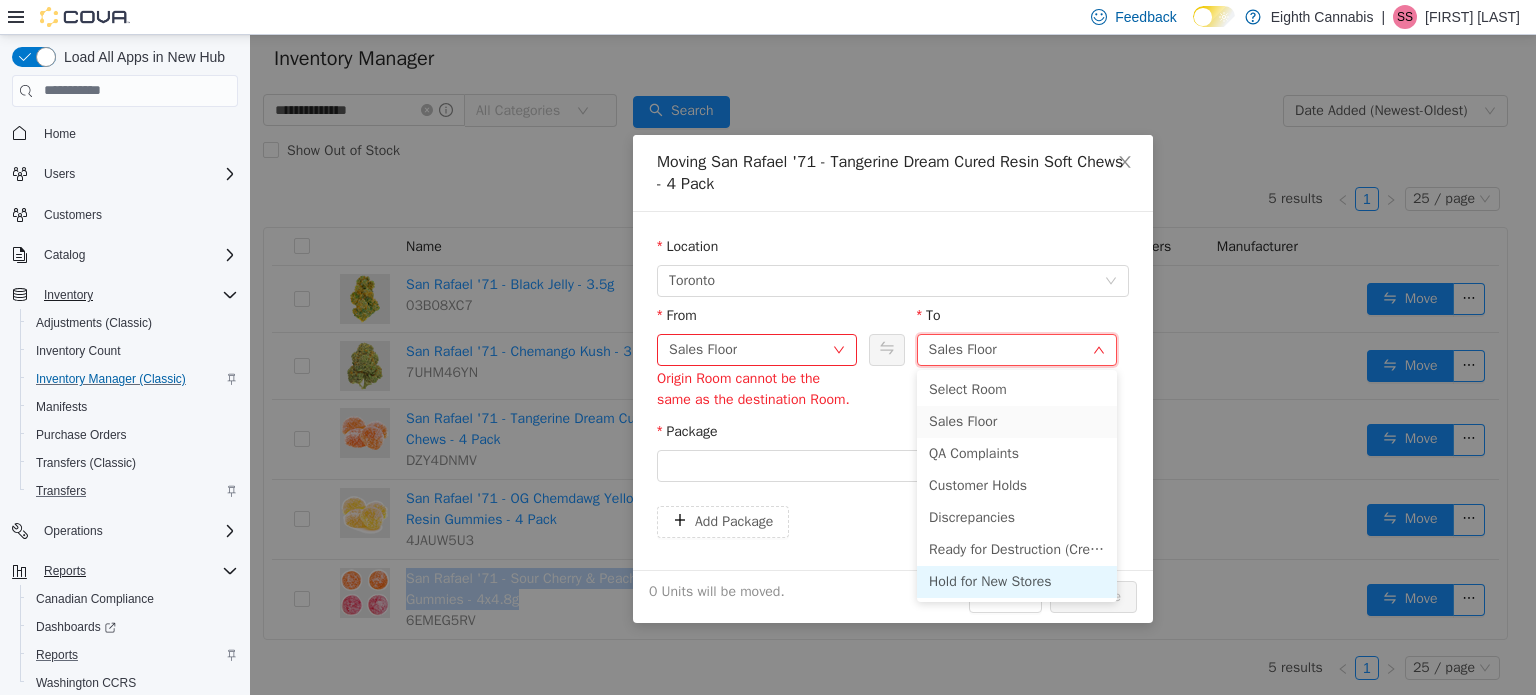 click on "Hold for New Stores" at bounding box center [1017, 581] 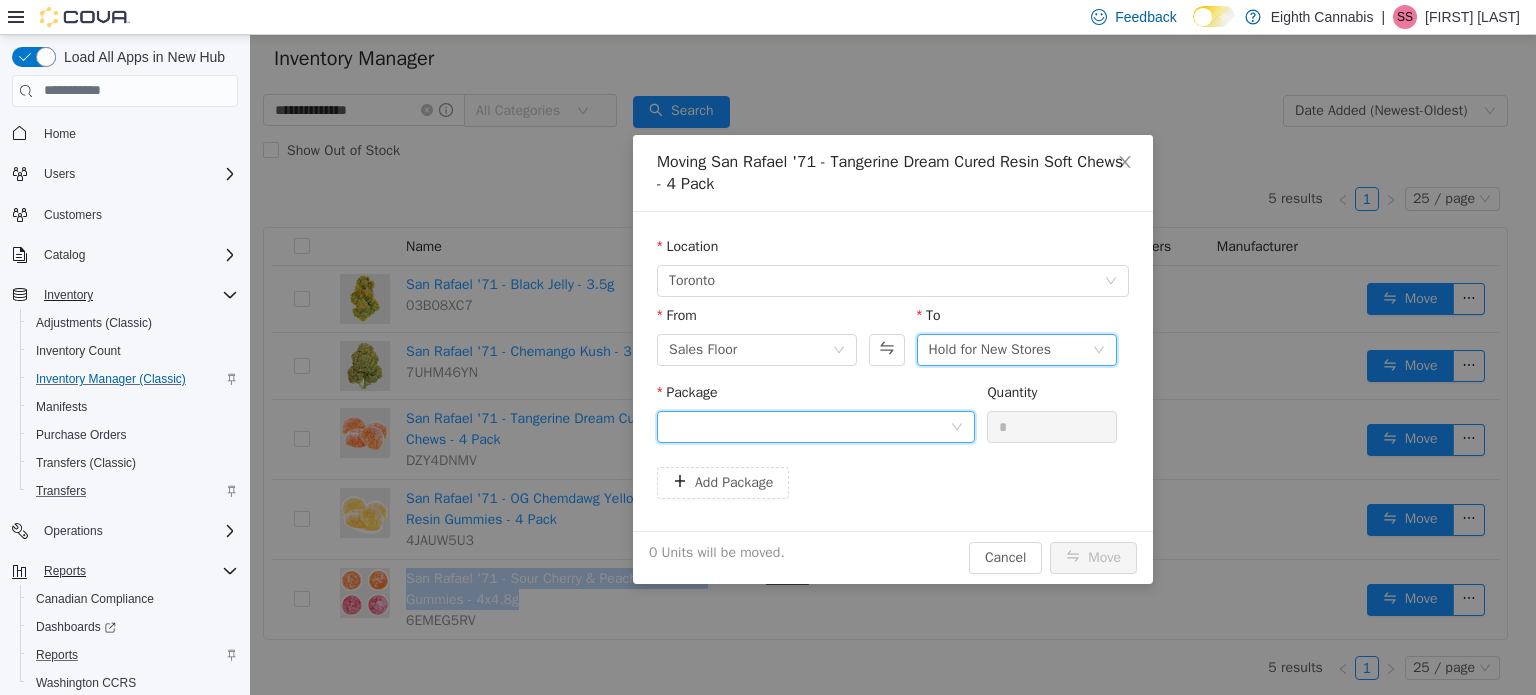 click at bounding box center (809, 426) 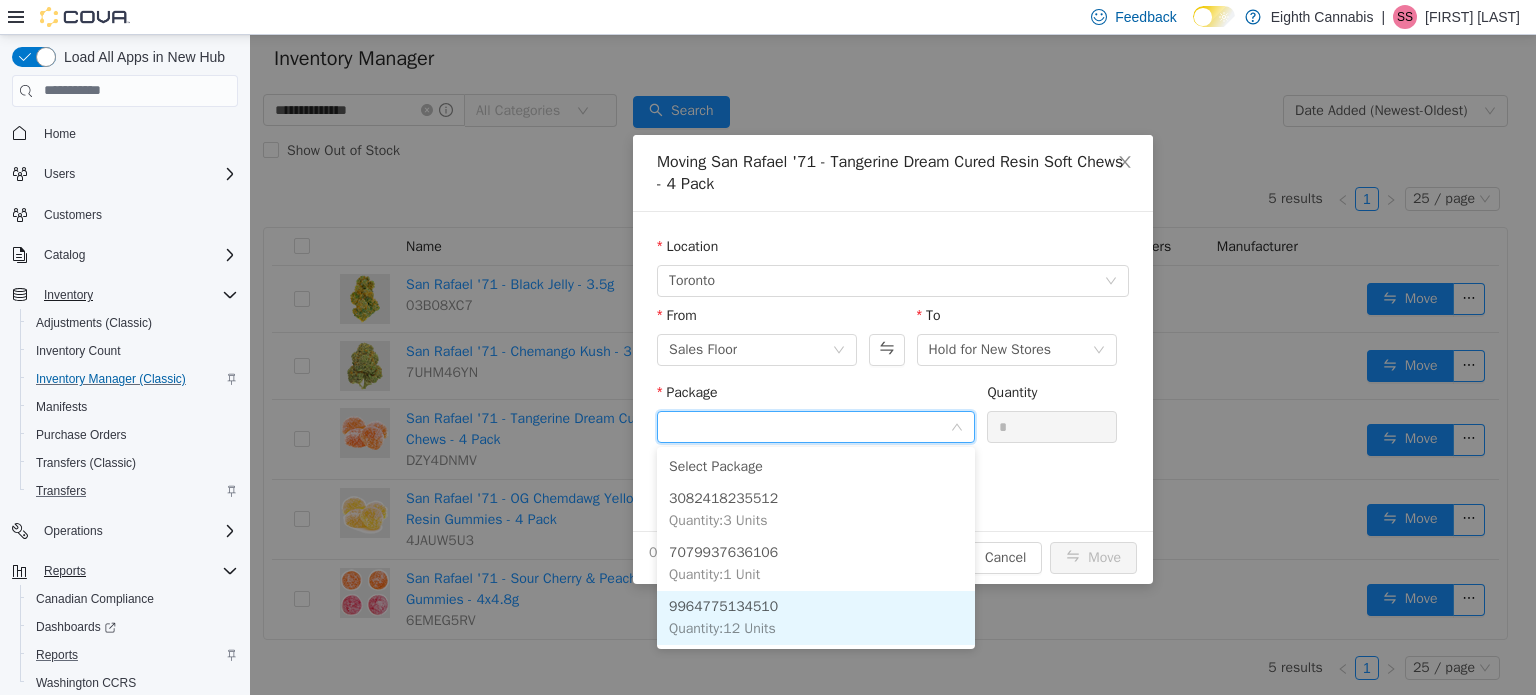 drag, startPoint x: 781, startPoint y: 607, endPoint x: 876, endPoint y: 525, distance: 125.49502 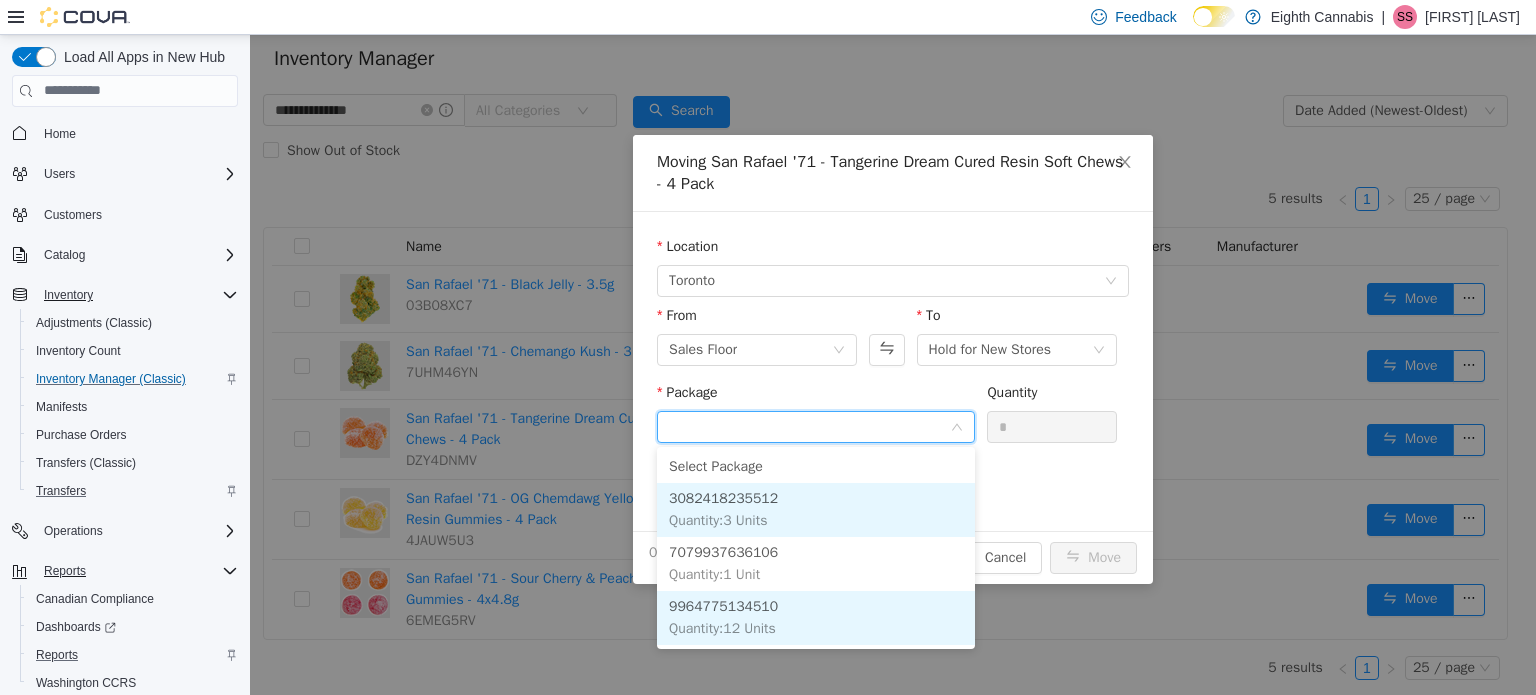 click on "9964775134510 Quantity :  12 Units" at bounding box center (816, 617) 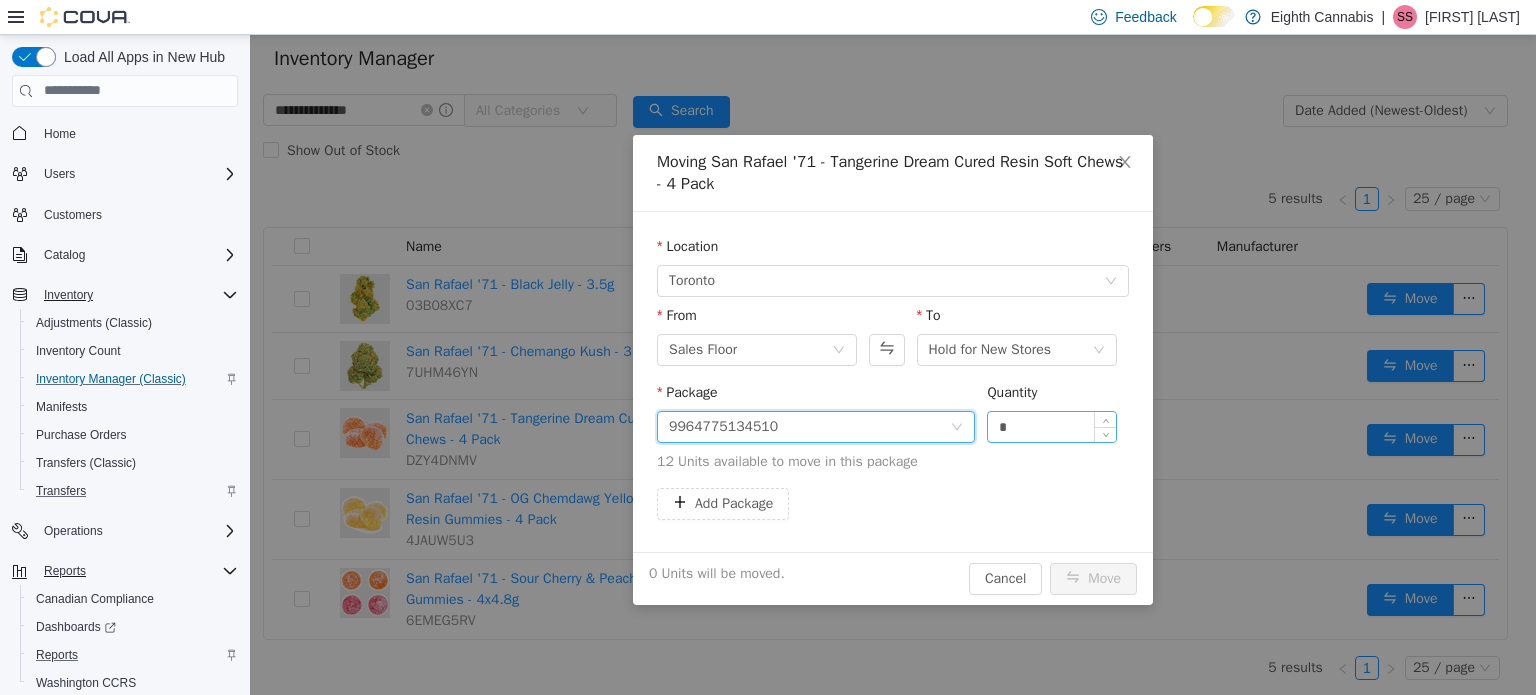 click on "*" at bounding box center (1052, 426) 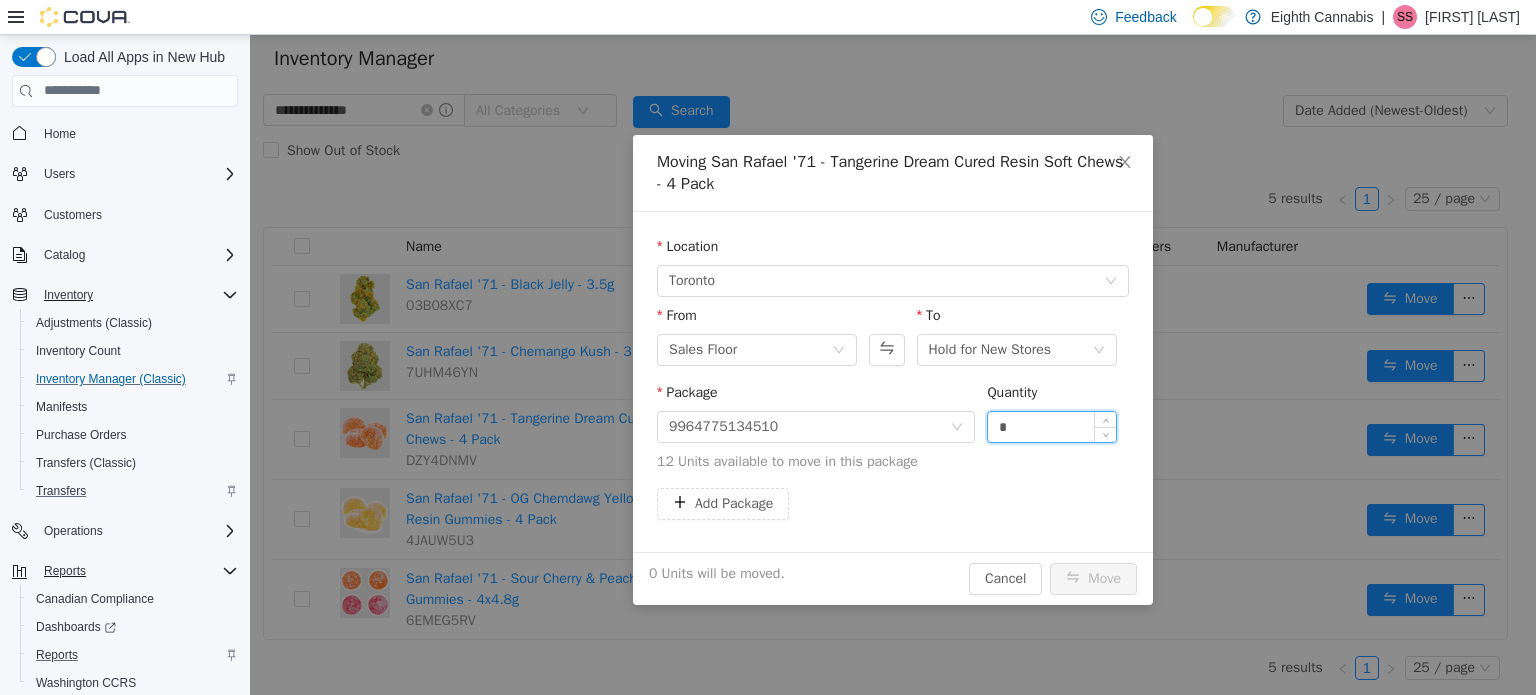 click on "*" at bounding box center (1052, 426) 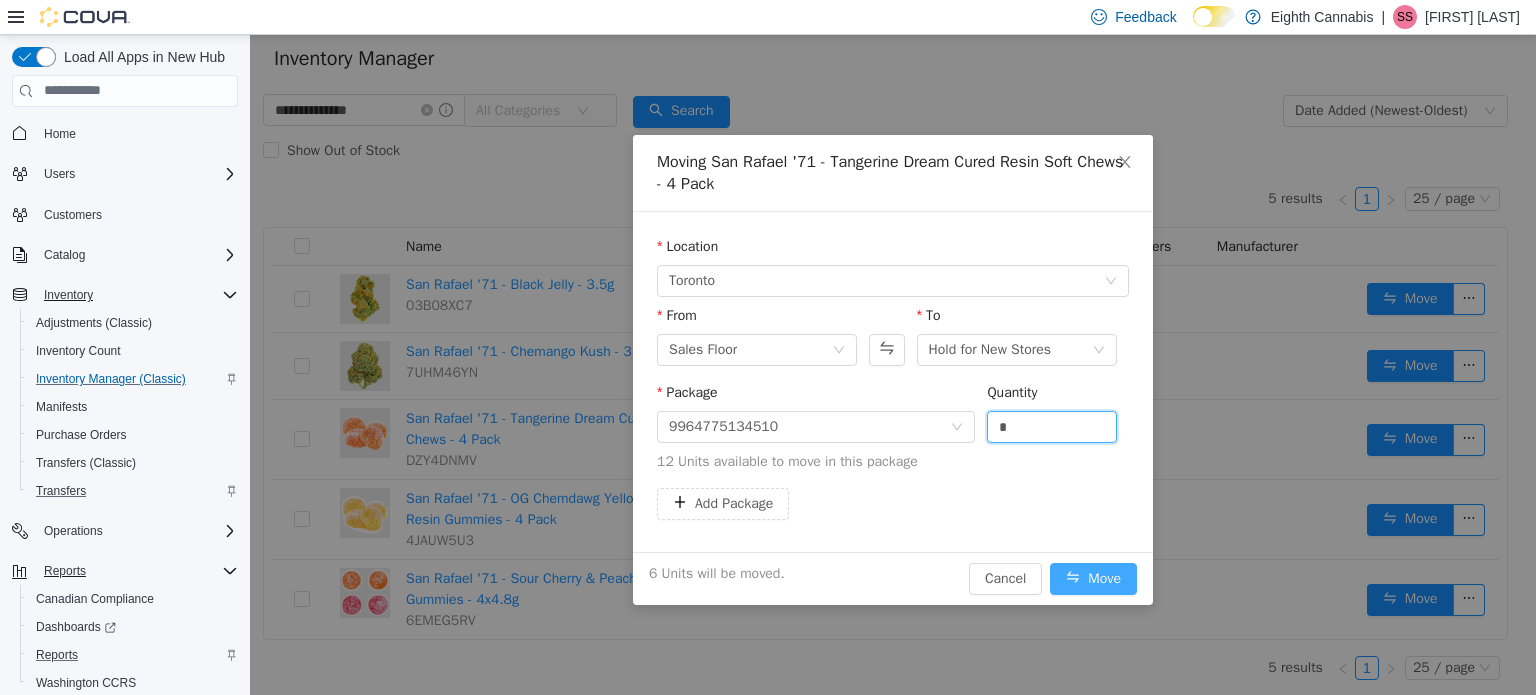 type on "*" 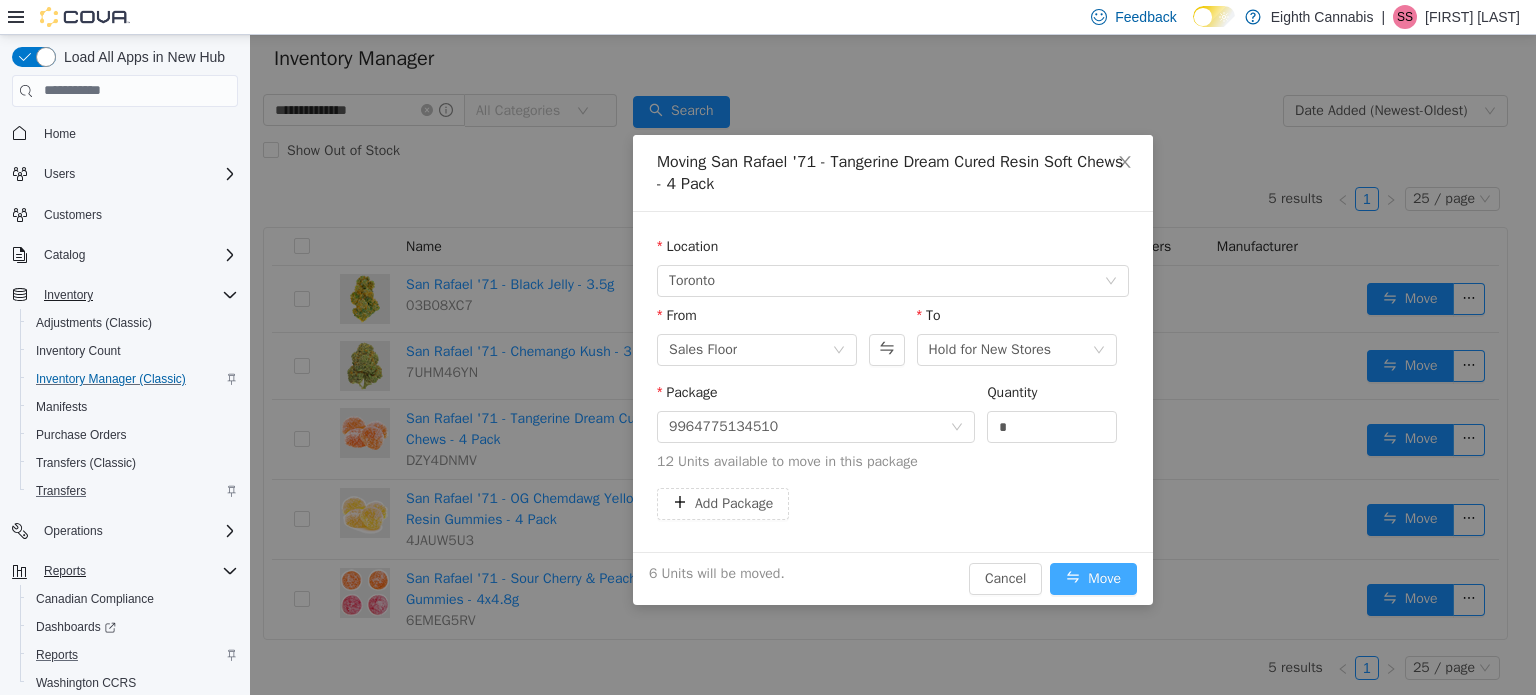 click on "Move" at bounding box center (1093, 578) 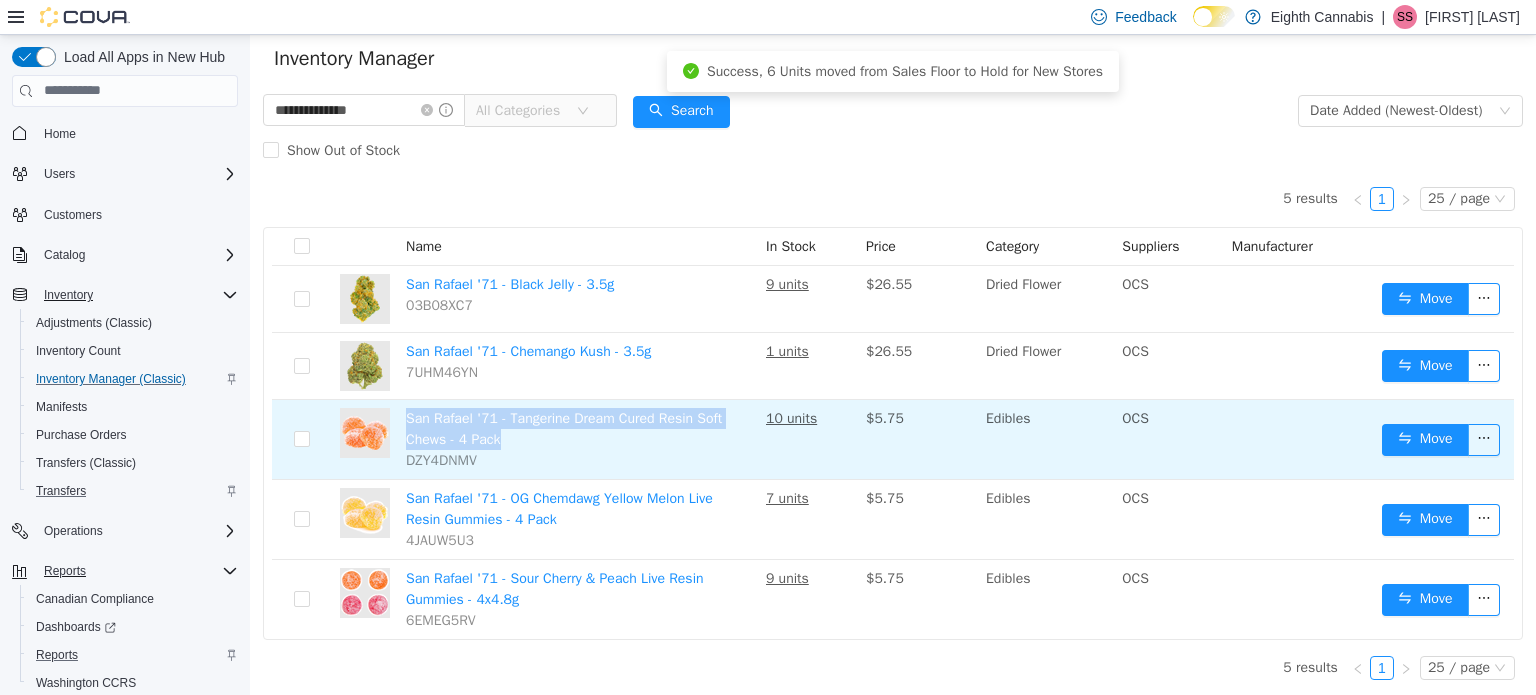 drag, startPoint x: 505, startPoint y: 439, endPoint x: 401, endPoint y: 411, distance: 107.70329 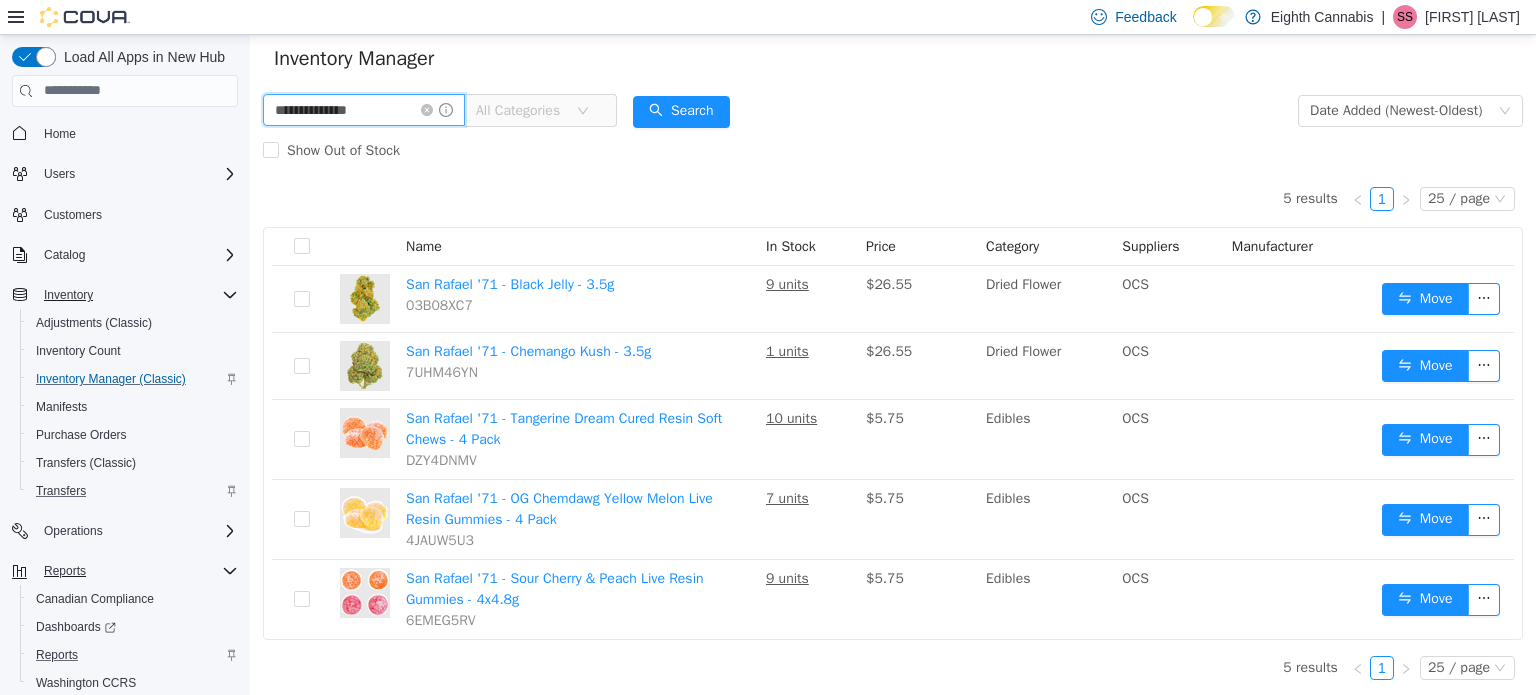 click on "**********" at bounding box center (364, 109) 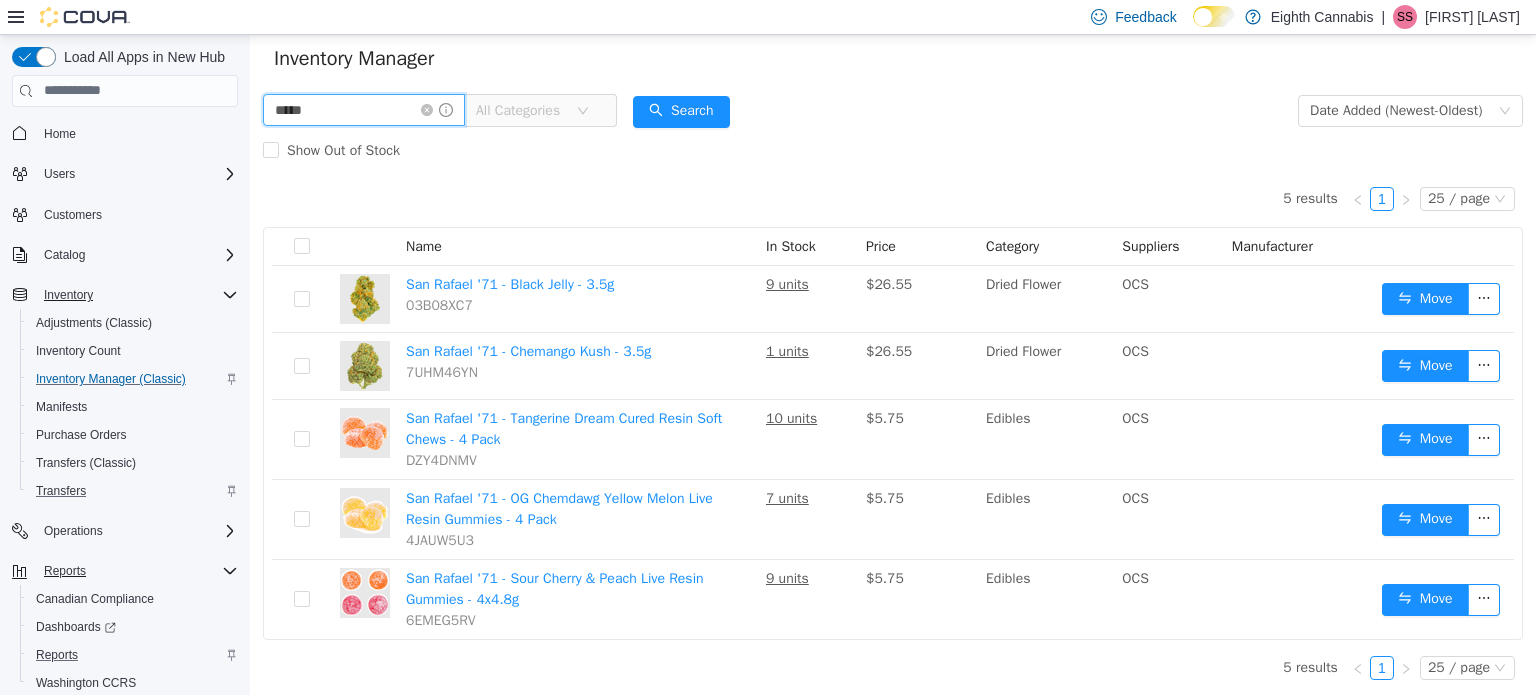 type on "*********" 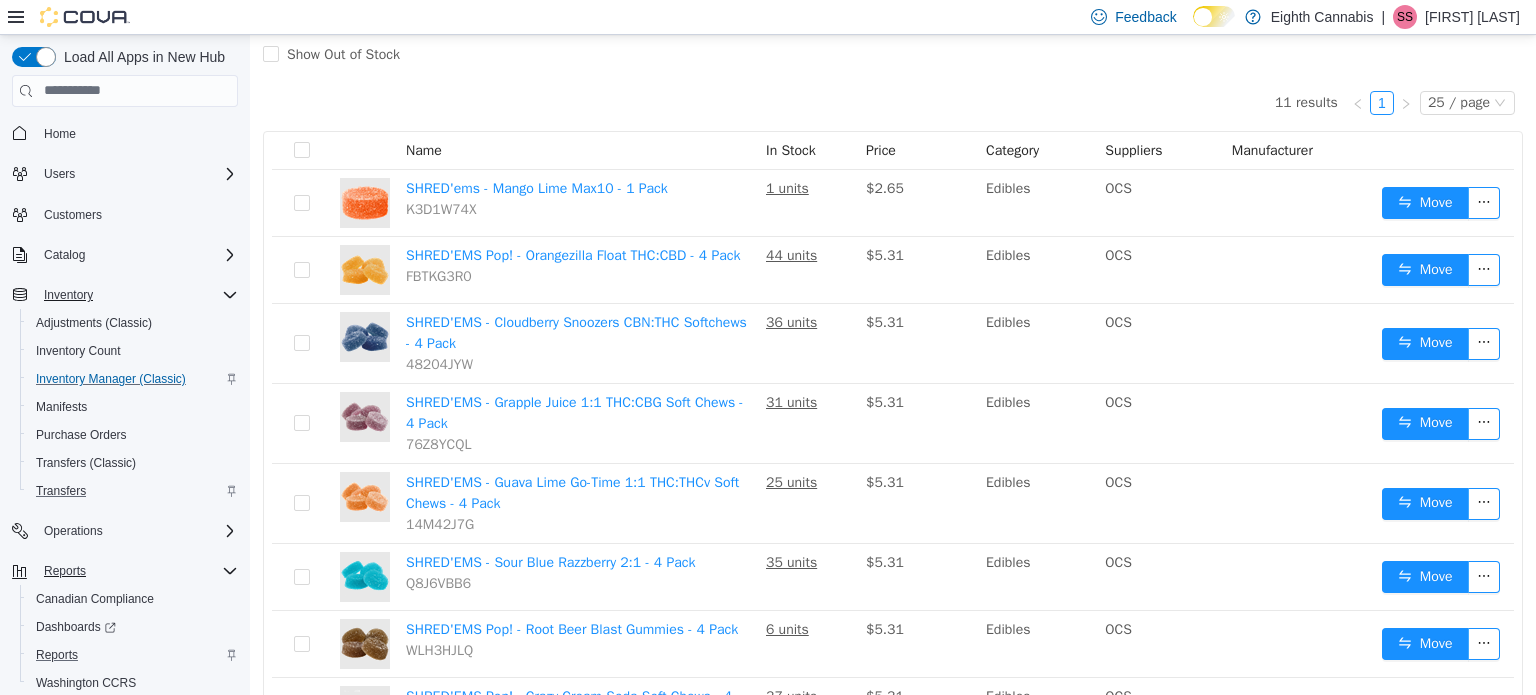 scroll, scrollTop: 154, scrollLeft: 0, axis: vertical 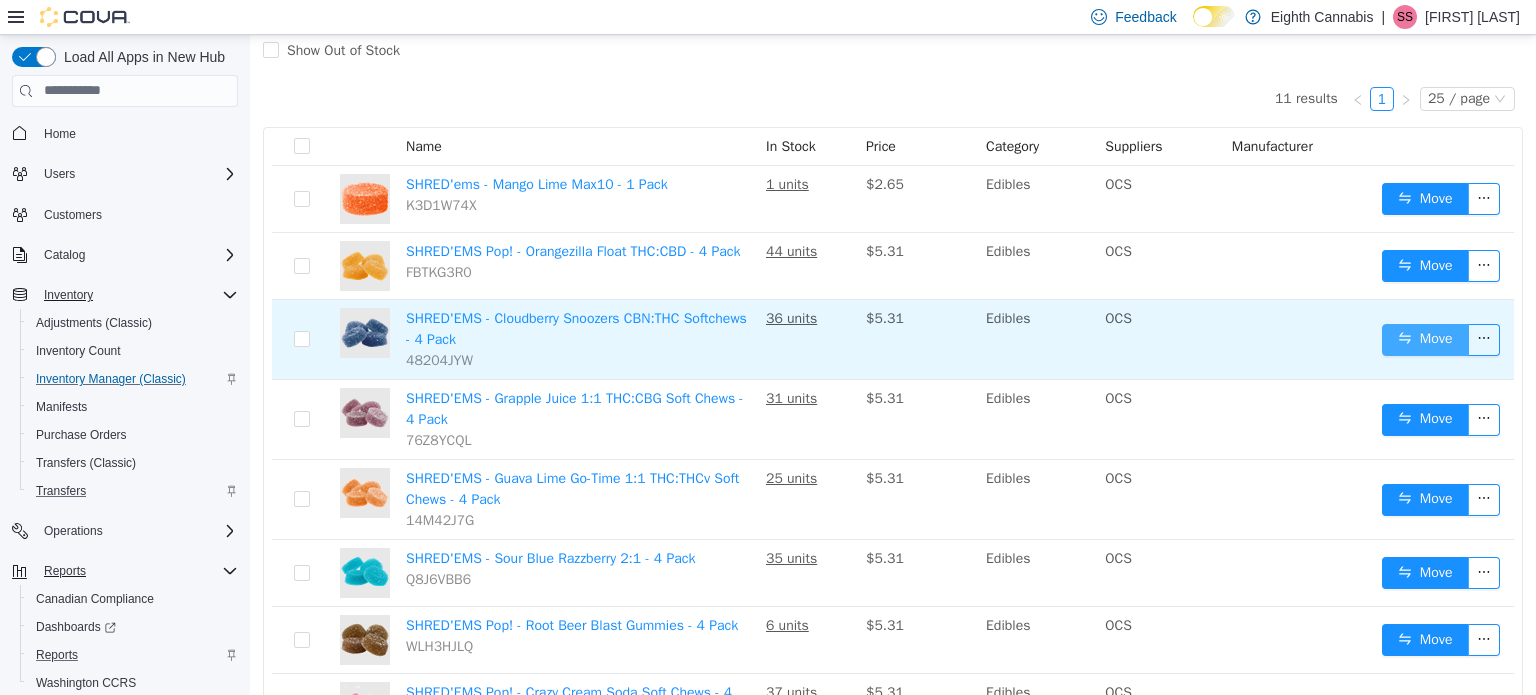 click on "Move" at bounding box center [1425, 339] 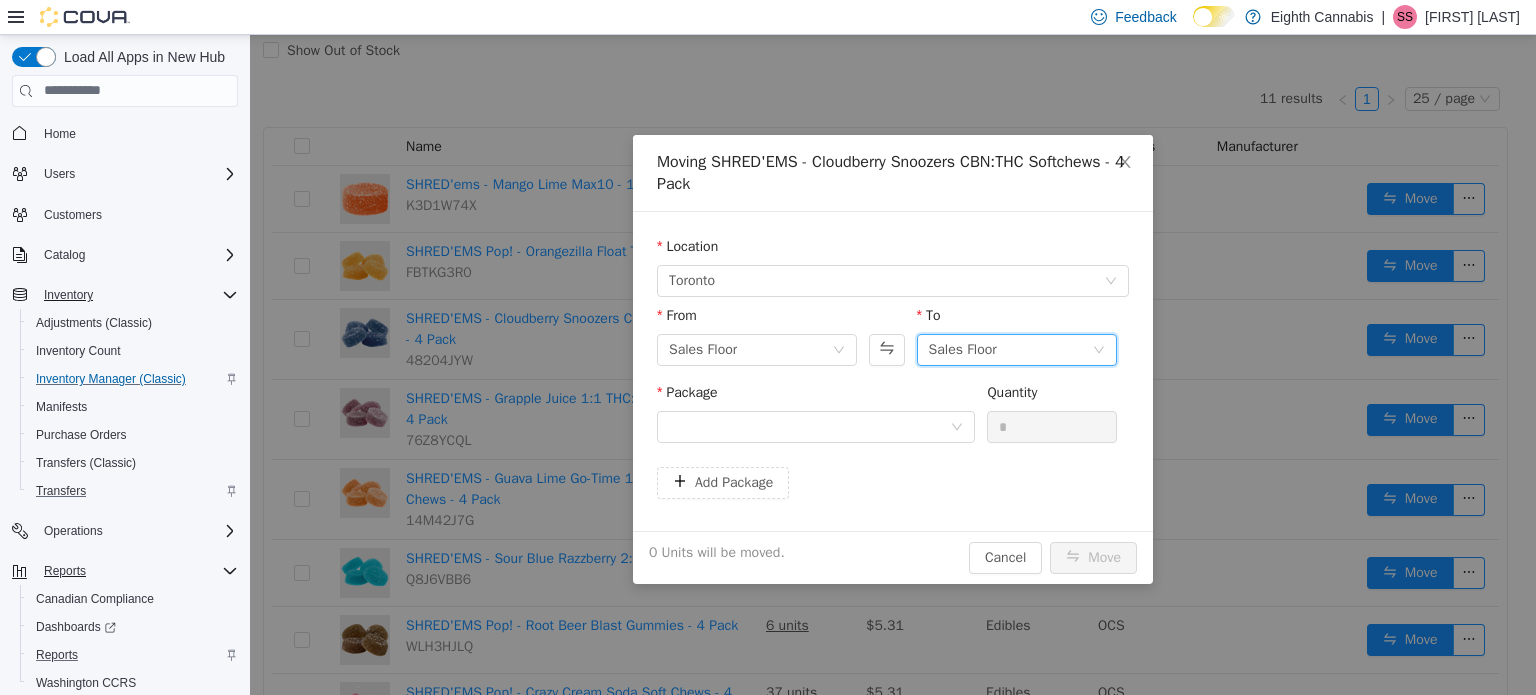 click on "Sales Floor" at bounding box center (1010, 349) 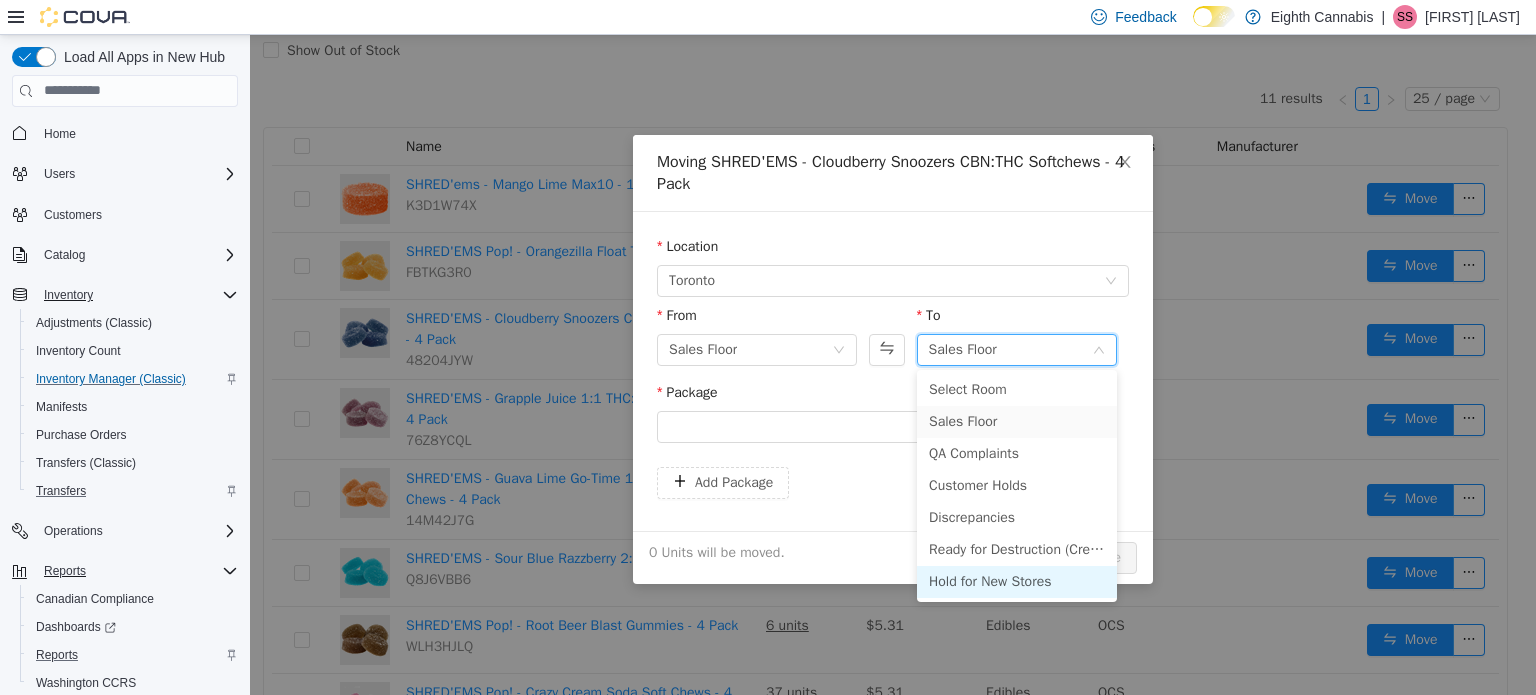 click on "Hold for New Stores" at bounding box center (1017, 581) 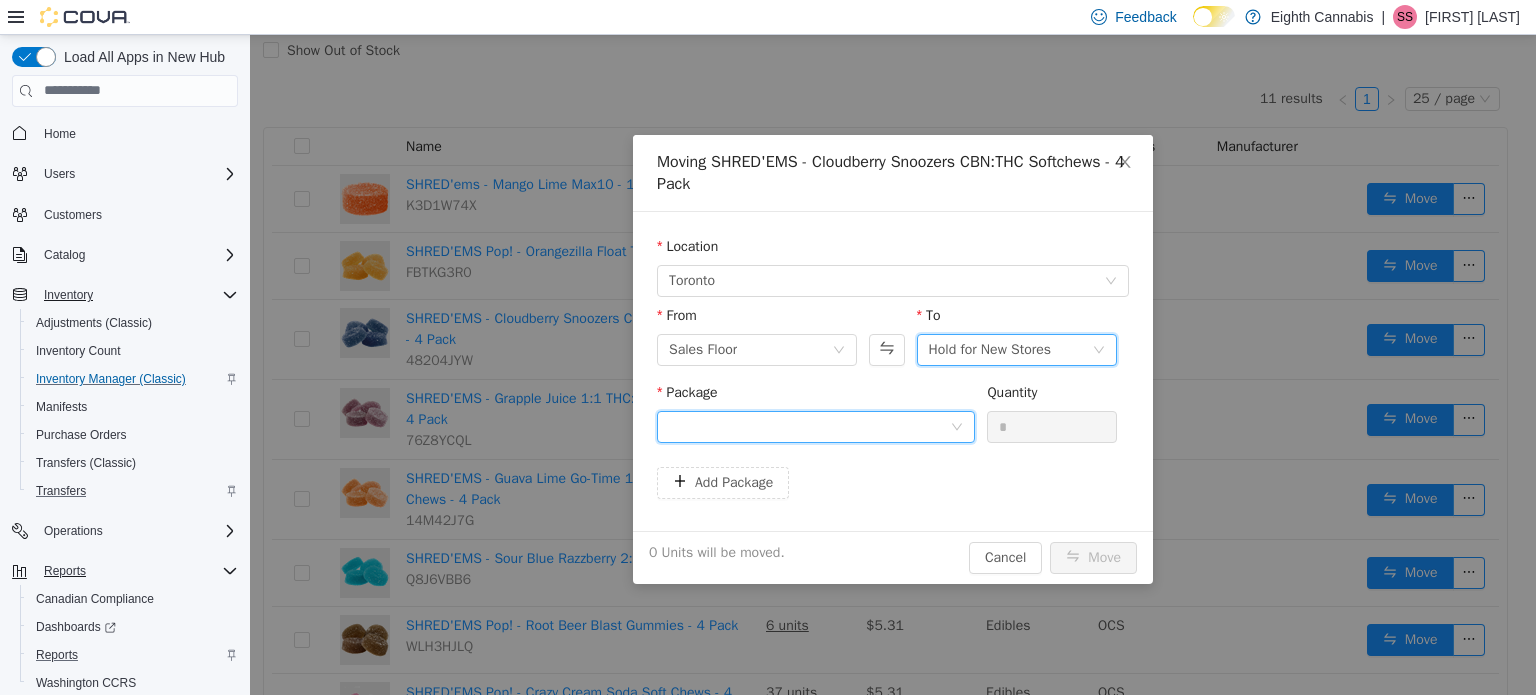 click at bounding box center (809, 426) 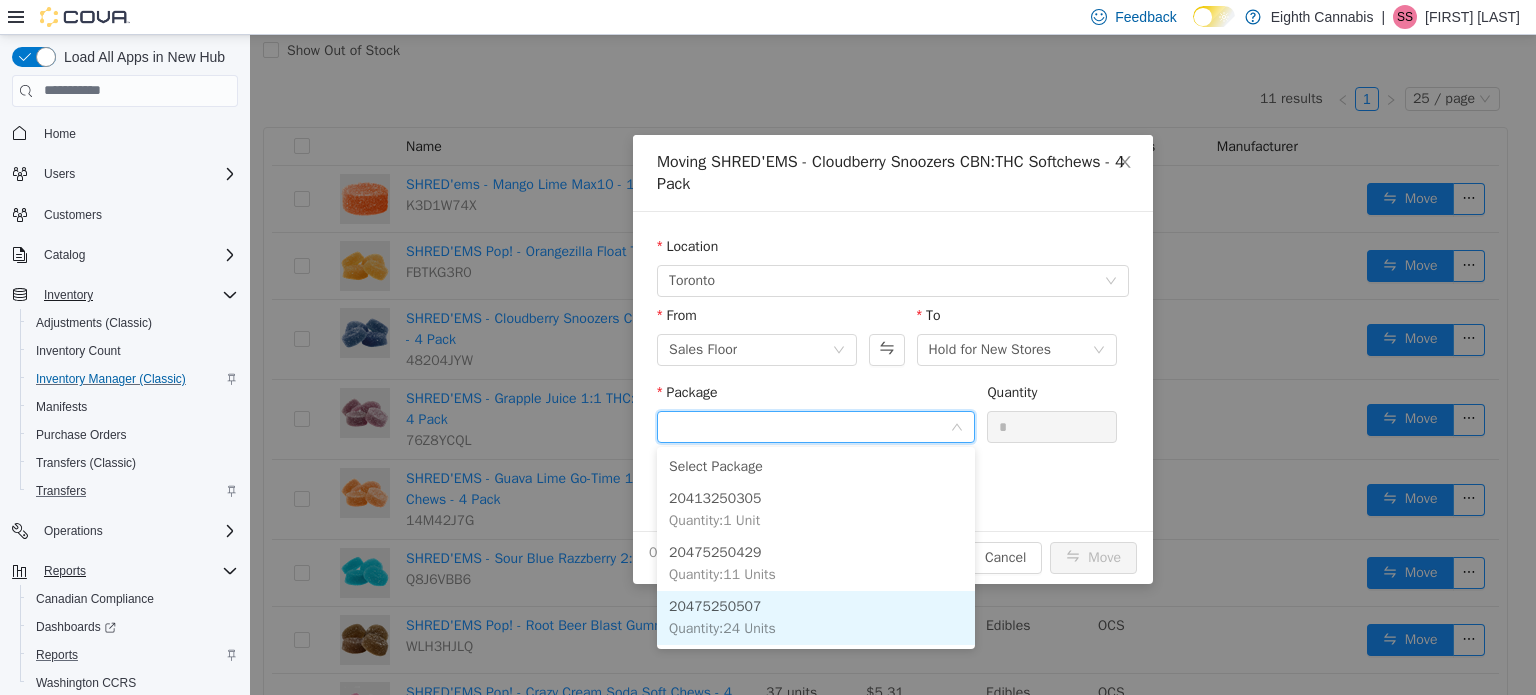 click on "20475250507 Quantity :  24 Units" at bounding box center [816, 617] 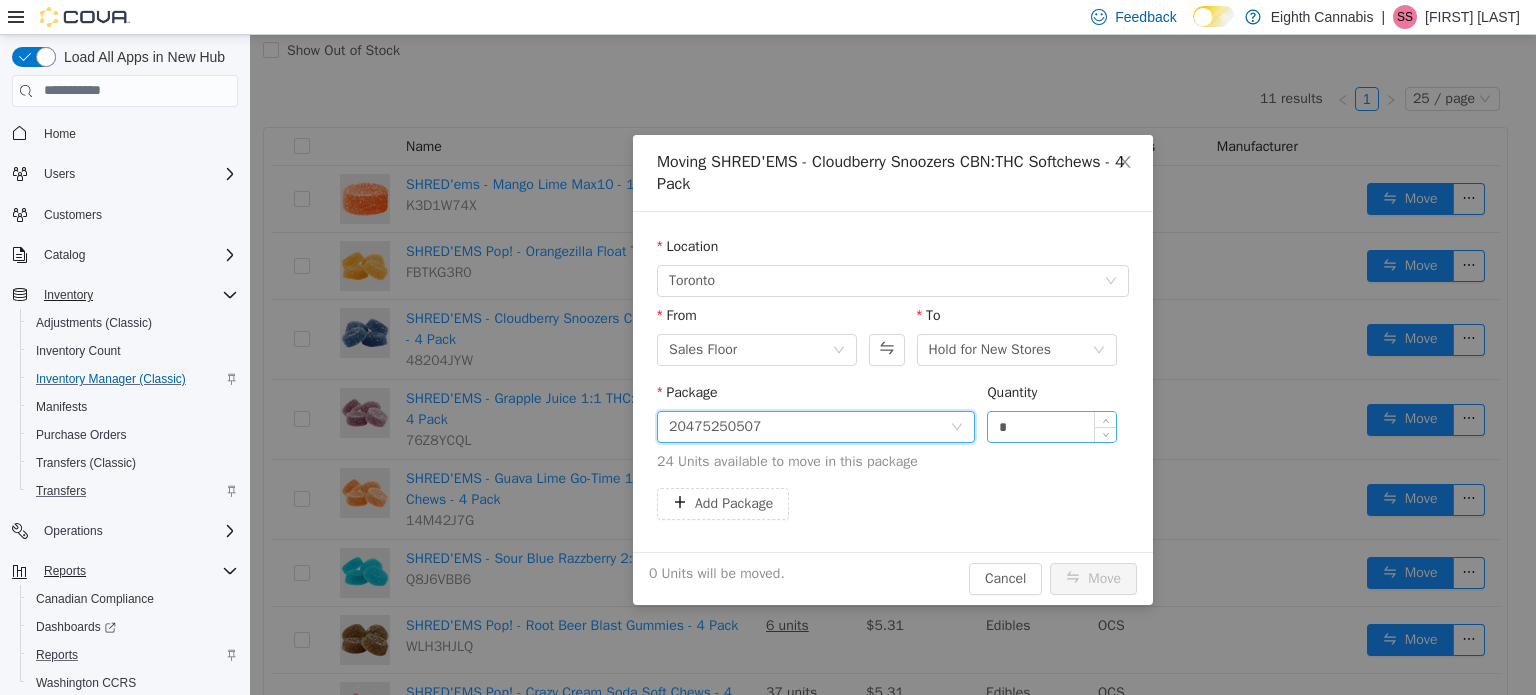 click on "*" at bounding box center (1052, 426) 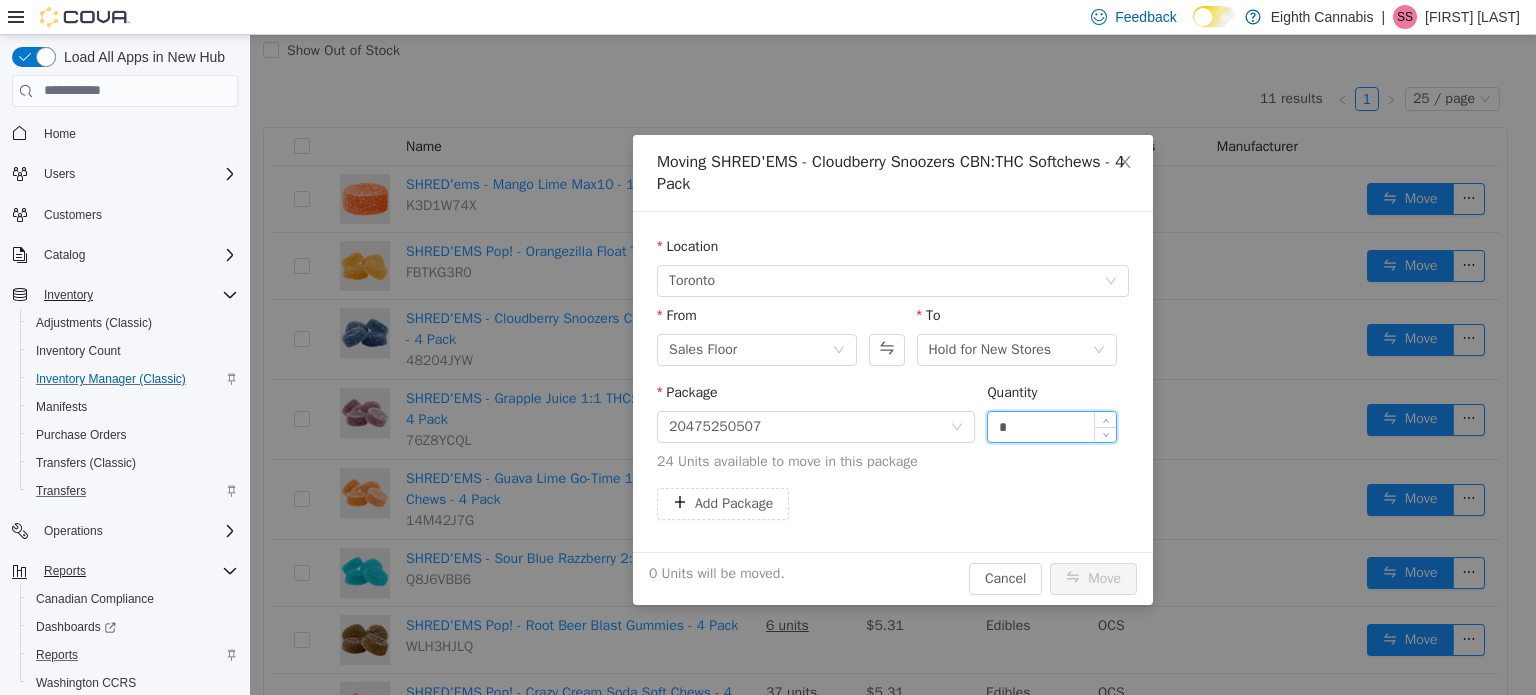 click on "*" at bounding box center [1052, 426] 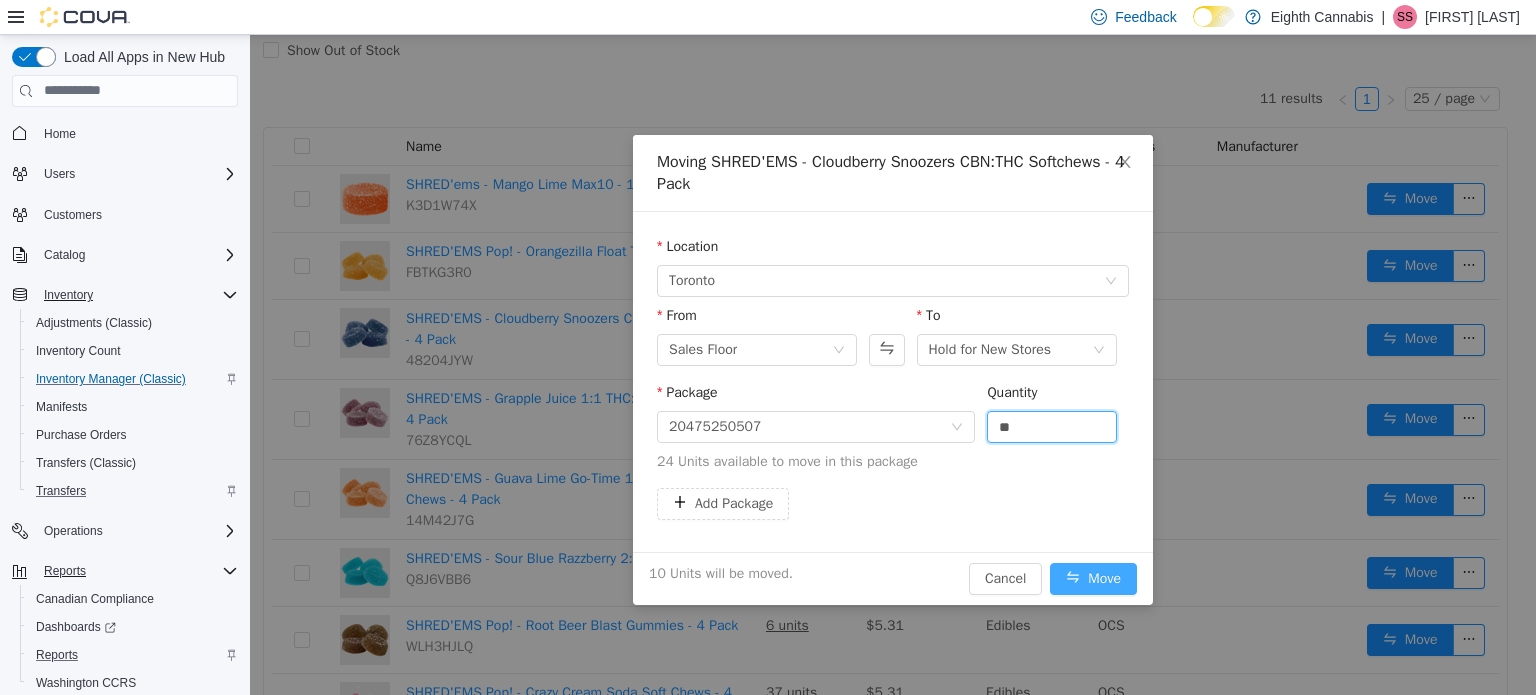 type on "**" 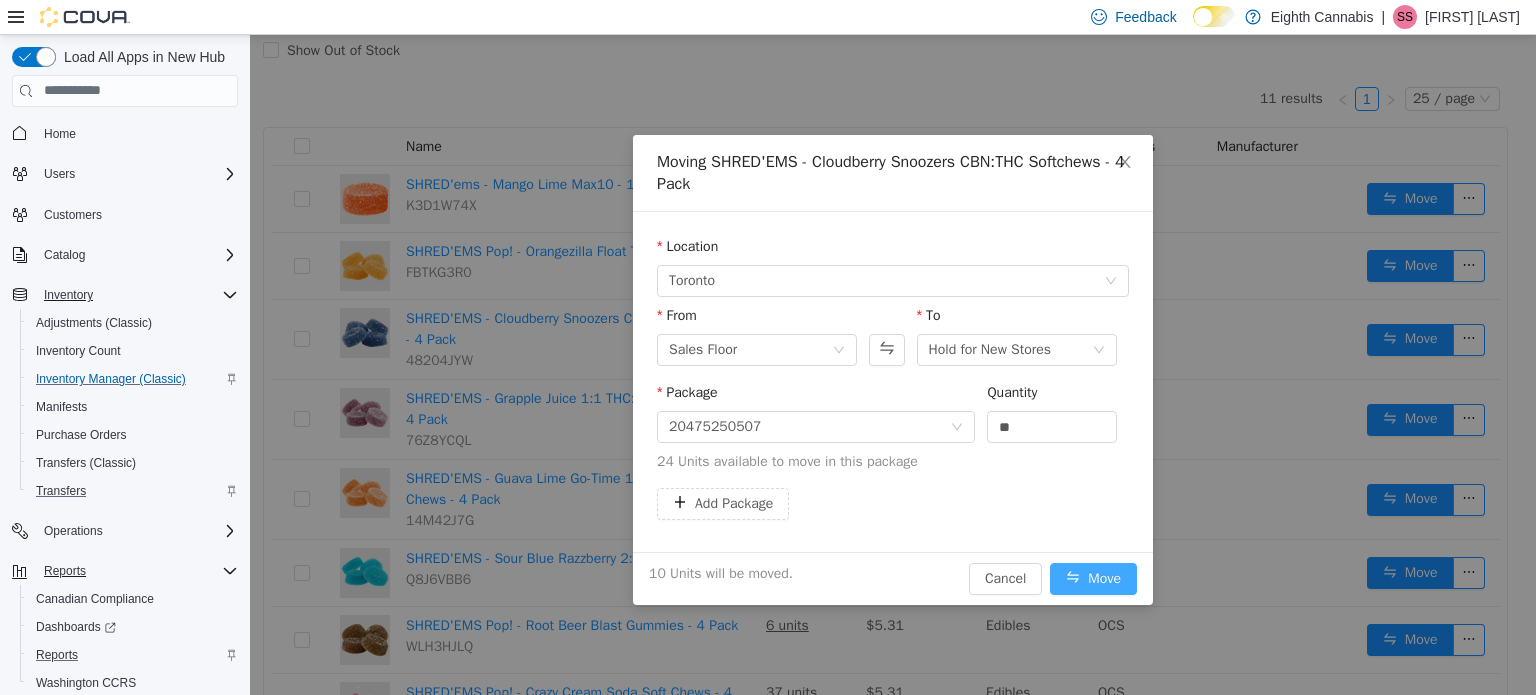 click on "Move" at bounding box center (1093, 578) 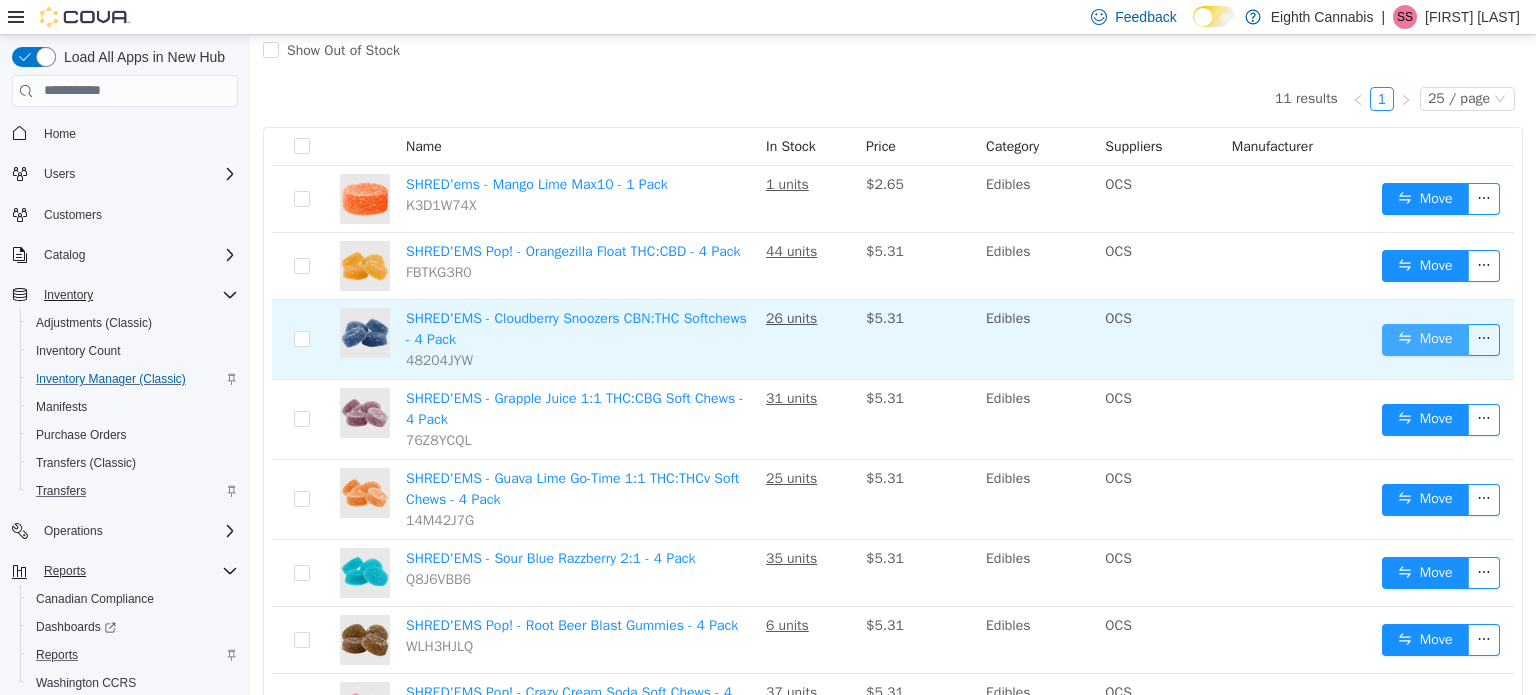 click on "Move" at bounding box center [1425, 339] 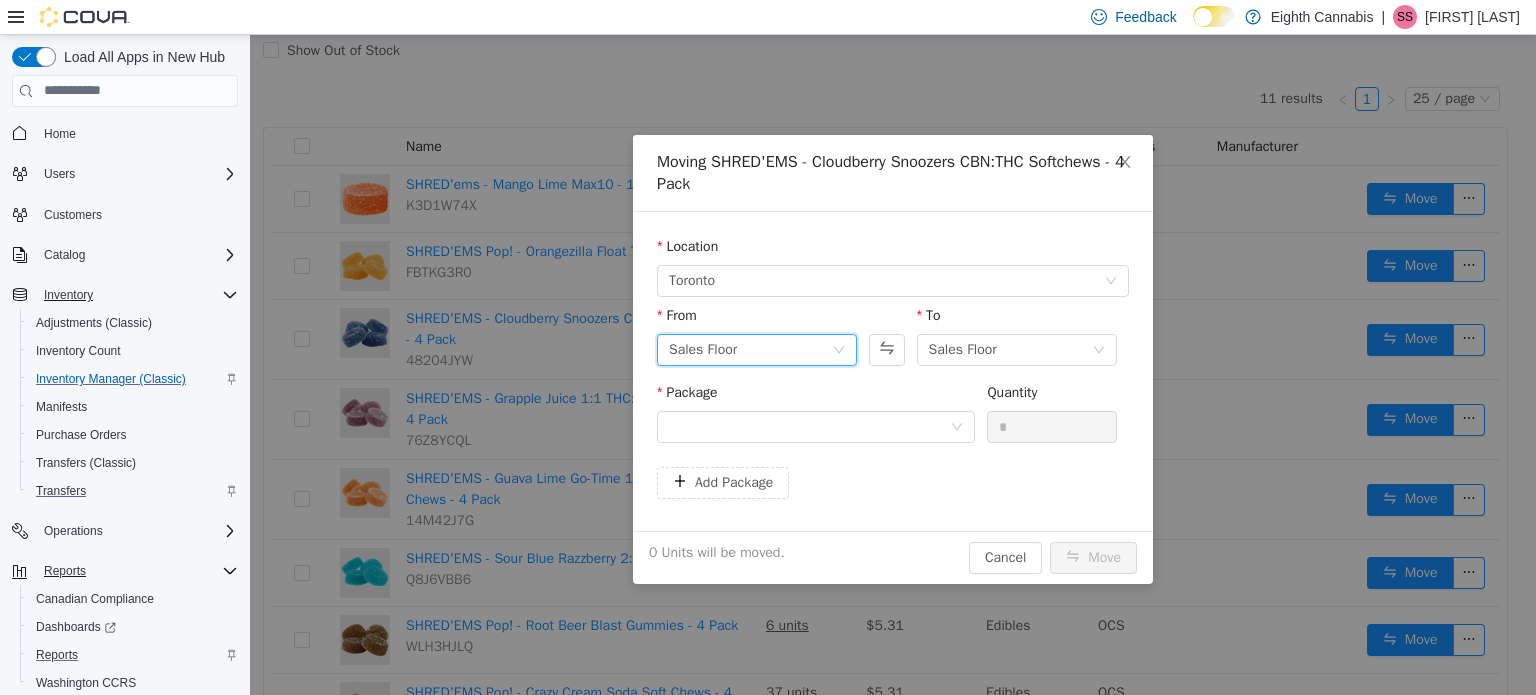 click on "Sales Floor" at bounding box center [750, 349] 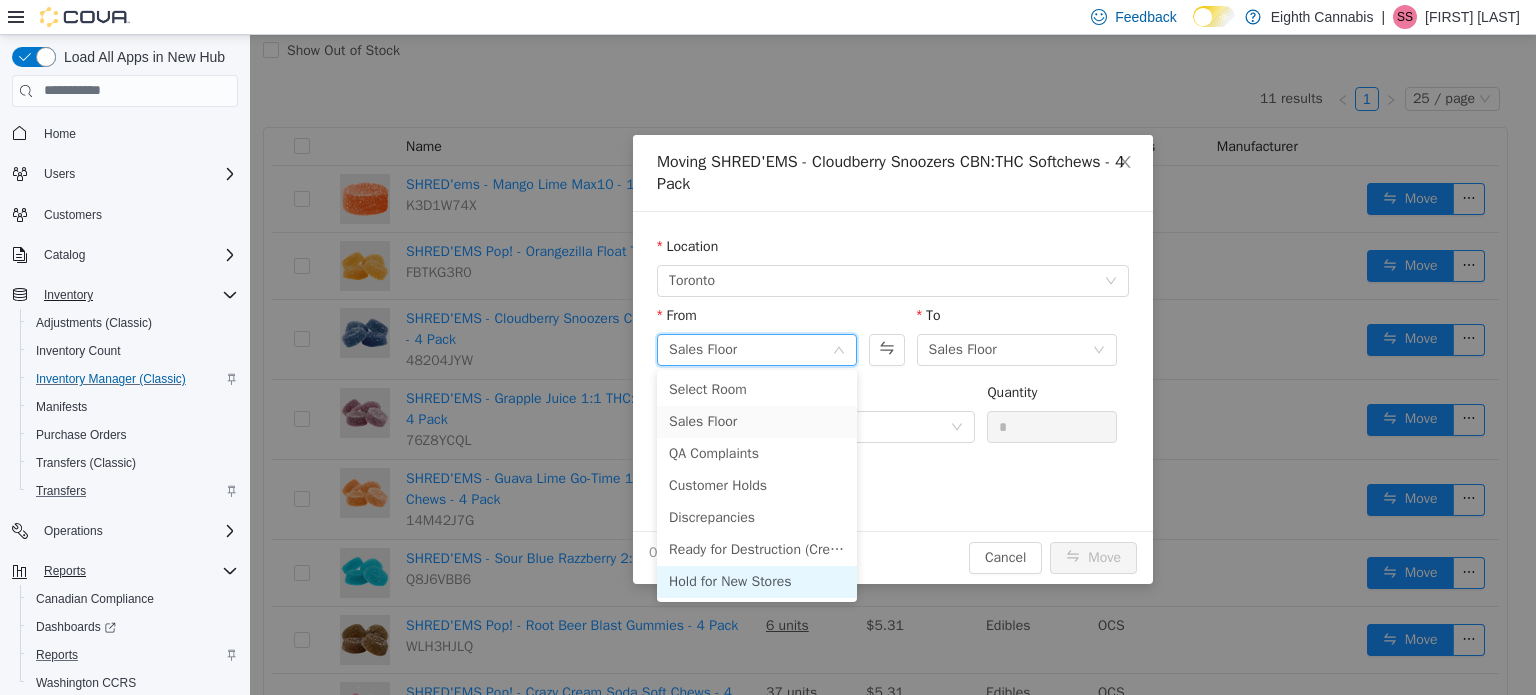 click on "Hold for New Stores" at bounding box center [757, 581] 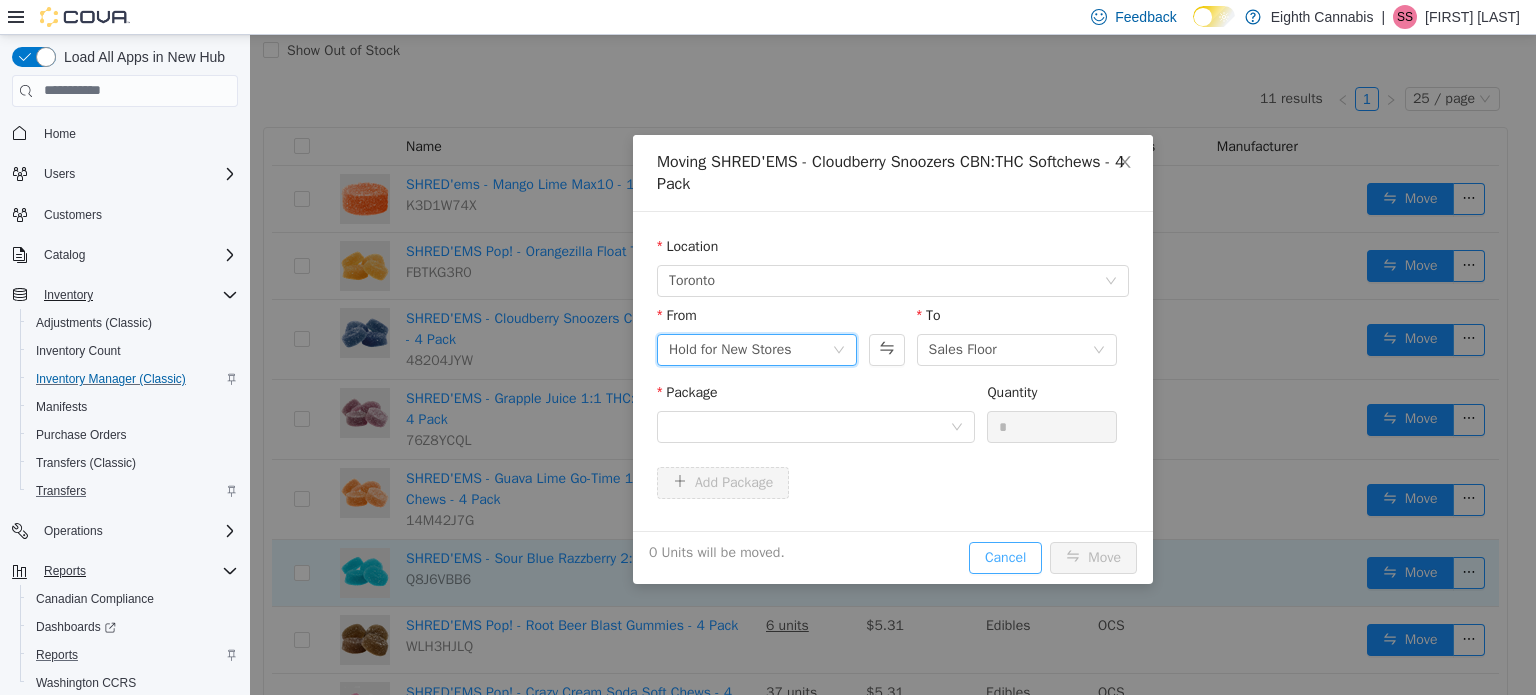 click on "Cancel" at bounding box center [1005, 557] 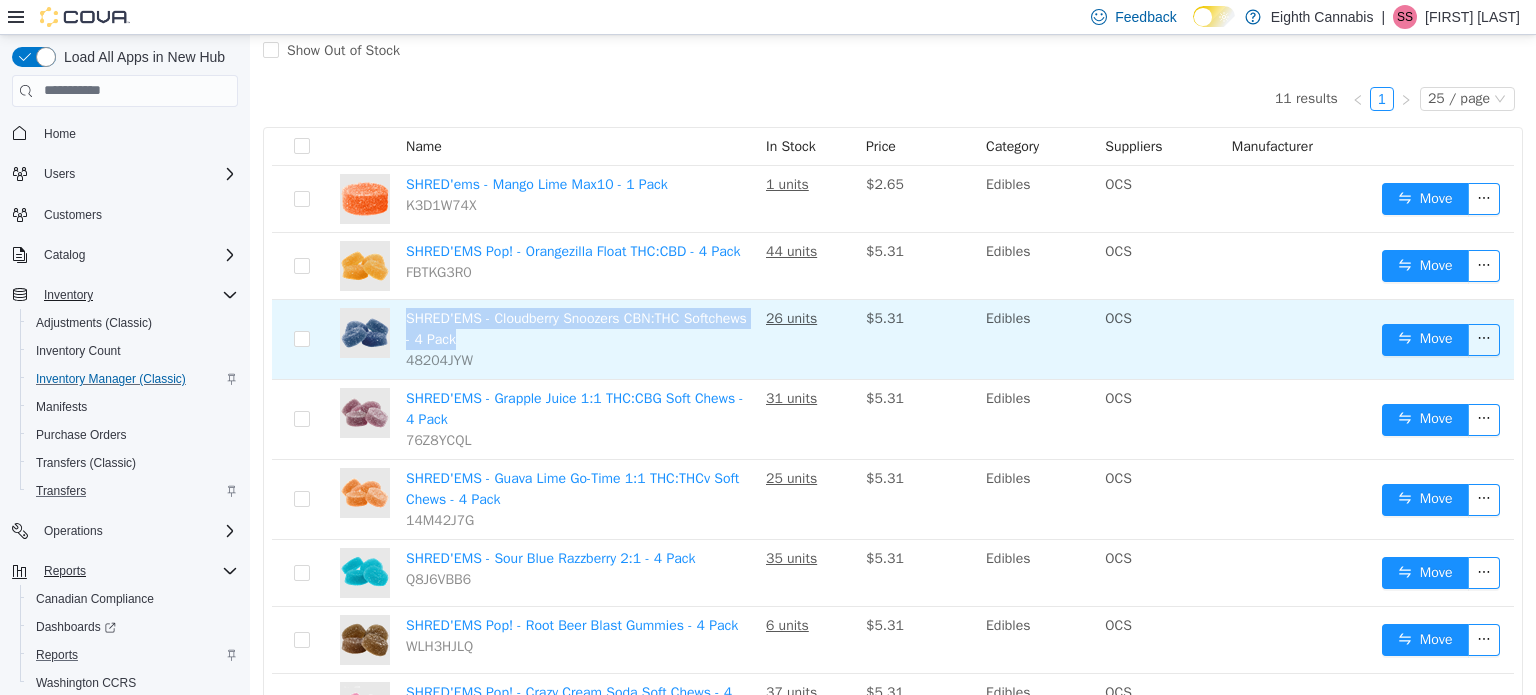 drag, startPoint x: 533, startPoint y: 335, endPoint x: 405, endPoint y: 320, distance: 128.87592 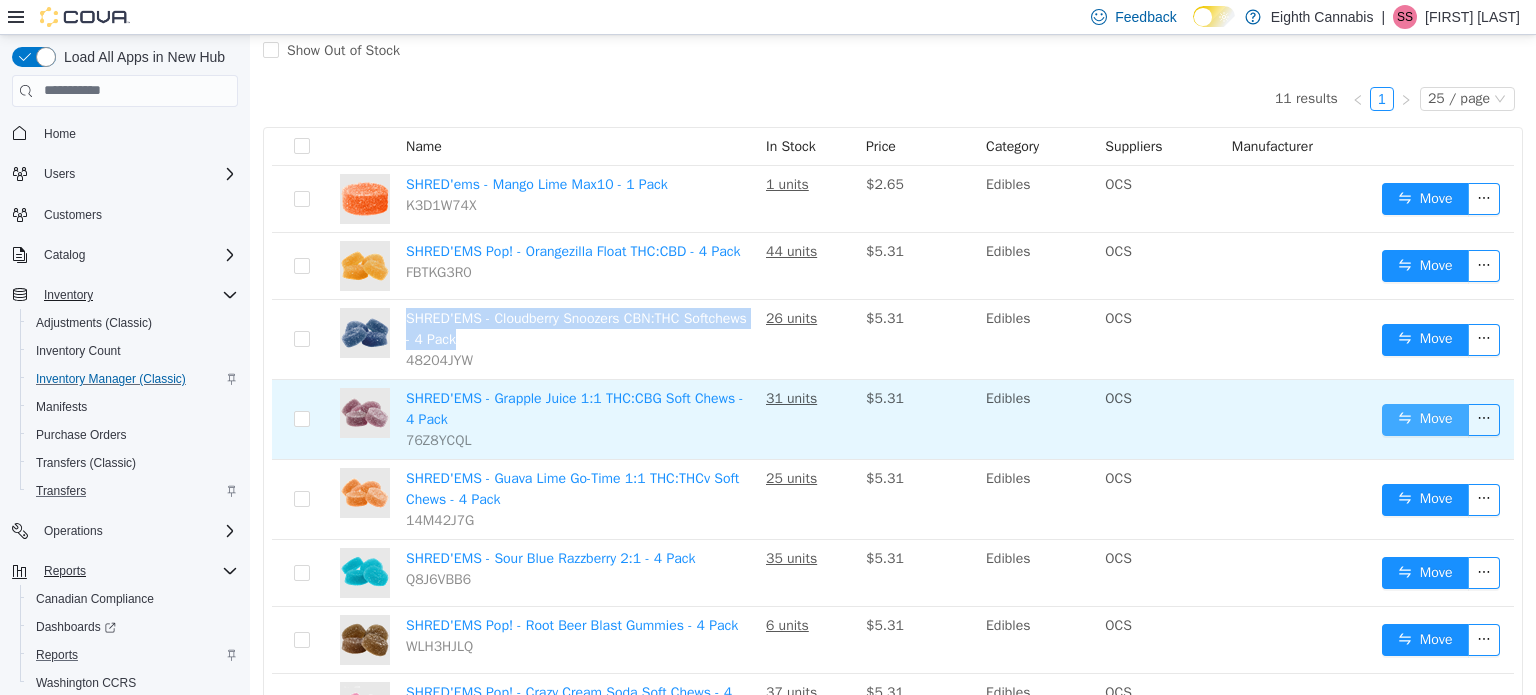click on "Move" at bounding box center (1425, 419) 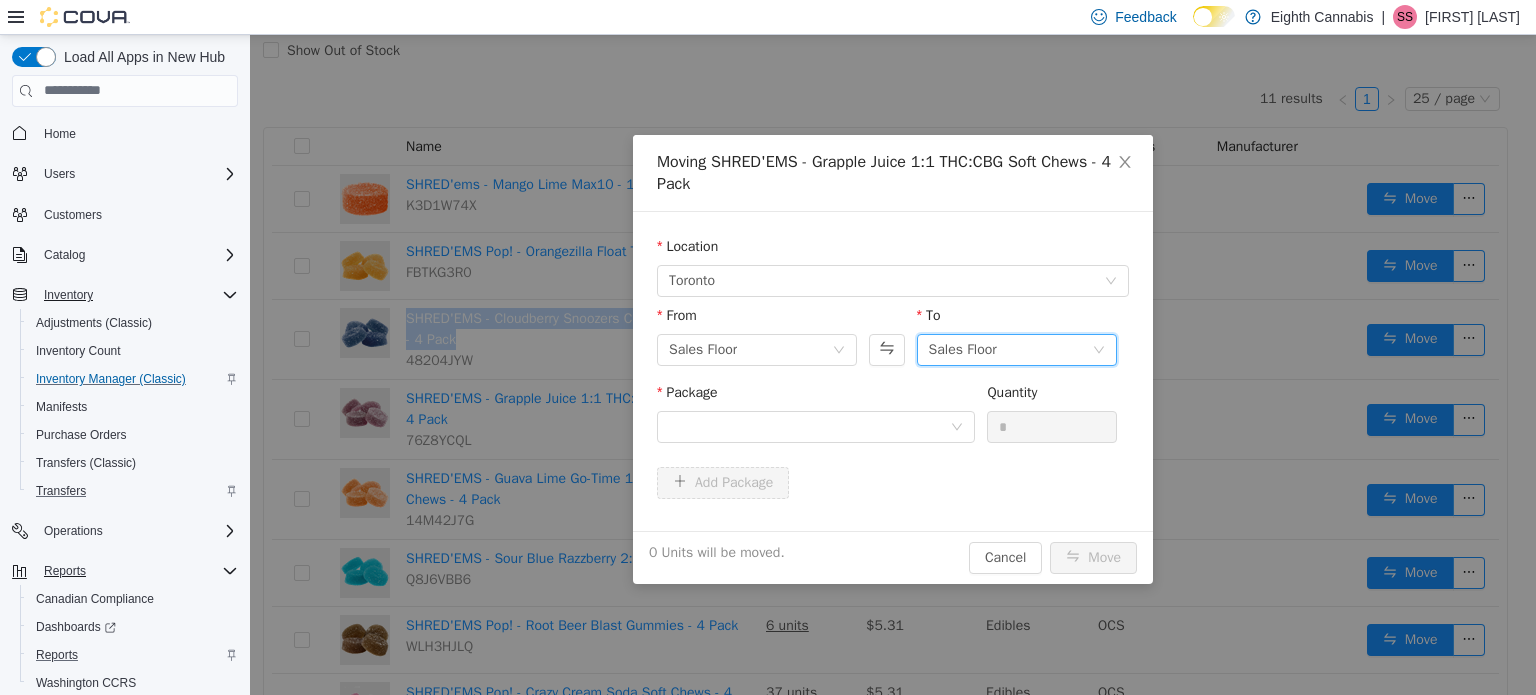 click on "Sales Floor" at bounding box center (963, 349) 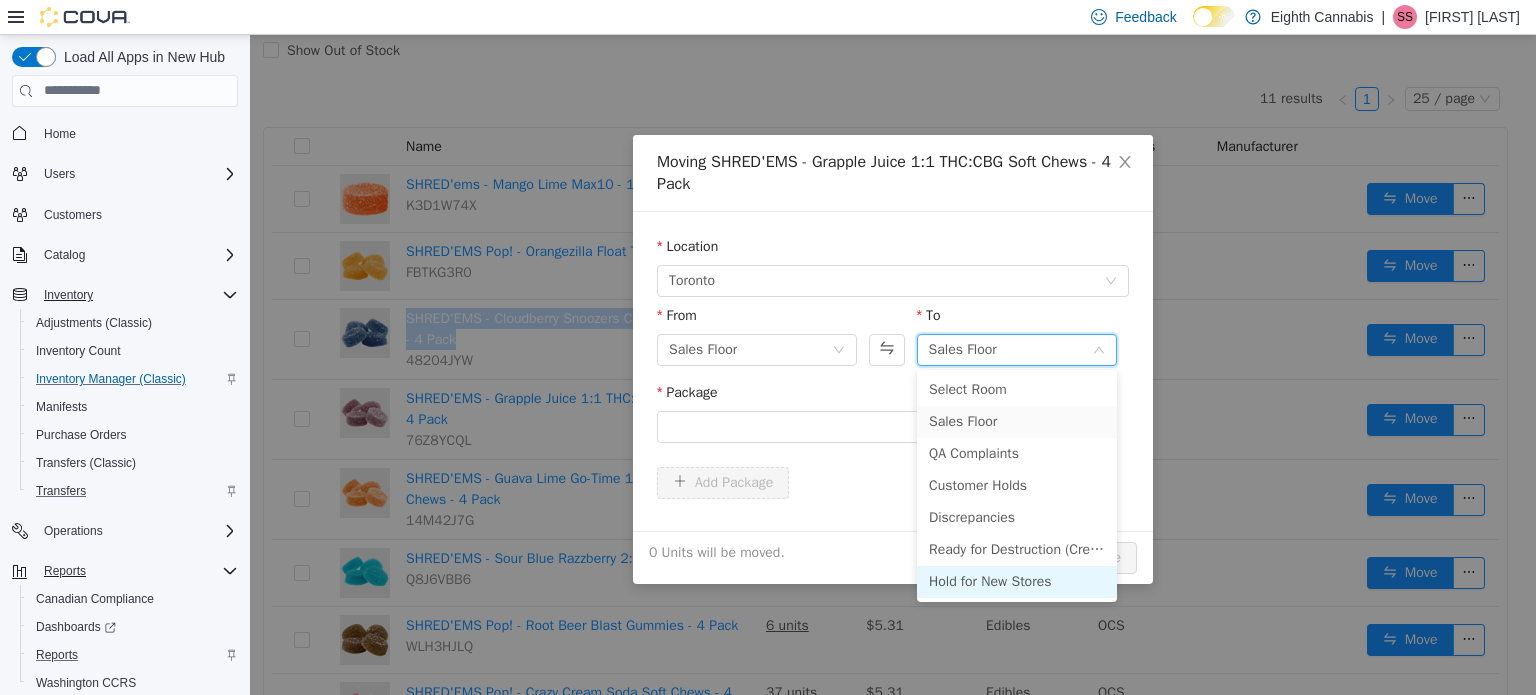 click on "Hold for New Stores" at bounding box center (1017, 581) 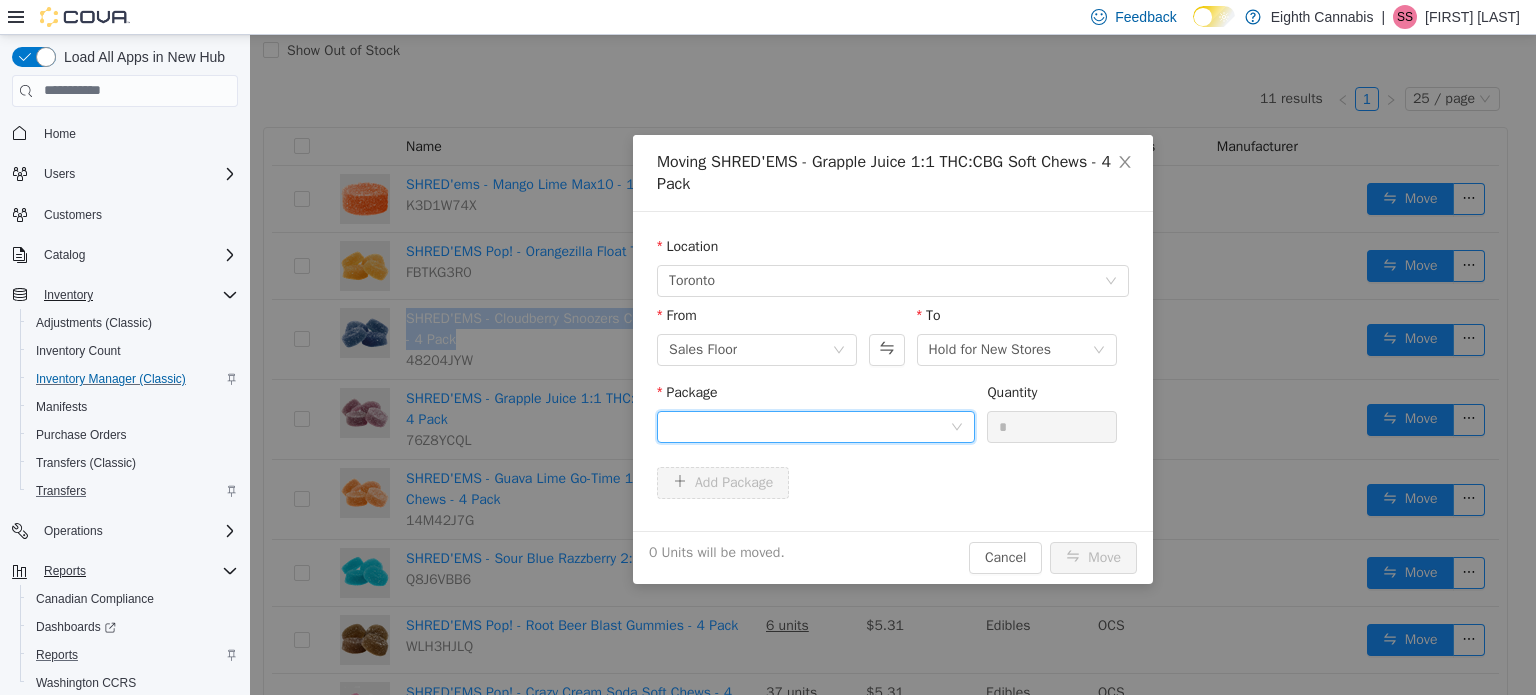 click at bounding box center (809, 426) 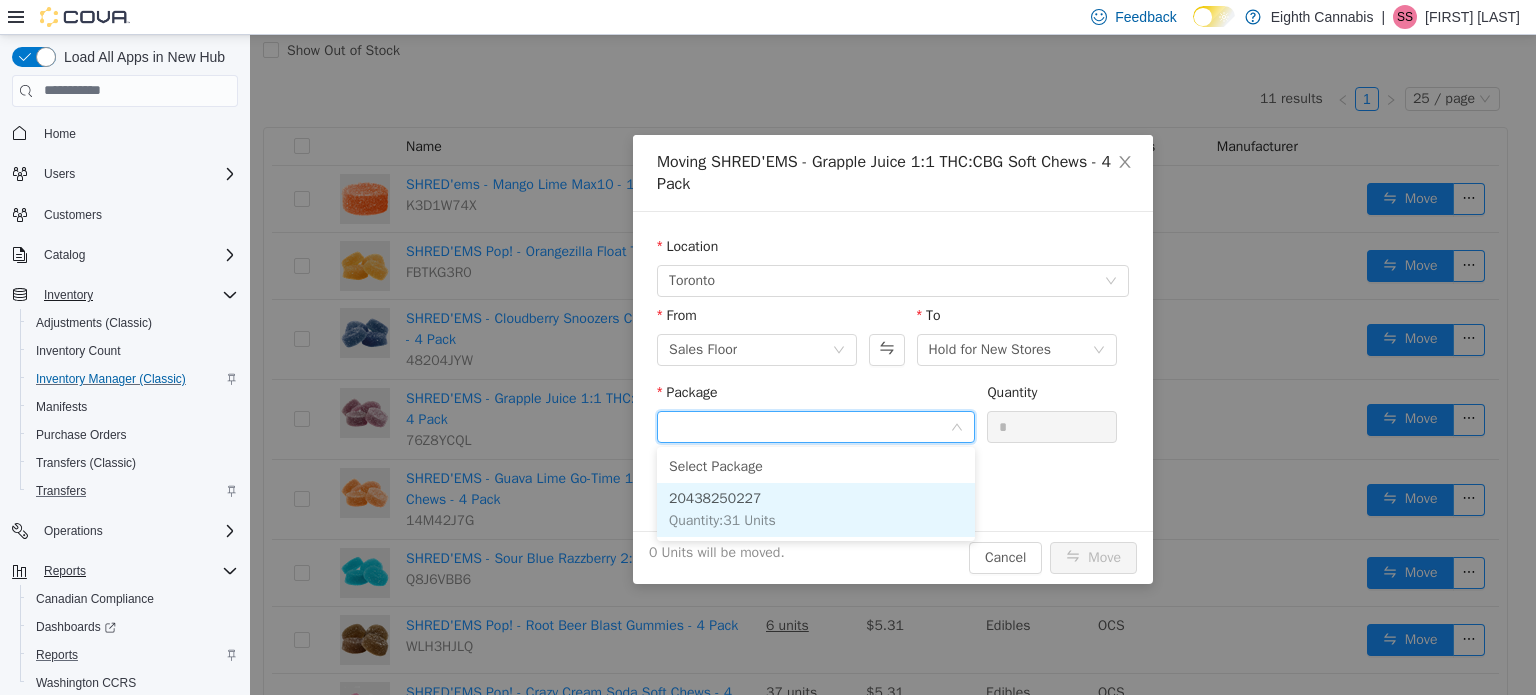 drag, startPoint x: 774, startPoint y: 523, endPoint x: 972, endPoint y: 483, distance: 202 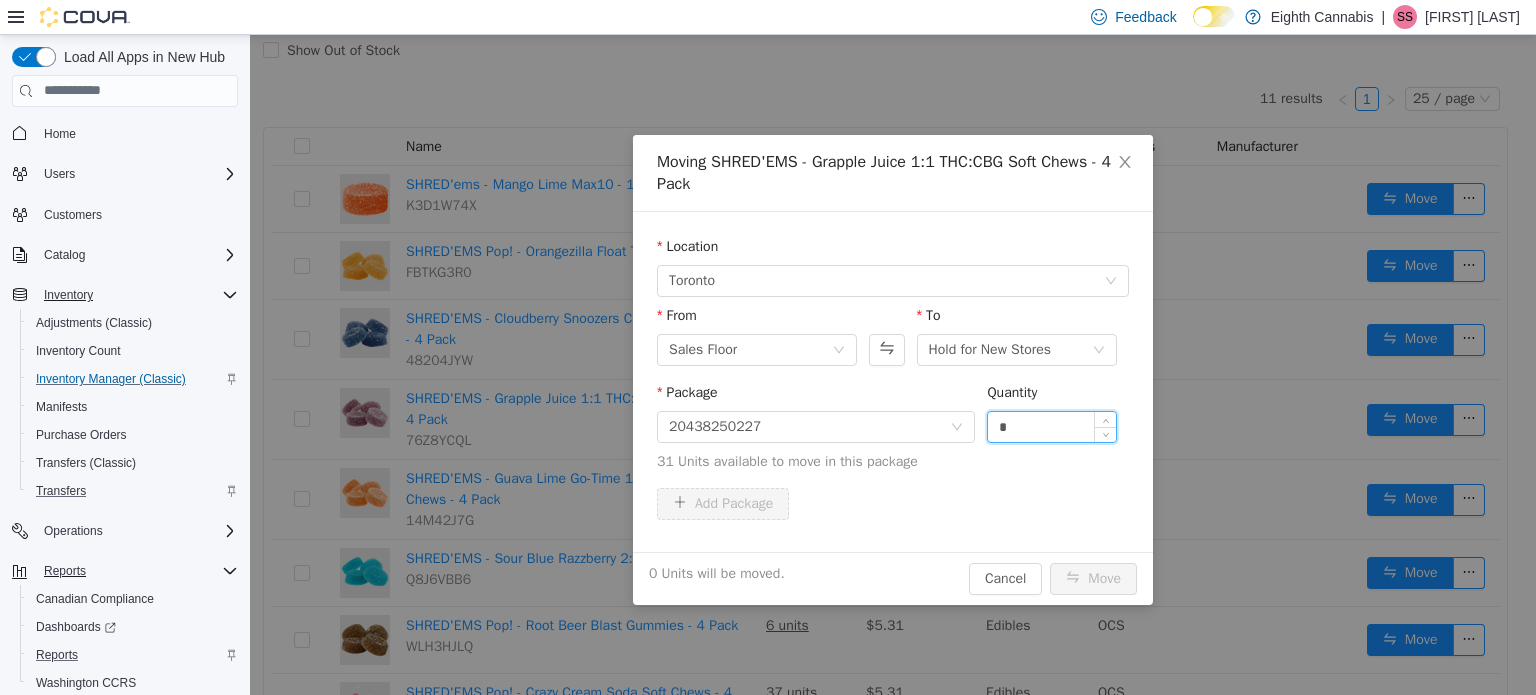 click on "*" at bounding box center [1052, 426] 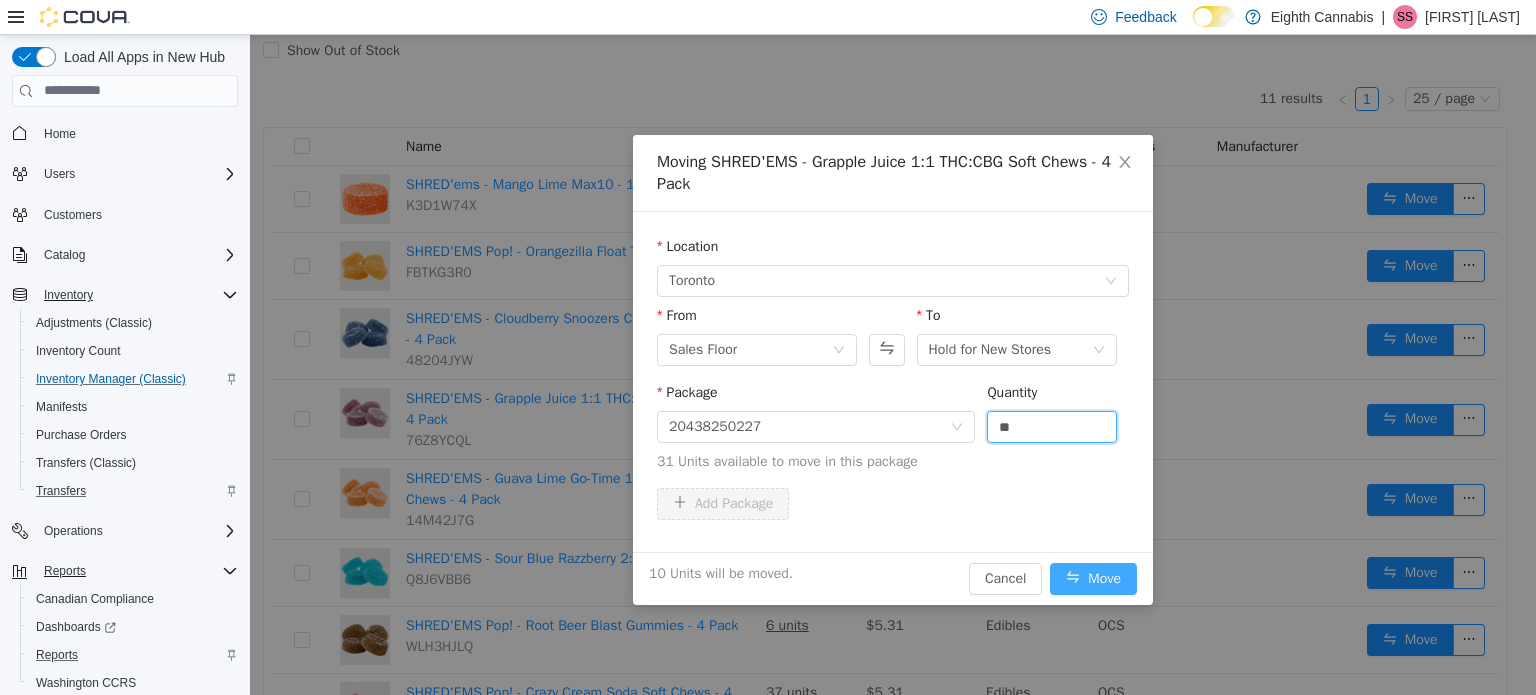 type on "**" 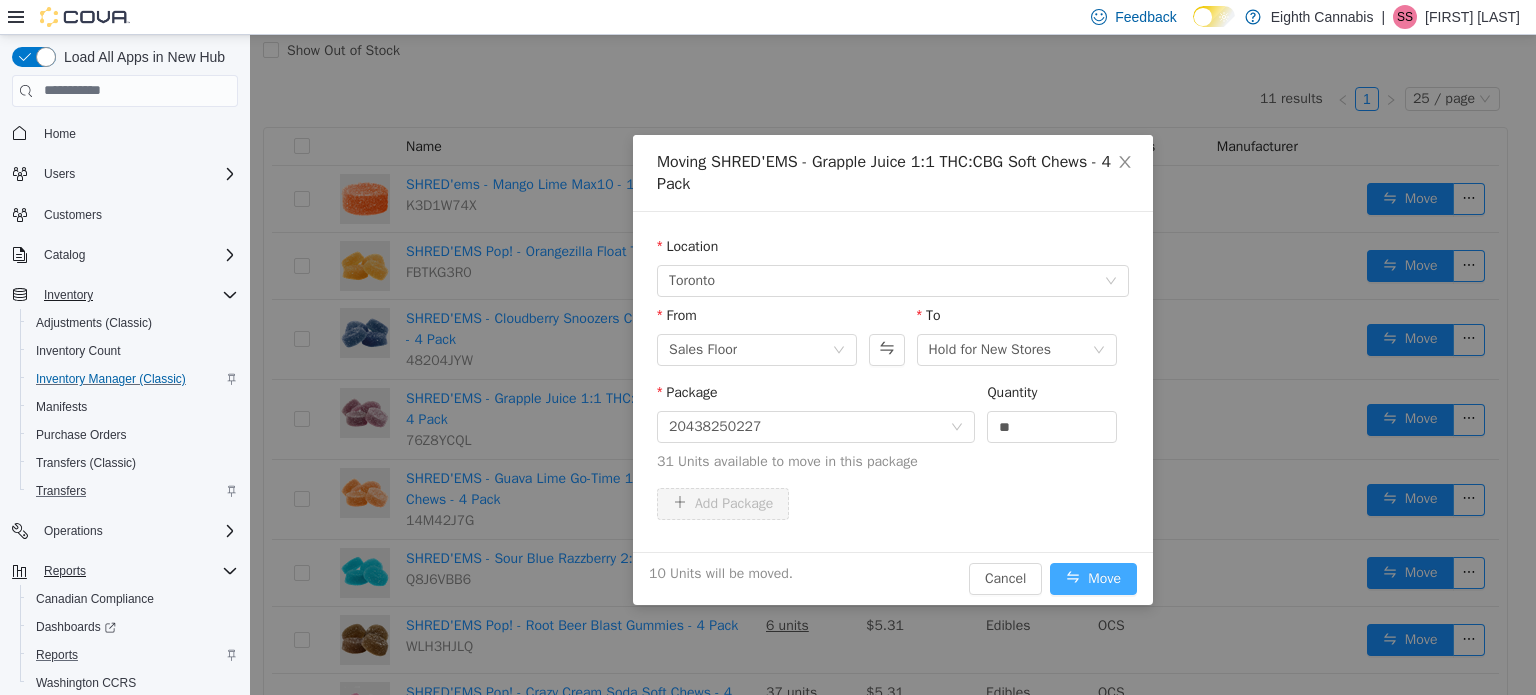 click on "Move" at bounding box center (1093, 578) 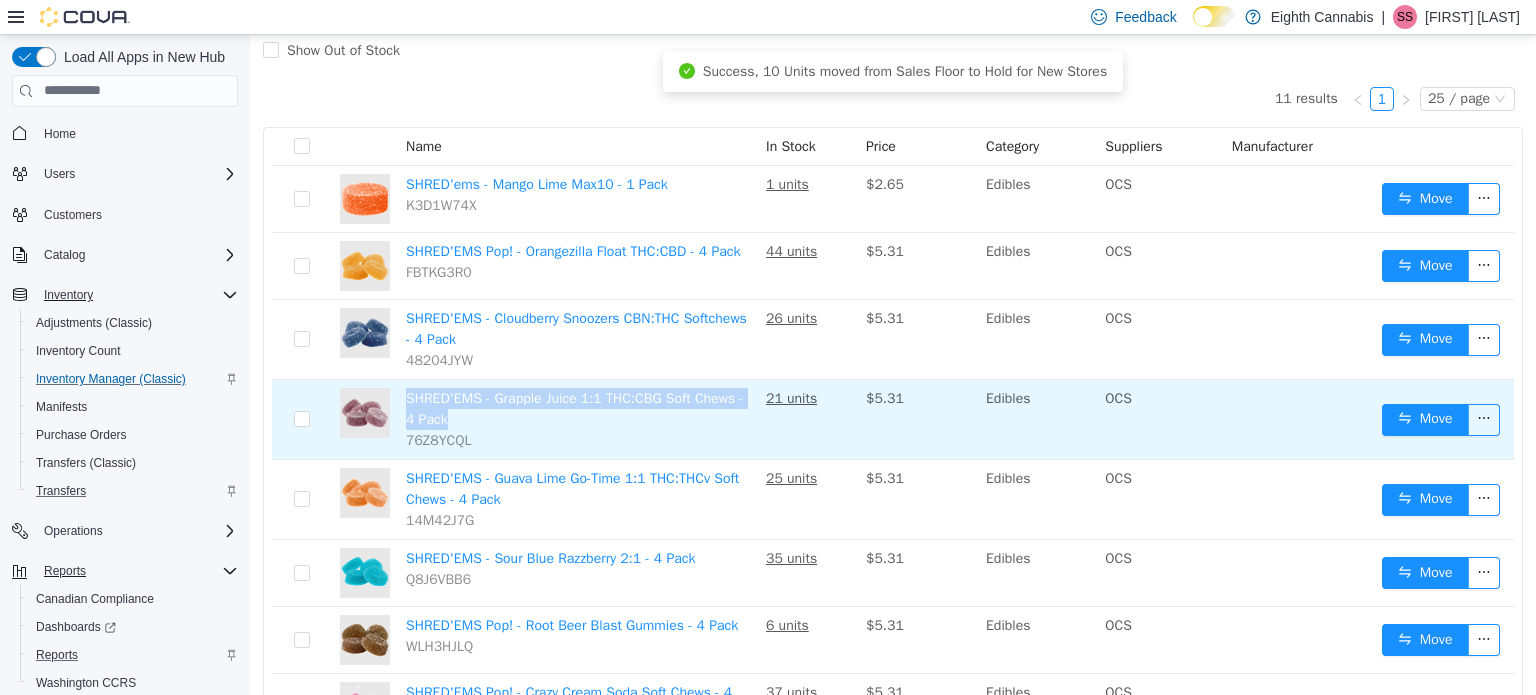 drag, startPoint x: 451, startPoint y: 409, endPoint x: 408, endPoint y: 405, distance: 43.185646 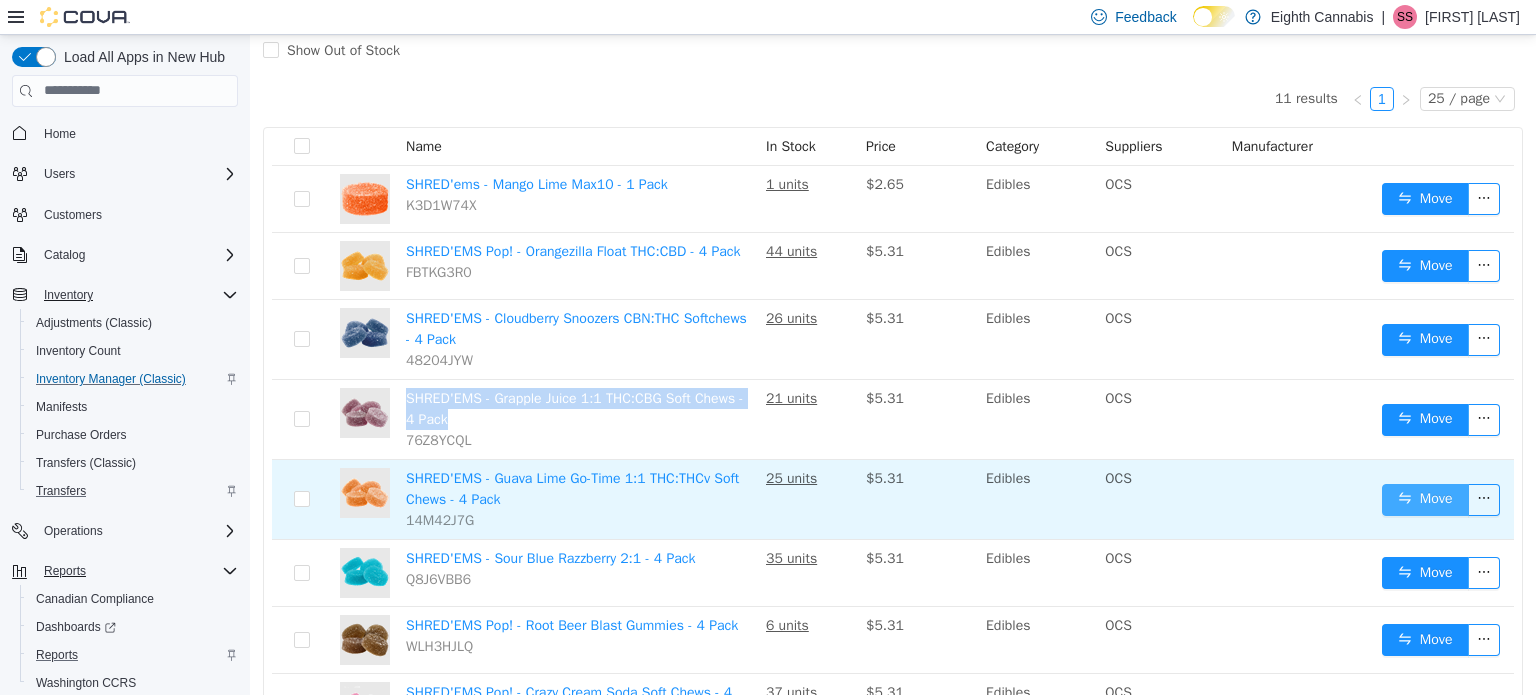 click on "Move" at bounding box center [1425, 499] 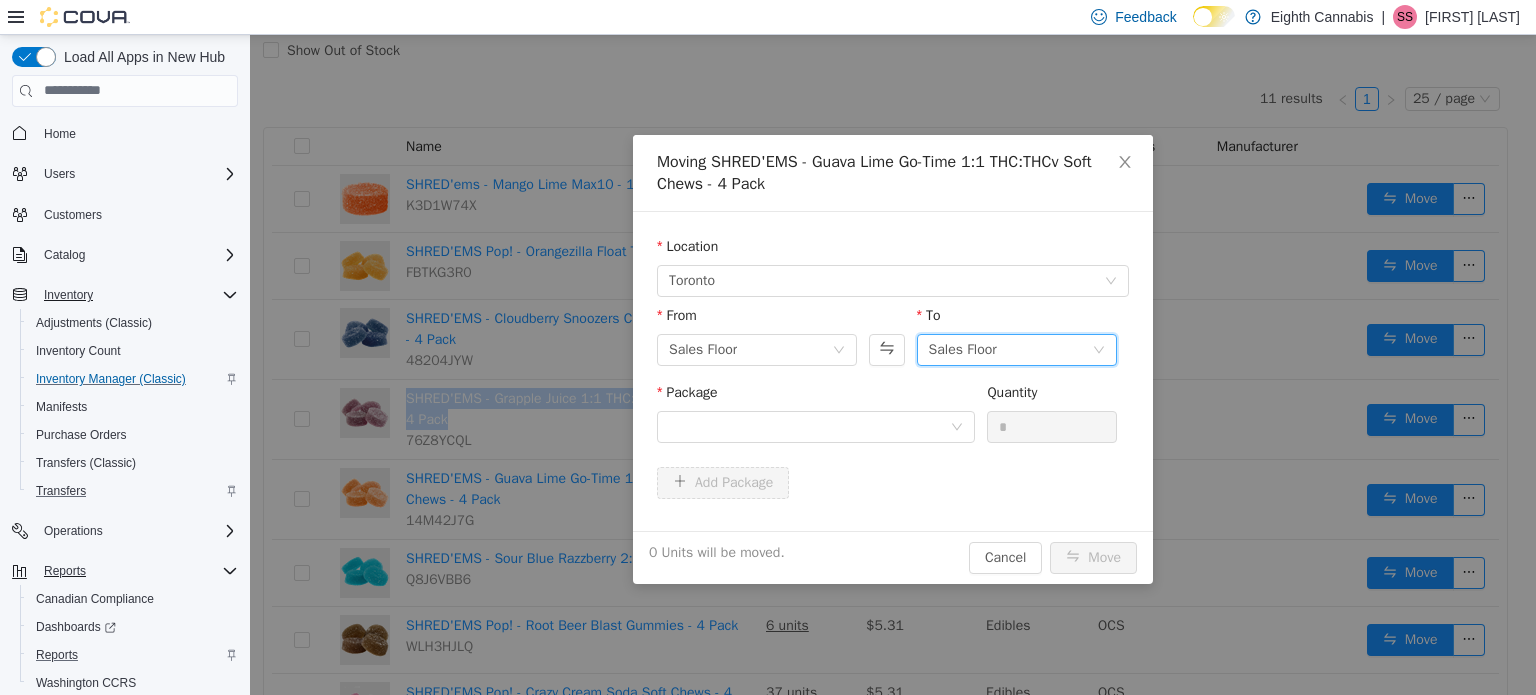 click on "Sales Floor" at bounding box center (963, 349) 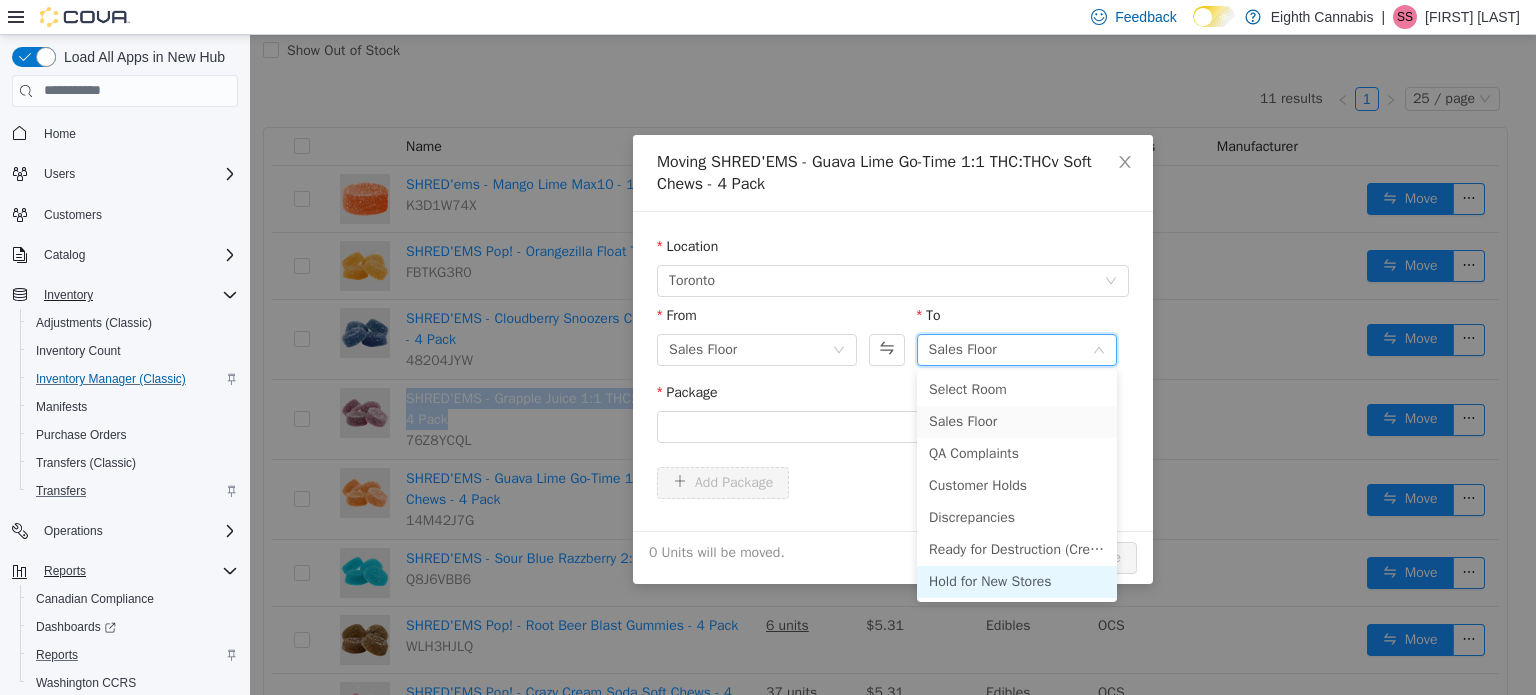click on "Hold for New Stores" at bounding box center [1017, 581] 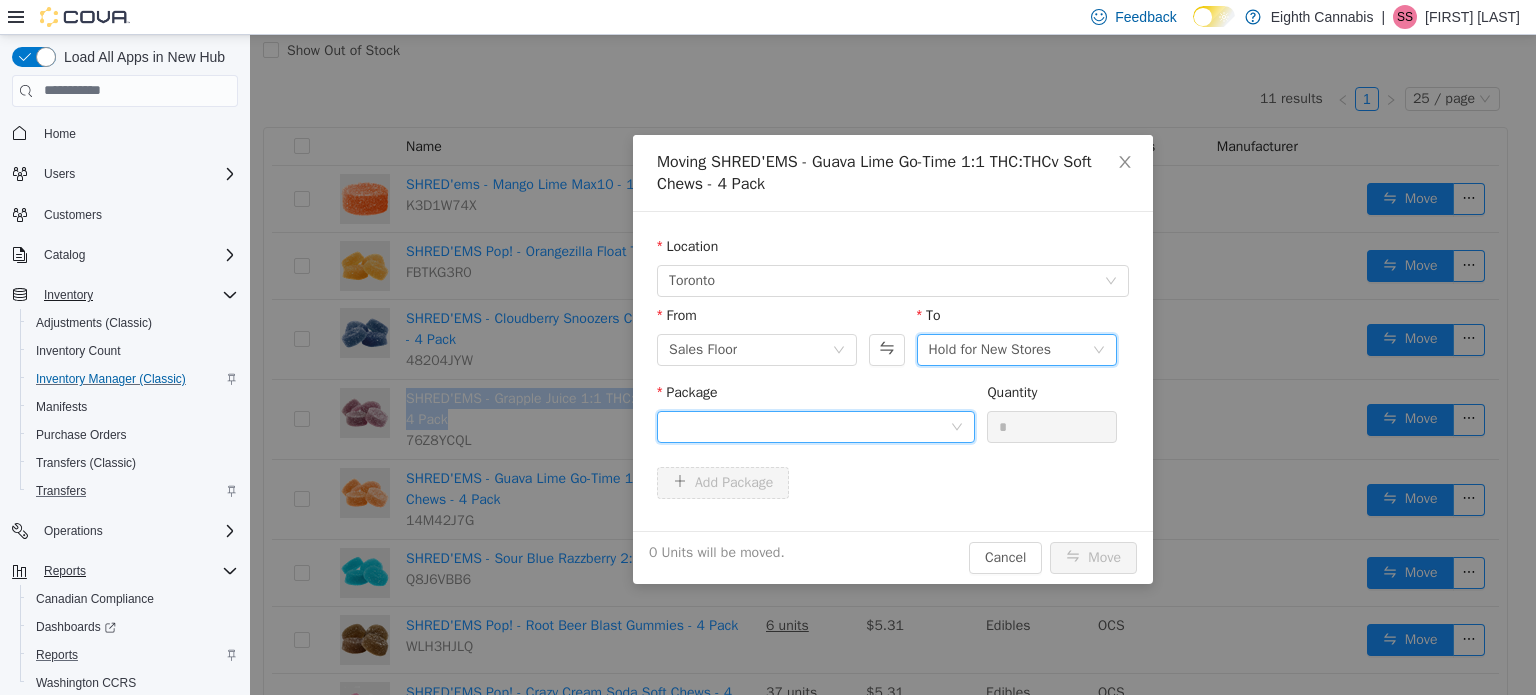 click at bounding box center (809, 426) 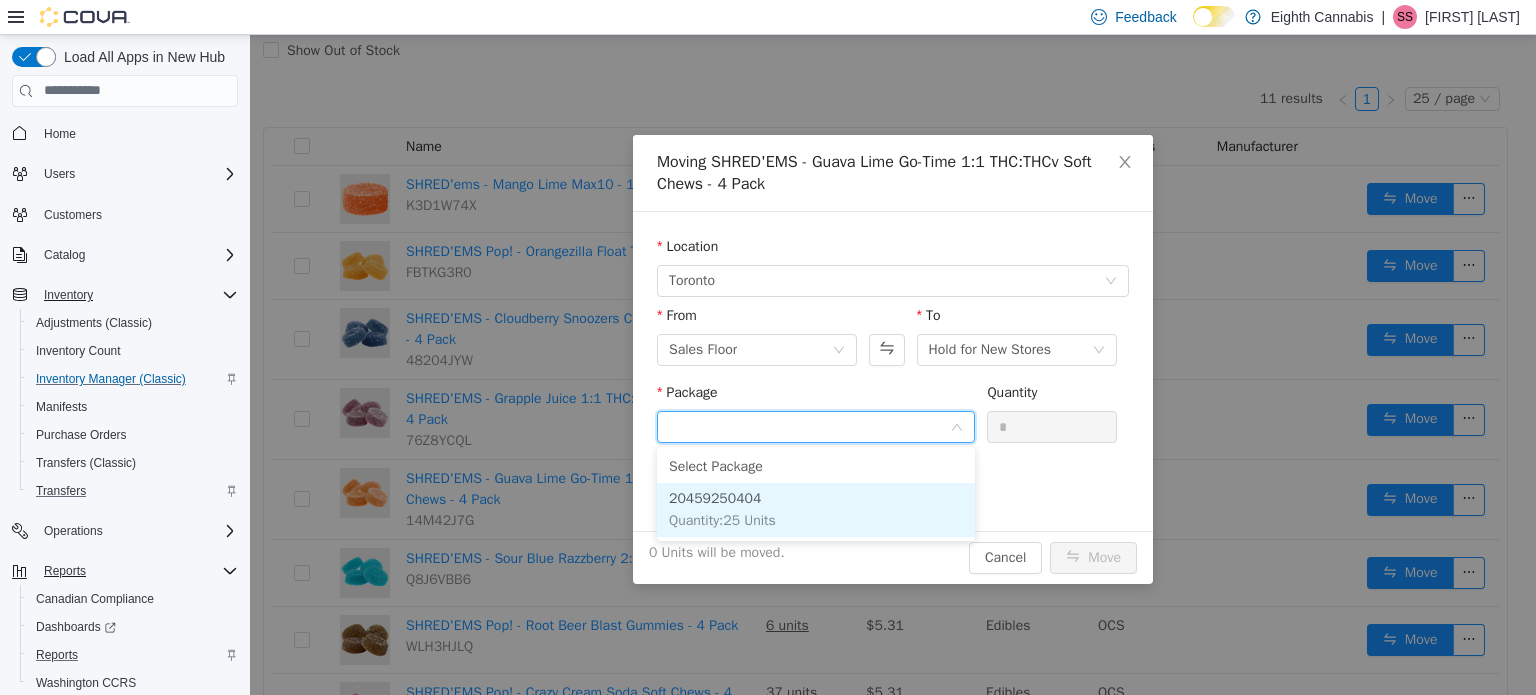 drag, startPoint x: 760, startPoint y: 516, endPoint x: 1092, endPoint y: 427, distance: 343.72226 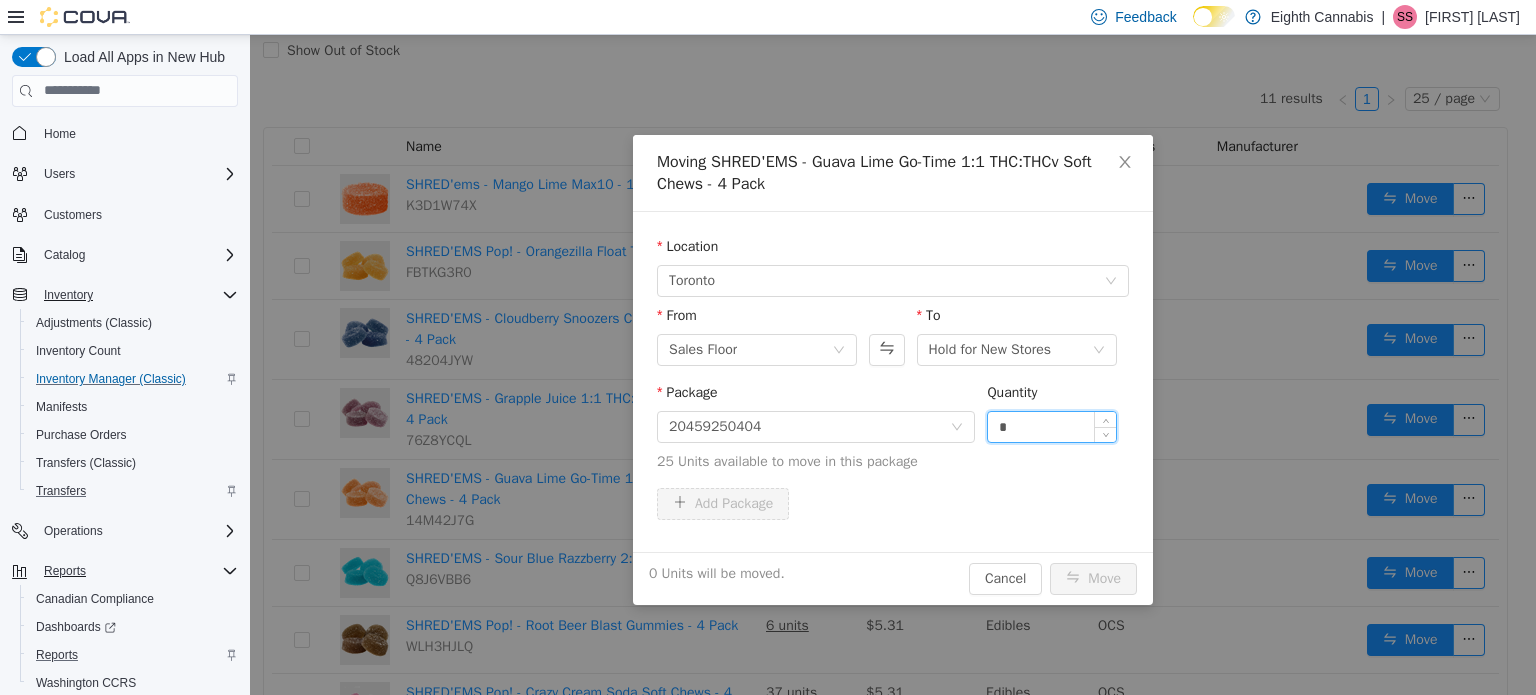 click on "*" at bounding box center [1052, 426] 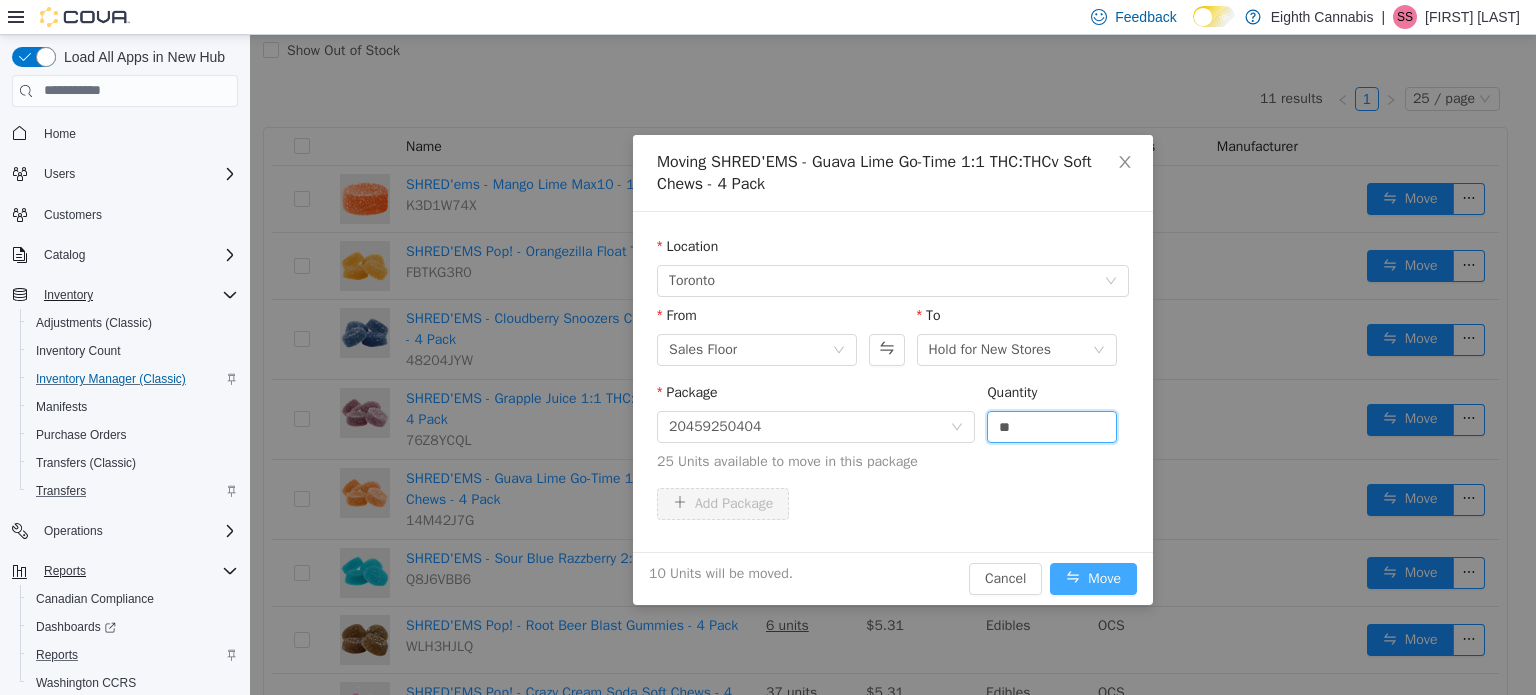 type on "**" 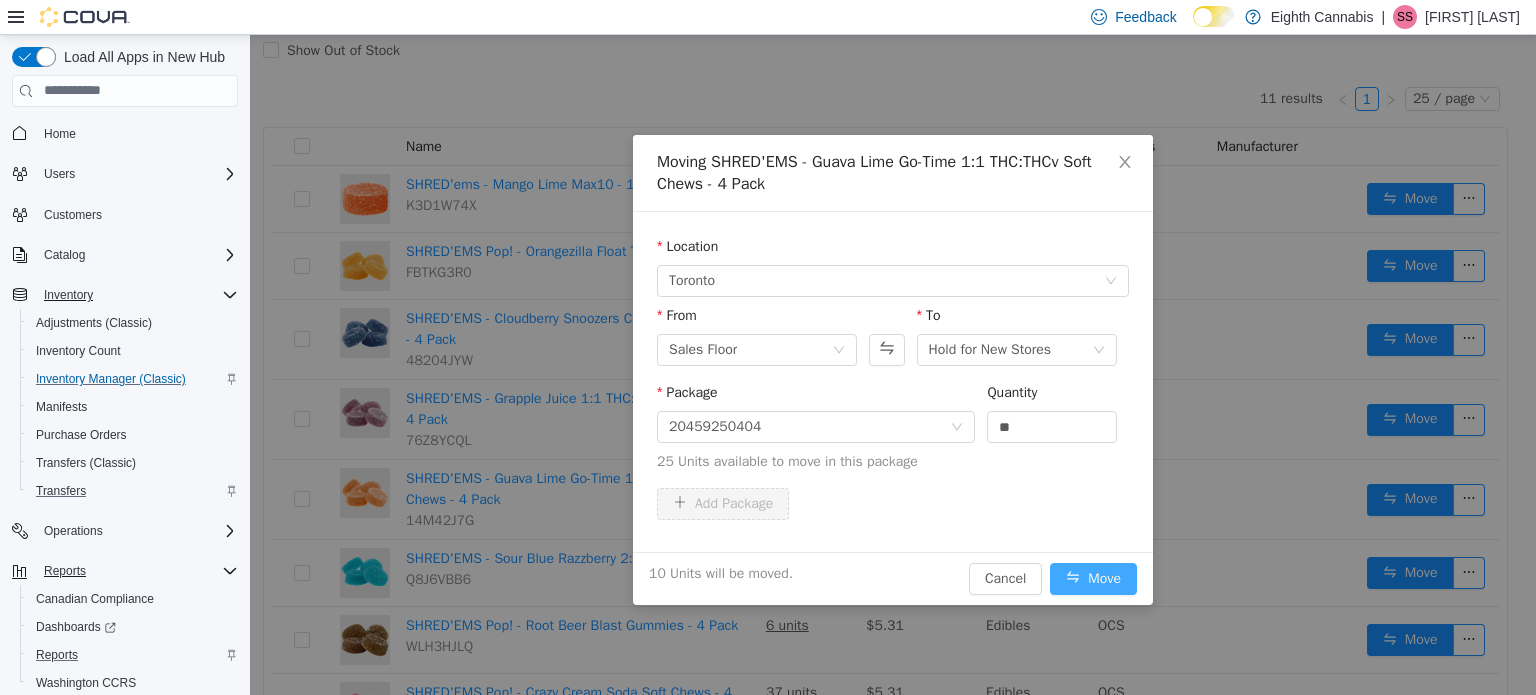 click on "Move" at bounding box center (1093, 578) 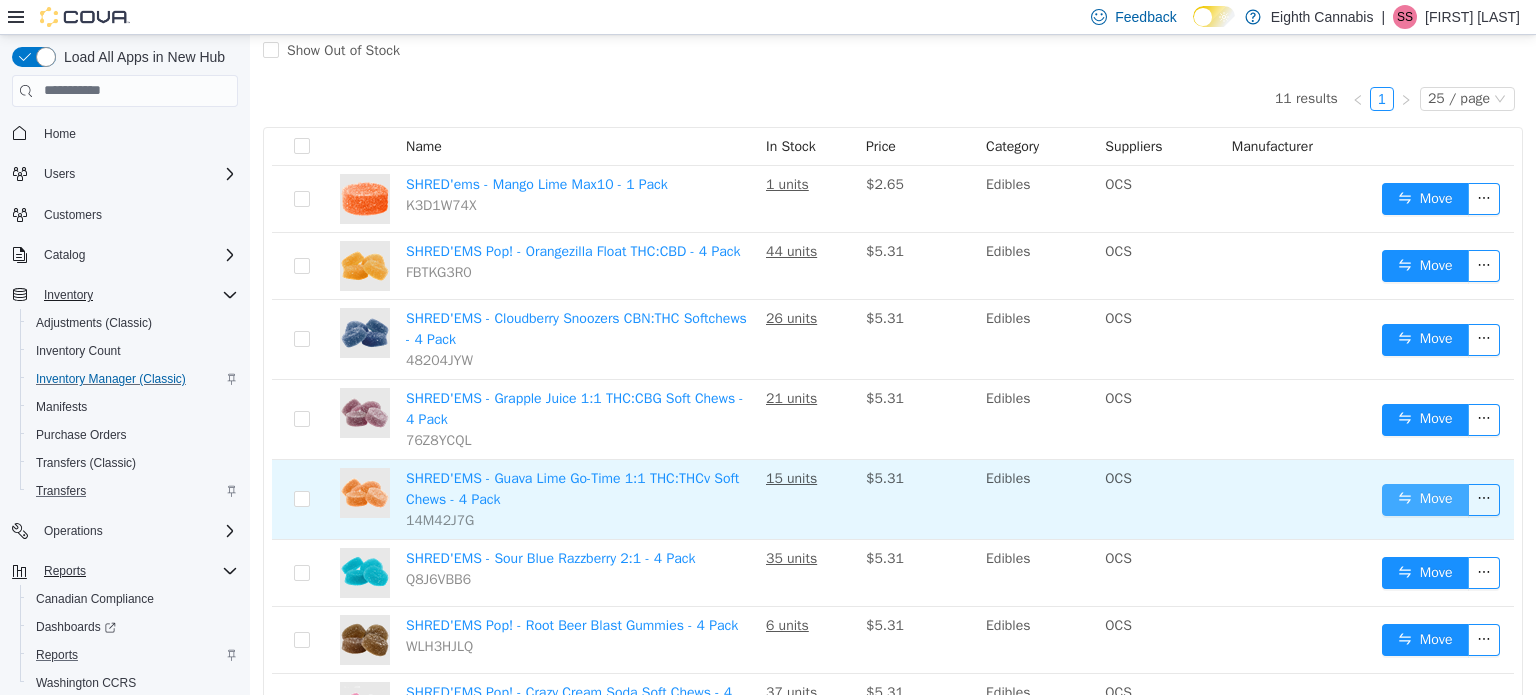 drag, startPoint x: 1418, startPoint y: 497, endPoint x: 1410, endPoint y: 504, distance: 10.630146 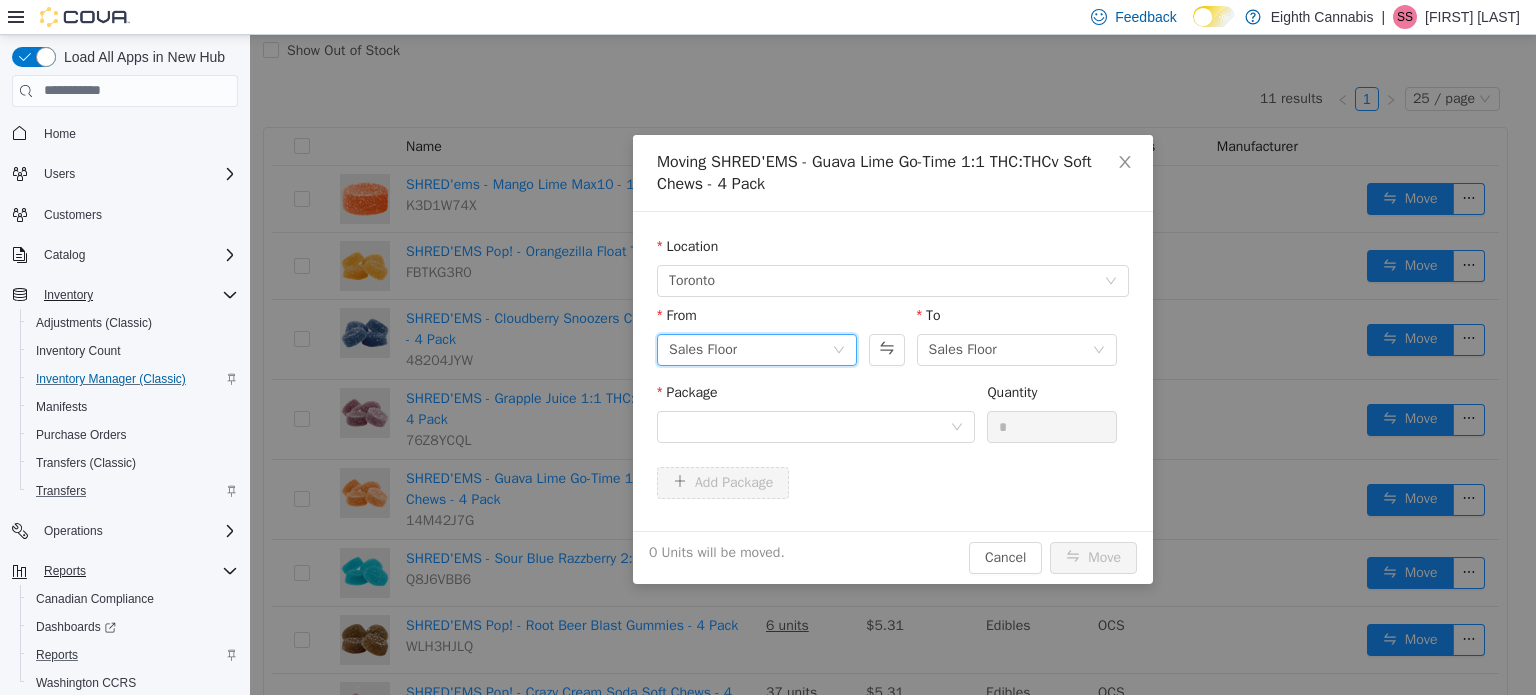 click on "Sales Floor" at bounding box center (750, 349) 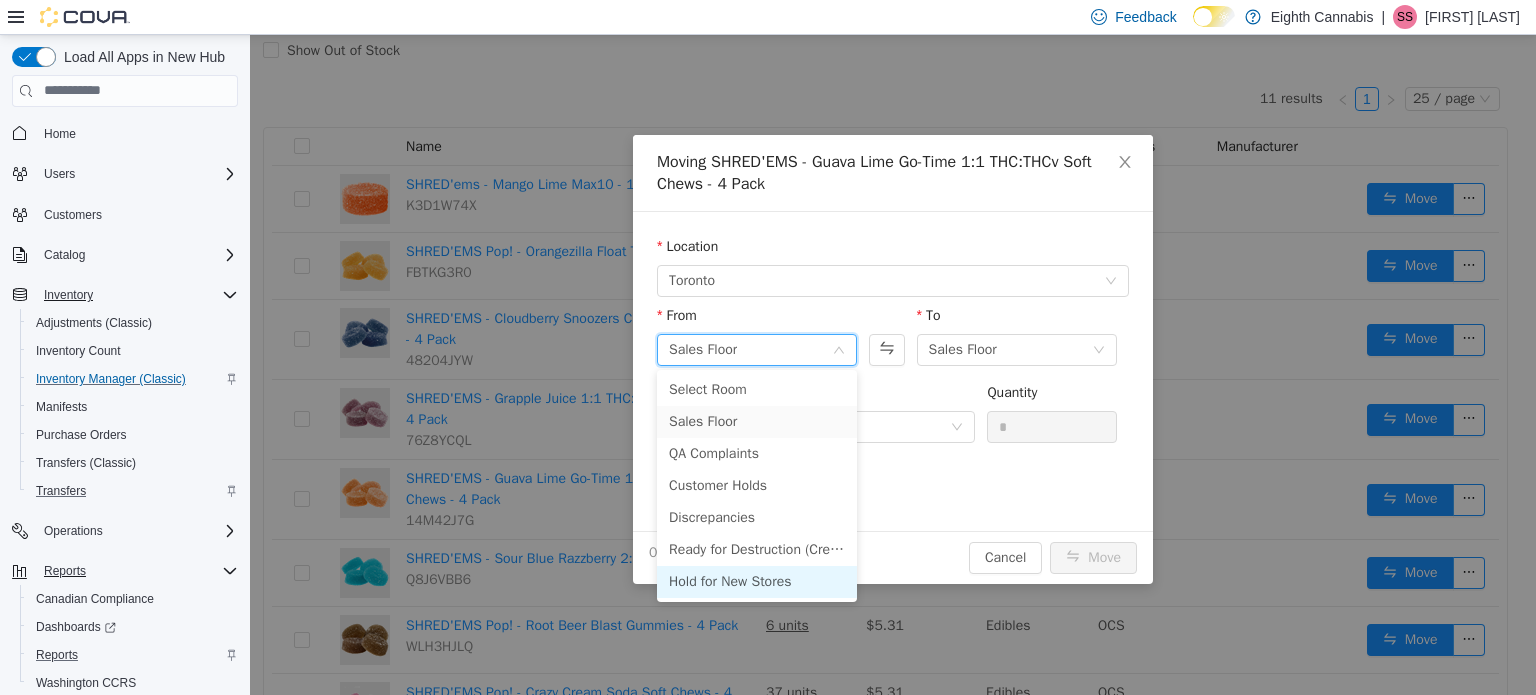 click on "Hold for New Stores" at bounding box center (757, 581) 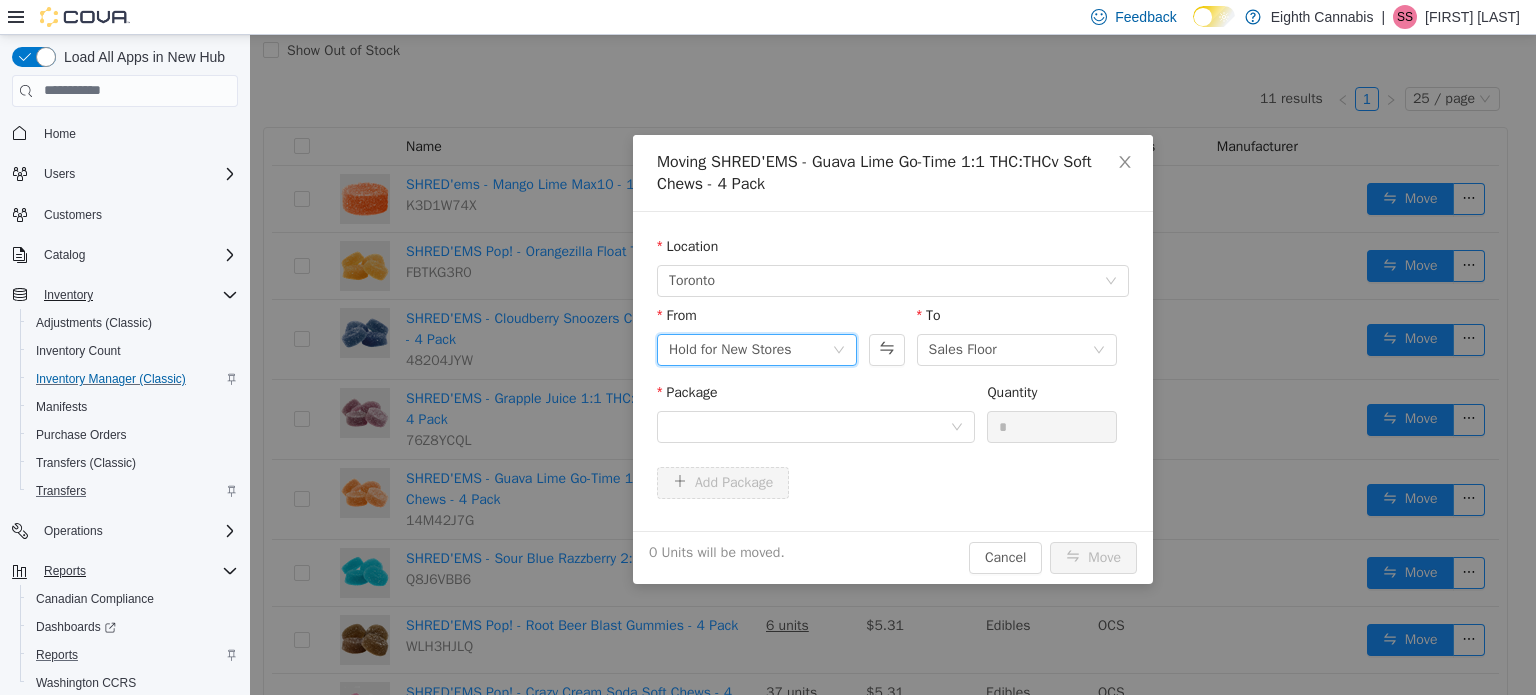 click on "Moving SHRED'EMS - Guava Lime Go-Time 1:1 THC:THCv Soft Chews - 4 Pack Location Toronto From Hold for New Stores   To Sales Floor Package   Quantity *  Add Package 0 Units will be moved. Cancel Move" at bounding box center (893, 364) 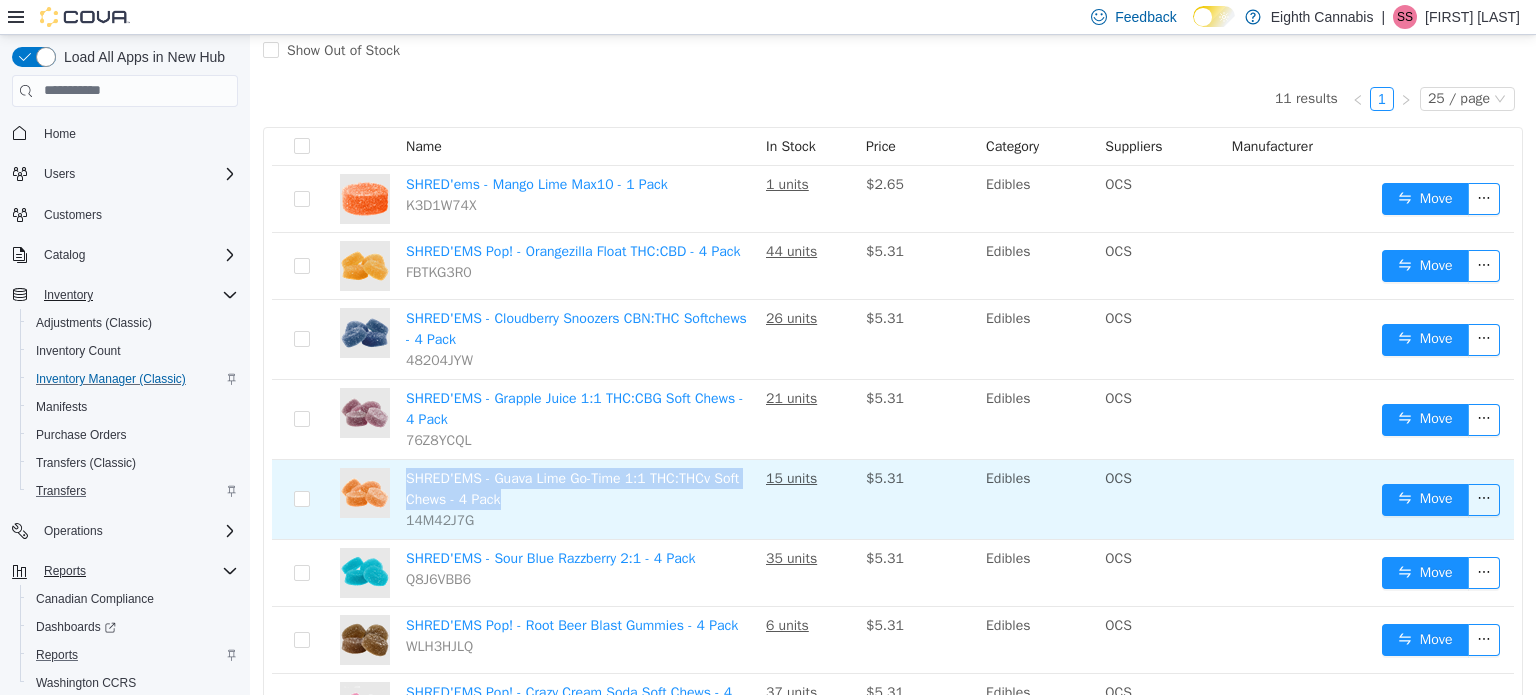 drag, startPoint x: 510, startPoint y: 499, endPoint x: 406, endPoint y: 465, distance: 109.41663 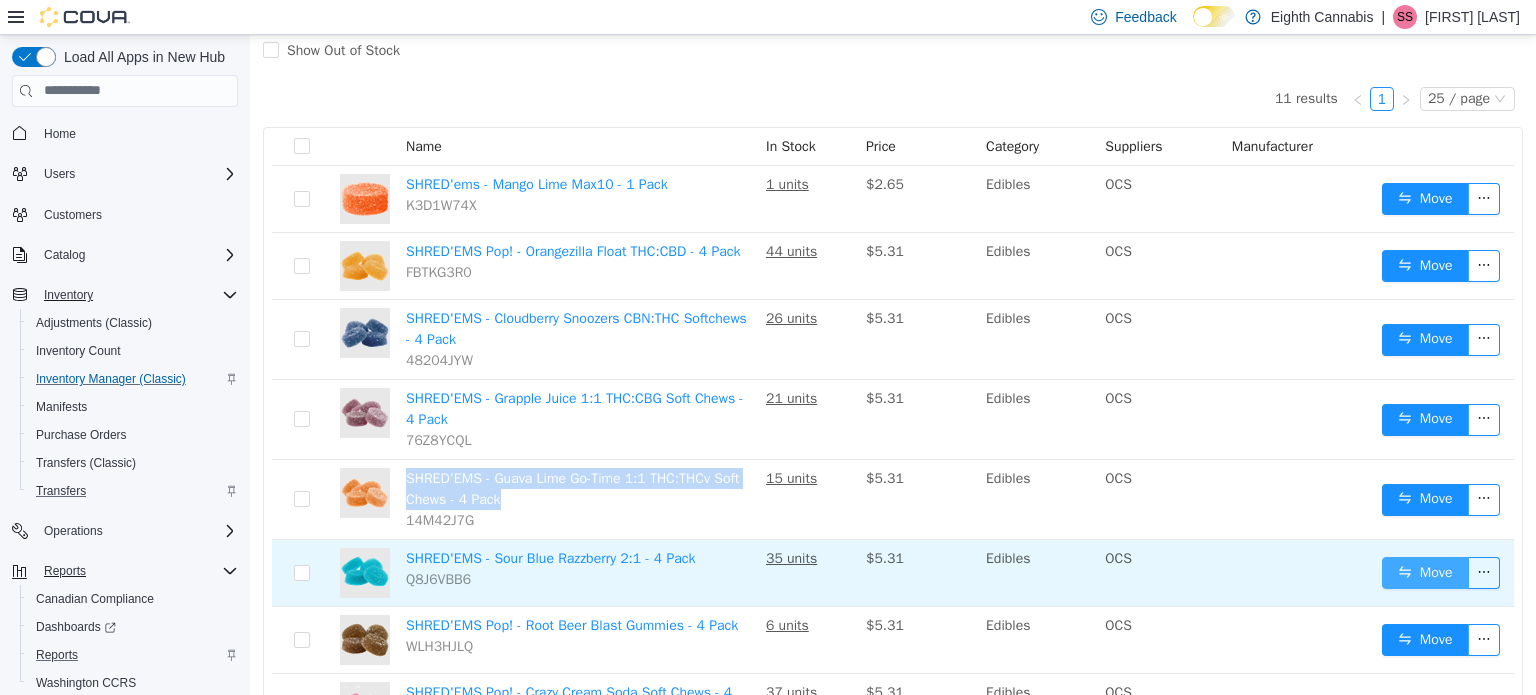 click on "Move" at bounding box center (1425, 572) 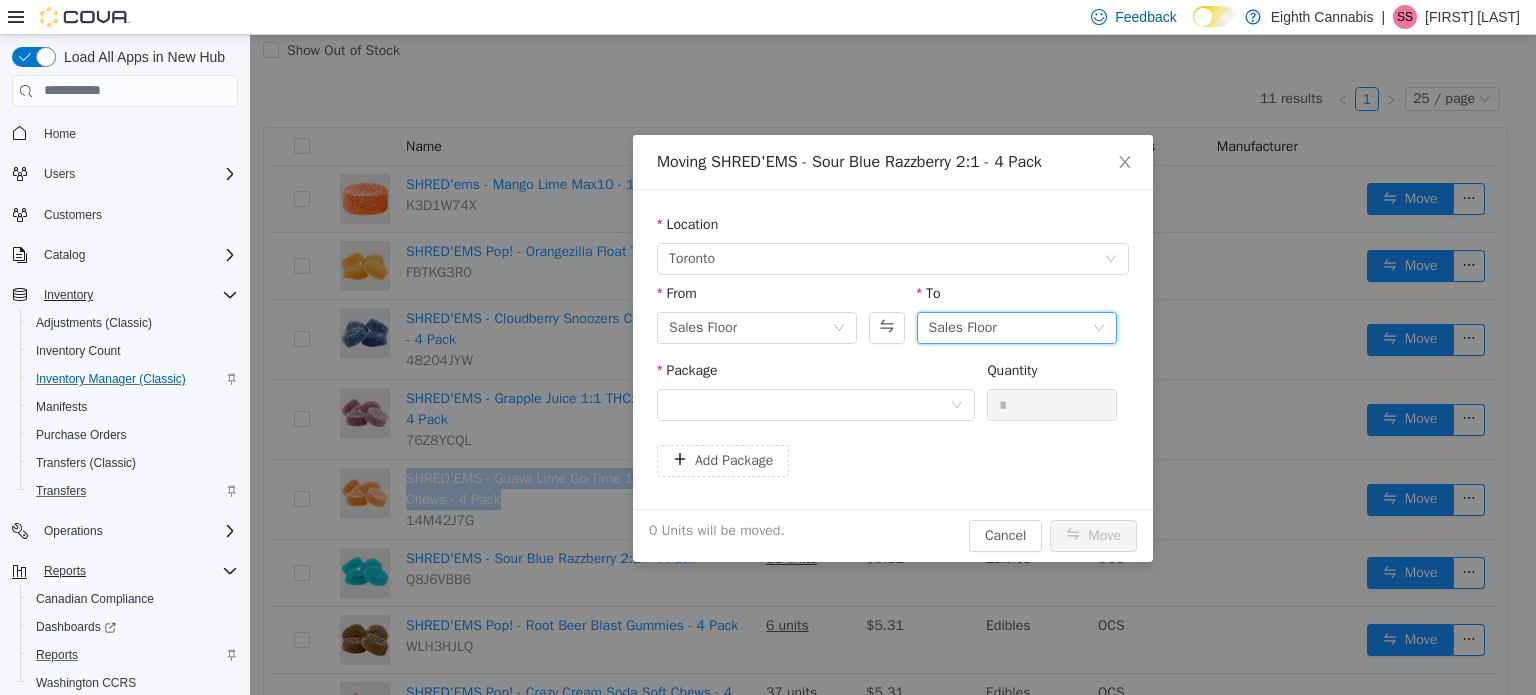 click on "Sales Floor" at bounding box center (963, 327) 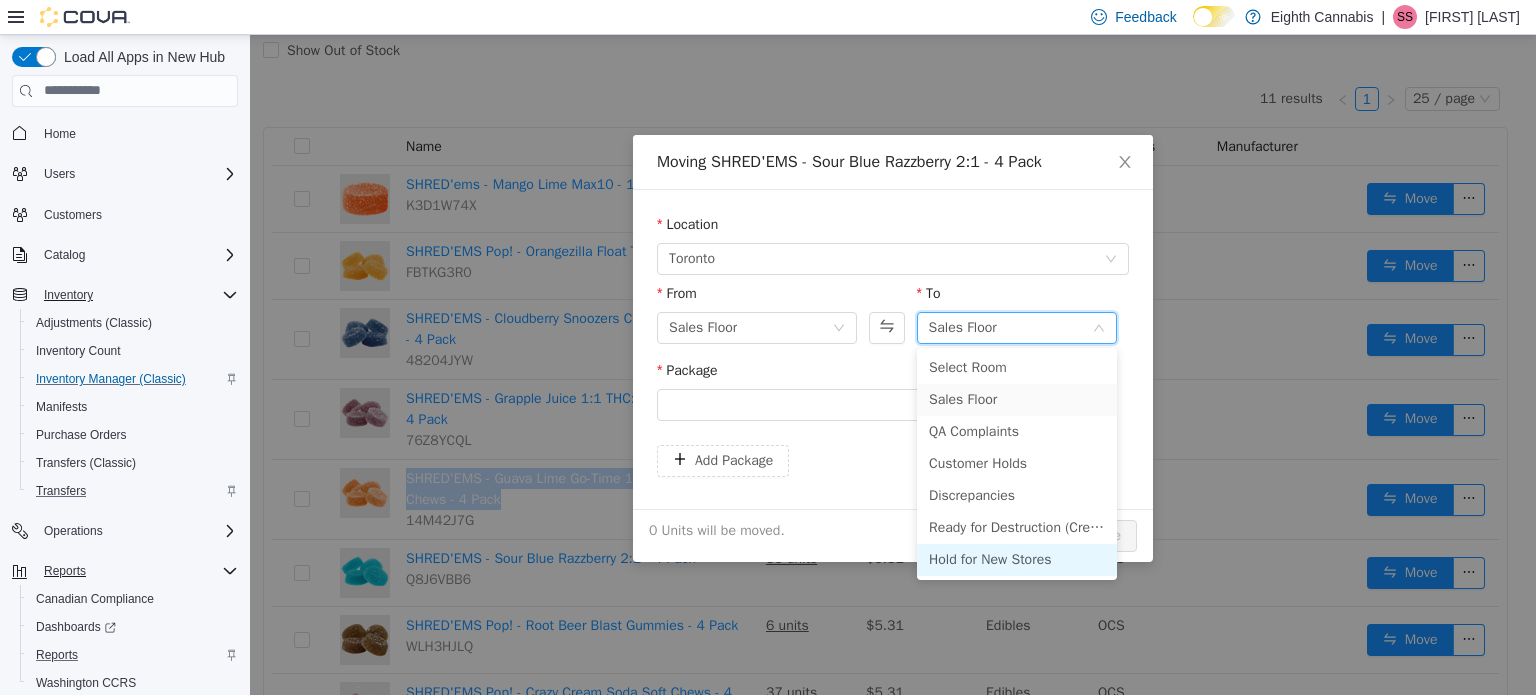 click on "Hold for New Stores" at bounding box center (1017, 559) 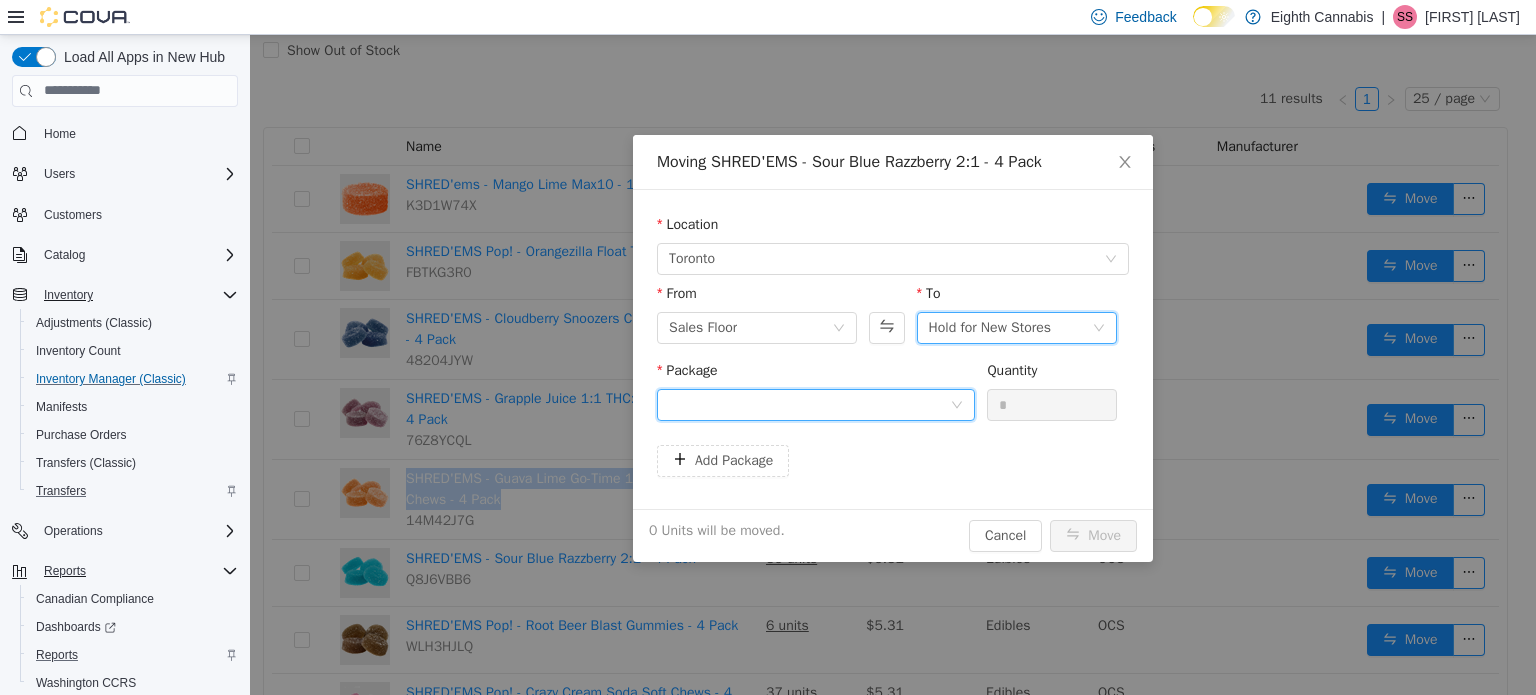 click at bounding box center [809, 404] 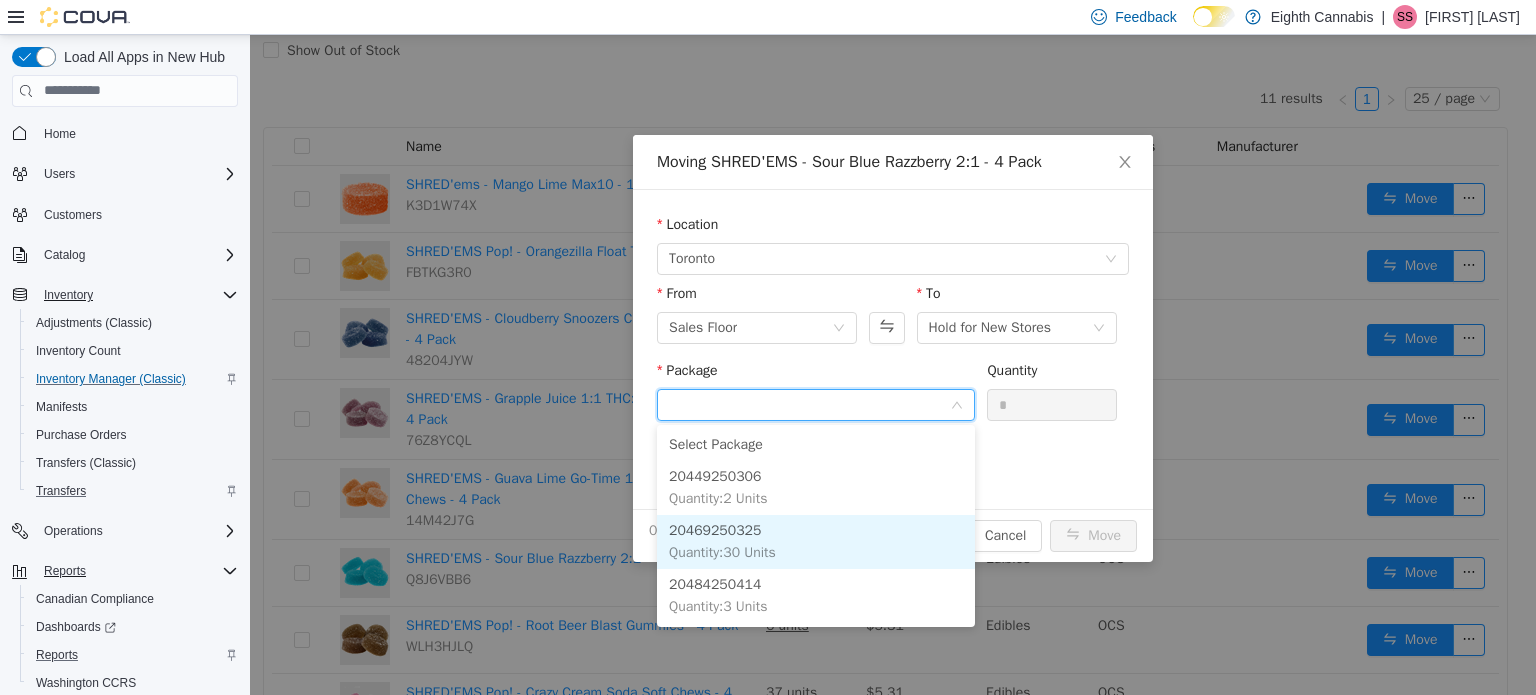 click on "20469250325 Quantity :  30 Units" at bounding box center [816, 541] 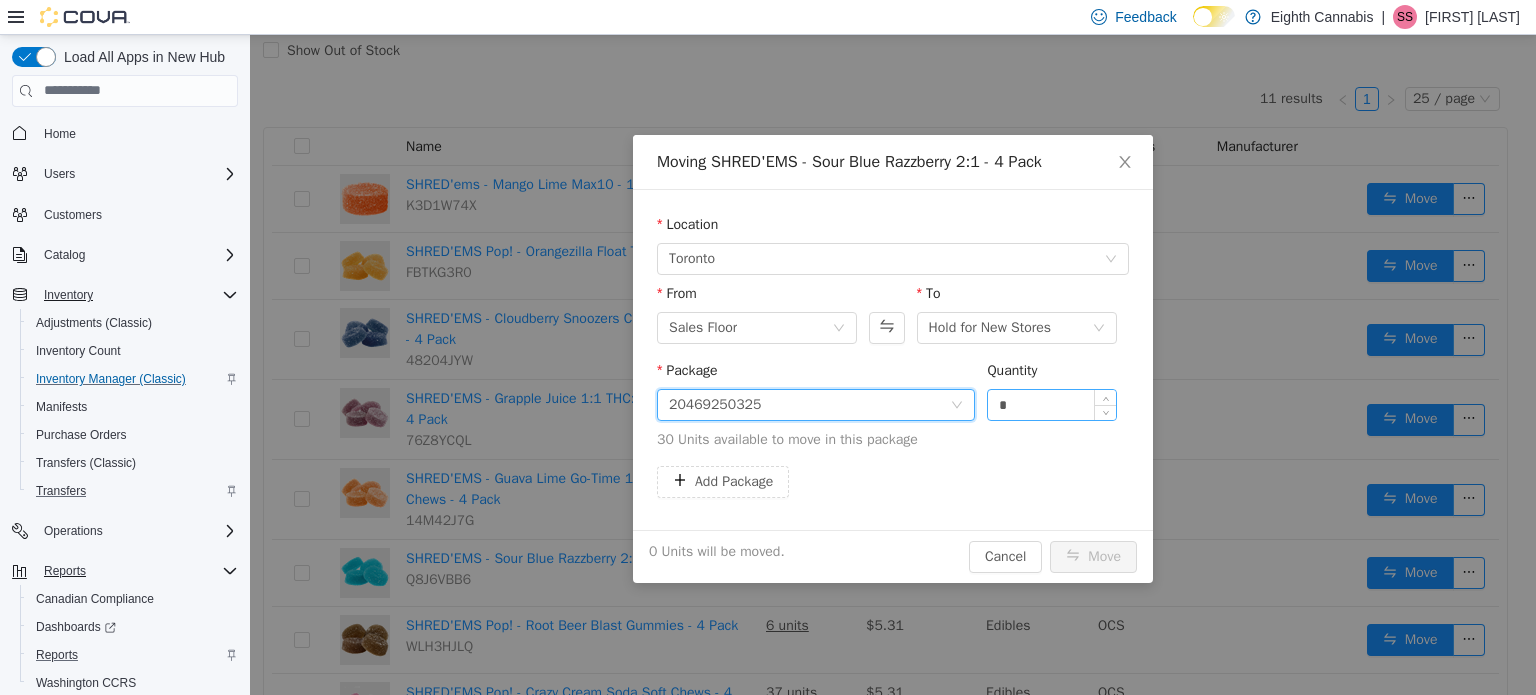 click on "*" at bounding box center (1052, 404) 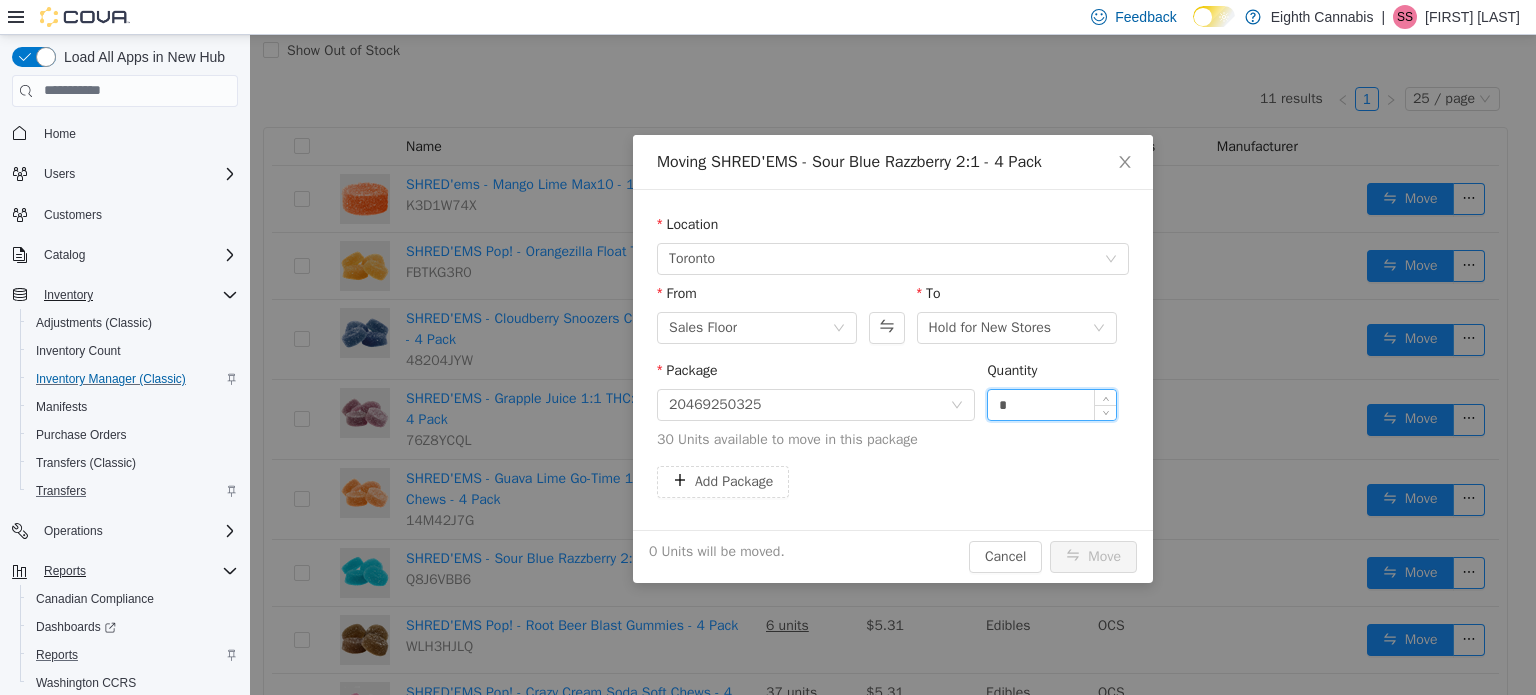 click on "*" at bounding box center [1052, 404] 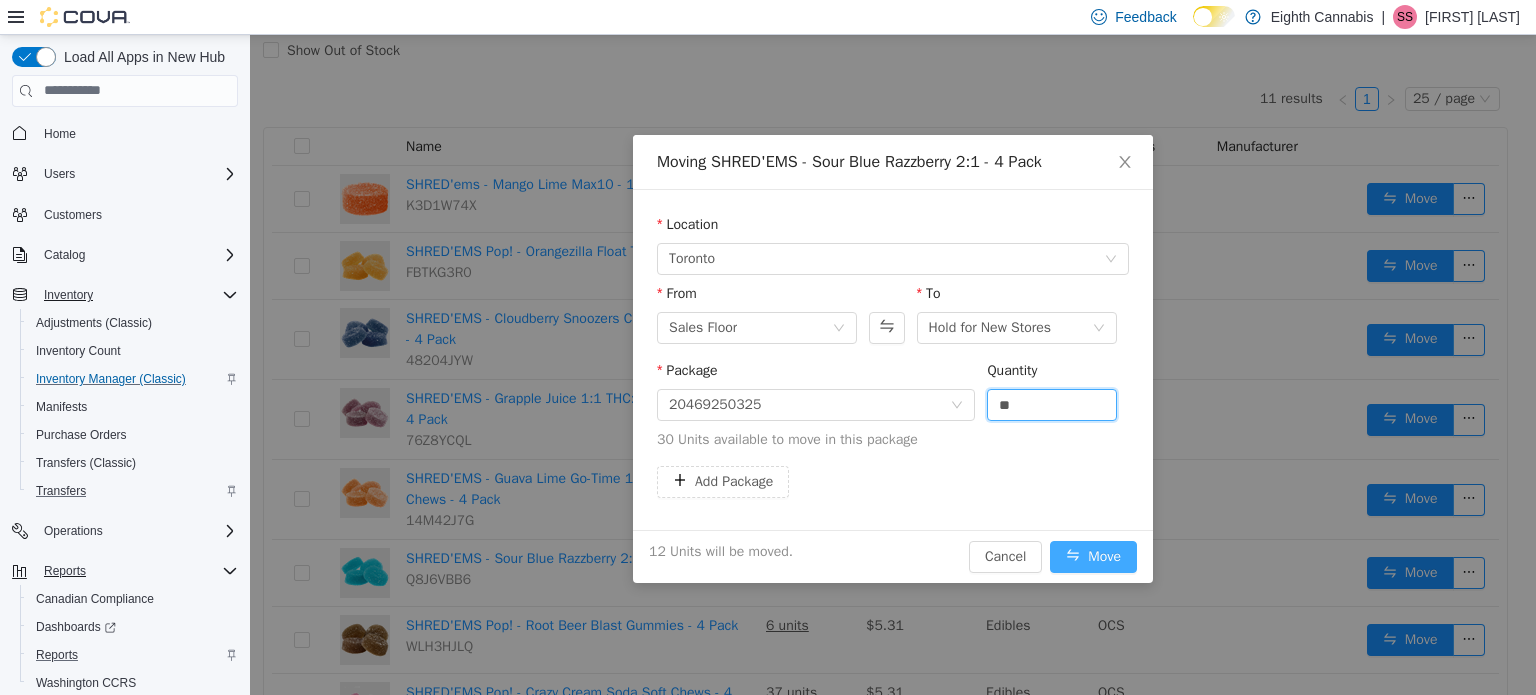 type on "**" 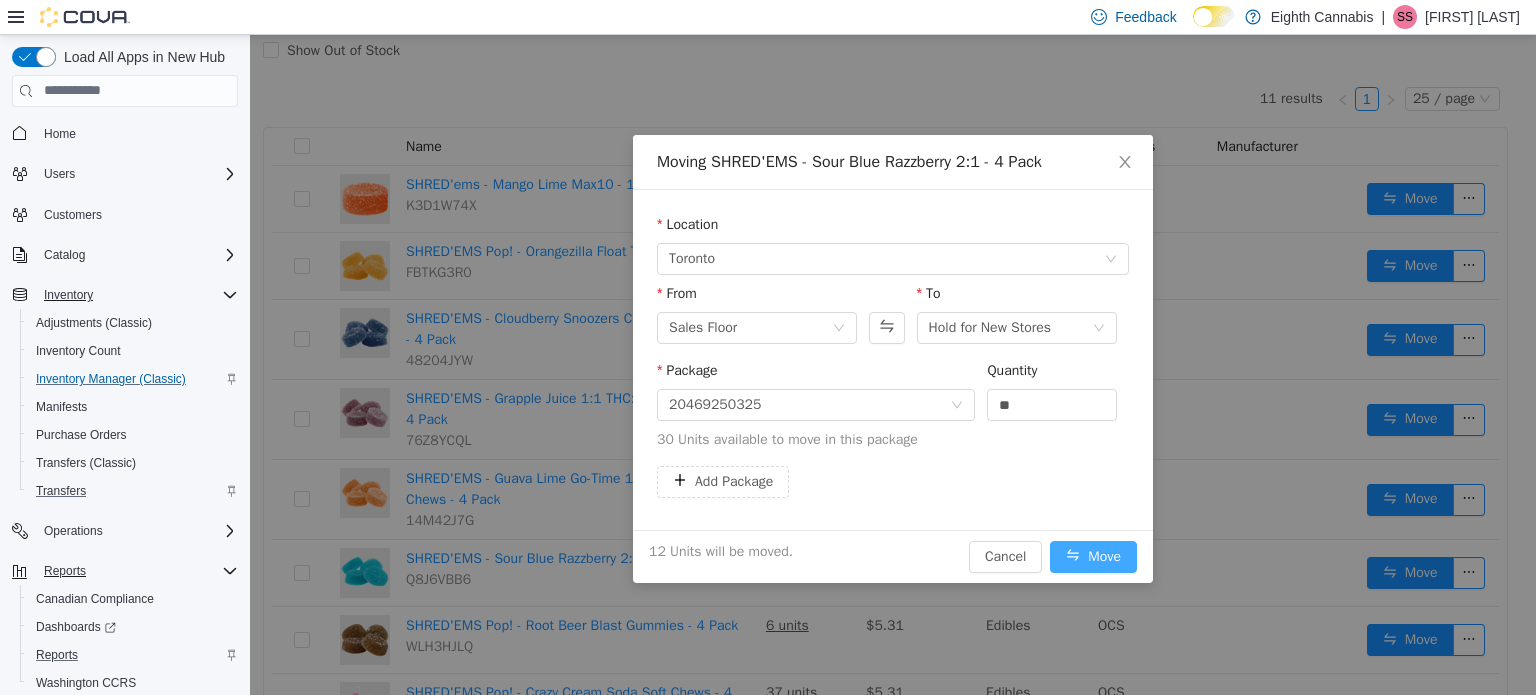 click on "Move" at bounding box center (1093, 556) 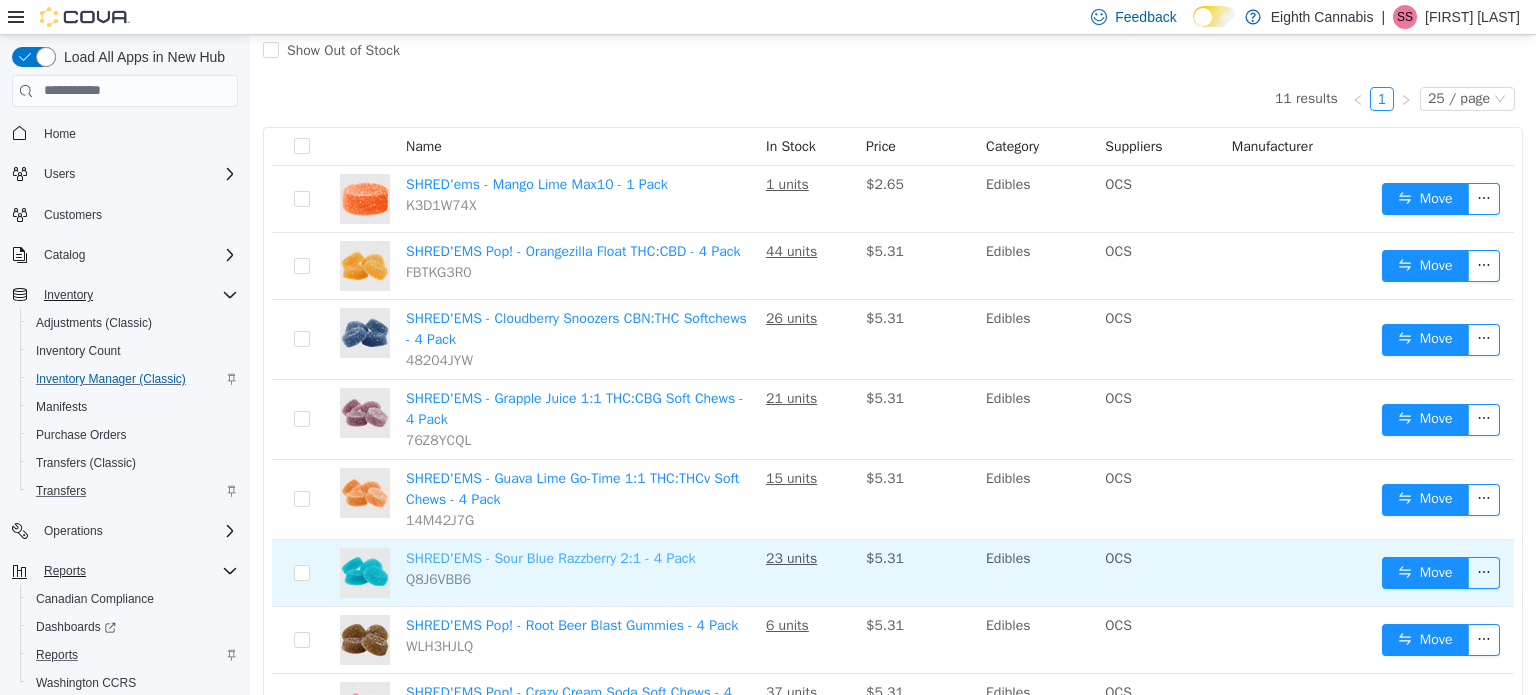 scroll, scrollTop: 454, scrollLeft: 0, axis: vertical 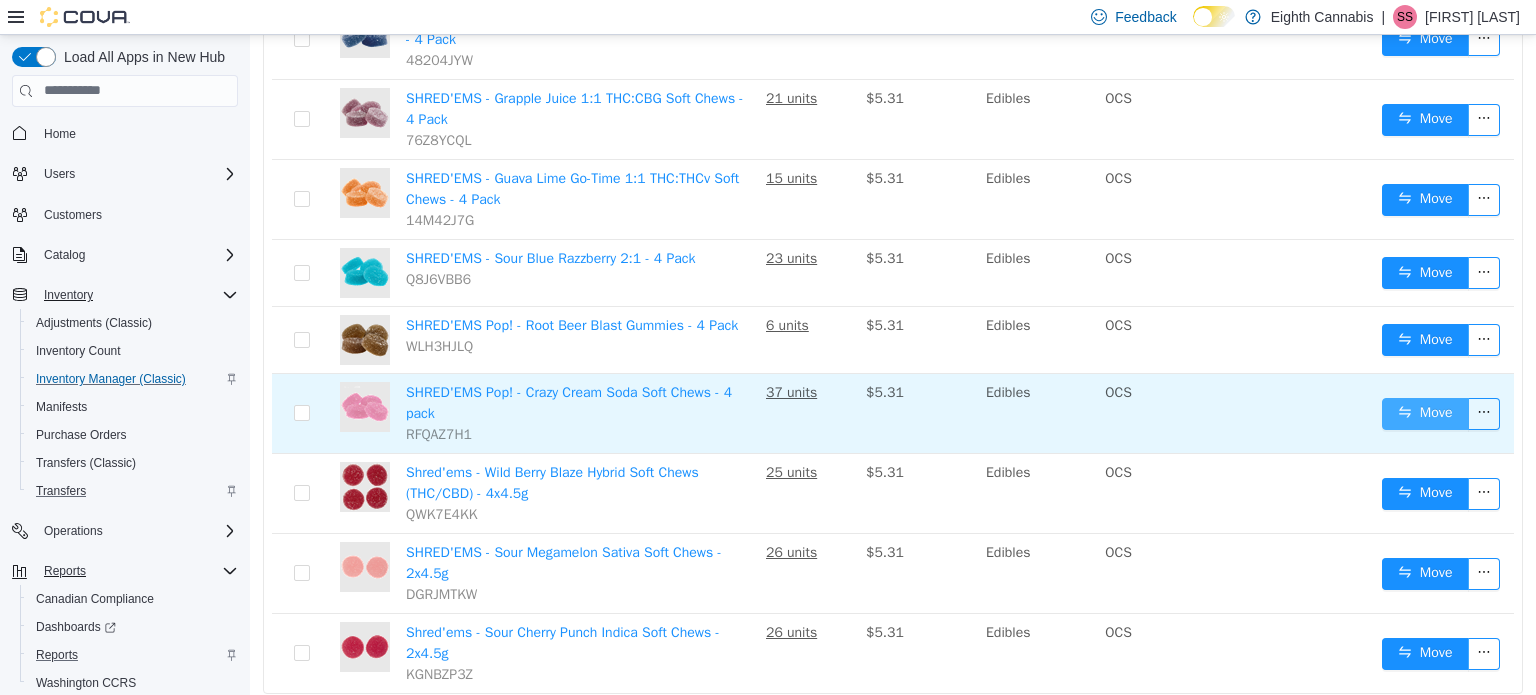 click on "Move" at bounding box center [1425, 413] 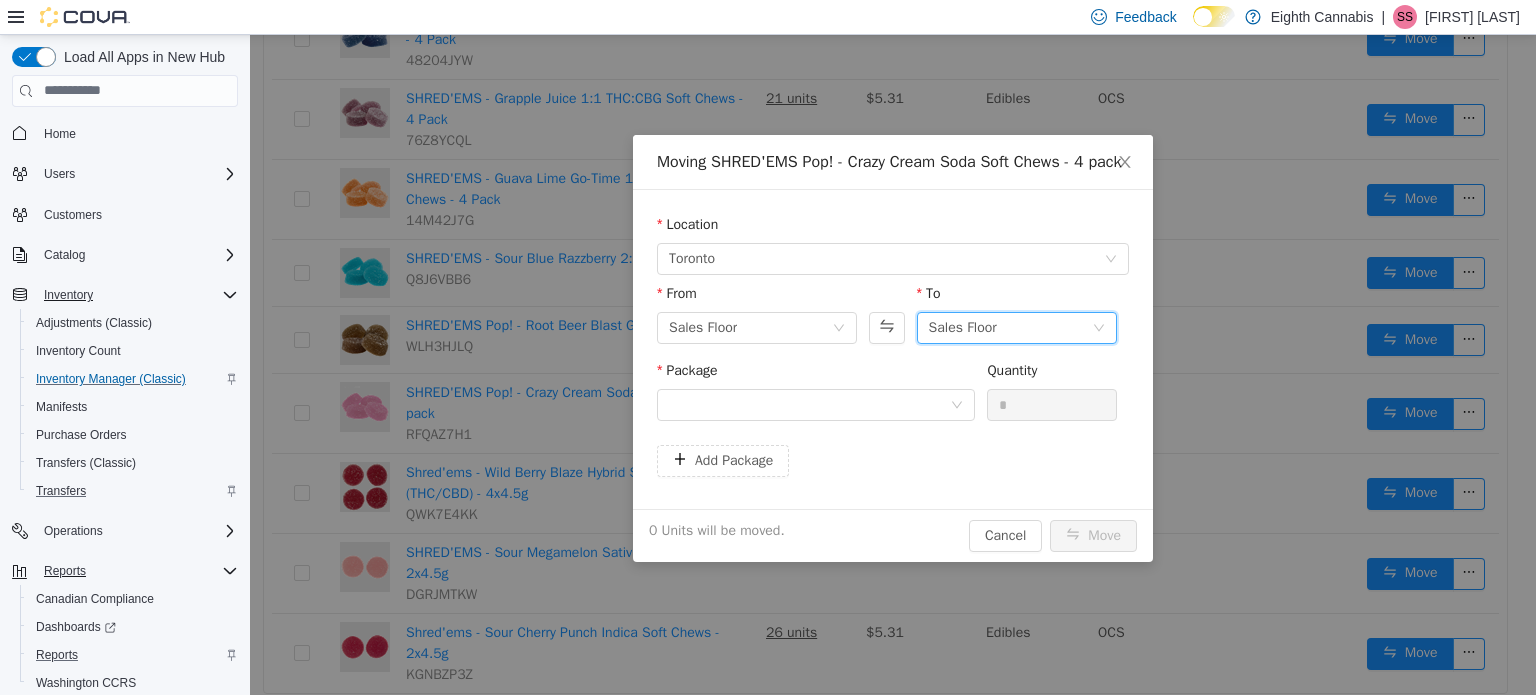 click on "Sales Floor" at bounding box center [963, 327] 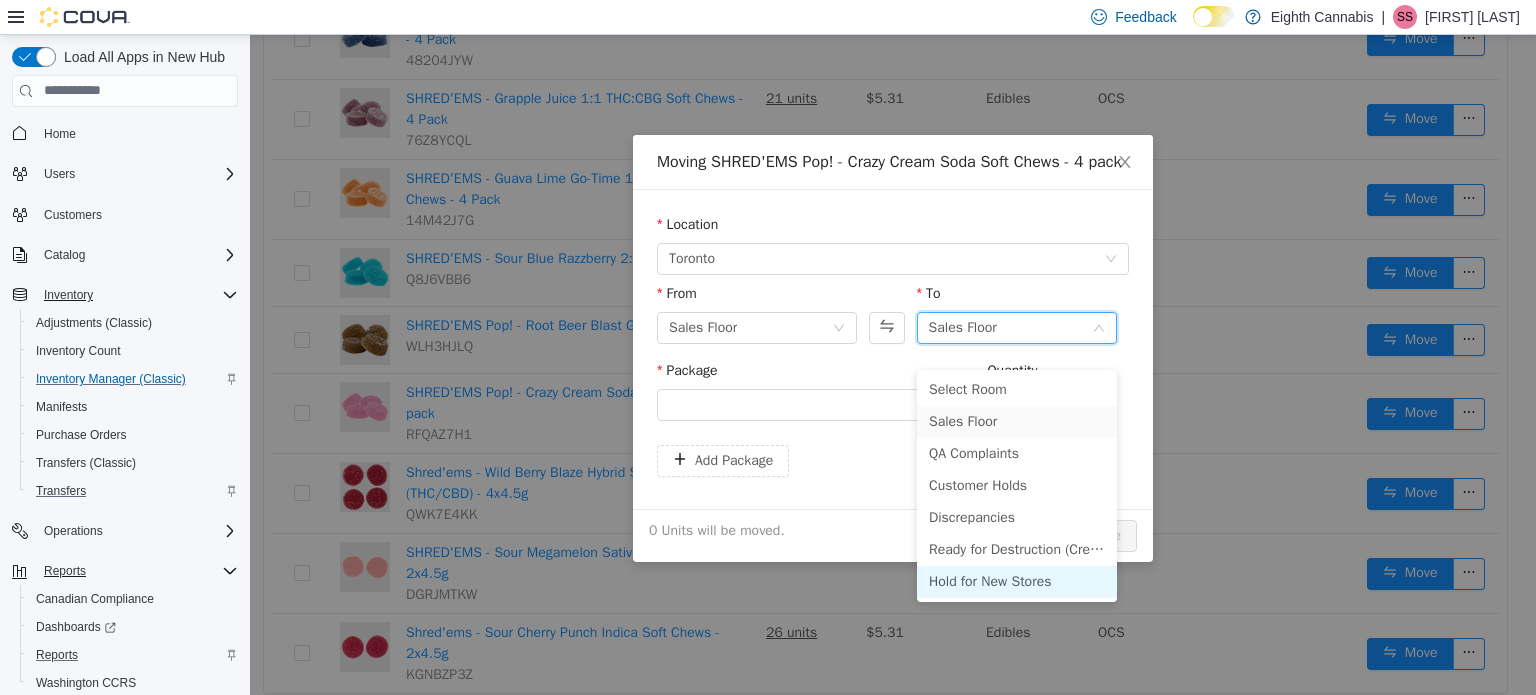 click on "Hold for New Stores" at bounding box center [1017, 581] 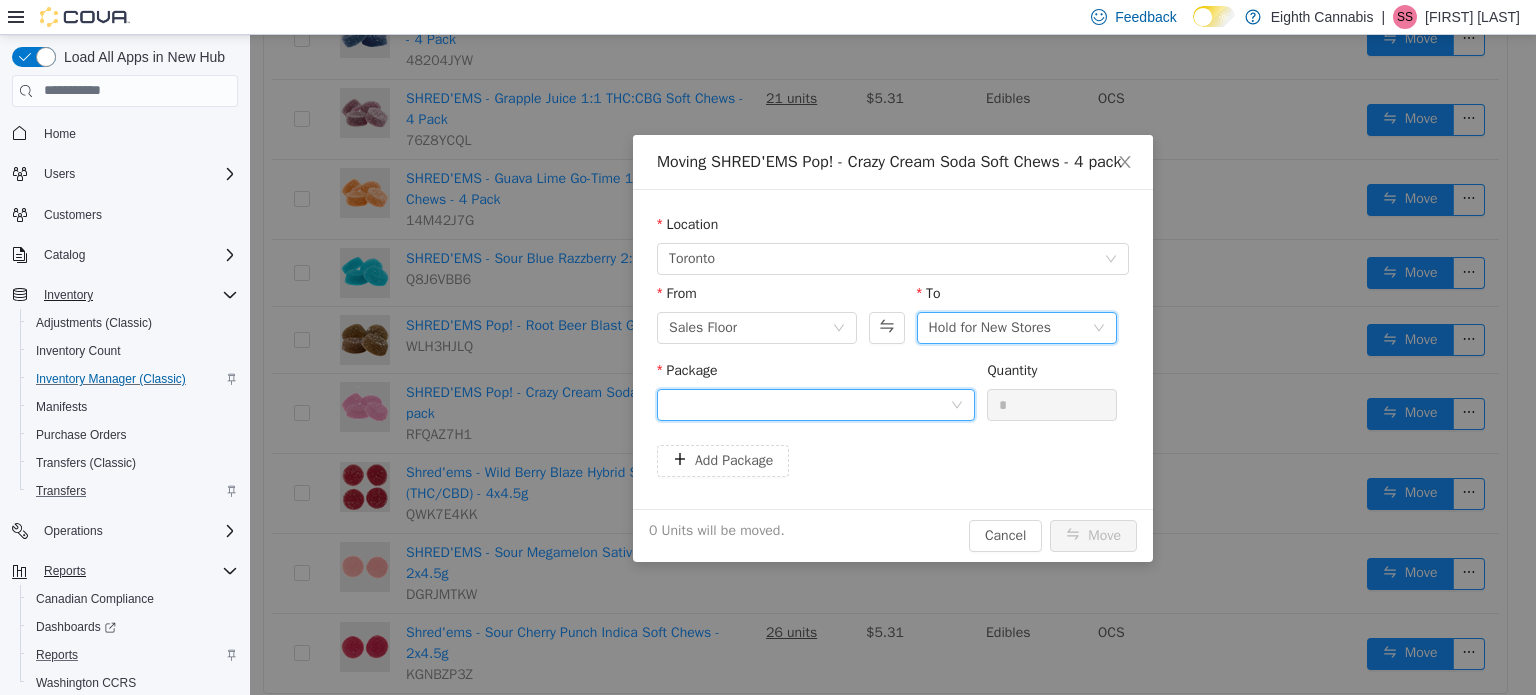 click at bounding box center [809, 404] 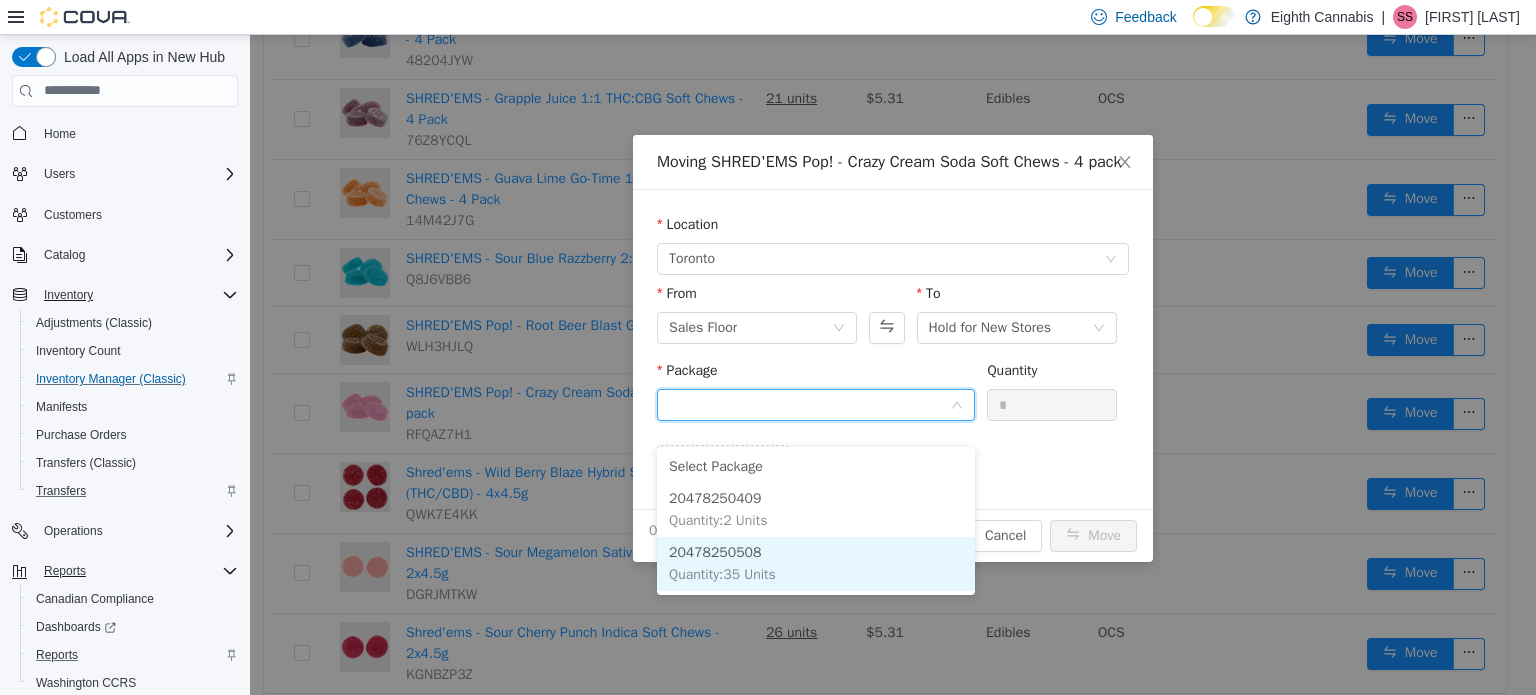 click on "20478250508 Quantity :  35 Units" at bounding box center (816, 563) 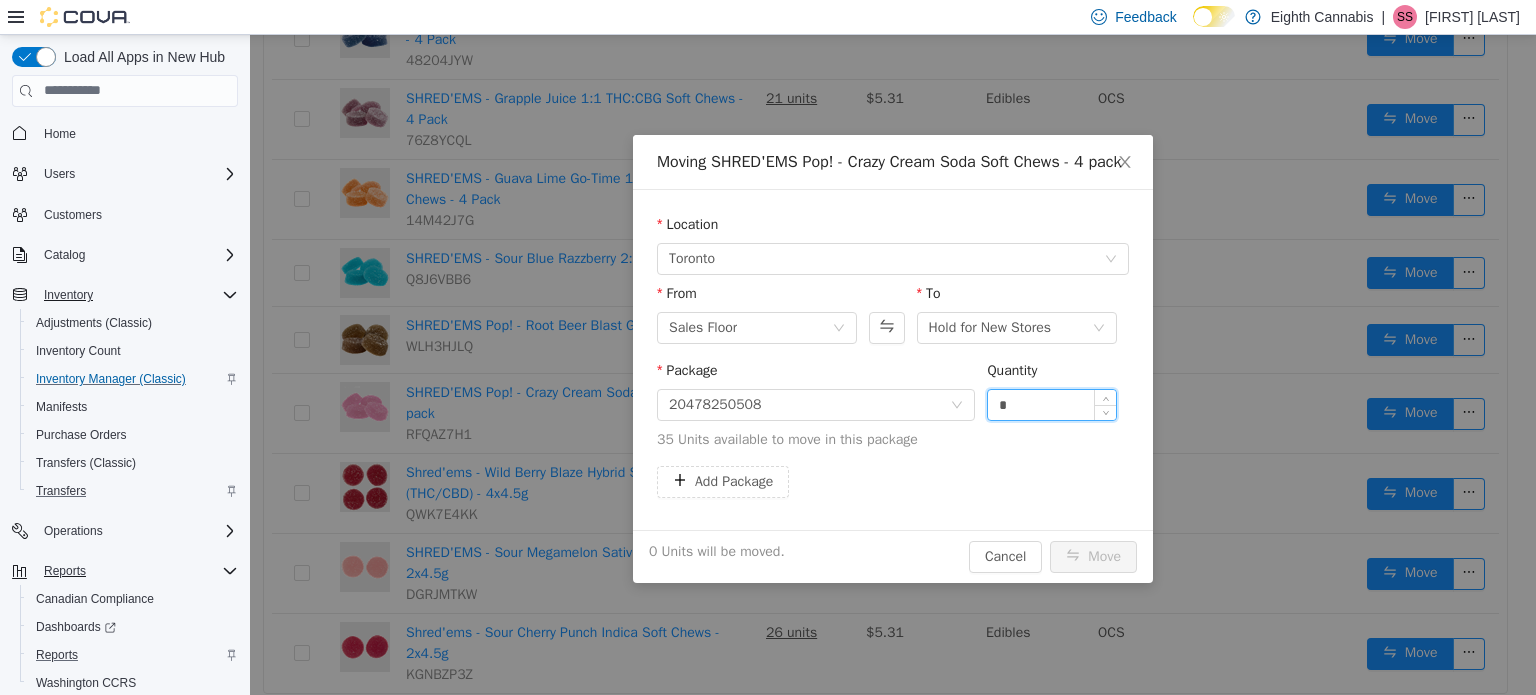 click on "*" at bounding box center [1052, 404] 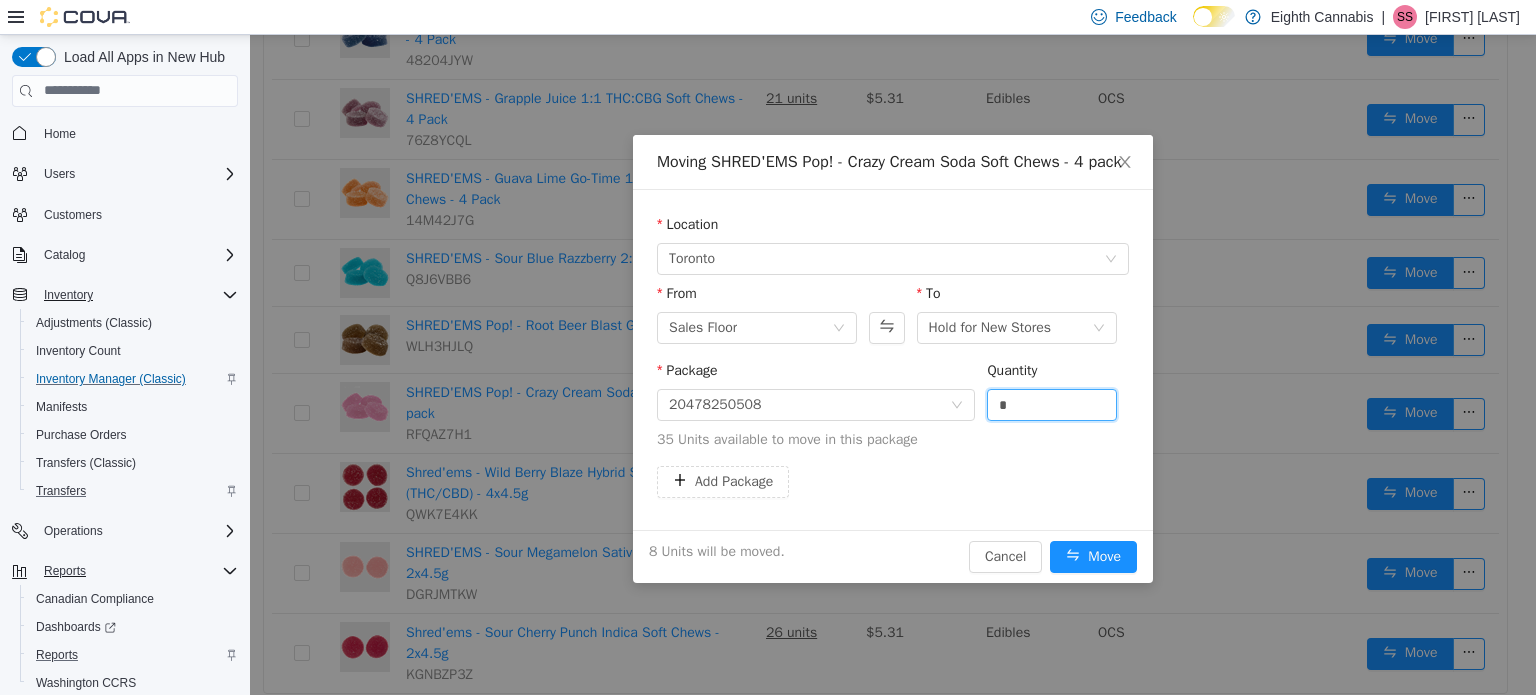 type on "*" 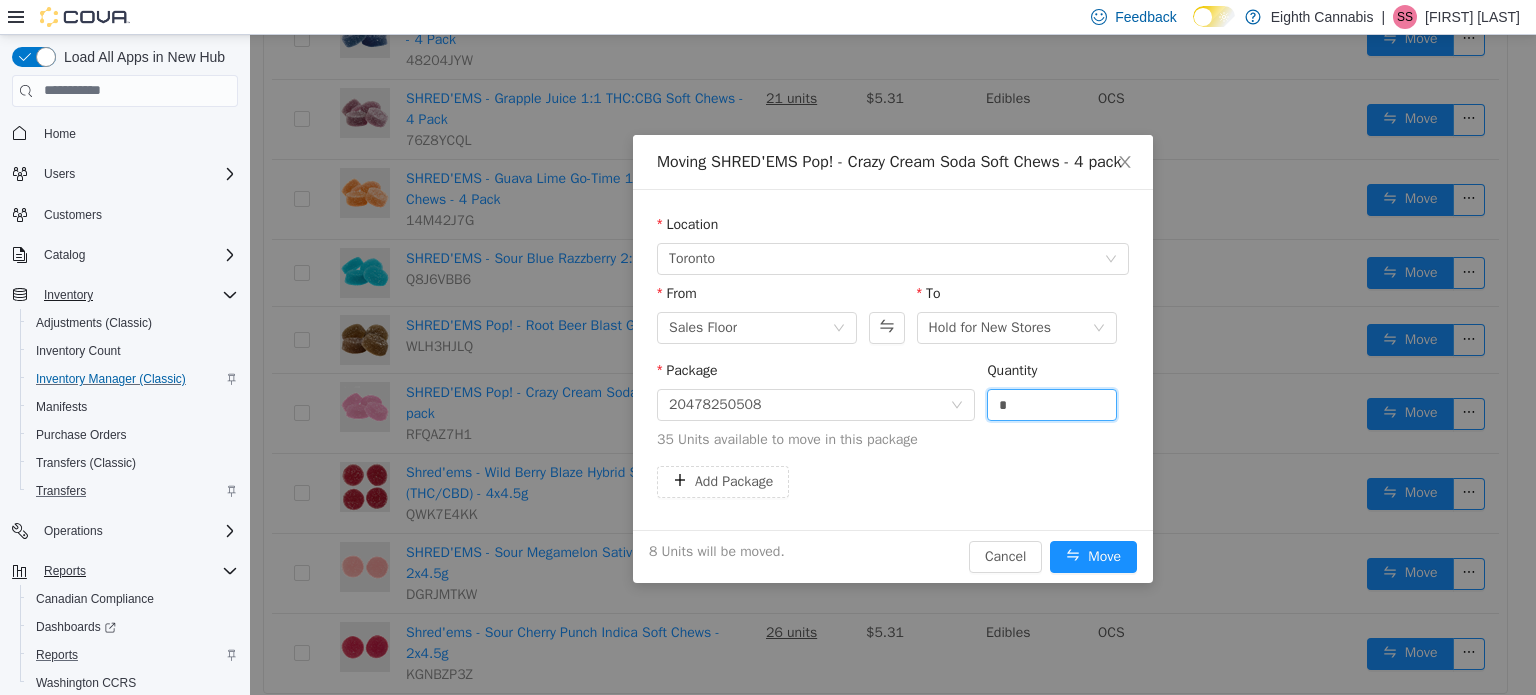 click on "Moving SHRED'EMS Pop! - Crazy Cream Soda Soft Chews - 4 pack Location Toronto From Sales Floor   To Hold for New Stores Package 20478250508   Quantity * 35 Units available to move in this package  Add Package 8 Units will be moved. Cancel Move" at bounding box center (893, 364) 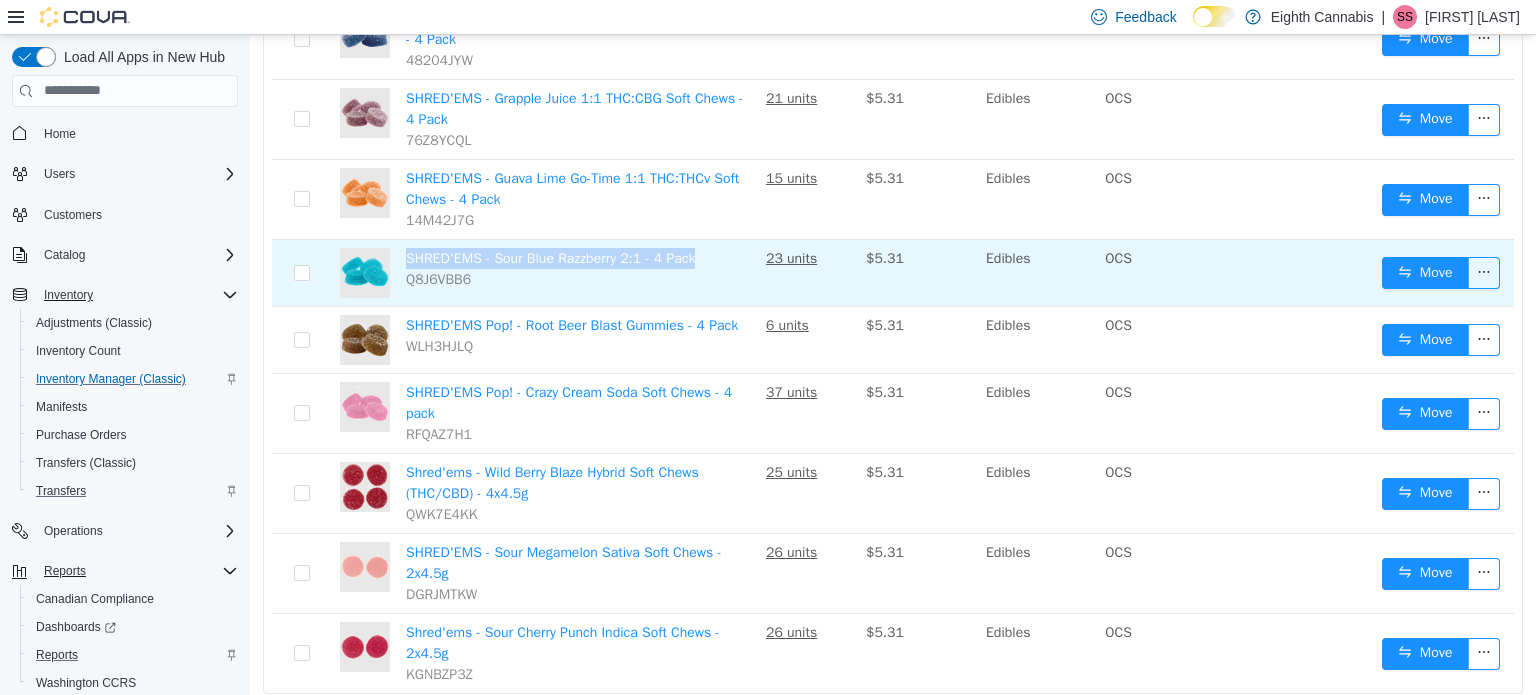 drag, startPoint x: 701, startPoint y: 251, endPoint x: 408, endPoint y: 248, distance: 293.01535 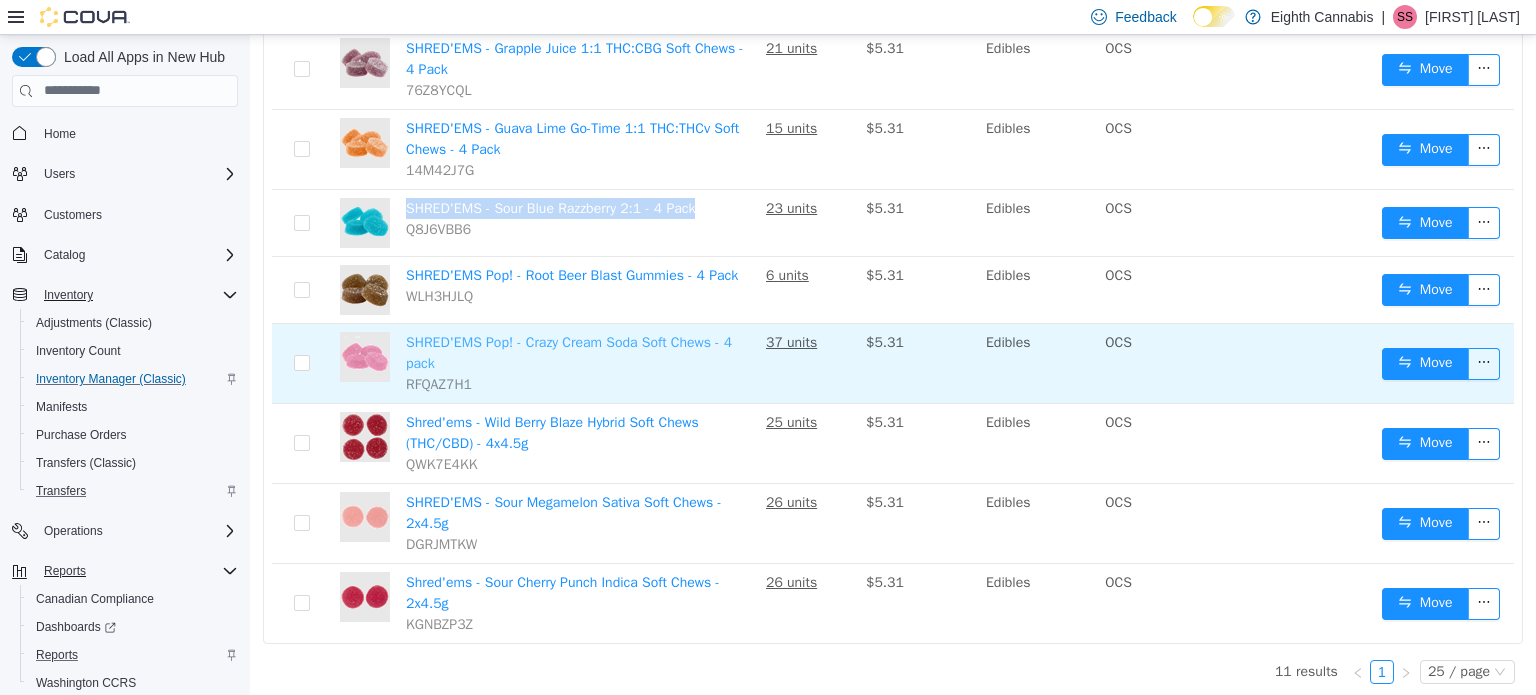 scroll, scrollTop: 507, scrollLeft: 0, axis: vertical 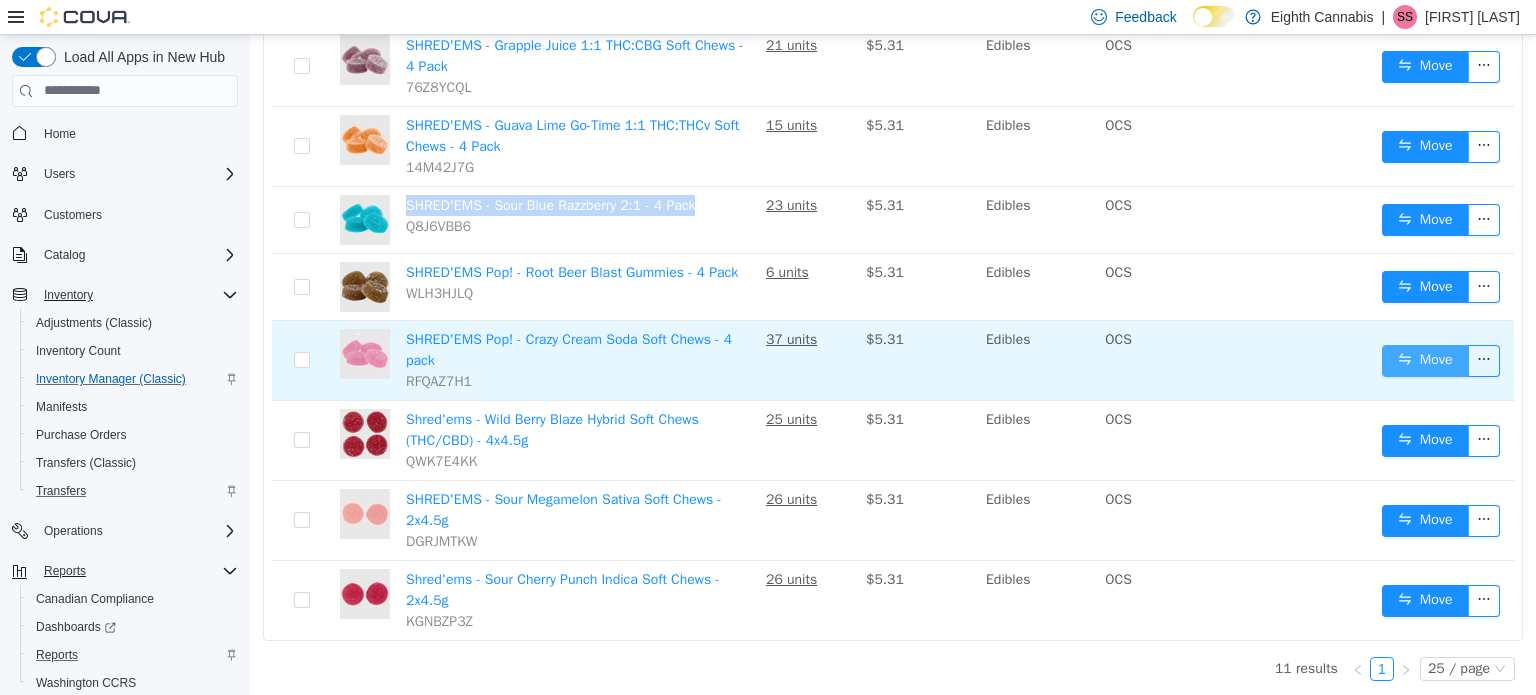 click on "Move" at bounding box center (1425, 360) 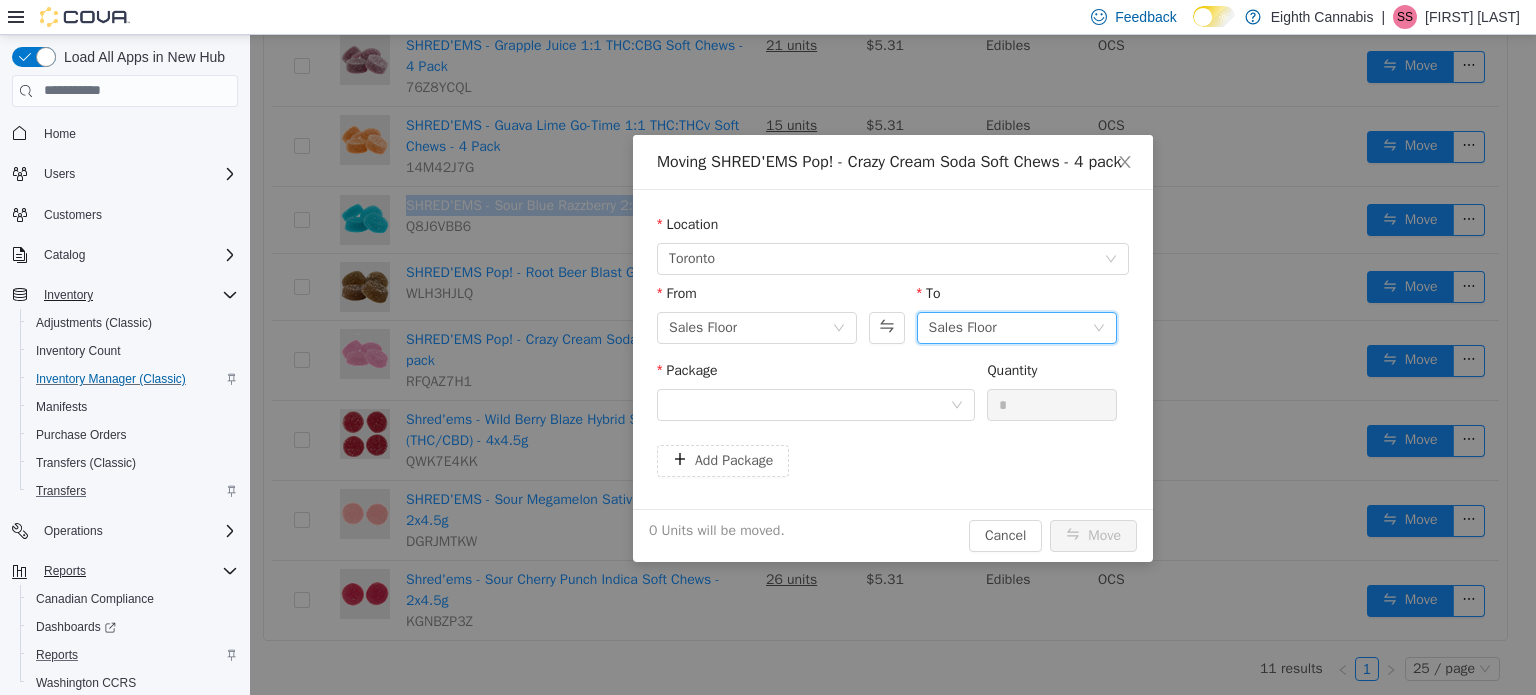 click on "Sales Floor" at bounding box center (1010, 327) 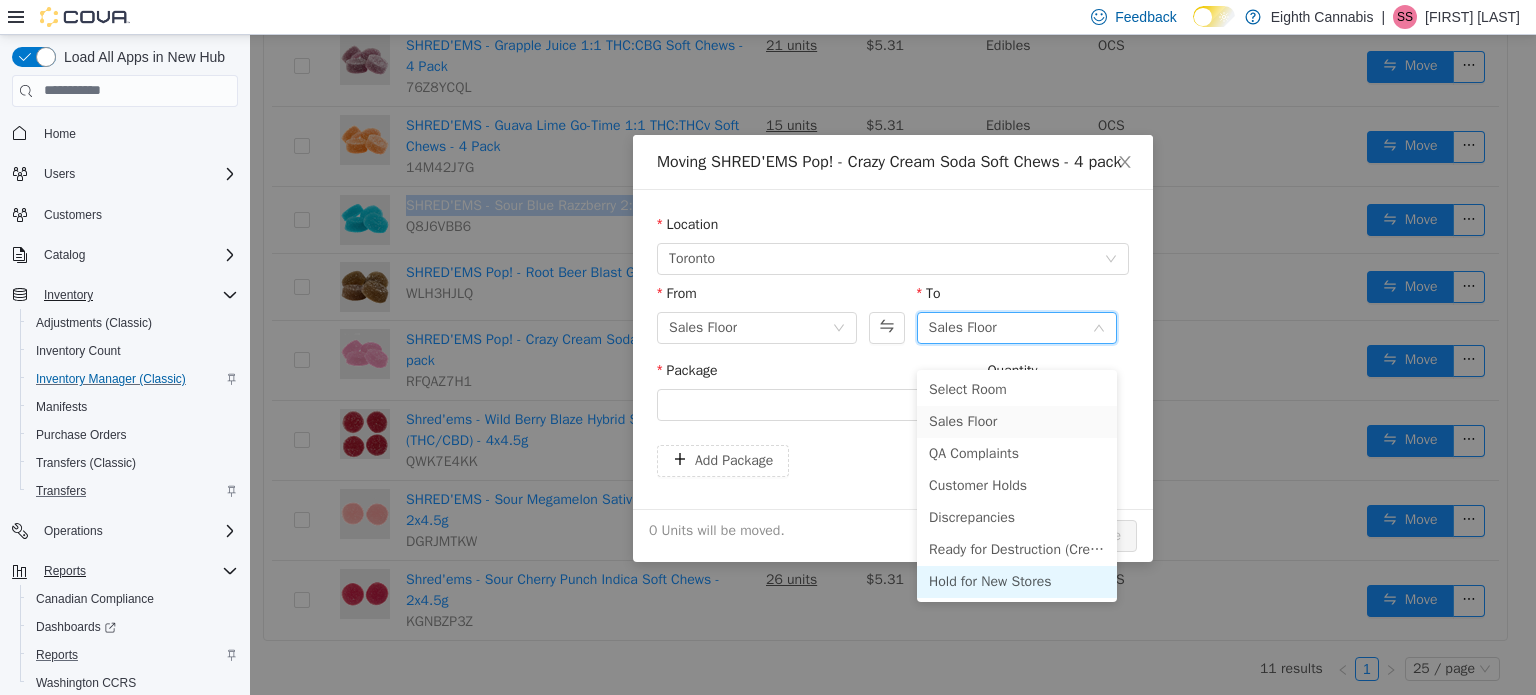 click on "Hold for New Stores" at bounding box center (1017, 581) 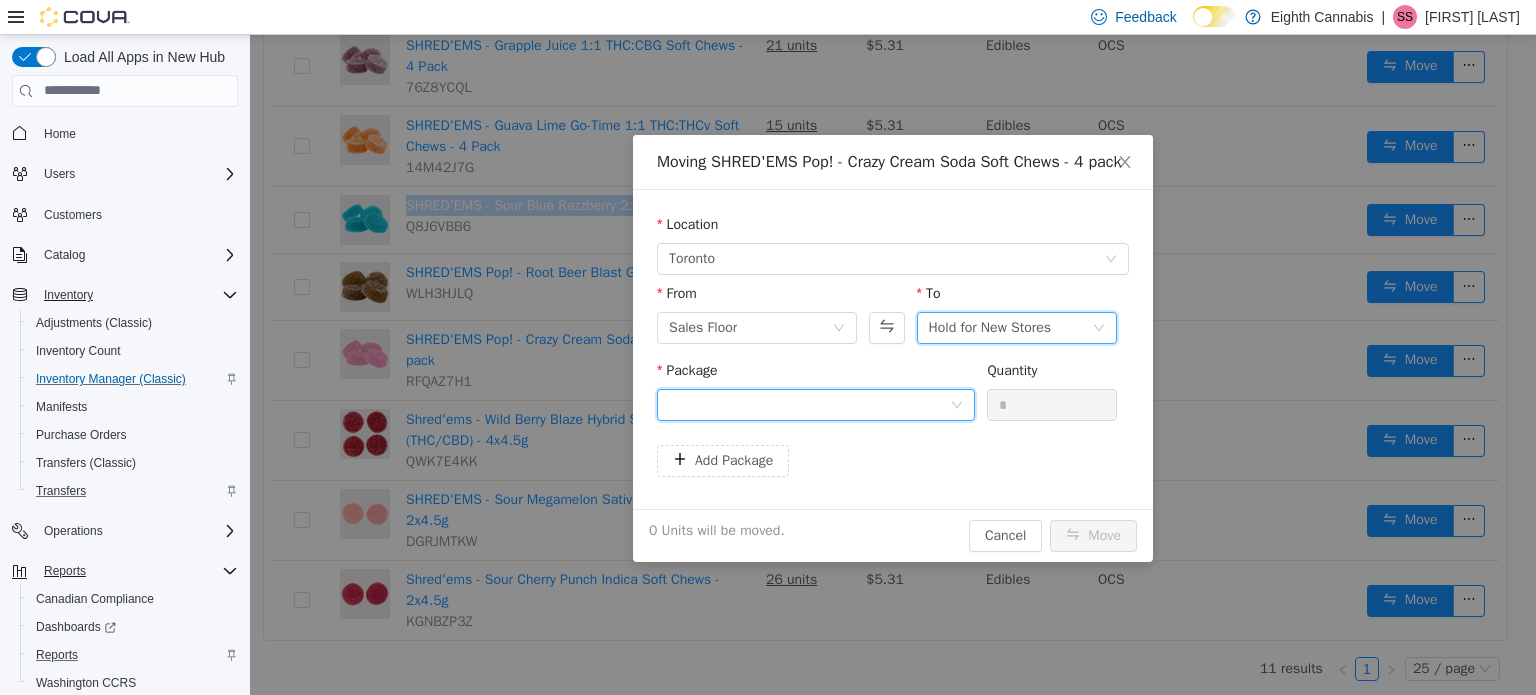 click at bounding box center [809, 404] 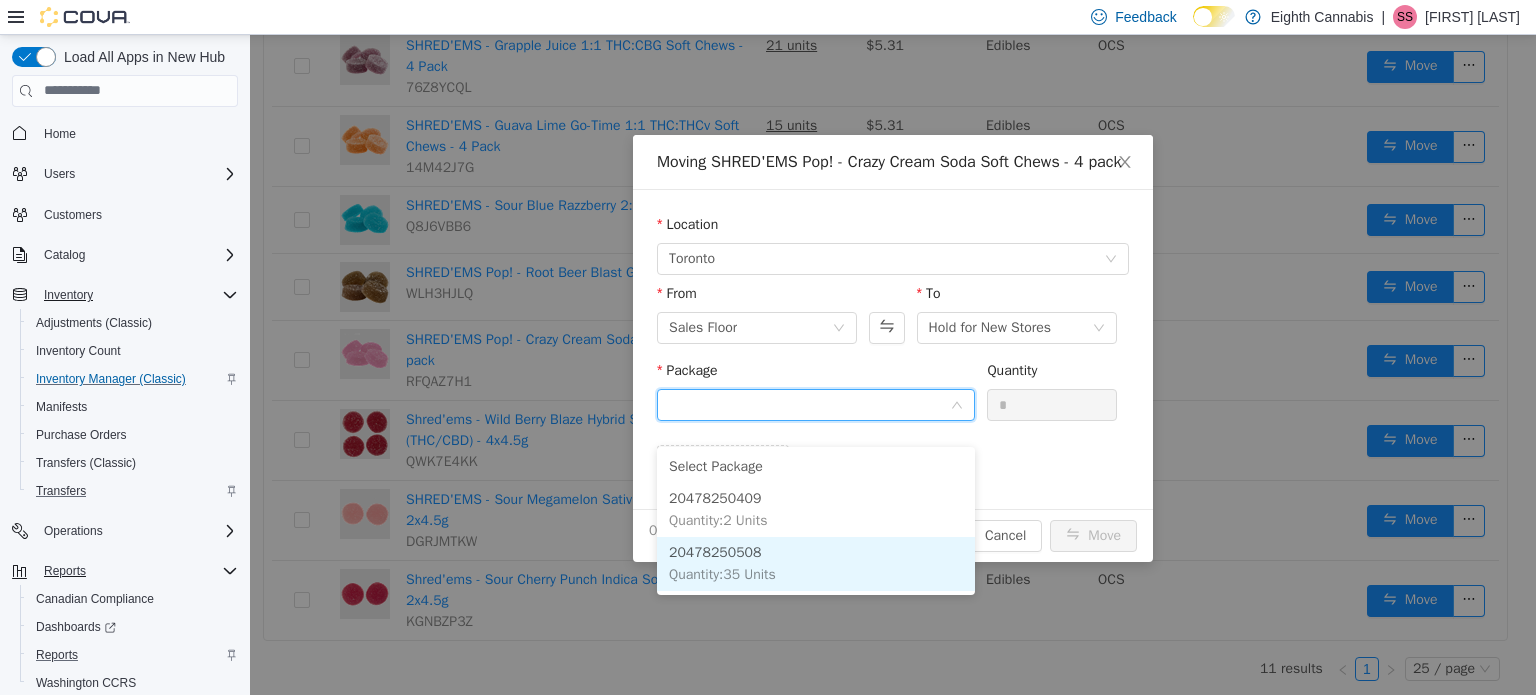 click on "Quantity :  35 Units" at bounding box center (722, 573) 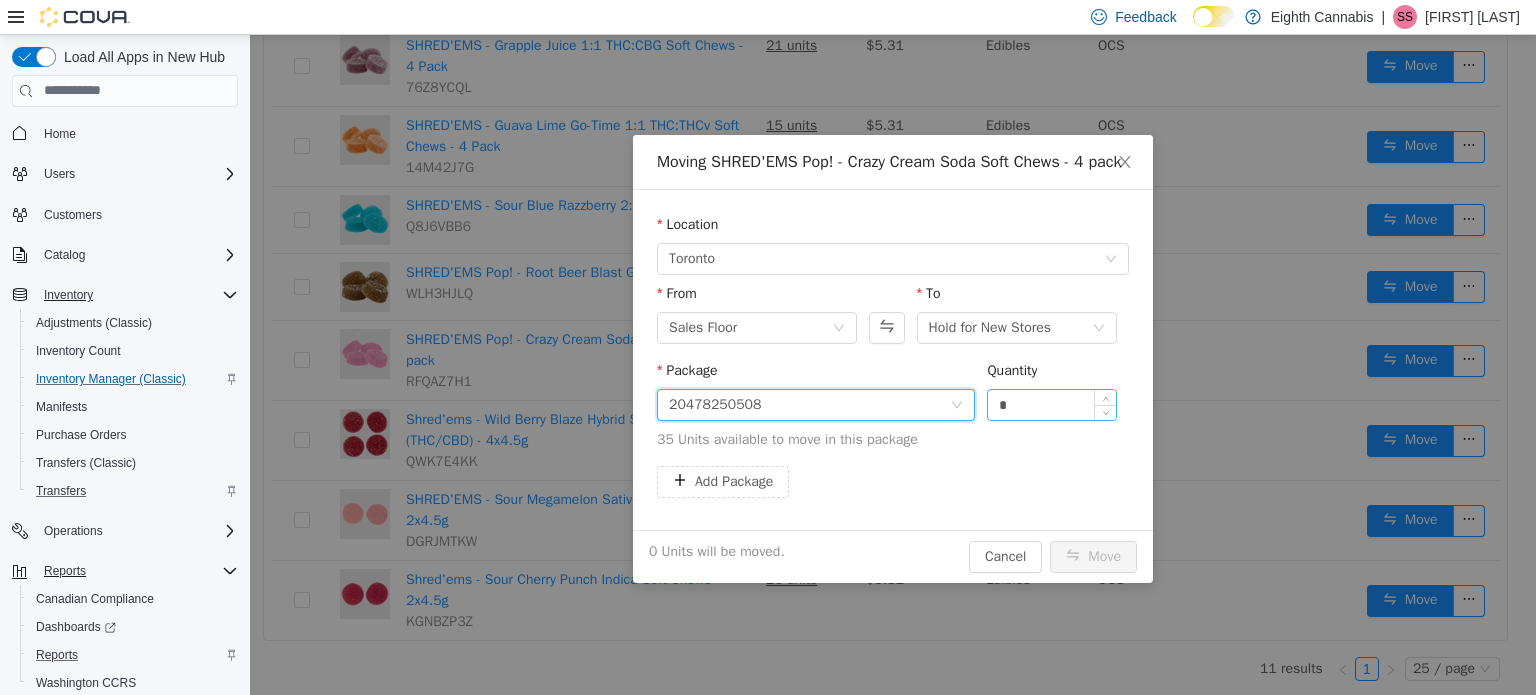 click on "*" at bounding box center [1052, 404] 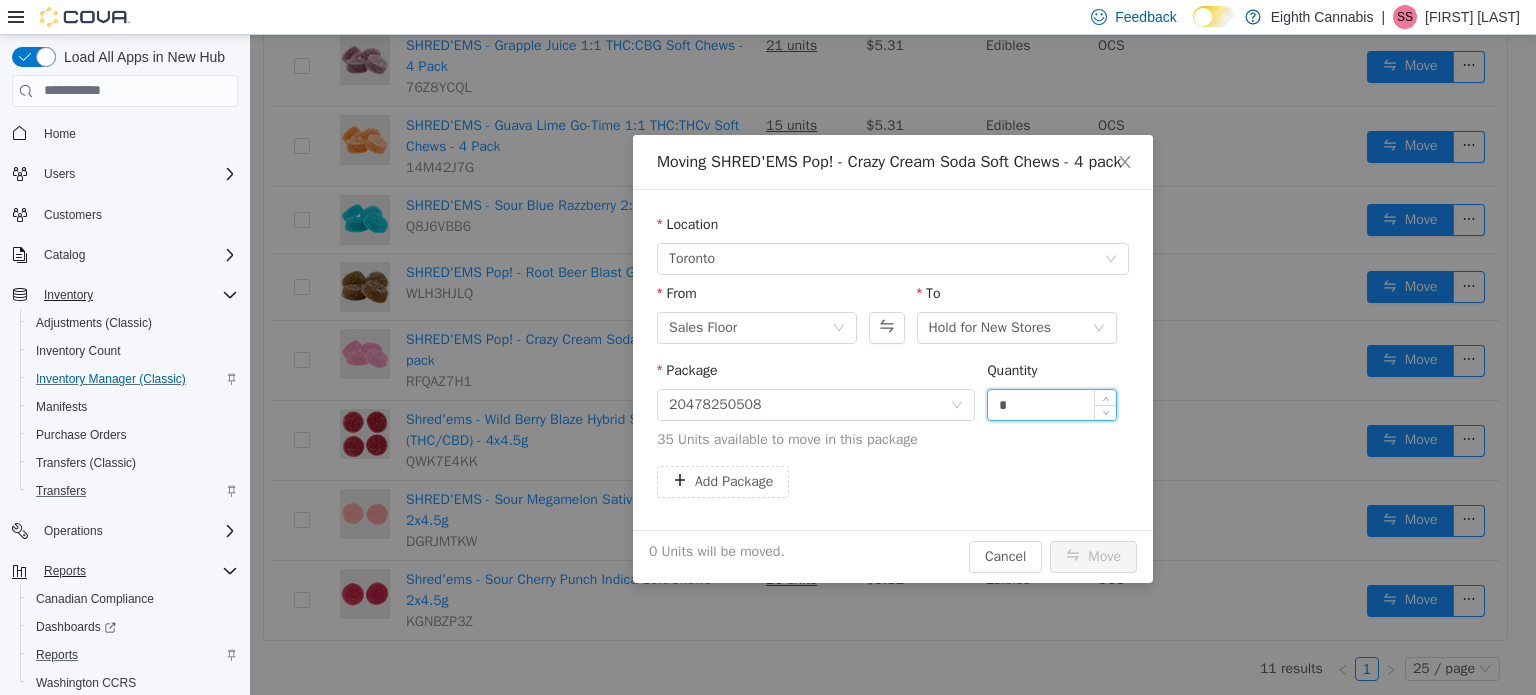 click on "*" at bounding box center (1052, 404) 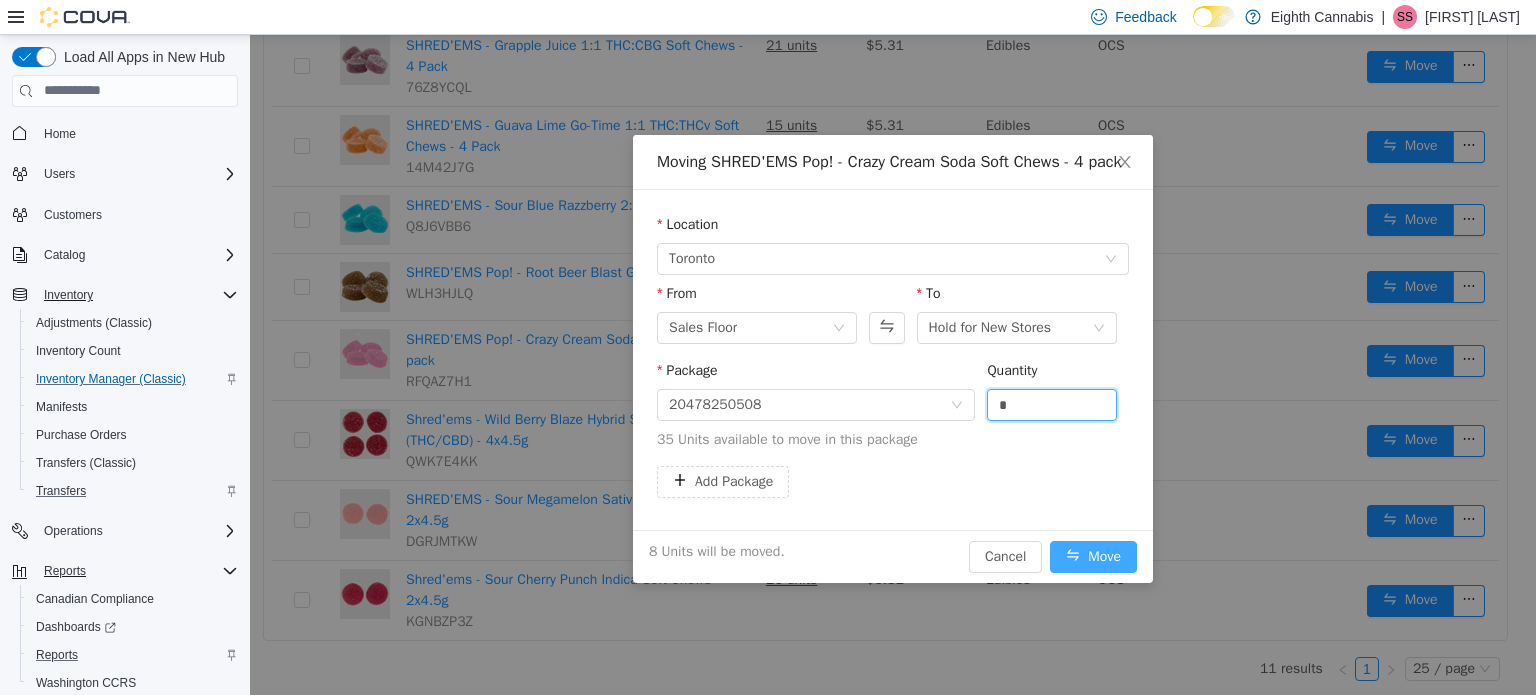 type on "*" 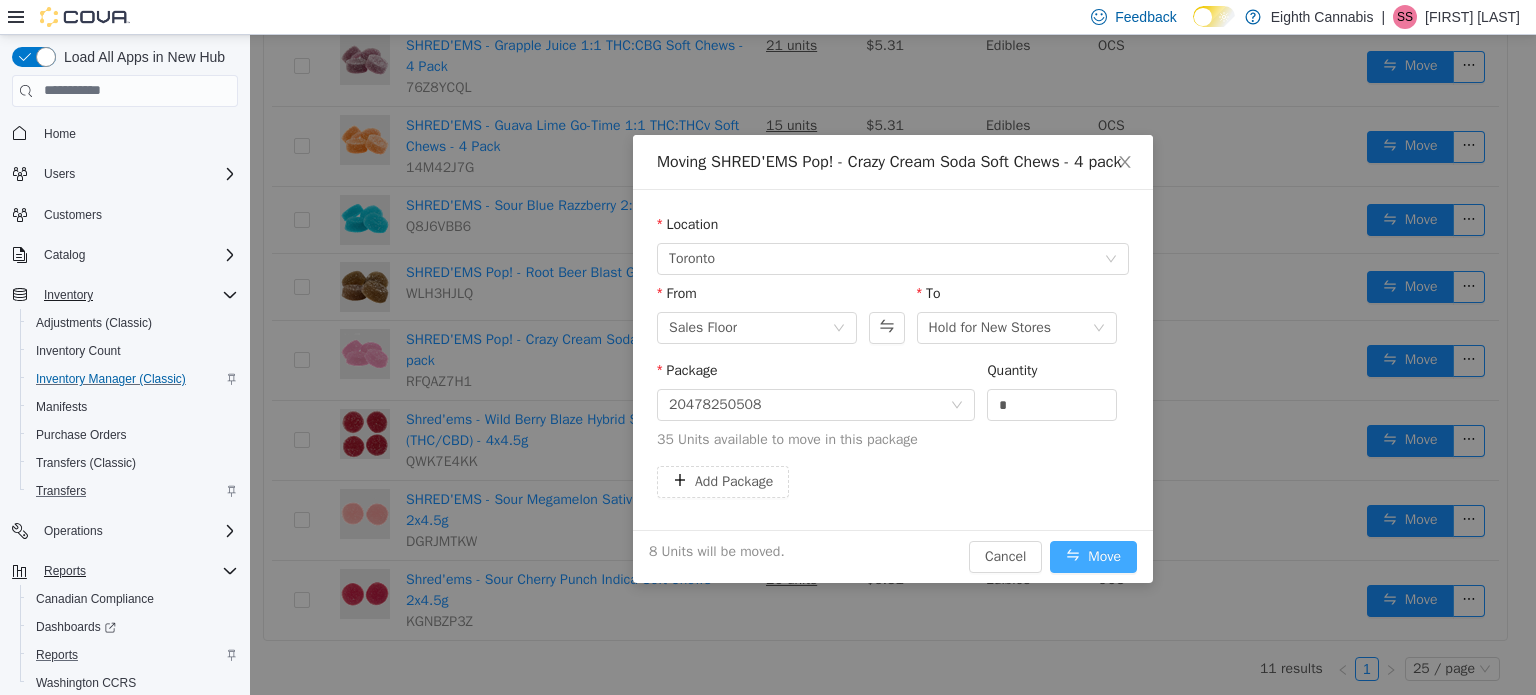 click on "Move" at bounding box center [1093, 556] 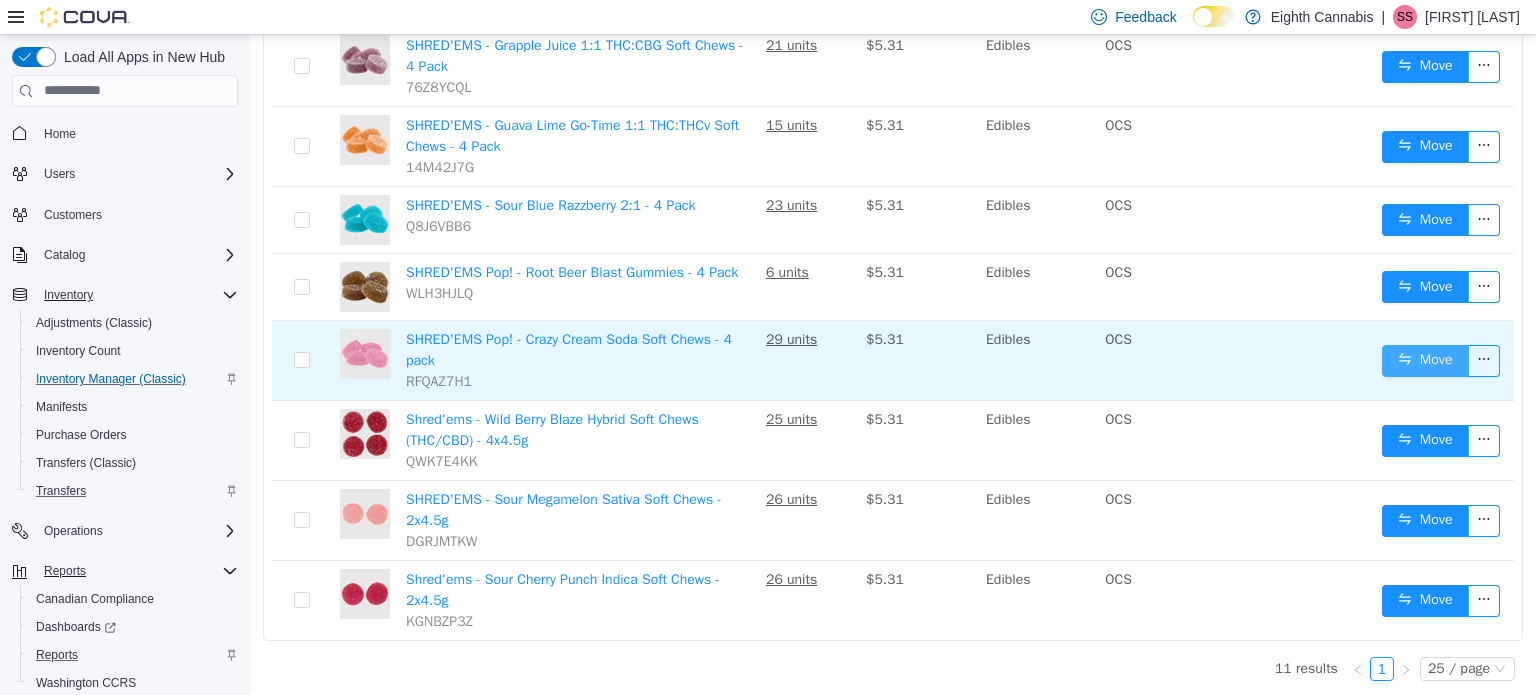 click on "Move" at bounding box center [1425, 360] 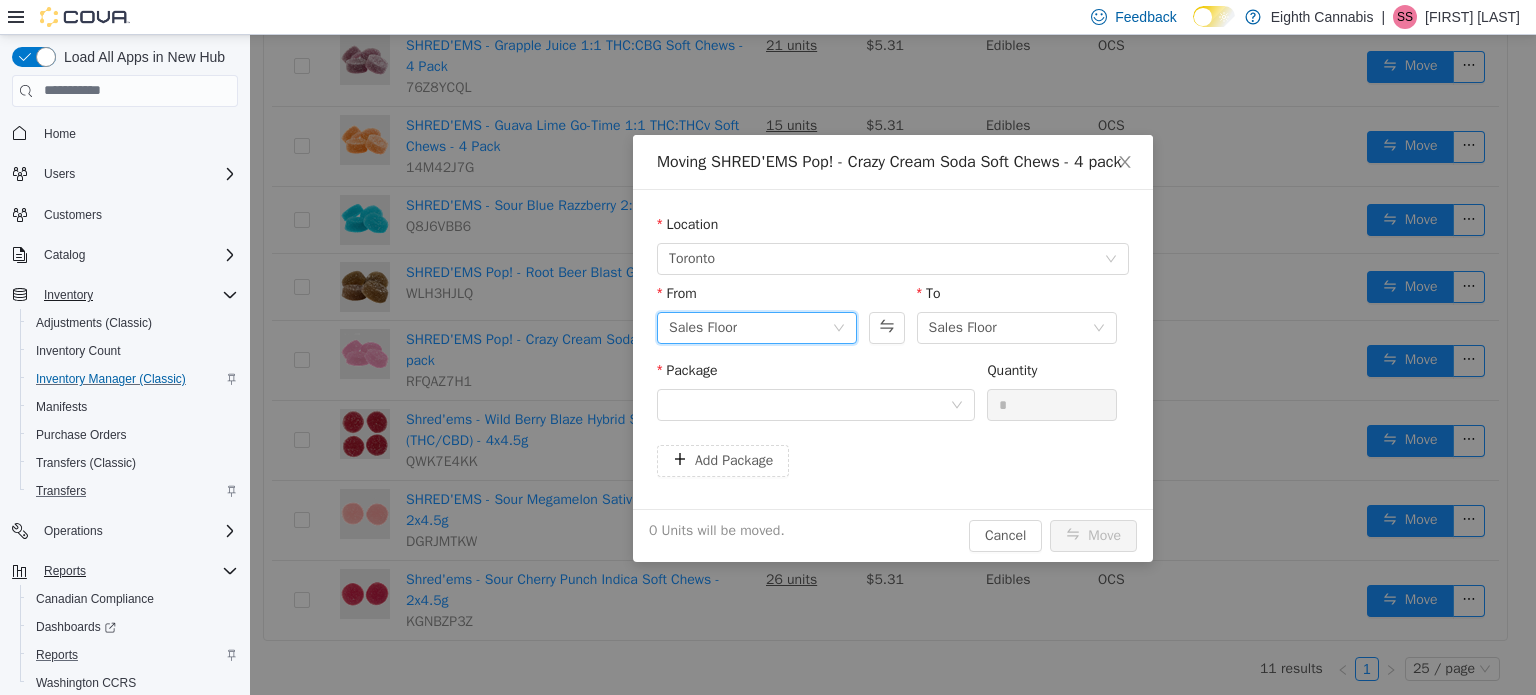 click on "Sales Floor" at bounding box center [750, 327] 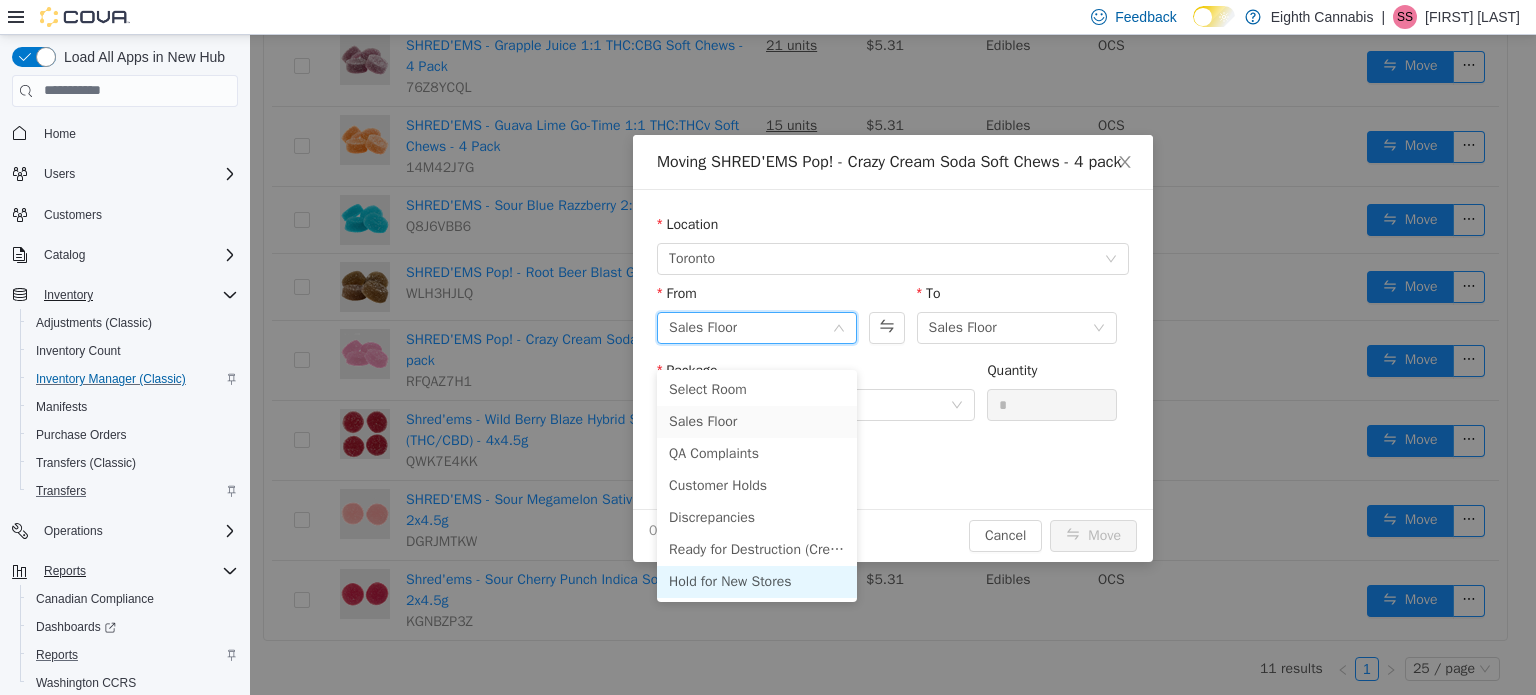 click on "Hold for New Stores" at bounding box center (757, 581) 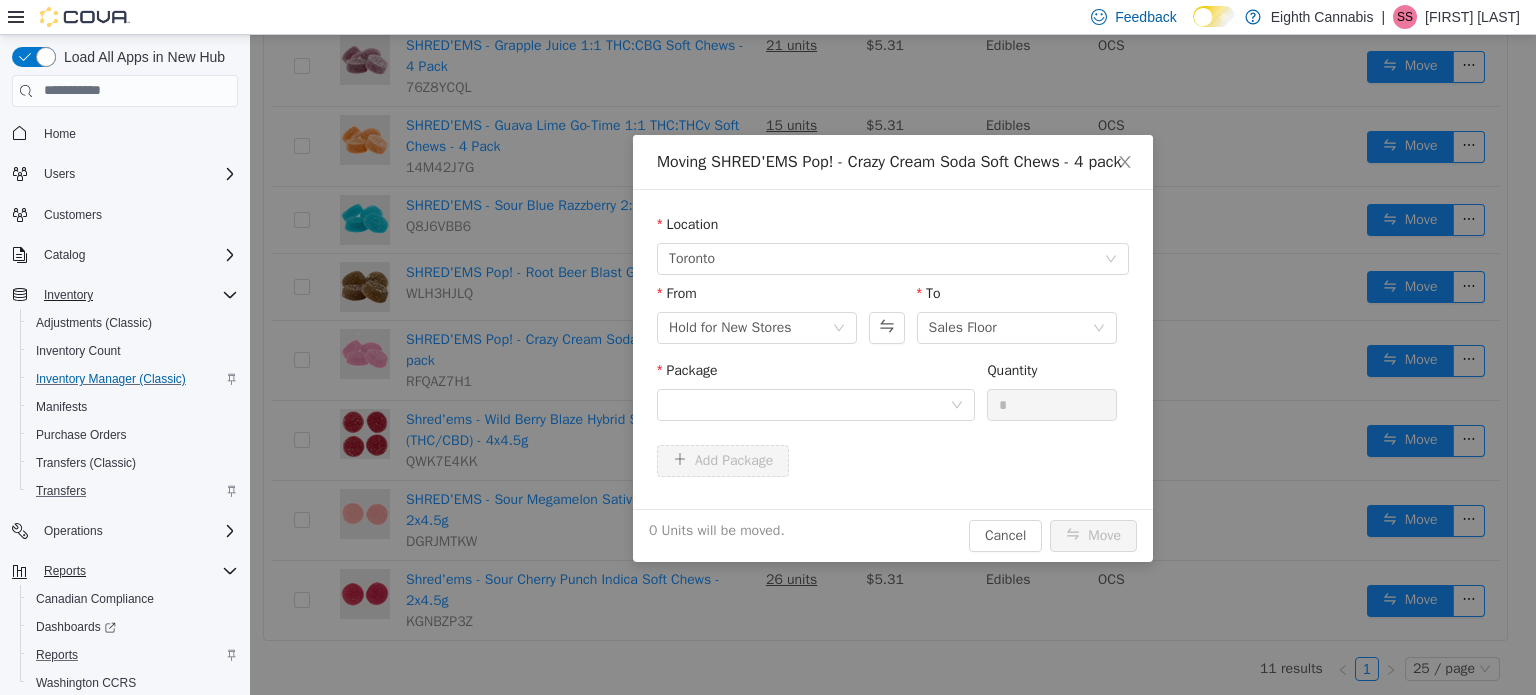click on "Moving SHRED'EMS Pop! - Crazy Cream Soda Soft Chews - 4 pack Location Toronto From Hold for New Stores   To Sales Floor Package   Quantity *  Add Package 0 Units will be moved. Cancel Move" at bounding box center (893, 364) 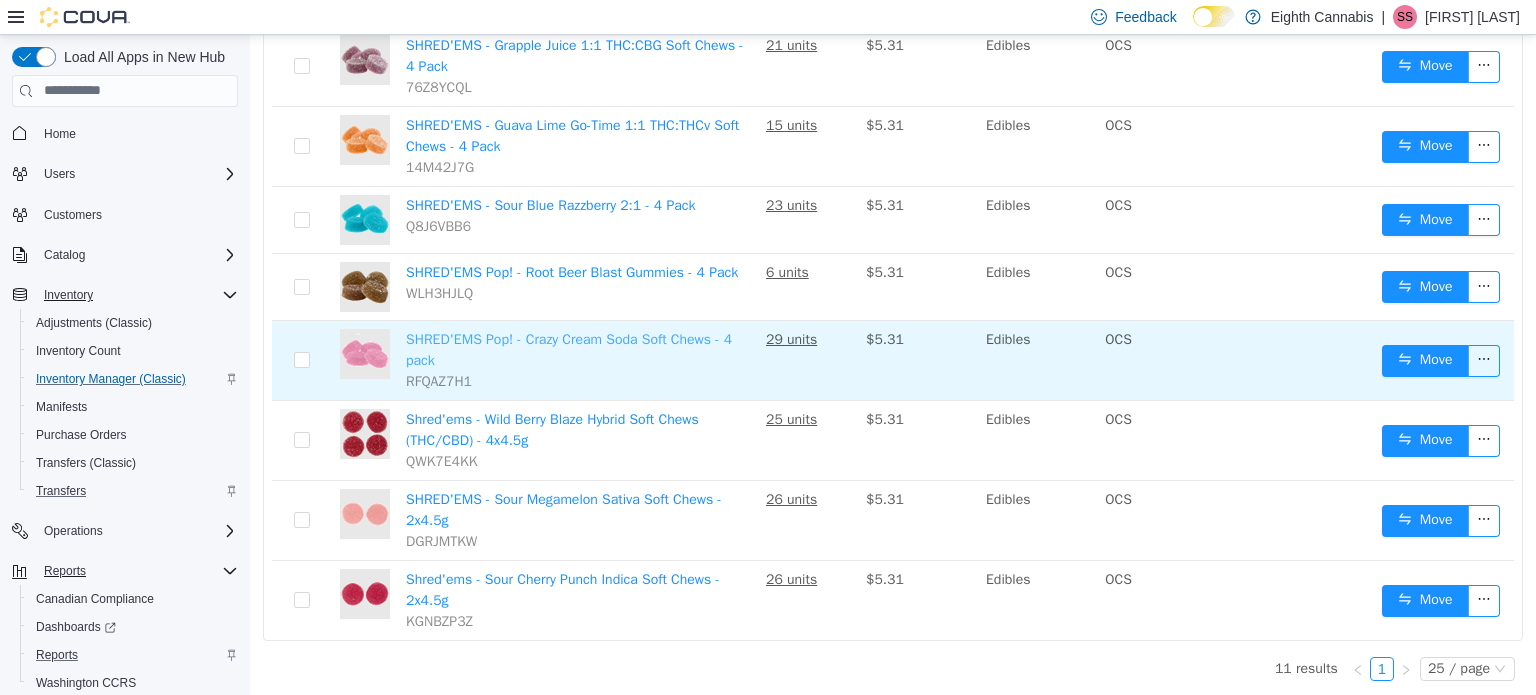click on "SHRED'EMS Pop! - Crazy Cream Soda Soft Chews - 4 pack" at bounding box center (569, 349) 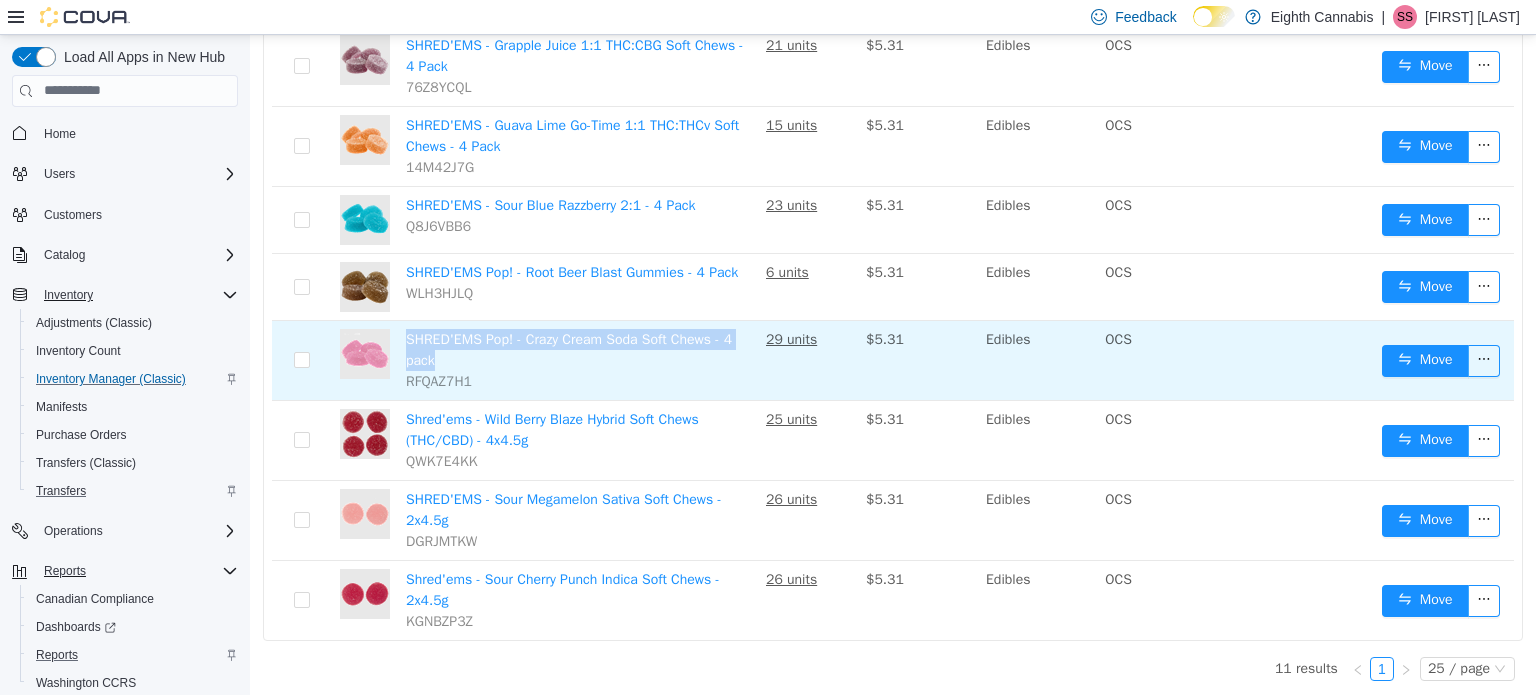 drag, startPoint x: 450, startPoint y: 359, endPoint x: 408, endPoint y: 345, distance: 44.27189 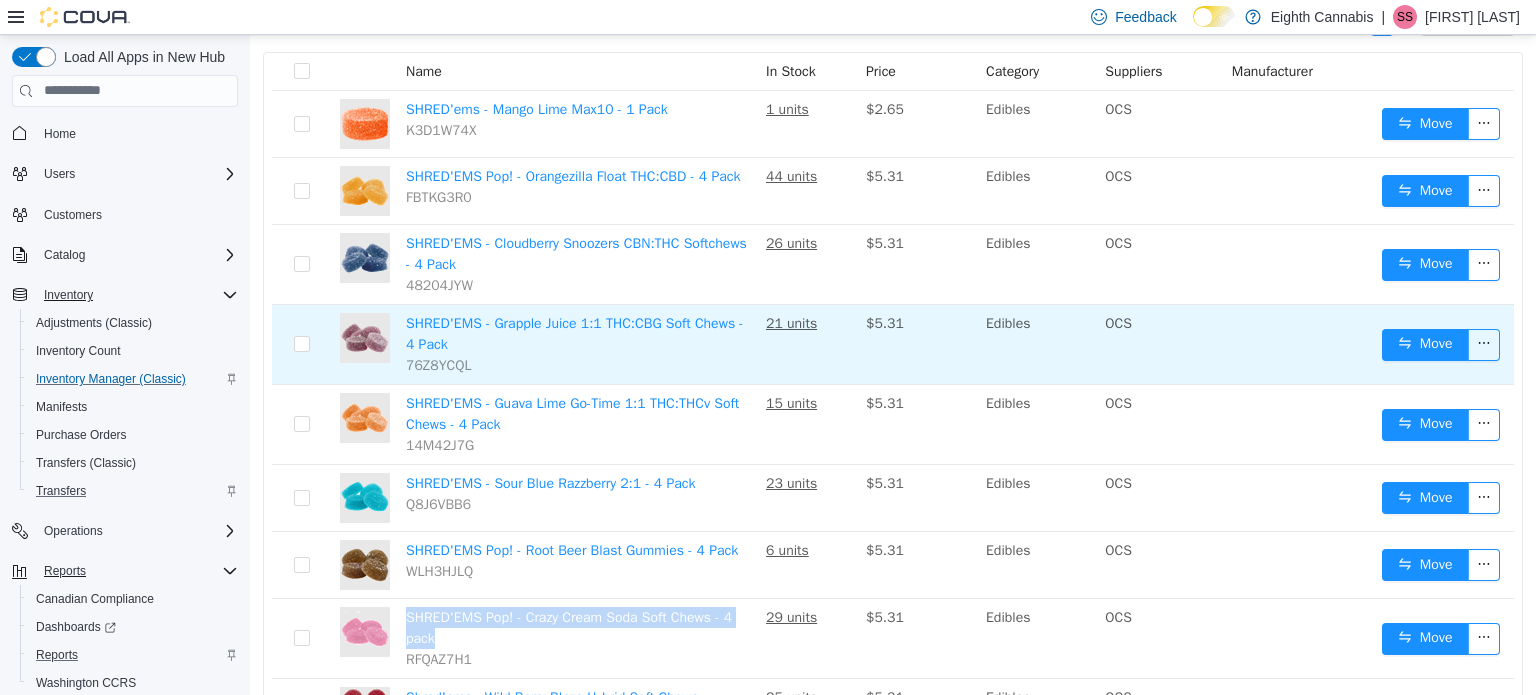 scroll, scrollTop: 207, scrollLeft: 0, axis: vertical 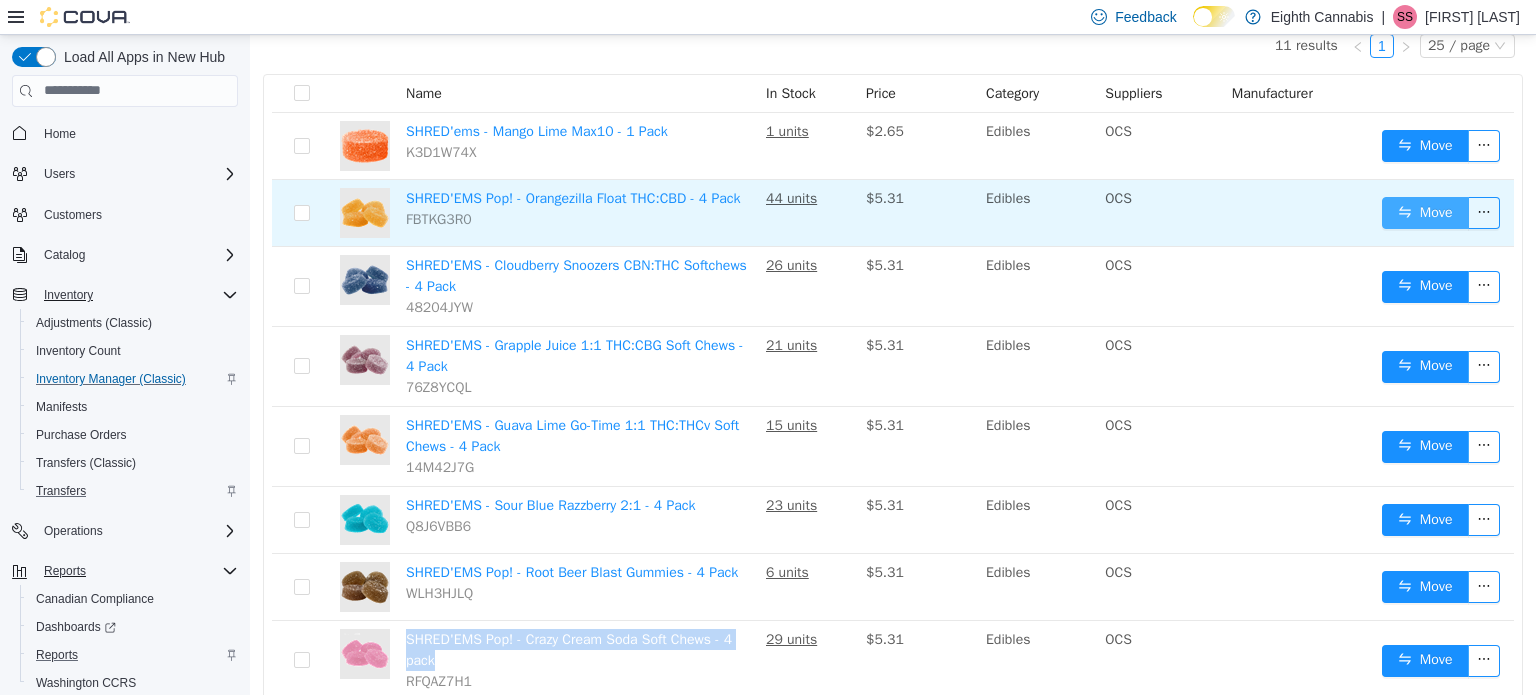 click on "Move" at bounding box center [1425, 212] 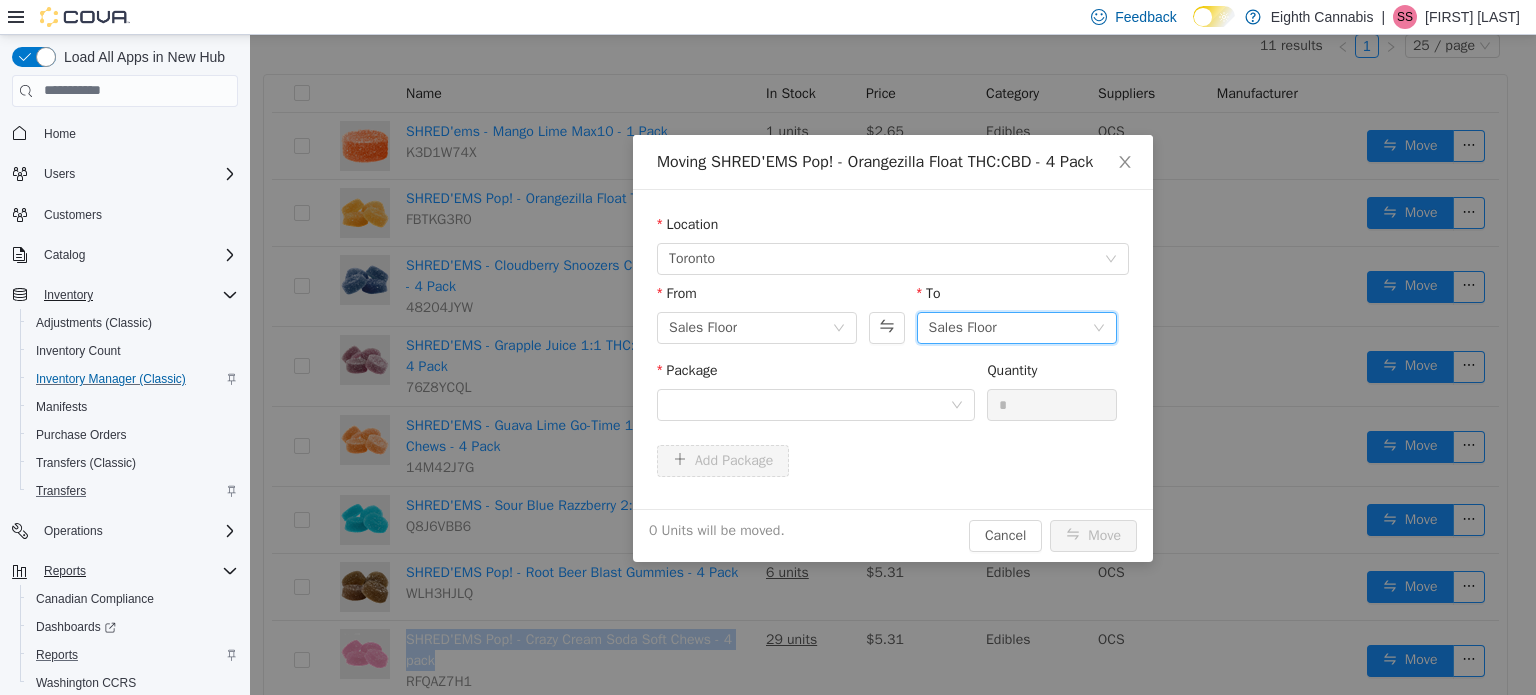 click on "Sales Floor" at bounding box center [963, 327] 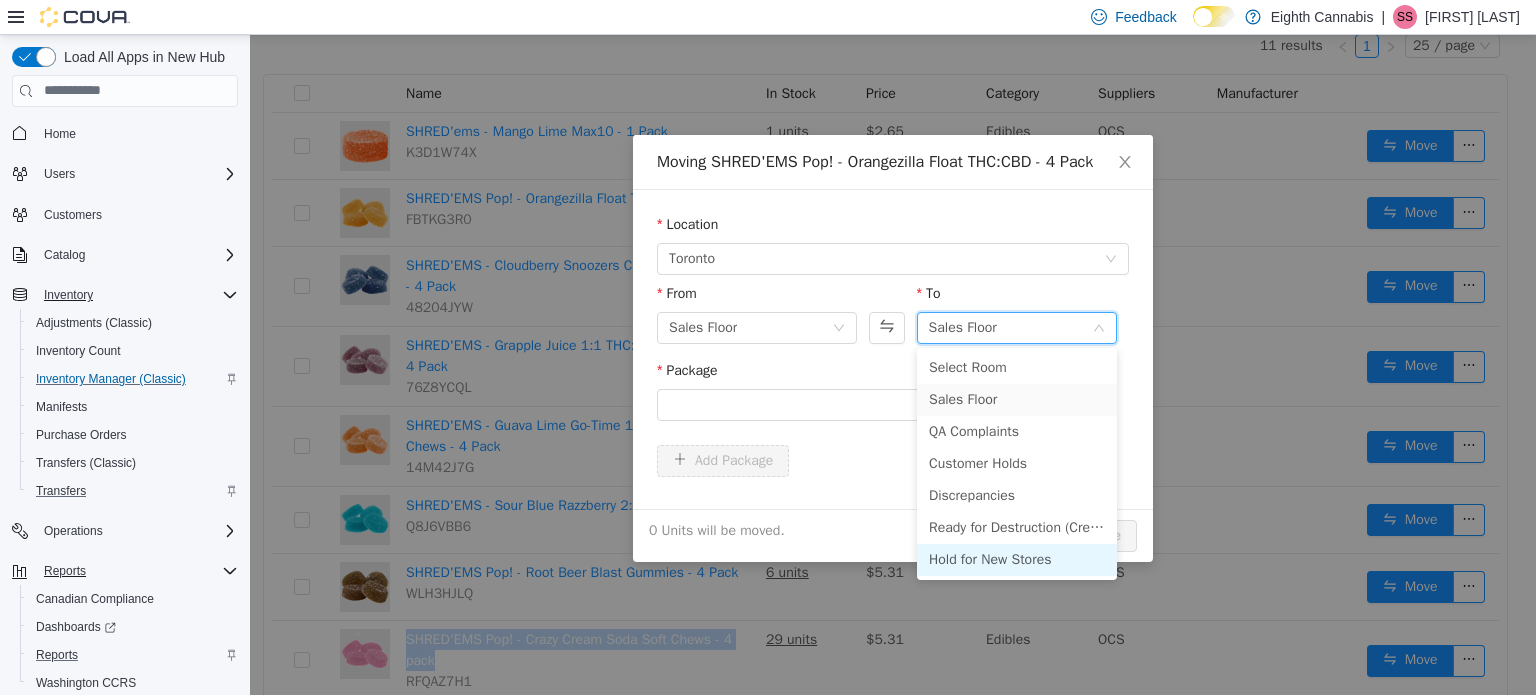 click on "Hold for New Stores" at bounding box center (1017, 559) 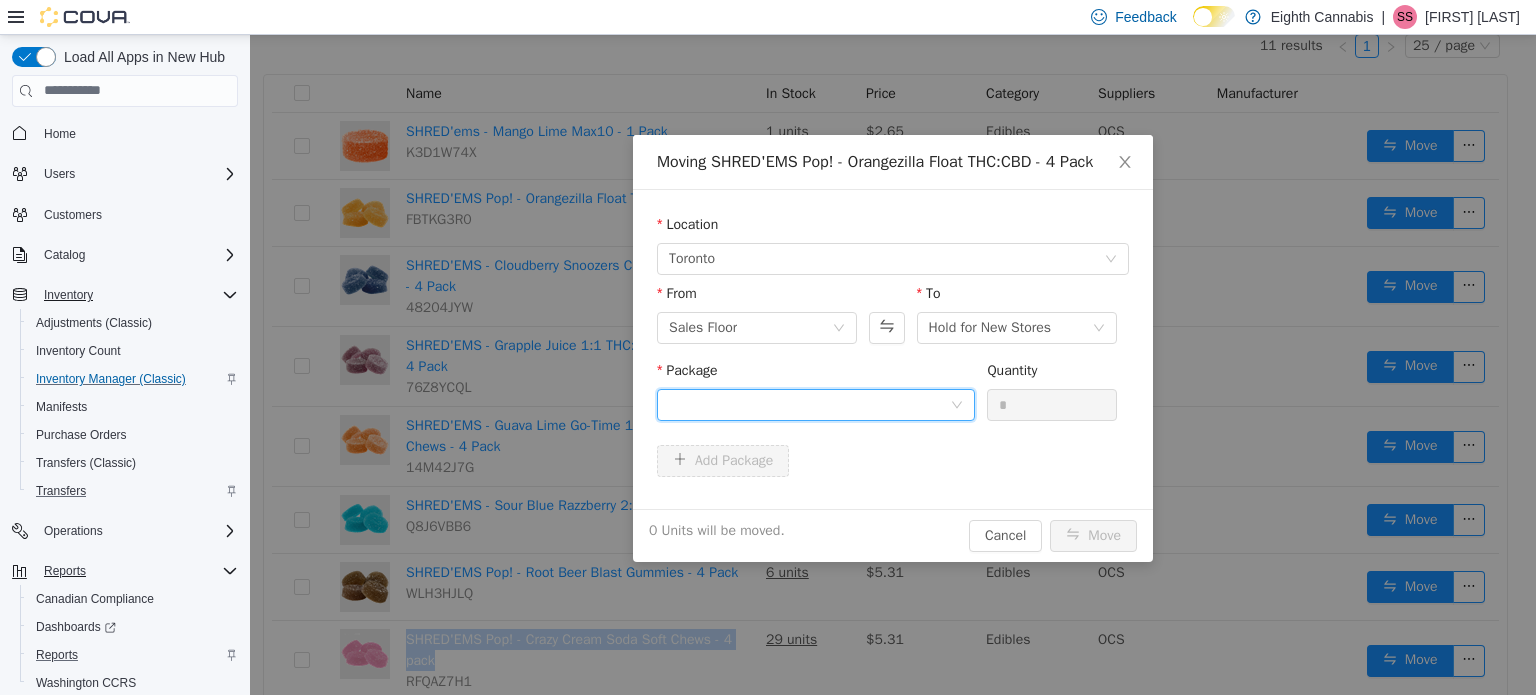 click at bounding box center [809, 404] 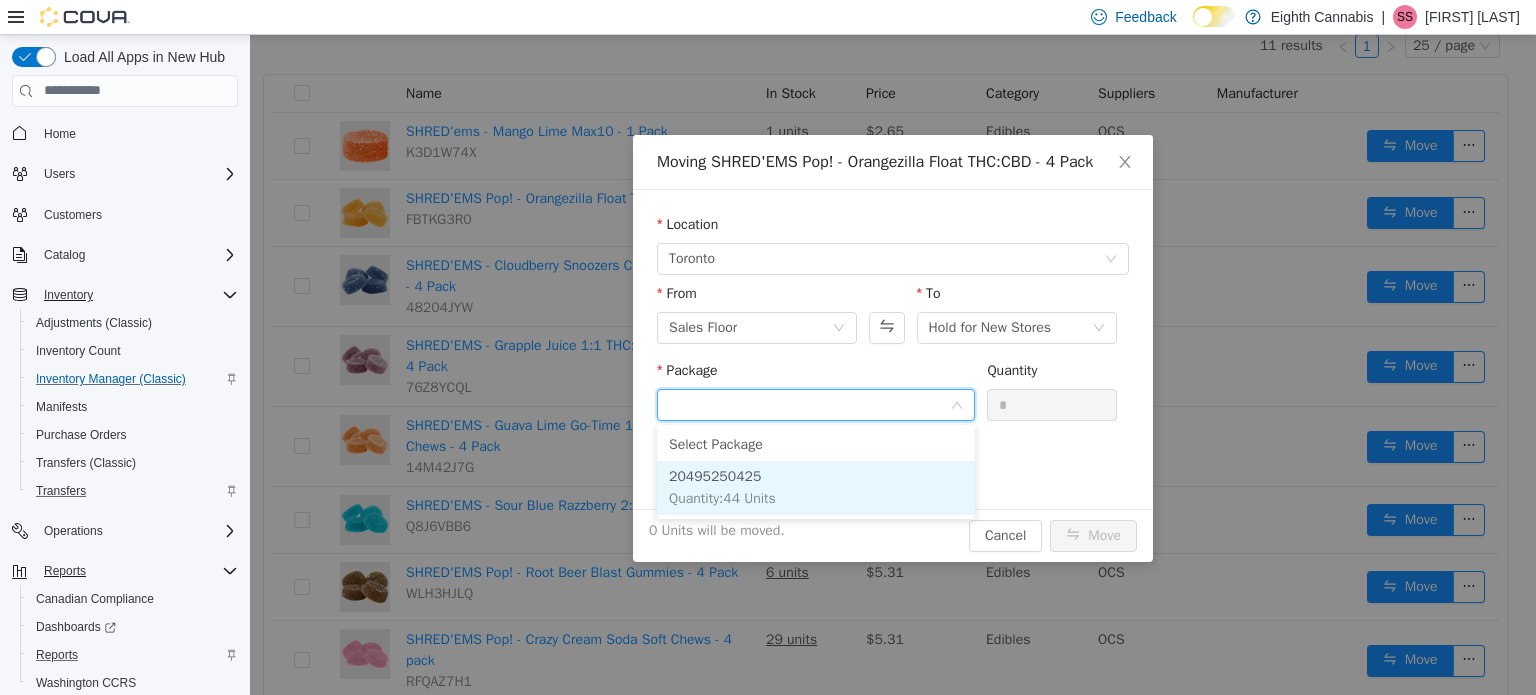 drag, startPoint x: 792, startPoint y: 492, endPoint x: 820, endPoint y: 485, distance: 28.86174 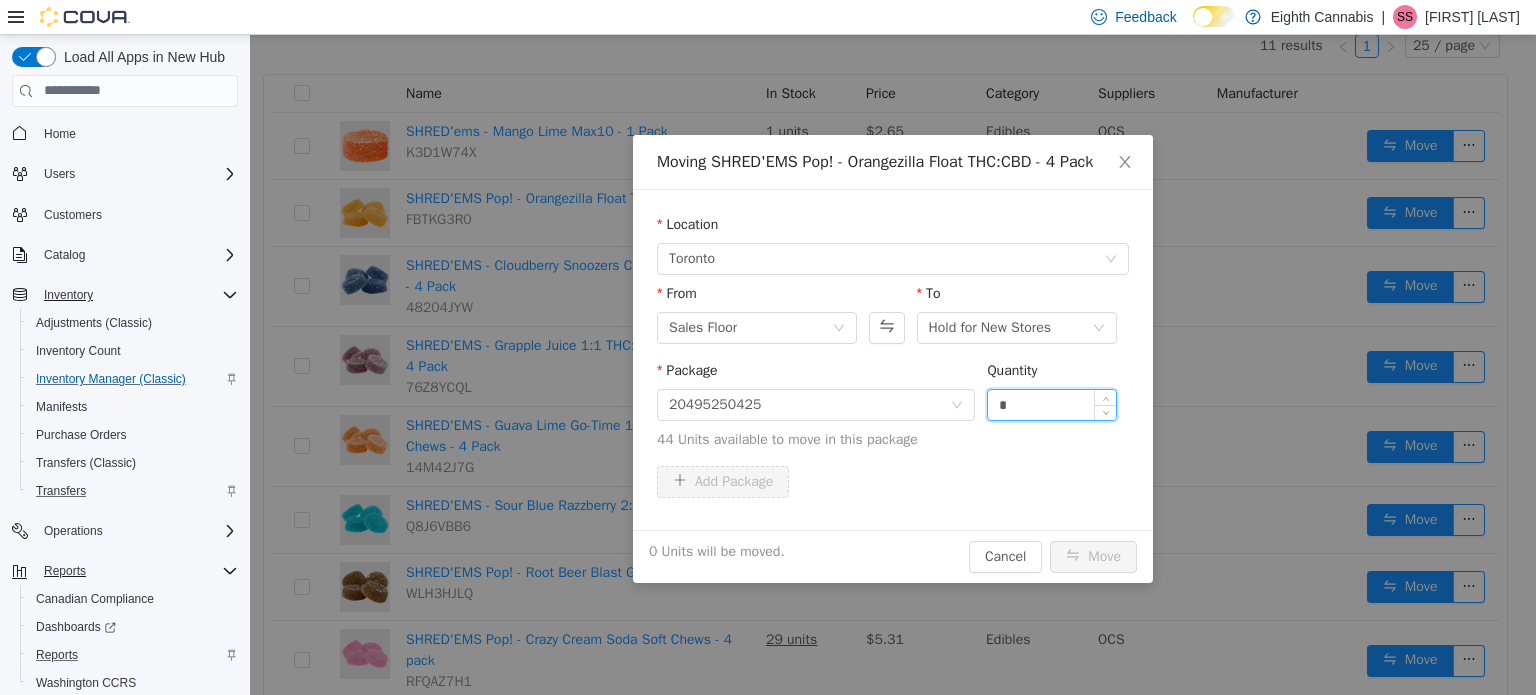 click on "*" at bounding box center (1052, 404) 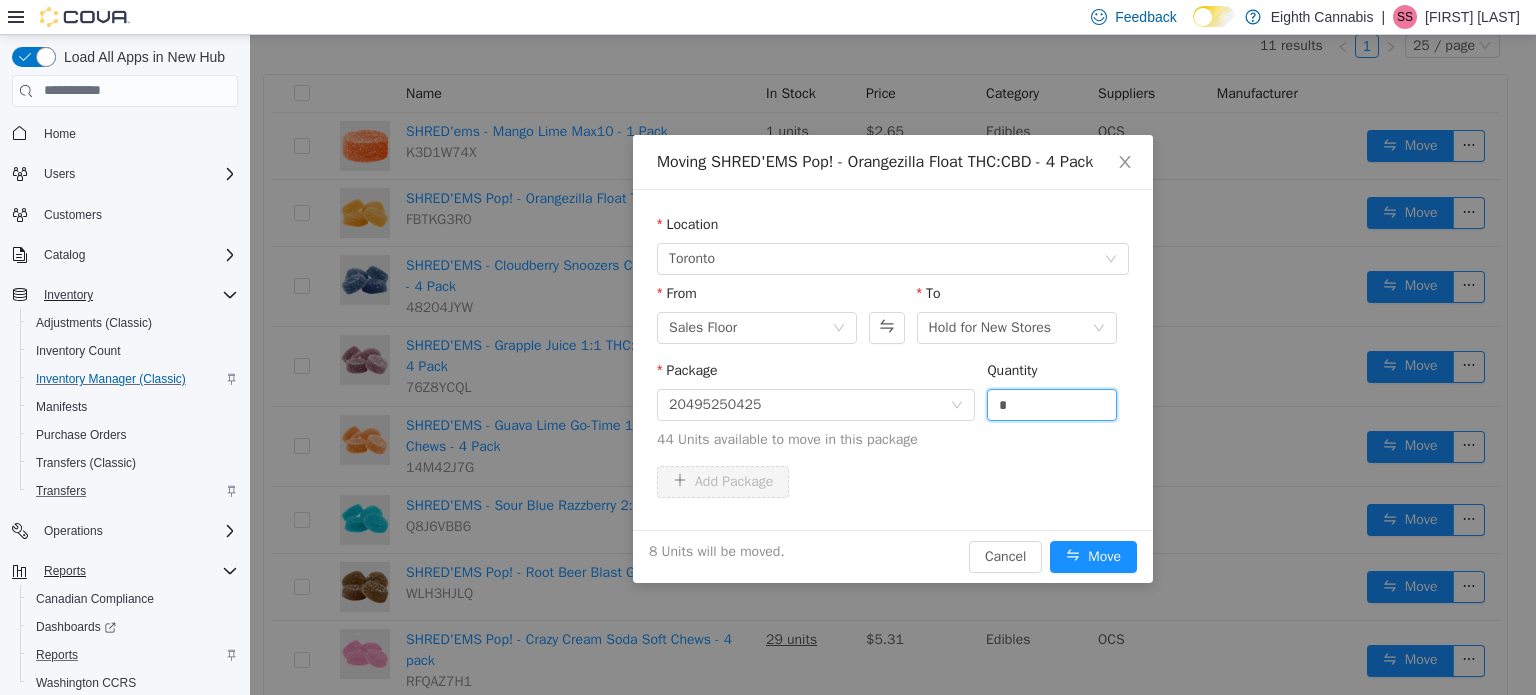 type on "*" 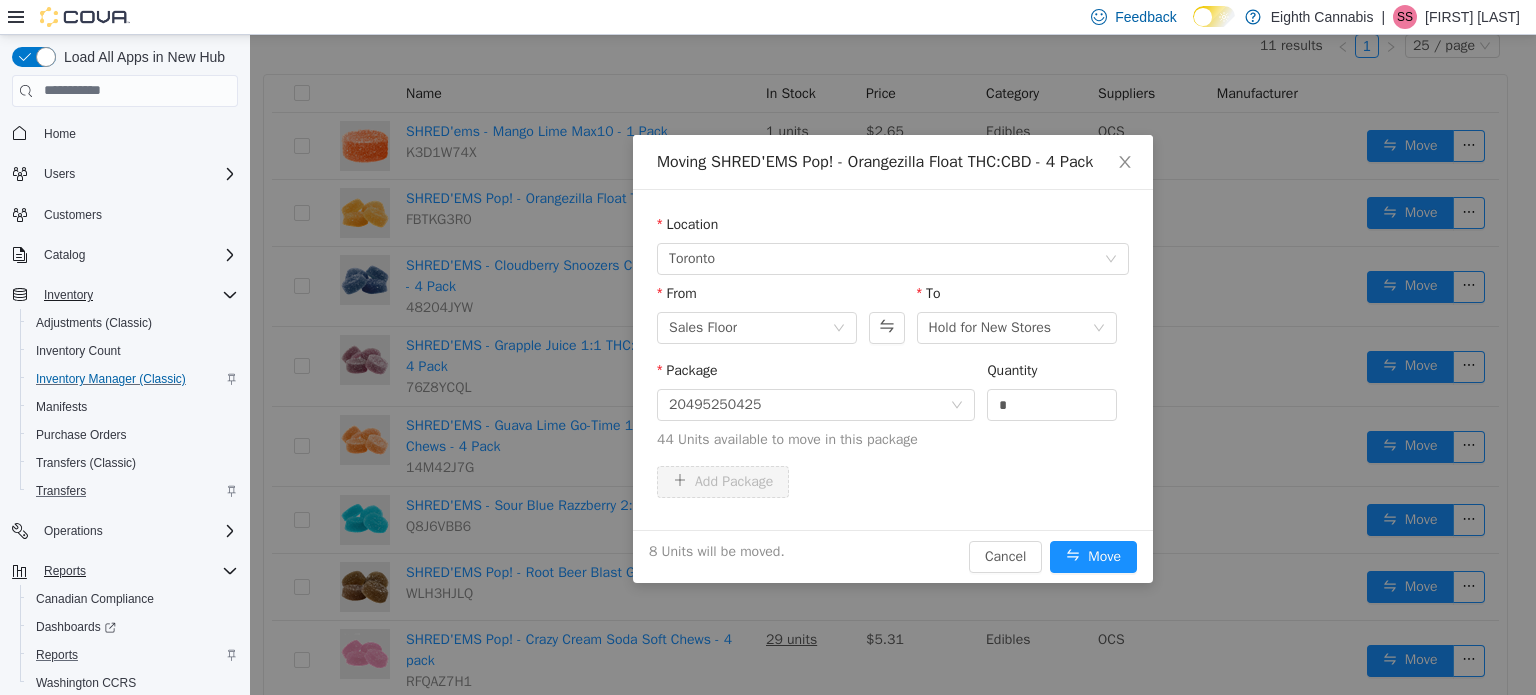 click on "Add Package" at bounding box center [893, 481] 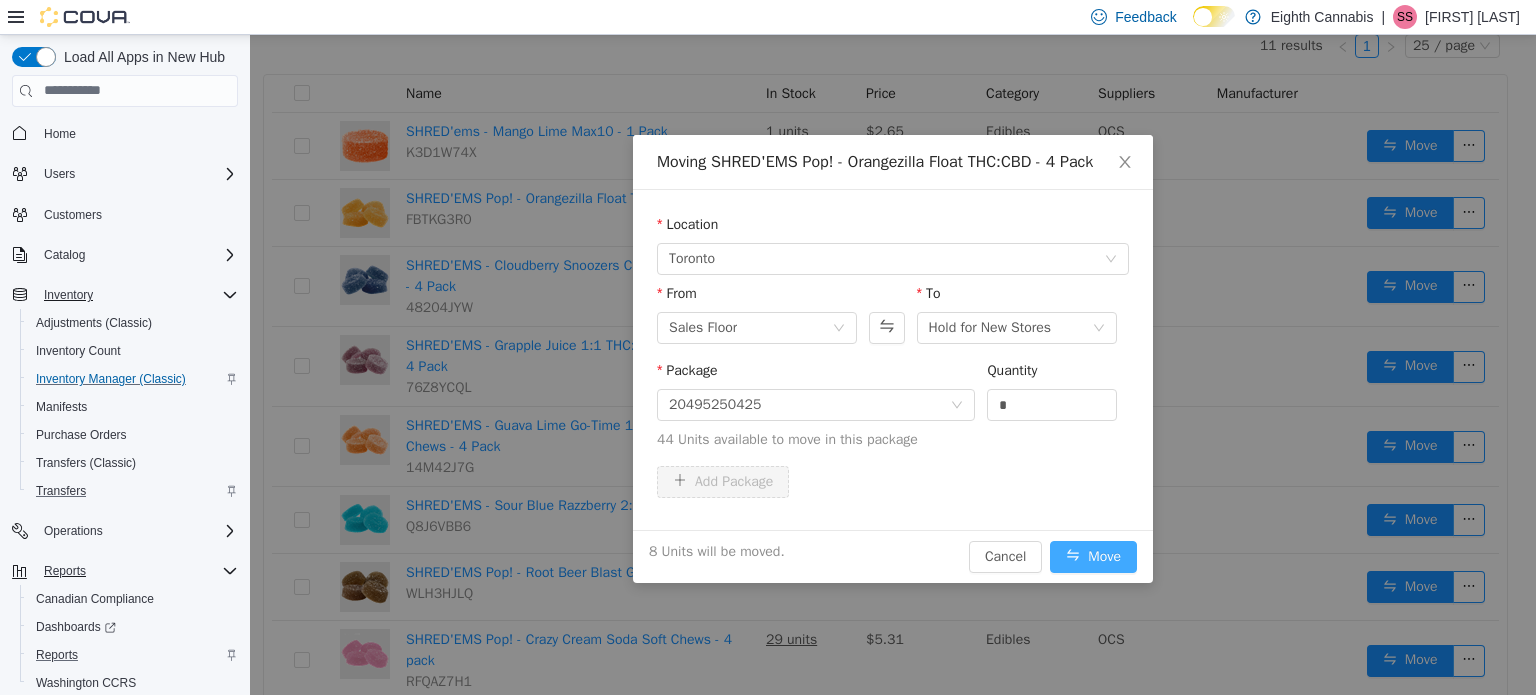 click on "Move" at bounding box center [1093, 556] 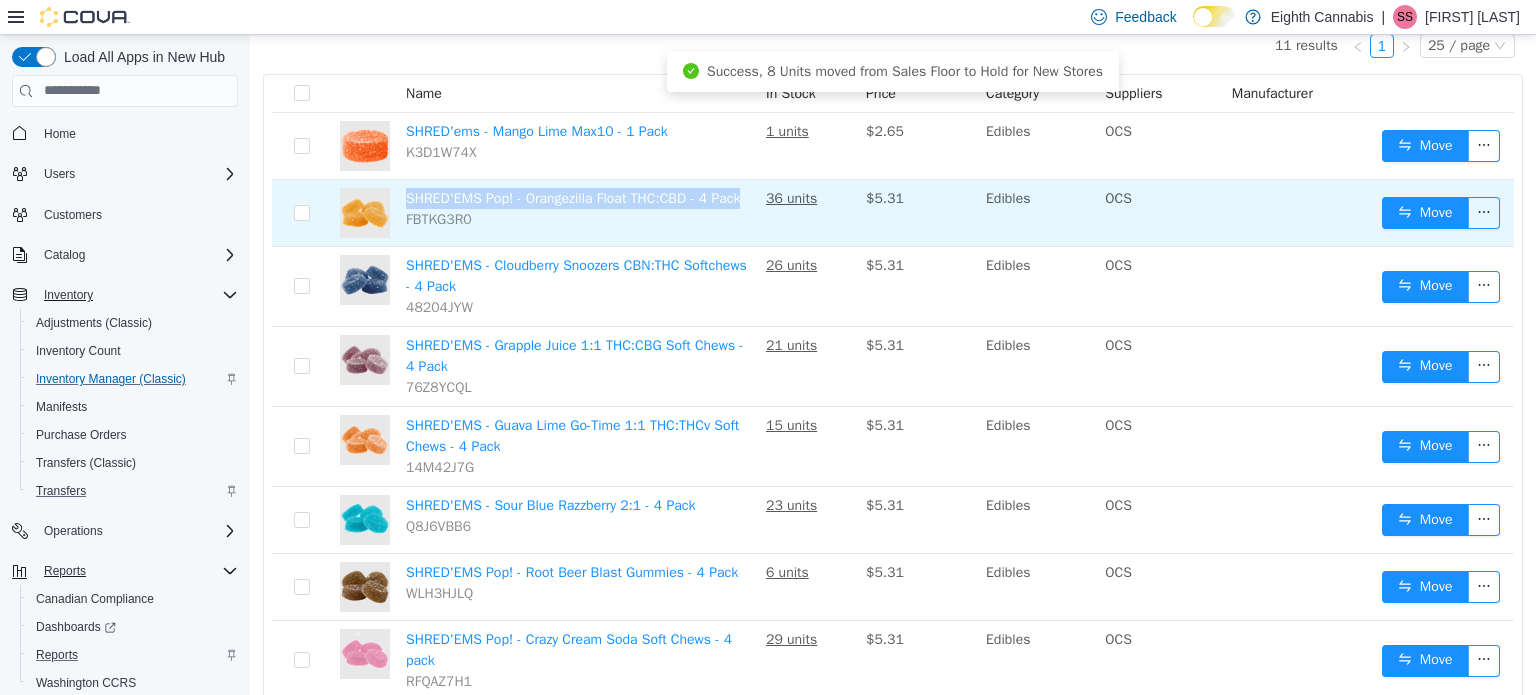 drag, startPoint x: 748, startPoint y: 196, endPoint x: 408, endPoint y: 197, distance: 340.00146 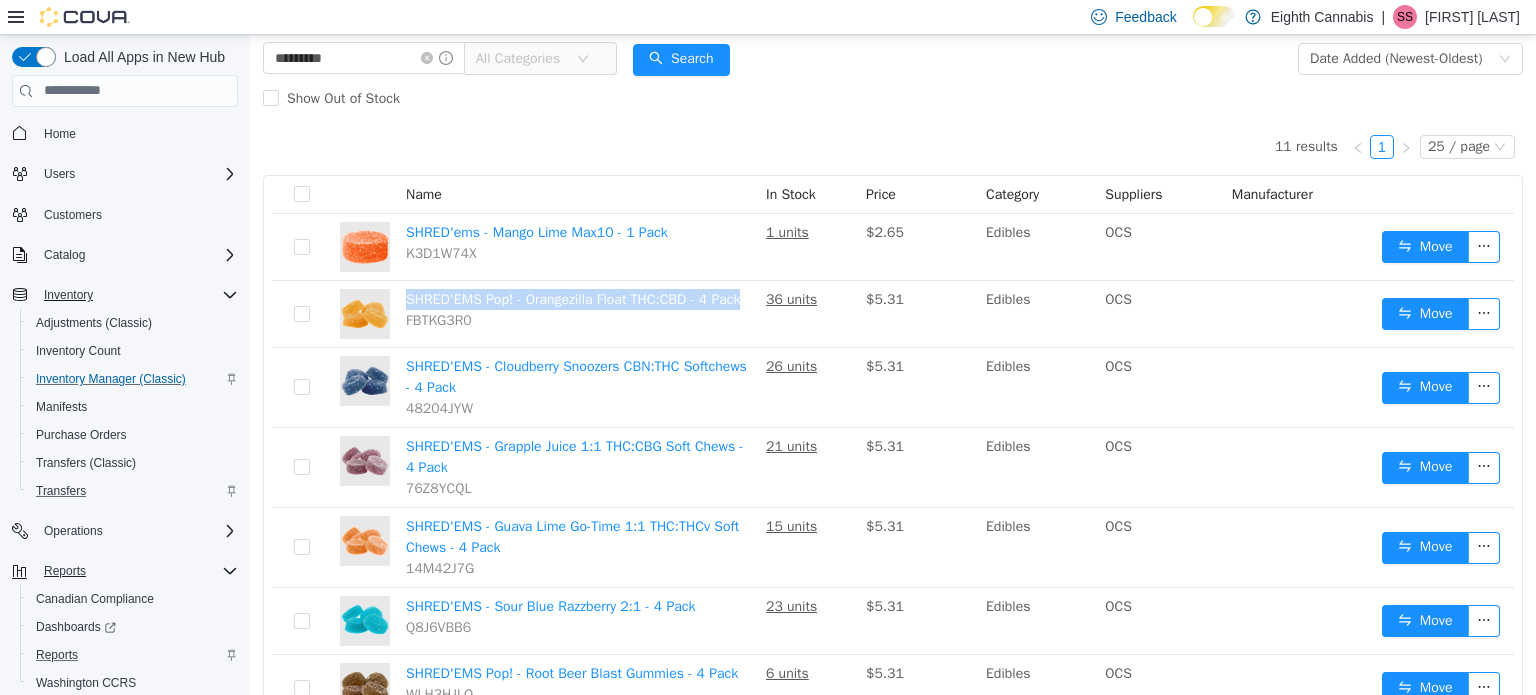 scroll, scrollTop: 0, scrollLeft: 0, axis: both 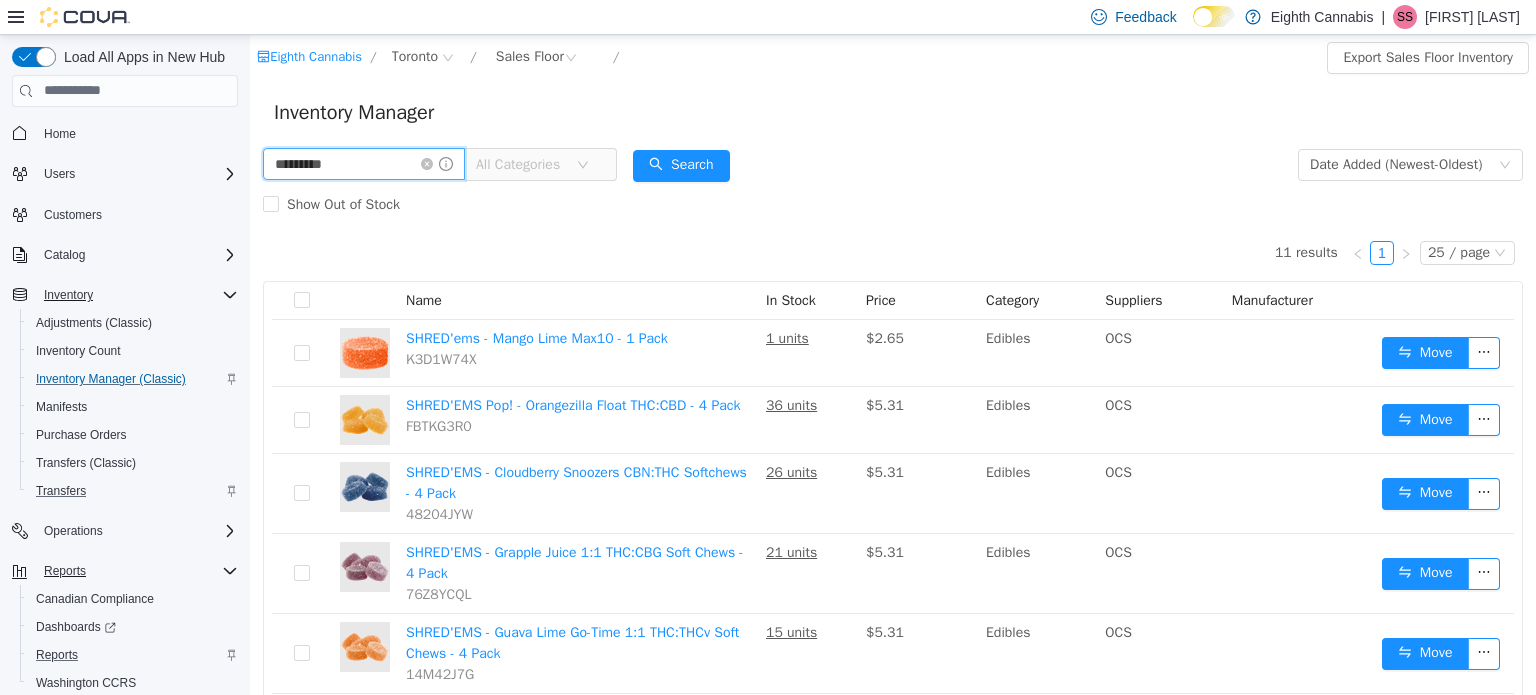 click on "*********" at bounding box center (364, 163) 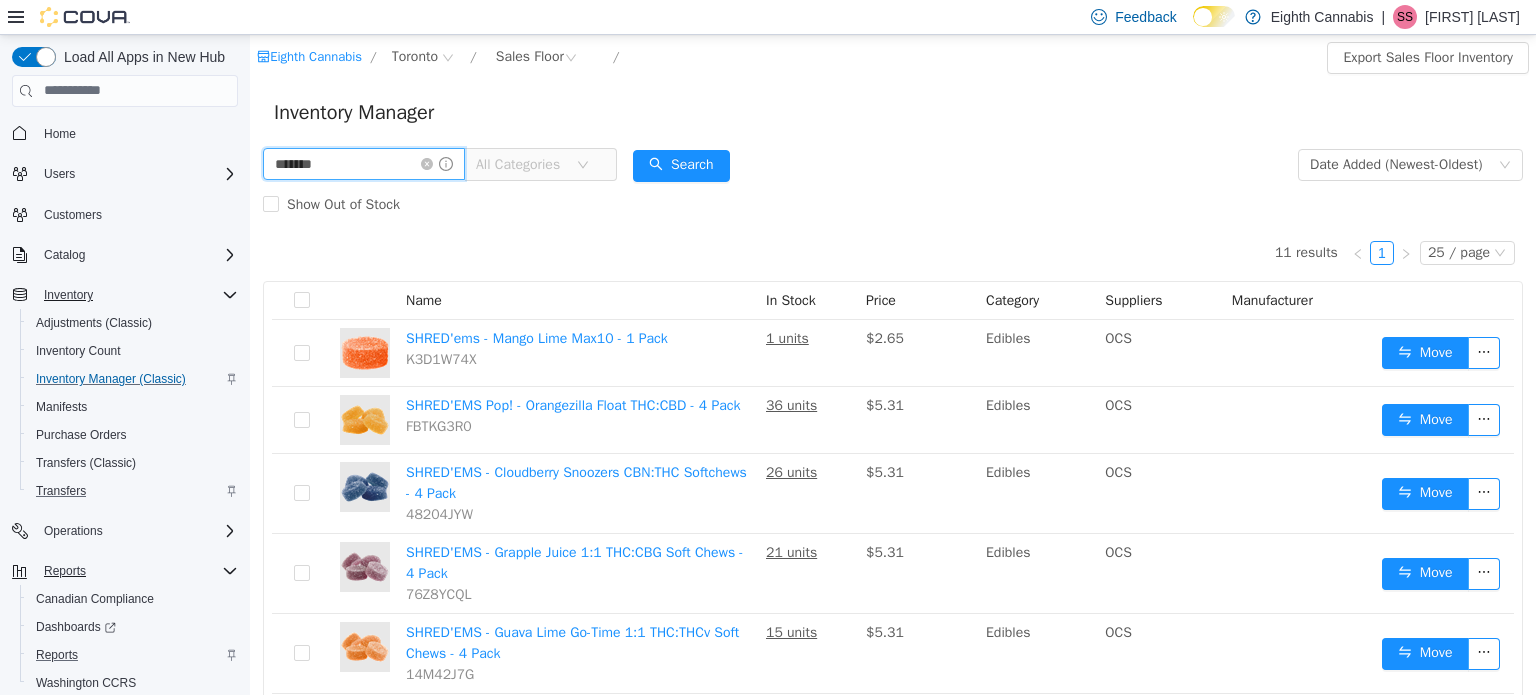 type on "*******" 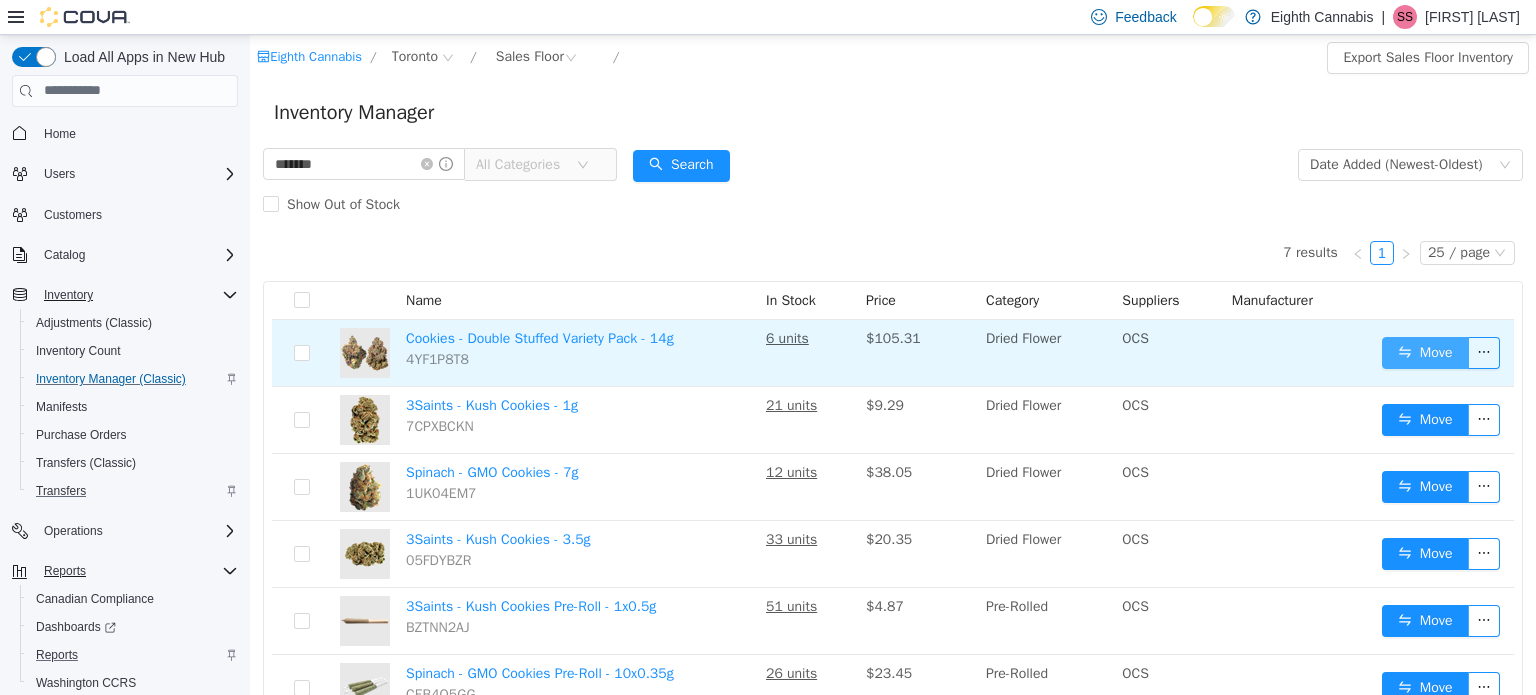 click on "Move" at bounding box center [1425, 352] 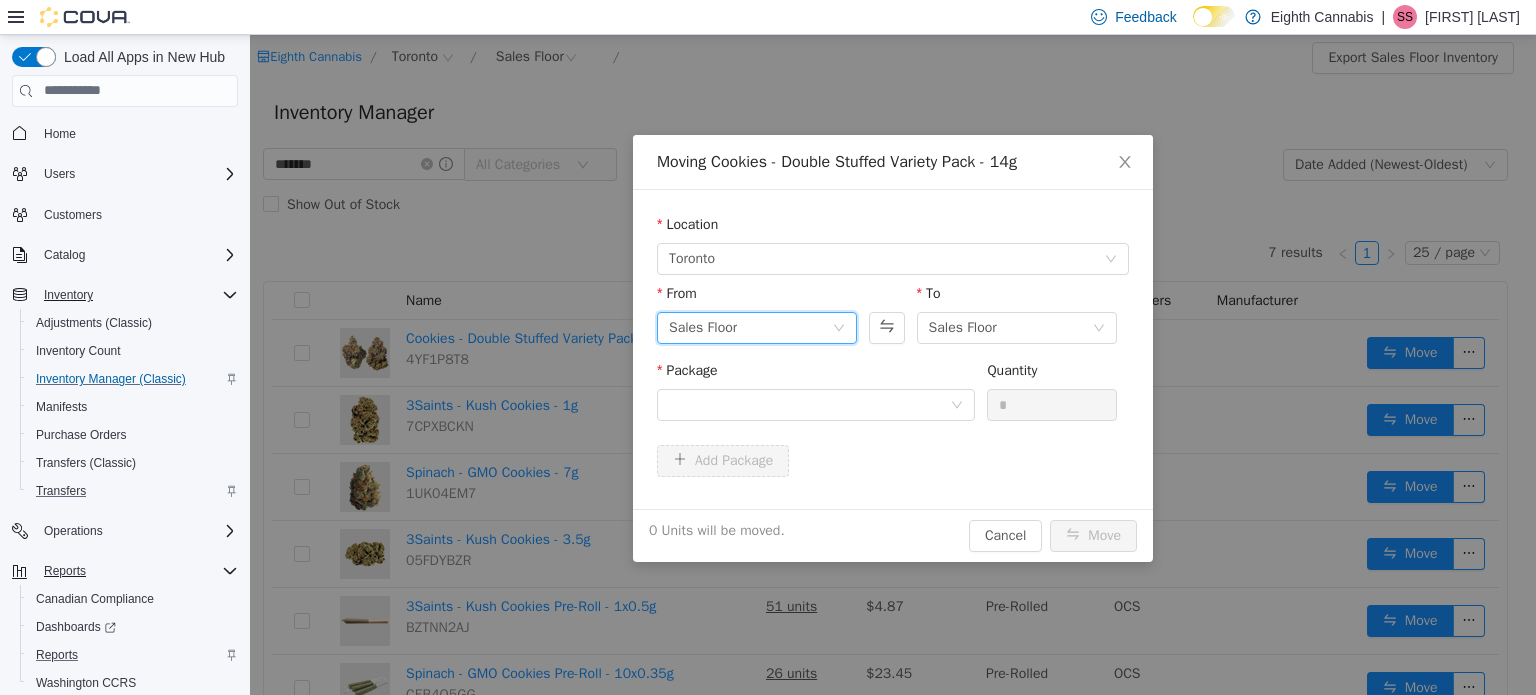 click on "Sales Floor" at bounding box center [750, 327] 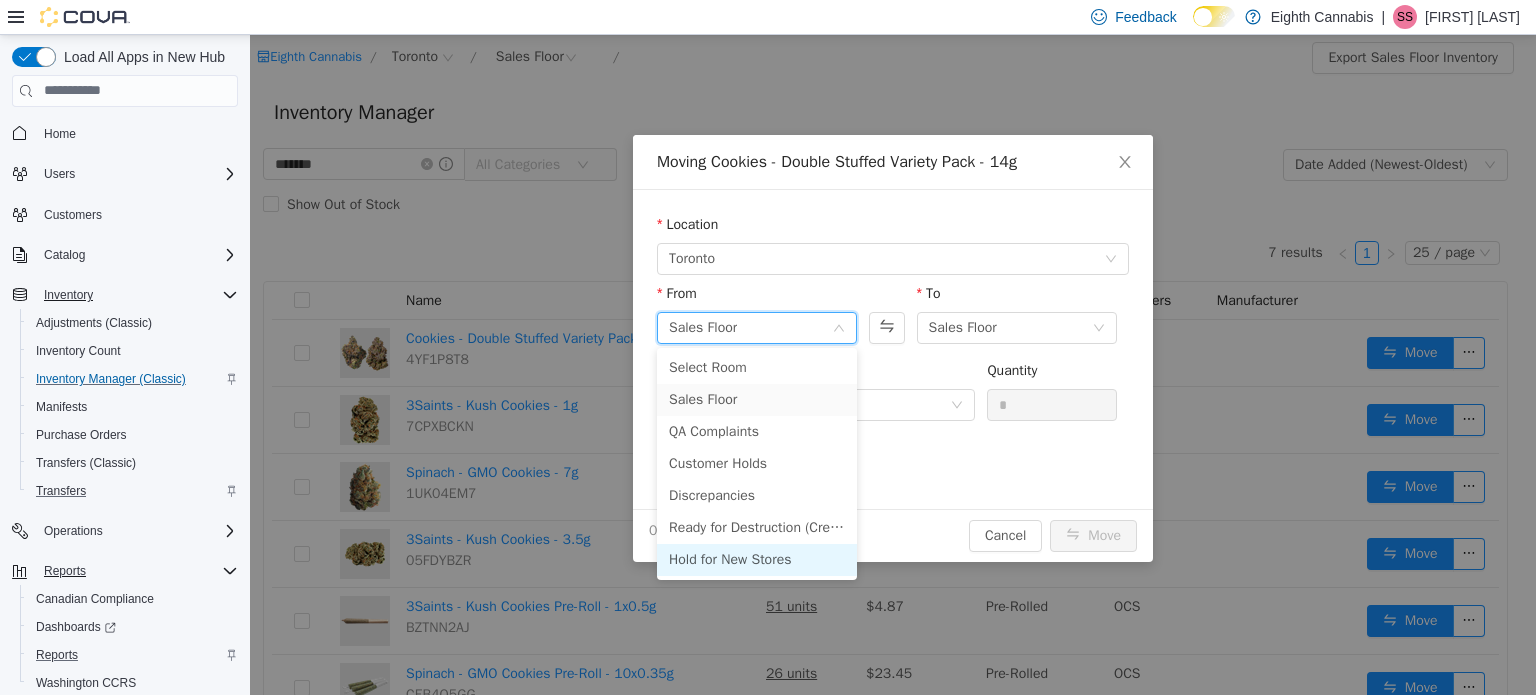 click on "Hold for New Stores" at bounding box center (757, 559) 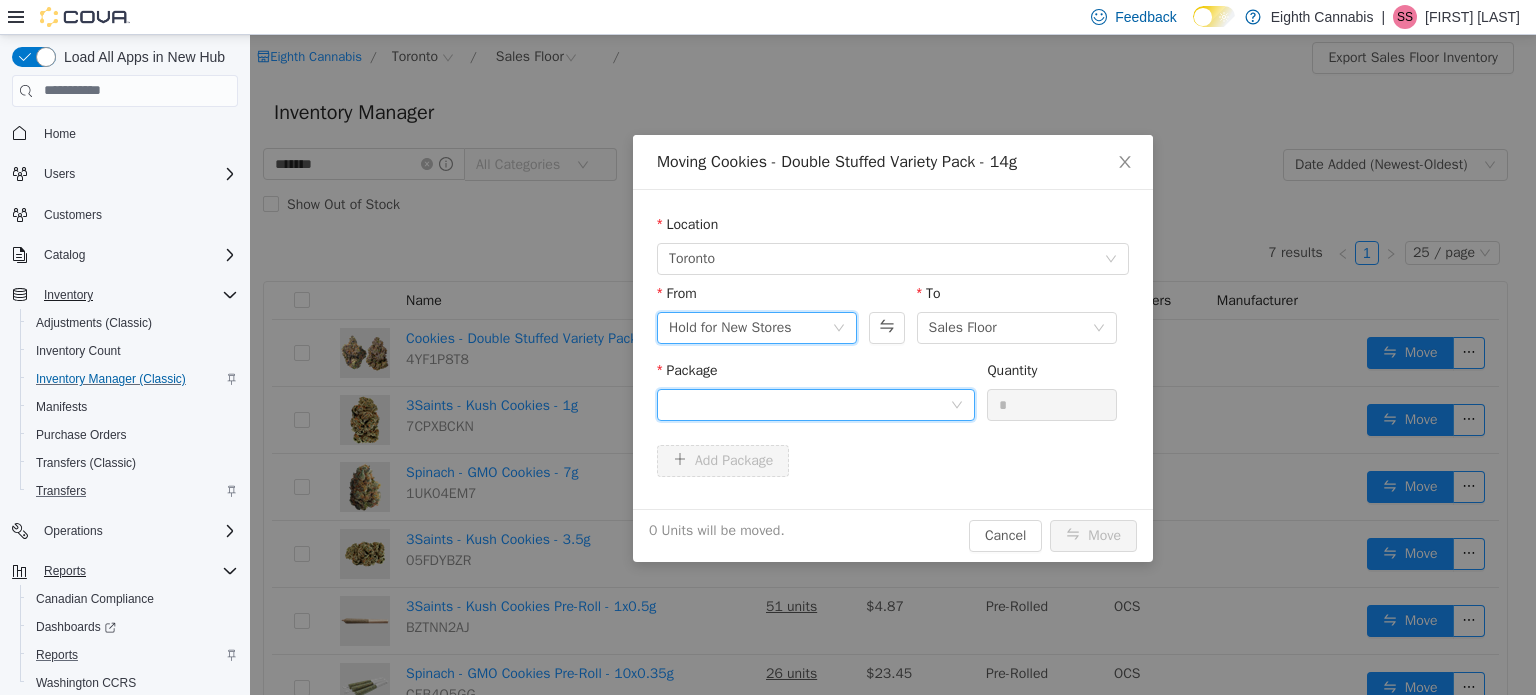 click at bounding box center (809, 404) 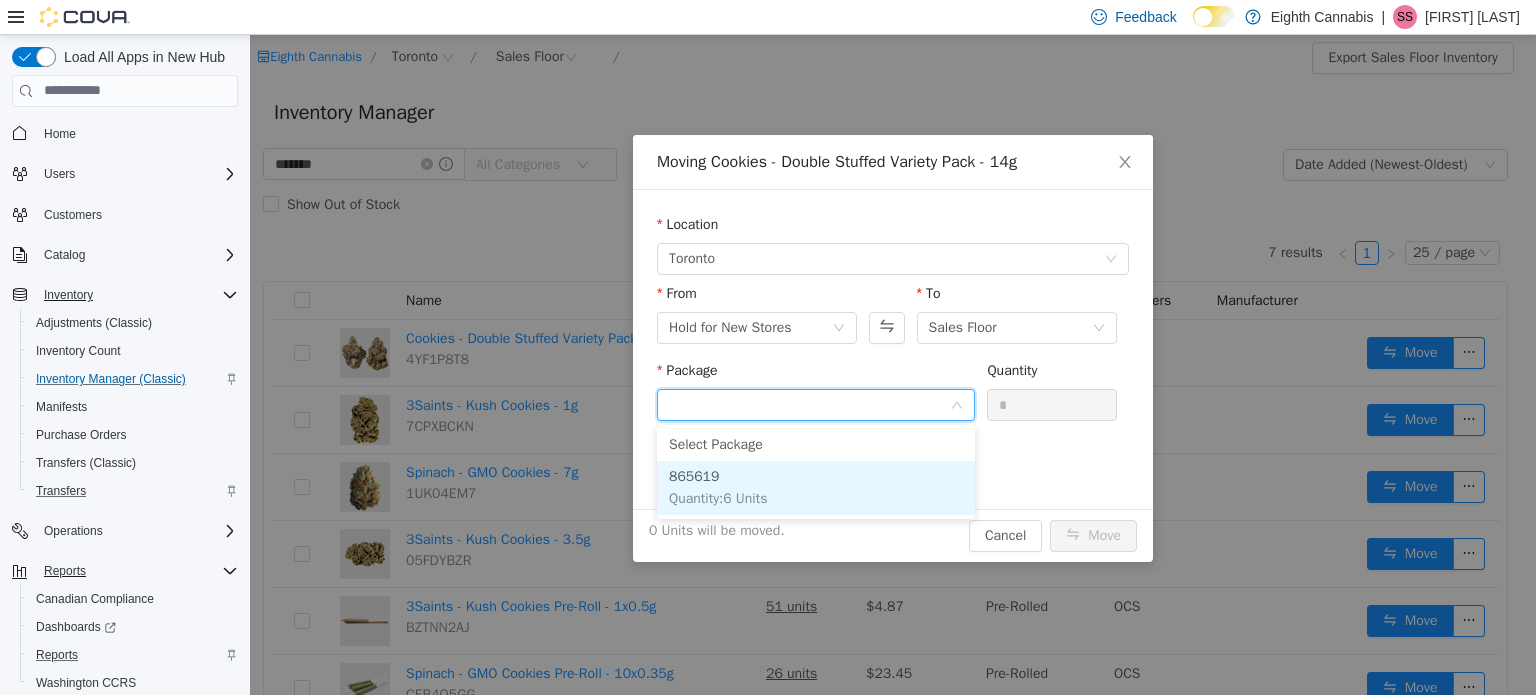 click on "Quantity :  6 Units" at bounding box center (718, 497) 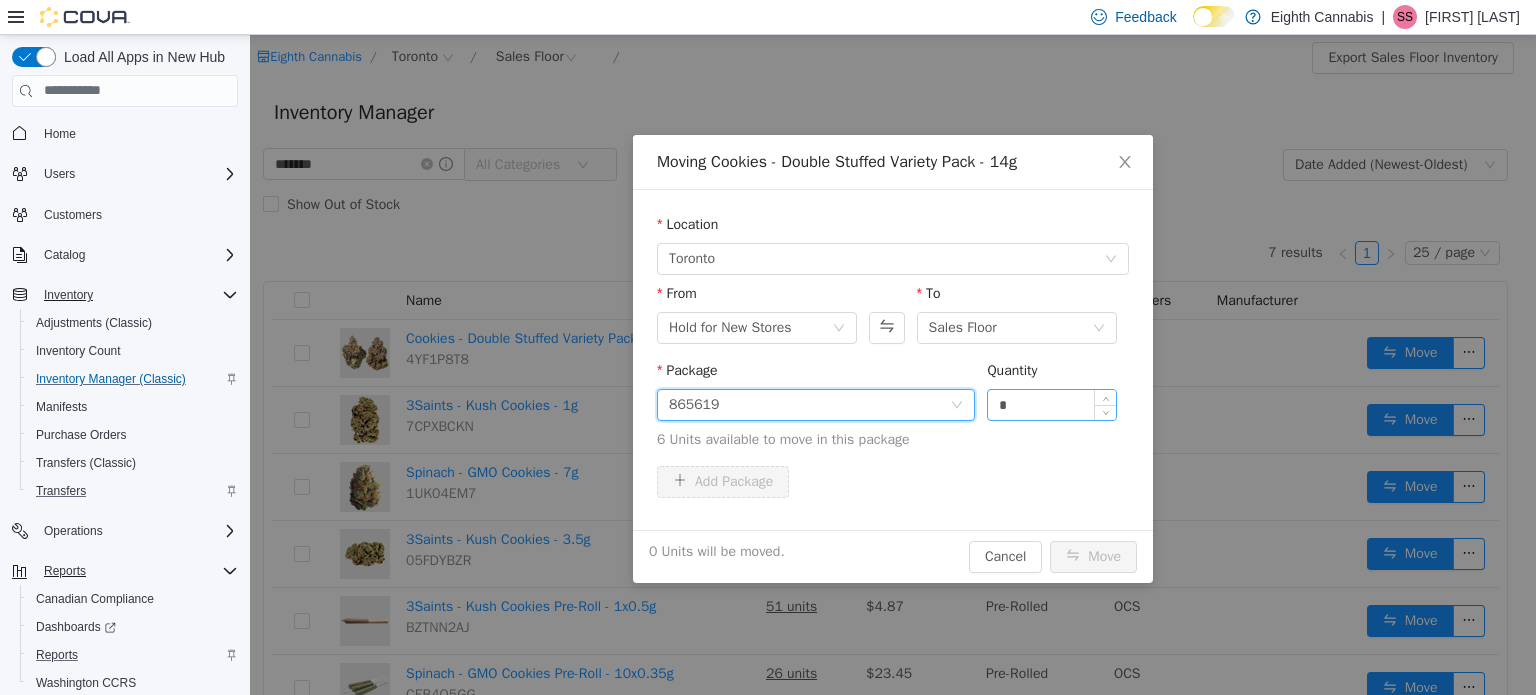 click on "*" at bounding box center [1052, 404] 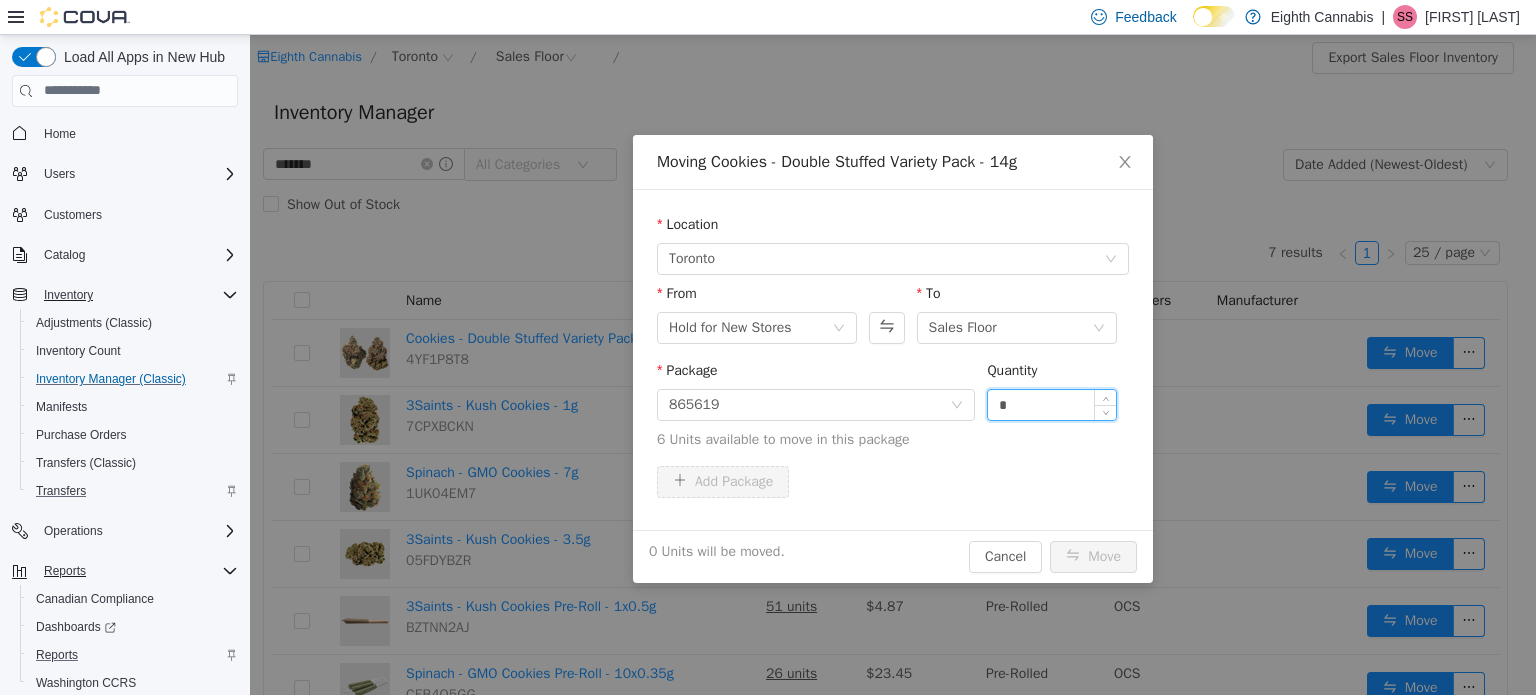 click on "*" at bounding box center (1052, 404) 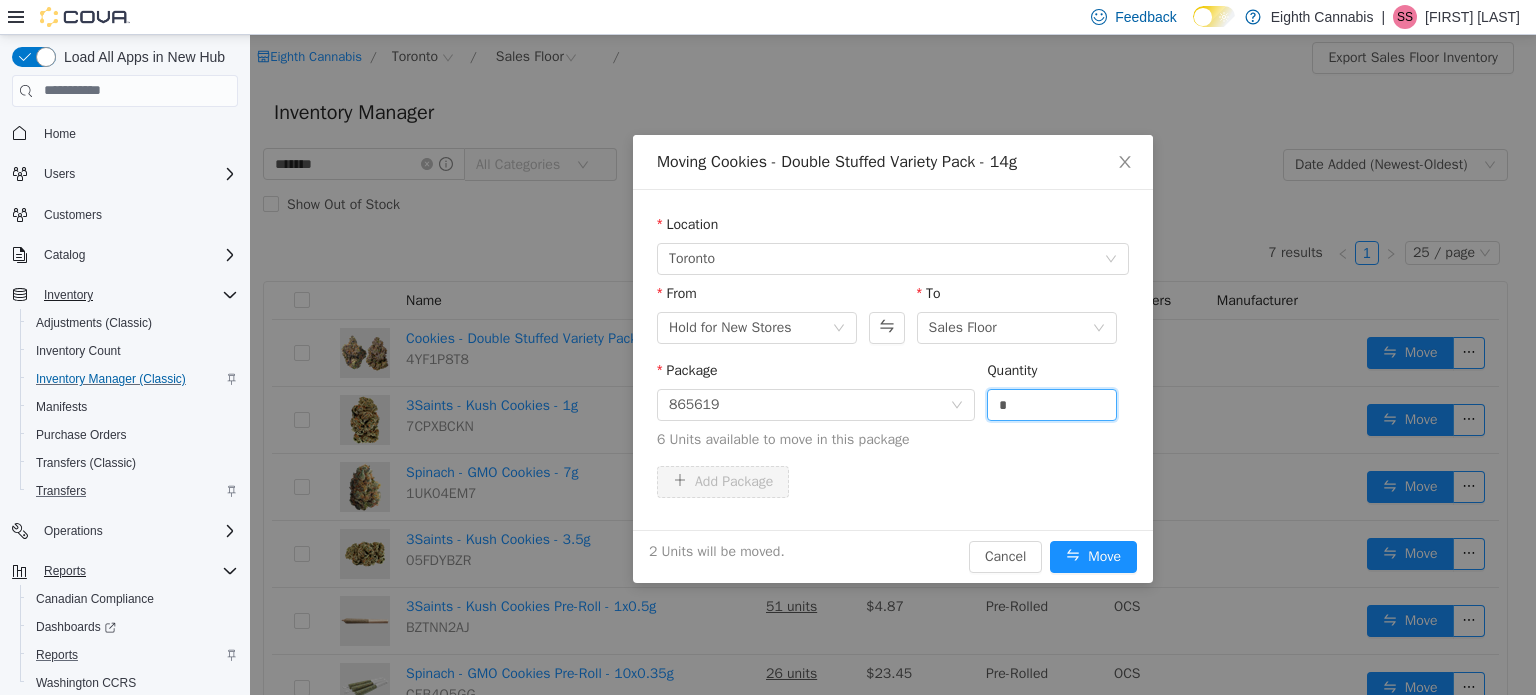 type on "*" 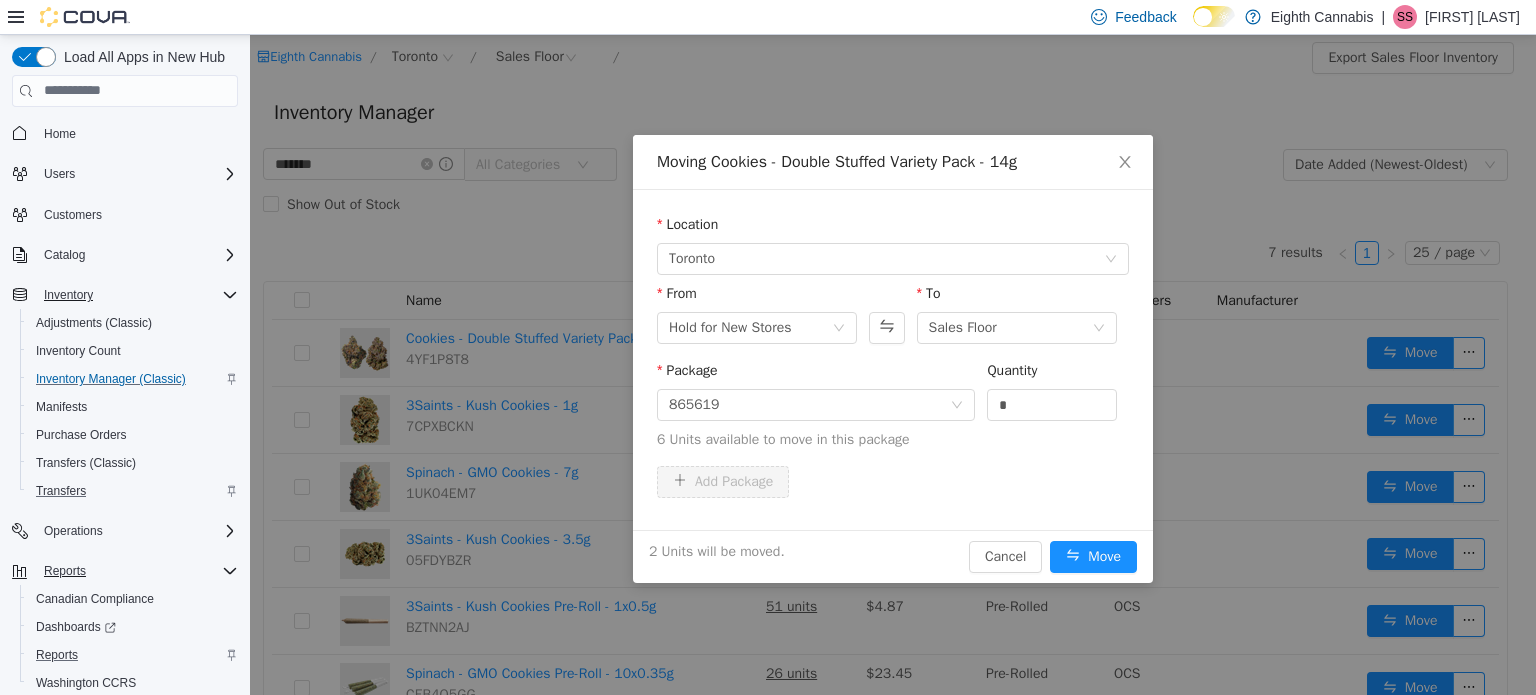 click on "Add Package" at bounding box center (893, 481) 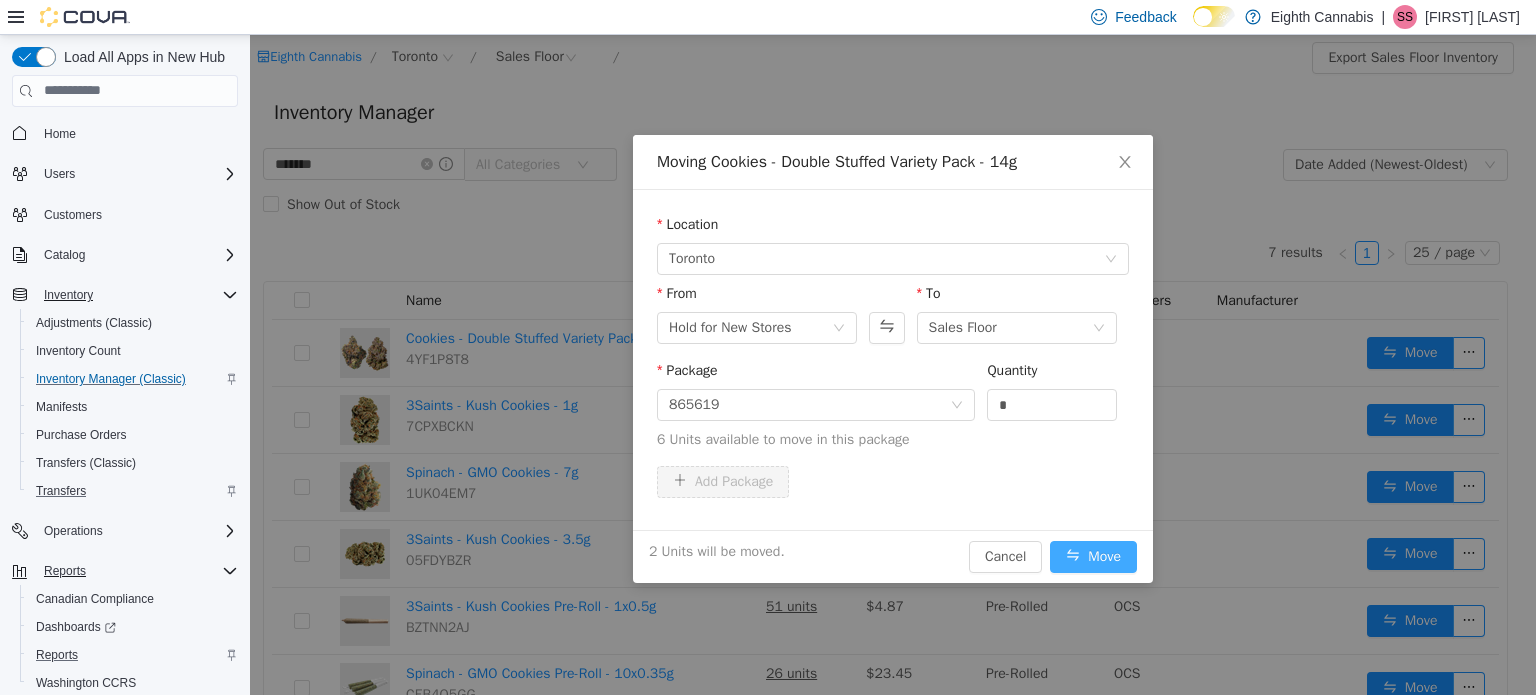 click on "Move" at bounding box center [1093, 556] 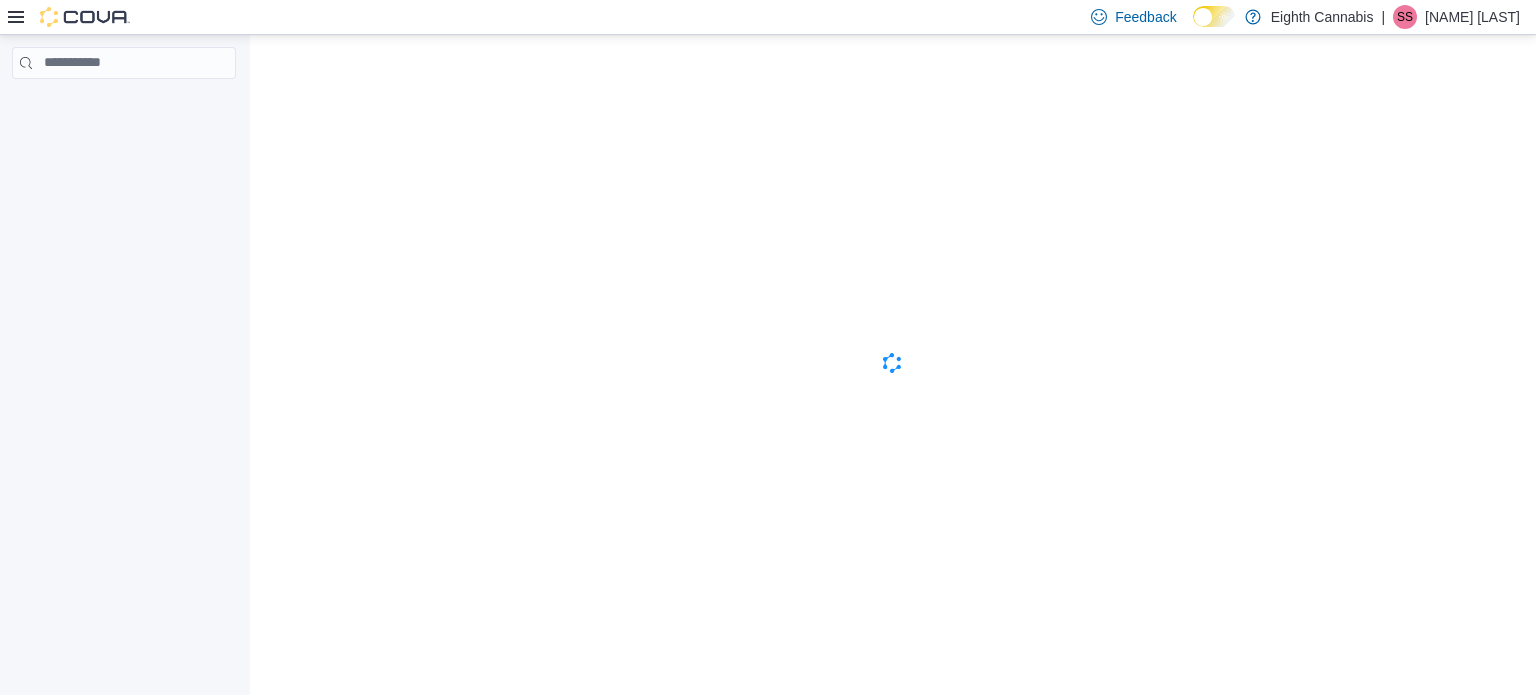 scroll, scrollTop: 0, scrollLeft: 0, axis: both 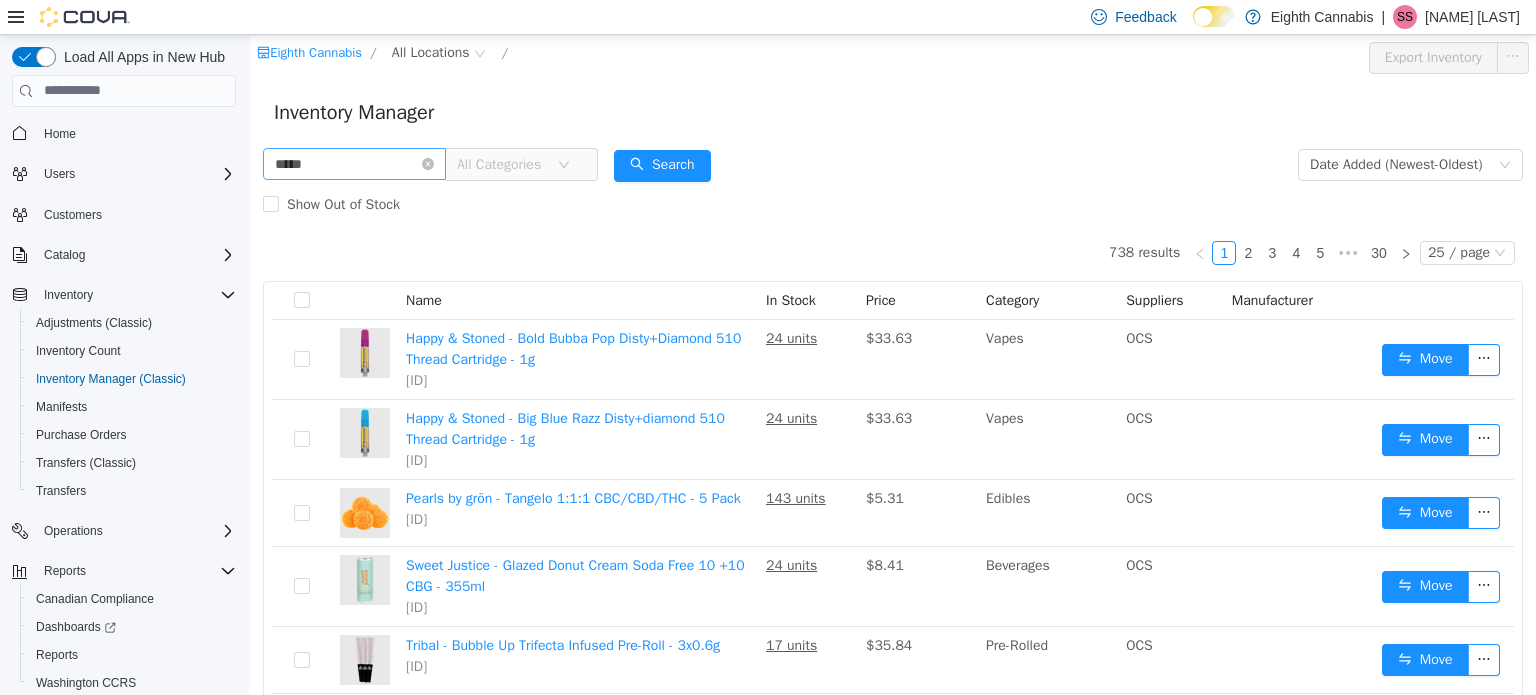 type on "**********" 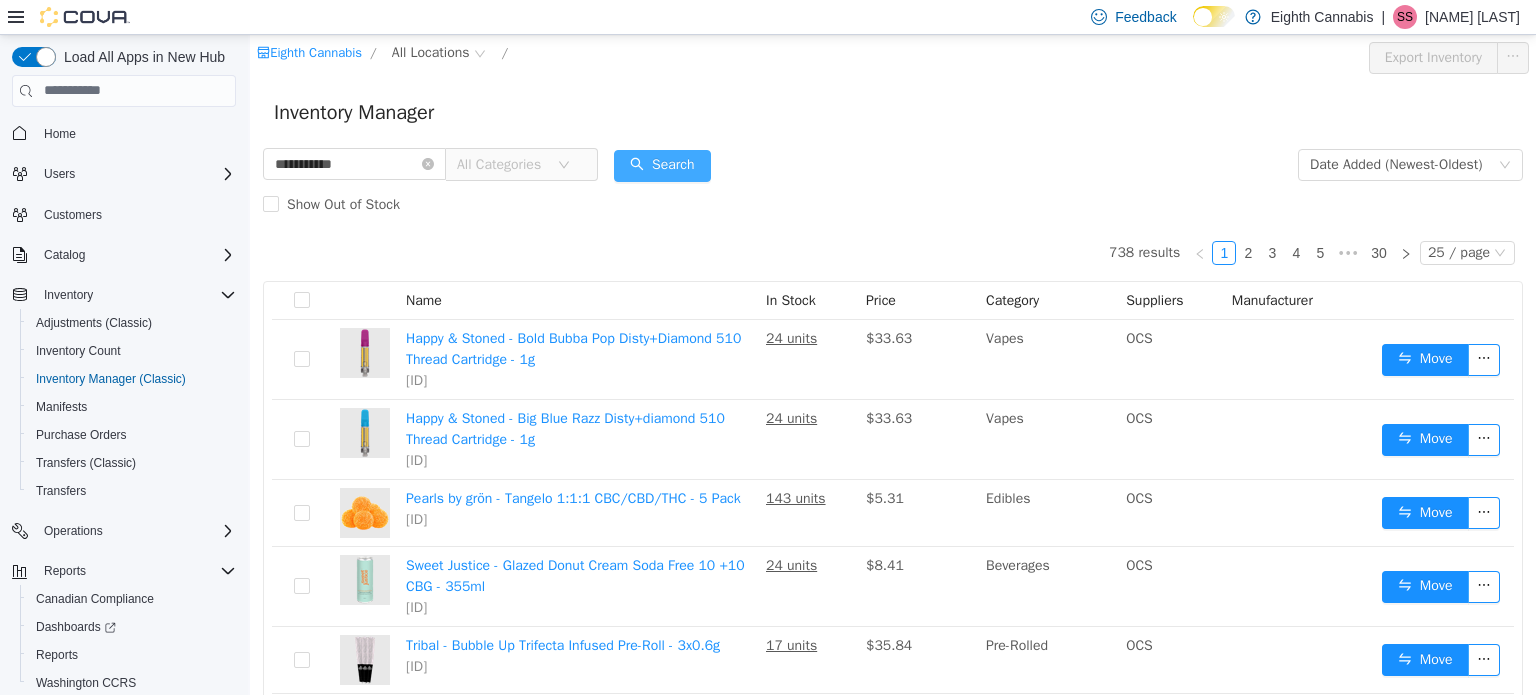 click on "Search" at bounding box center (662, 165) 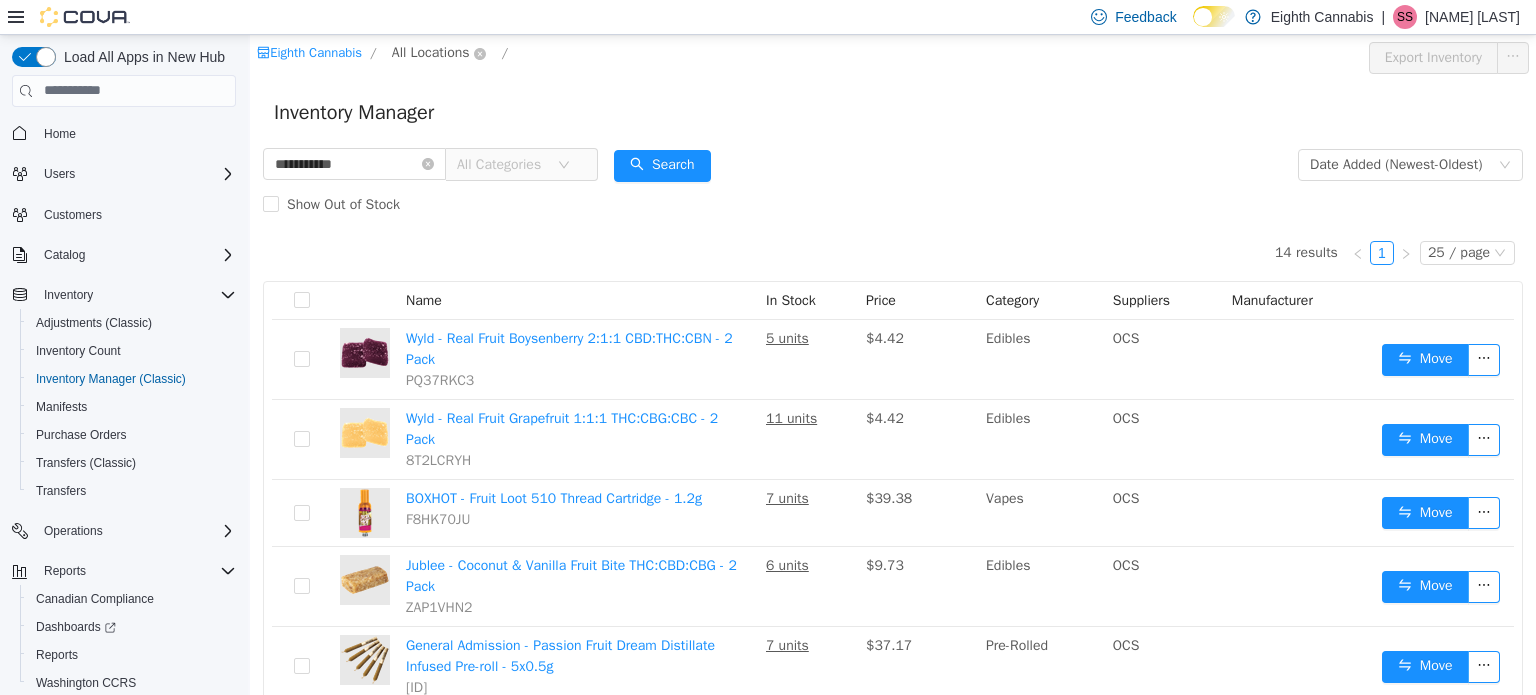 click on "All Locations" at bounding box center [431, 52] 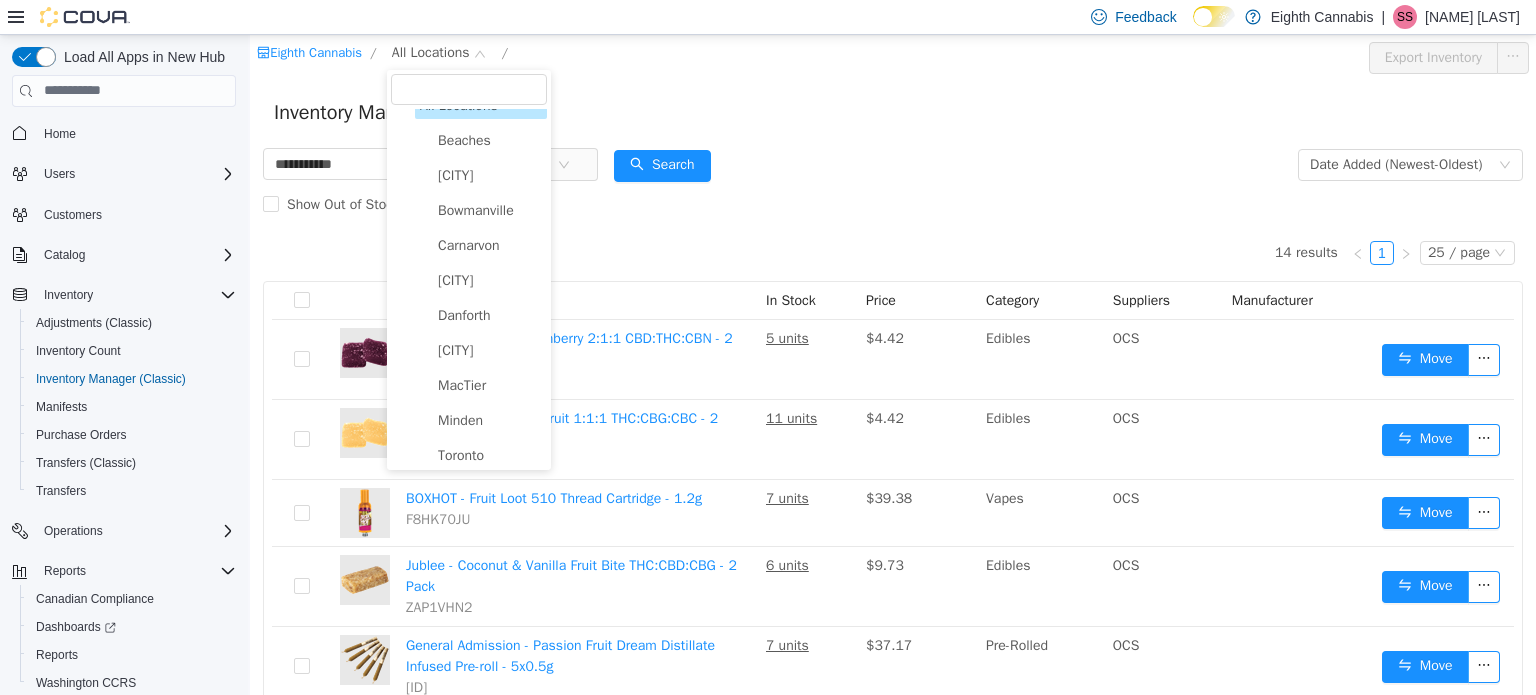 scroll, scrollTop: 32, scrollLeft: 0, axis: vertical 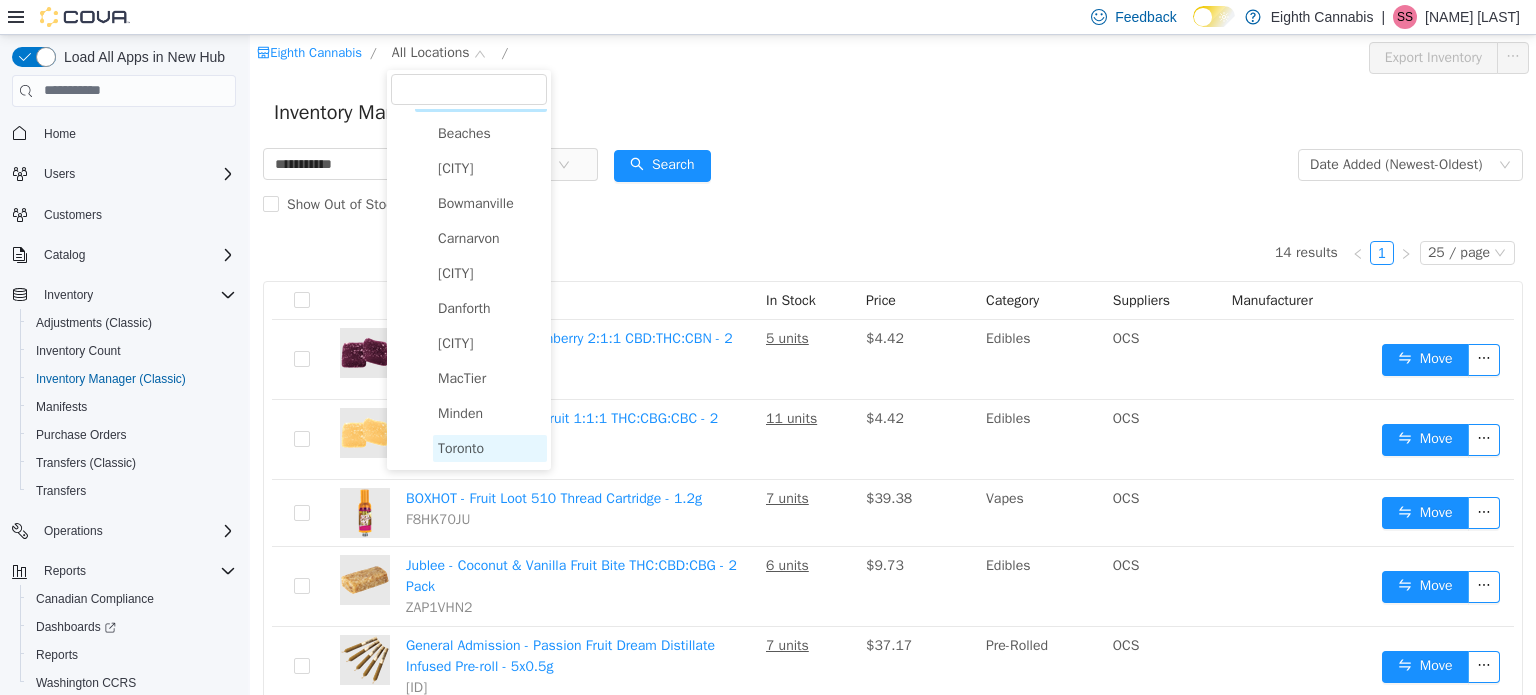 click on "Toronto" at bounding box center (461, 447) 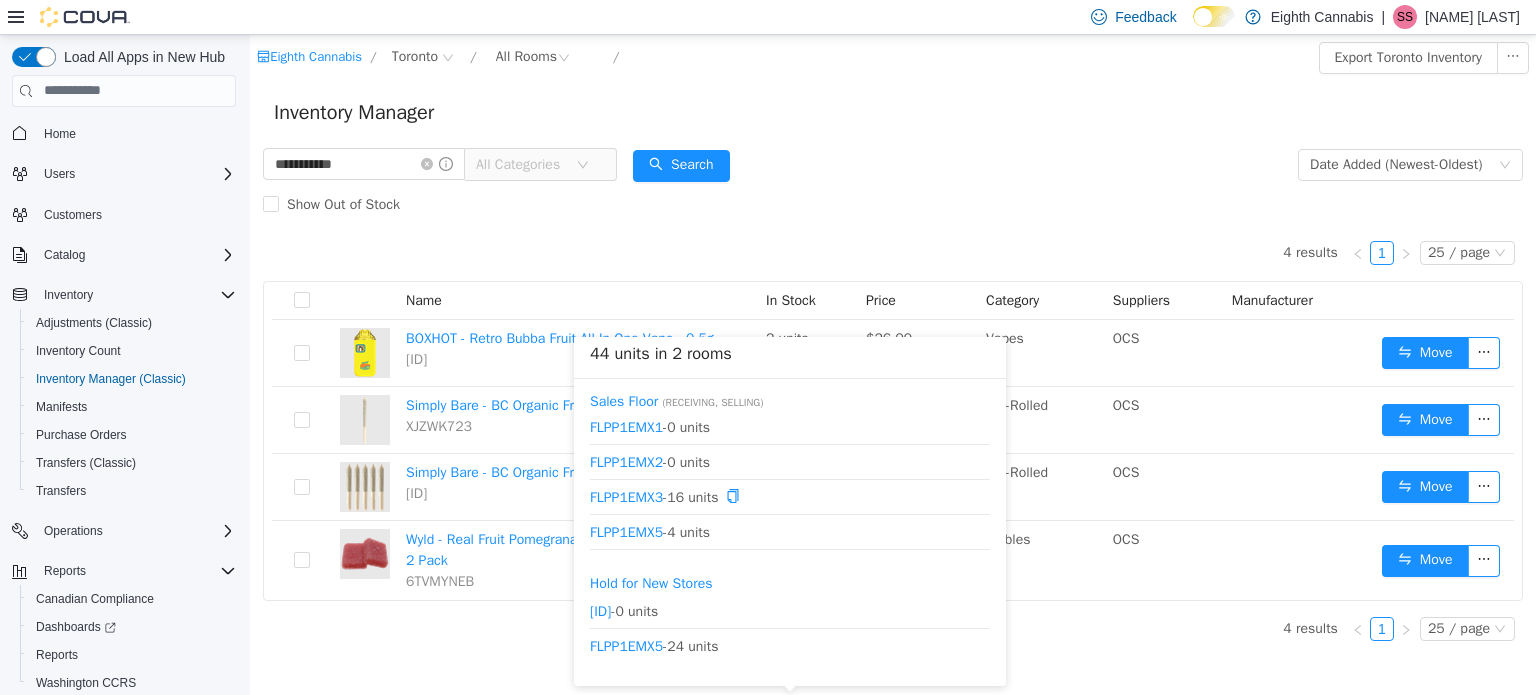 scroll, scrollTop: 164, scrollLeft: 0, axis: vertical 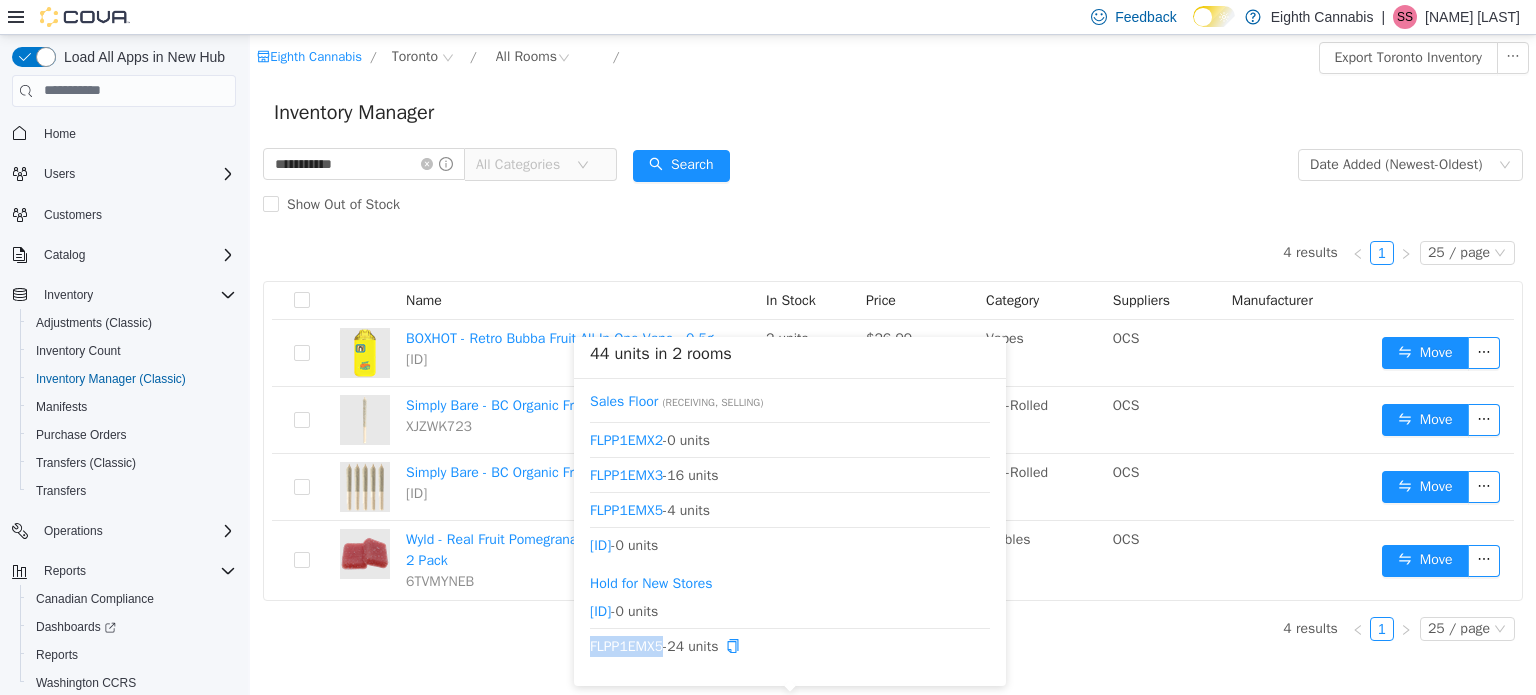 drag, startPoint x: 663, startPoint y: 643, endPoint x: 590, endPoint y: 639, distance: 73.109505 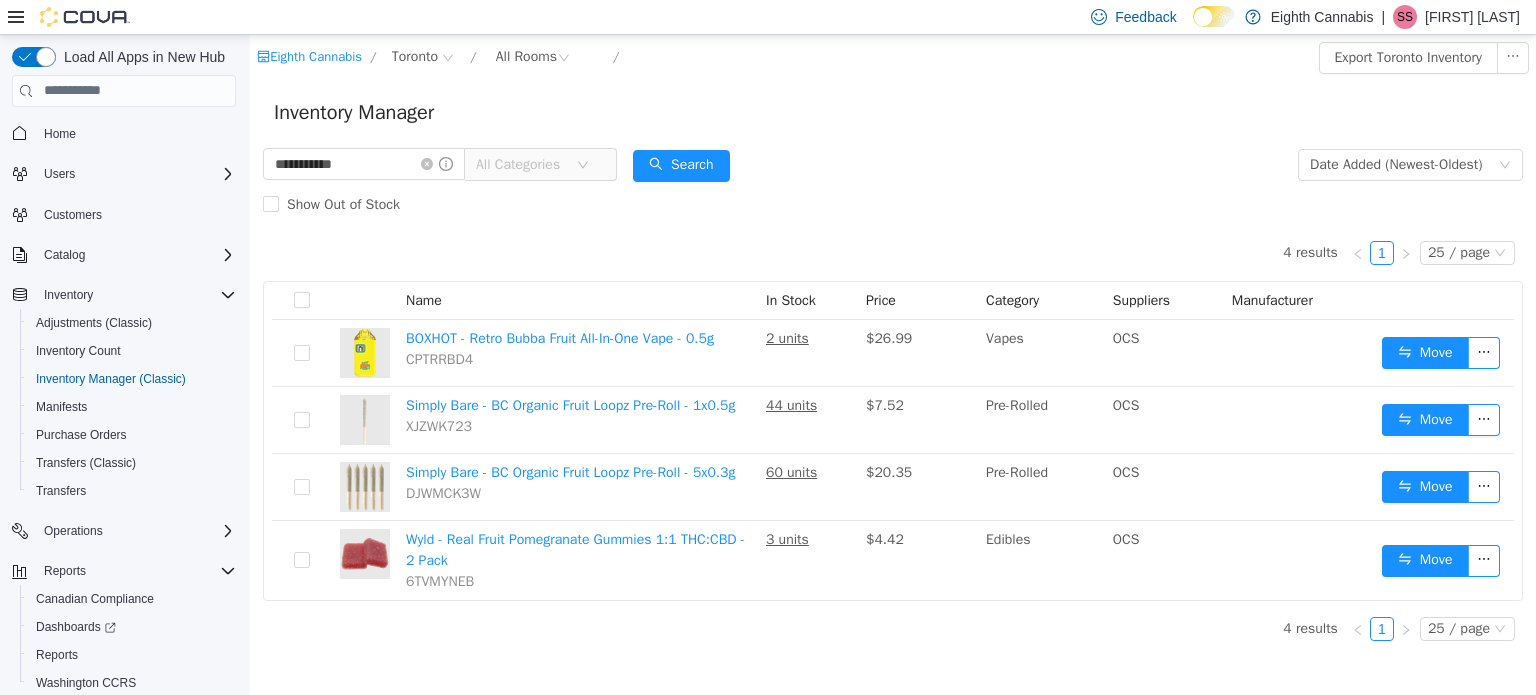 scroll, scrollTop: 0, scrollLeft: 0, axis: both 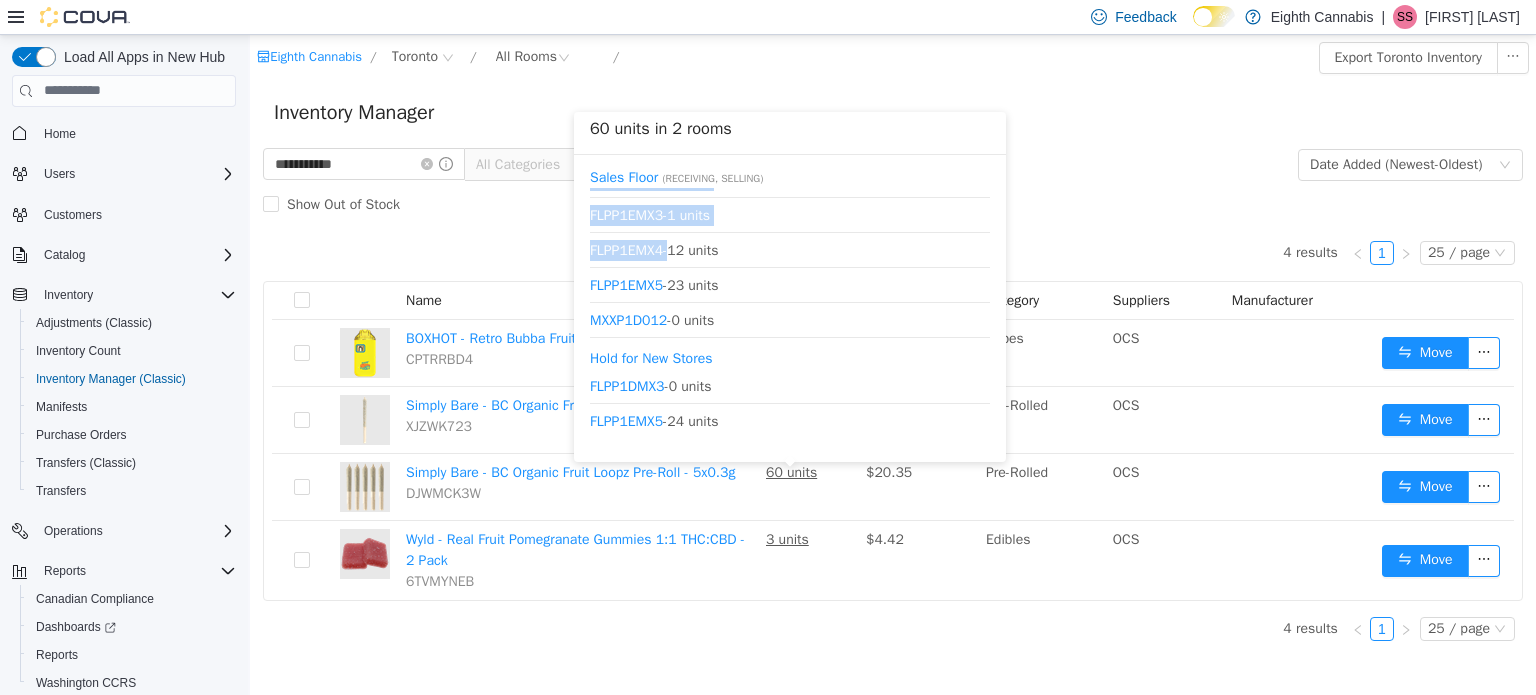 drag, startPoint x: 664, startPoint y: 246, endPoint x: 586, endPoint y: 229, distance: 79.83107 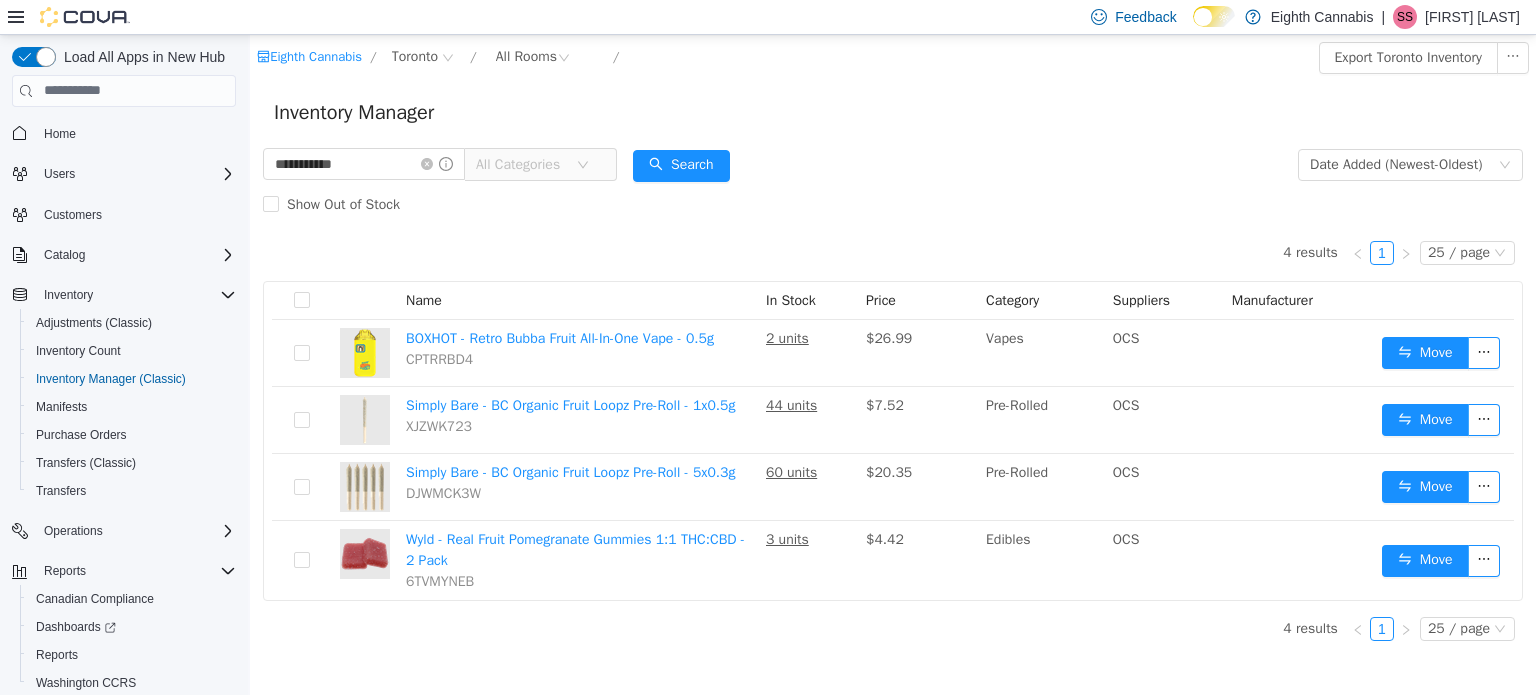click on "Show Out of Stock" at bounding box center [893, 204] 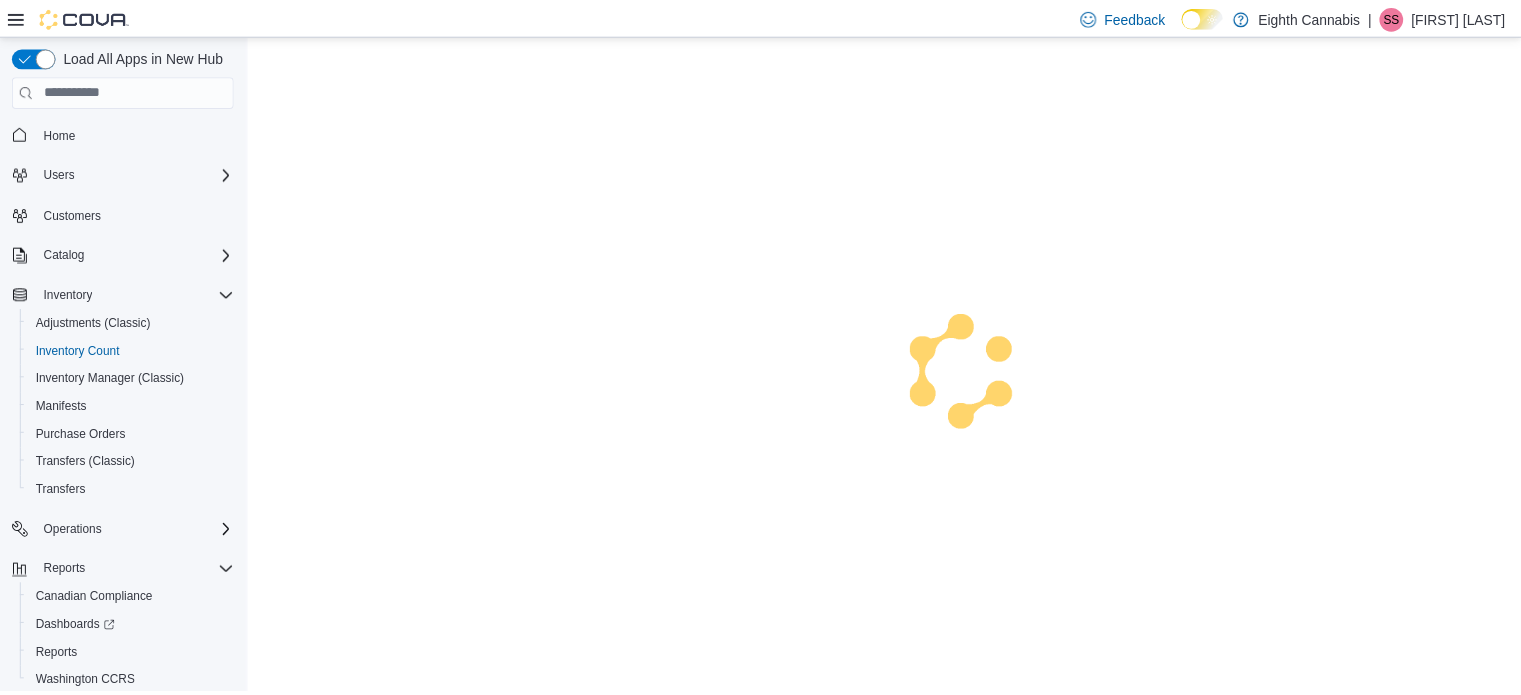 scroll, scrollTop: 0, scrollLeft: 0, axis: both 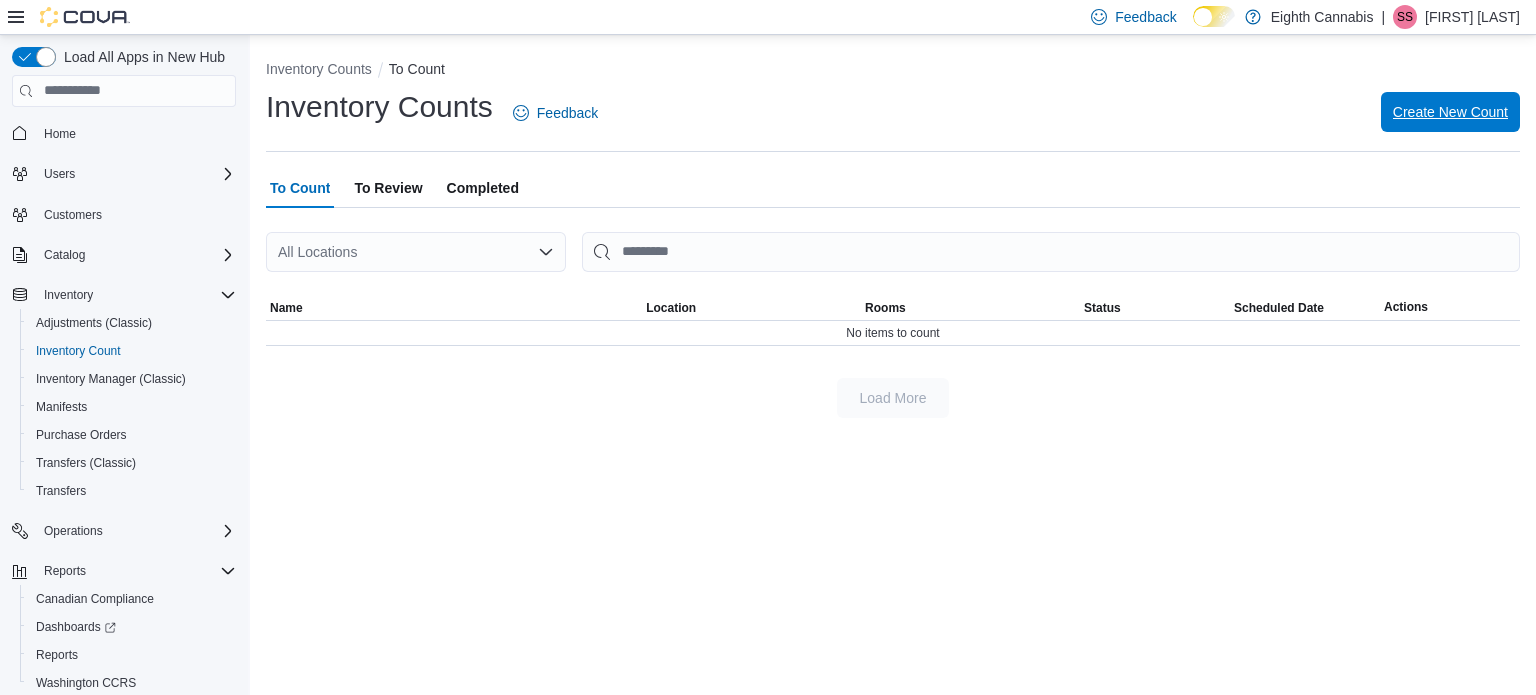 click on "Create New Count" at bounding box center [1450, 112] 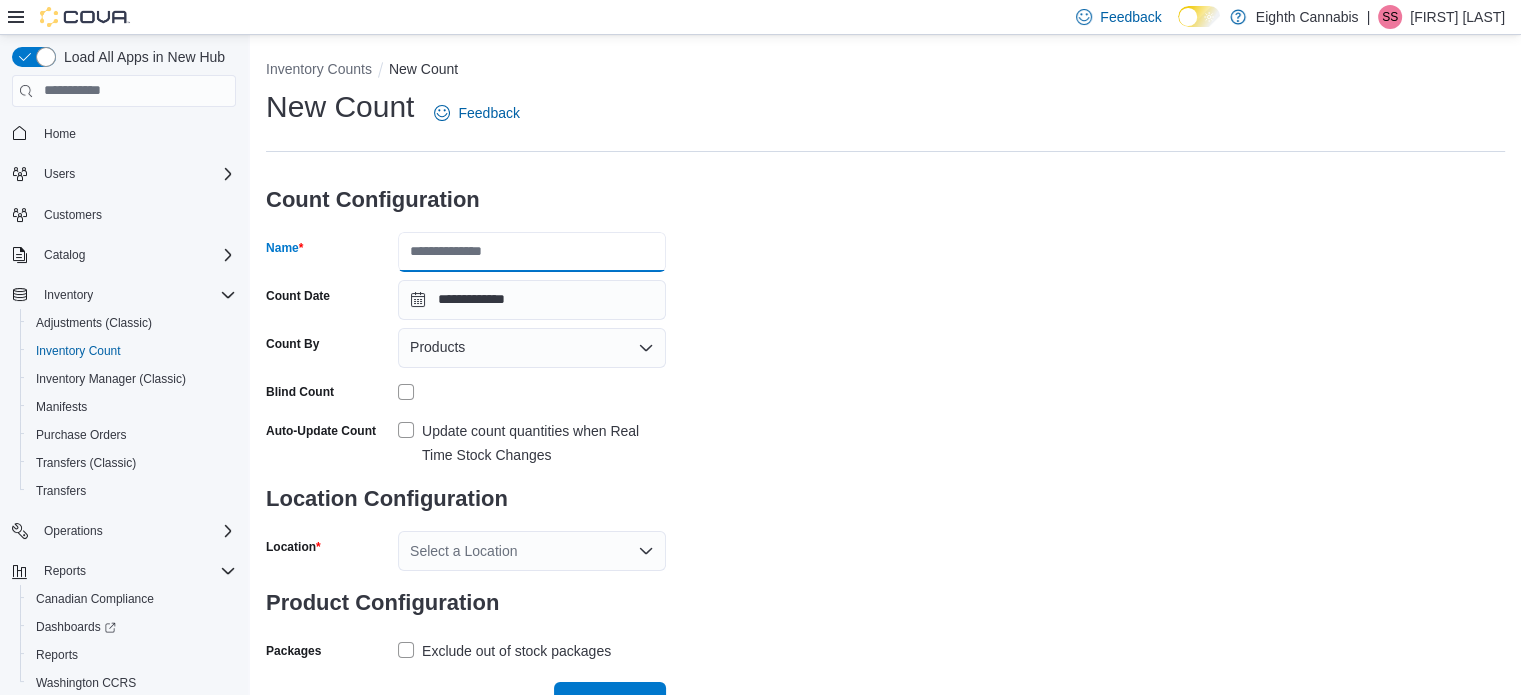click on "Name" at bounding box center (532, 252) 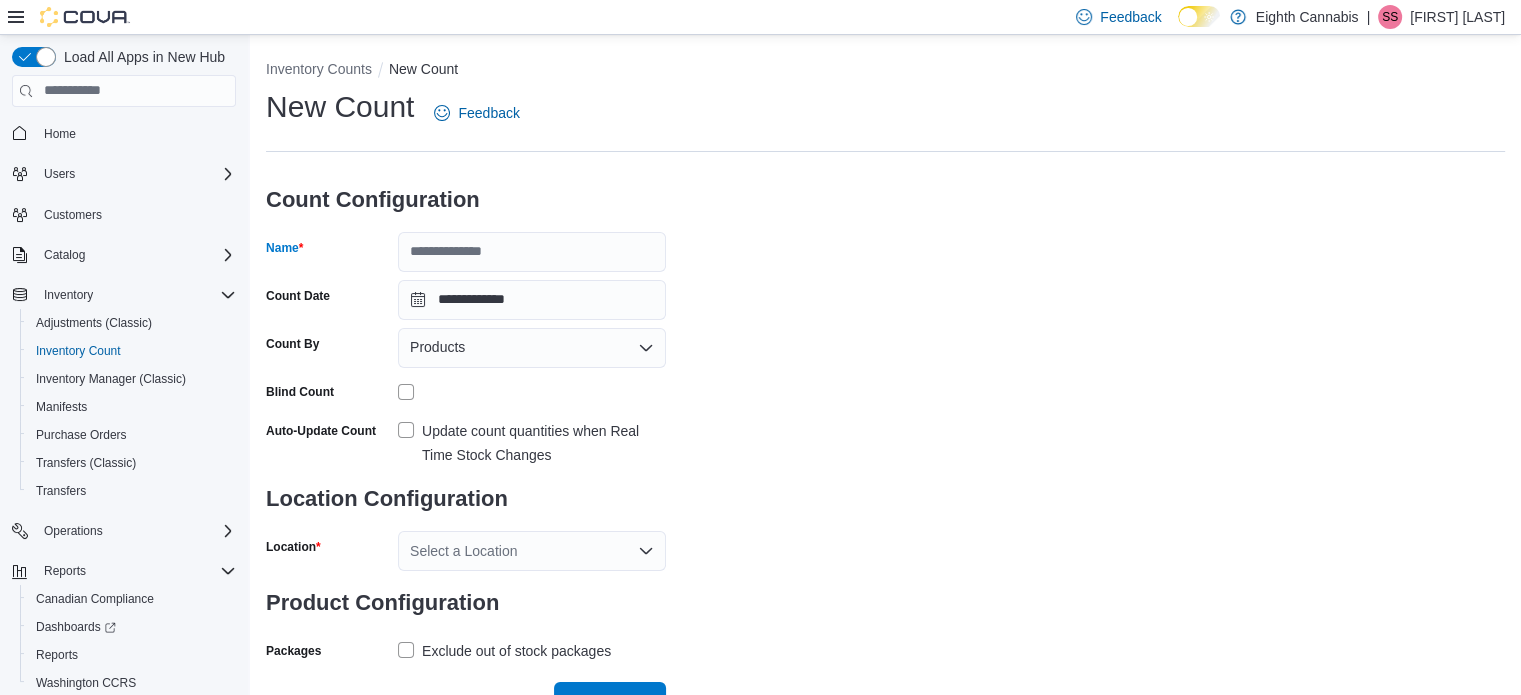click on "**********" at bounding box center (885, 376) 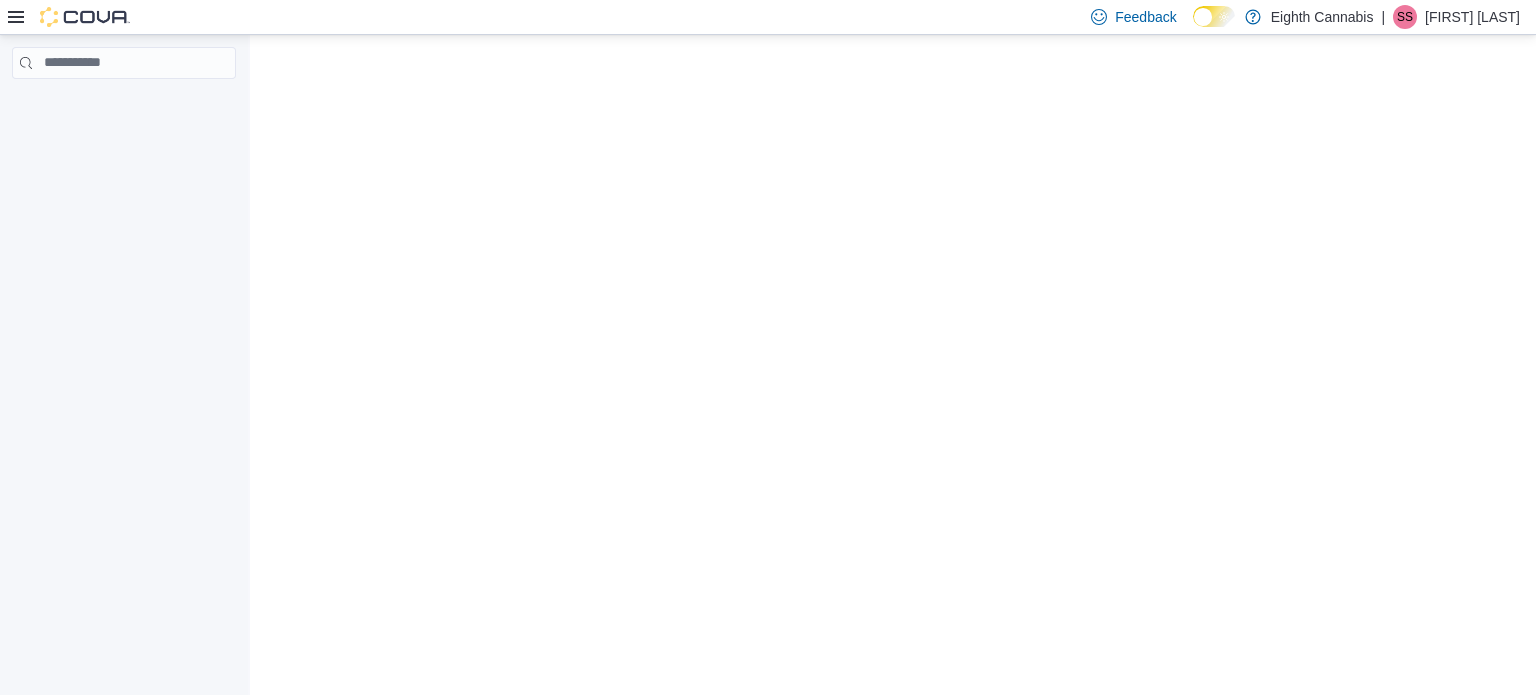 scroll, scrollTop: 0, scrollLeft: 0, axis: both 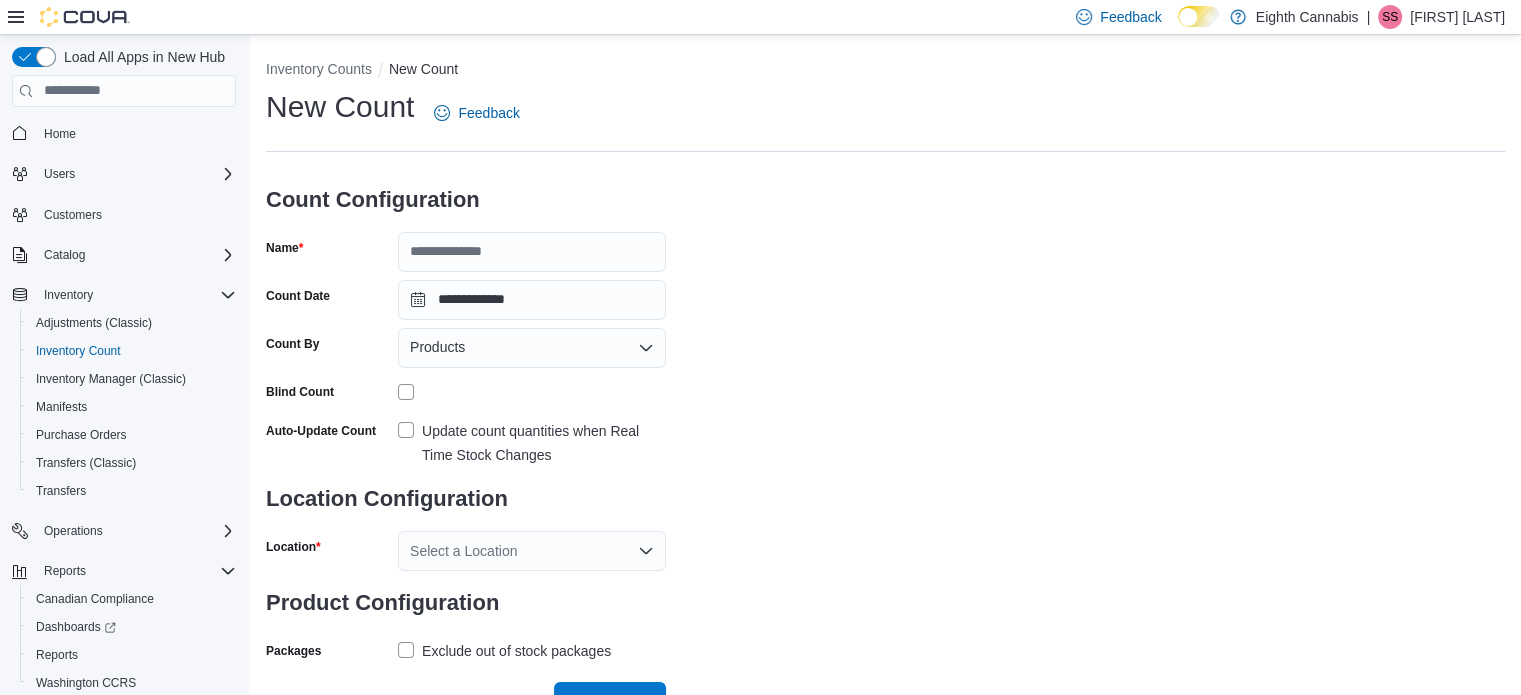 click on "Name" at bounding box center [328, 252] 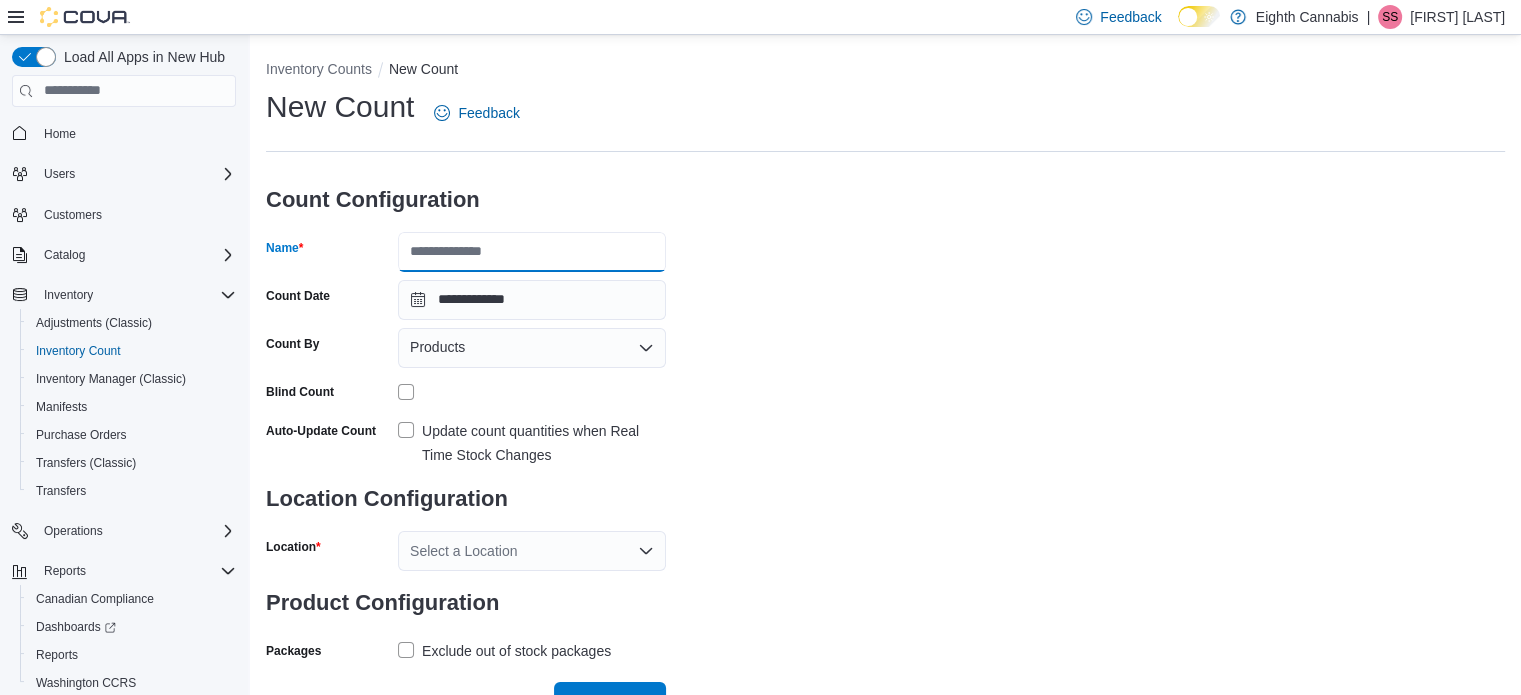 click on "Name" at bounding box center (532, 252) 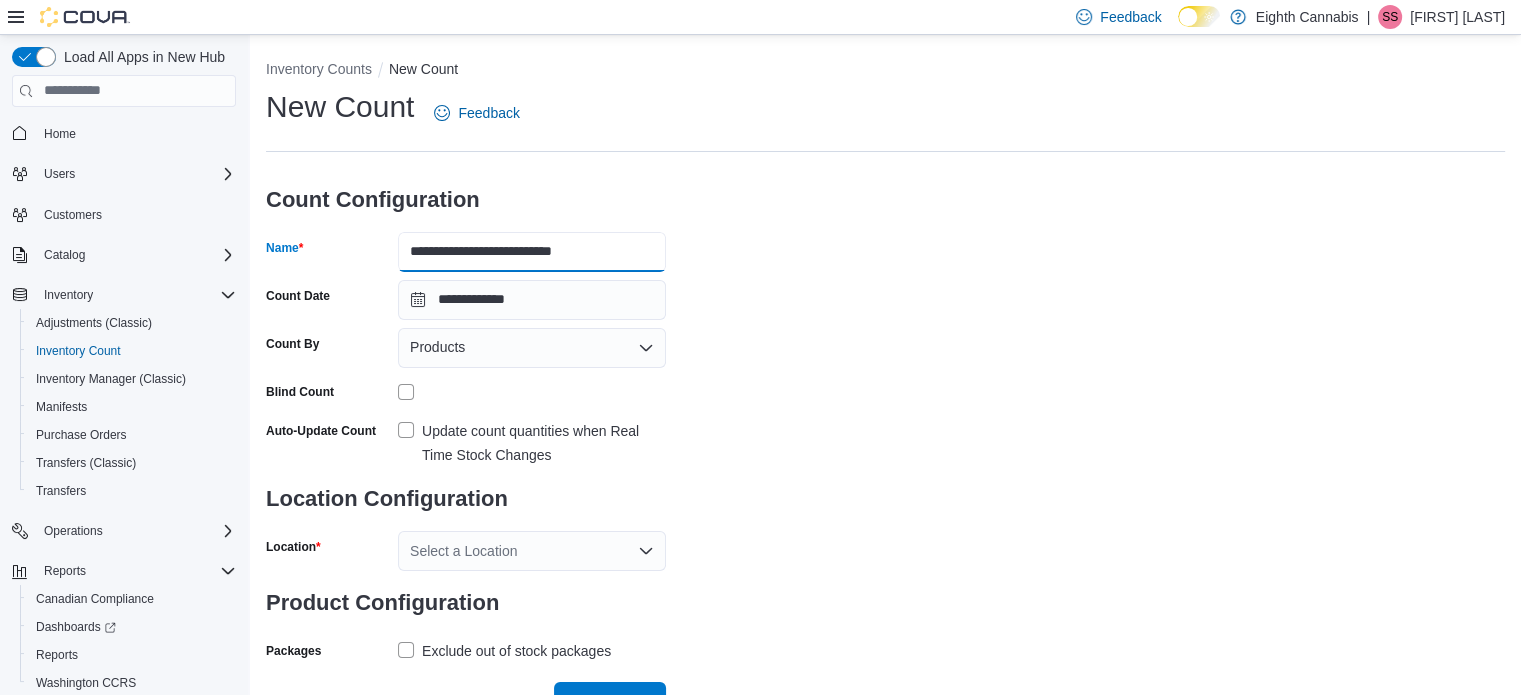 type on "**********" 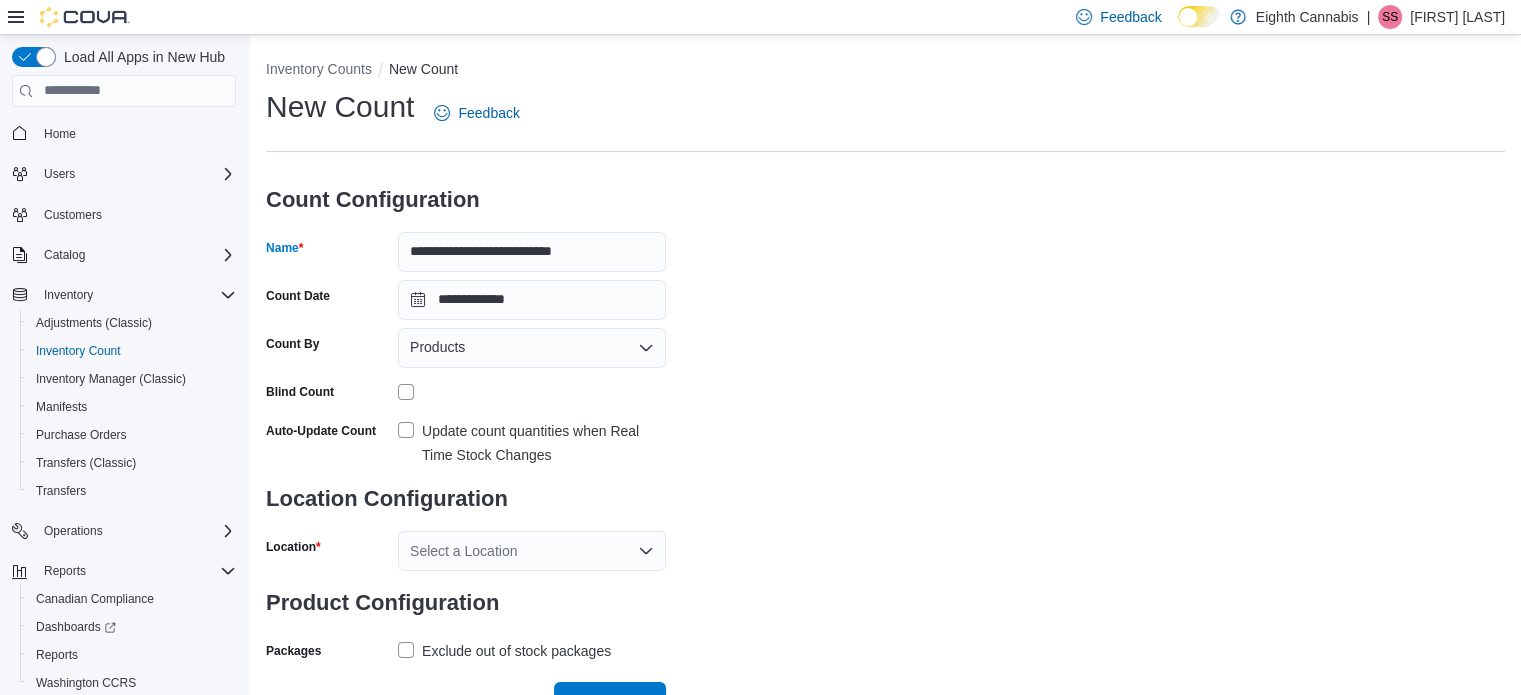 click on "Update count quantities when Real Time Stock Changes" at bounding box center (544, 443) 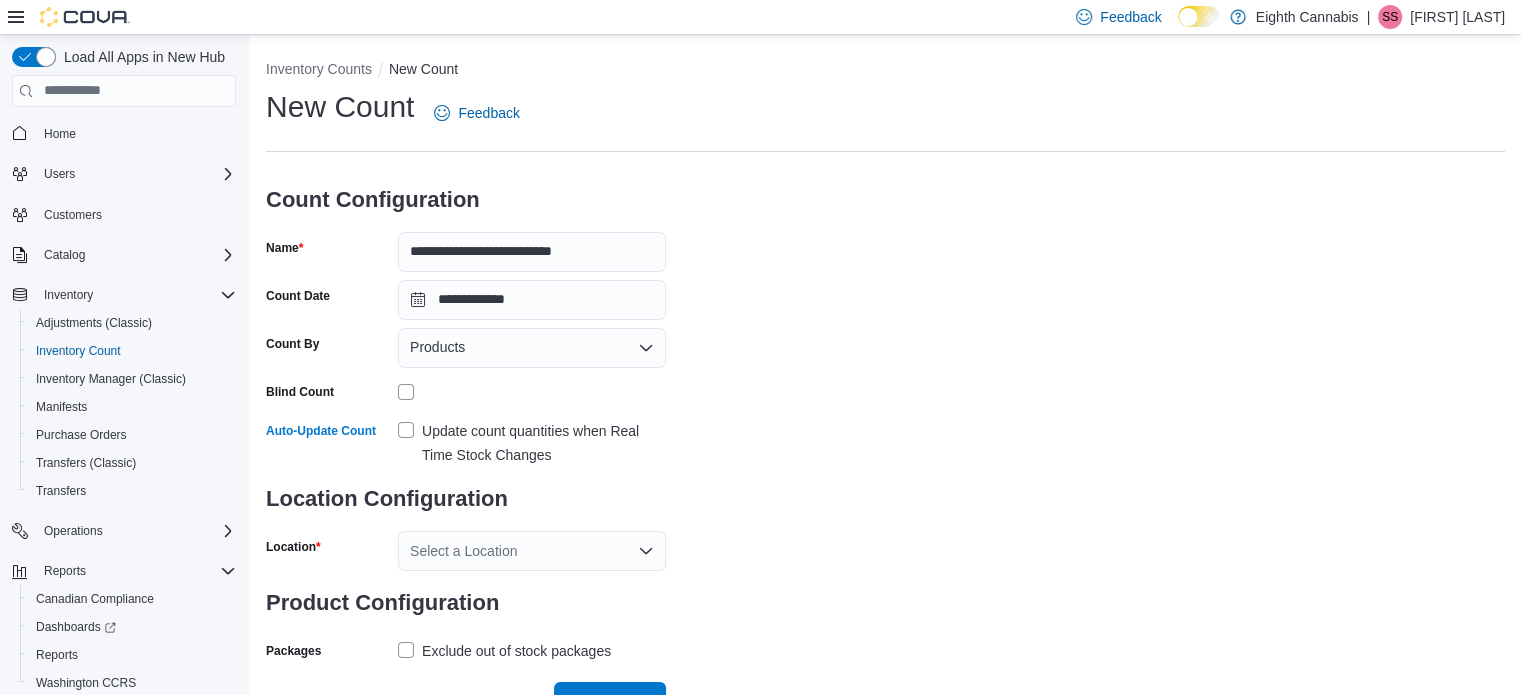 click on "Select a Location" at bounding box center (532, 551) 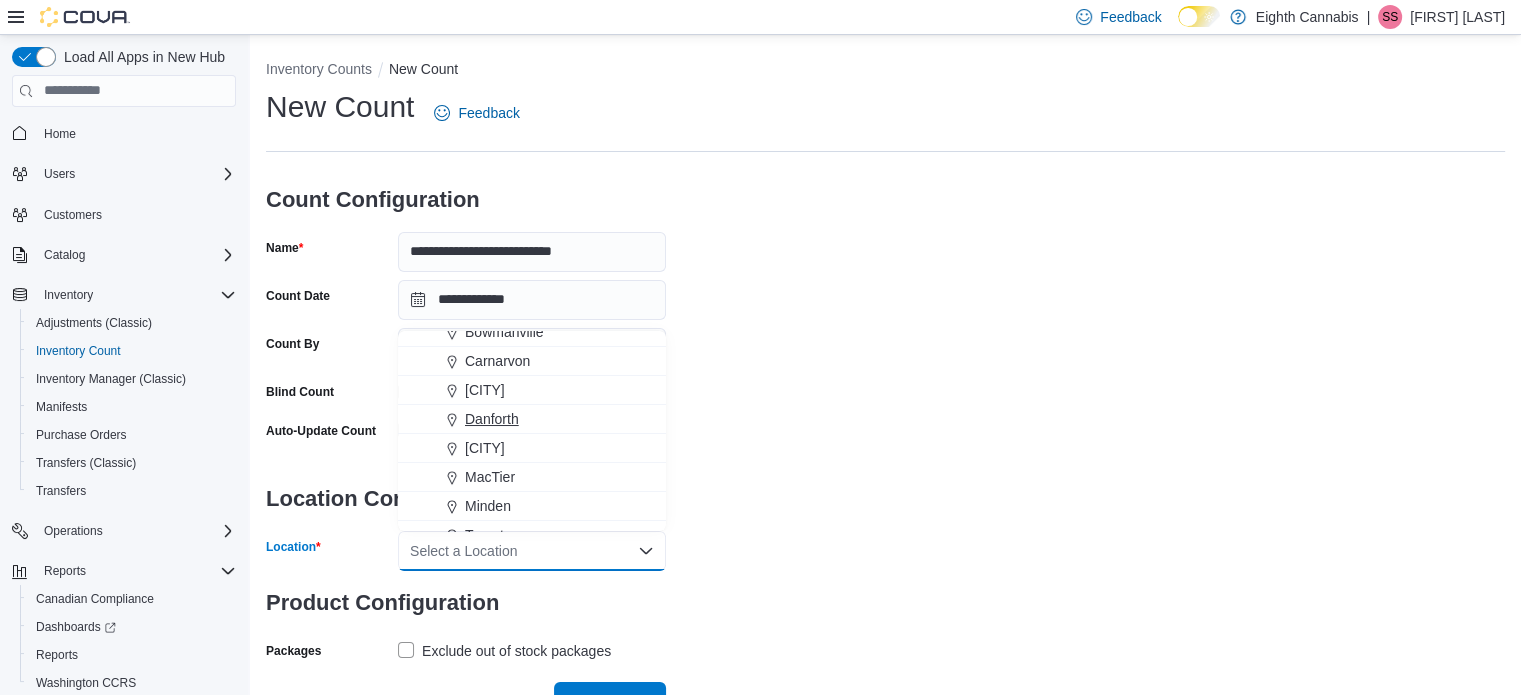 scroll, scrollTop: 119, scrollLeft: 0, axis: vertical 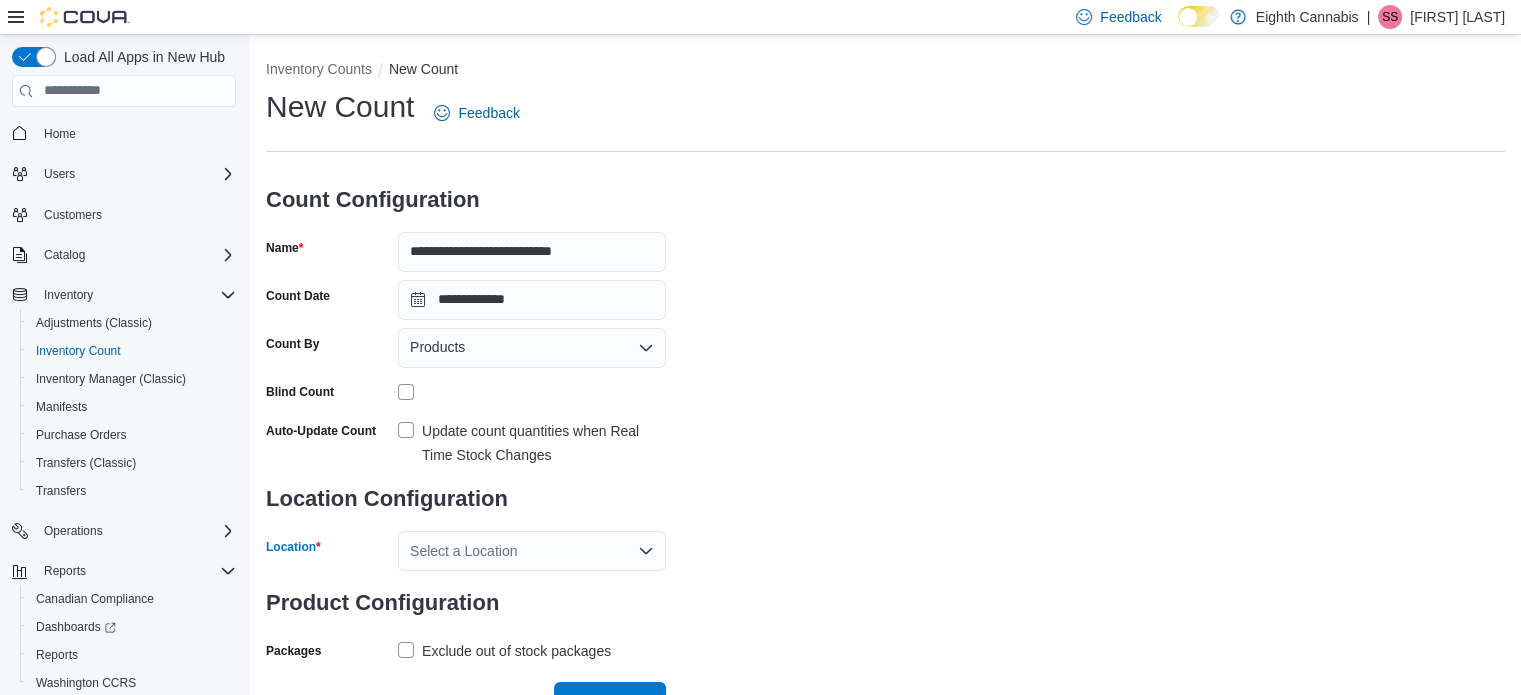 click on "Select a Location Combo box. Selected. Combo box input. Select a Location. Type some text or, to display a list of choices, press Down Arrow. To exit the list of choices, press Escape." at bounding box center (532, 551) 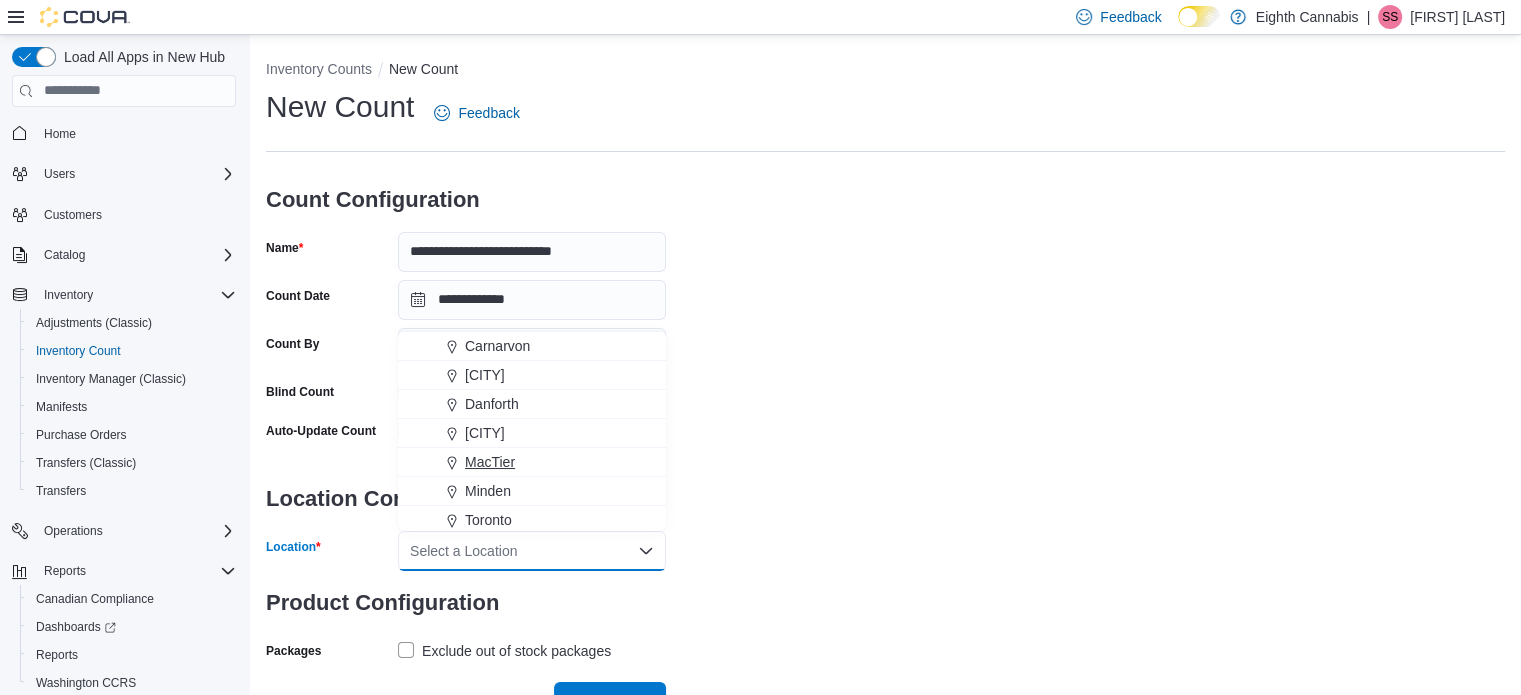 scroll, scrollTop: 119, scrollLeft: 0, axis: vertical 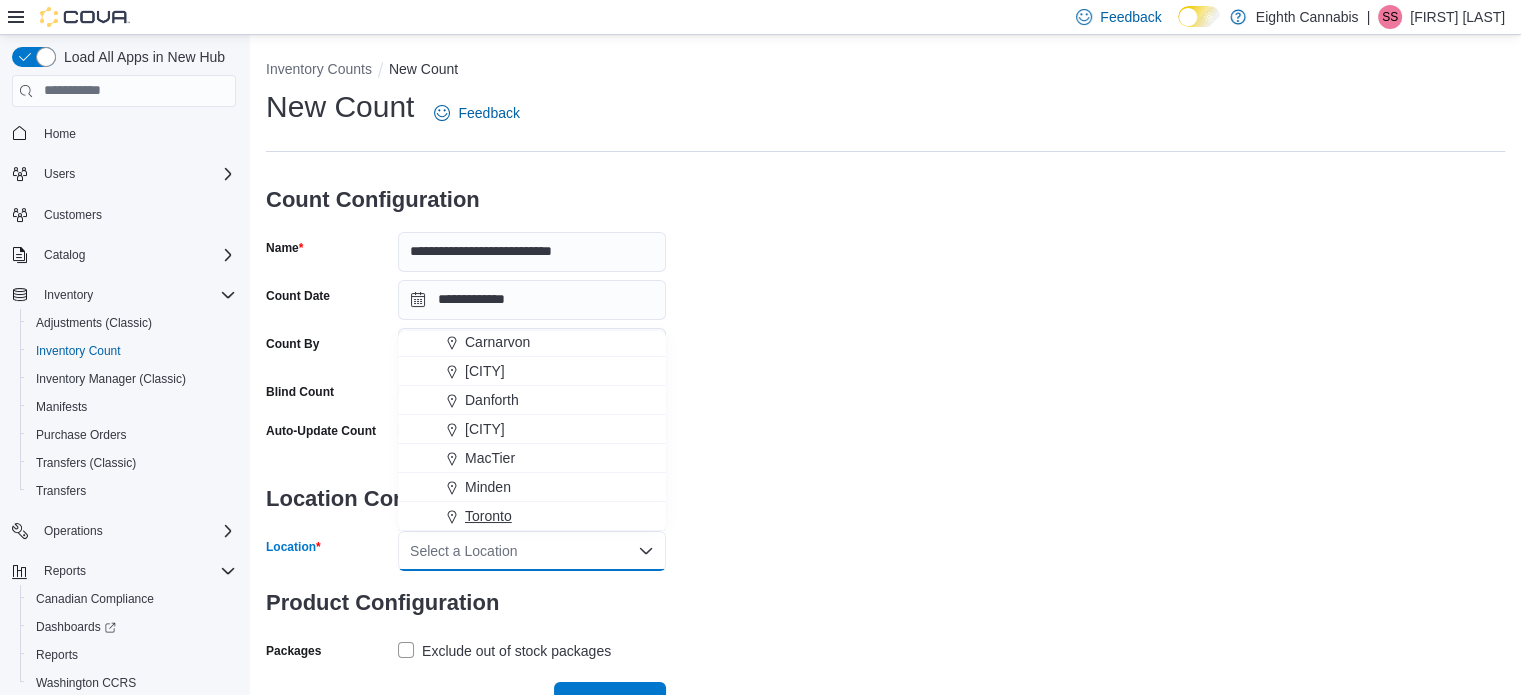 click on "Toronto" at bounding box center (488, 516) 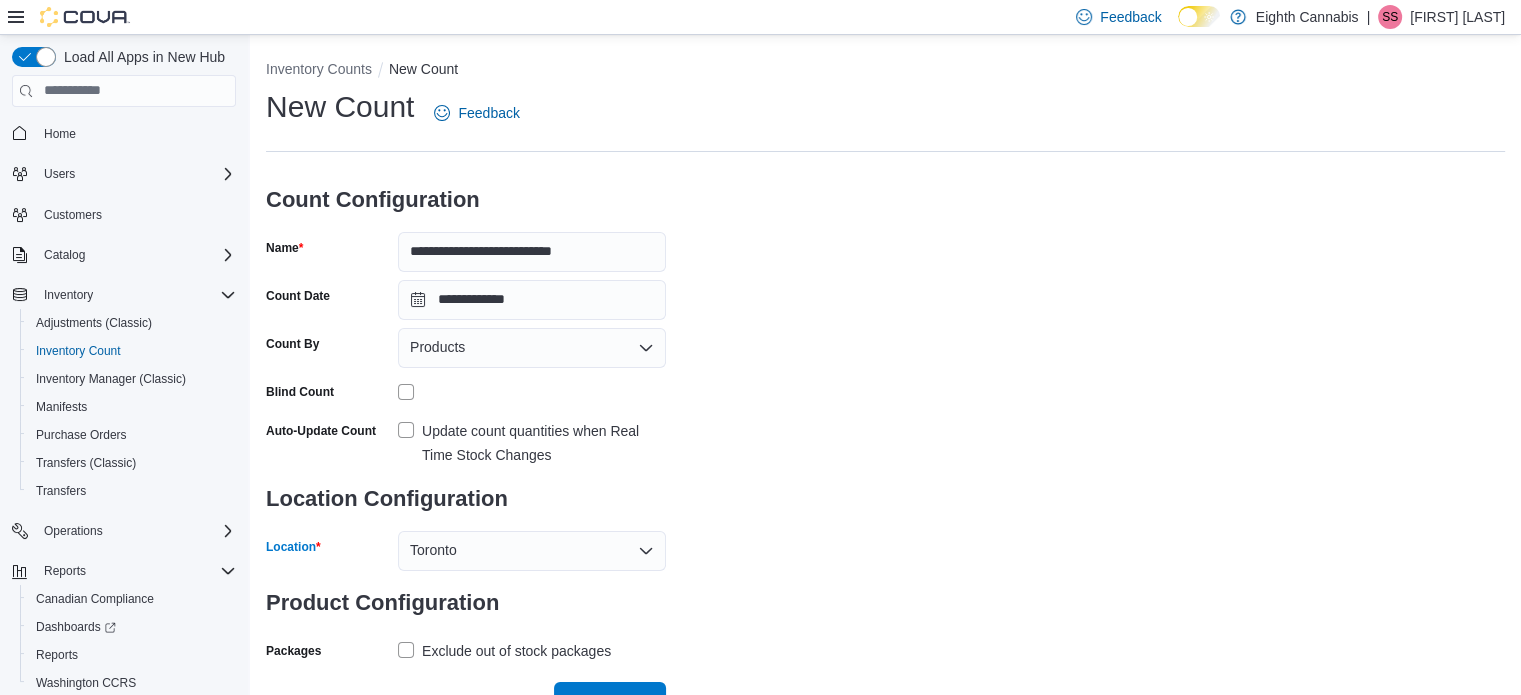 click on "Location Configuration Location [CITY] Combo box. Selected. [CITY]. Press Backspace to delete [CITY]. Combo box input. Select a Location. Type some text or, to display a list of choices, press Down Arrow. To exit the list of choices, press Escape. Product Configuration Packages Exclude out of stock packages Cancel Save" at bounding box center [885, 376] 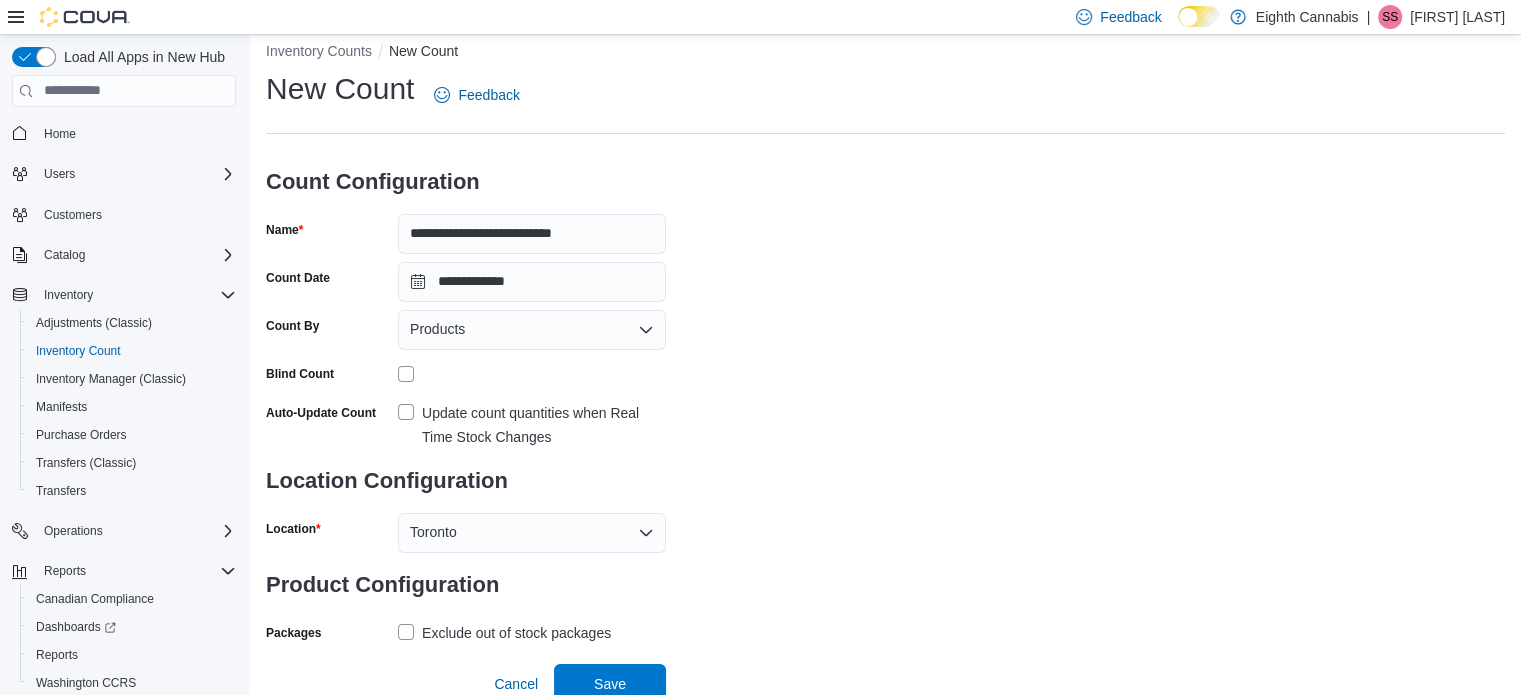 scroll, scrollTop: 26, scrollLeft: 0, axis: vertical 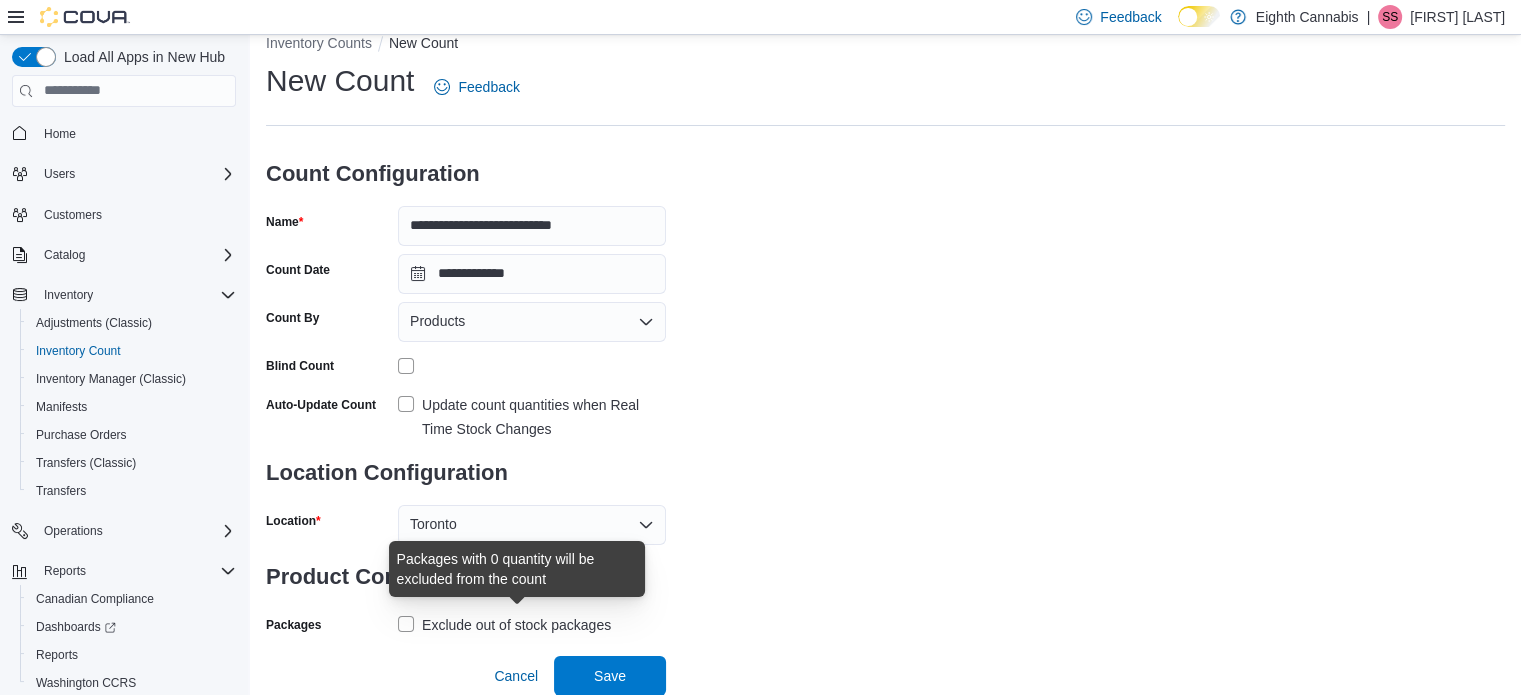 click on "Location Configuration Location [CITY] Product Configuration Packages Exclude out of stock packages Cancel Save" at bounding box center (466, 391) 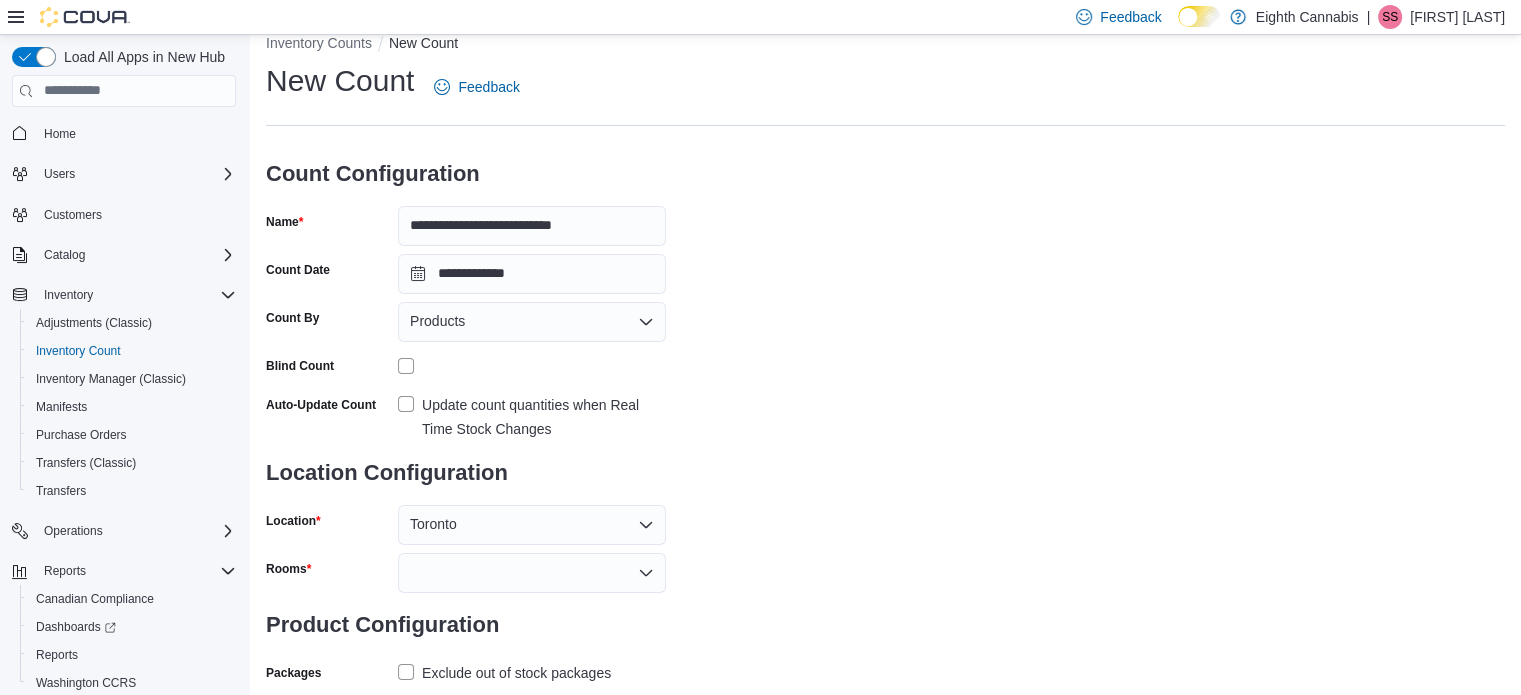 click at bounding box center [532, 573] 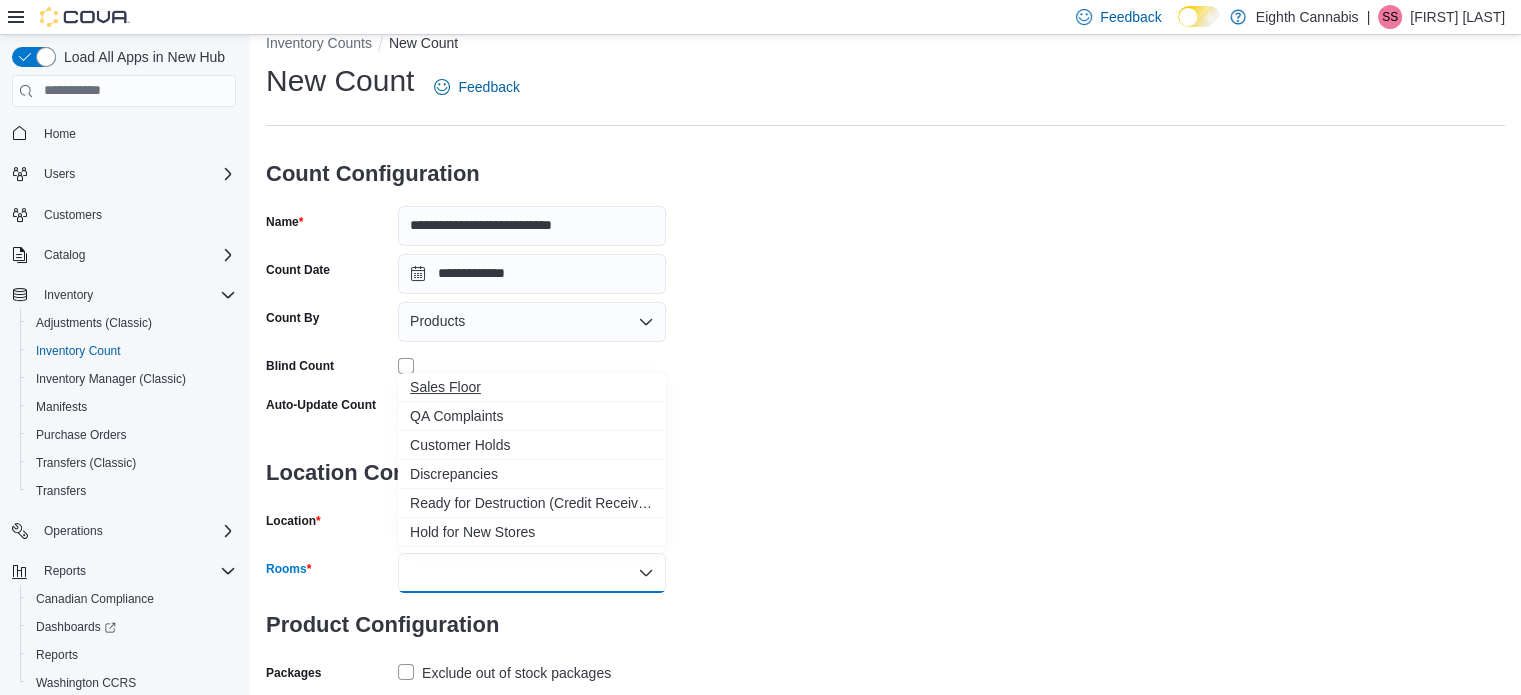 click on "Sales Floor" at bounding box center (532, 387) 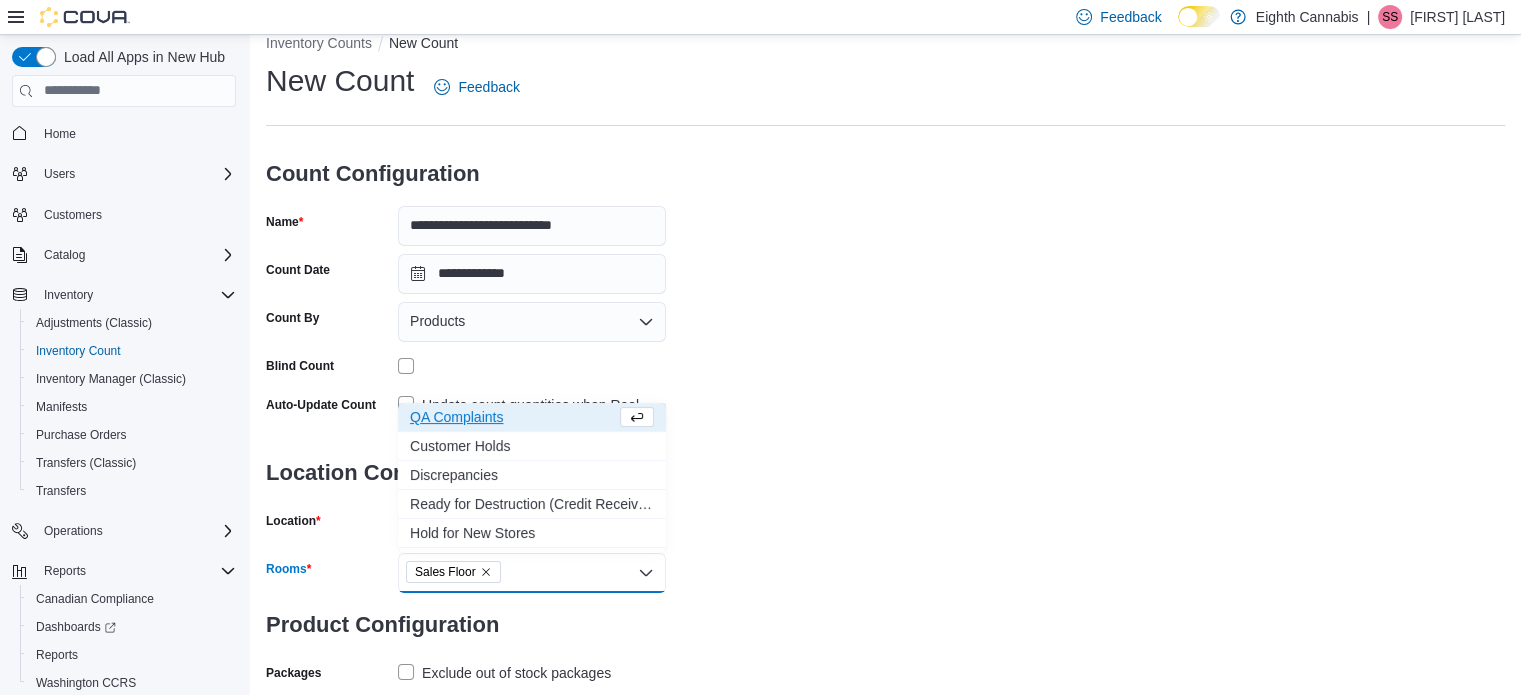 click on "Location Configuration Location [CITY] Rooms Sales Floor Combo box. Selected. Sales Floor. Press Backspace to delete Sales Floor. Combo box input. Type some text or, to display a list of choices, press Down Arrow. To exit the list of choices, press Escape. Product Configuration Packages Exclude out of stock packages Products to Count Select Products Cancel Save" at bounding box center [885, 398] 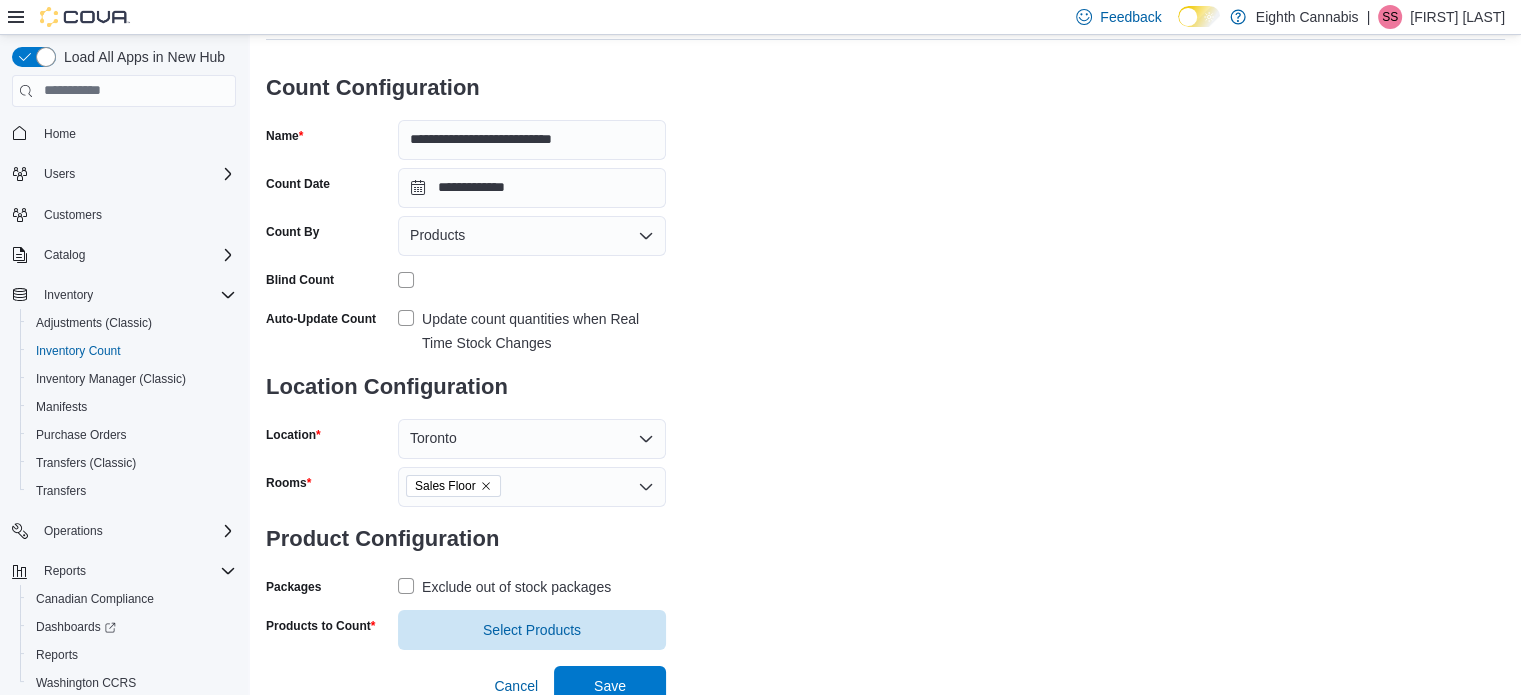 scroll, scrollTop: 122, scrollLeft: 0, axis: vertical 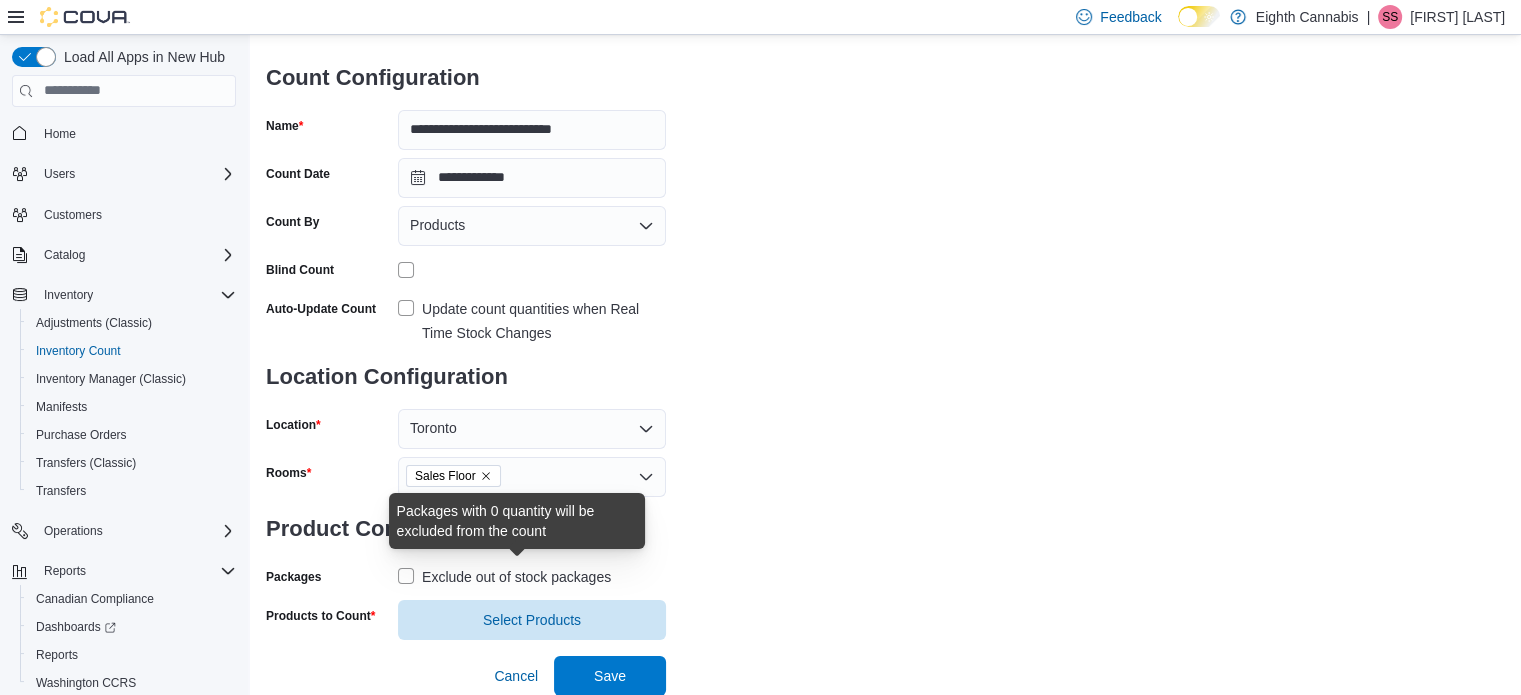 click on "Exclude out of stock packages" at bounding box center [516, 577] 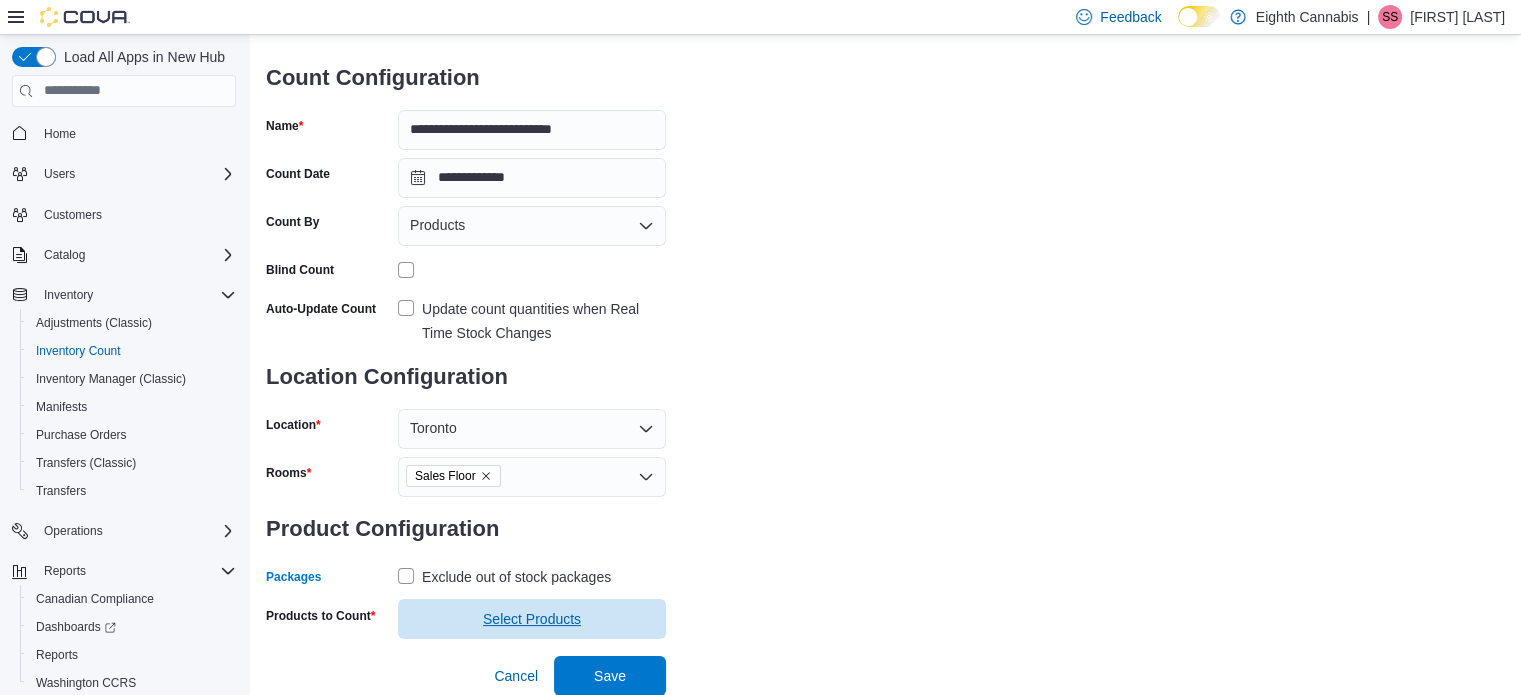 click on "Select Products" at bounding box center (532, 619) 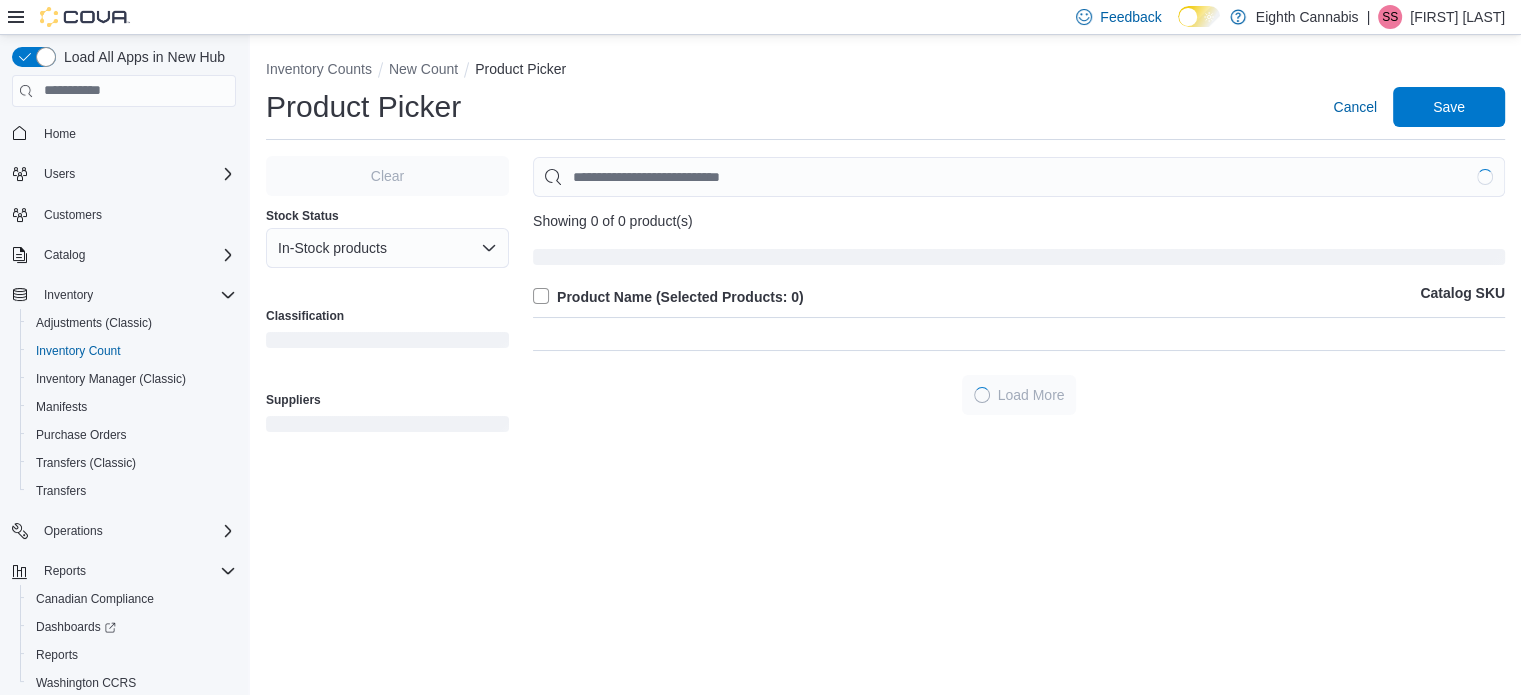 scroll, scrollTop: 0, scrollLeft: 0, axis: both 